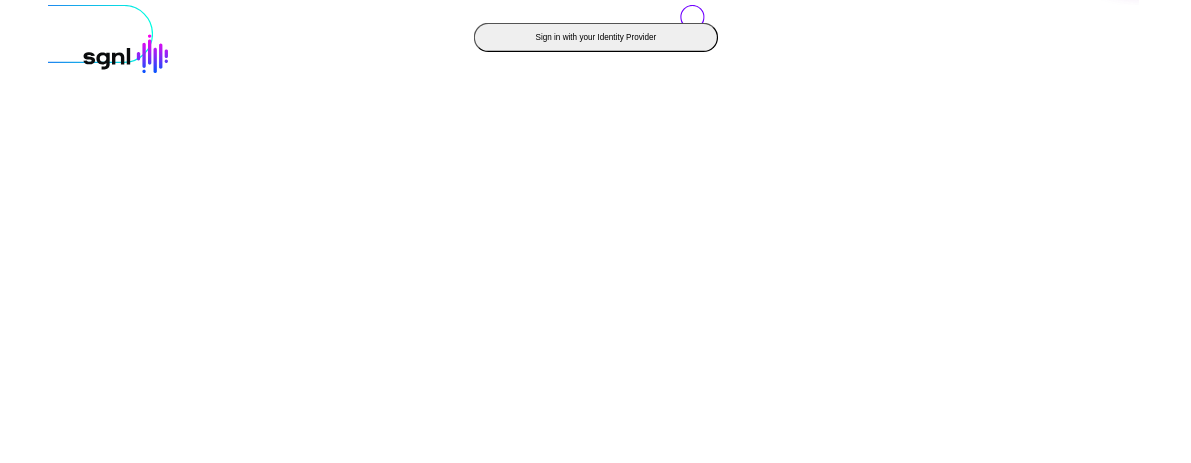 scroll, scrollTop: 0, scrollLeft: 0, axis: both 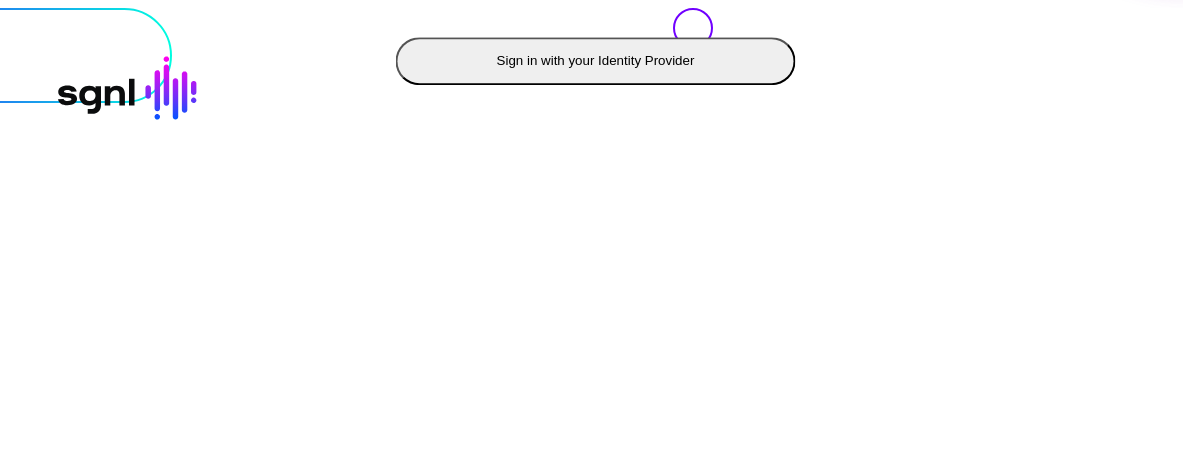 click on "Sign in with your Identity Provider" 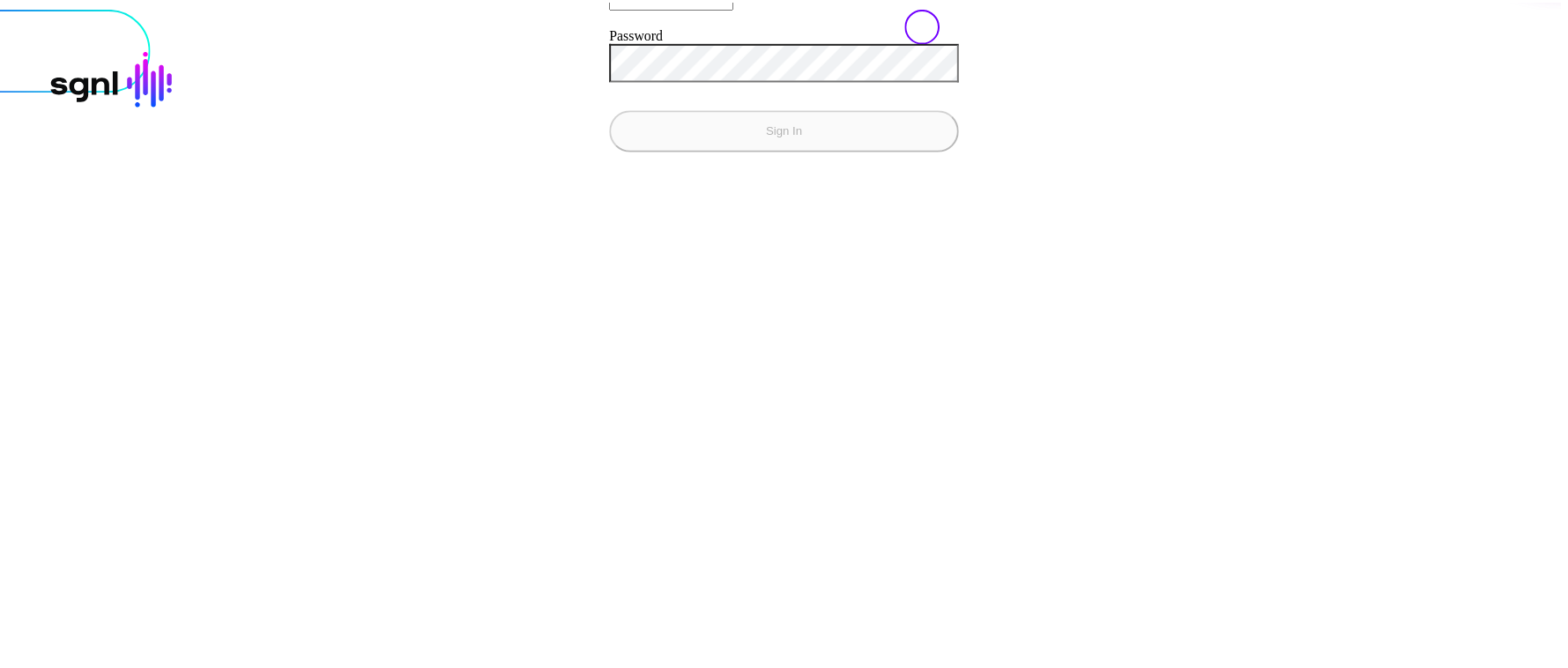 scroll, scrollTop: 0, scrollLeft: 0, axis: both 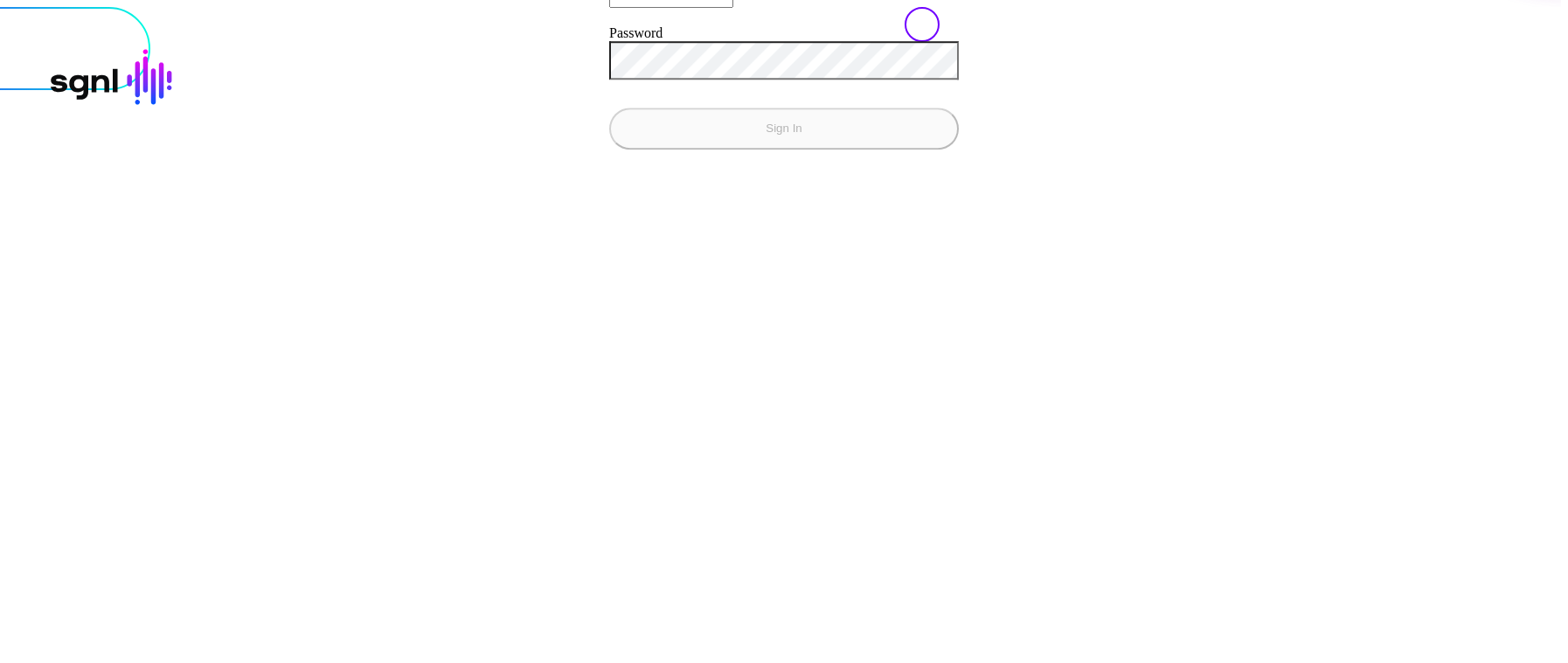 type on "**********" 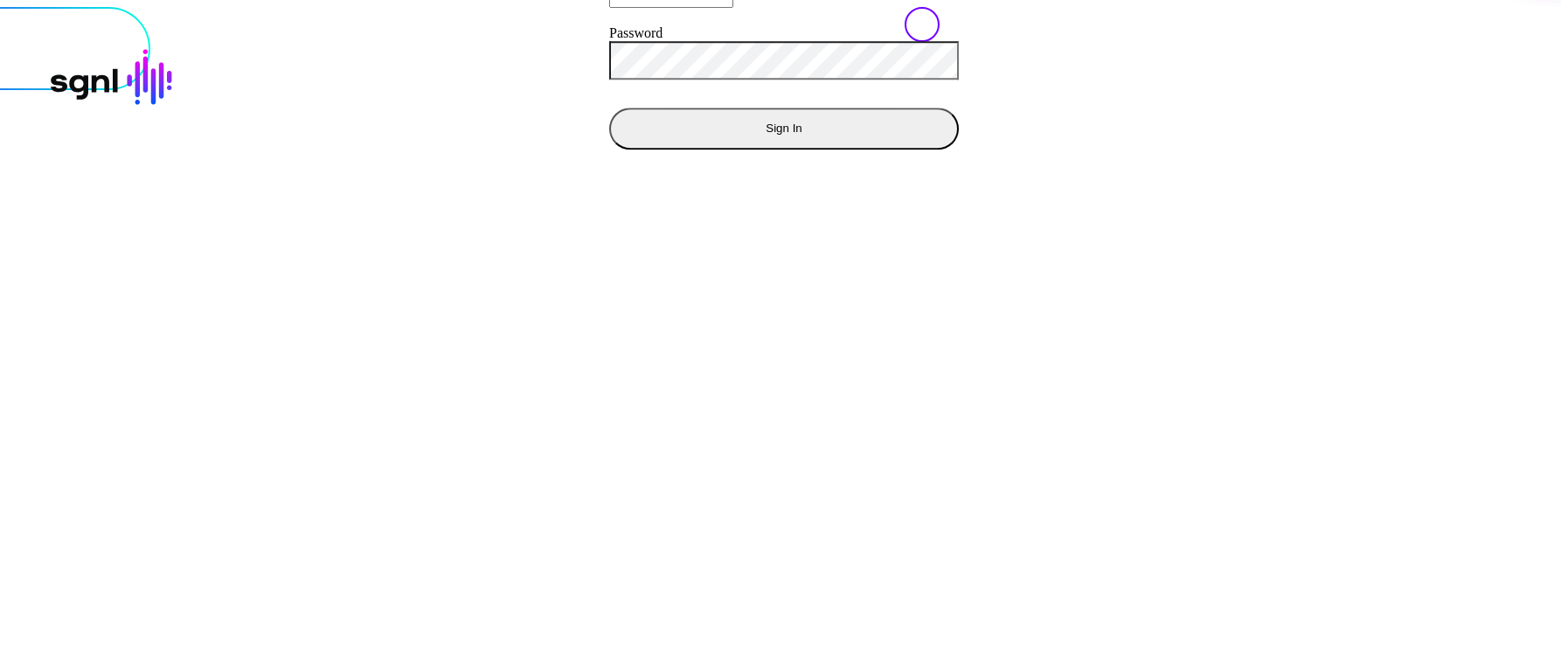 click on "Sign In" 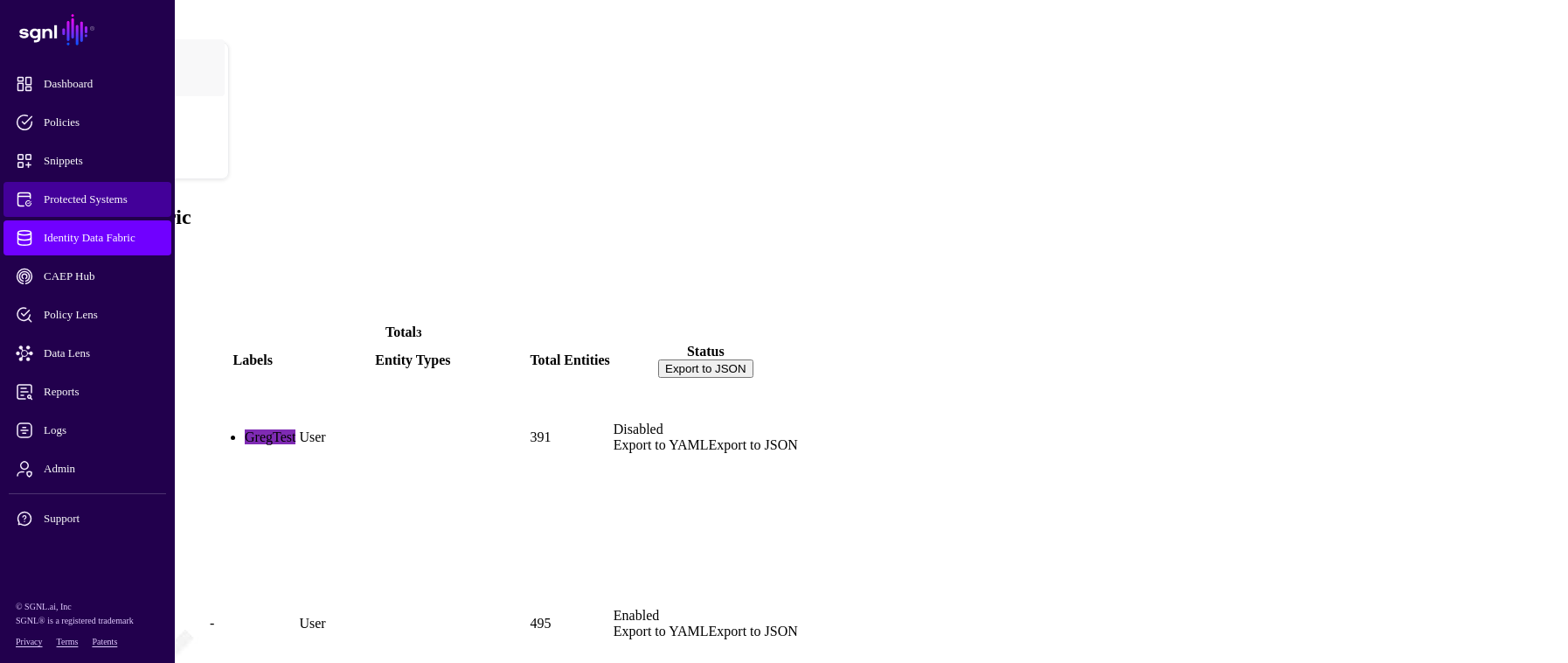 click on "Protected Systems" 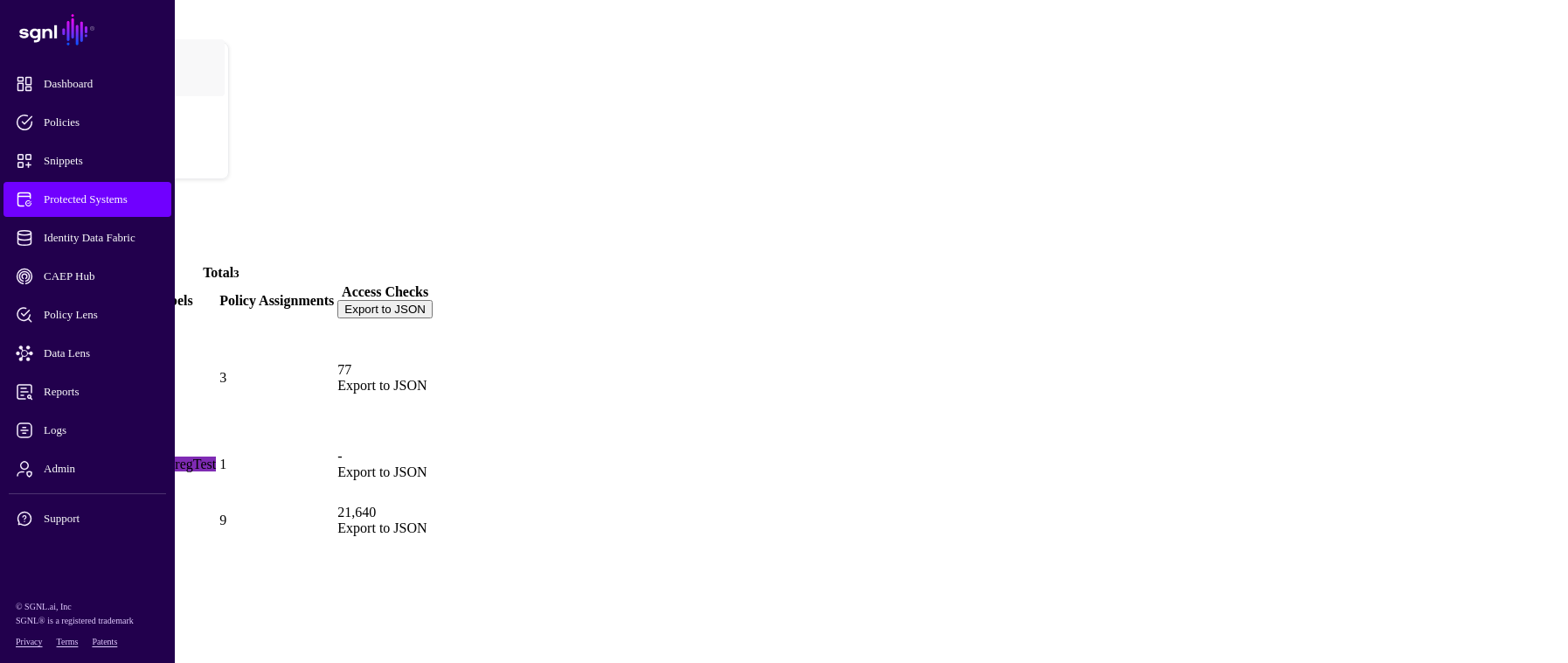 click on "trino" 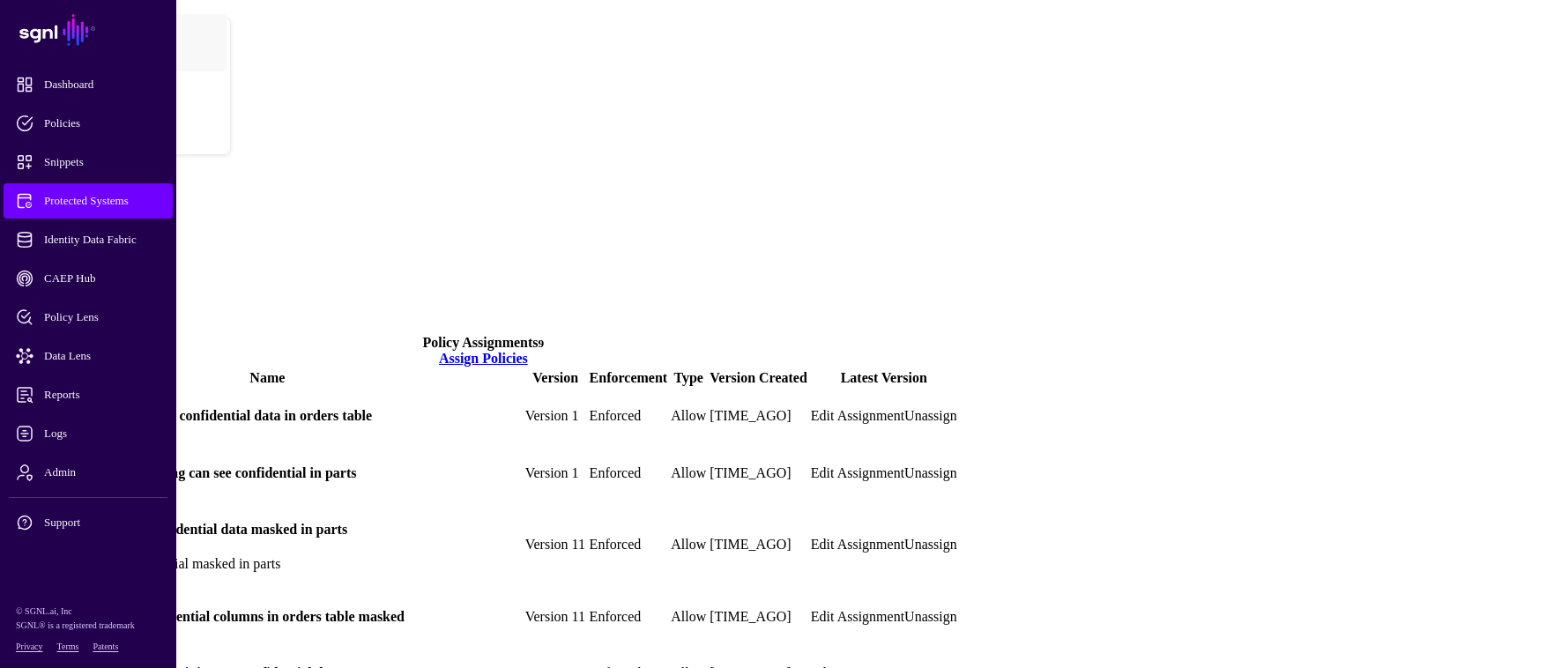scroll, scrollTop: 0, scrollLeft: 0, axis: both 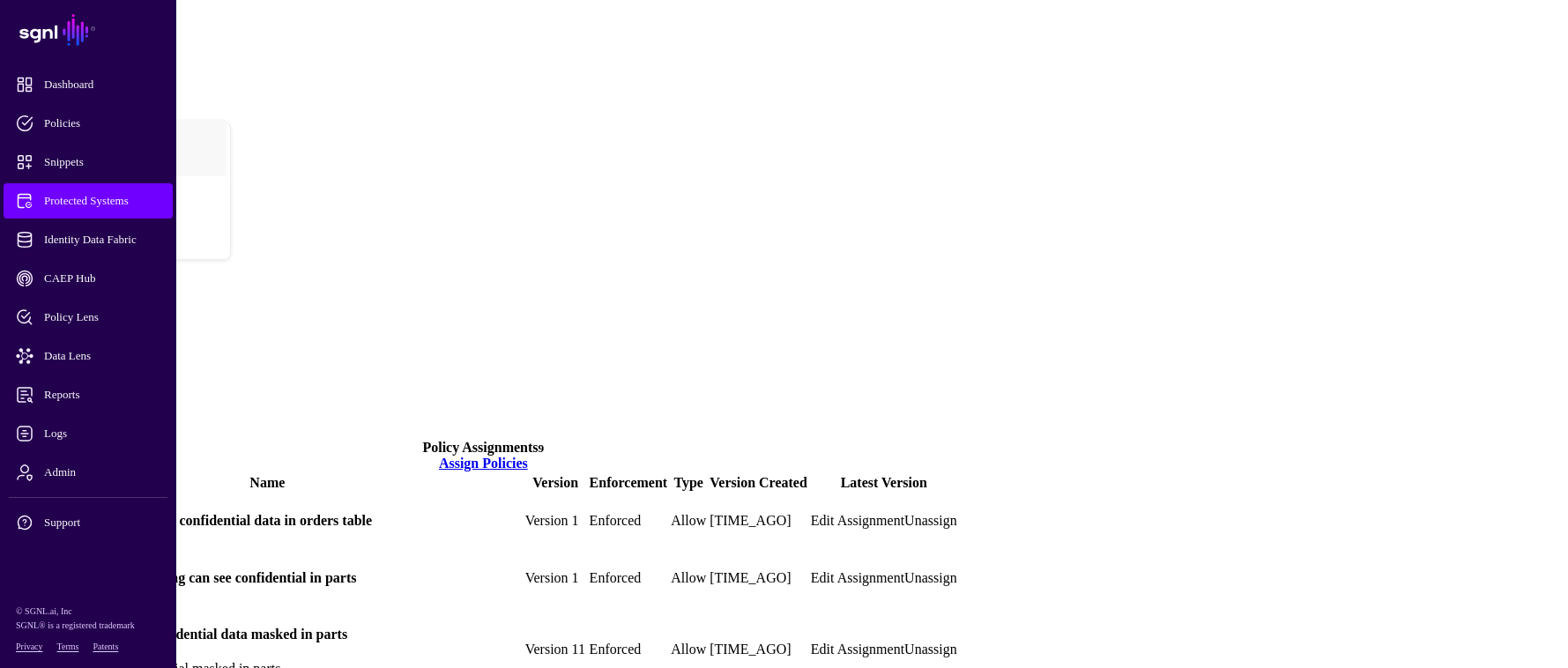 click on "Settings" 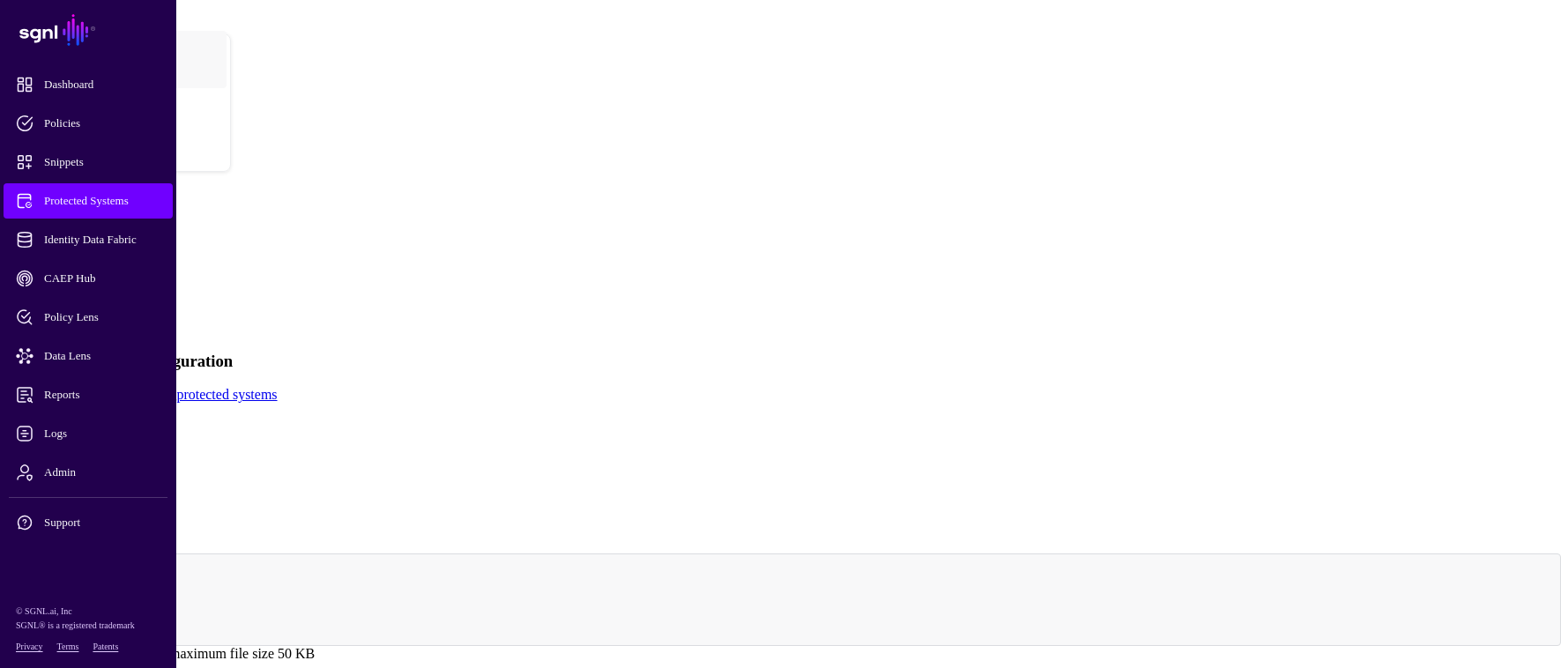 scroll, scrollTop: 0, scrollLeft: 0, axis: both 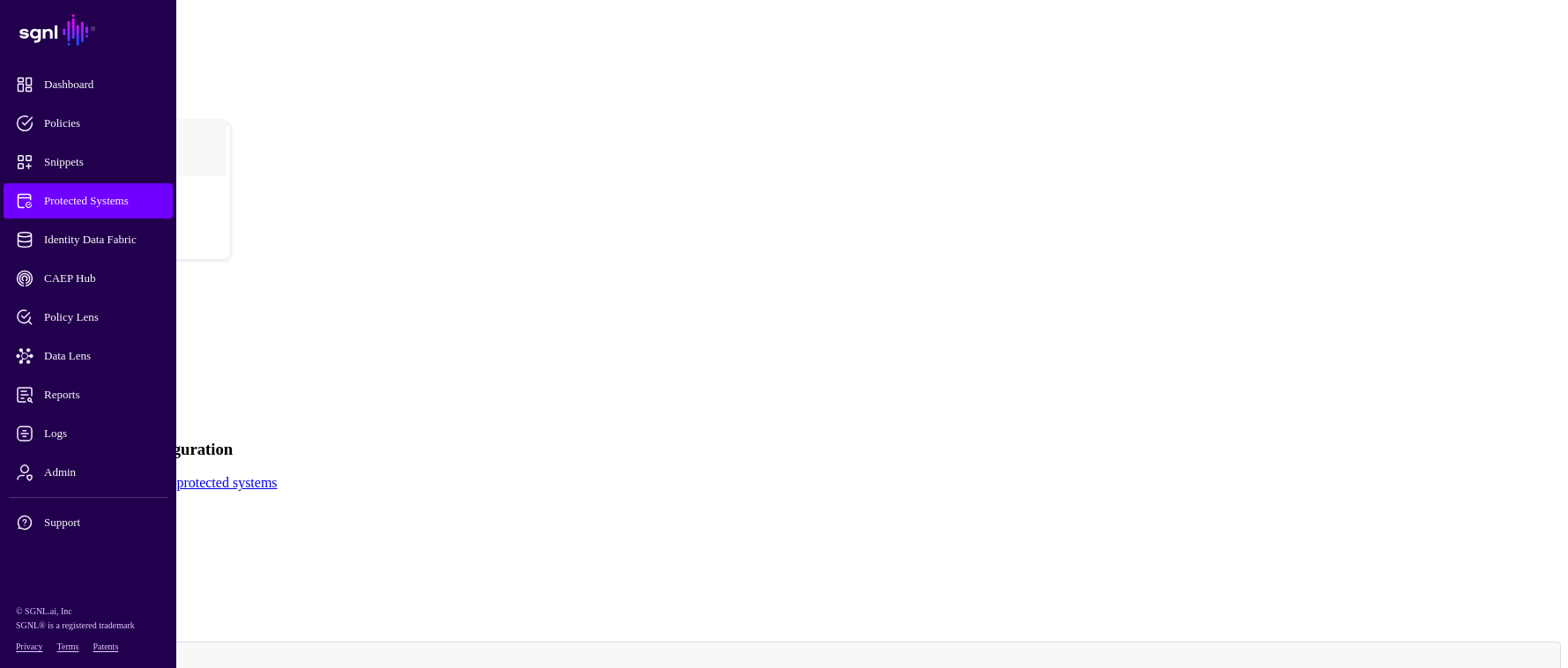click on "Authentication" 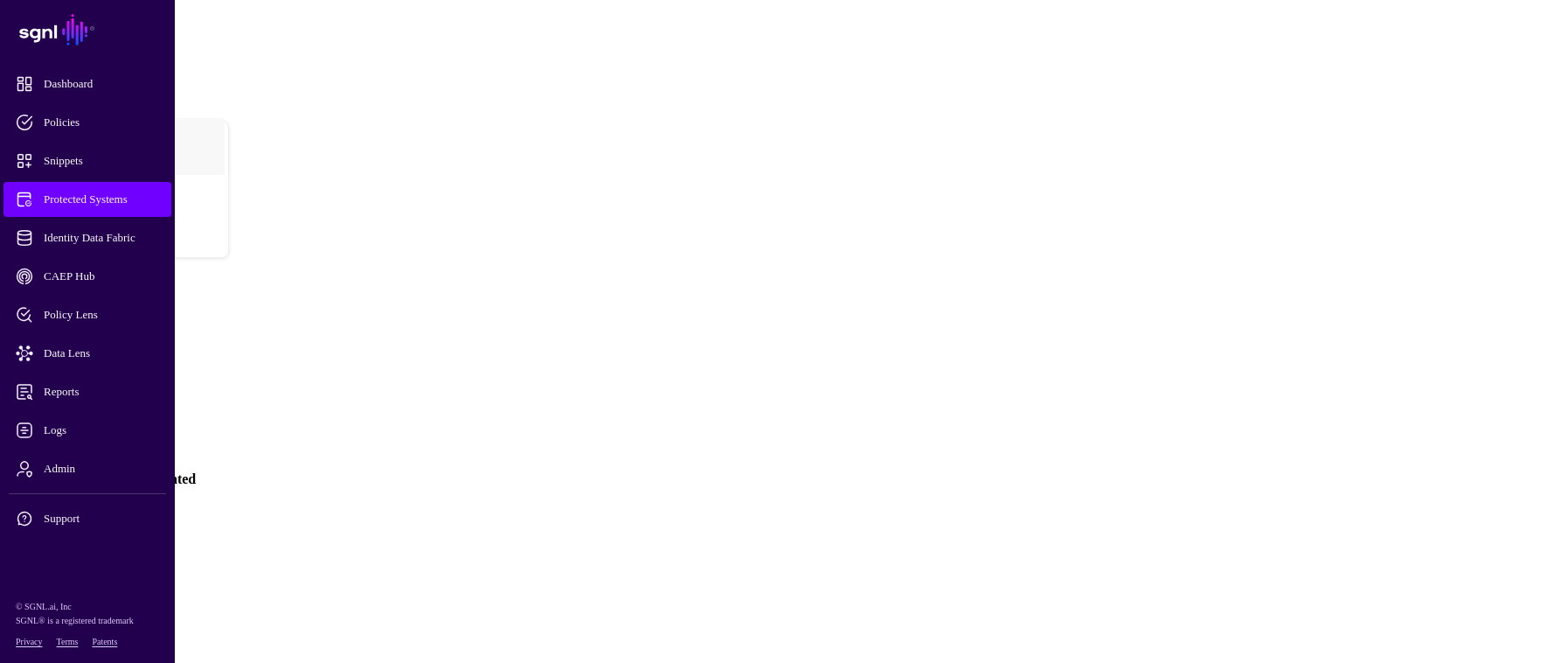 click on "Transforms" 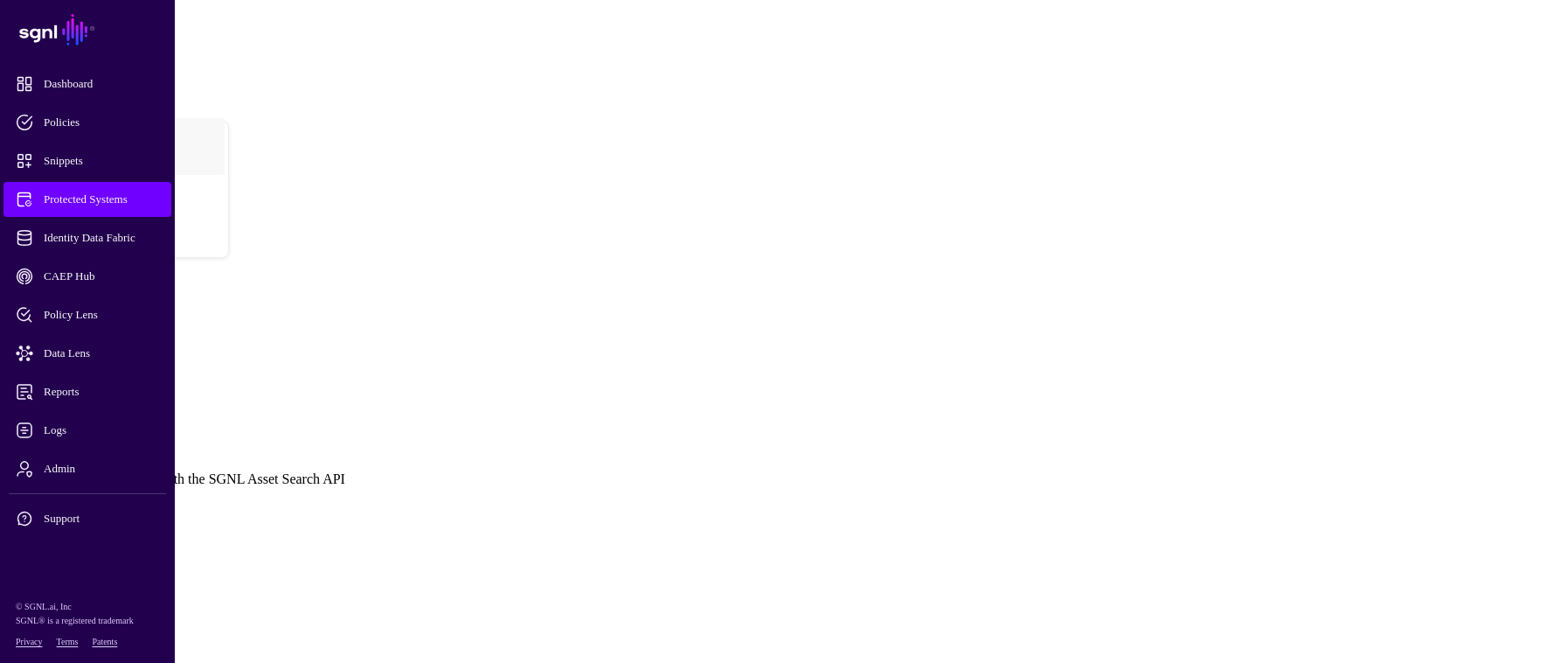 click at bounding box center (7, 501) 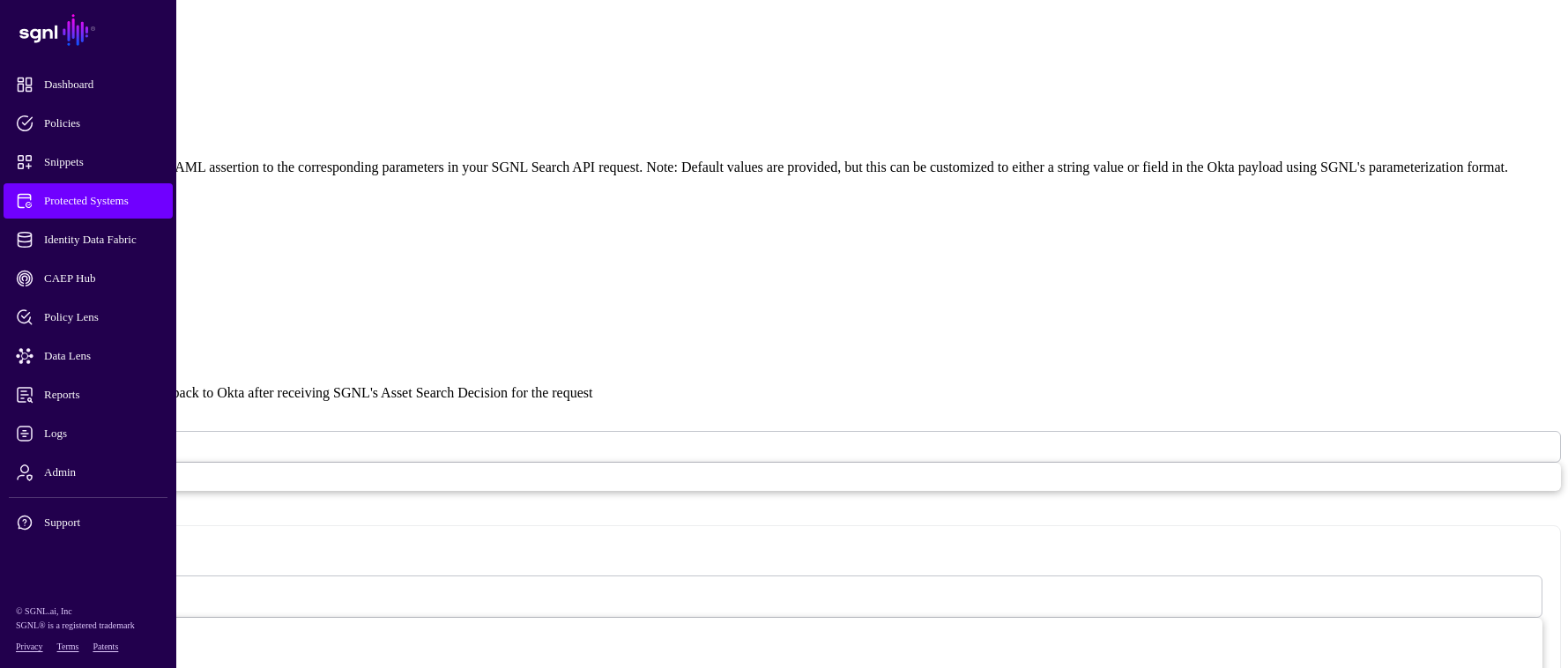 scroll, scrollTop: 617, scrollLeft: 0, axis: vertical 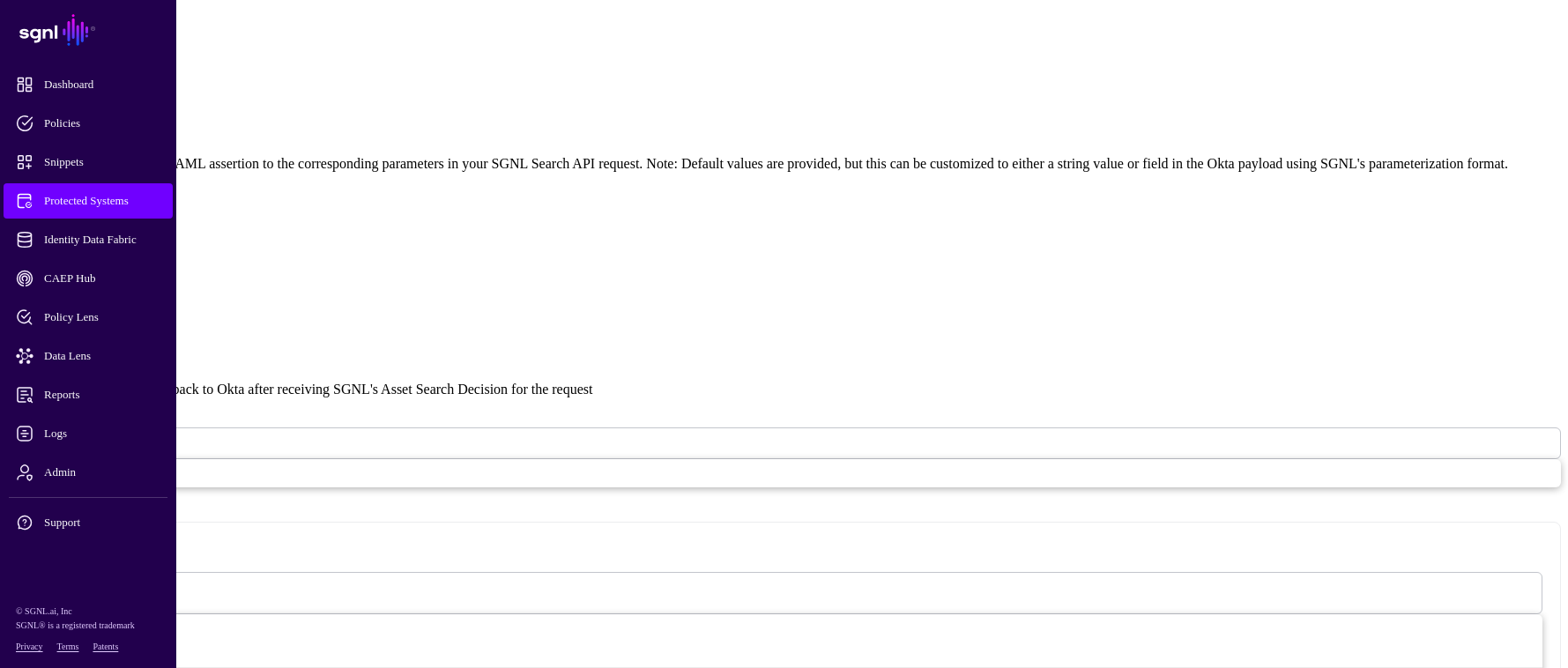 drag, startPoint x: 684, startPoint y: 147, endPoint x: 496, endPoint y: 147, distance: 188 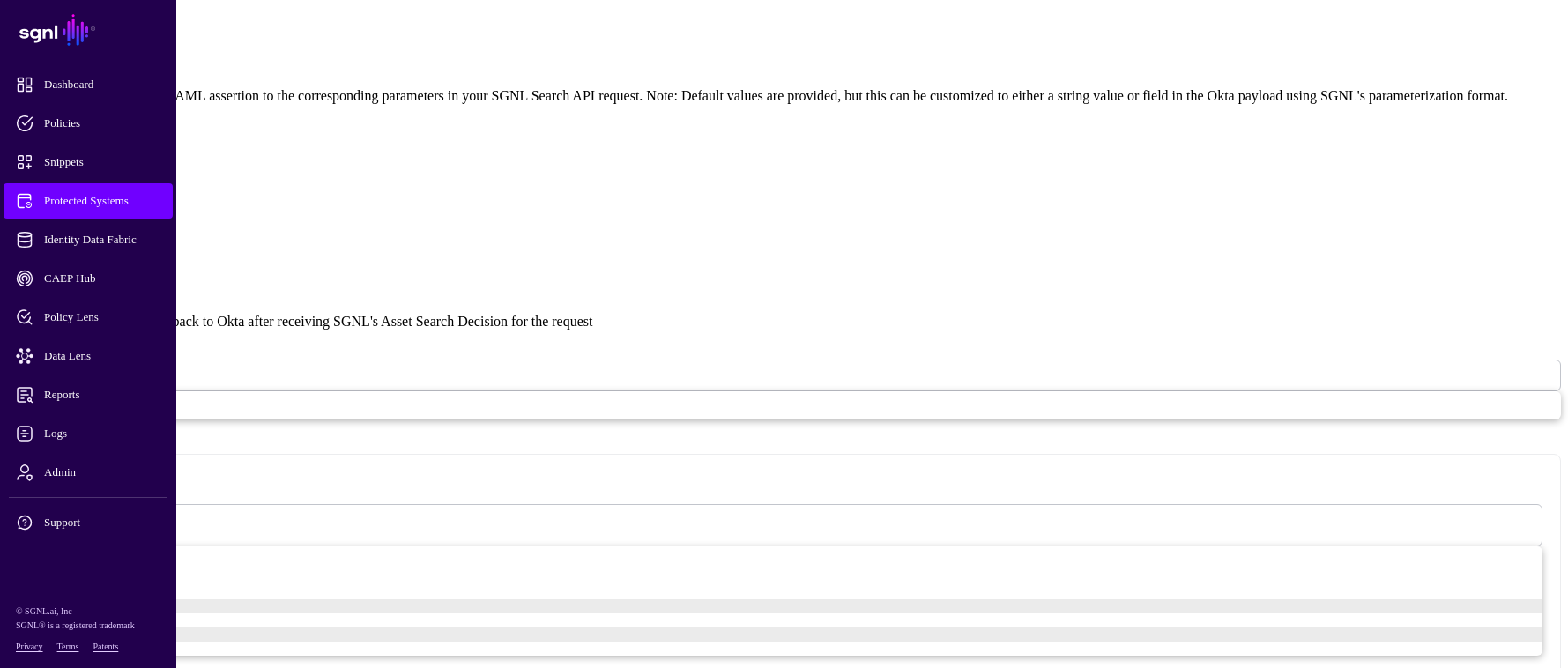 scroll, scrollTop: 881, scrollLeft: 0, axis: vertical 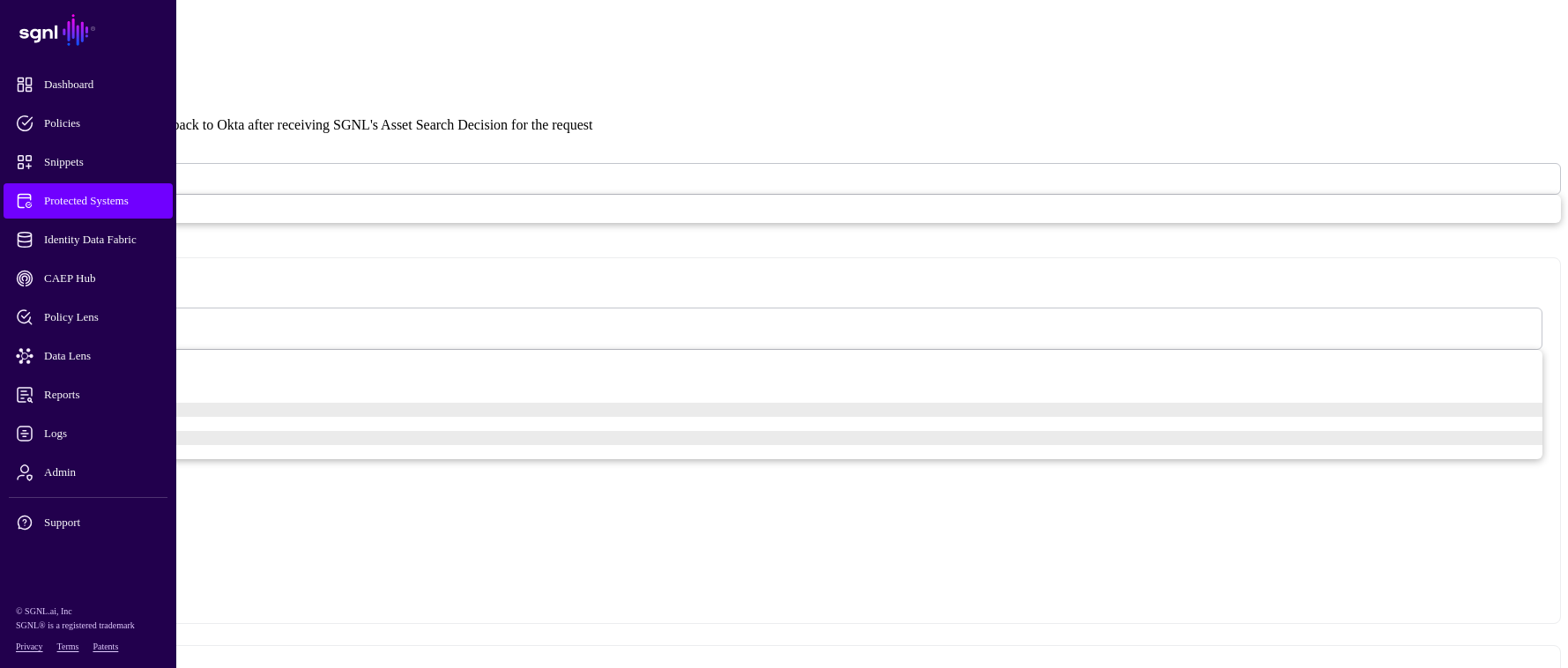 click at bounding box center (70, 333) 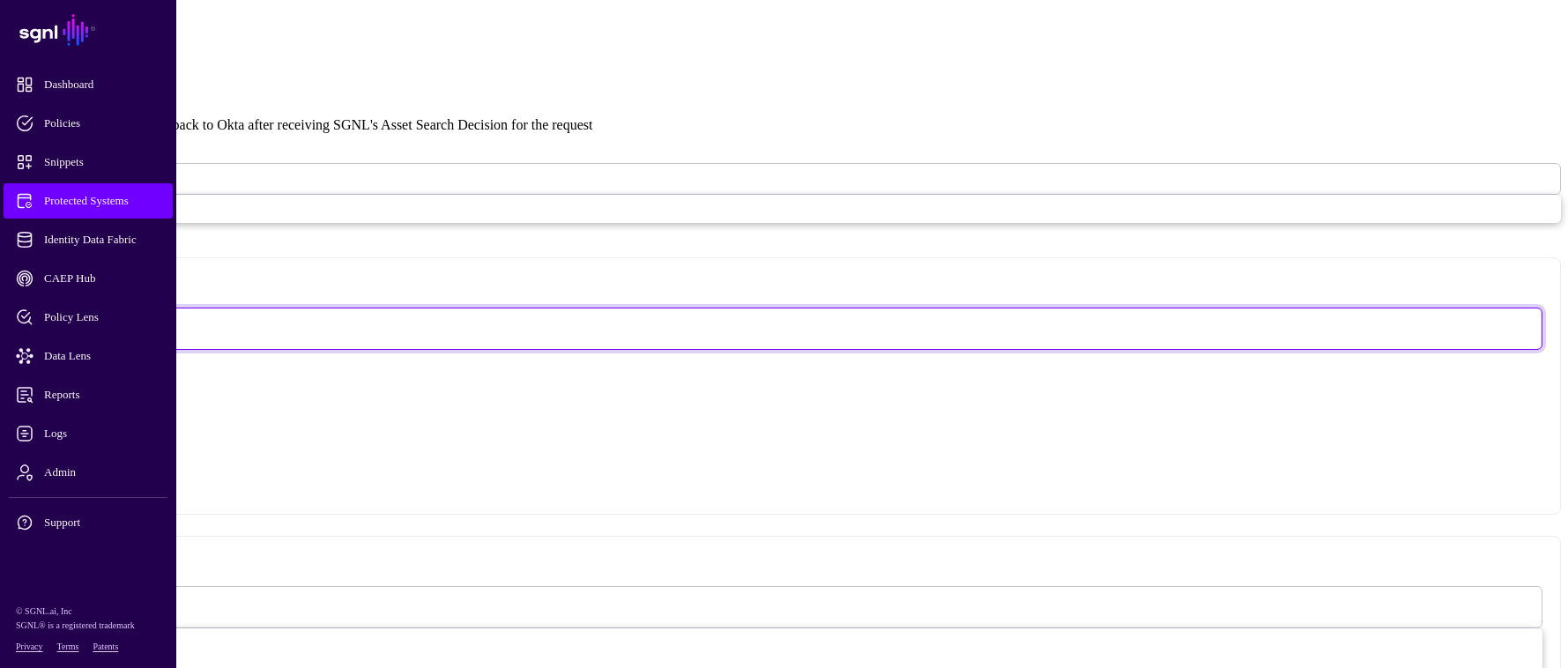 click on "**********" 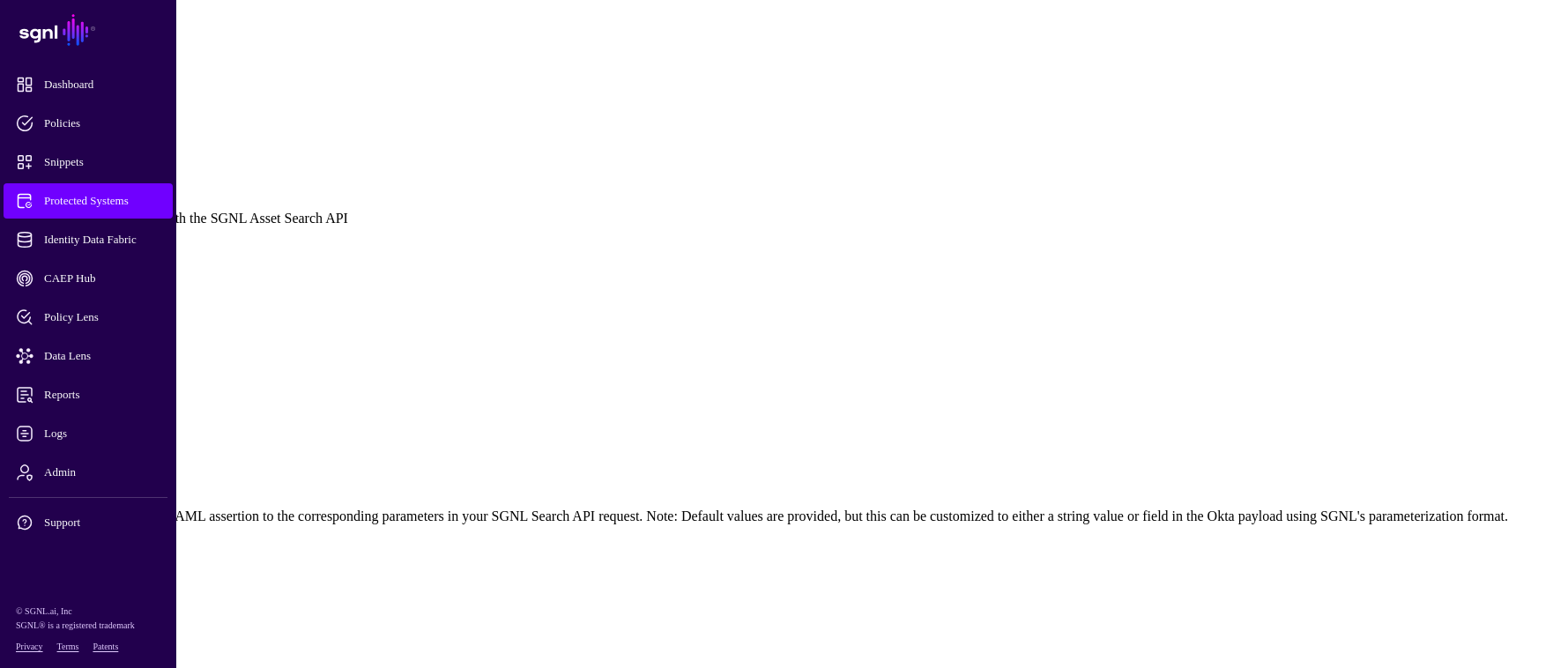 scroll, scrollTop: 0, scrollLeft: 0, axis: both 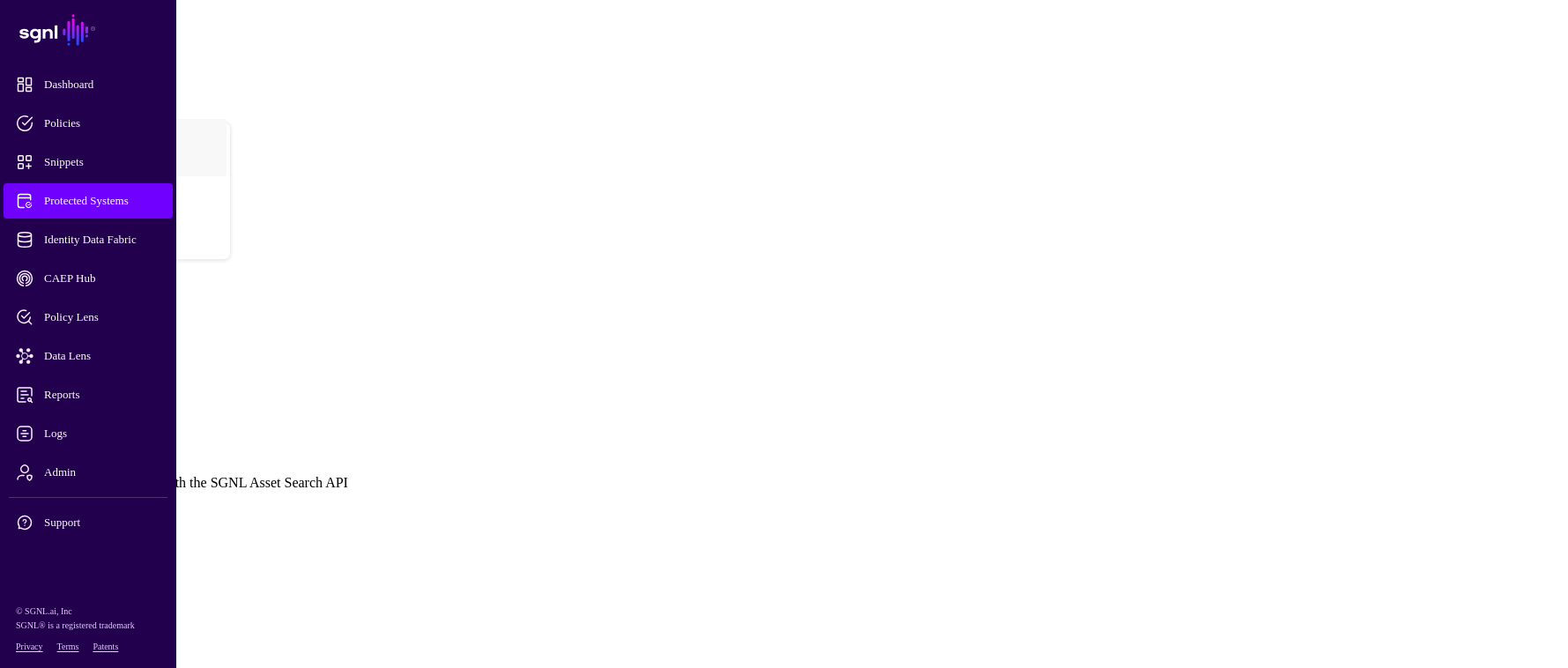 click on "Policies" 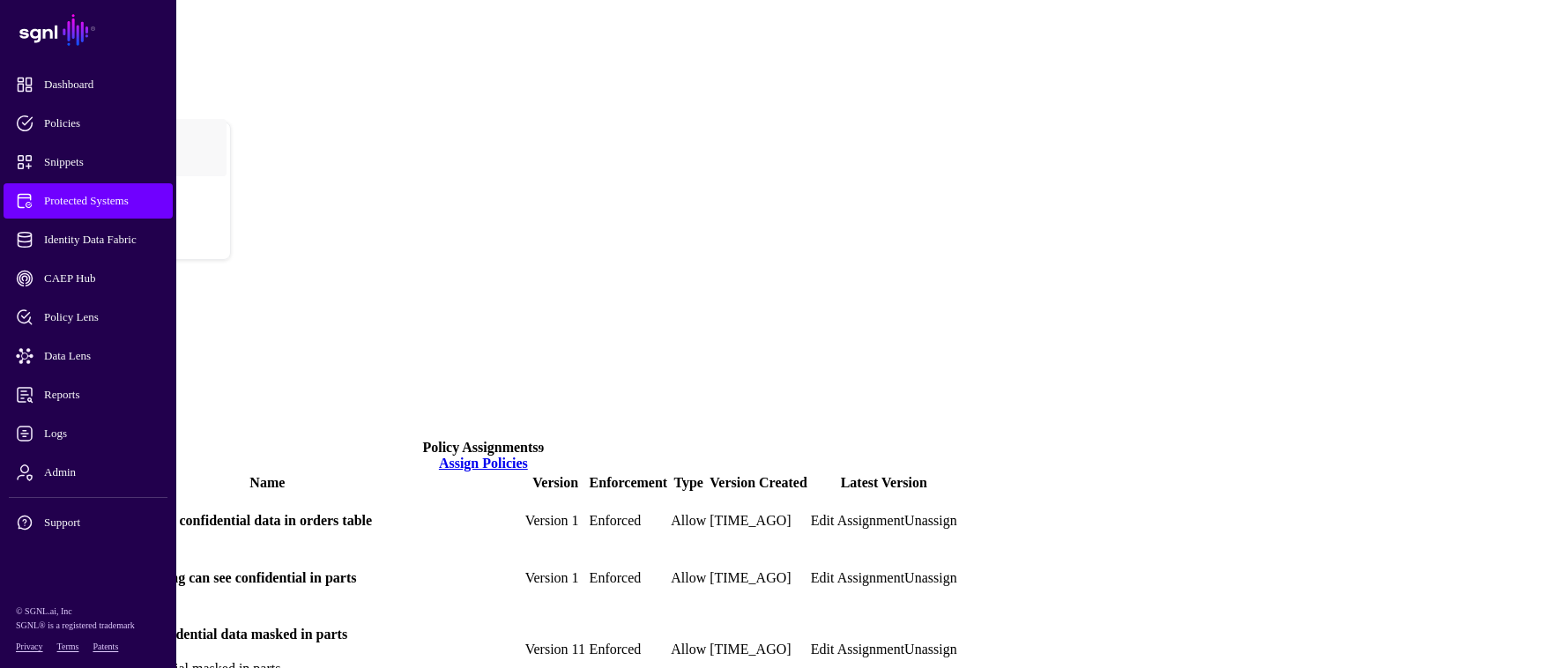 click on "Actions" 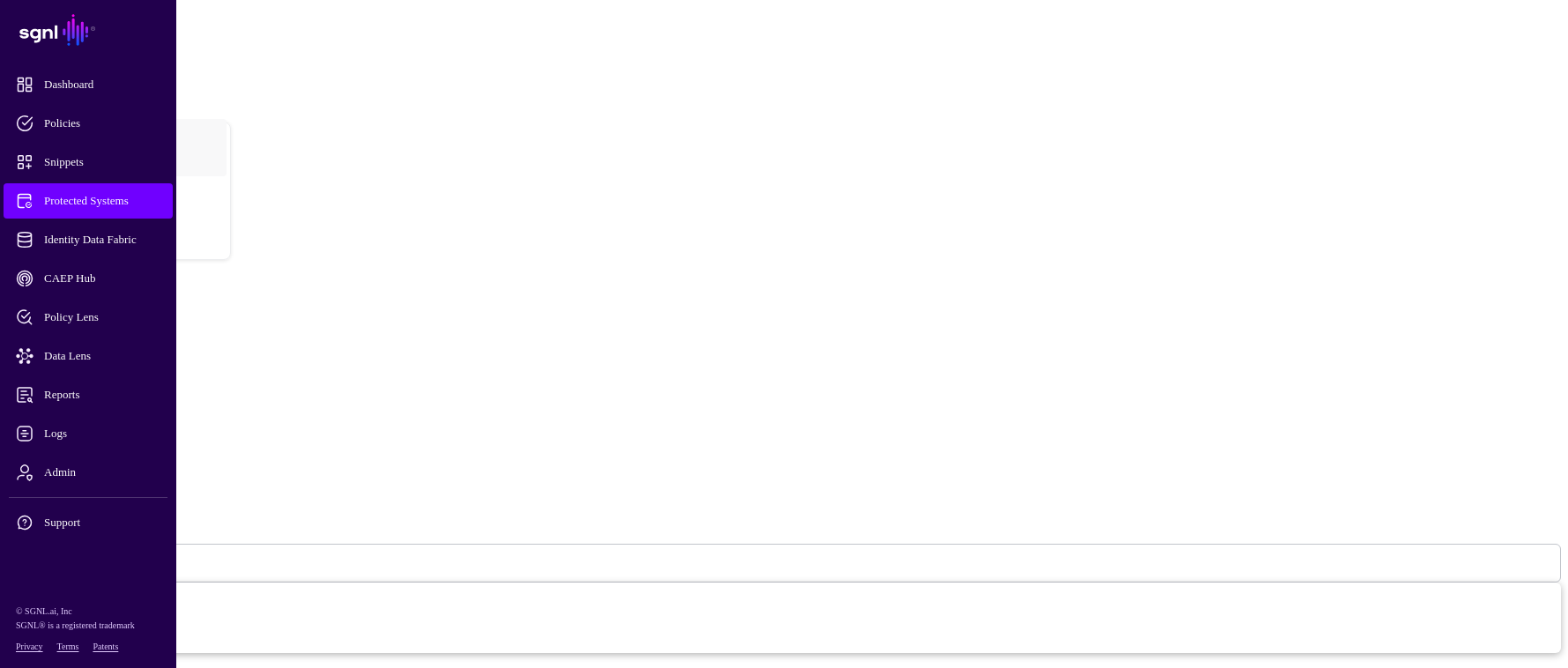 click on "Settings" 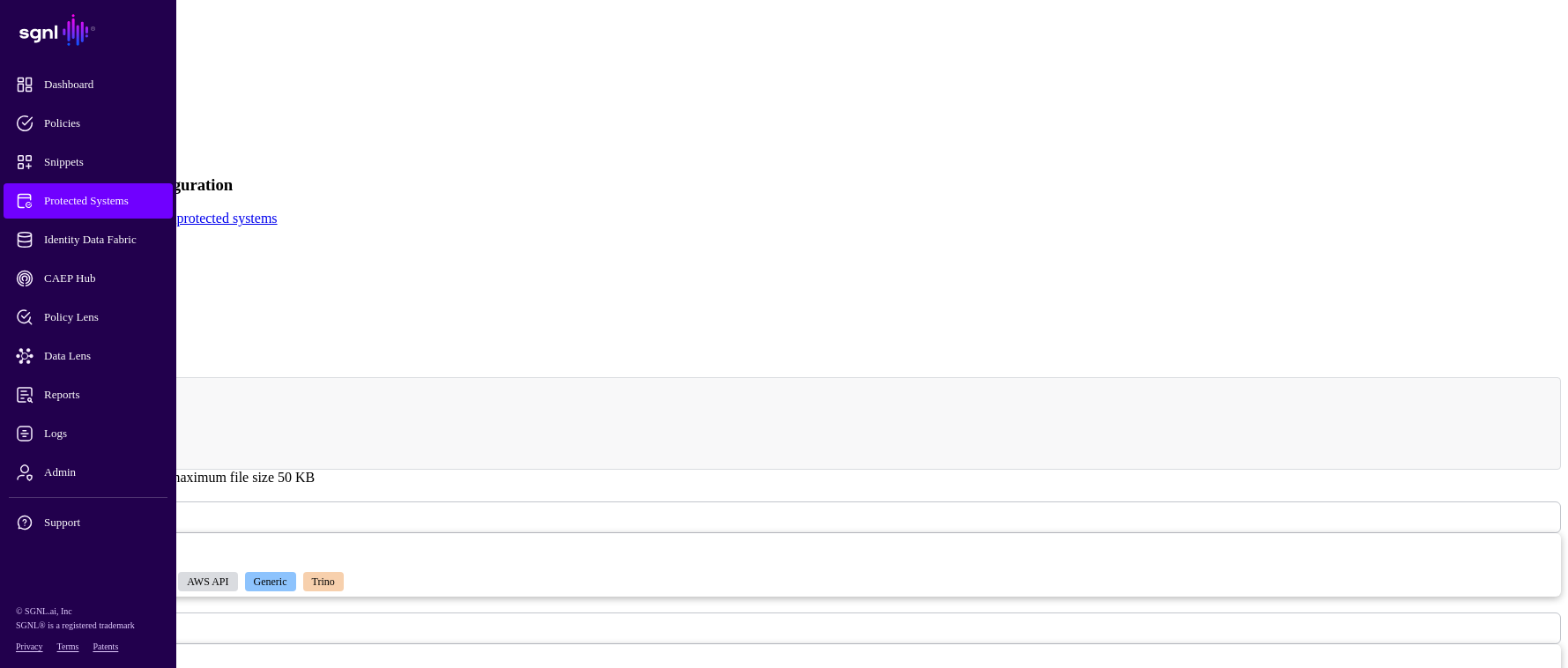 scroll, scrollTop: 0, scrollLeft: 0, axis: both 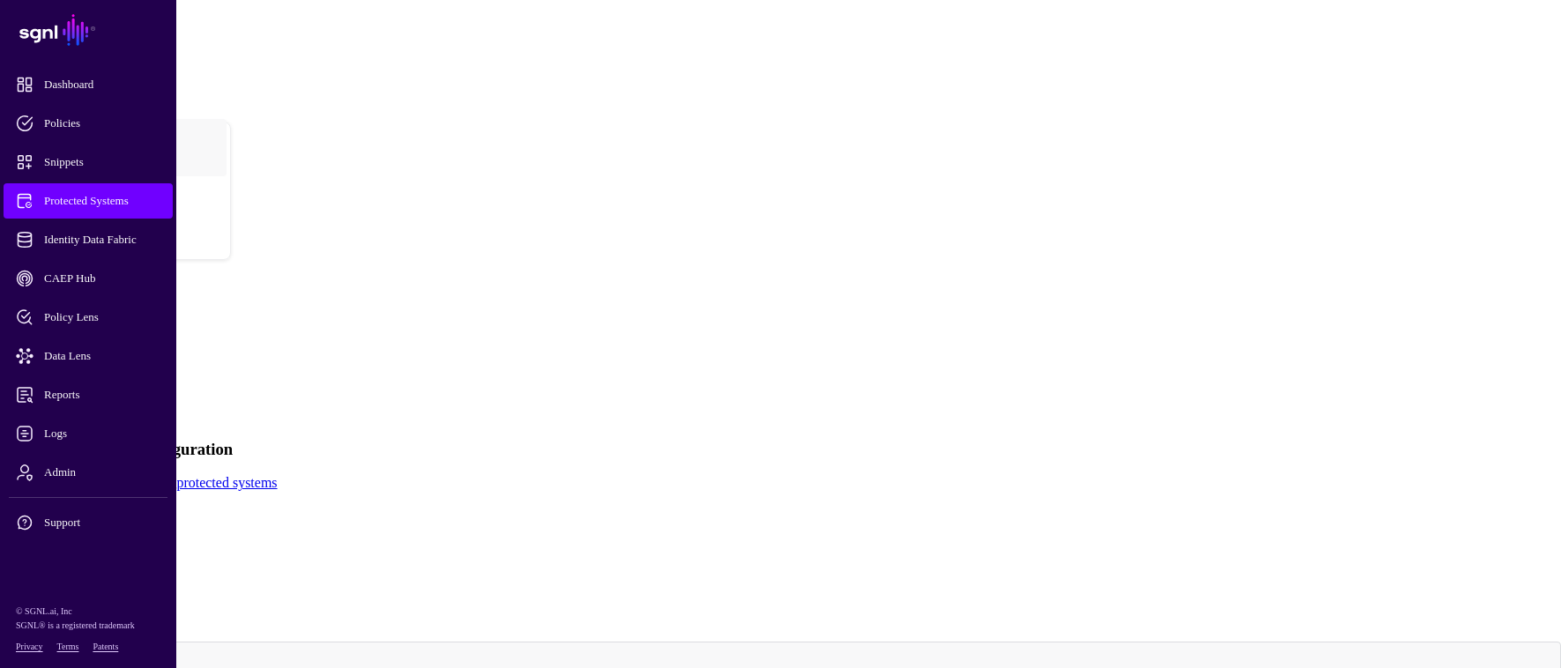 click on "Transforms" 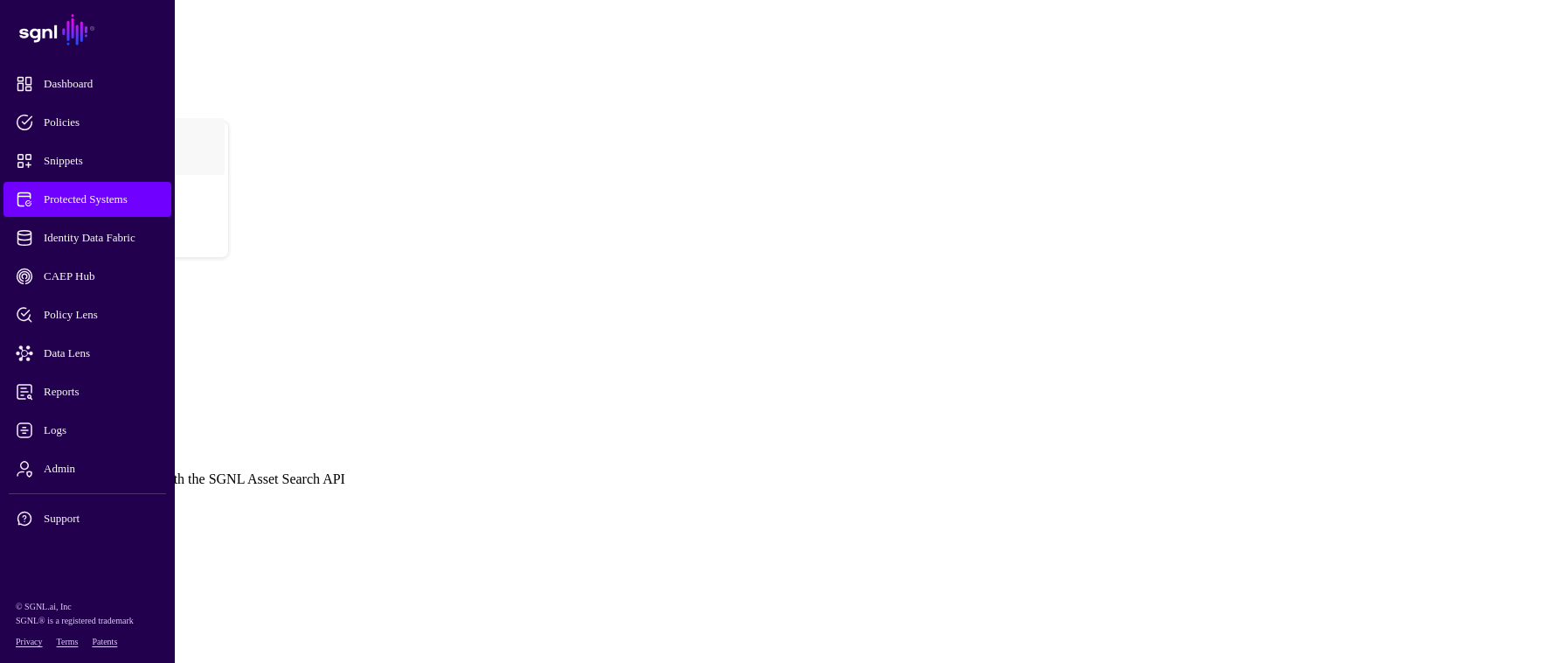 click at bounding box center (7, 501) 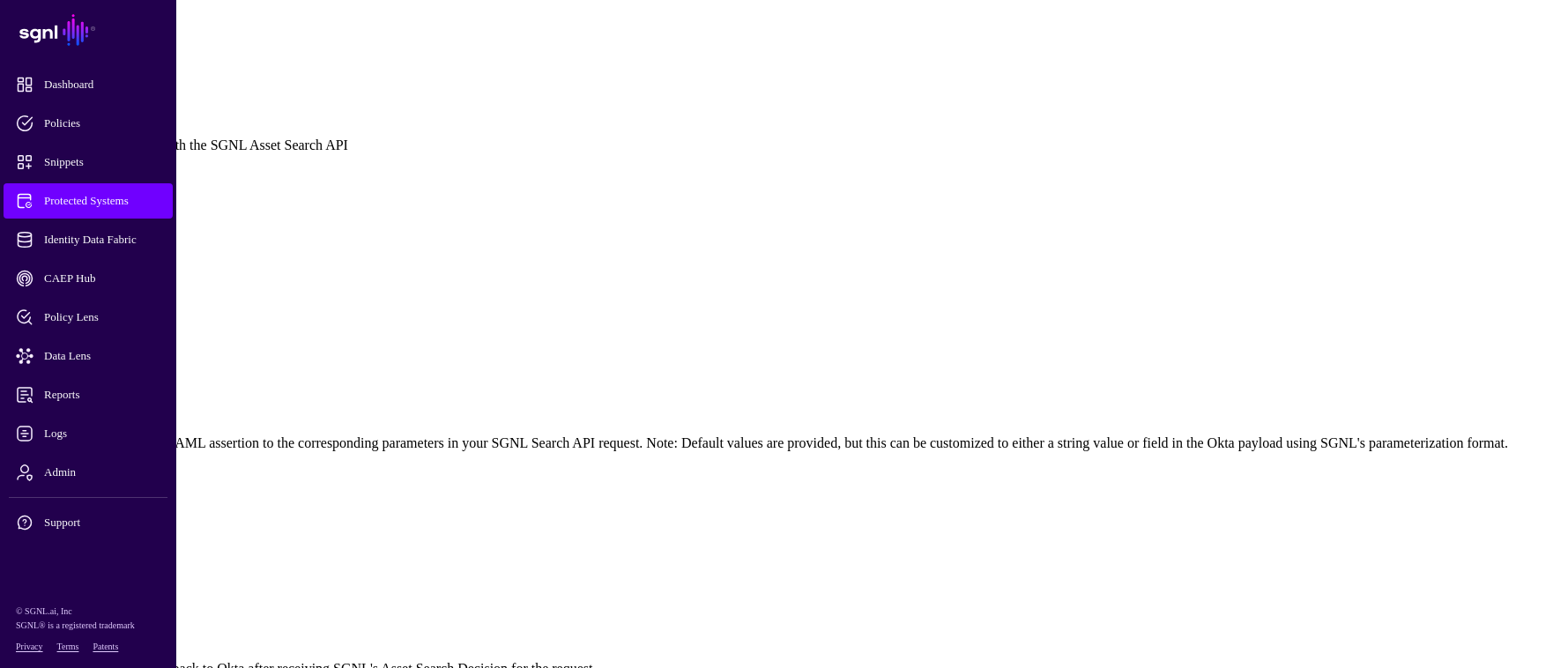 scroll, scrollTop: 441, scrollLeft: 0, axis: vertical 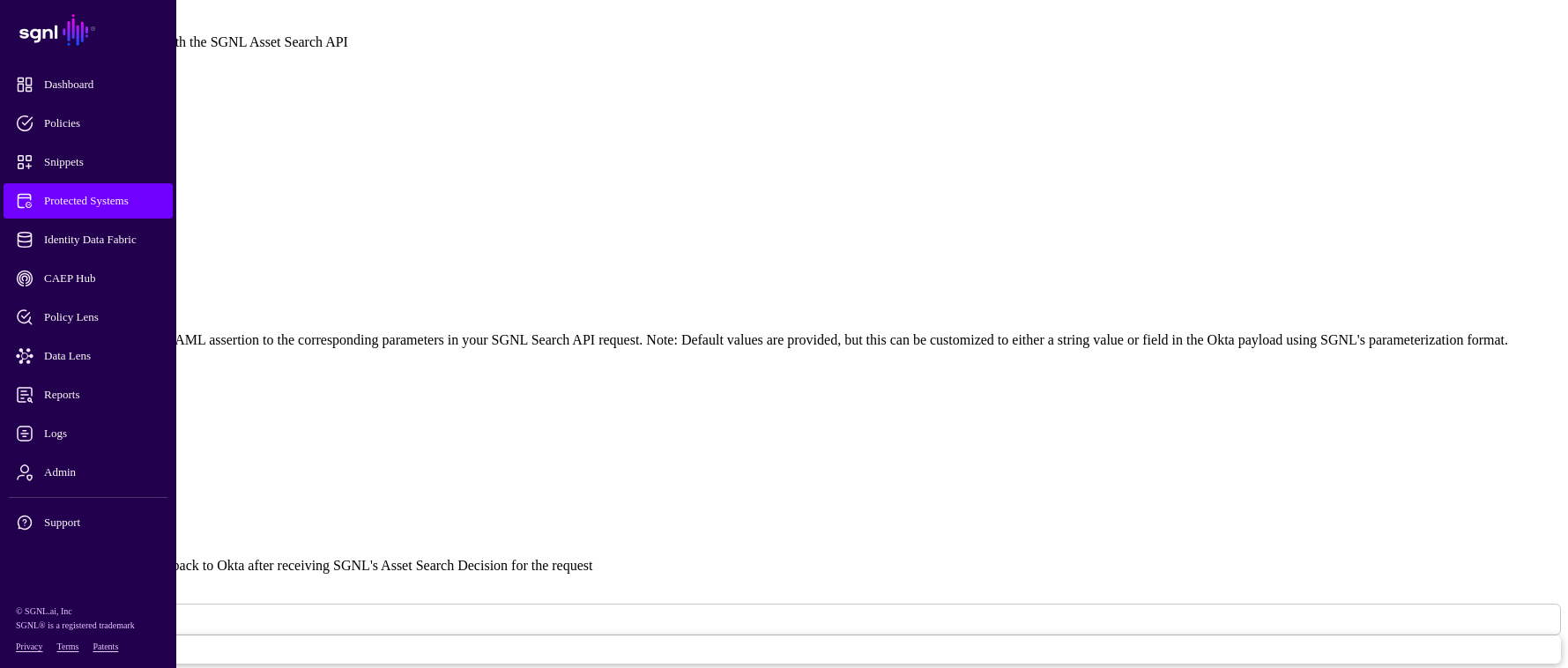 click at bounding box center [7, 412] 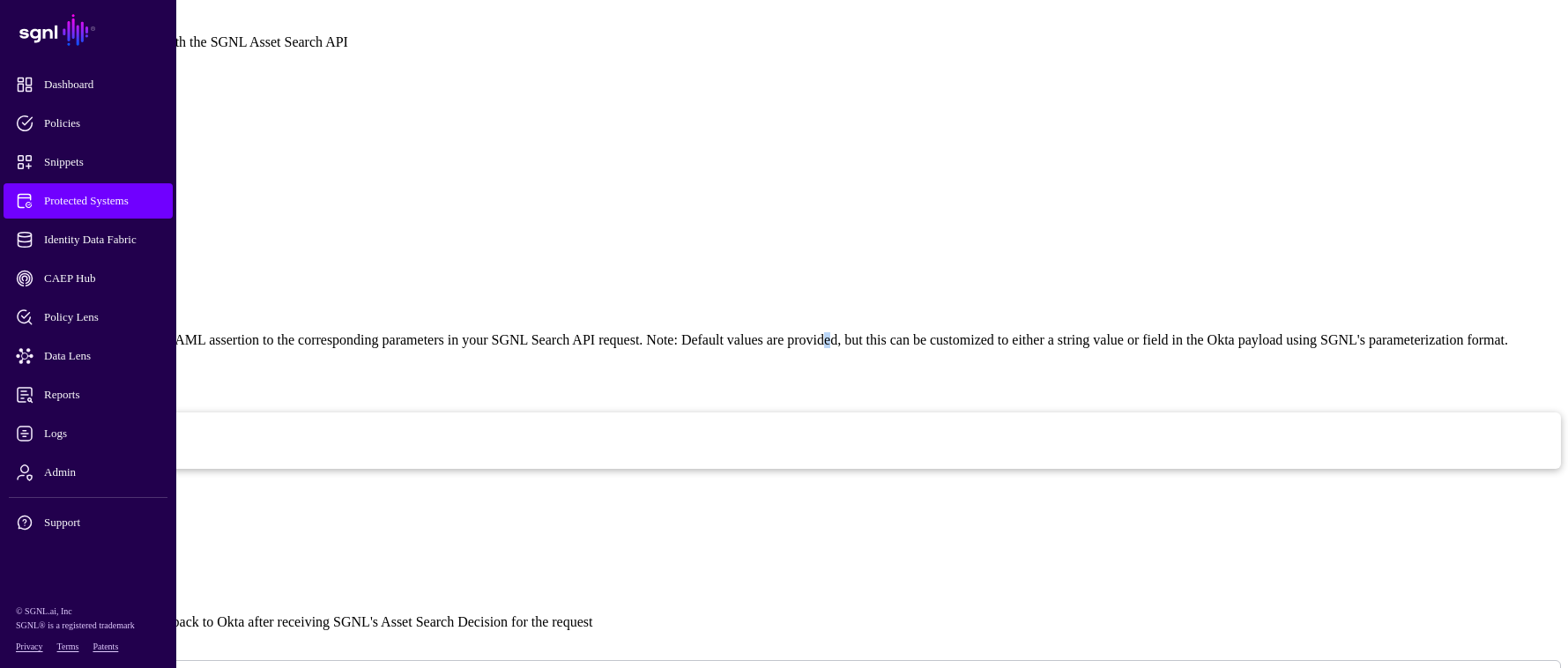 click on "Map the fields in your Okta SAML assertion to the corresponding parameters in your SGNL Search API request. Note: Default values are provided, but this can be customized to either a string value or field in the Okta payload using SGNL's parameterization format." at bounding box center [784, 340] 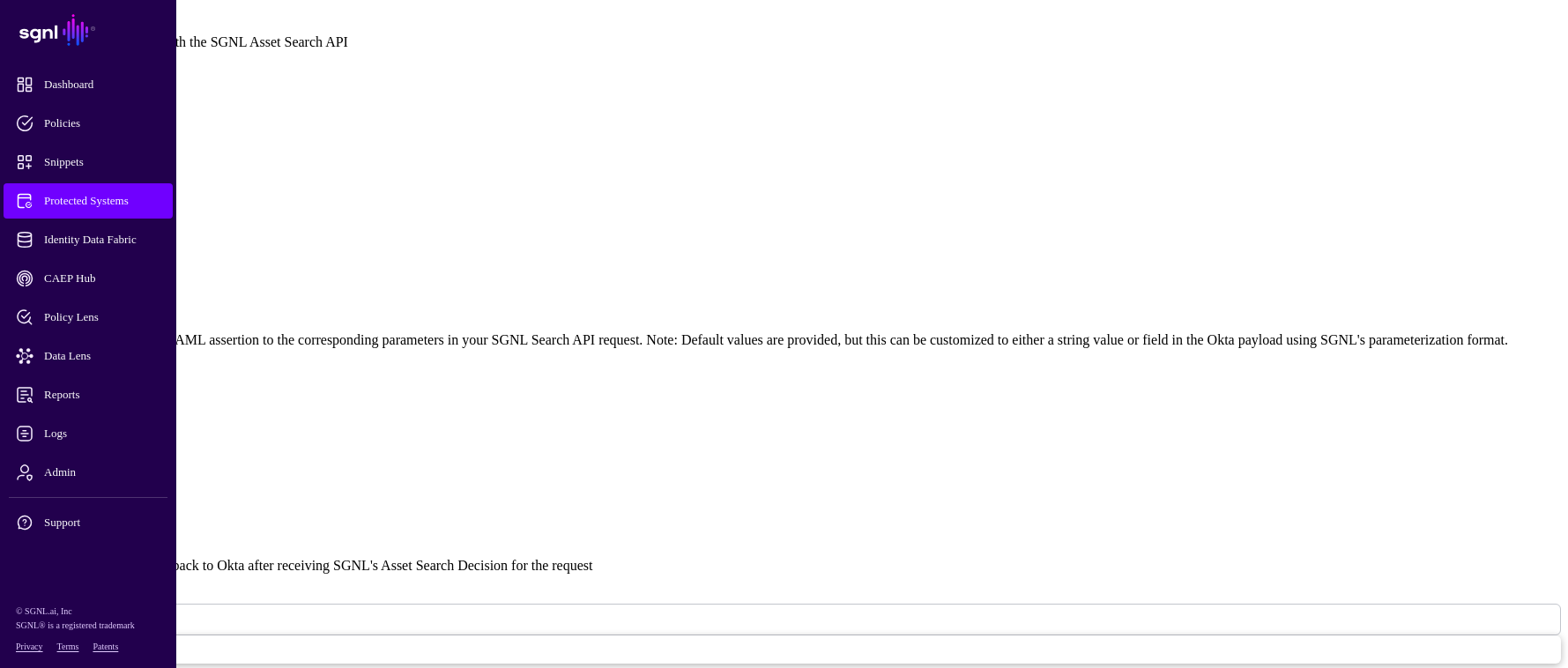 drag, startPoint x: 674, startPoint y: 326, endPoint x: 303, endPoint y: 341, distance: 371.30311 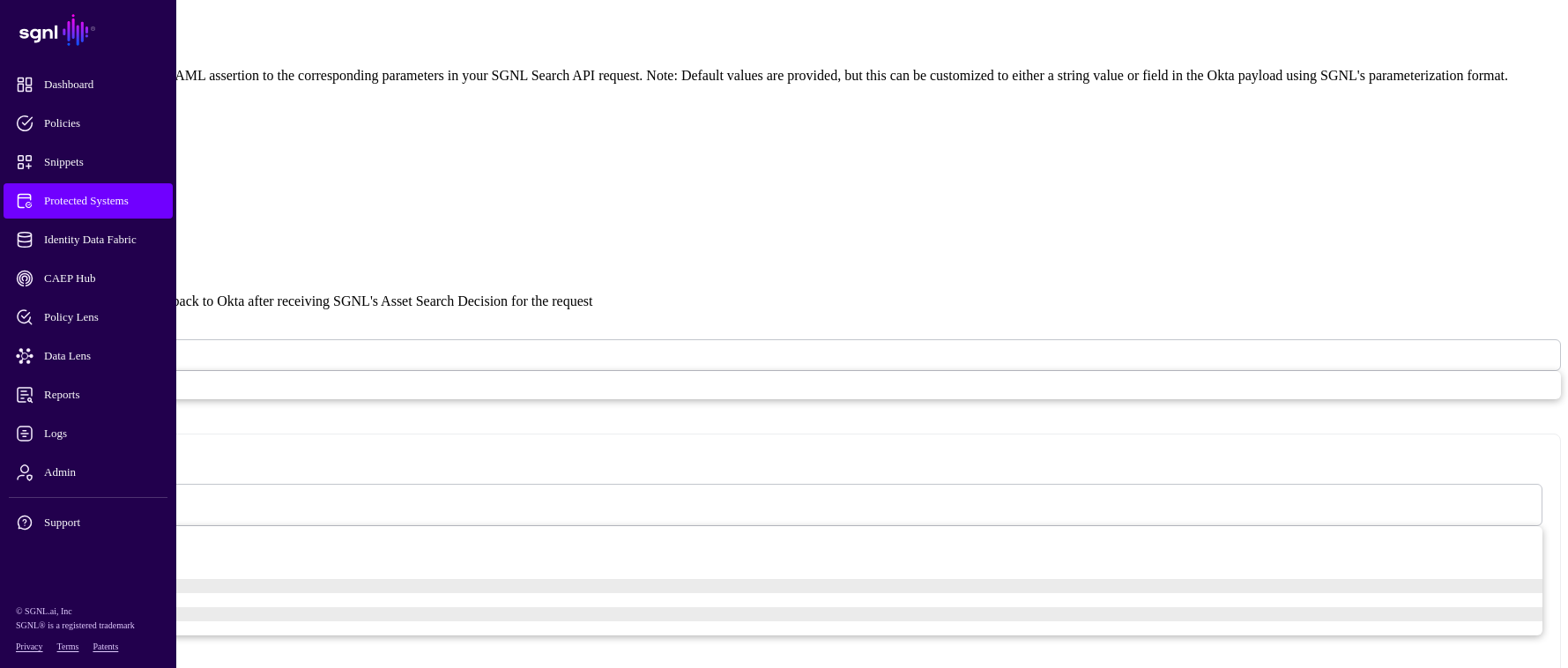scroll, scrollTop: 793, scrollLeft: 0, axis: vertical 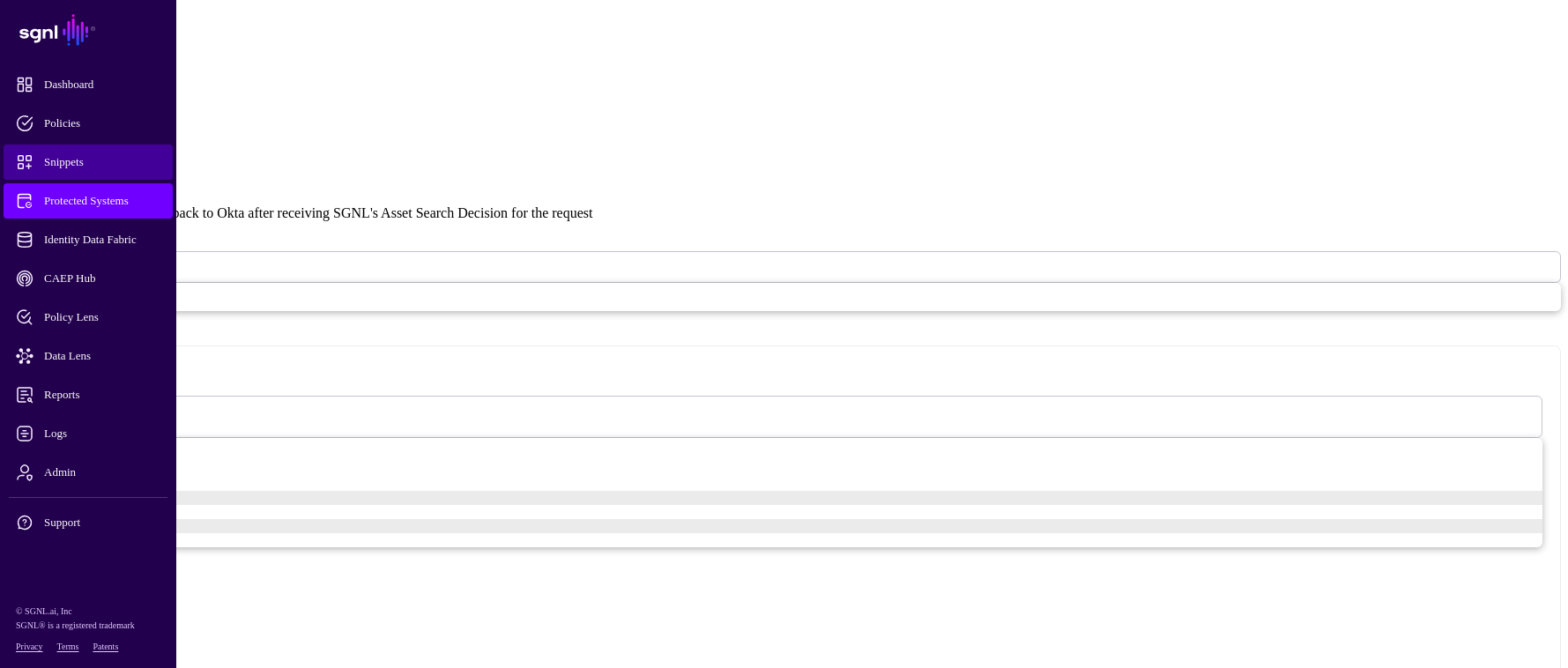 click on "Snippets" 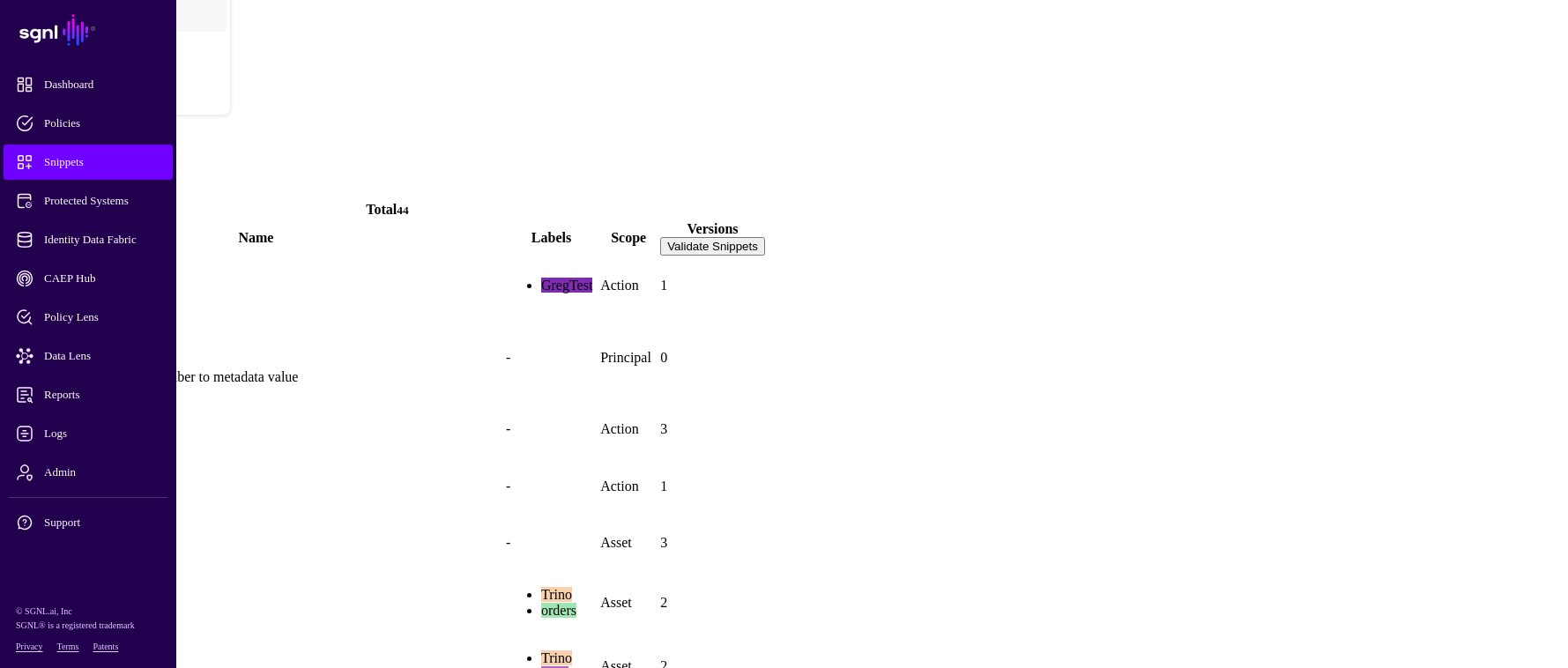 scroll, scrollTop: 0, scrollLeft: 0, axis: both 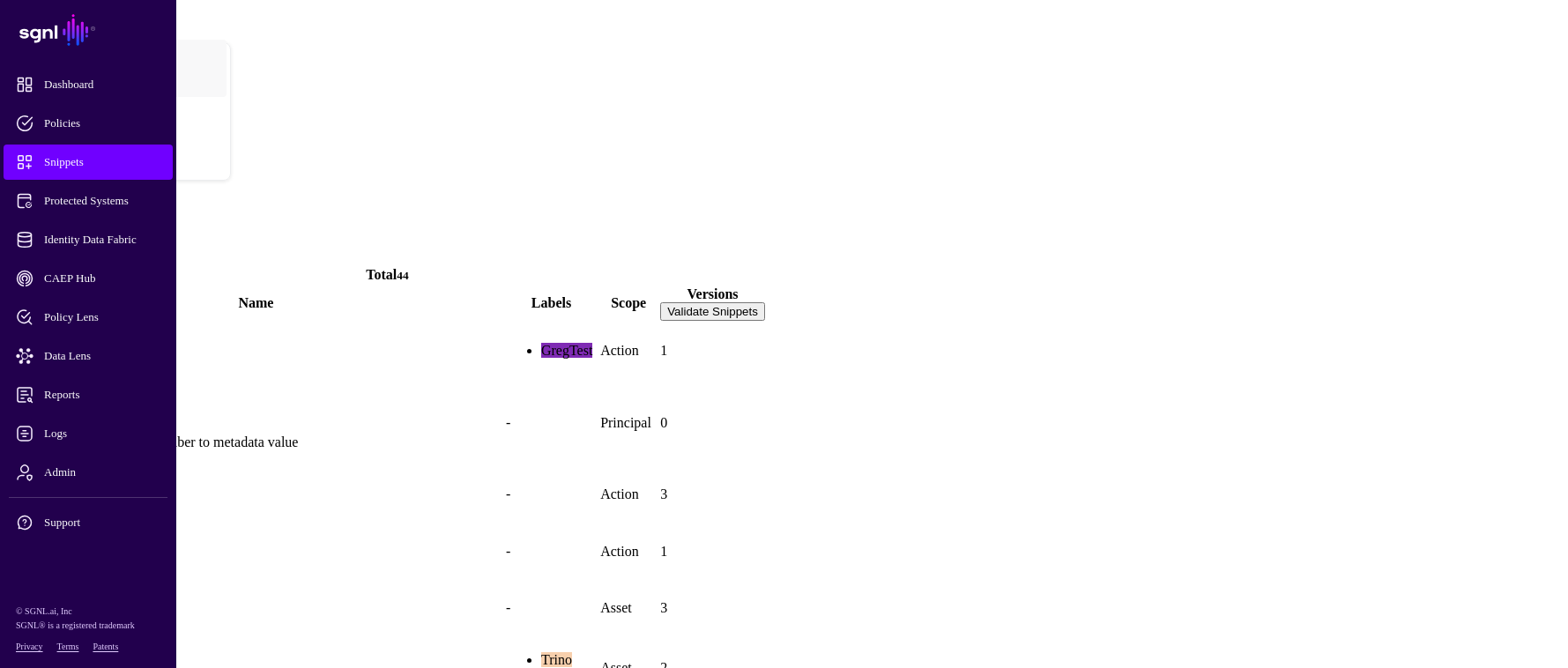 click on "Scope" 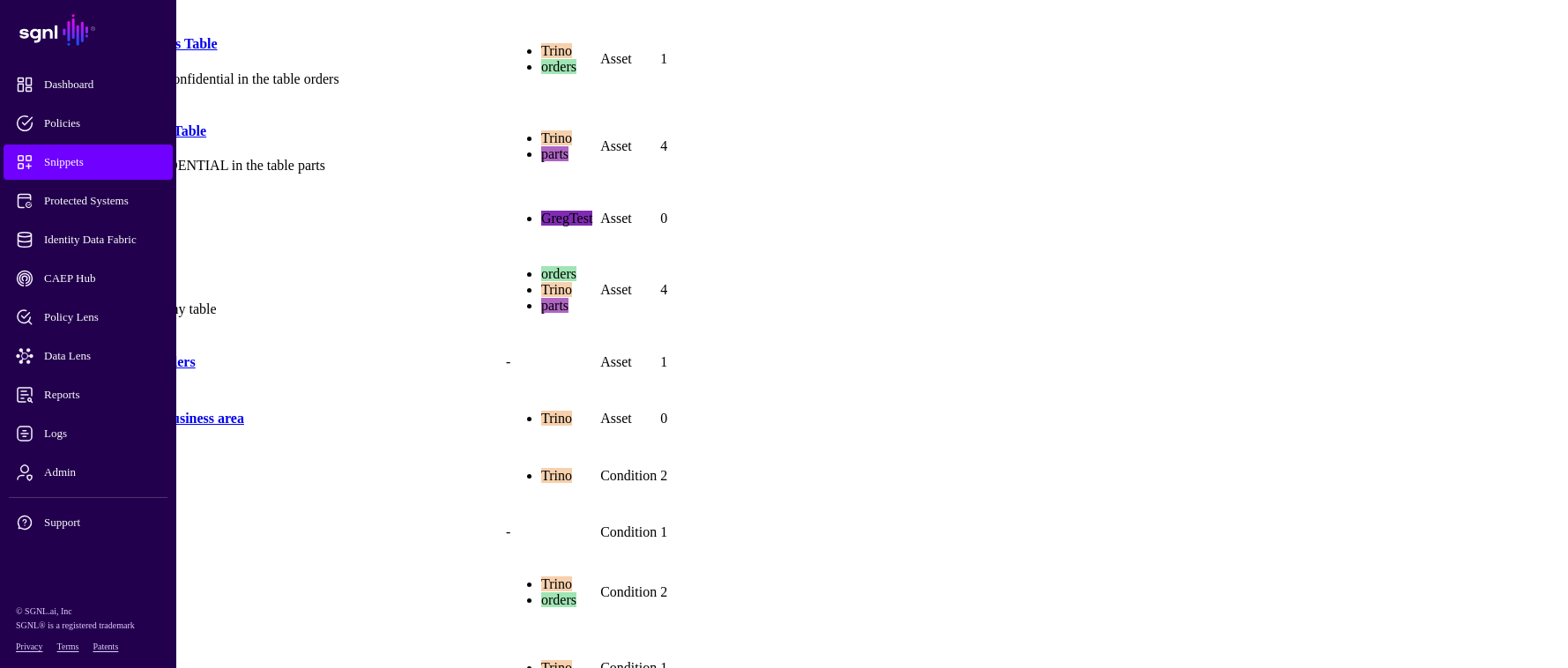click on "AssetIsPrincipal" 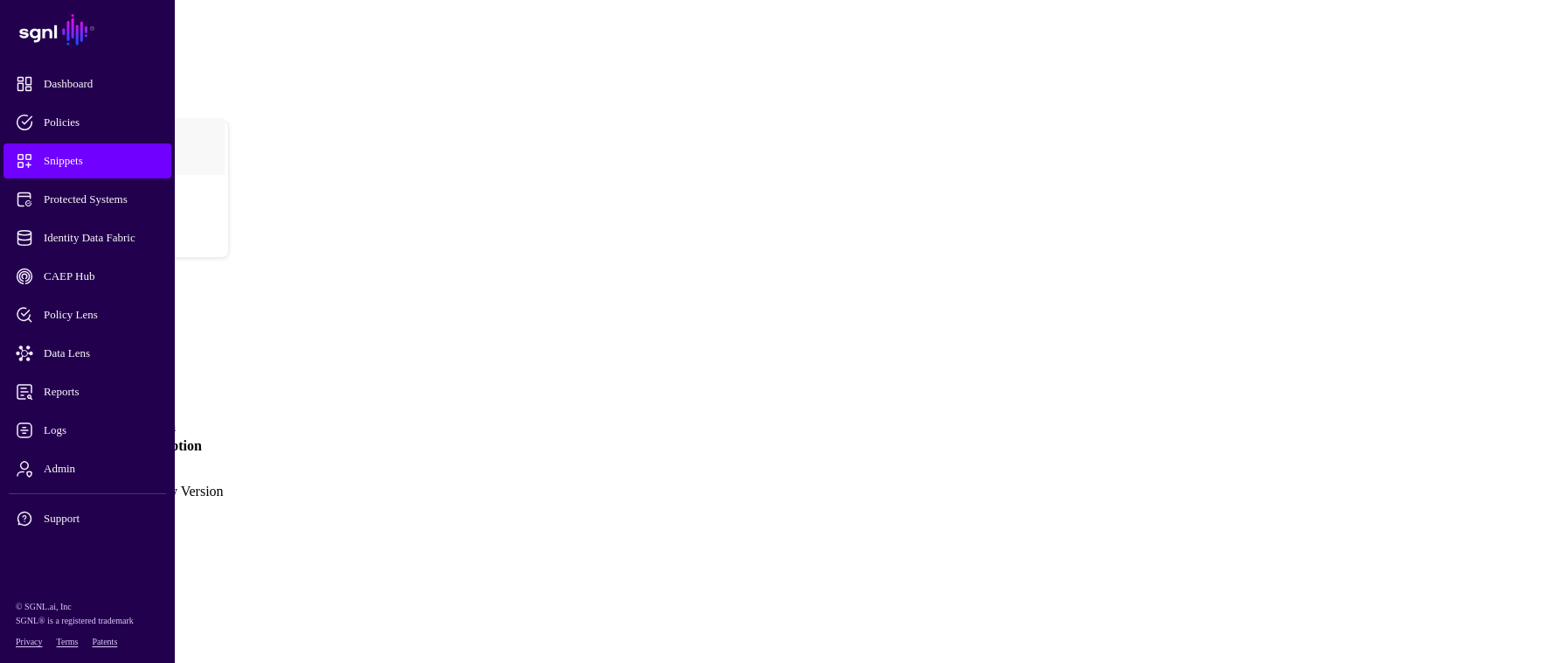 click on "Version 1" at bounding box center (41, 483) 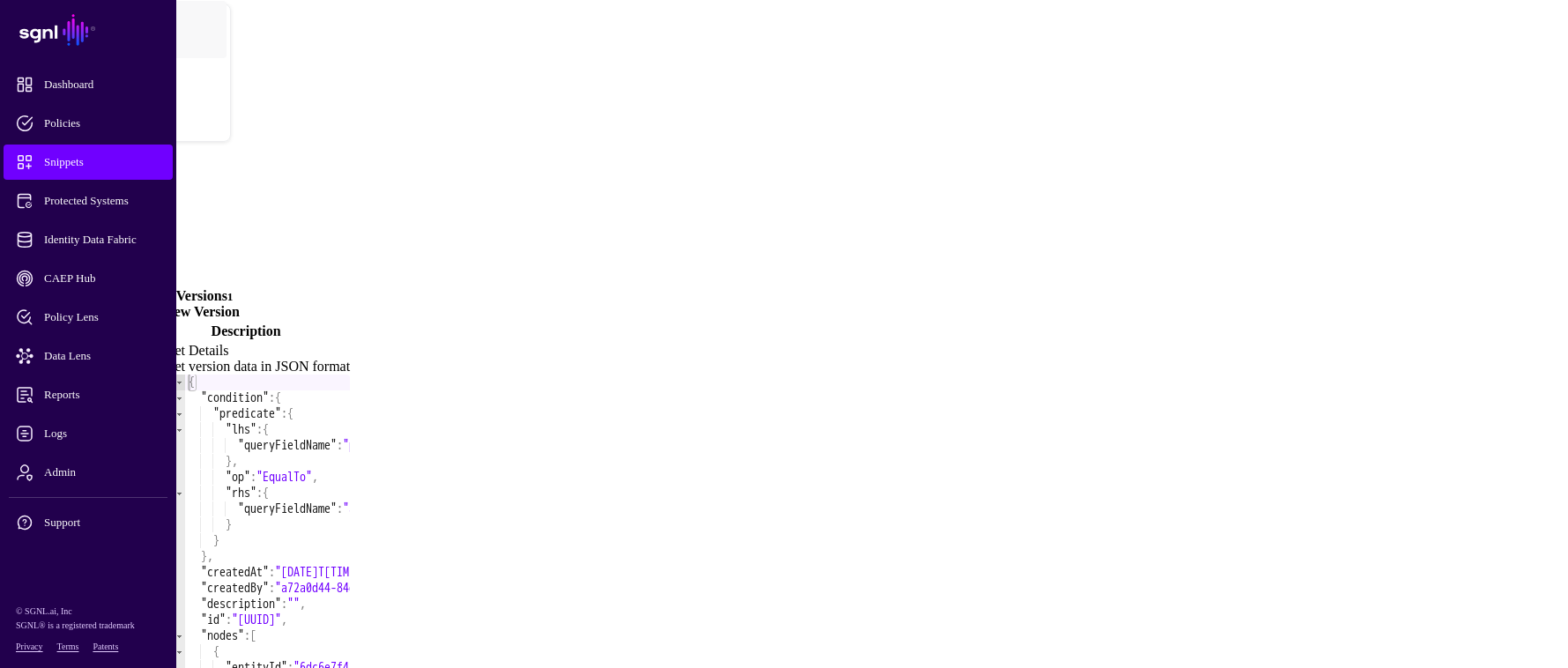 scroll, scrollTop: 0, scrollLeft: 0, axis: both 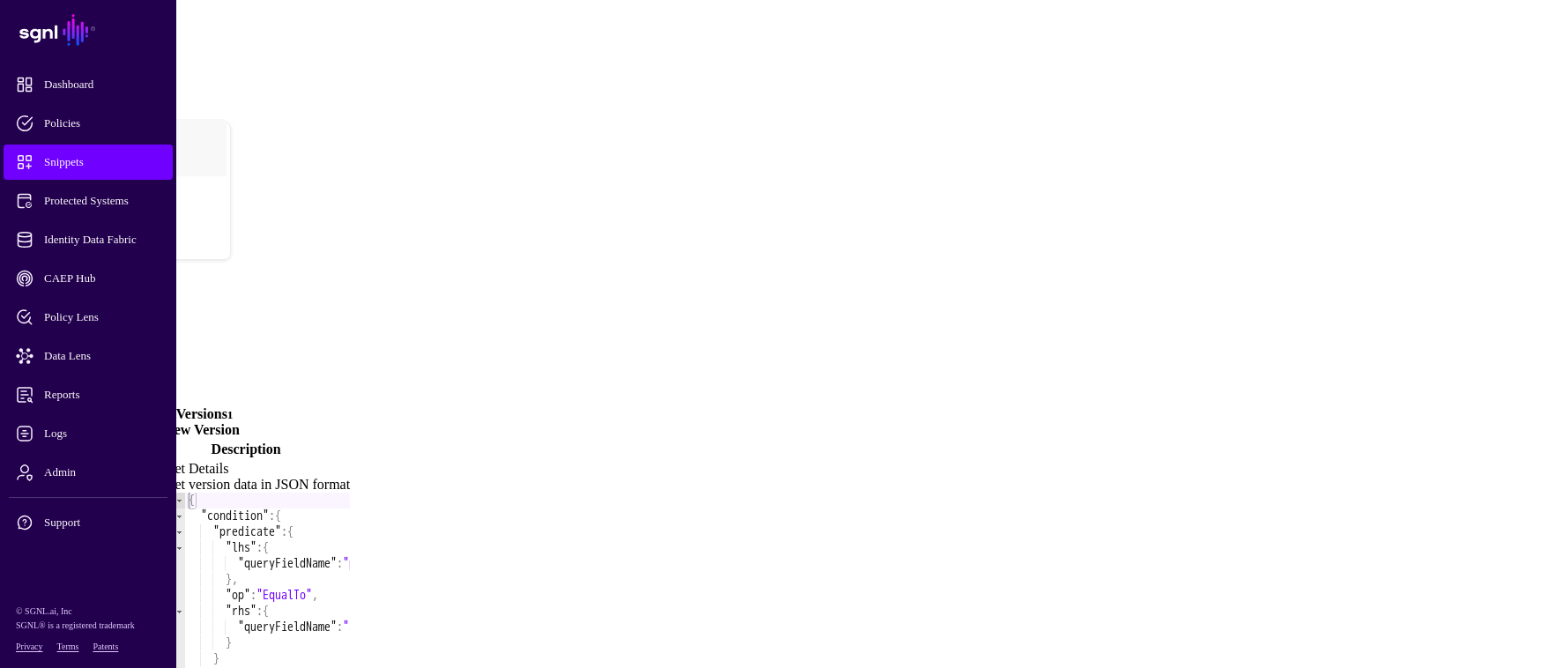 click on "Create New Version" 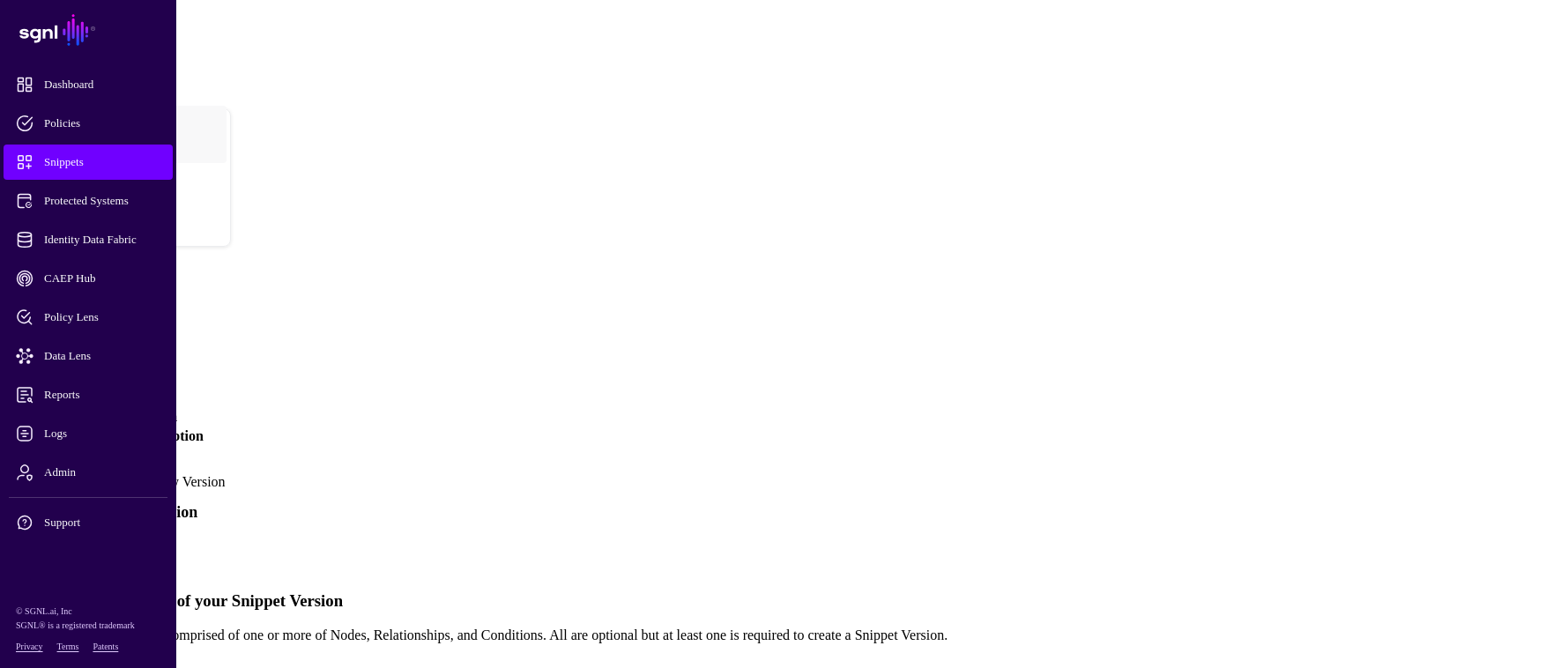 scroll, scrollTop: 5, scrollLeft: 0, axis: vertical 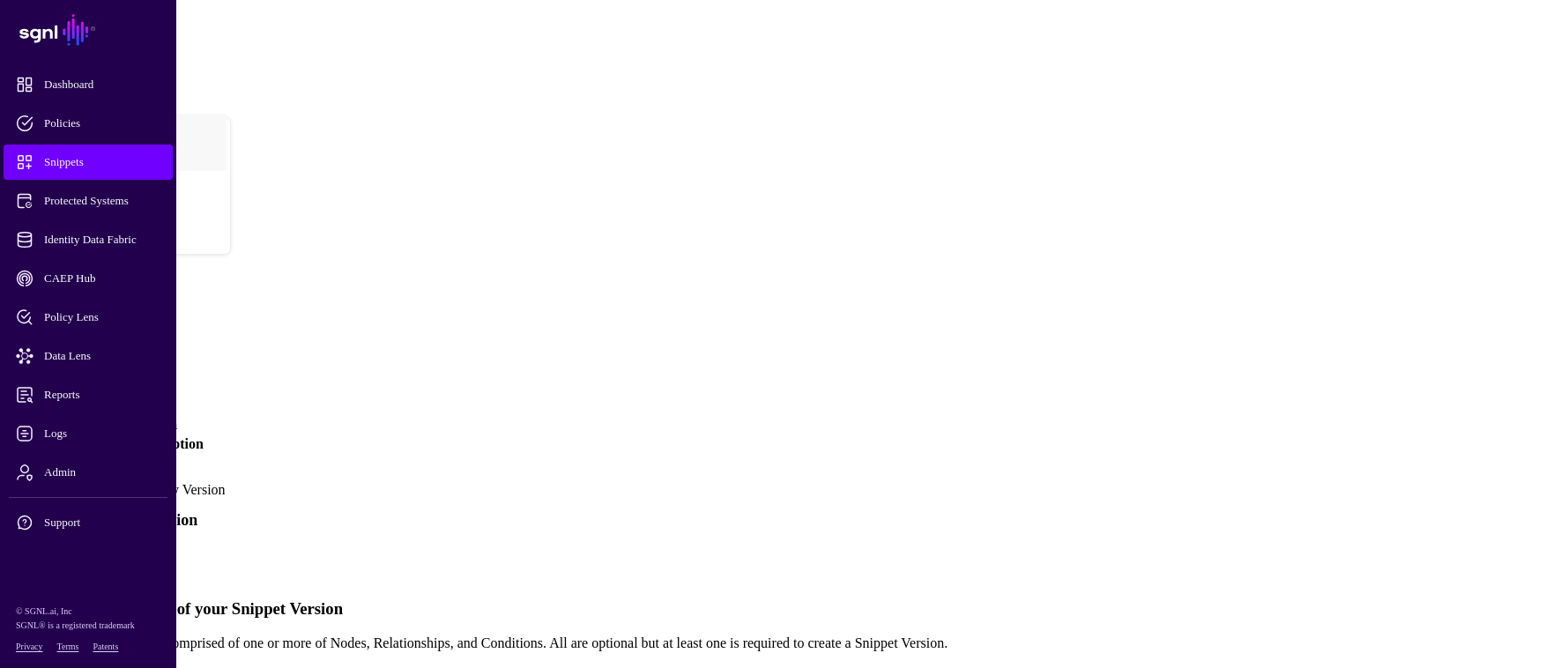 click on "Simplified" at bounding box center [72, 558] 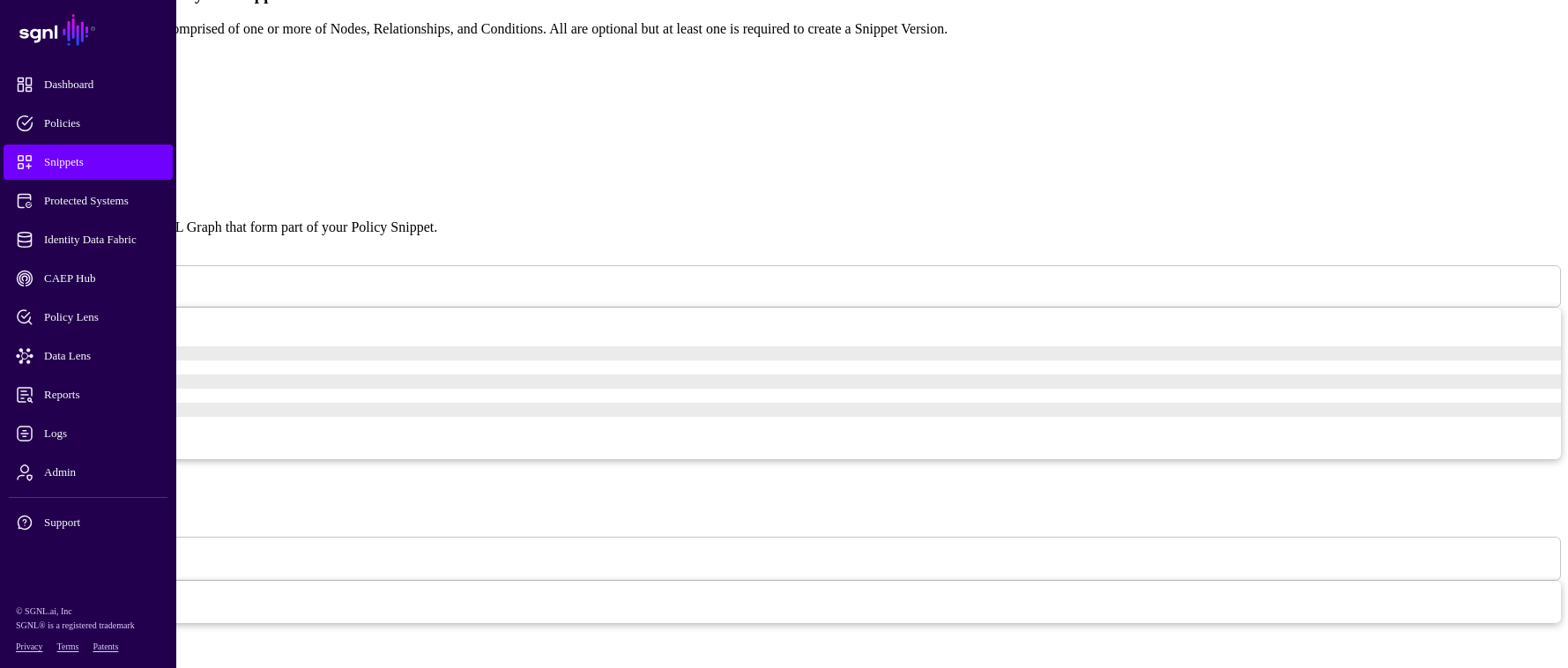 scroll, scrollTop: 710, scrollLeft: 0, axis: vertical 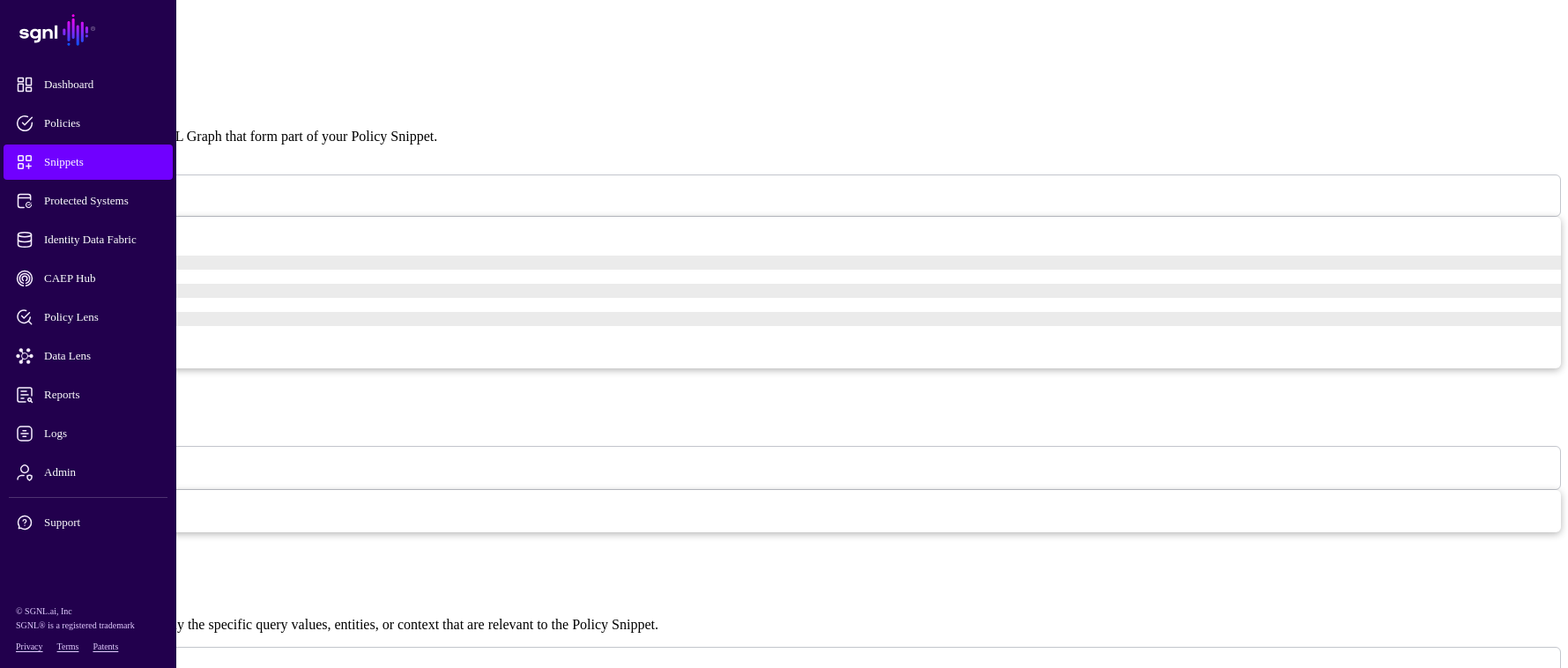 click on "Snippets" 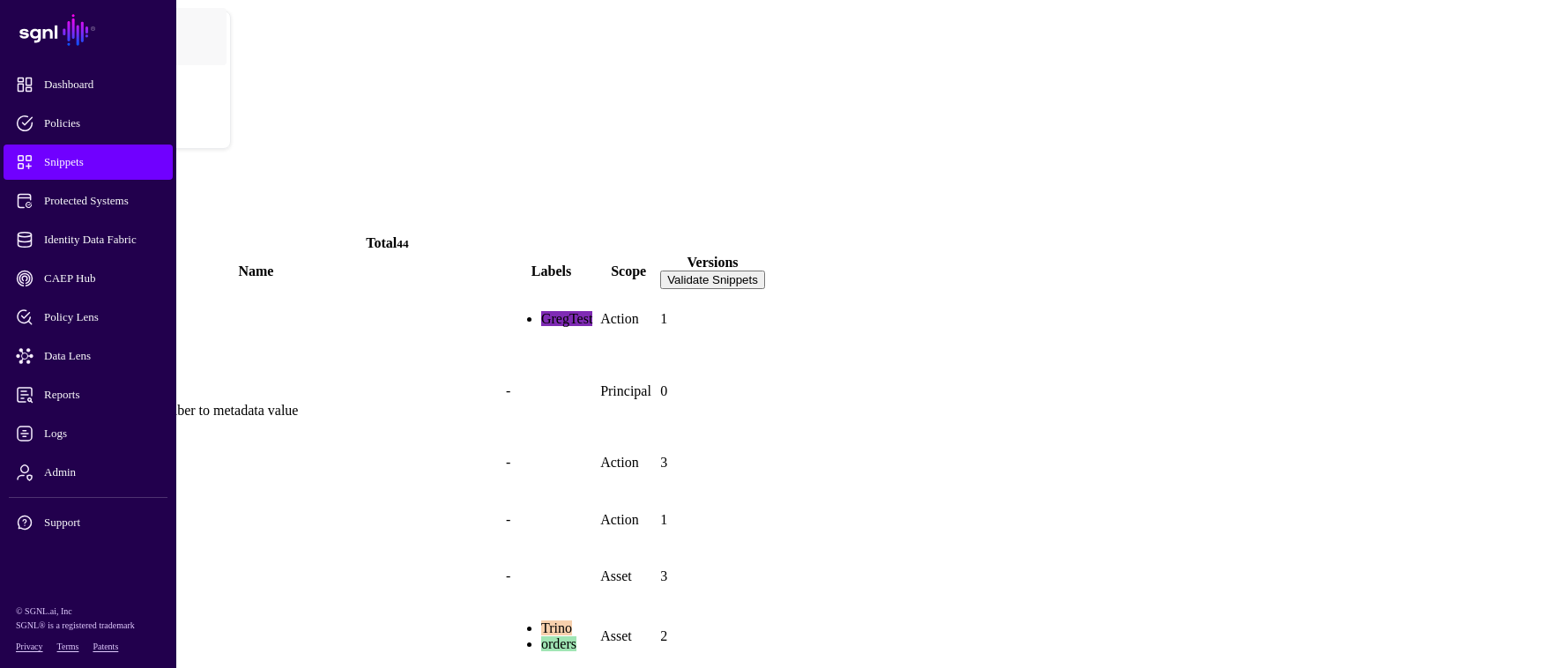 scroll, scrollTop: 88, scrollLeft: 0, axis: vertical 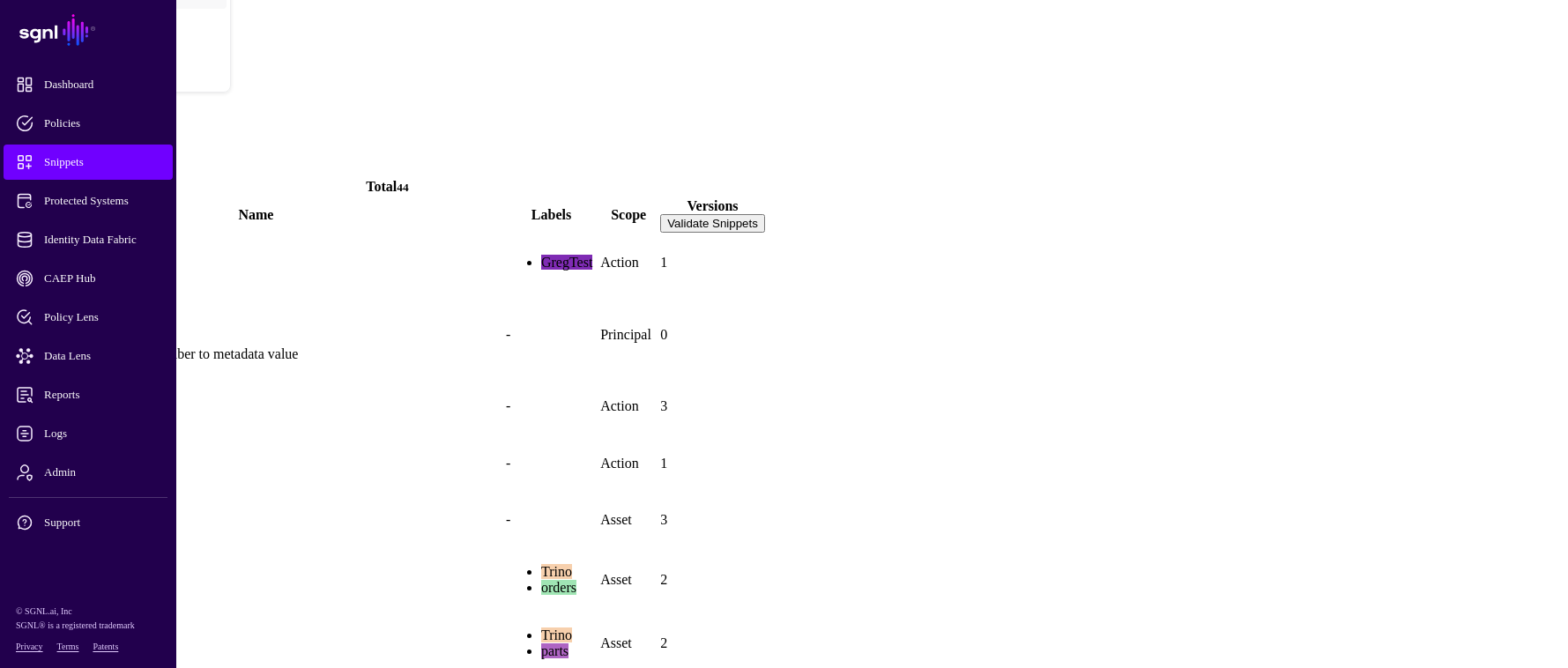 click on "Scope" 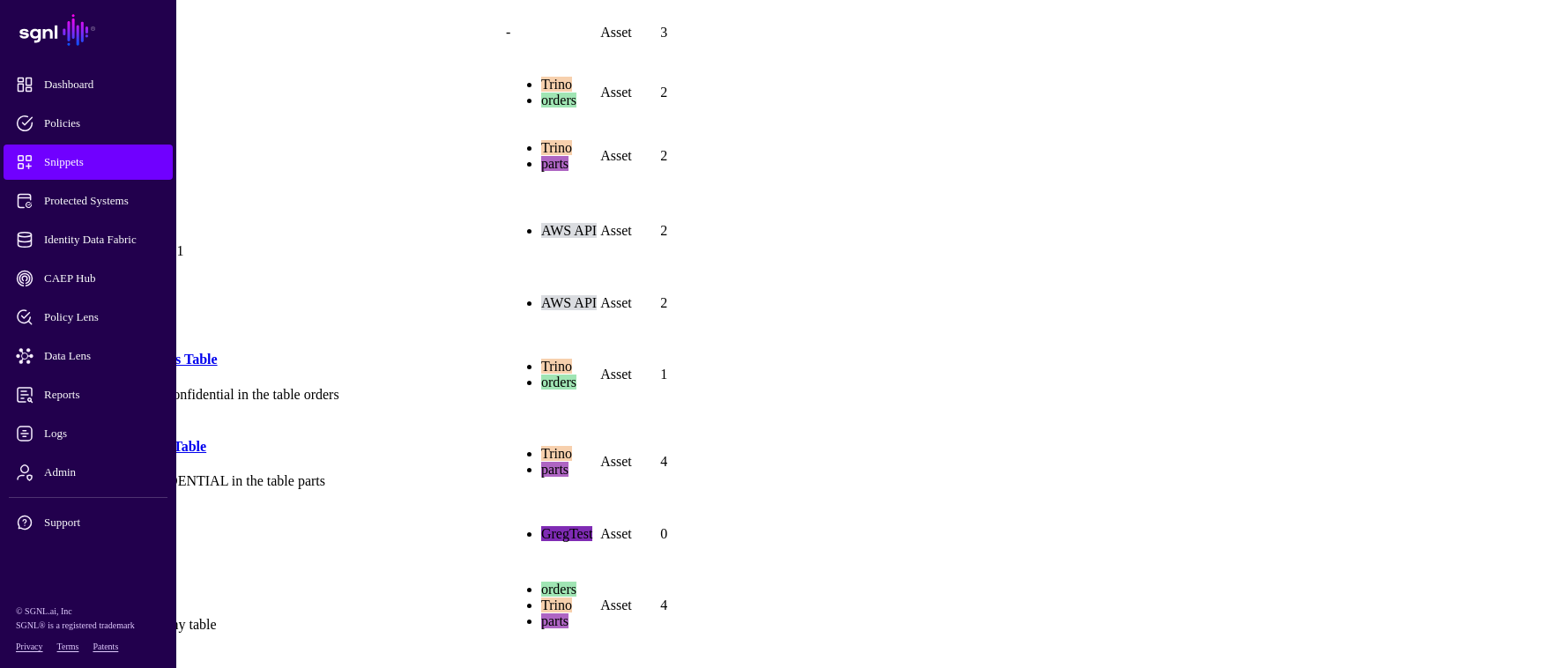 scroll, scrollTop: 881, scrollLeft: 0, axis: vertical 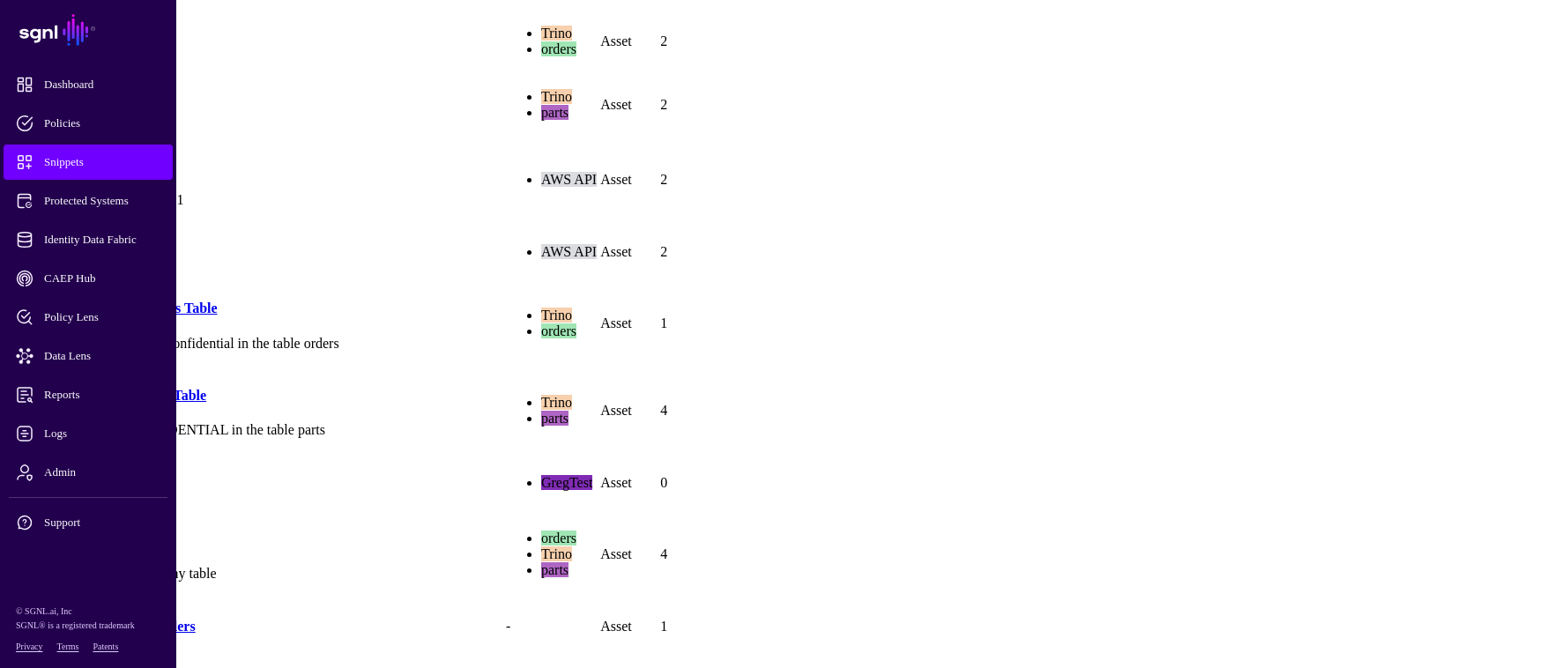click on "AssetIsPrincipal" 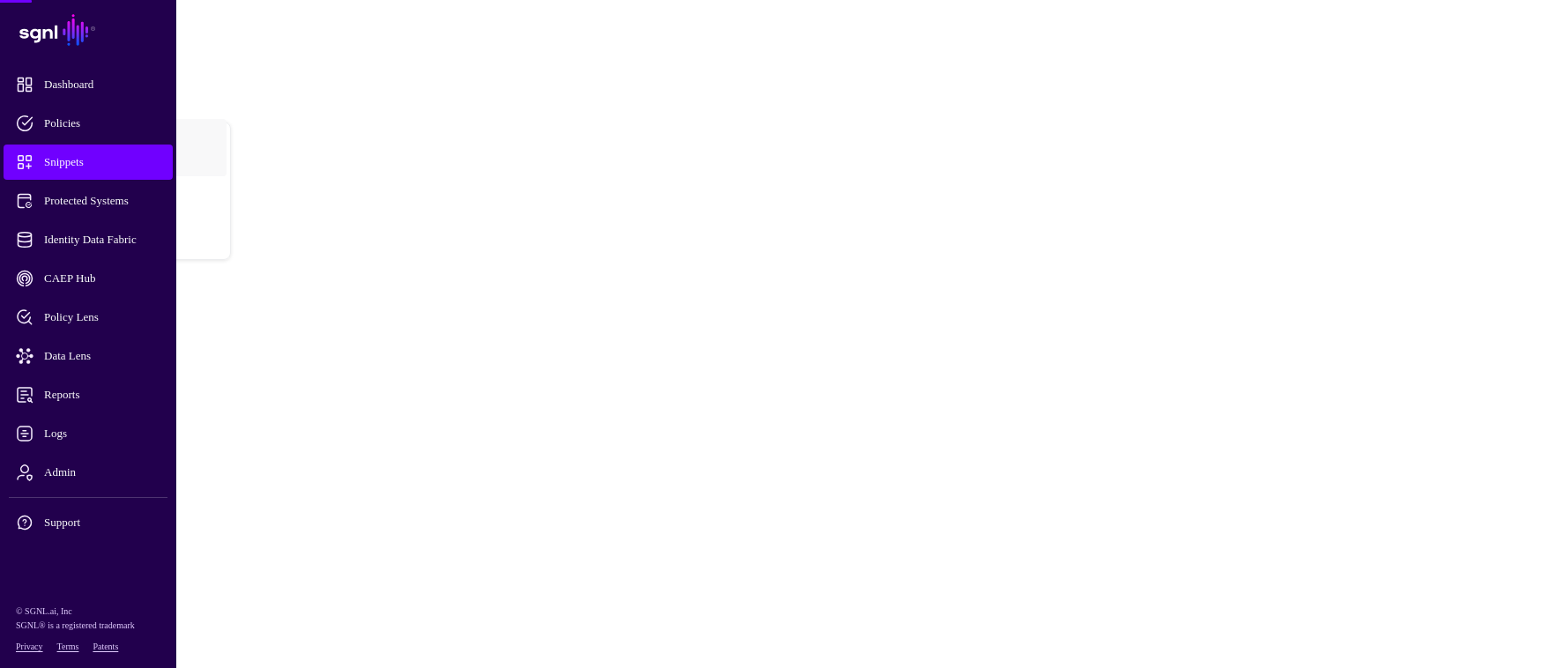 scroll, scrollTop: 0, scrollLeft: 0, axis: both 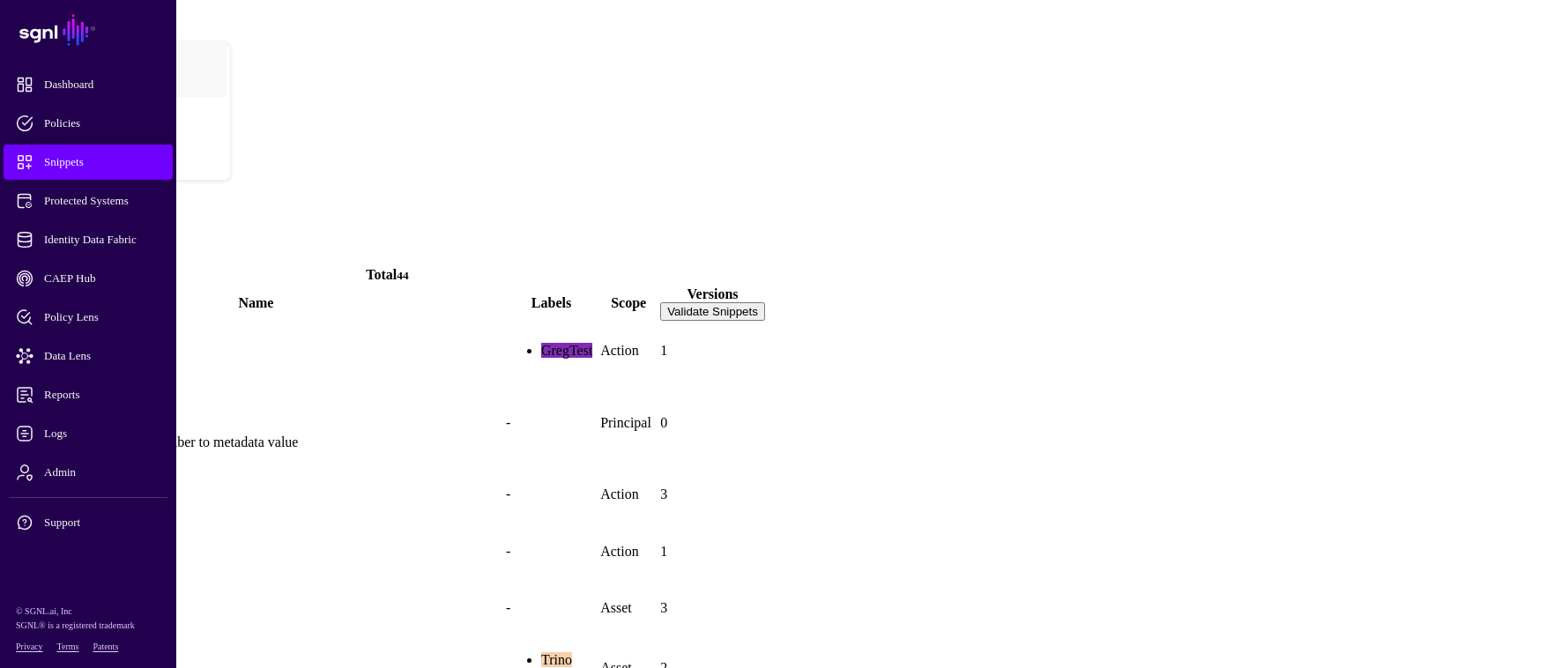 click on "Scope" 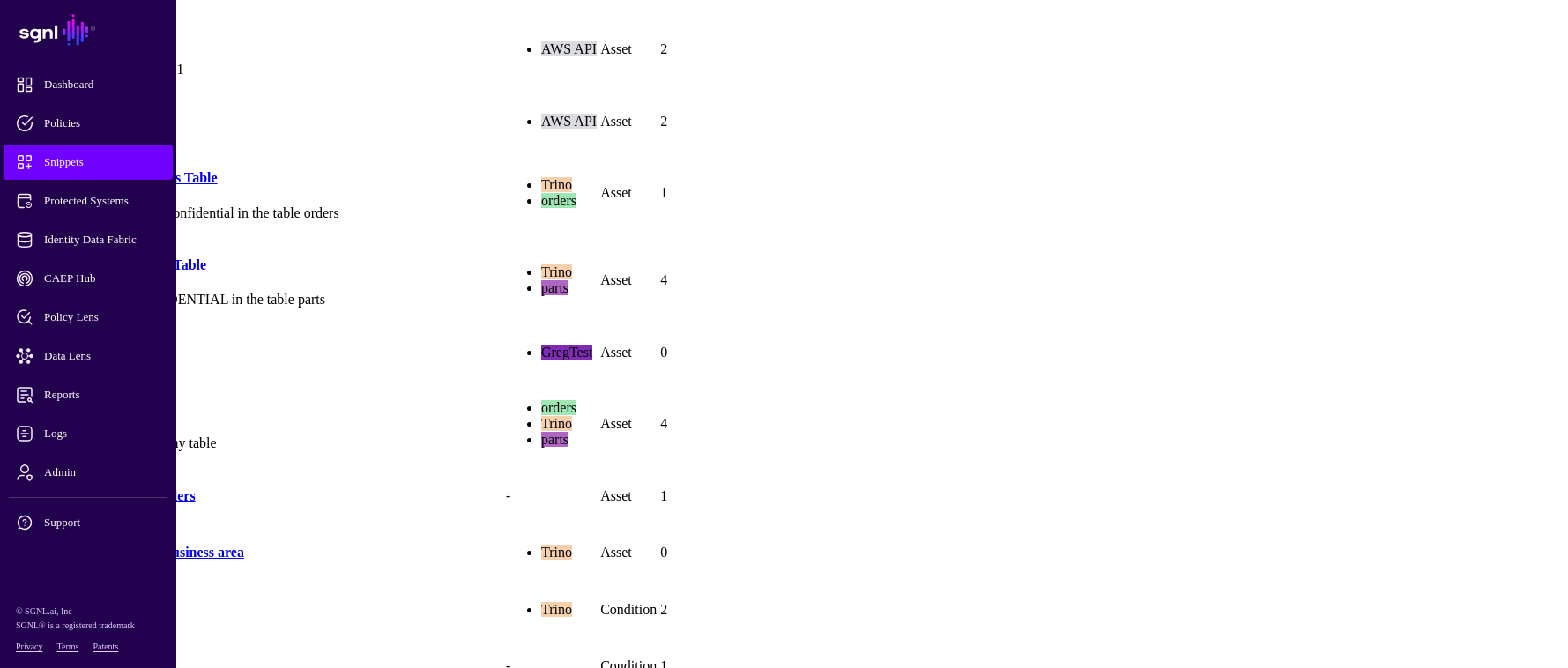 scroll, scrollTop: 1058, scrollLeft: 0, axis: vertical 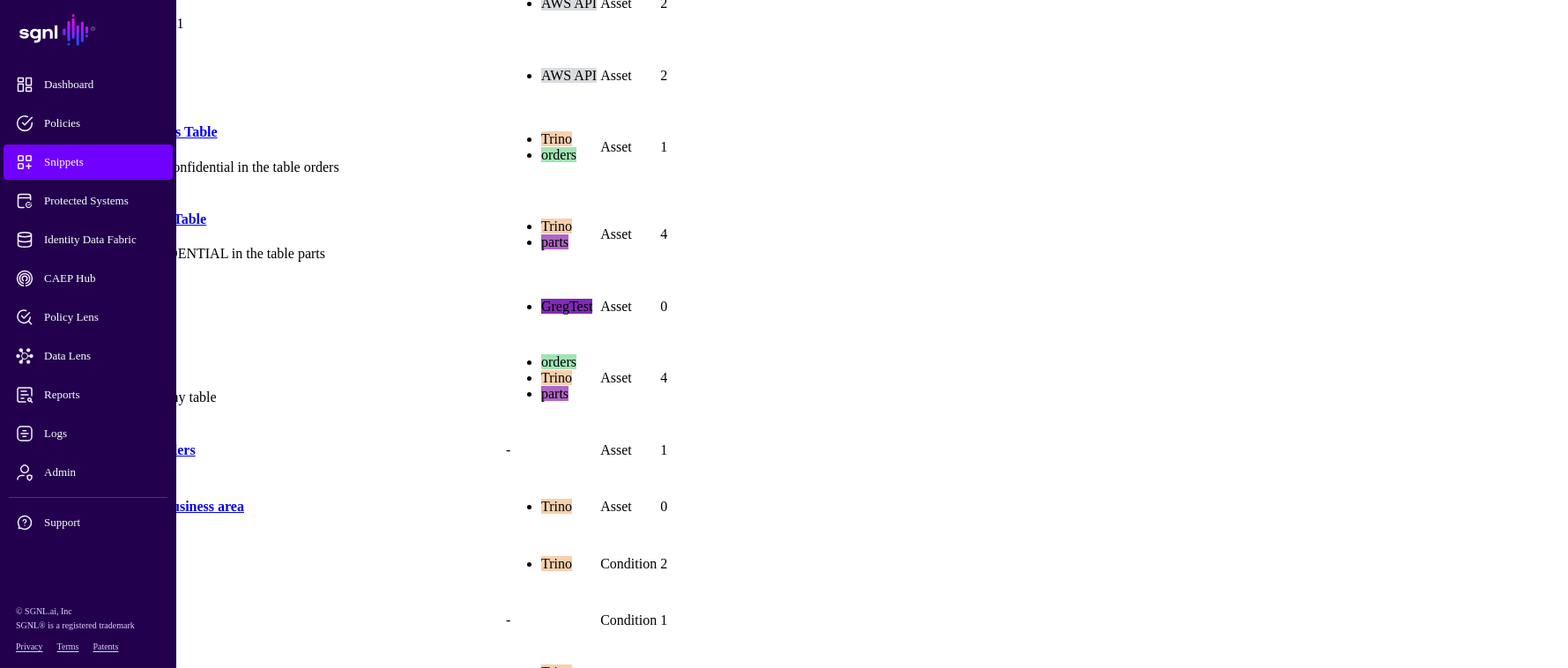 click on "AssetIsPrincipal" 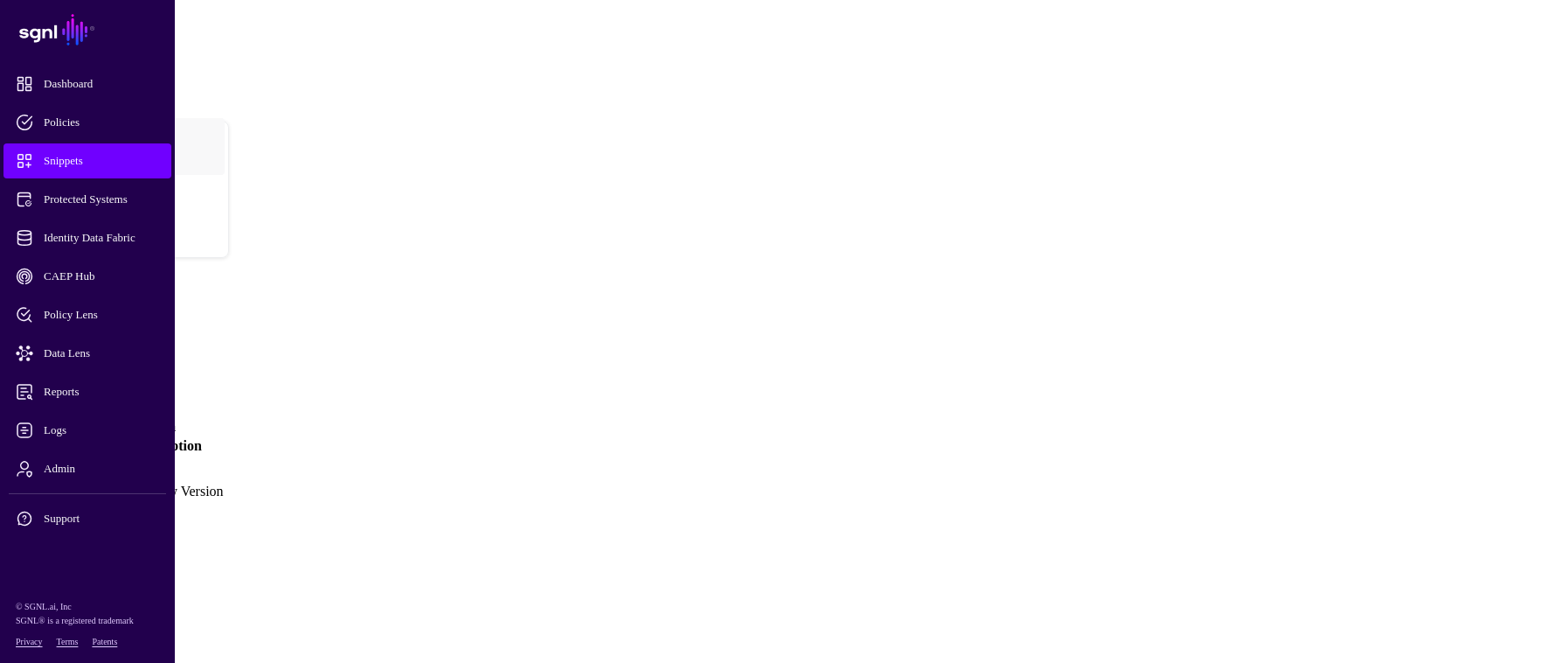 click on "Settings" 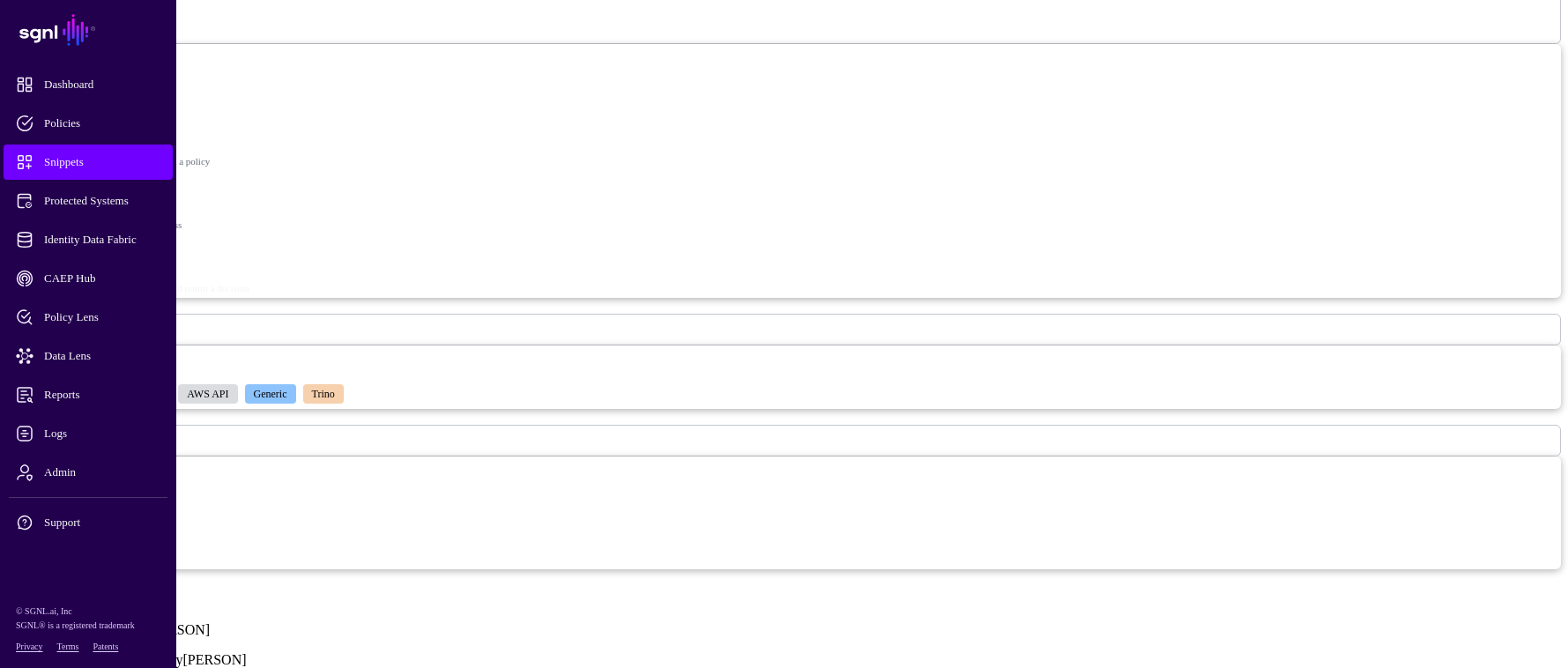 scroll, scrollTop: 714, scrollLeft: 0, axis: vertical 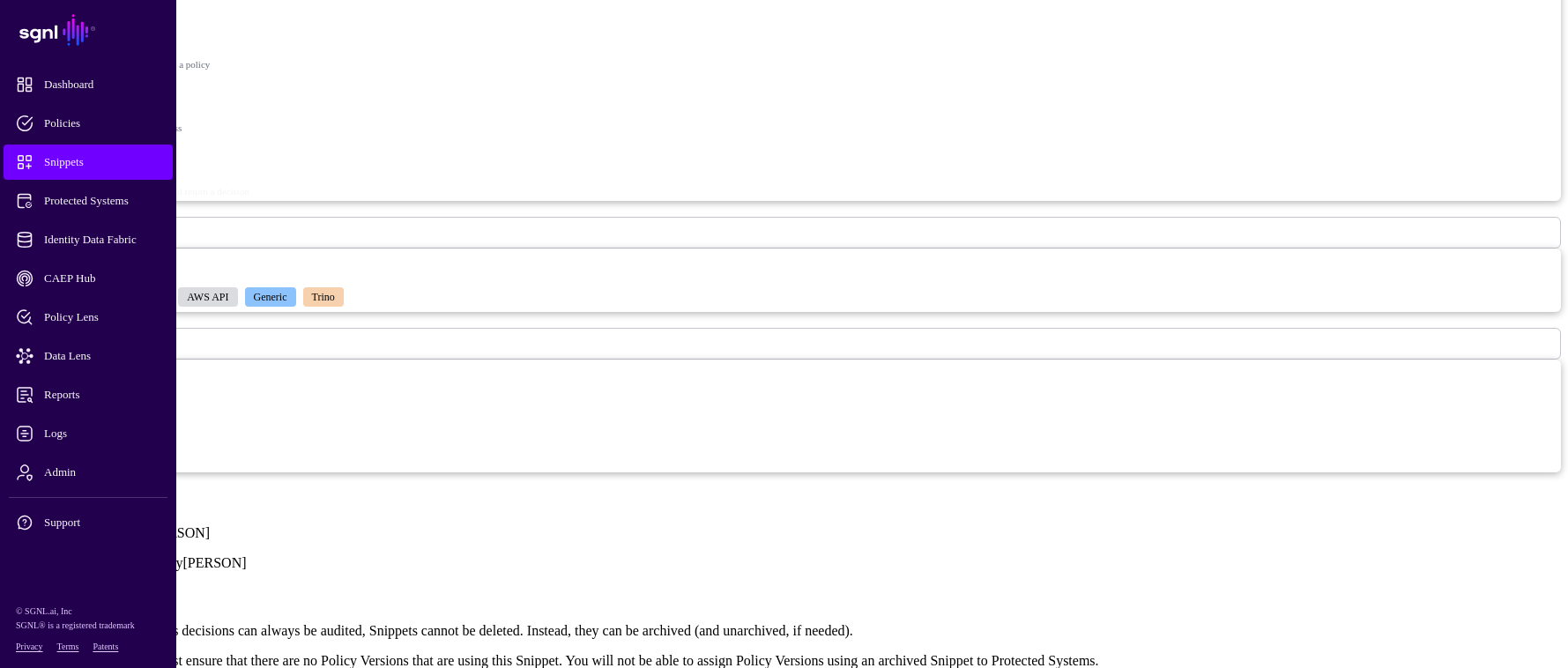 click on "Archive" 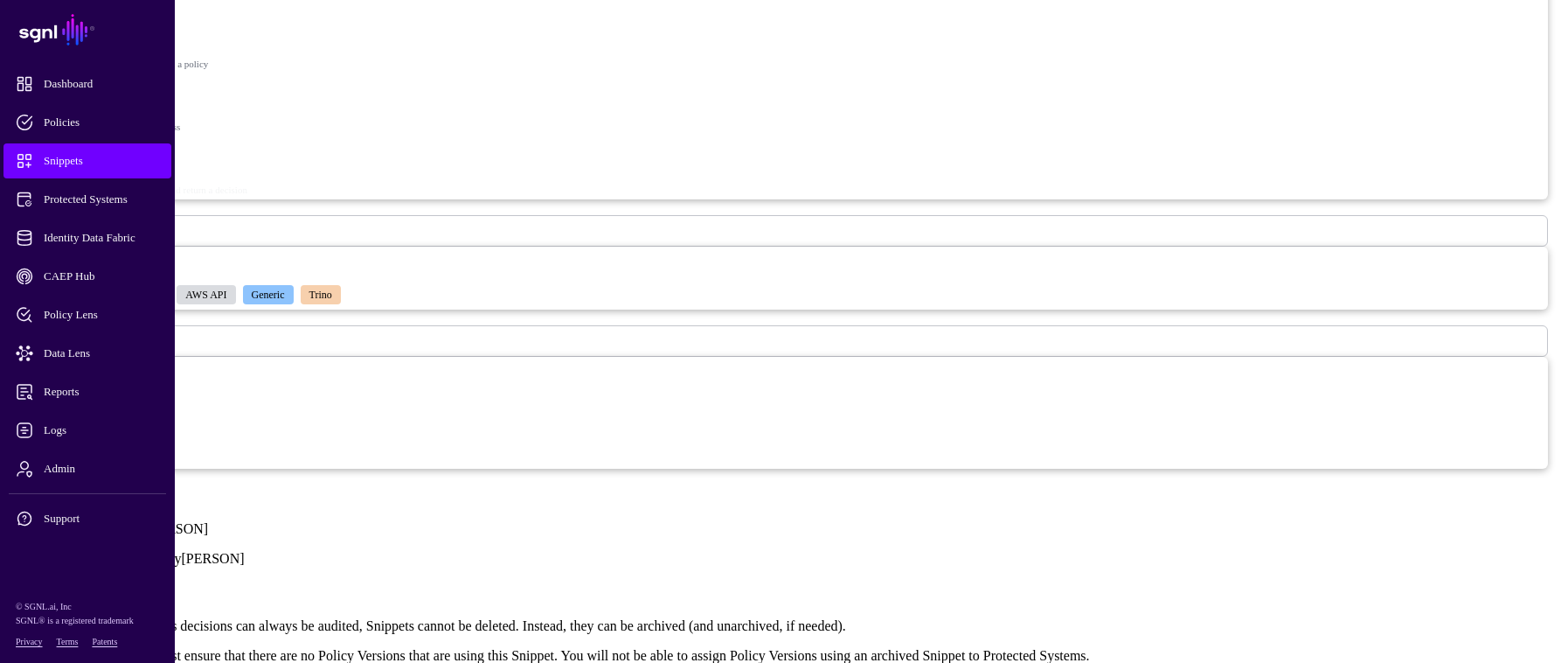 click on "Yes, archive" 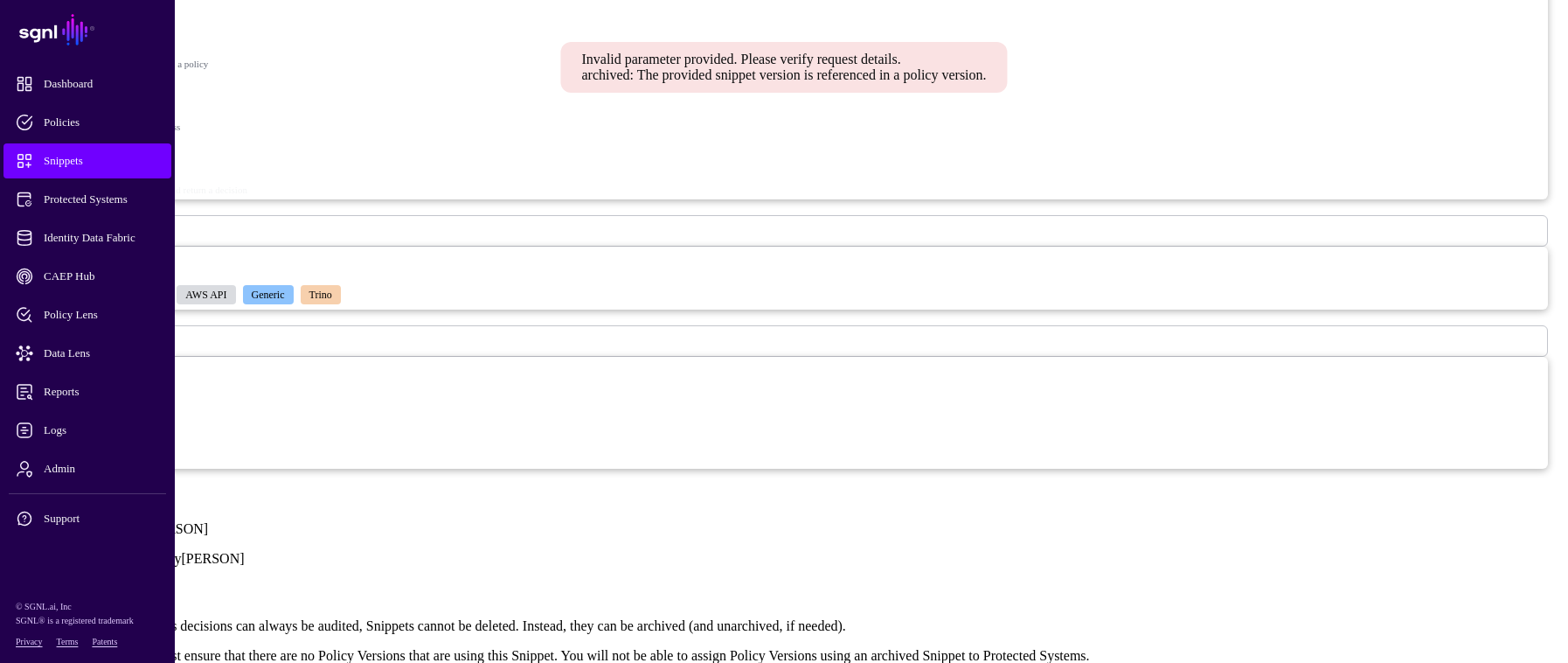 click on "Cancel" 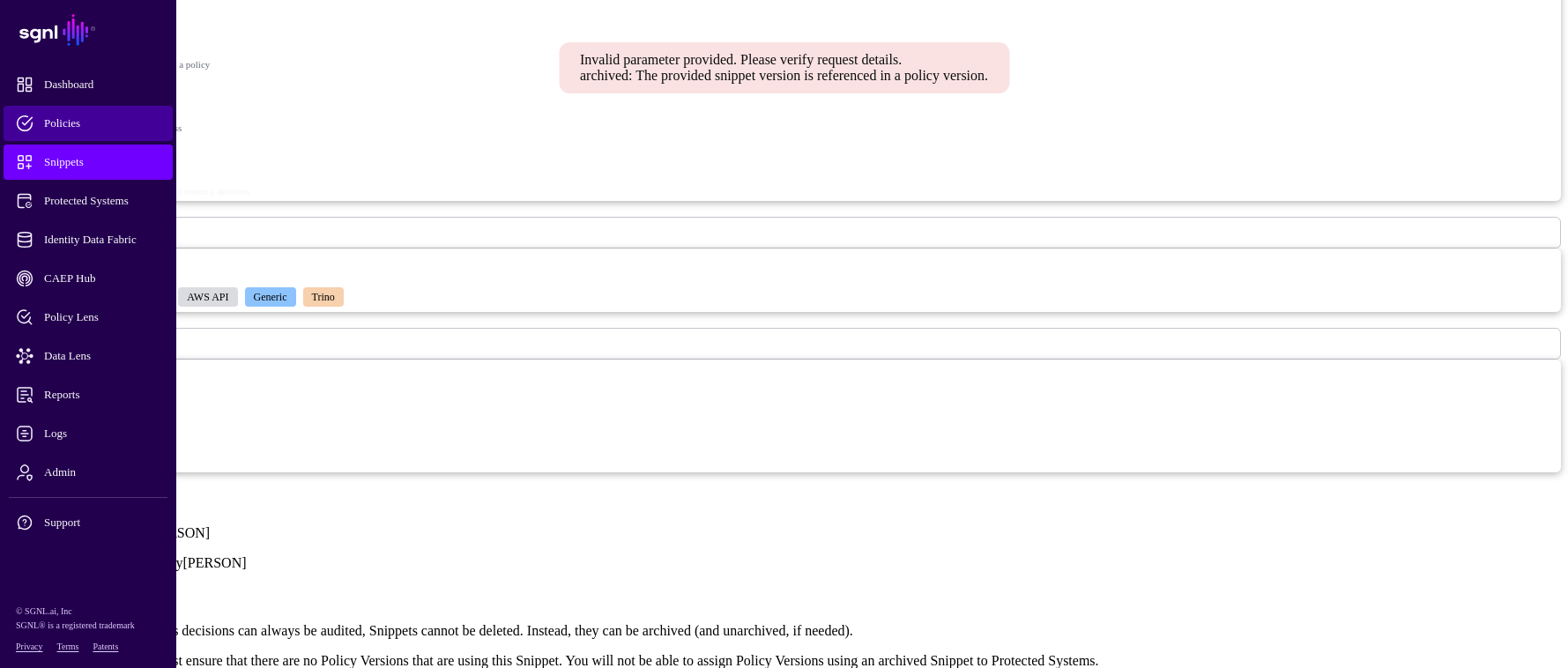 click on "Policies" 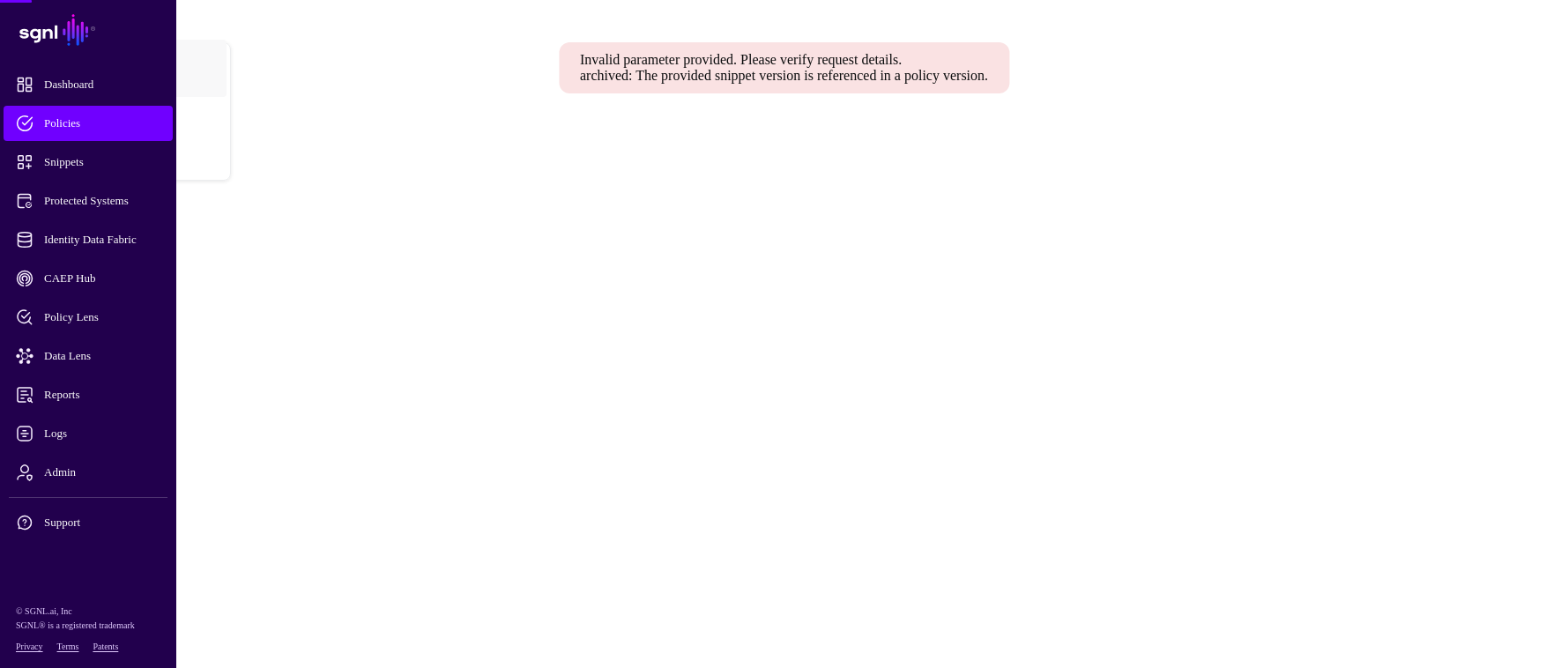 scroll, scrollTop: 0, scrollLeft: 0, axis: both 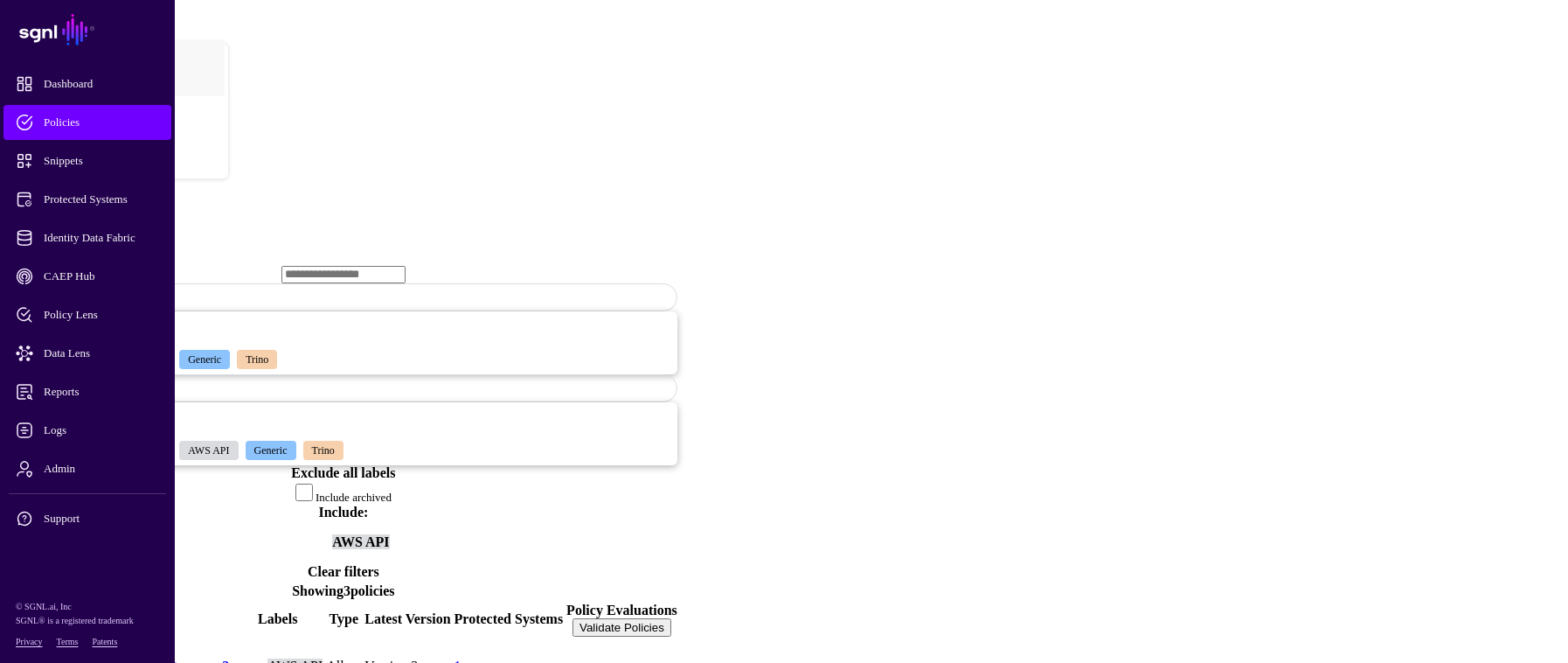 click 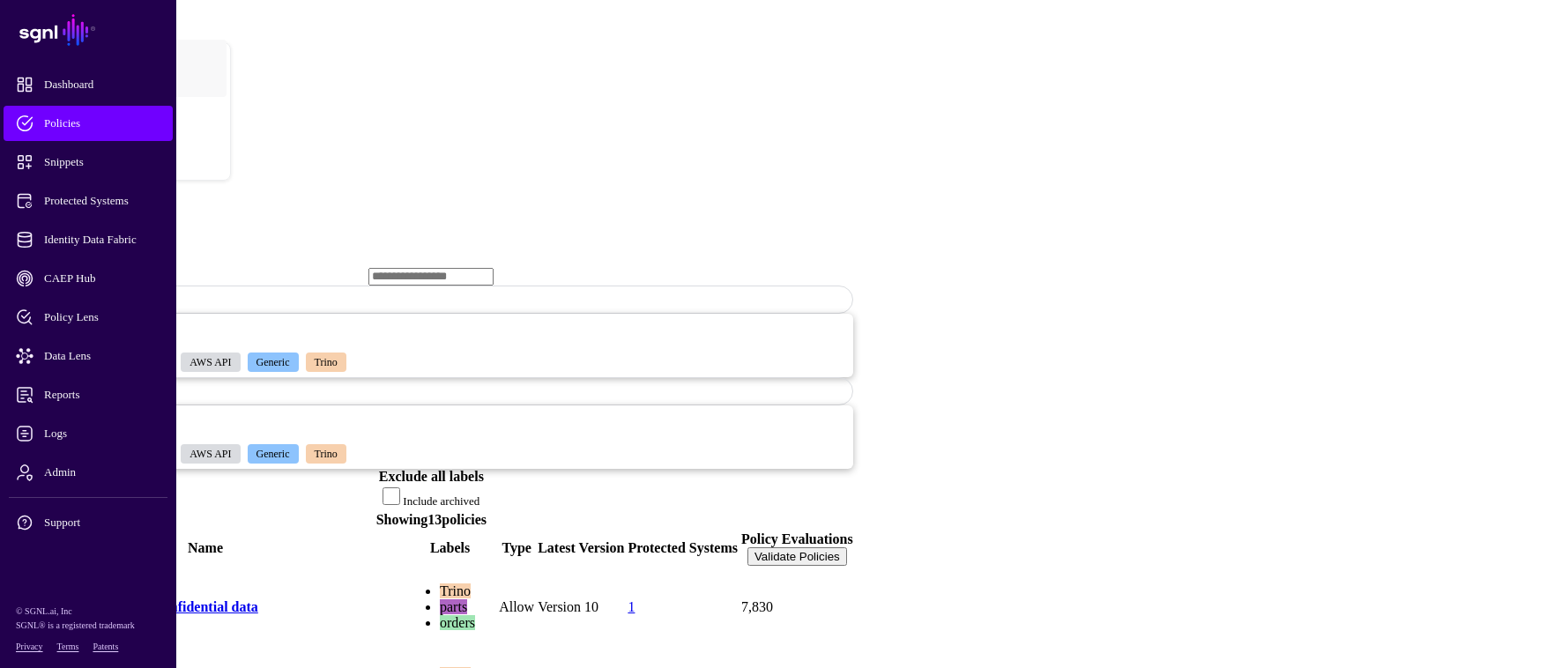 click 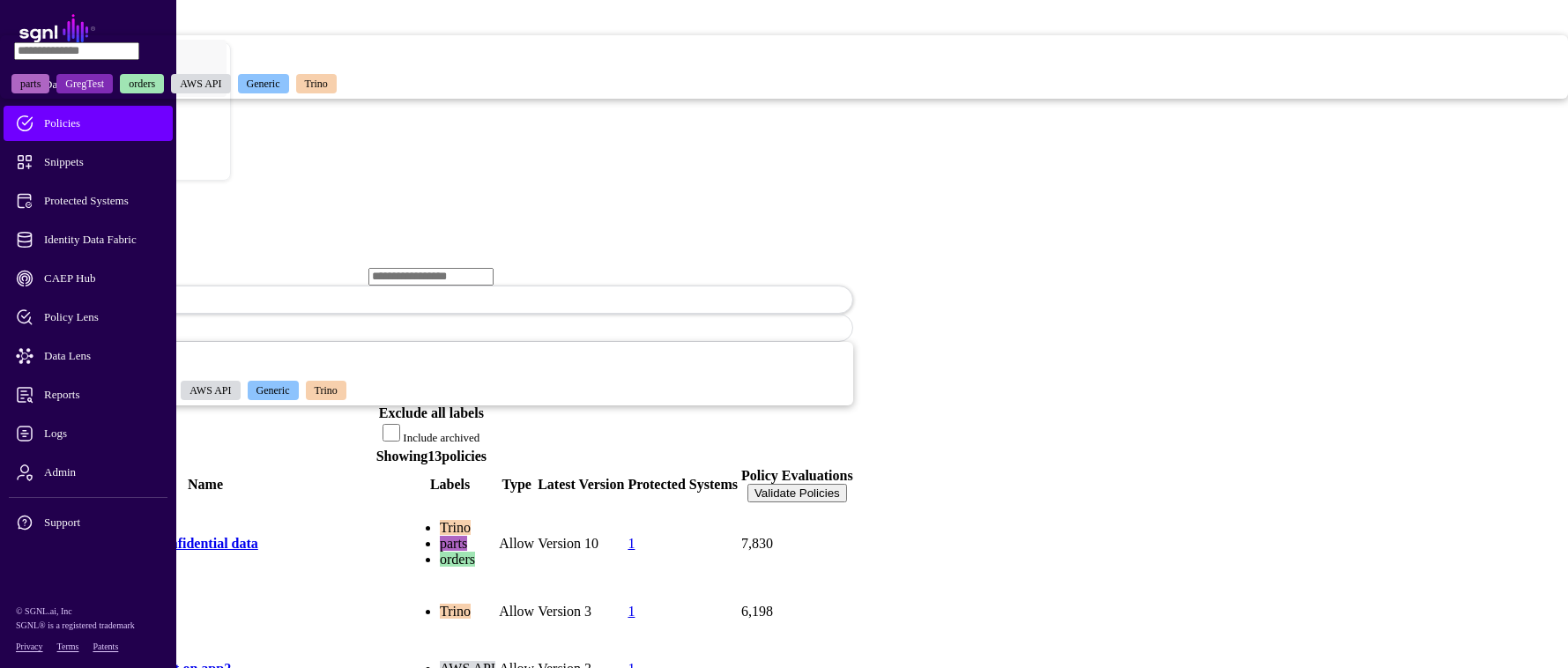 click on "Trino" 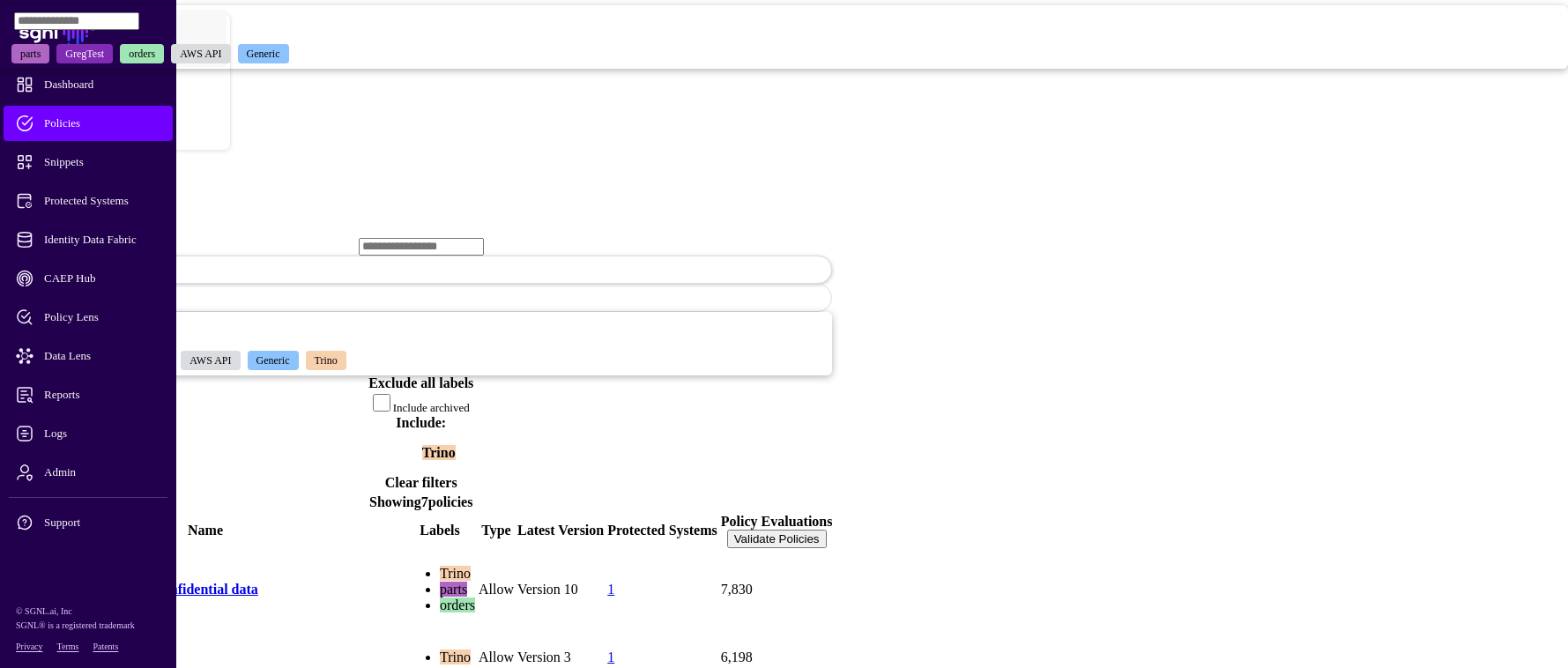 scroll, scrollTop: 46, scrollLeft: 0, axis: vertical 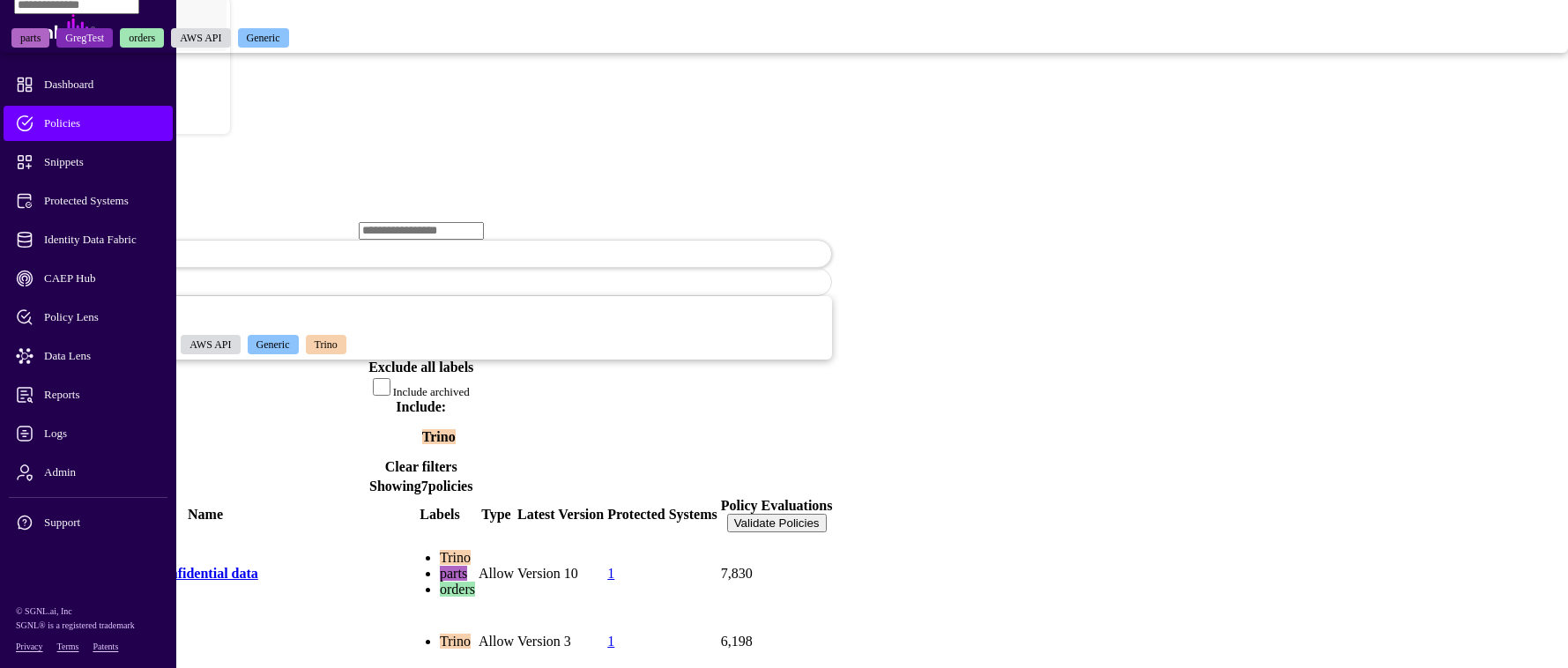 click on "Include:  Trino" 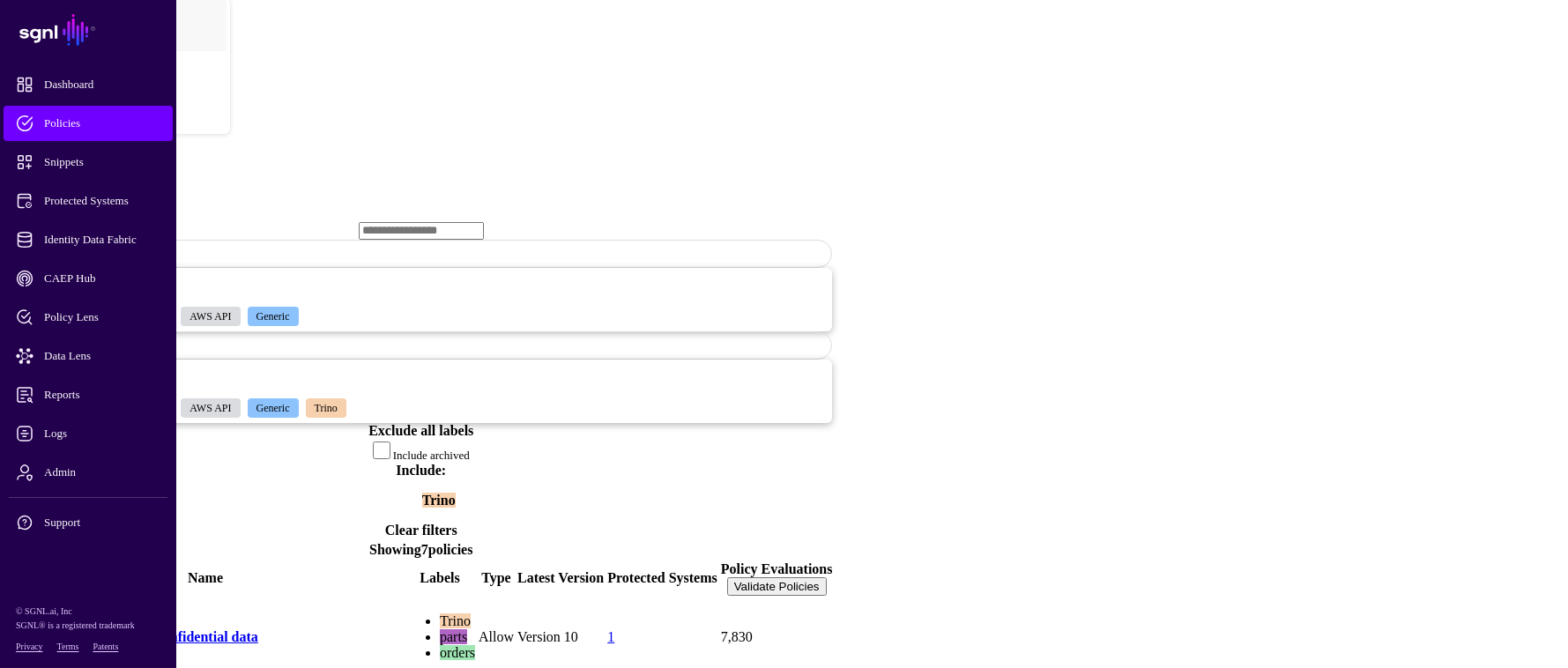 click on "View only rows matching user's department" 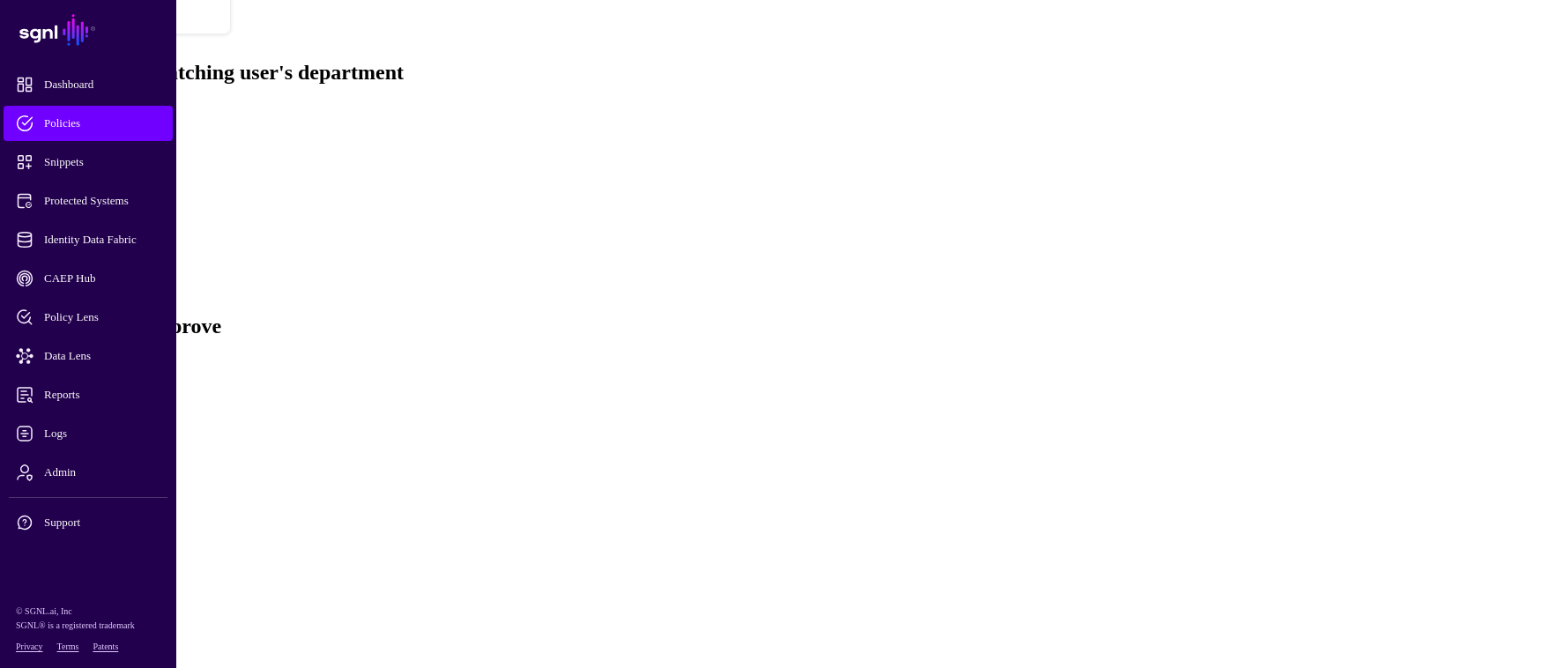 scroll, scrollTop: 252, scrollLeft: 0, axis: vertical 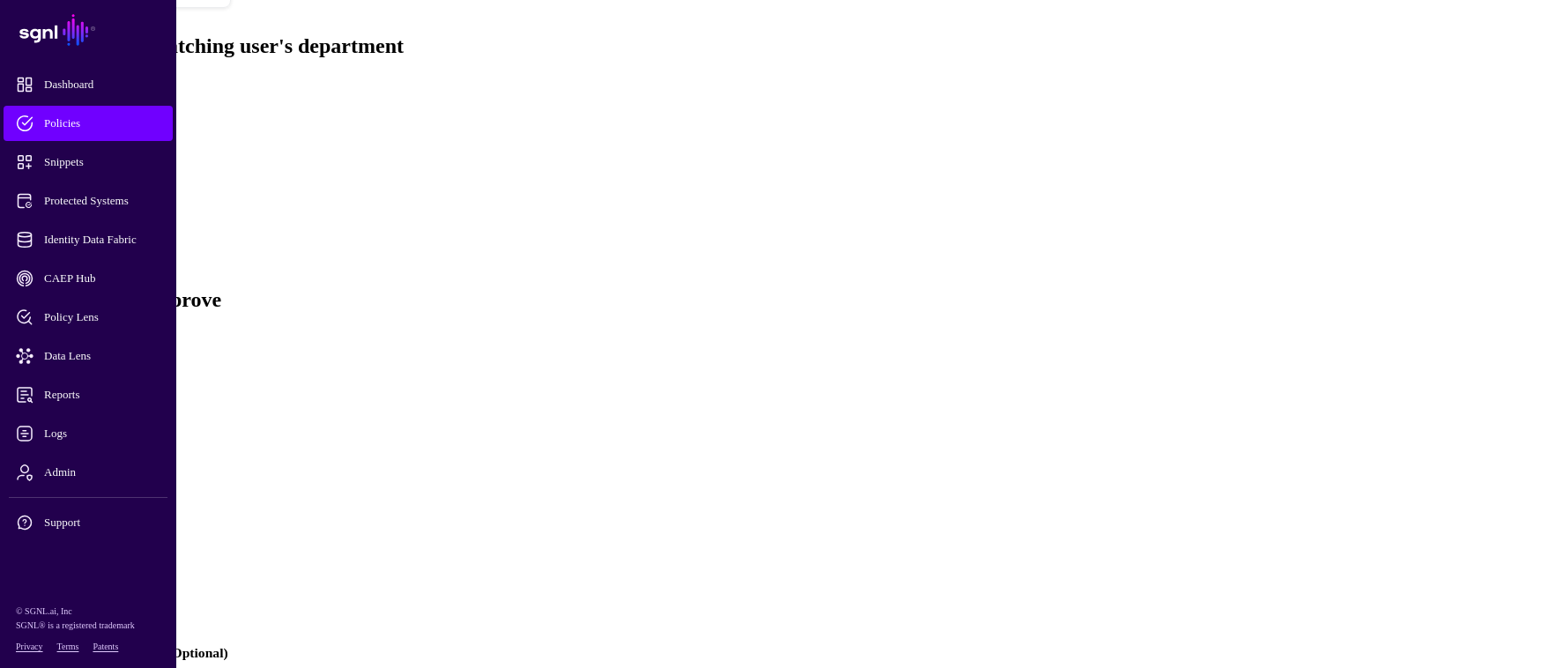 click on "AssetIsPrincipal" 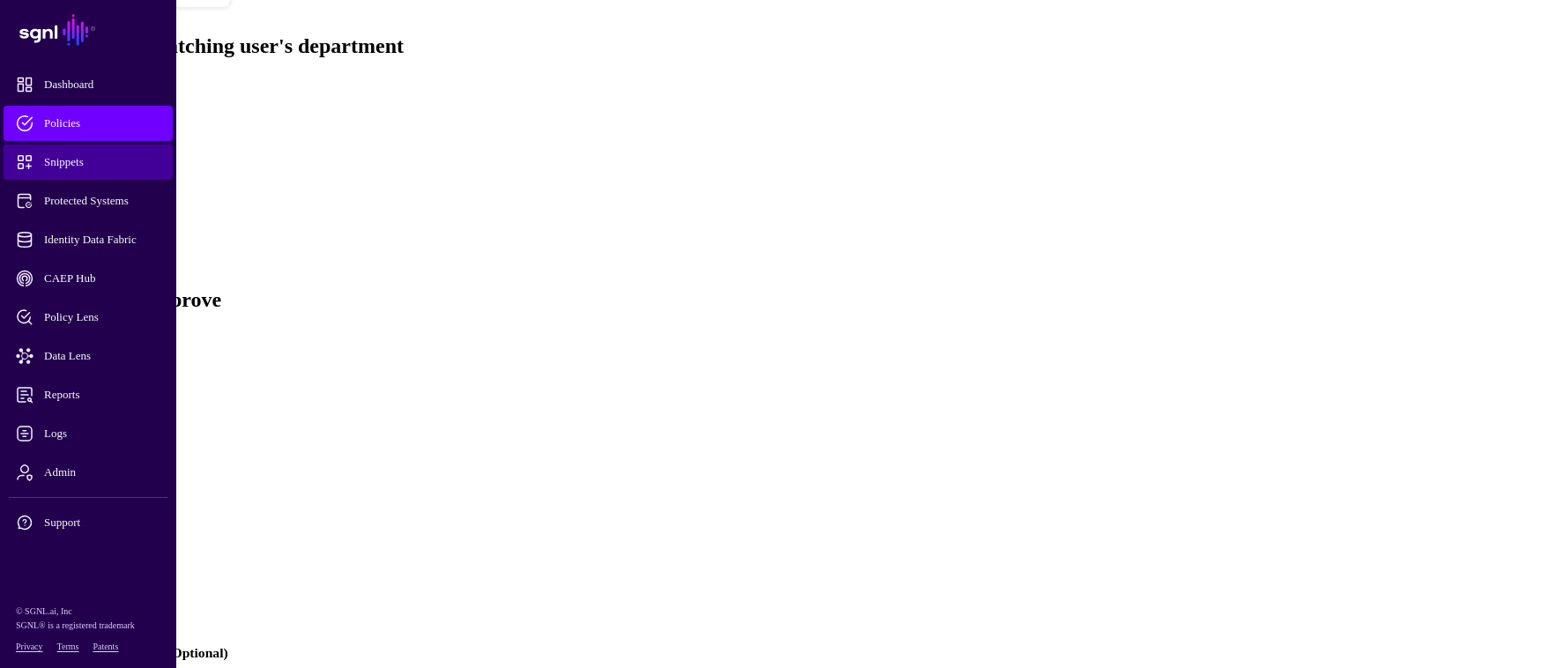 click on "Snippets" 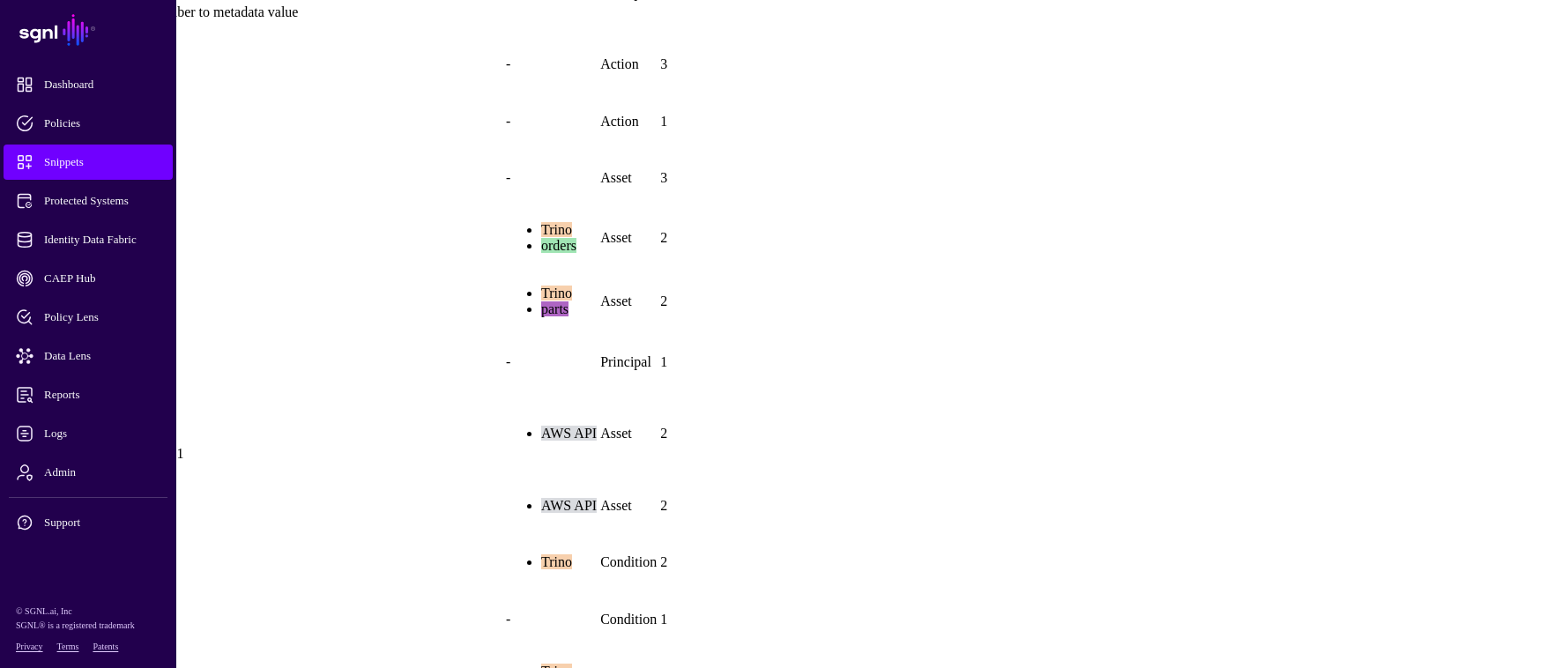 scroll, scrollTop: 441, scrollLeft: 0, axis: vertical 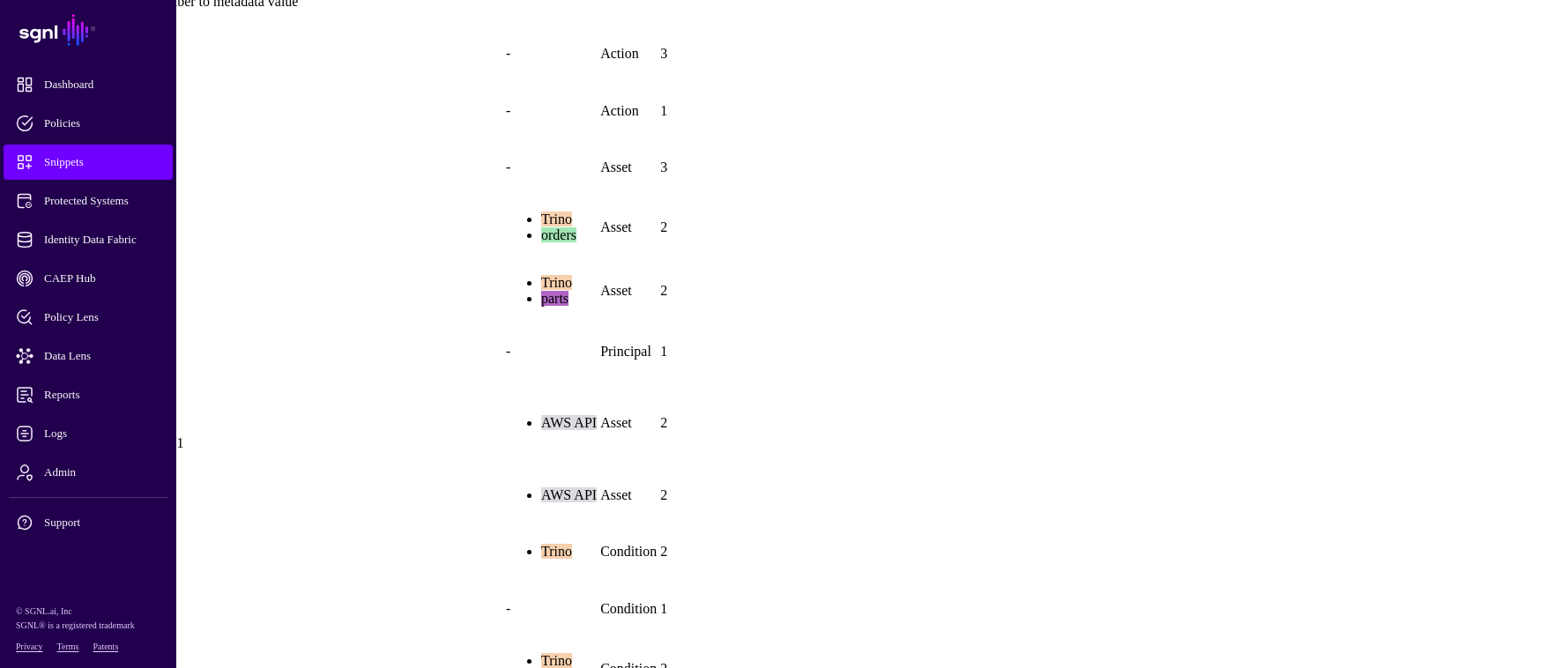 click on "AssetIsPrincipal" 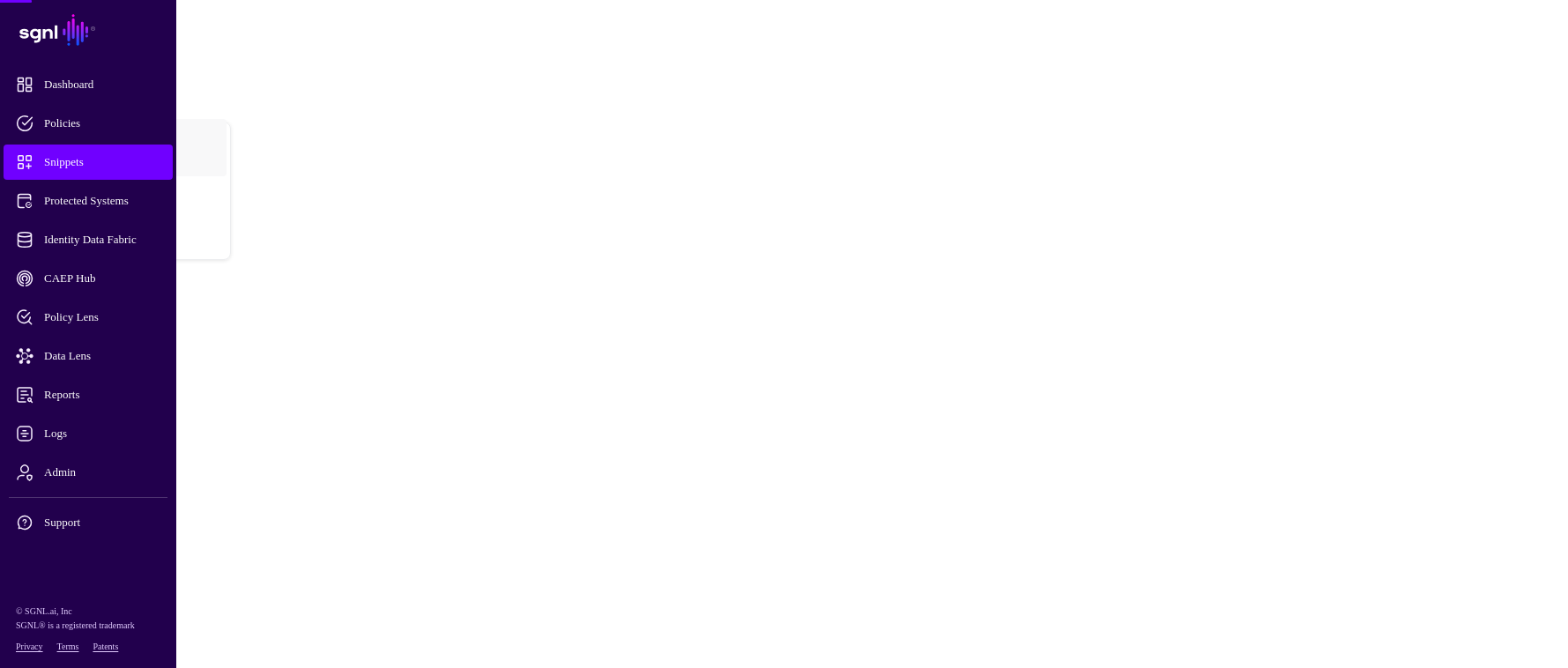 scroll, scrollTop: 0, scrollLeft: 0, axis: both 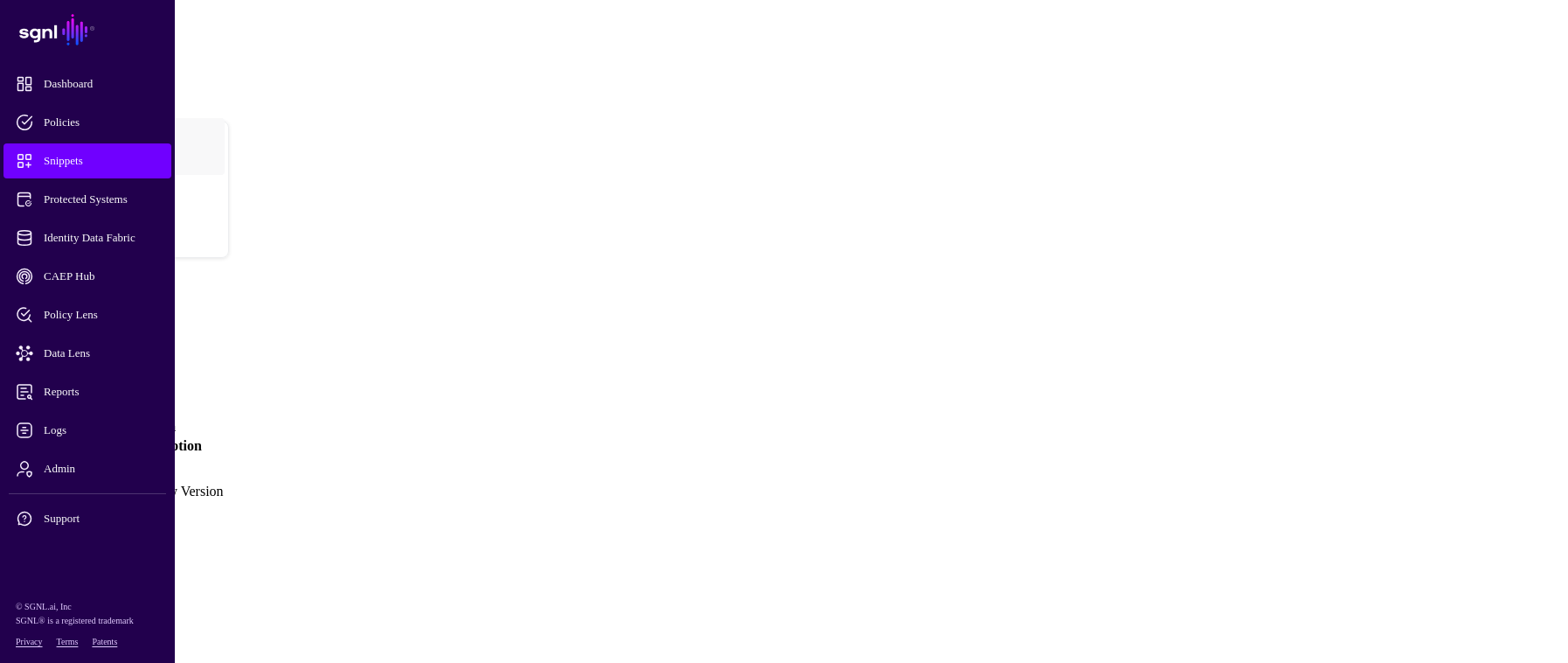 click on "Create New Version" 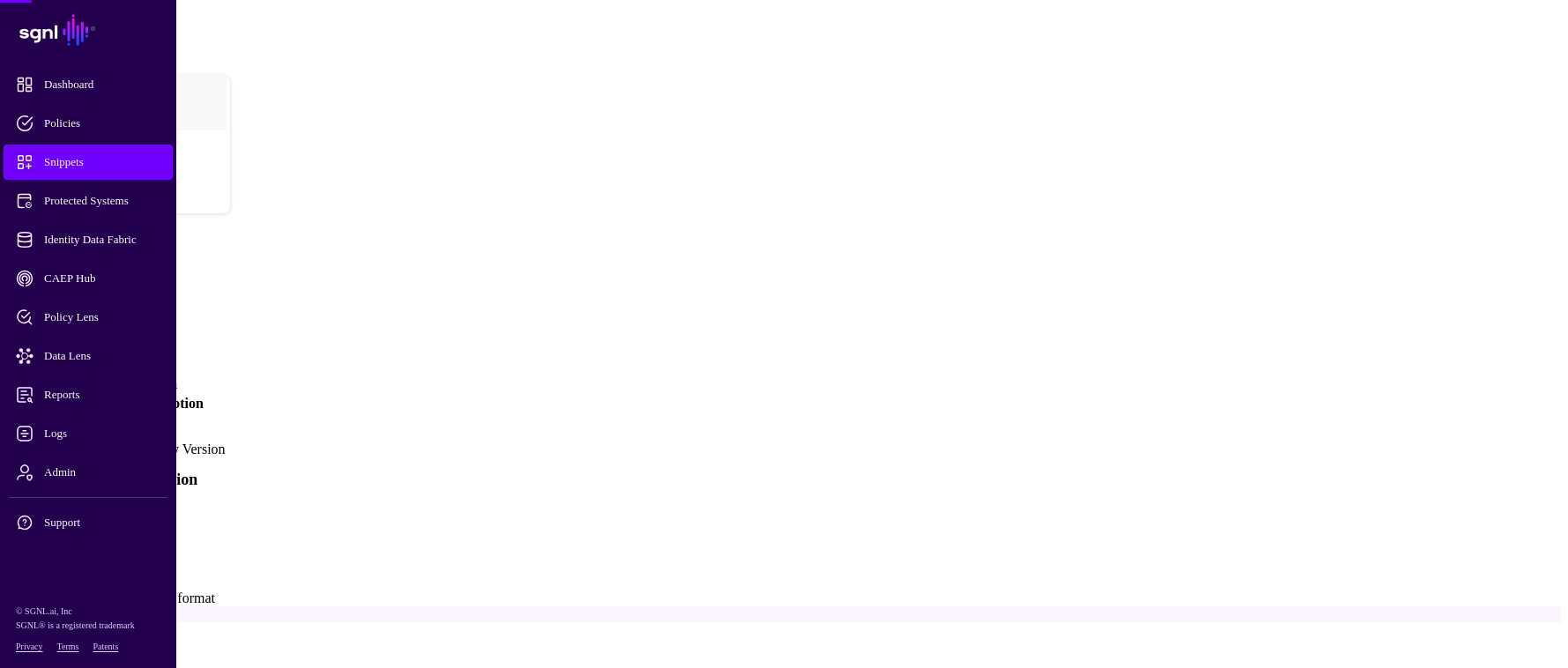 scroll, scrollTop: 299, scrollLeft: 0, axis: vertical 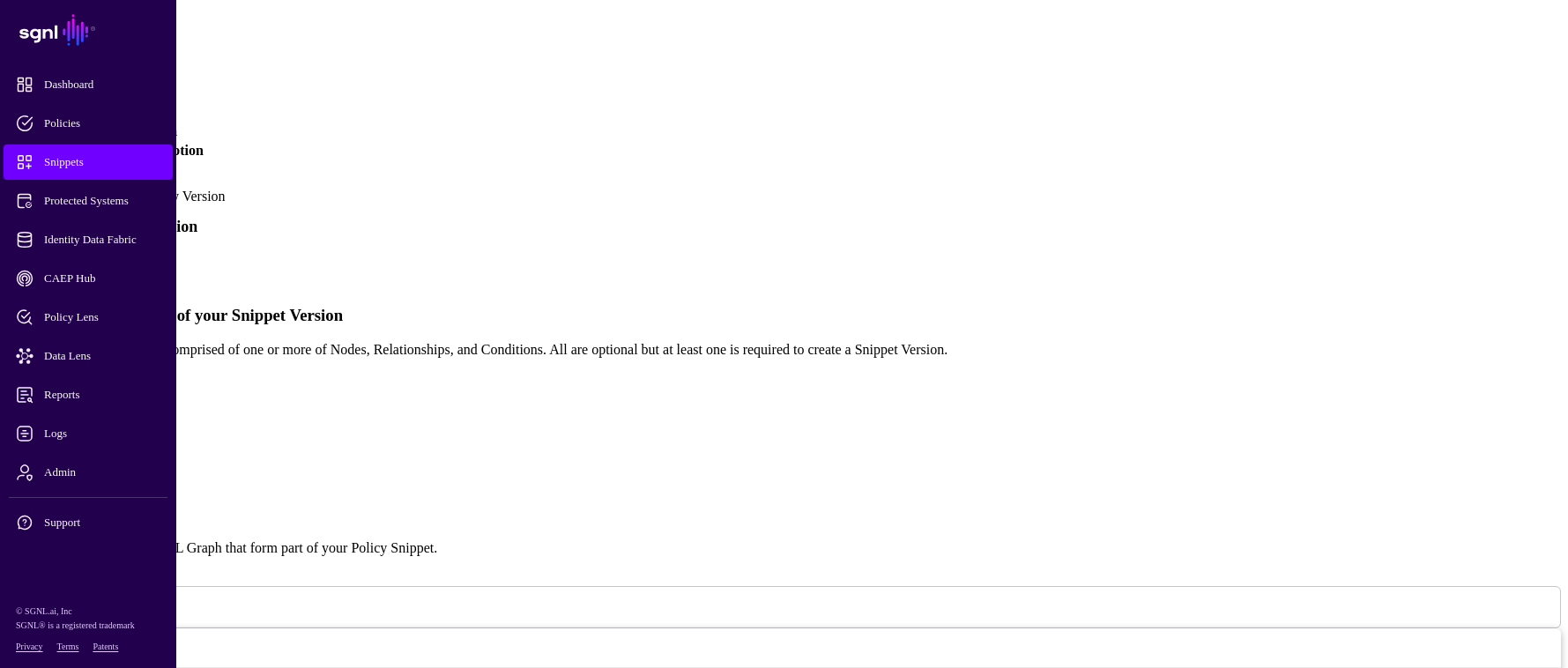 click on "Simplified" at bounding box center (72, 264) 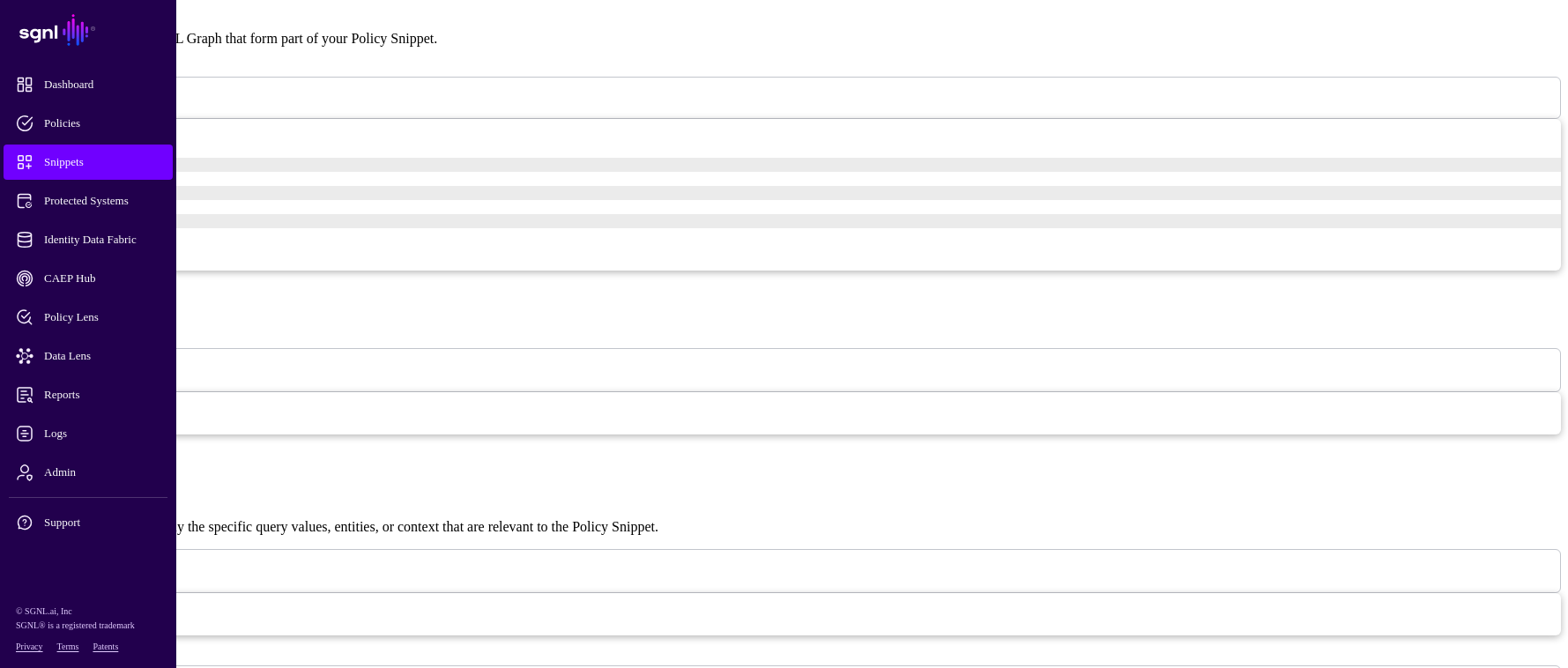 scroll, scrollTop: 857, scrollLeft: 0, axis: vertical 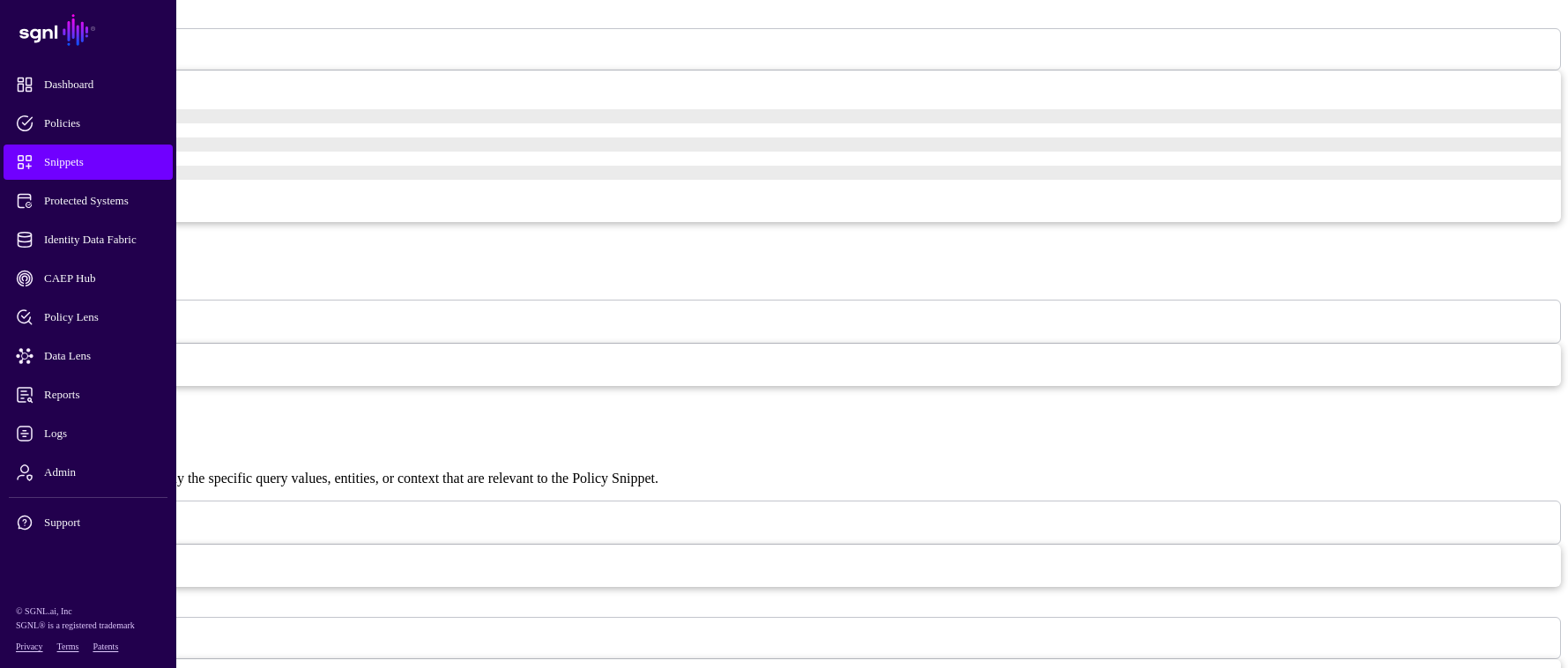 click at bounding box center (115, 1262) 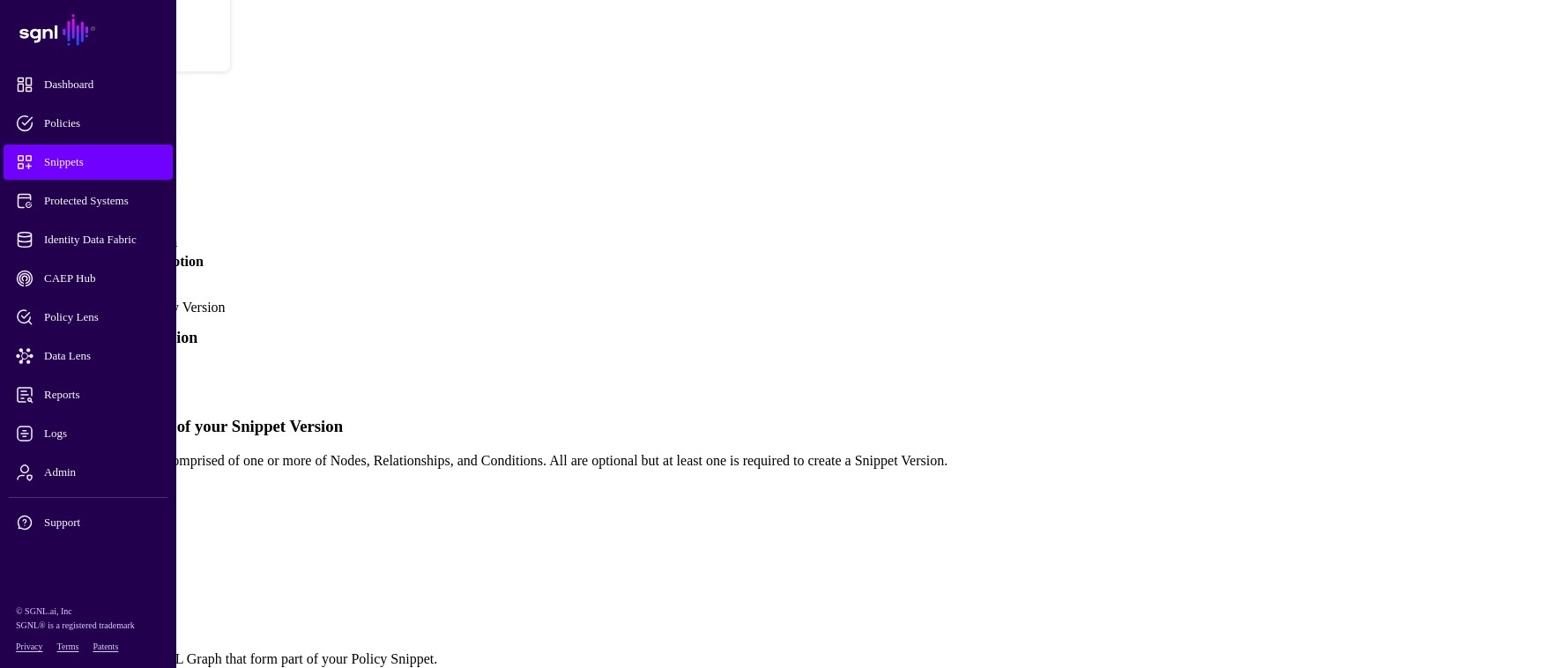 scroll, scrollTop: 0, scrollLeft: 0, axis: both 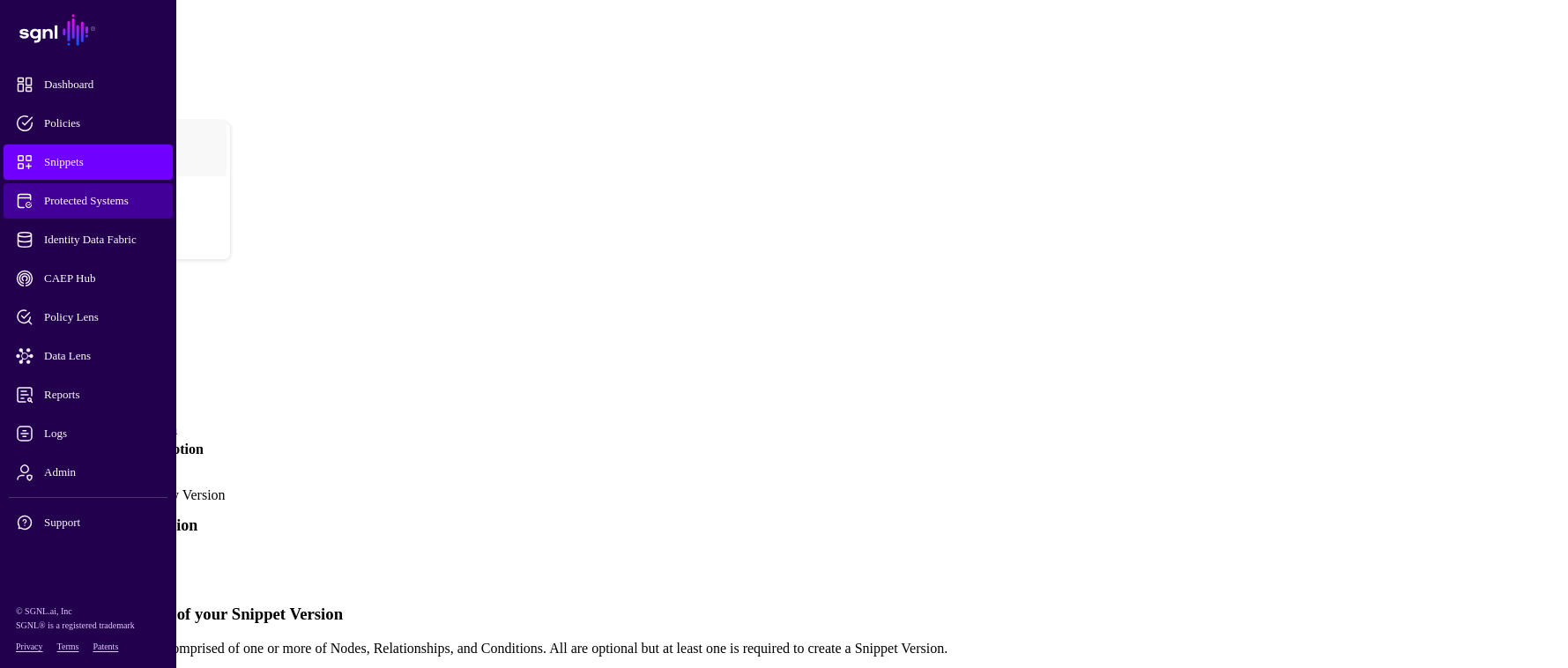 click on "Protected Systems" 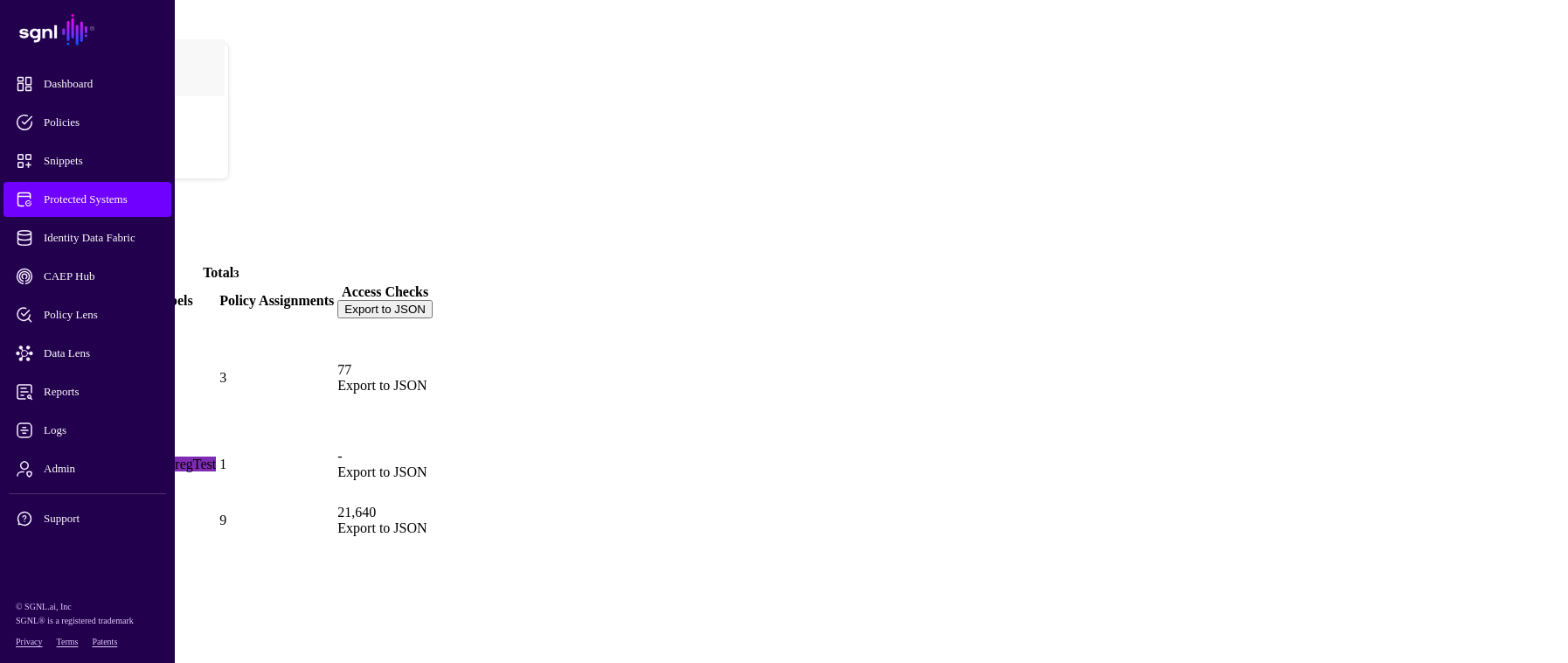 click on "trino" 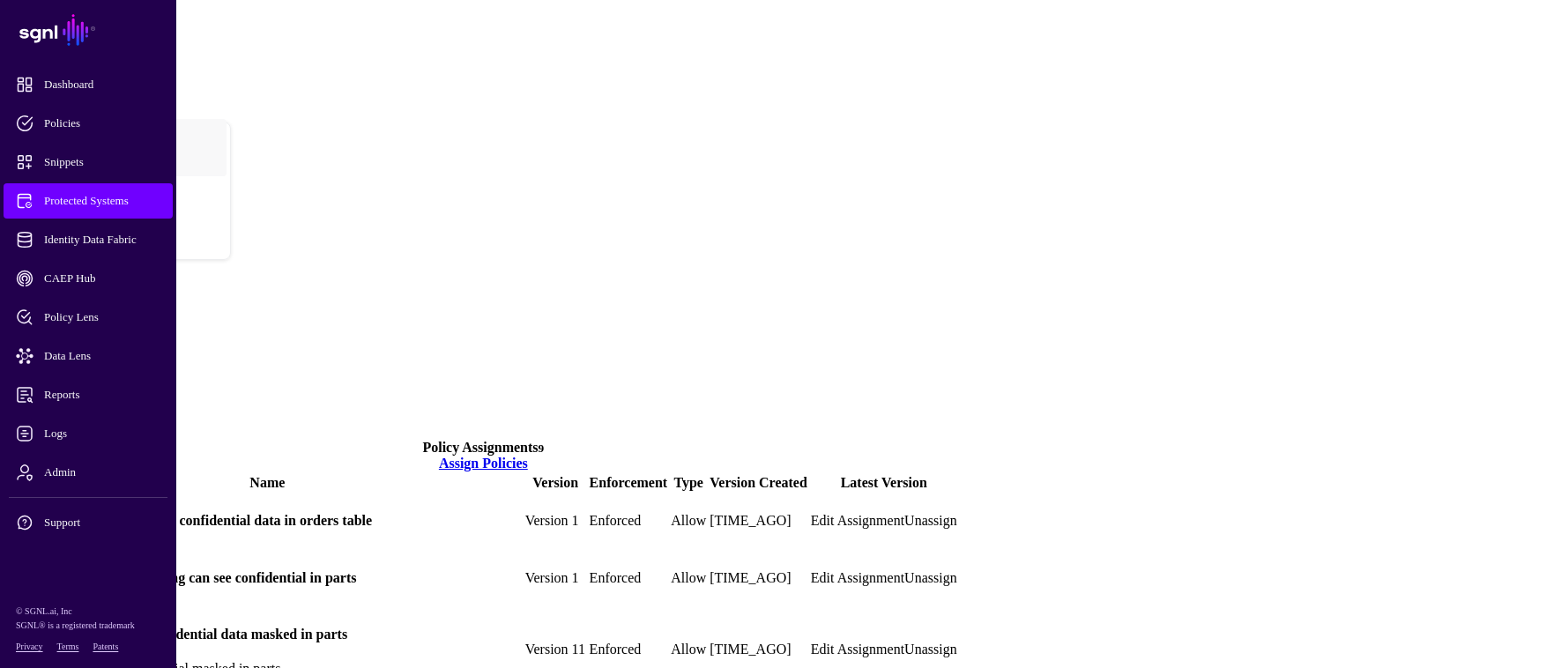 click on "Transforms" 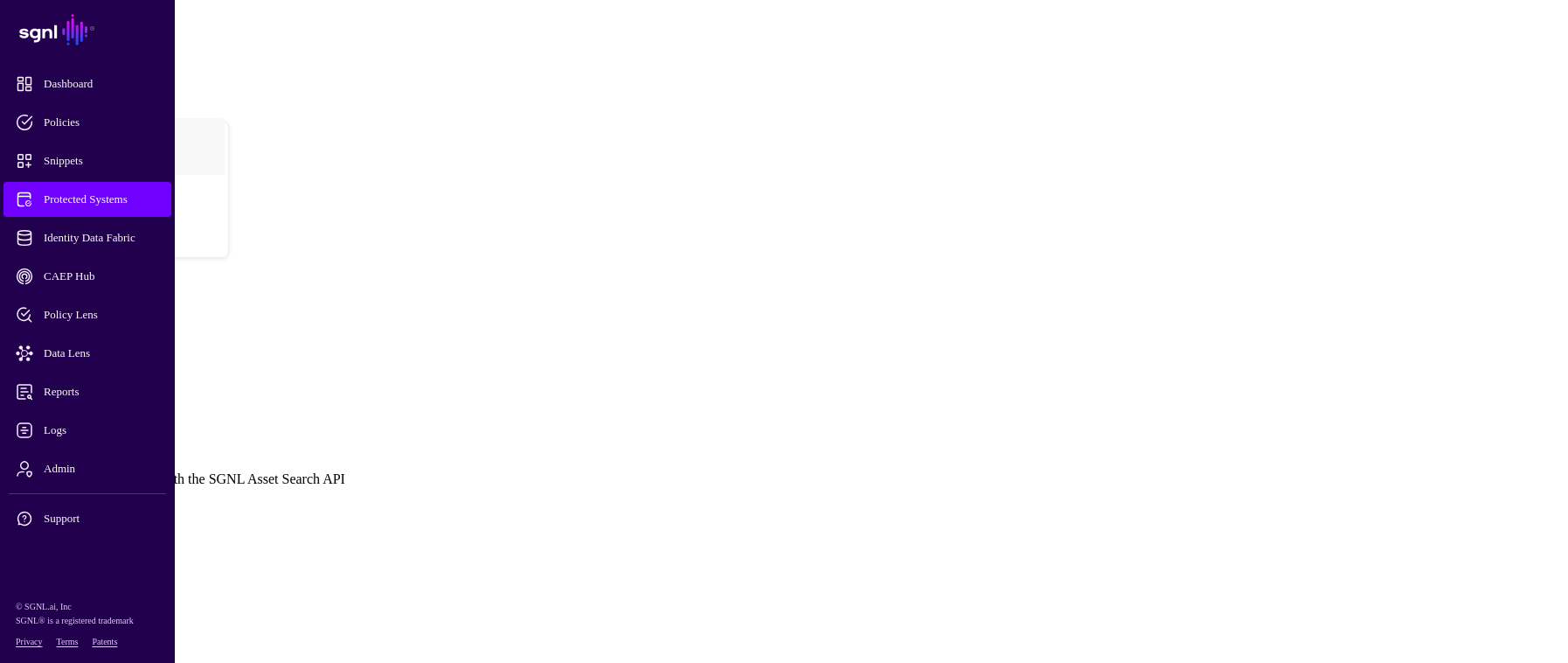 click at bounding box center (7, 501) 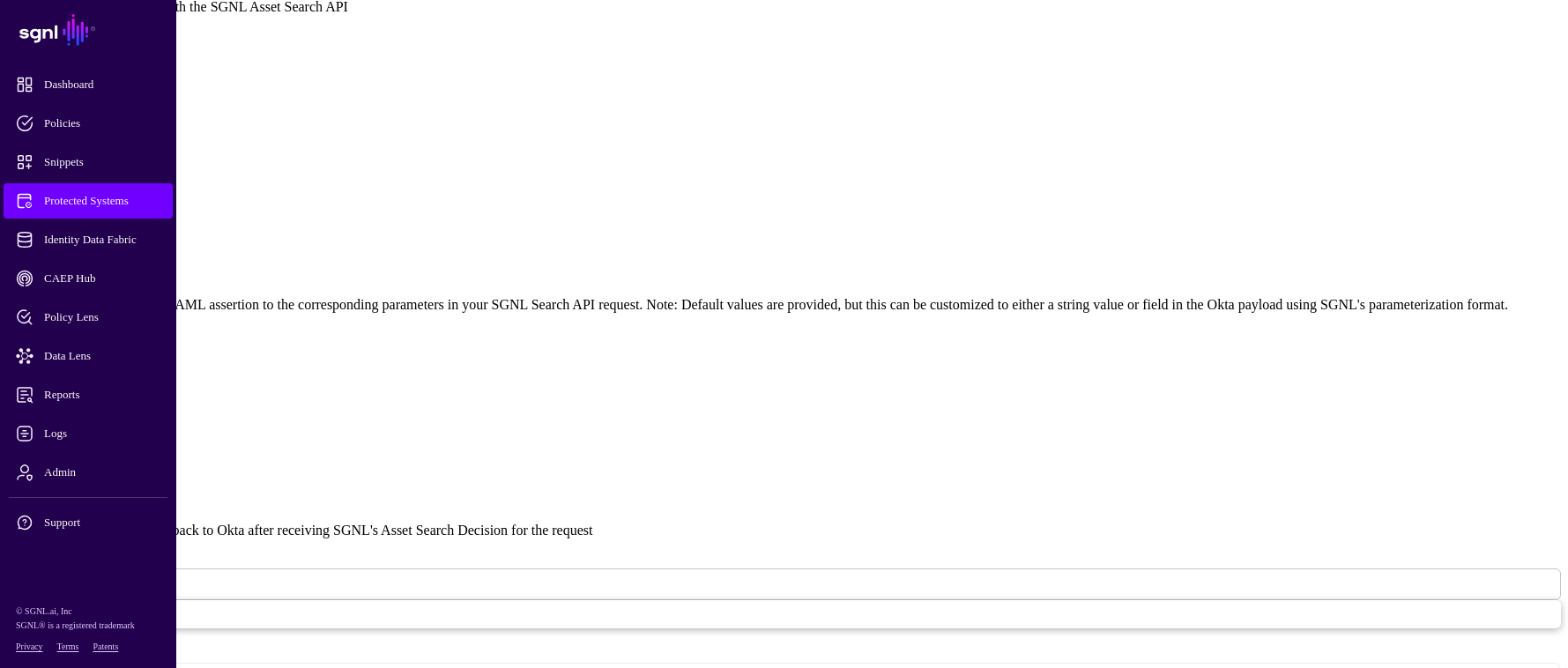 scroll, scrollTop: 529, scrollLeft: 0, axis: vertical 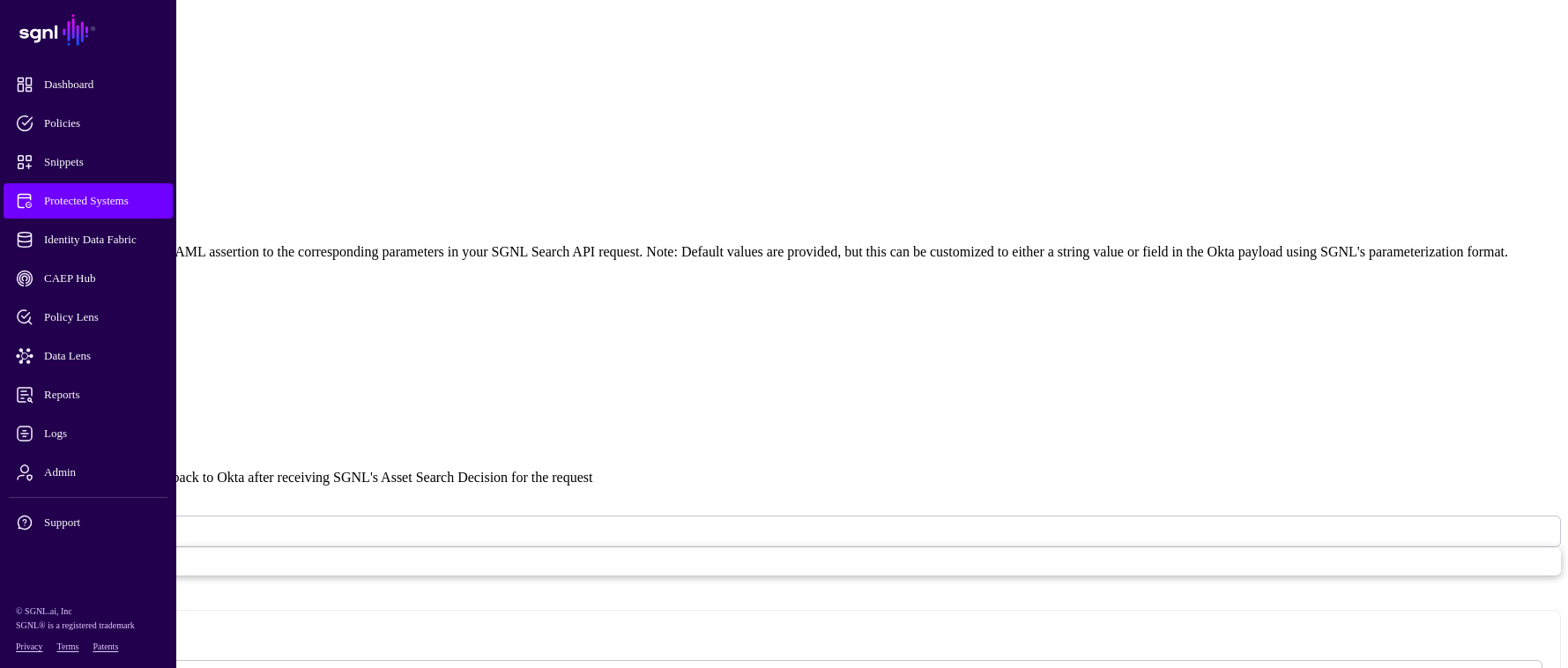 drag, startPoint x: 705, startPoint y: 242, endPoint x: 496, endPoint y: 247, distance: 209.0598 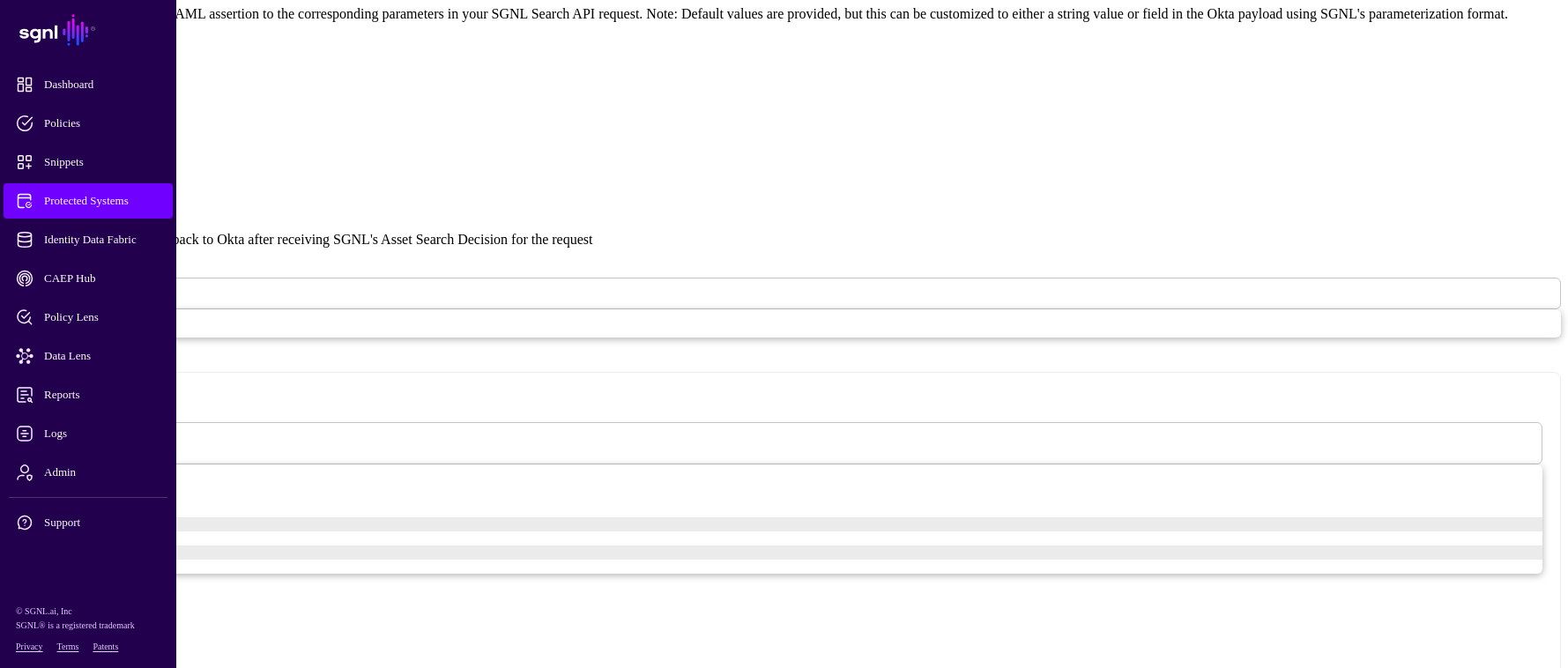 scroll, scrollTop: 793, scrollLeft: 0, axis: vertical 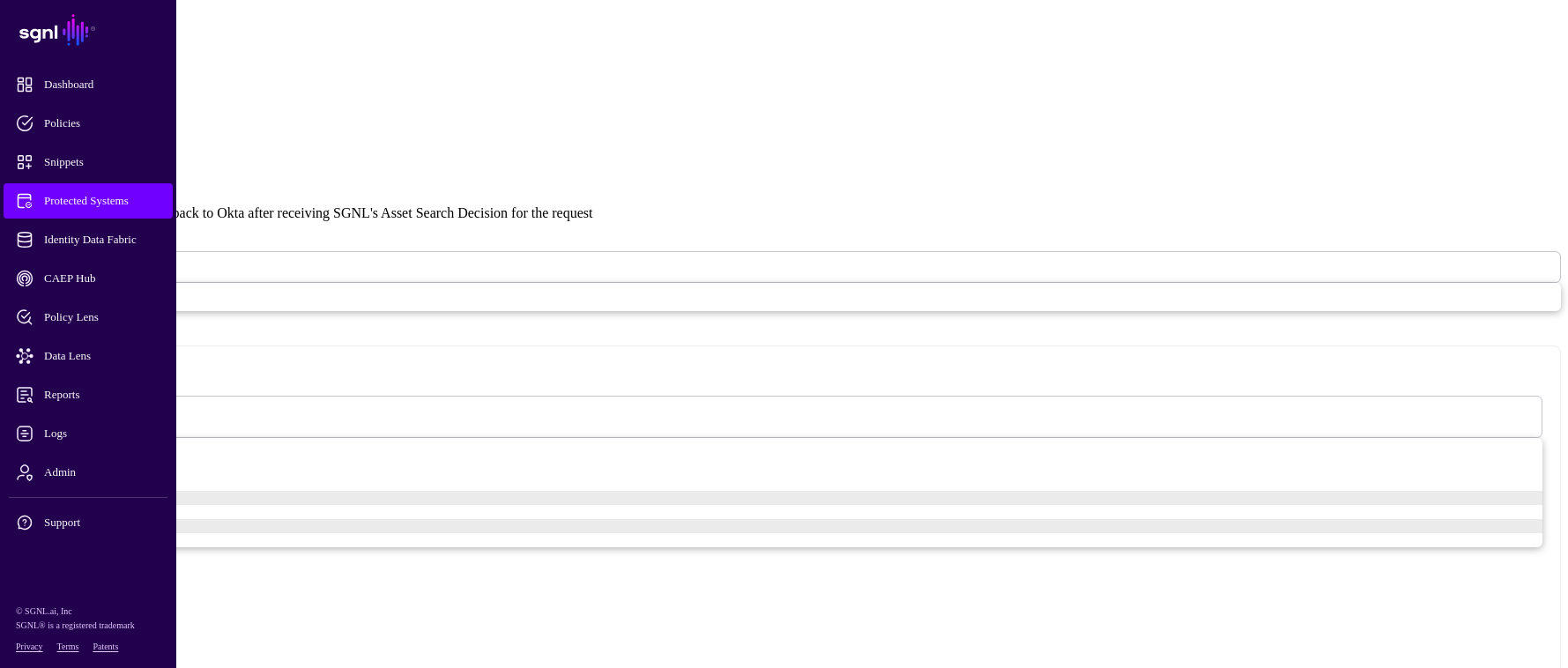 click at bounding box center (70, 421) 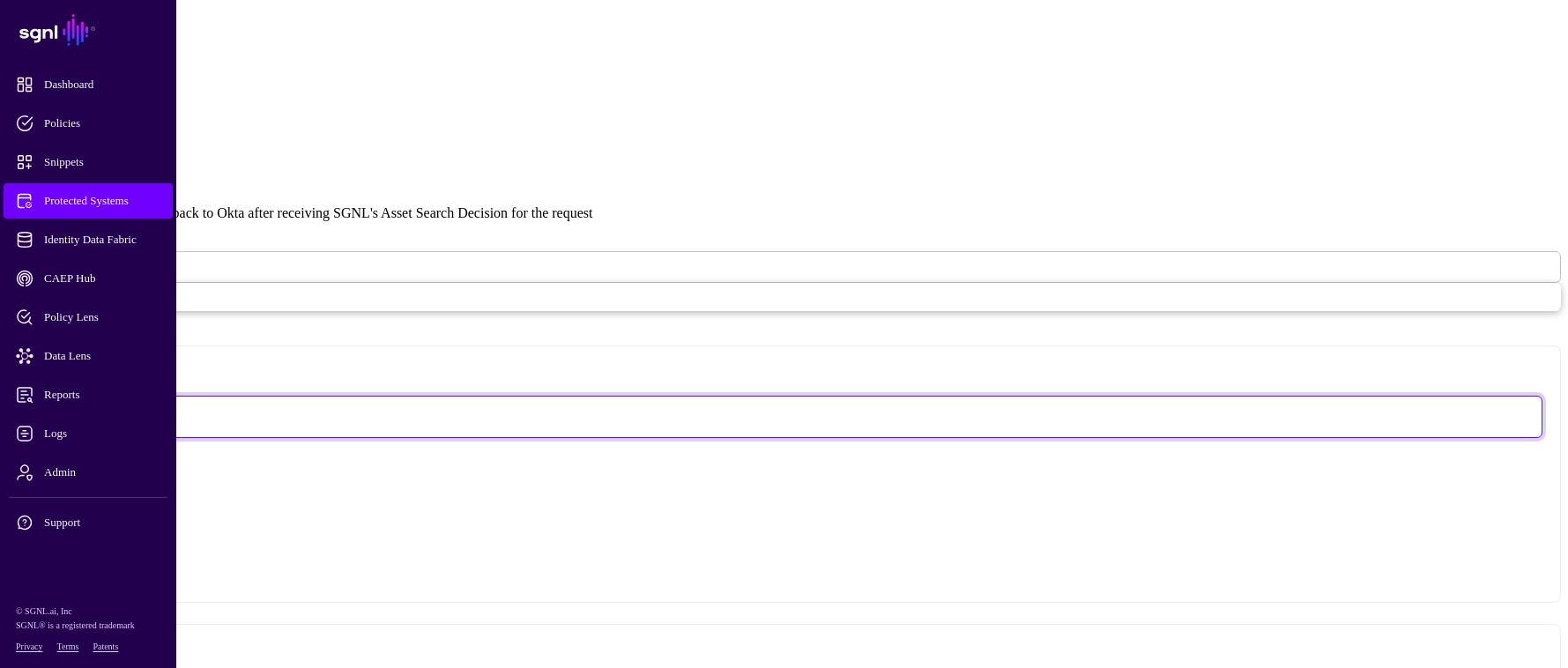 click on "**********" 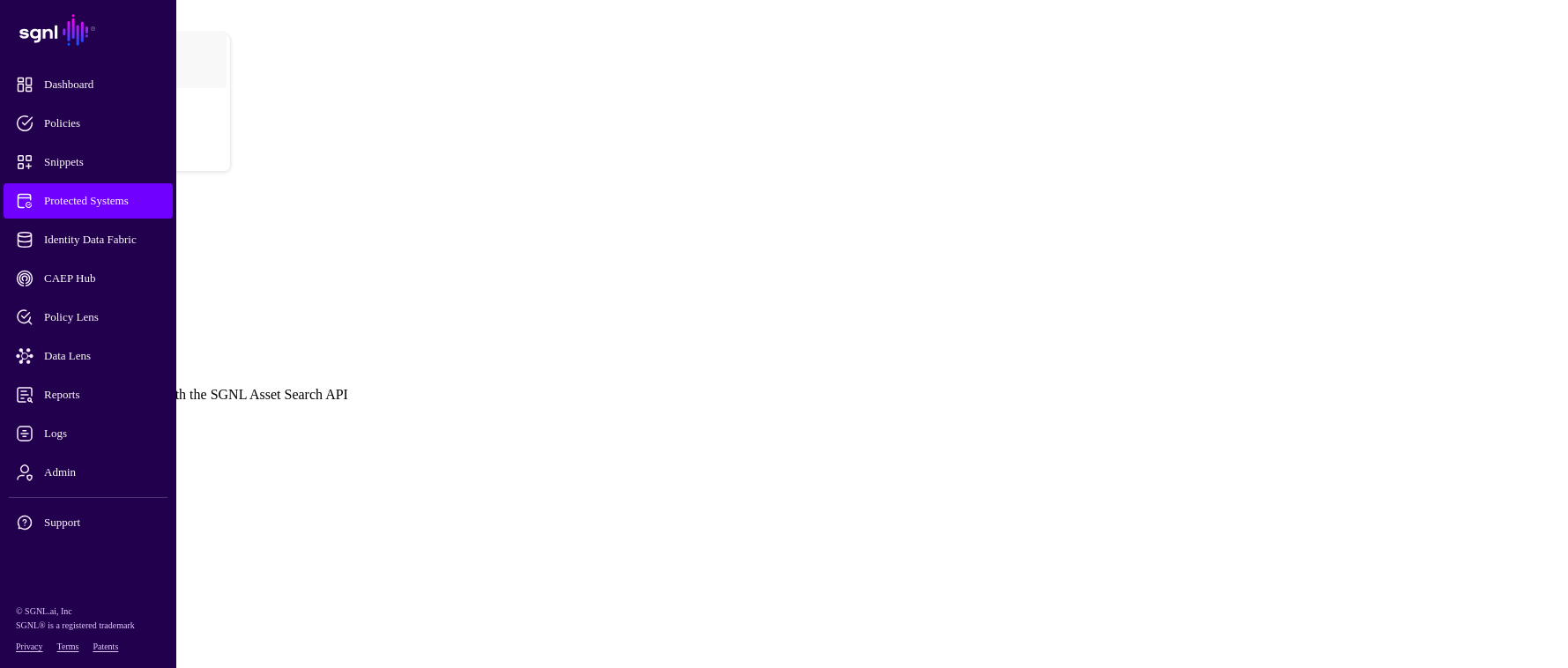 scroll, scrollTop: 0, scrollLeft: 0, axis: both 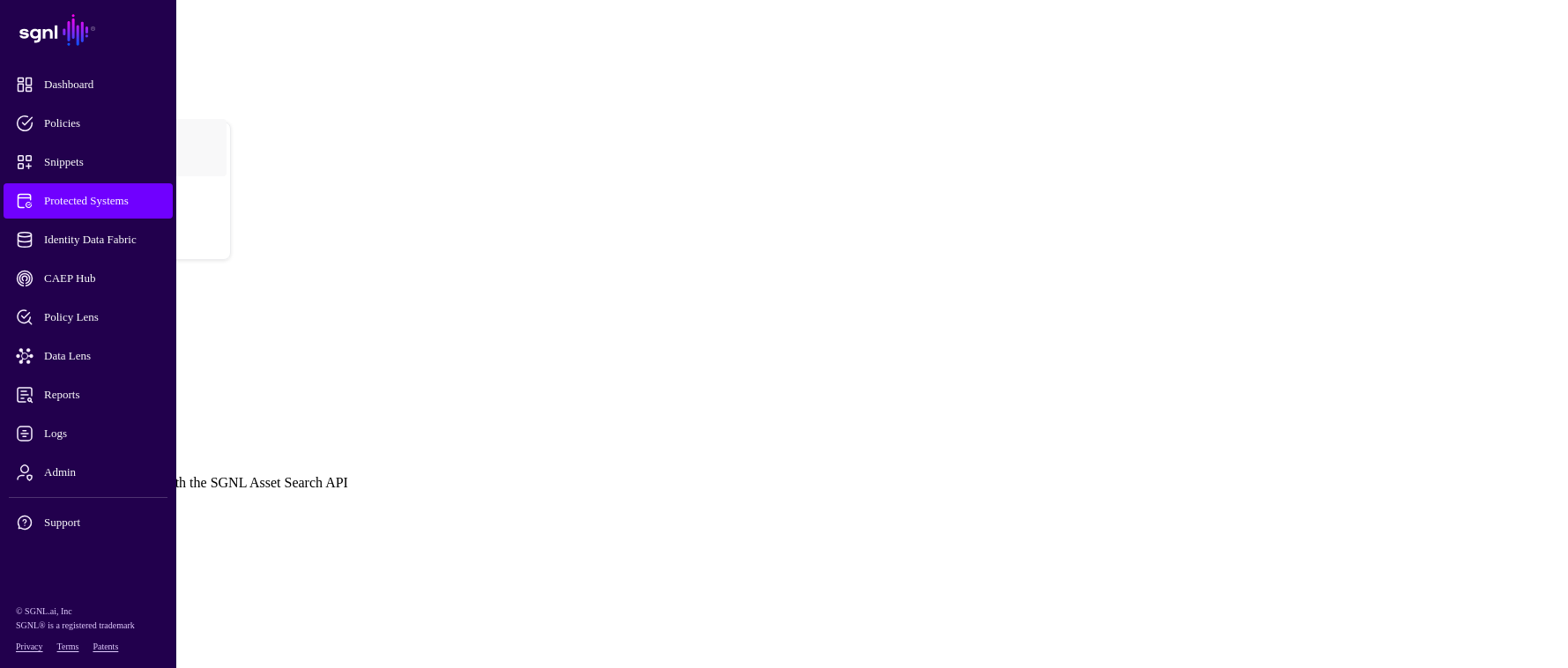 click on "Policies" 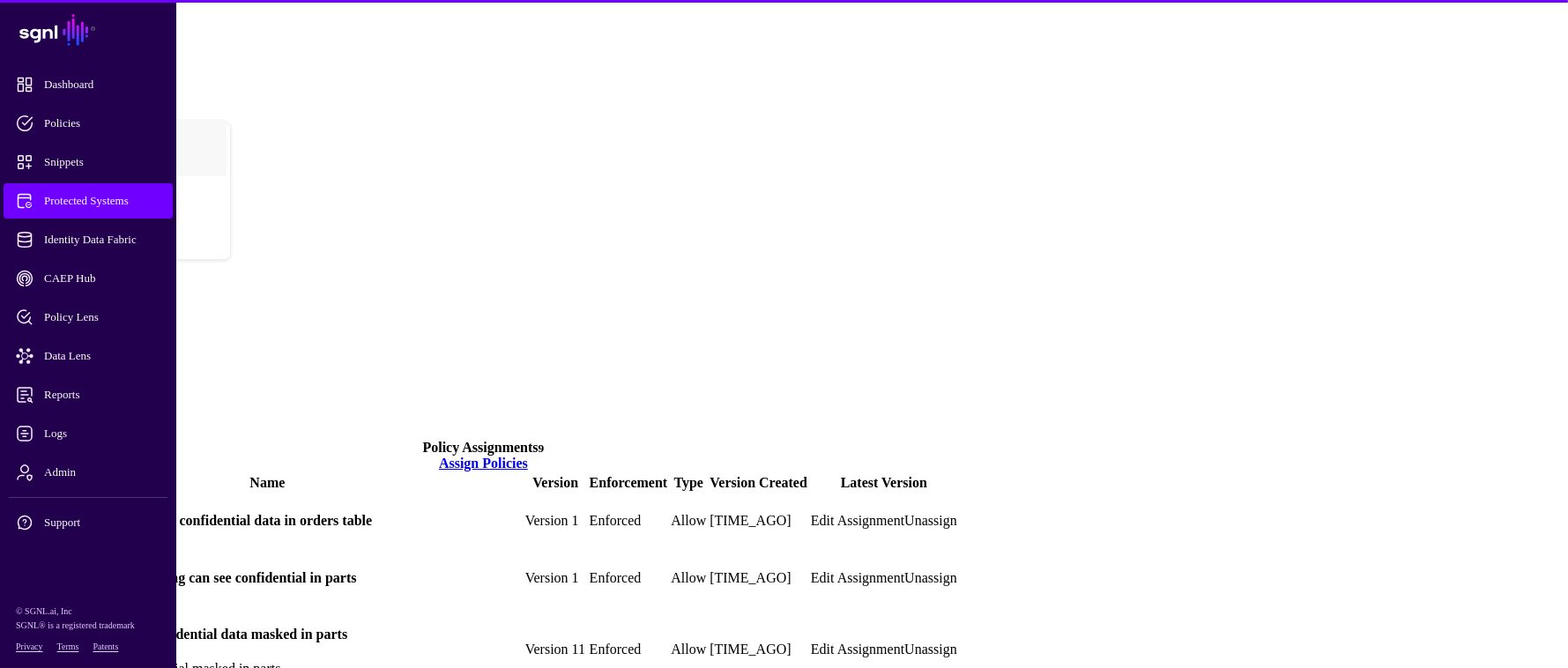 click on "Authentication" 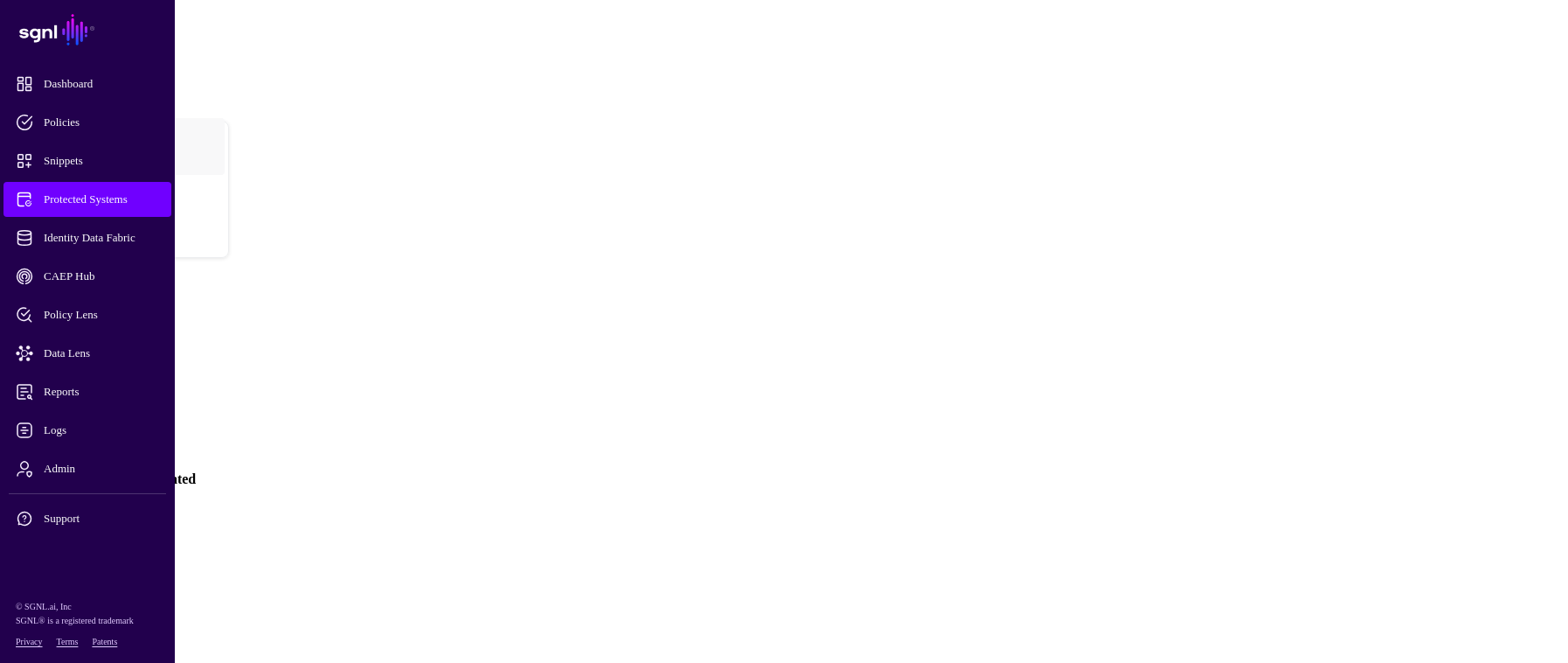 click on "Decision Reasons" 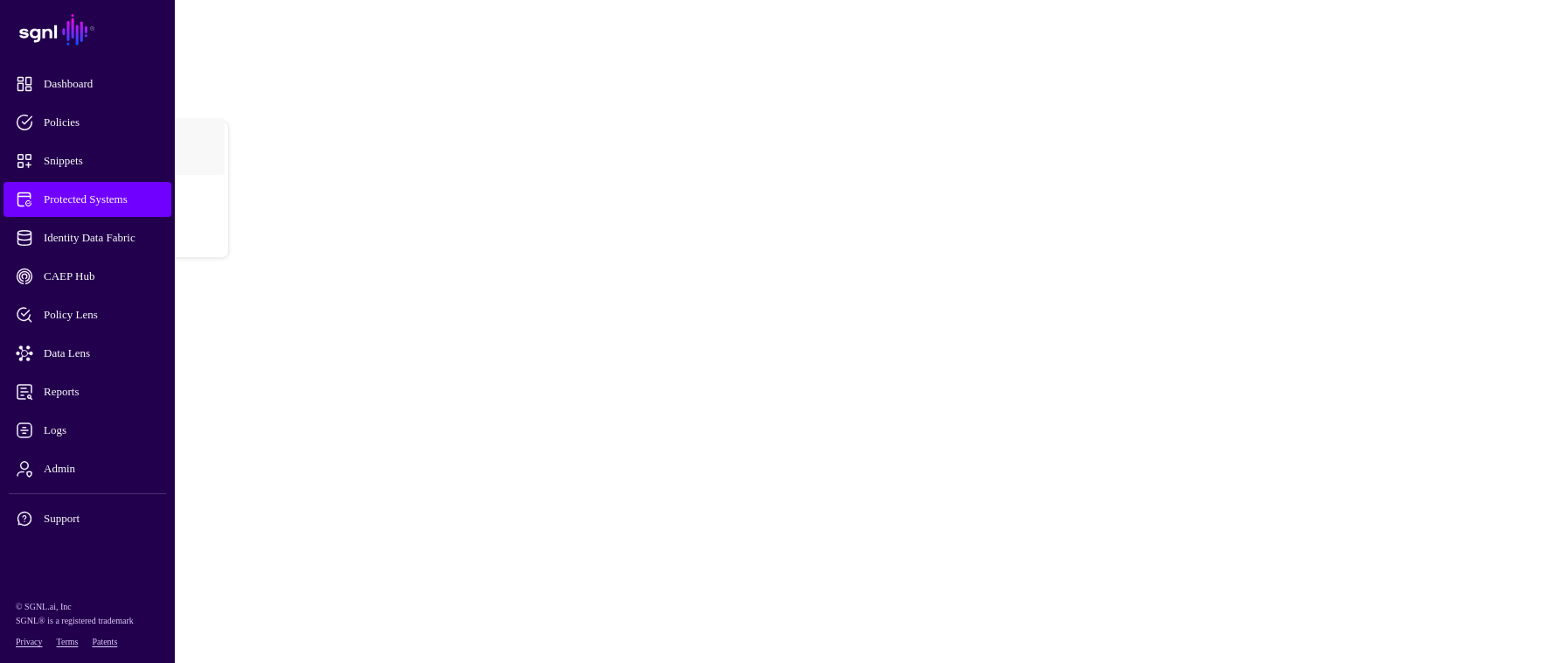 click on "Transforms" 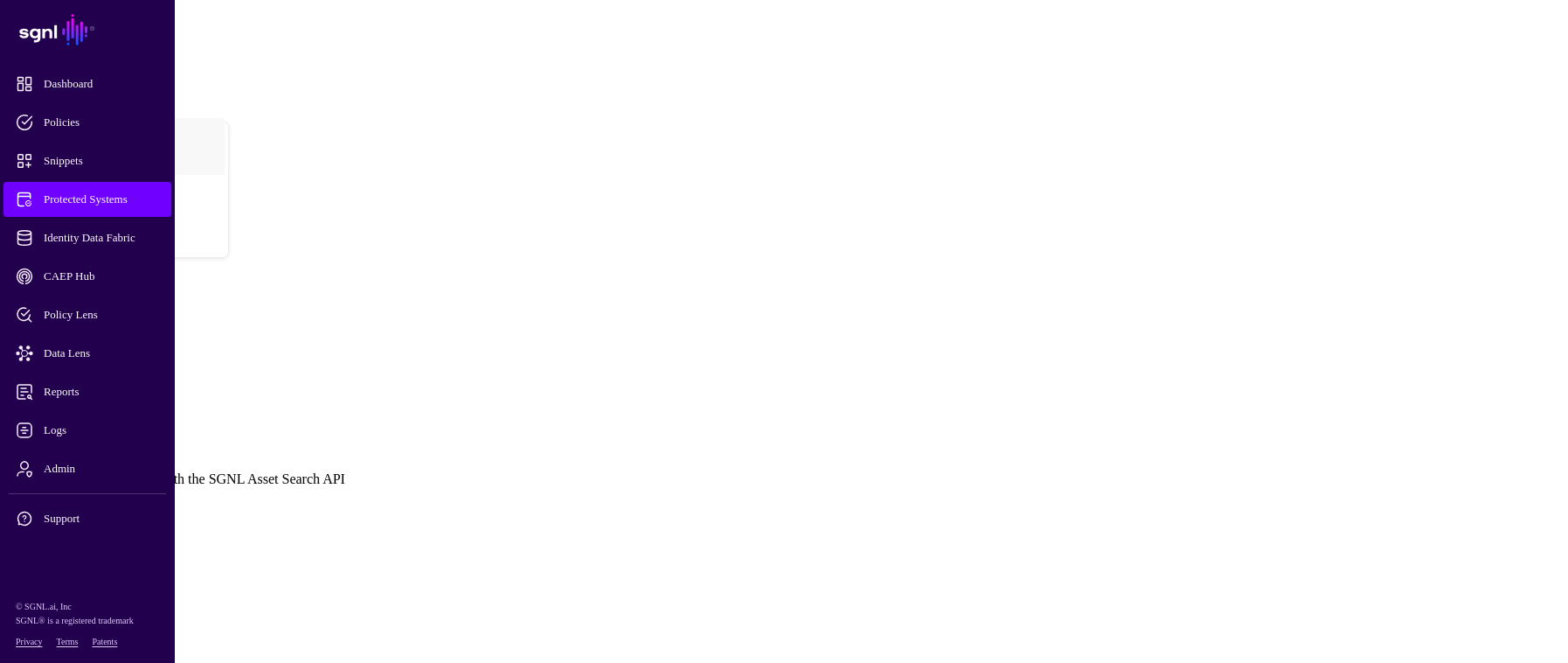 click on "Decision Reasons" 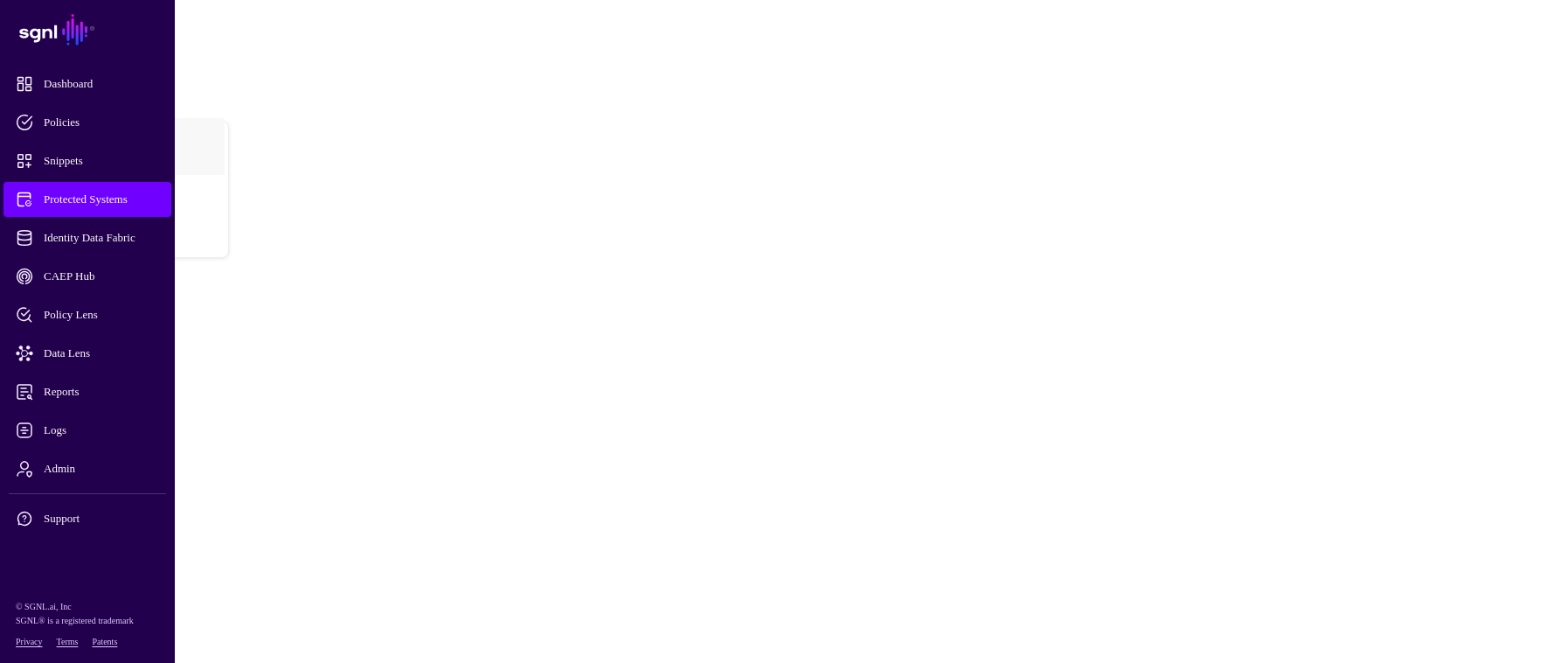 click on "Transforms" 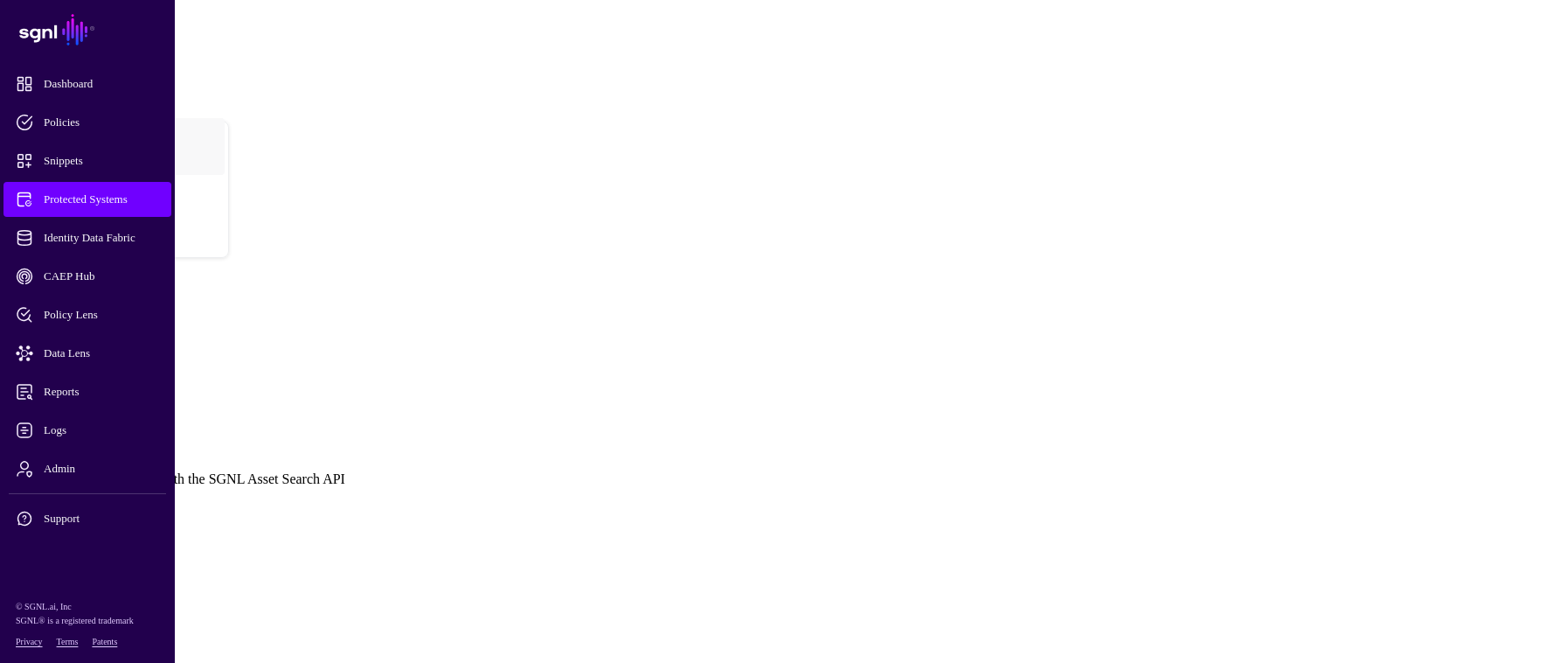click on "Settings" 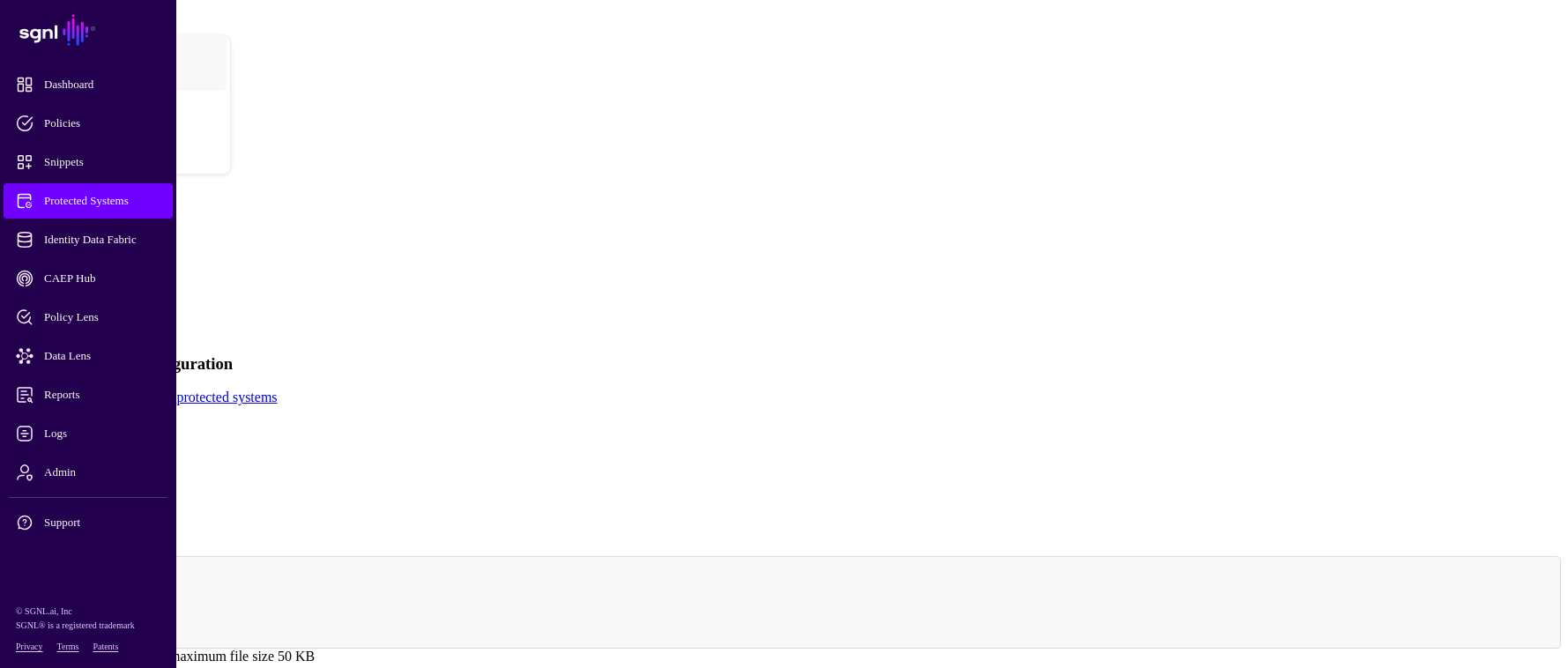 scroll, scrollTop: 0, scrollLeft: 0, axis: both 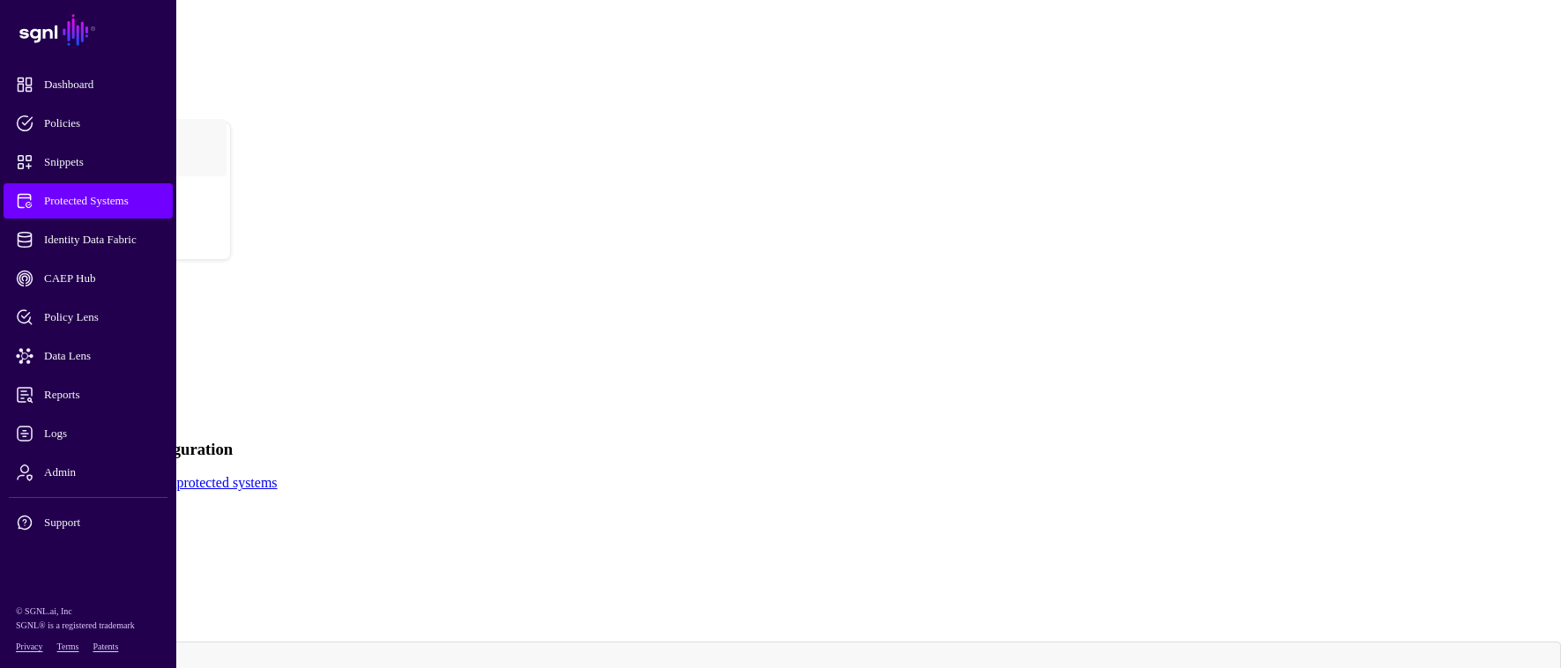 click on "Transforms" 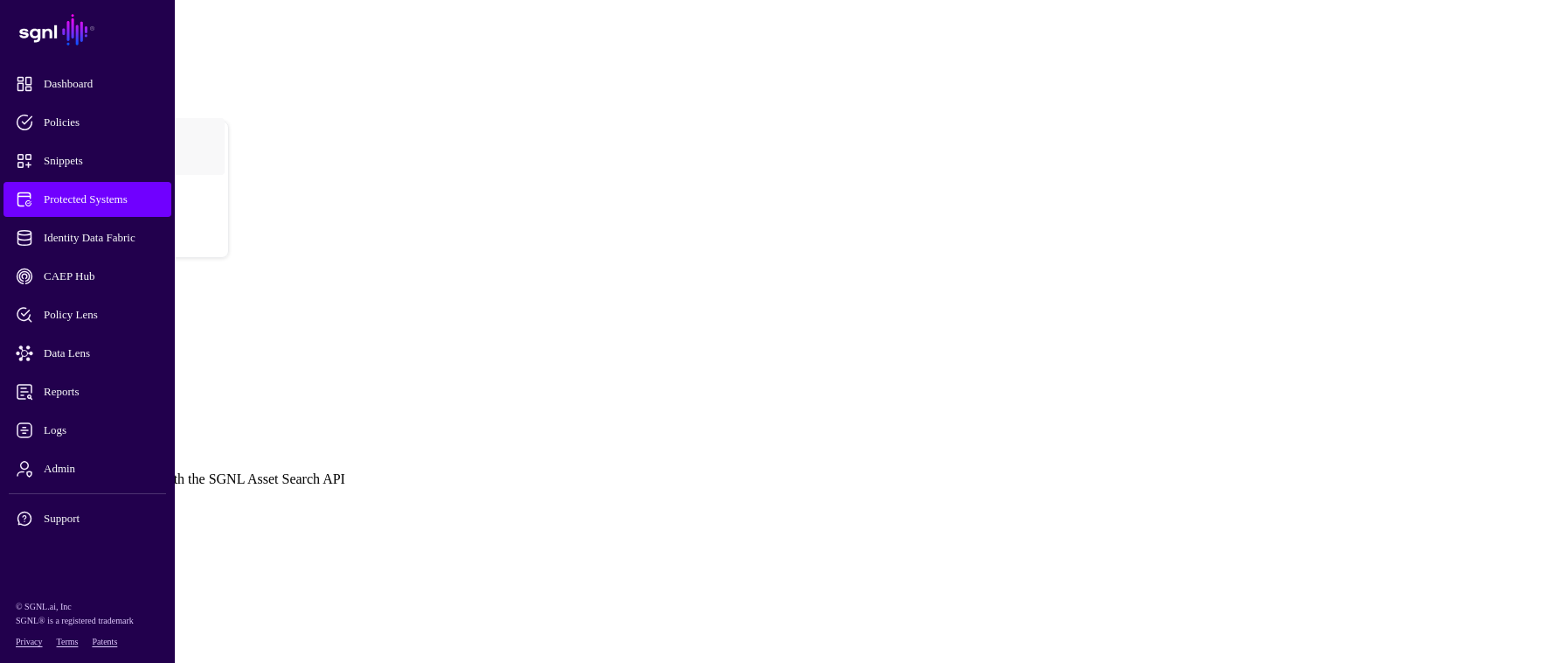 click at bounding box center (7, 501) 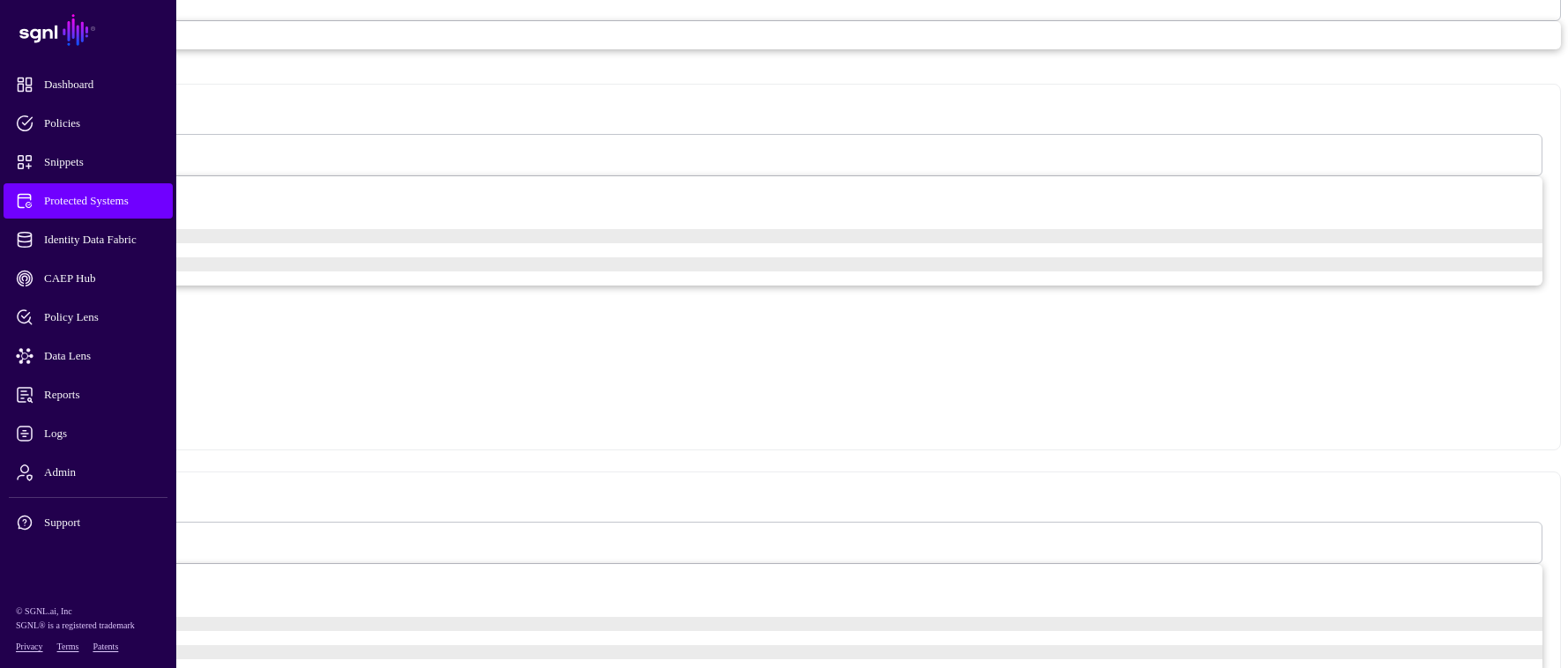 scroll, scrollTop: 1058, scrollLeft: 0, axis: vertical 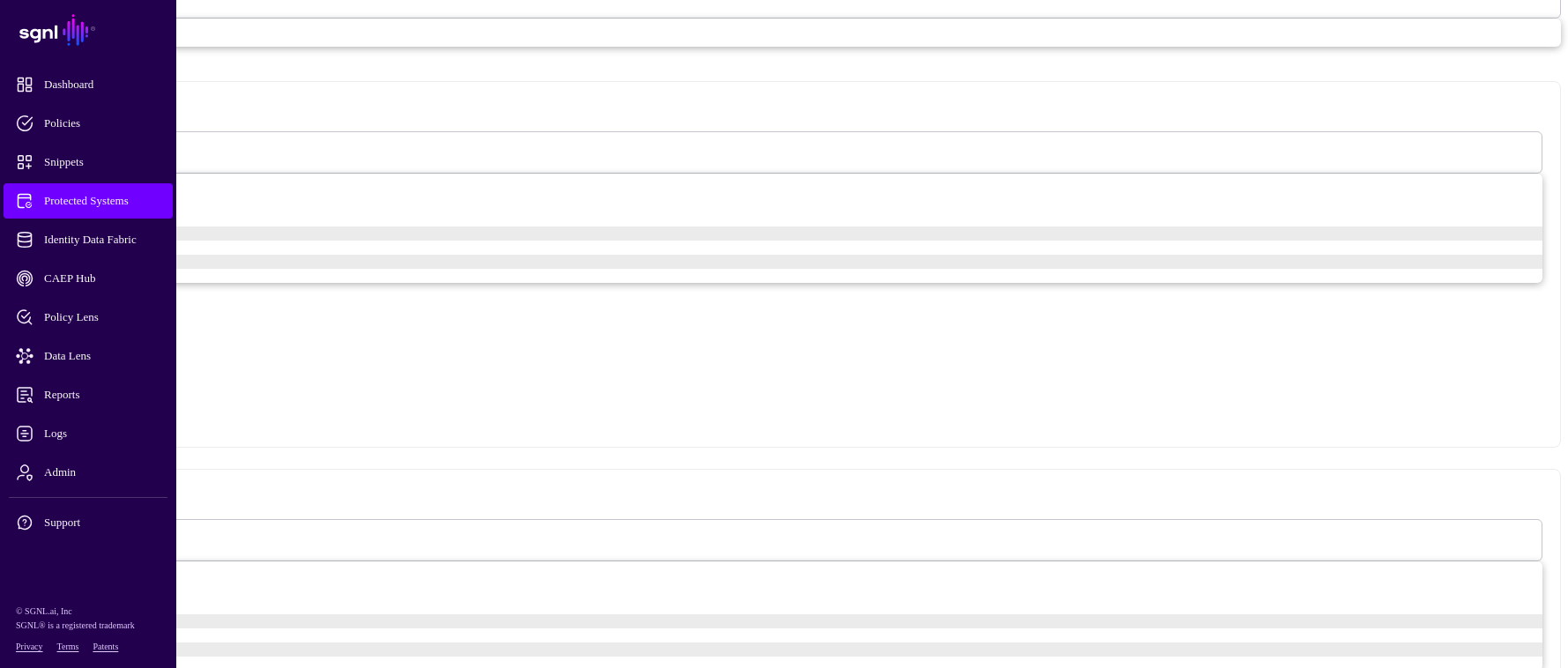 drag, startPoint x: 744, startPoint y: 295, endPoint x: 440, endPoint y: 300, distance: 304.04112 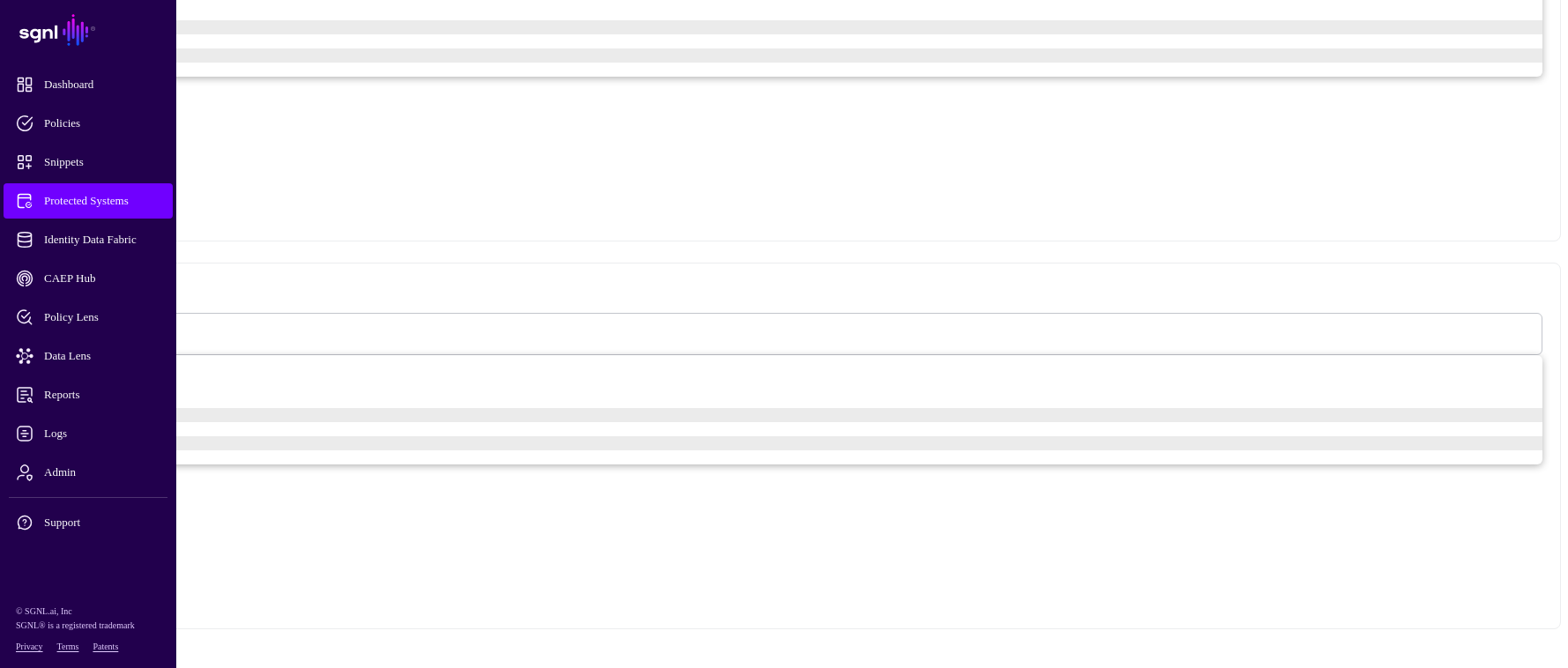 scroll, scrollTop: 1322, scrollLeft: 0, axis: vertical 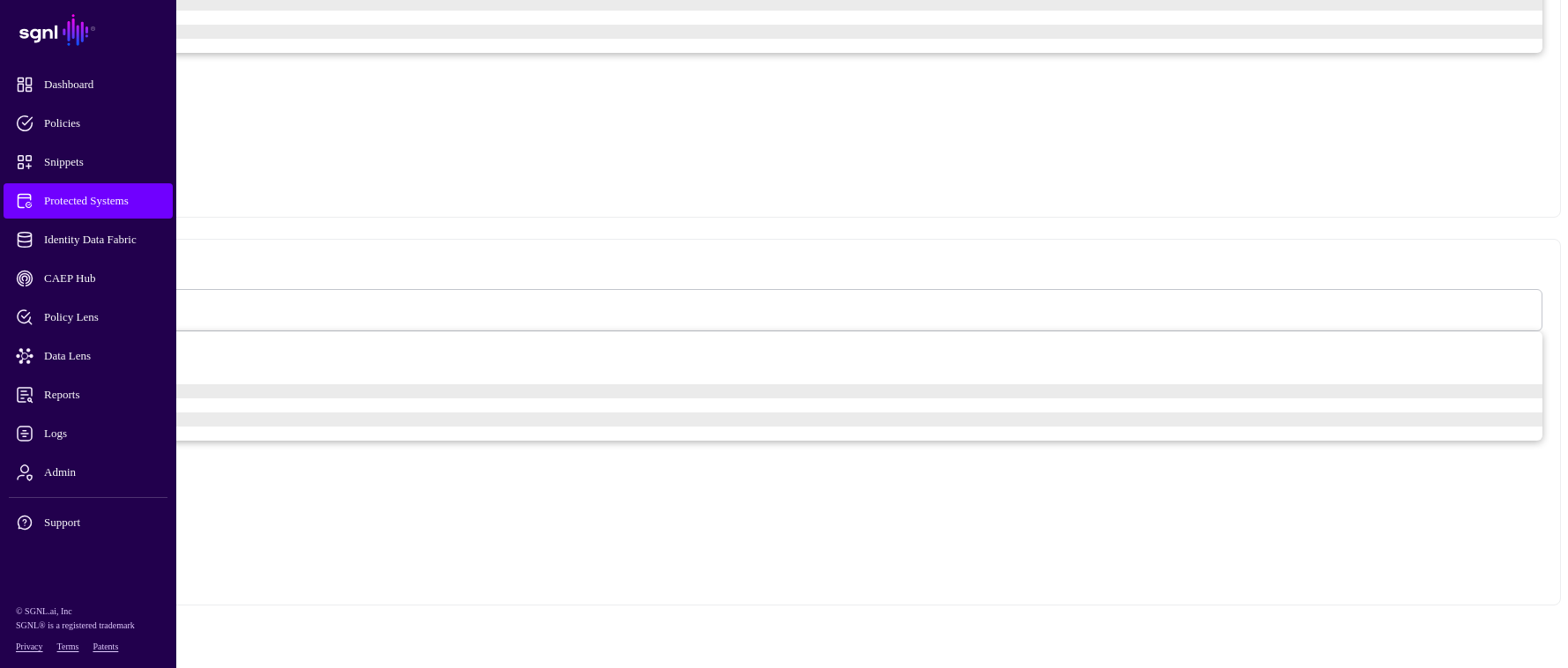 drag, startPoint x: 765, startPoint y: 397, endPoint x: 477, endPoint y: 408, distance: 288.20999 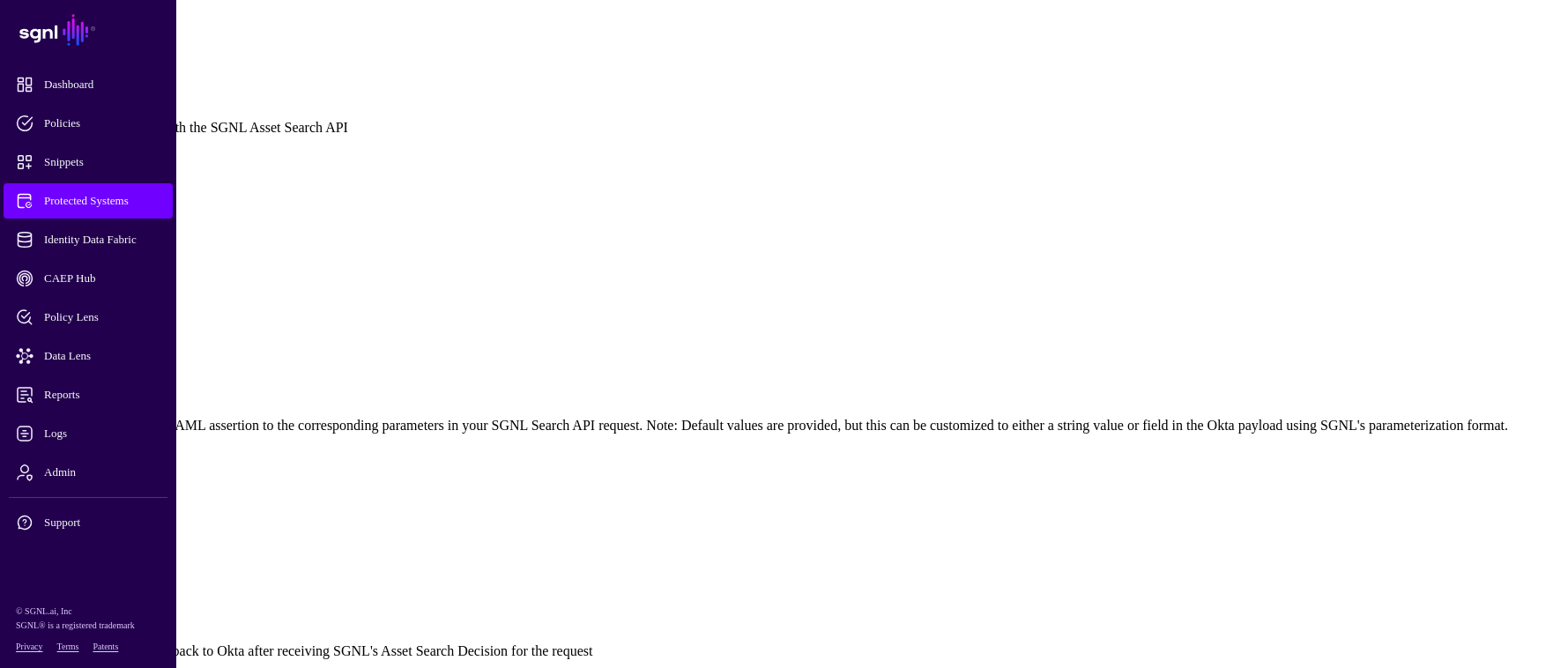 scroll, scrollTop: 353, scrollLeft: 0, axis: vertical 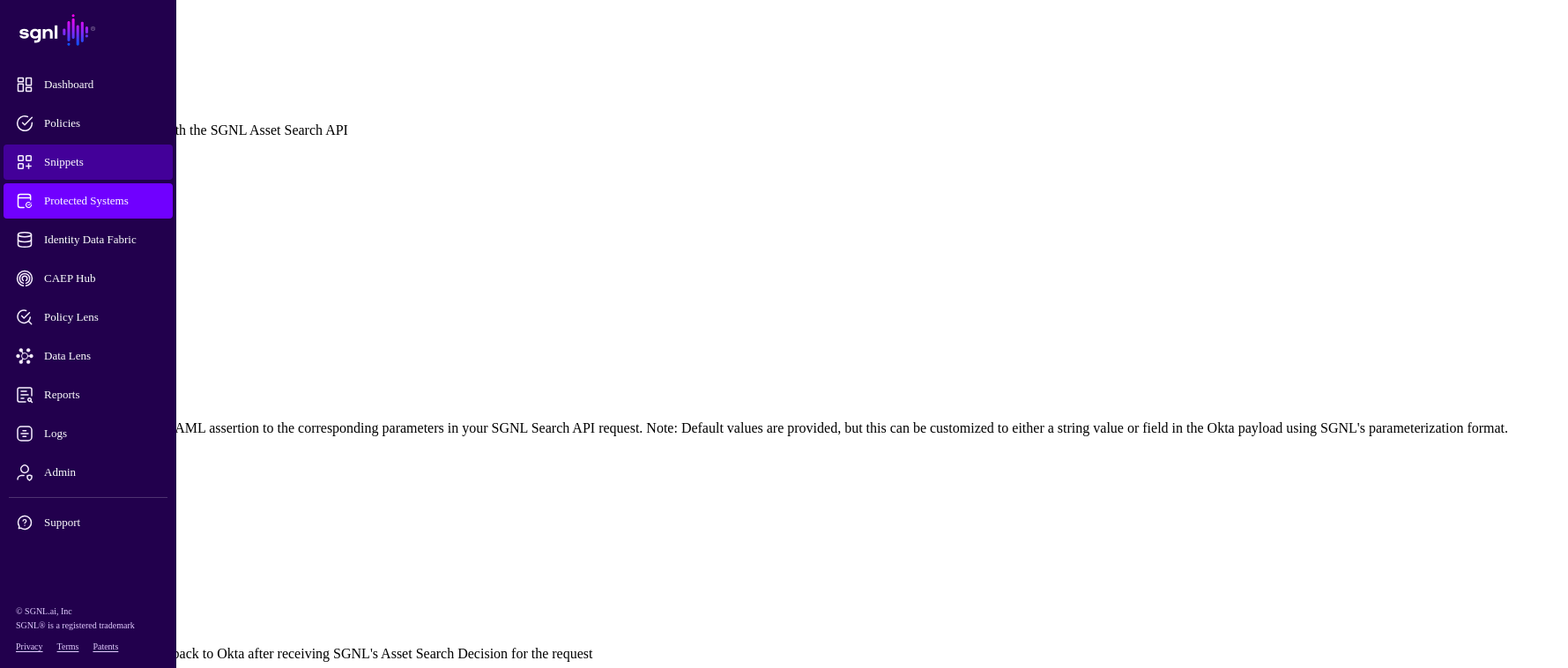 click on "Snippets" 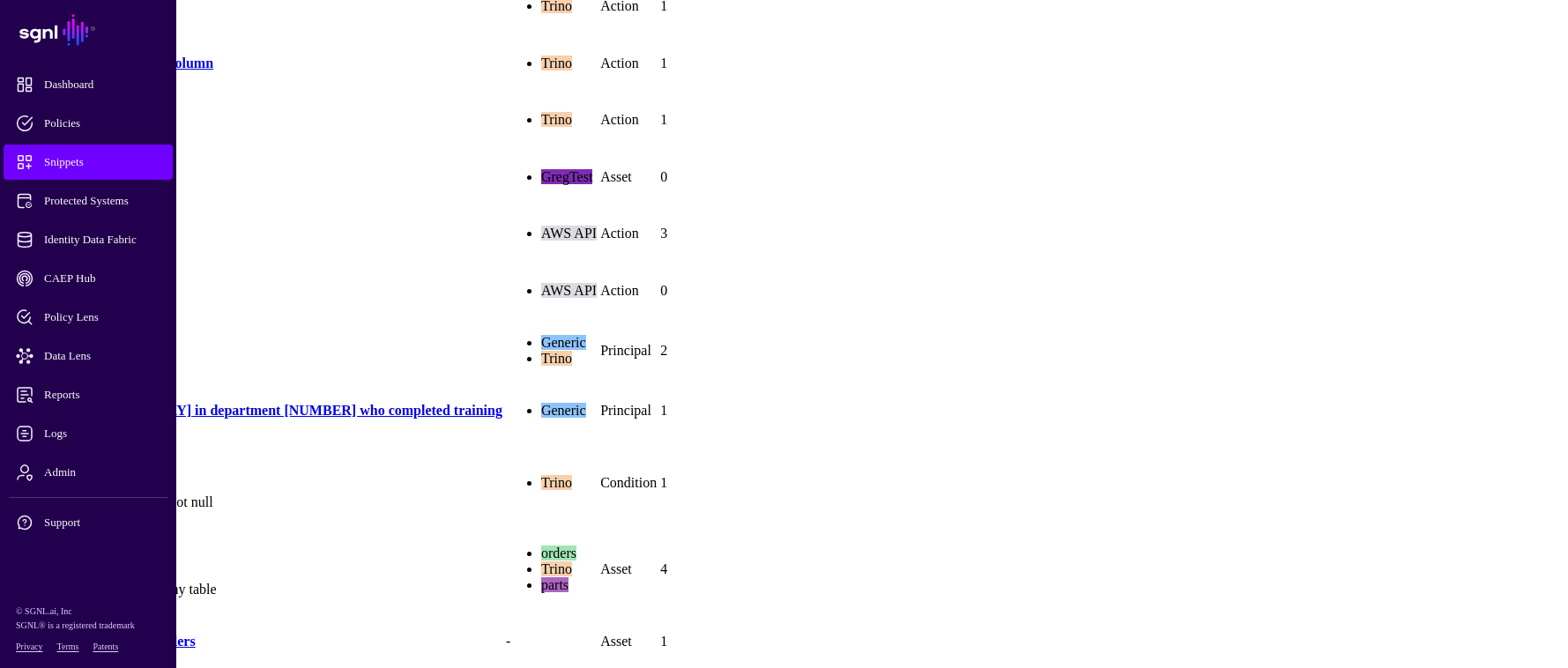 scroll, scrollTop: 1740, scrollLeft: 0, axis: vertical 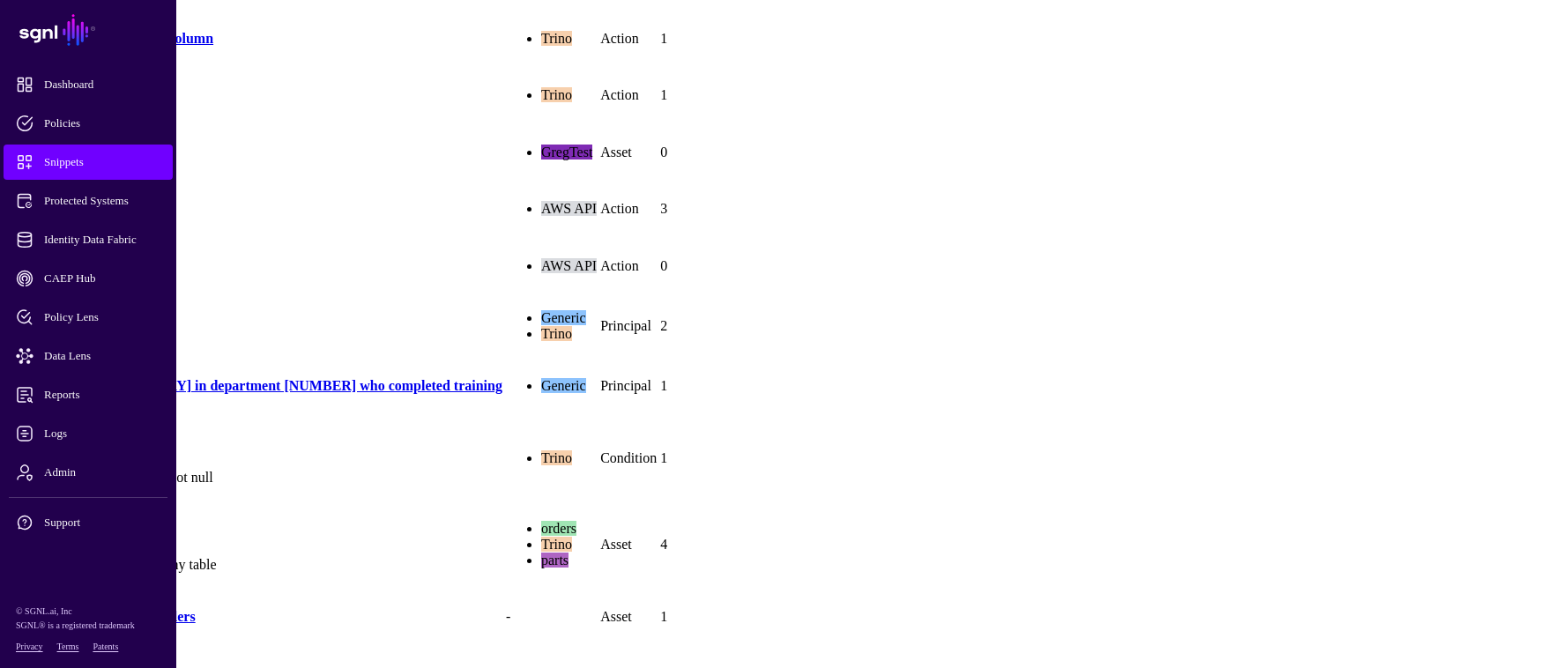 click on "Rows in orders matching business area" 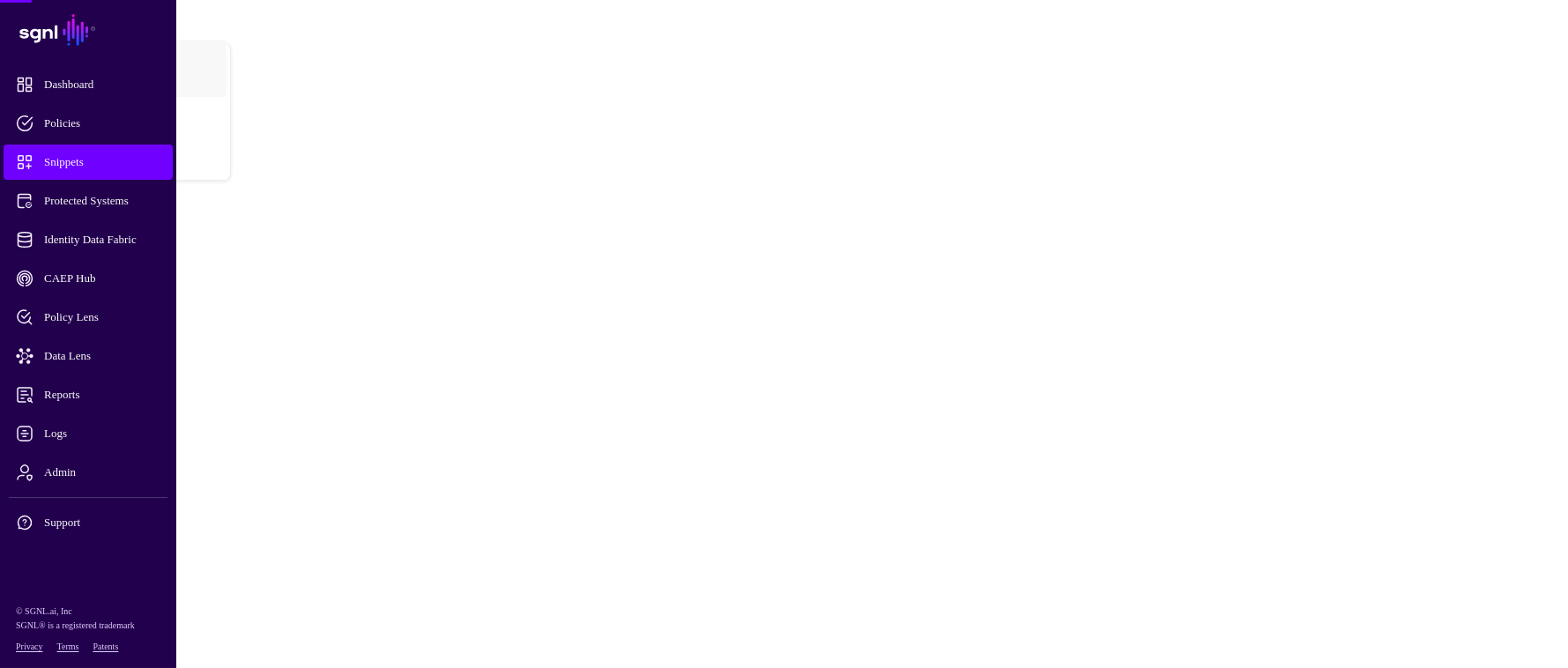 scroll, scrollTop: 0, scrollLeft: 0, axis: both 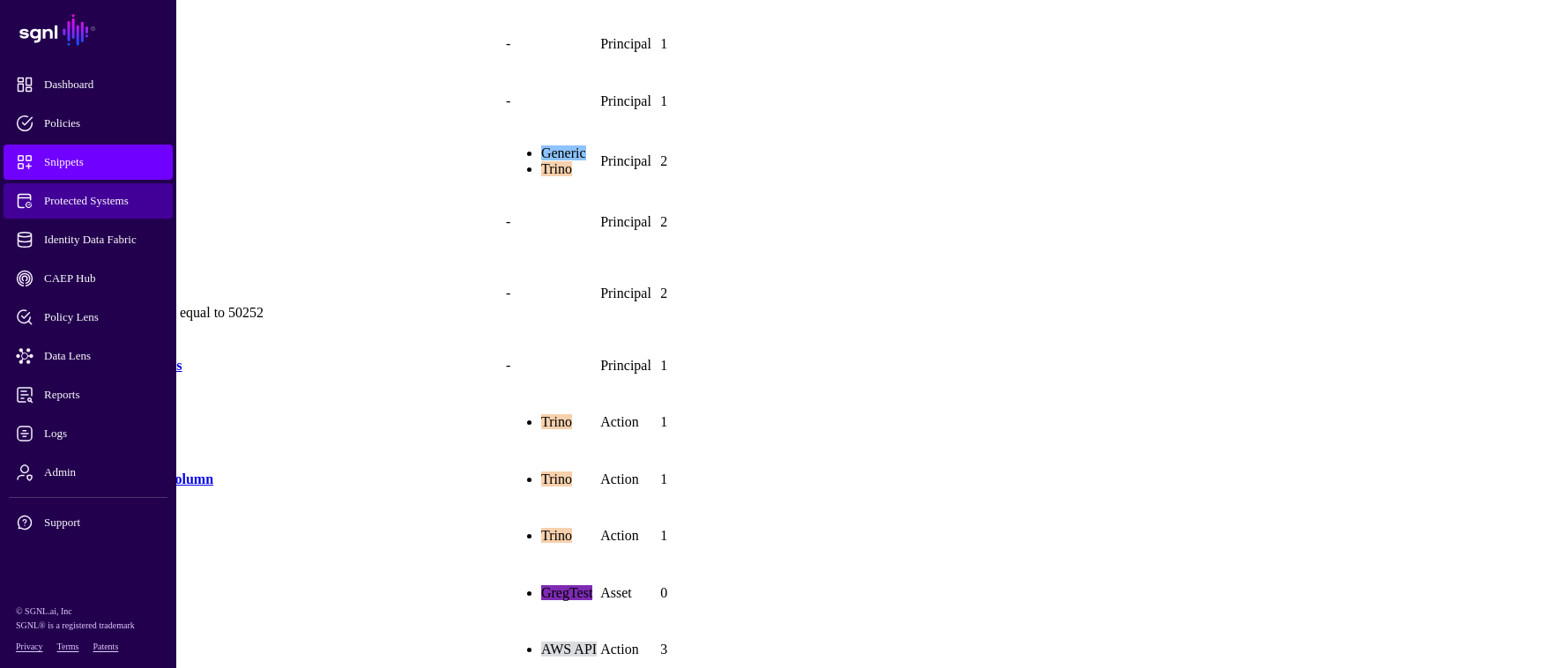 click on "Protected Systems" 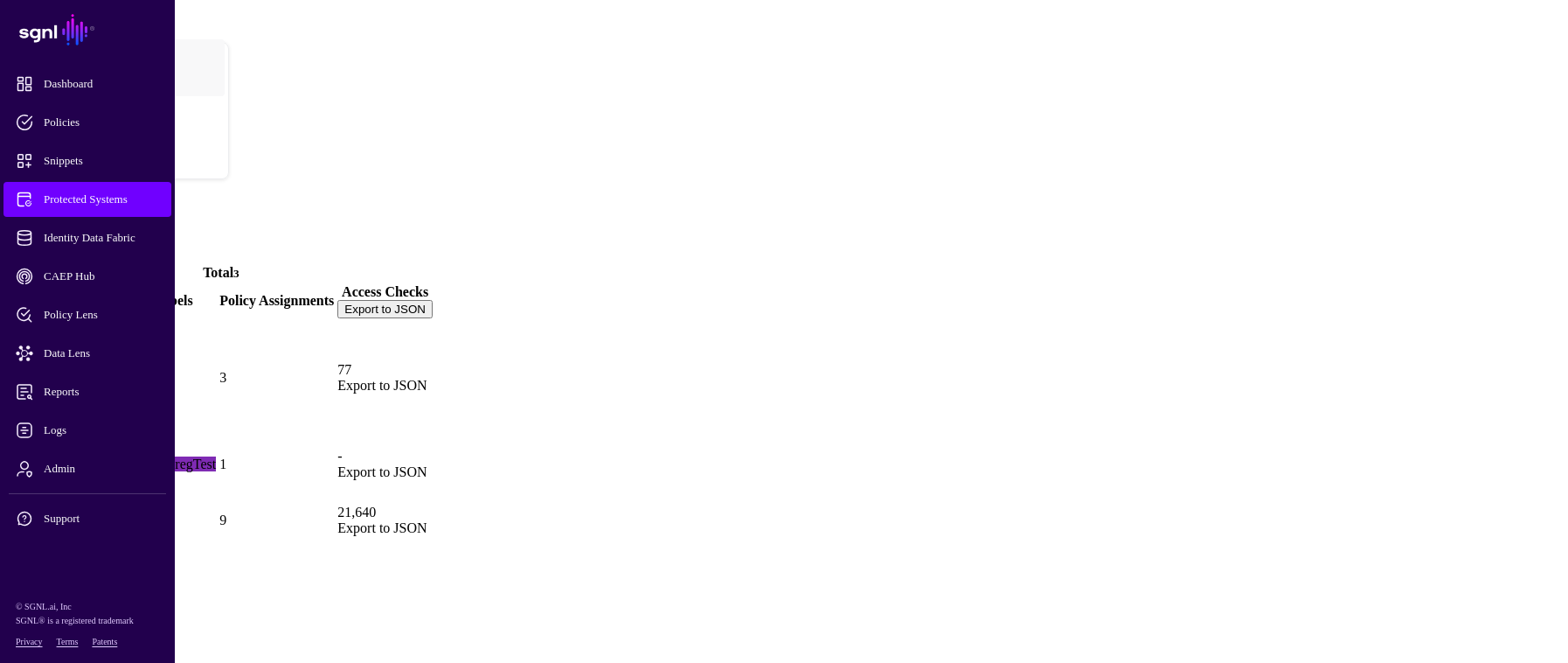 click on "trino" 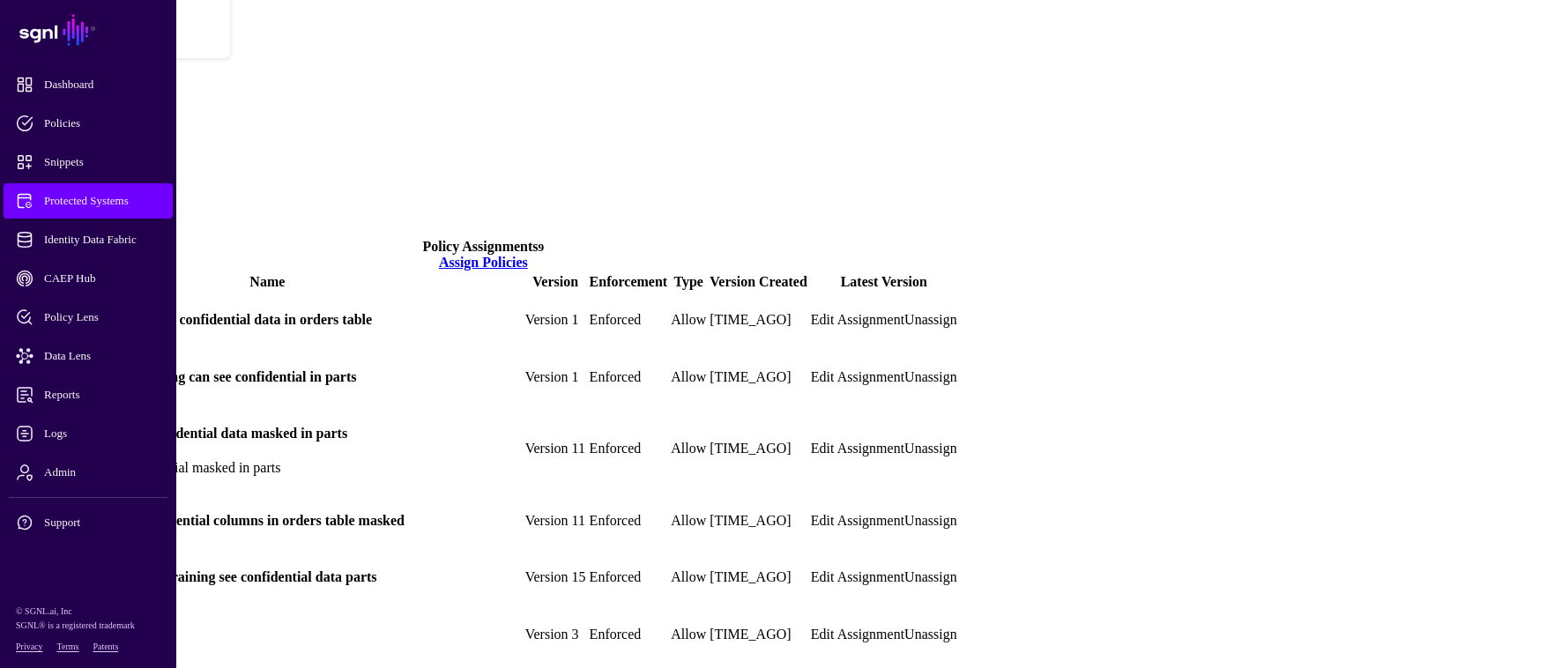 scroll, scrollTop: 213, scrollLeft: 0, axis: vertical 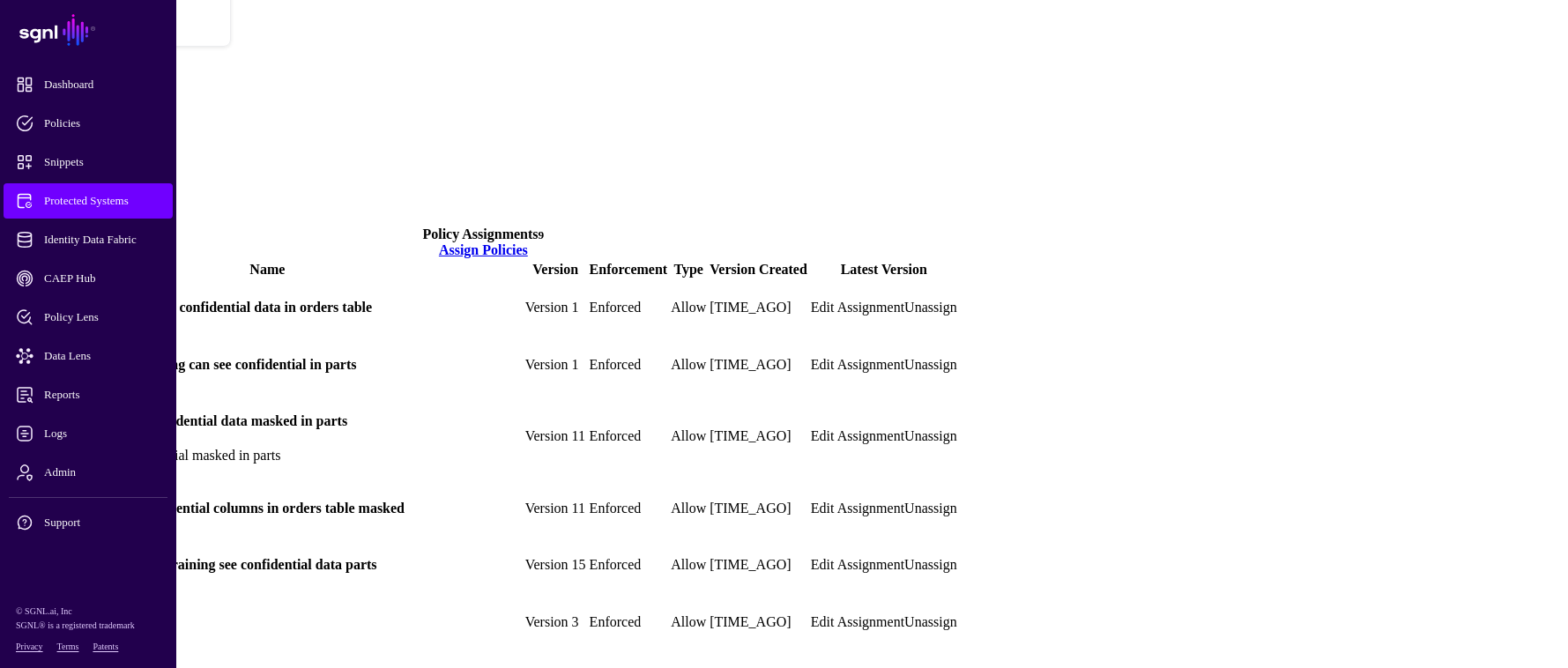 click 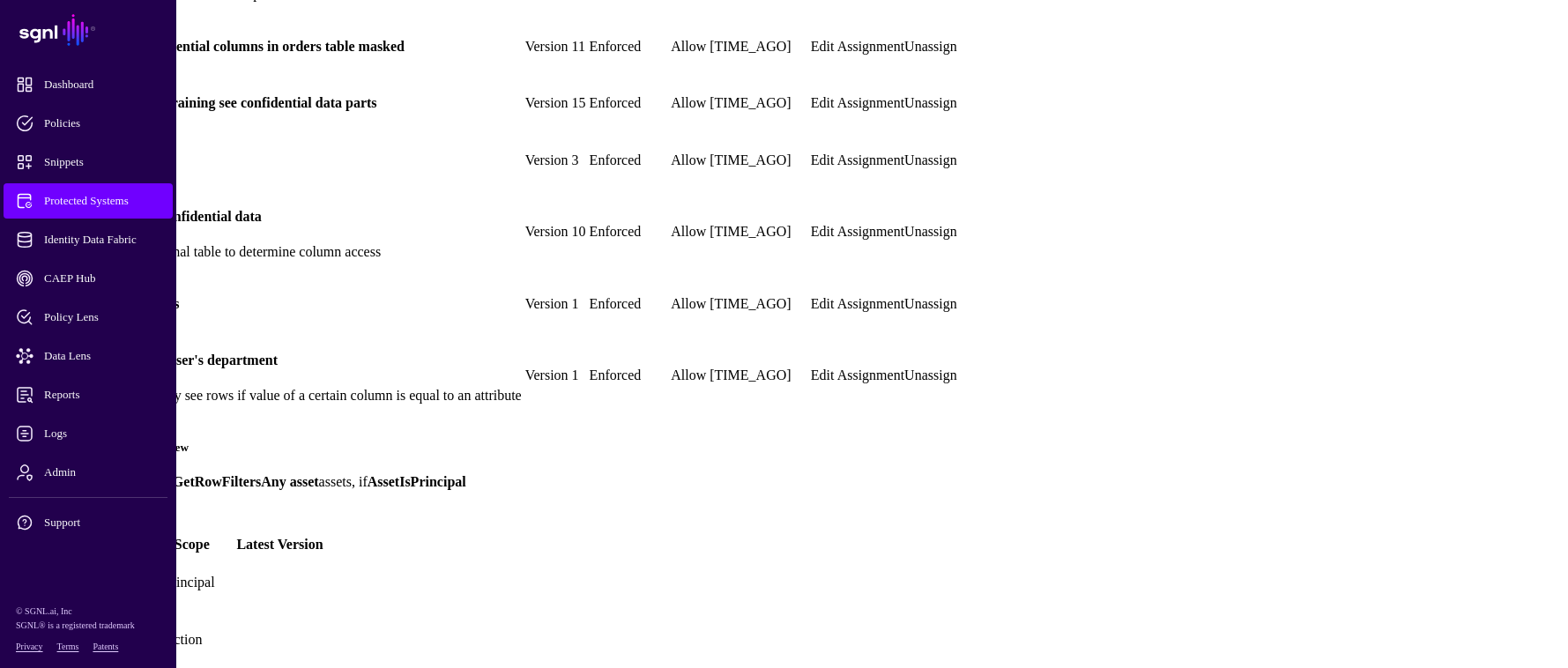 scroll, scrollTop: 681, scrollLeft: 0, axis: vertical 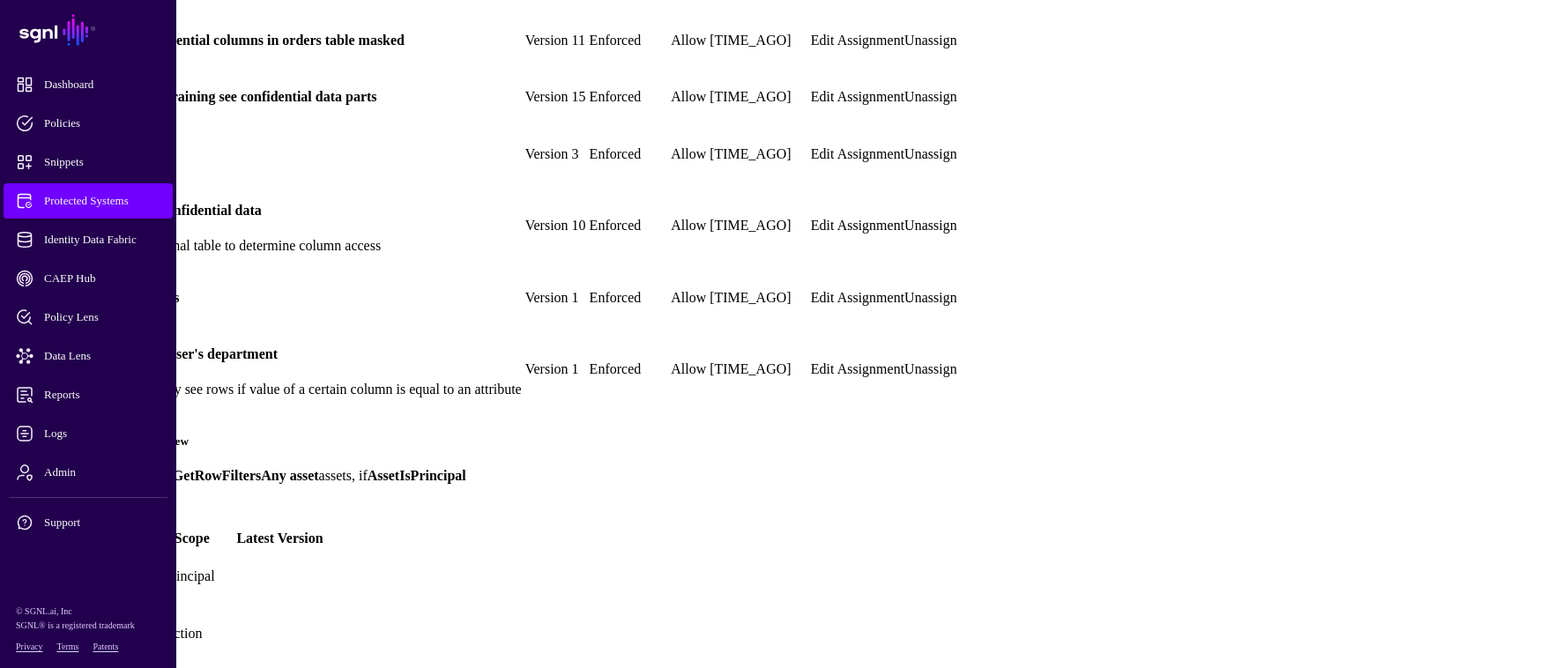 click on "GetRowFilters" 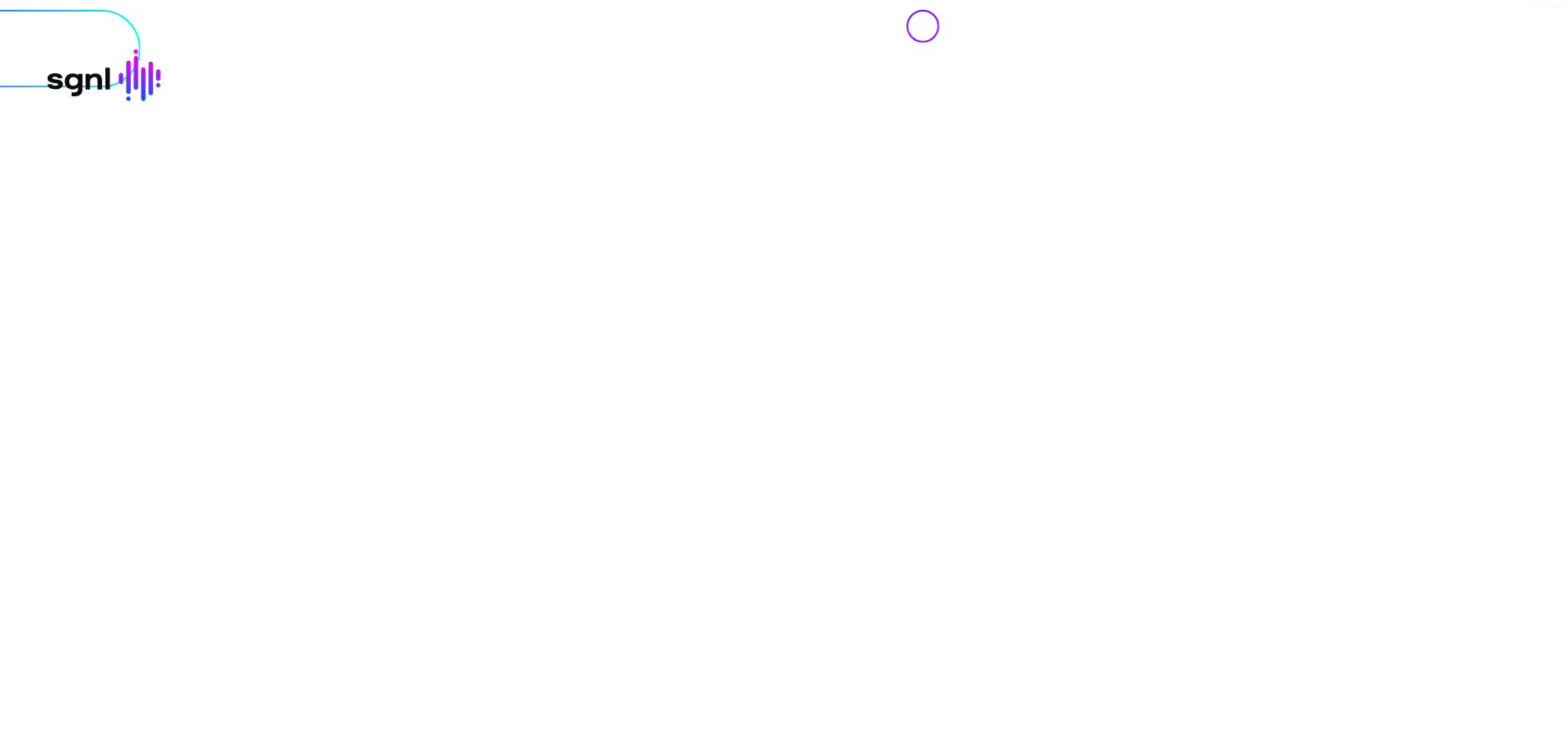 scroll, scrollTop: 0, scrollLeft: 0, axis: both 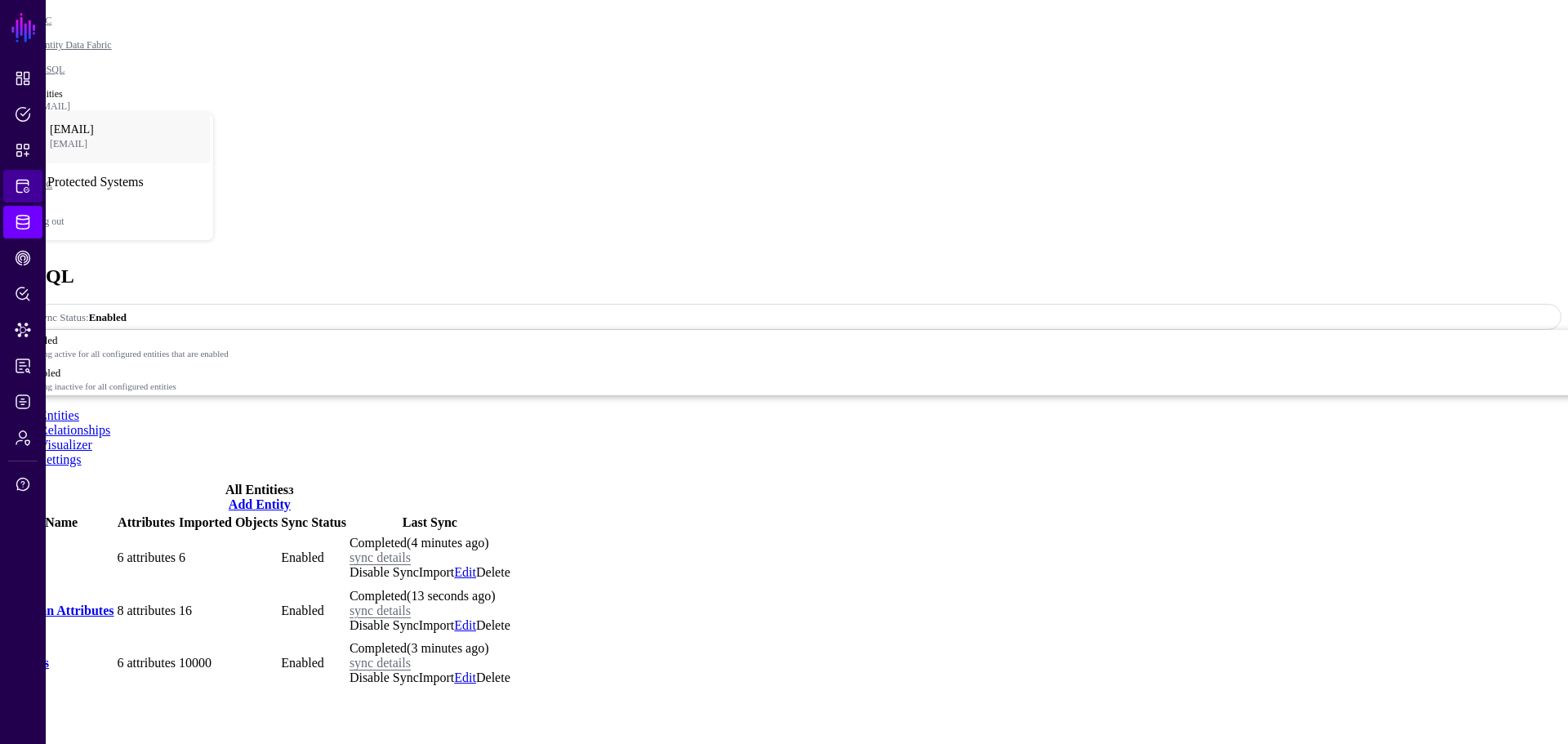 click on "Protected Systems" 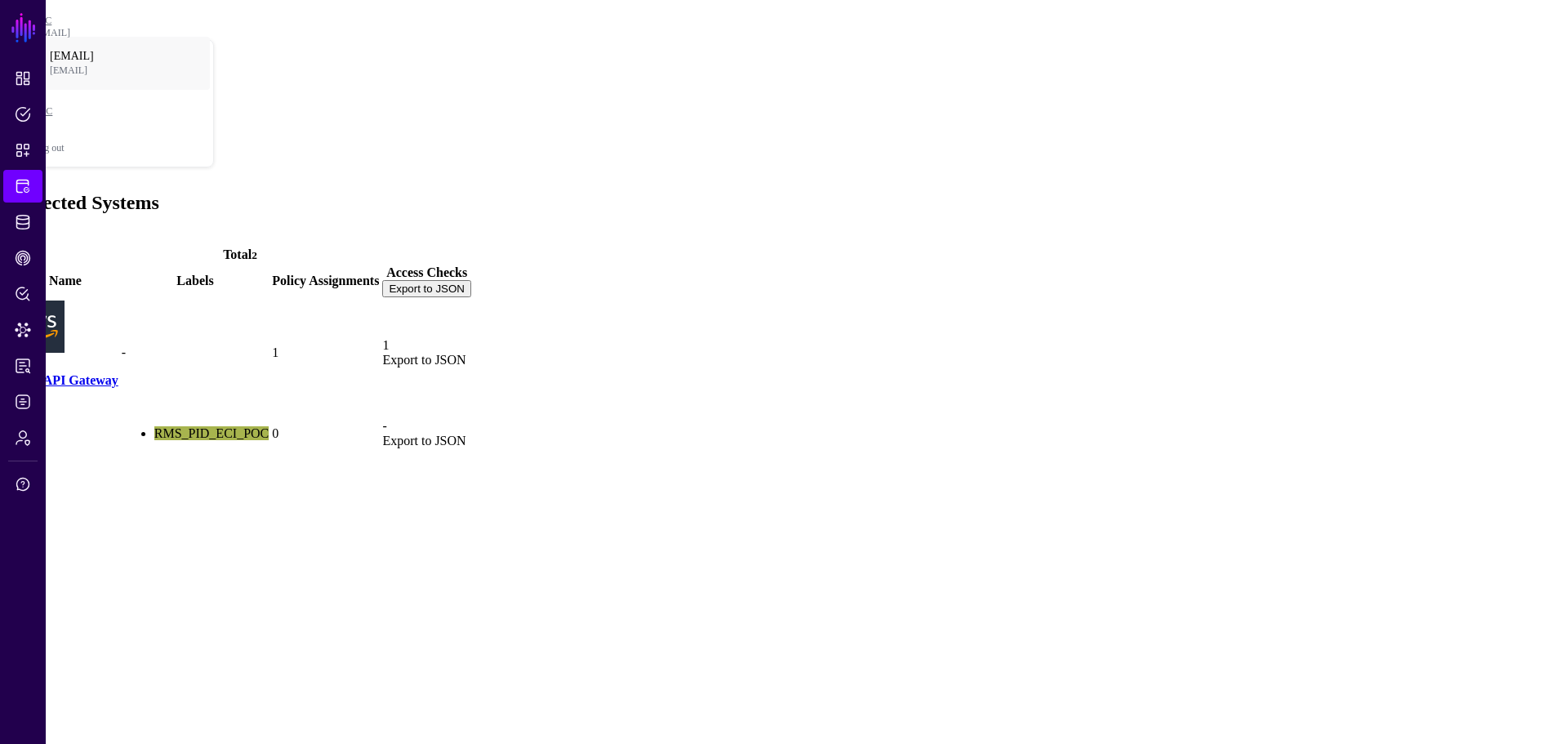 click on "Trino" 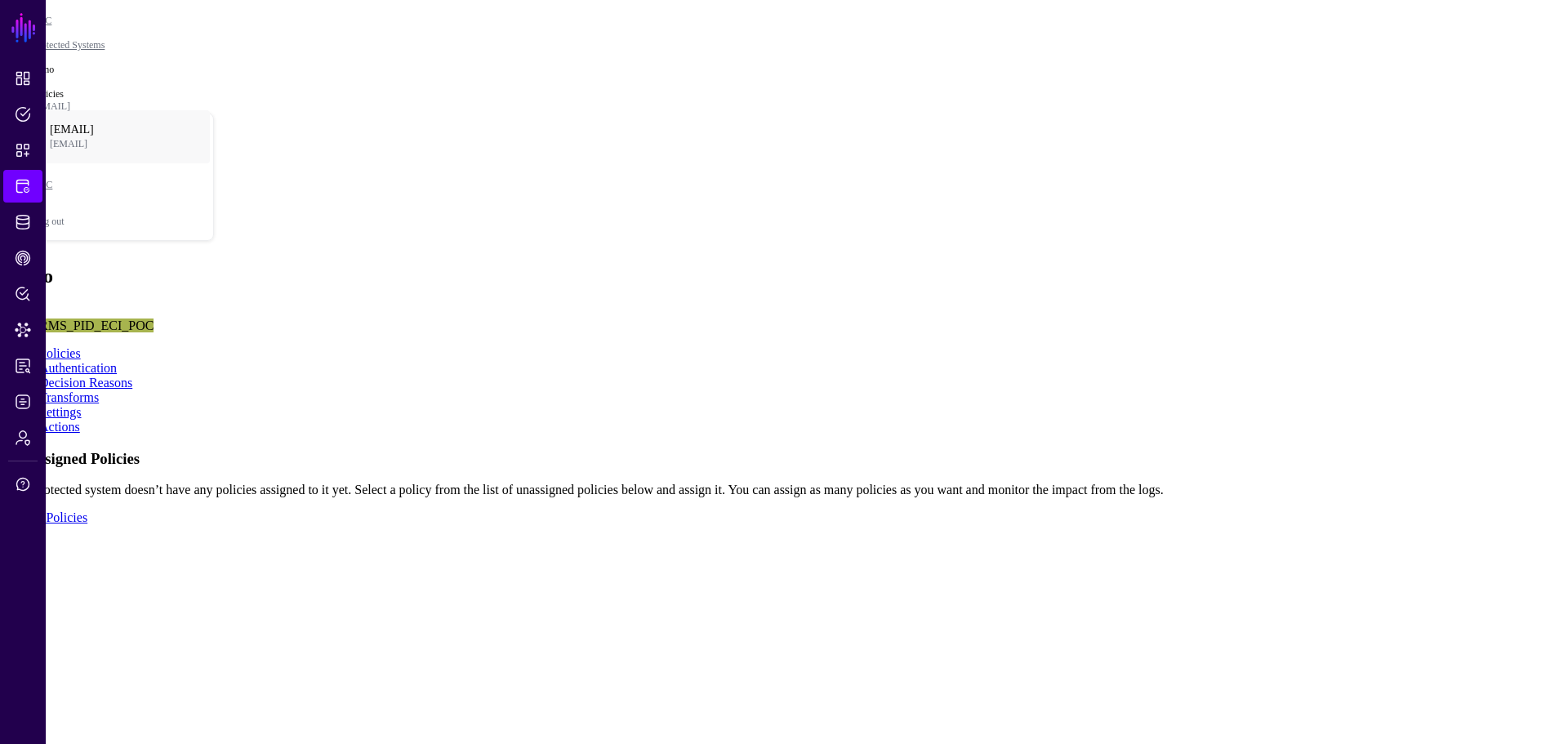 click on "Transforms" 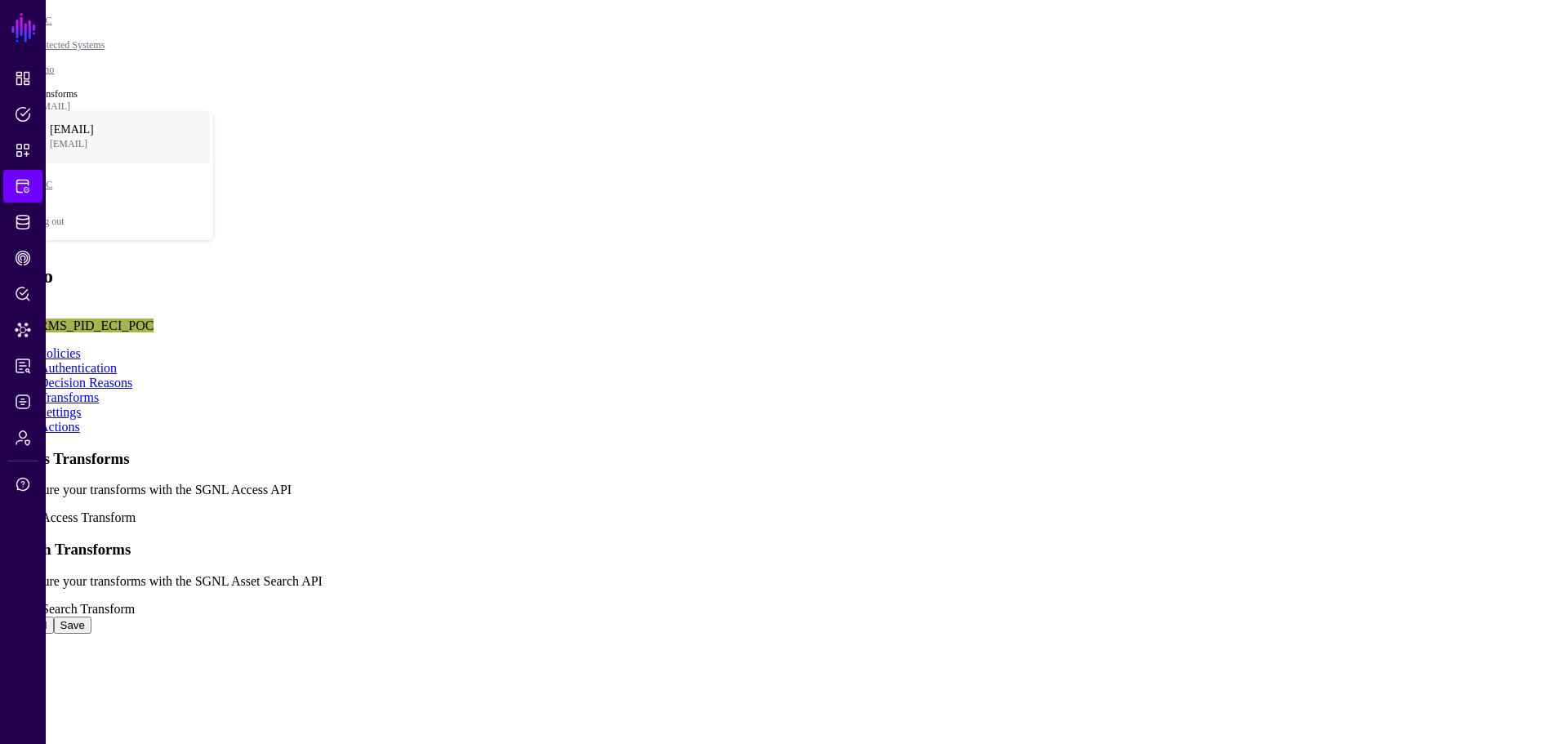 click at bounding box center (7, 608) 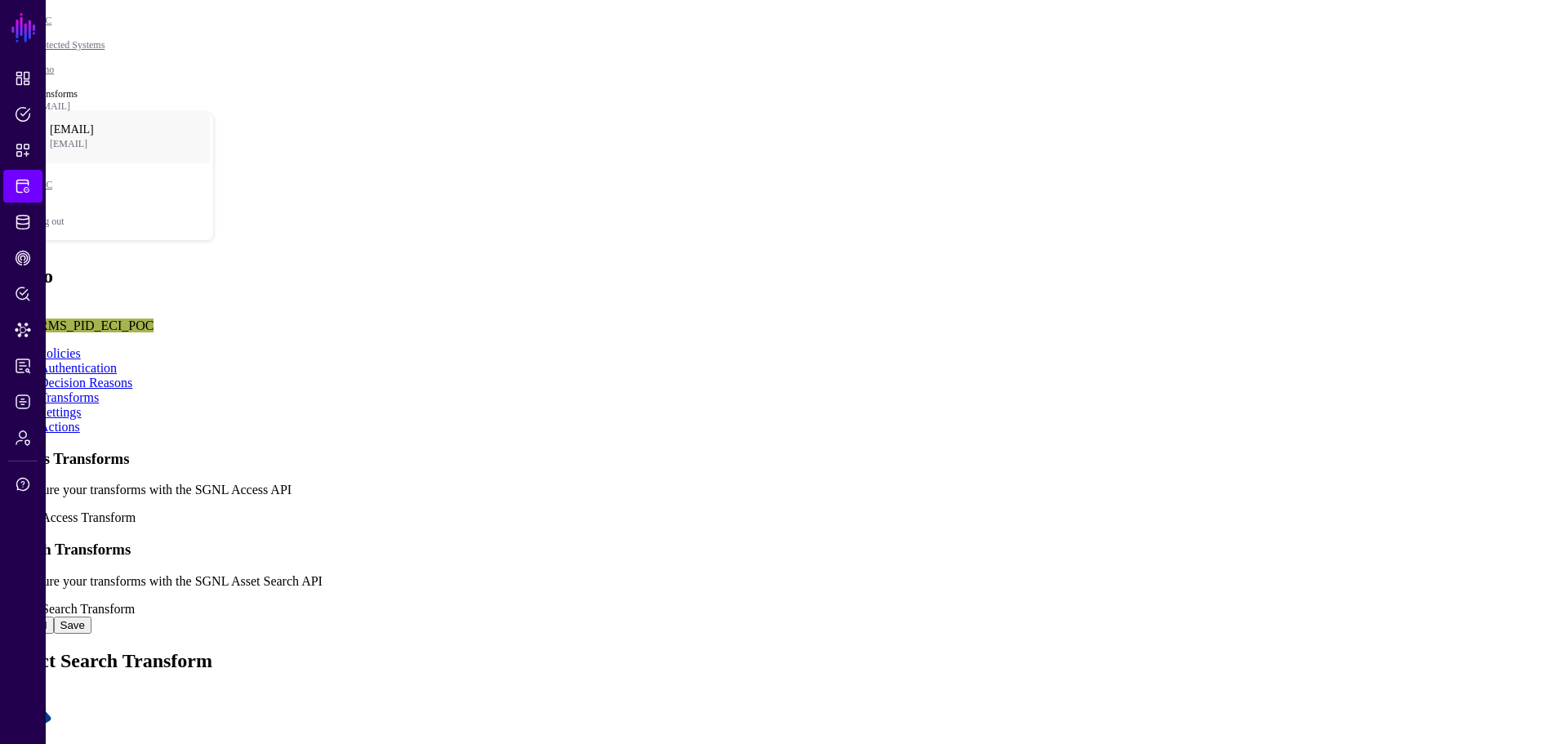 click on "Okta SAML" 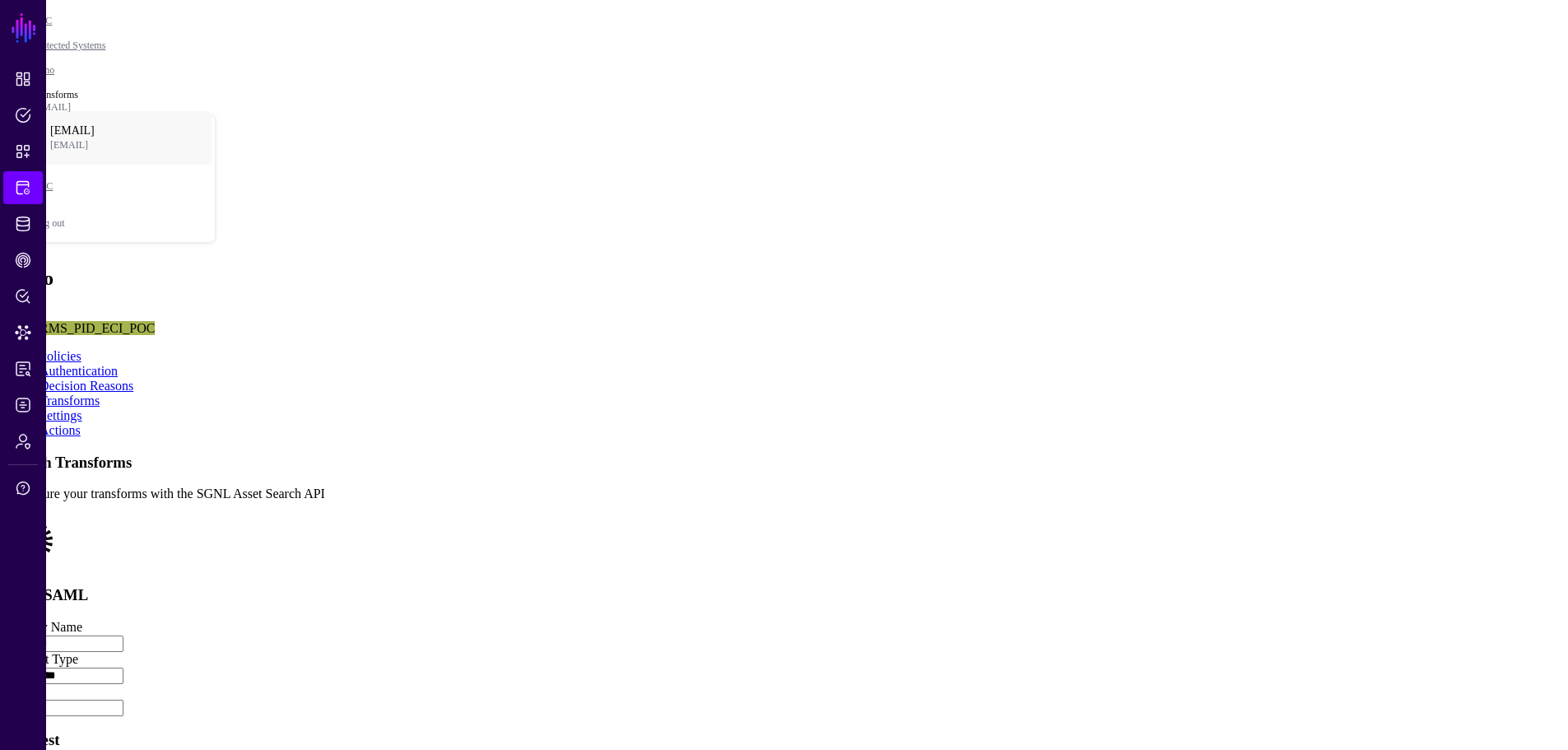 drag, startPoint x: 618, startPoint y: 430, endPoint x: 437, endPoint y: 430, distance: 181 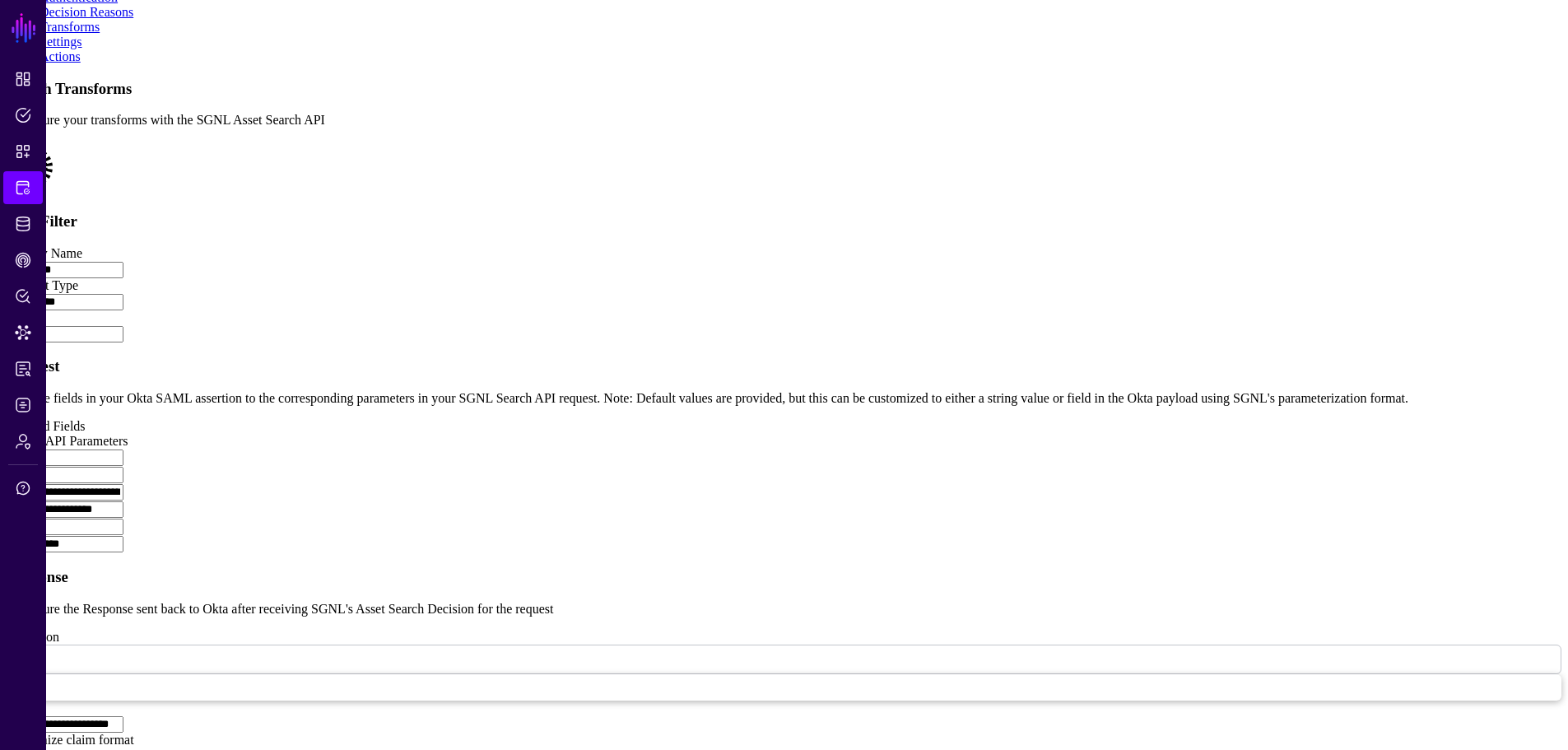 scroll, scrollTop: 412, scrollLeft: 0, axis: vertical 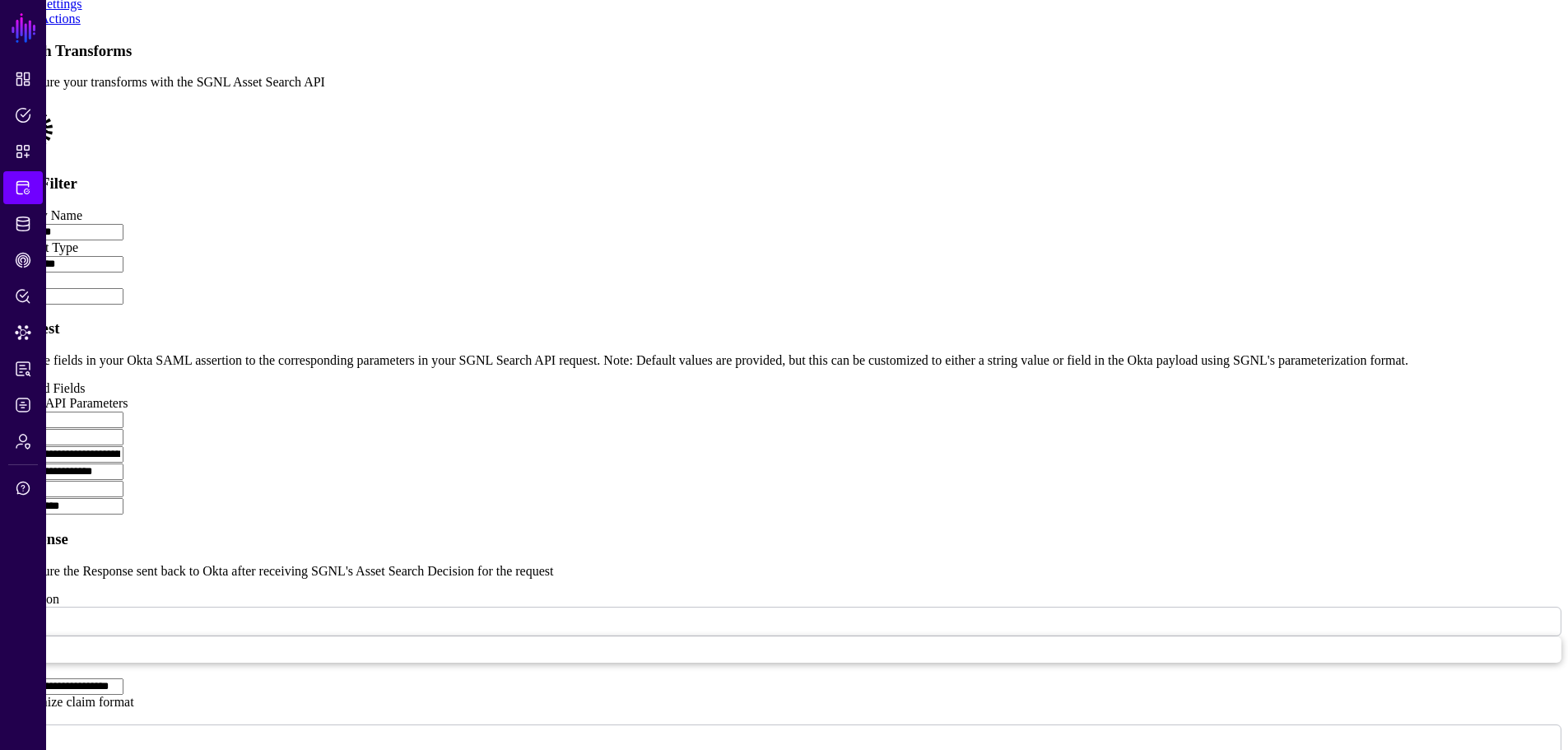 type on "**********" 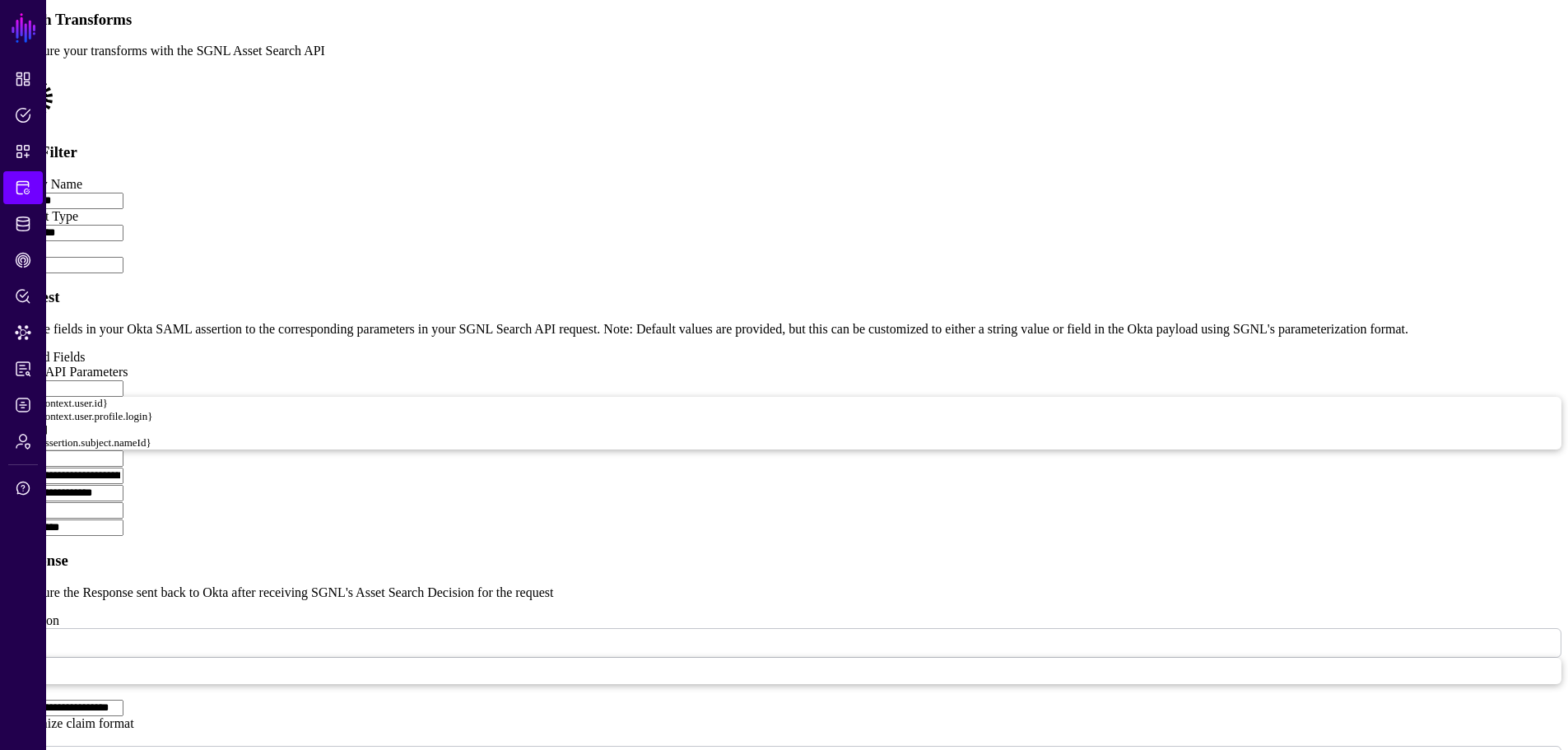 scroll, scrollTop: 494, scrollLeft: 0, axis: vertical 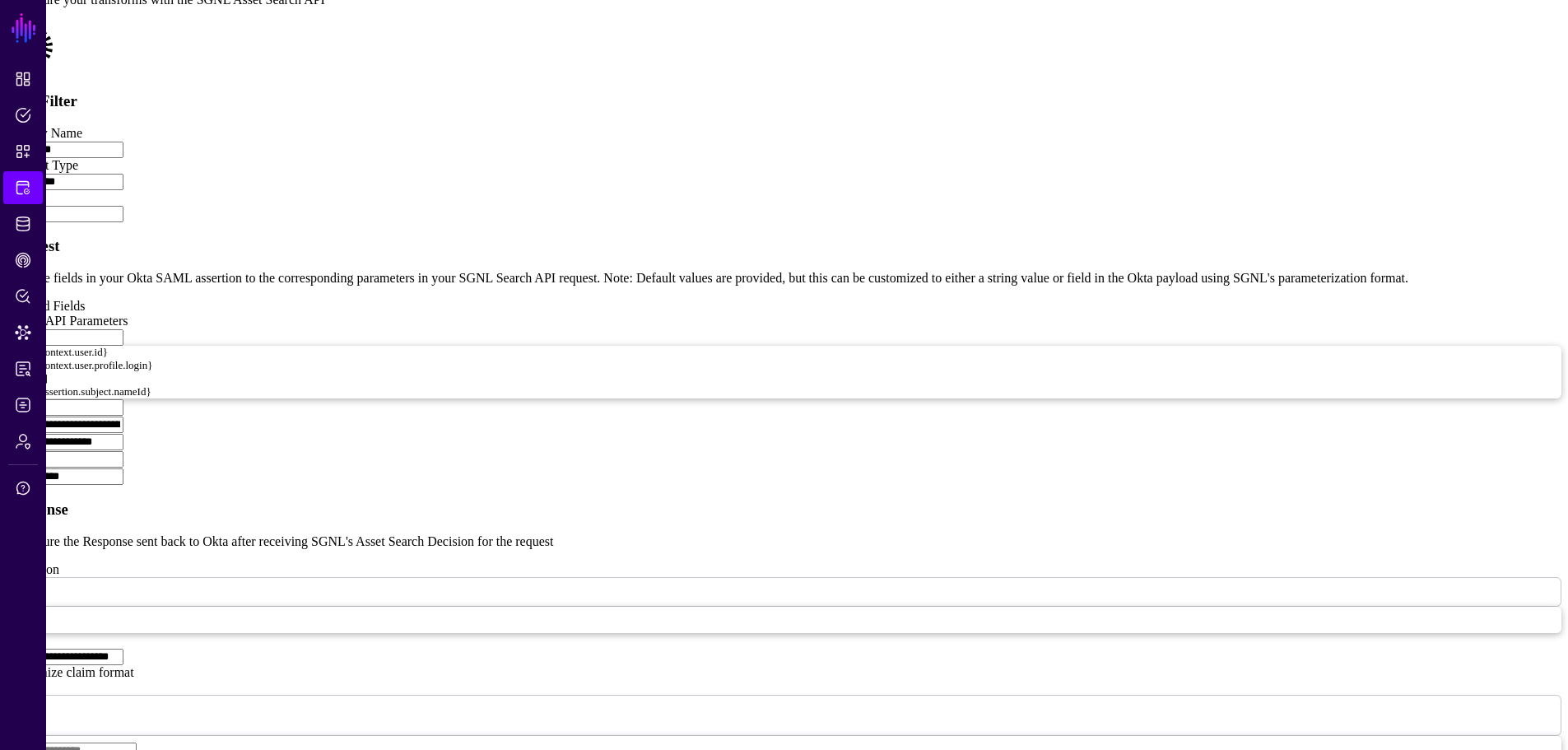 click at bounding box center (65, 338) 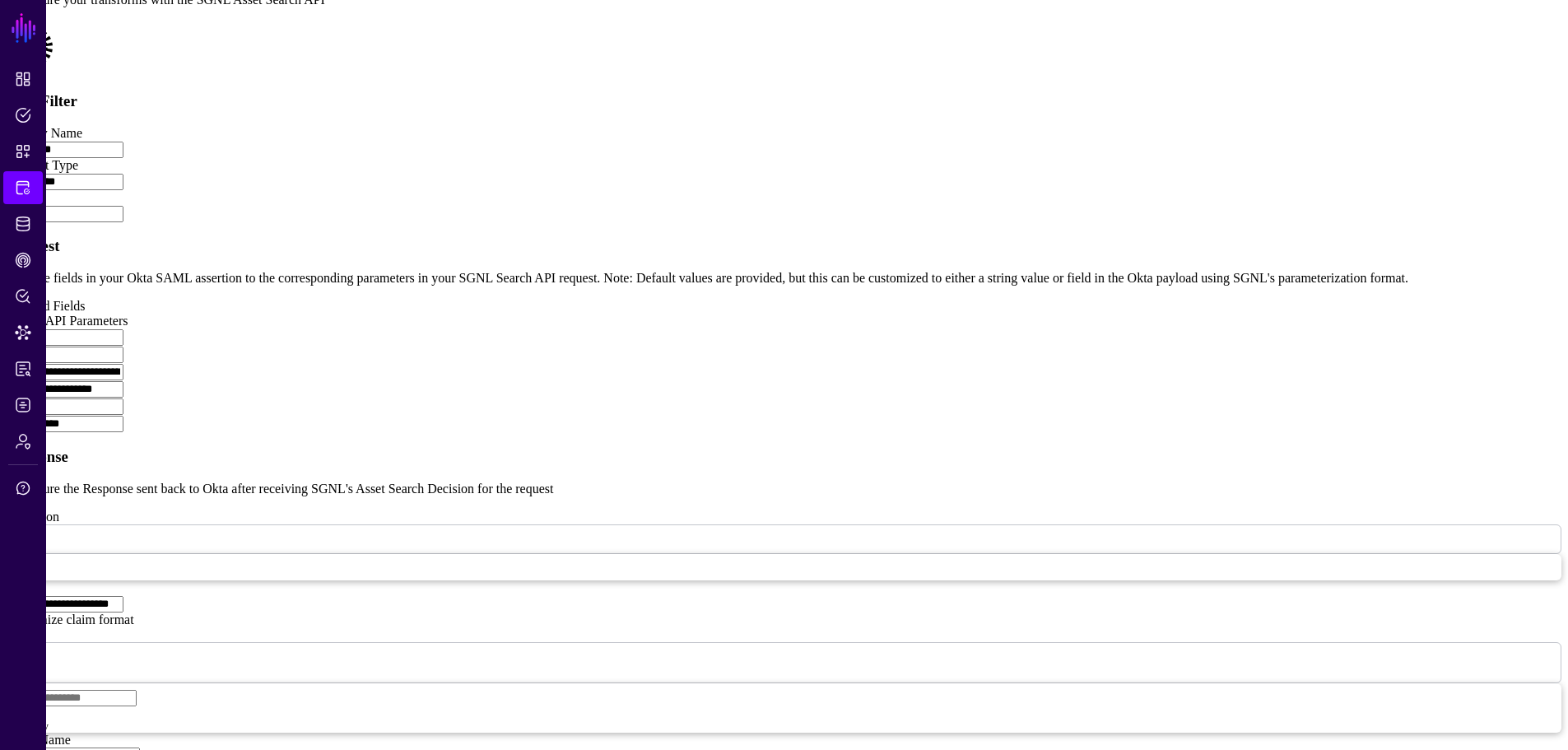 paste on "**********" 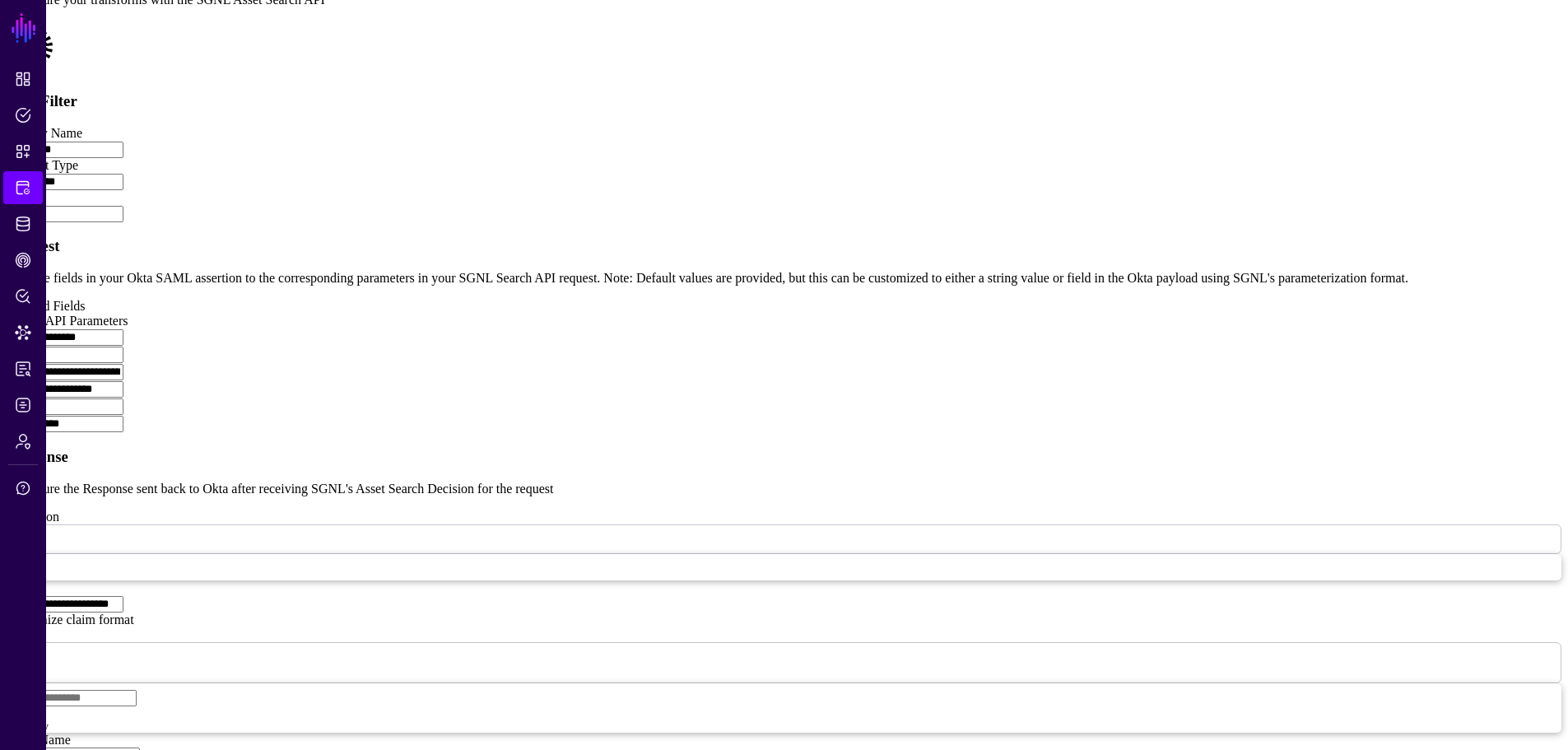 type on "**********" 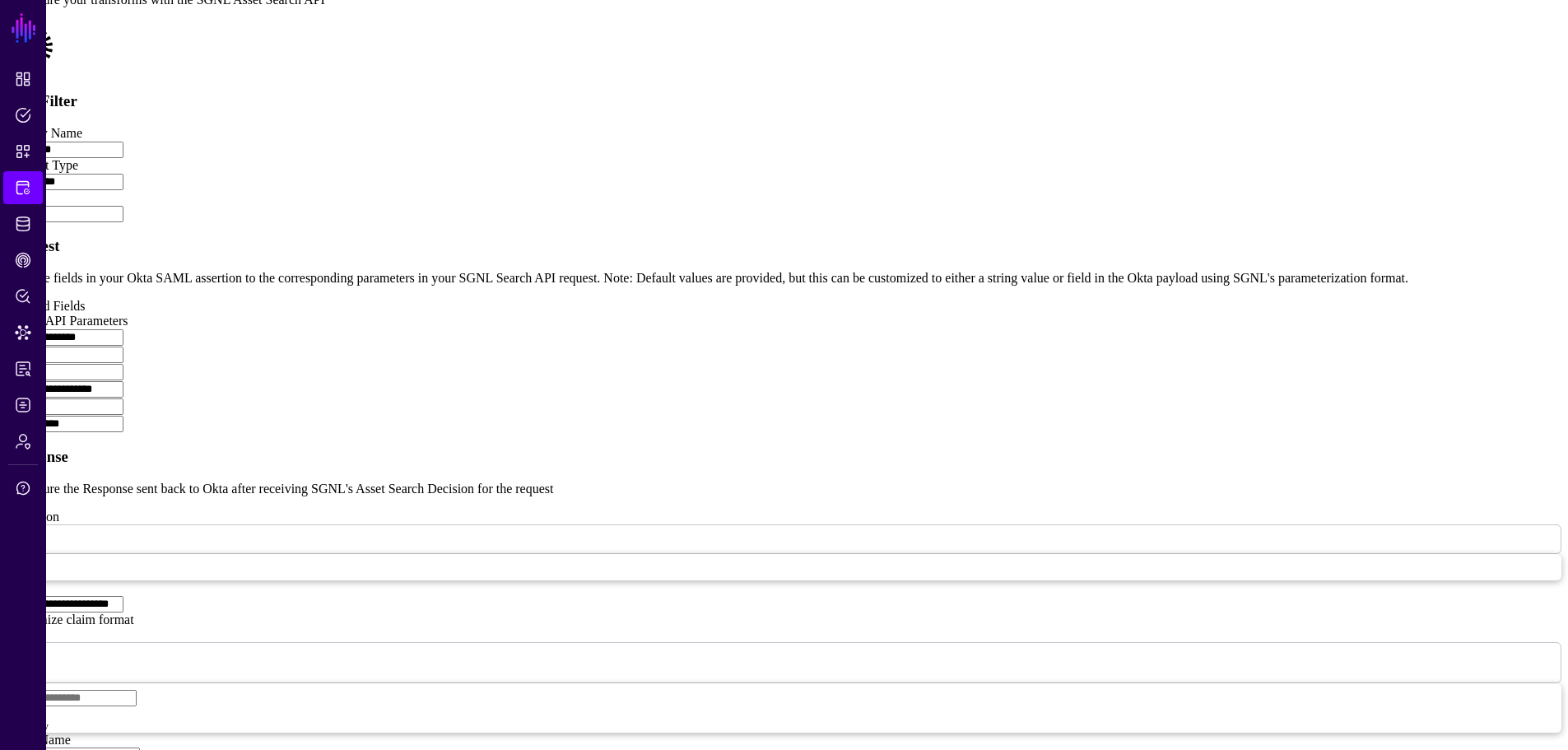 type 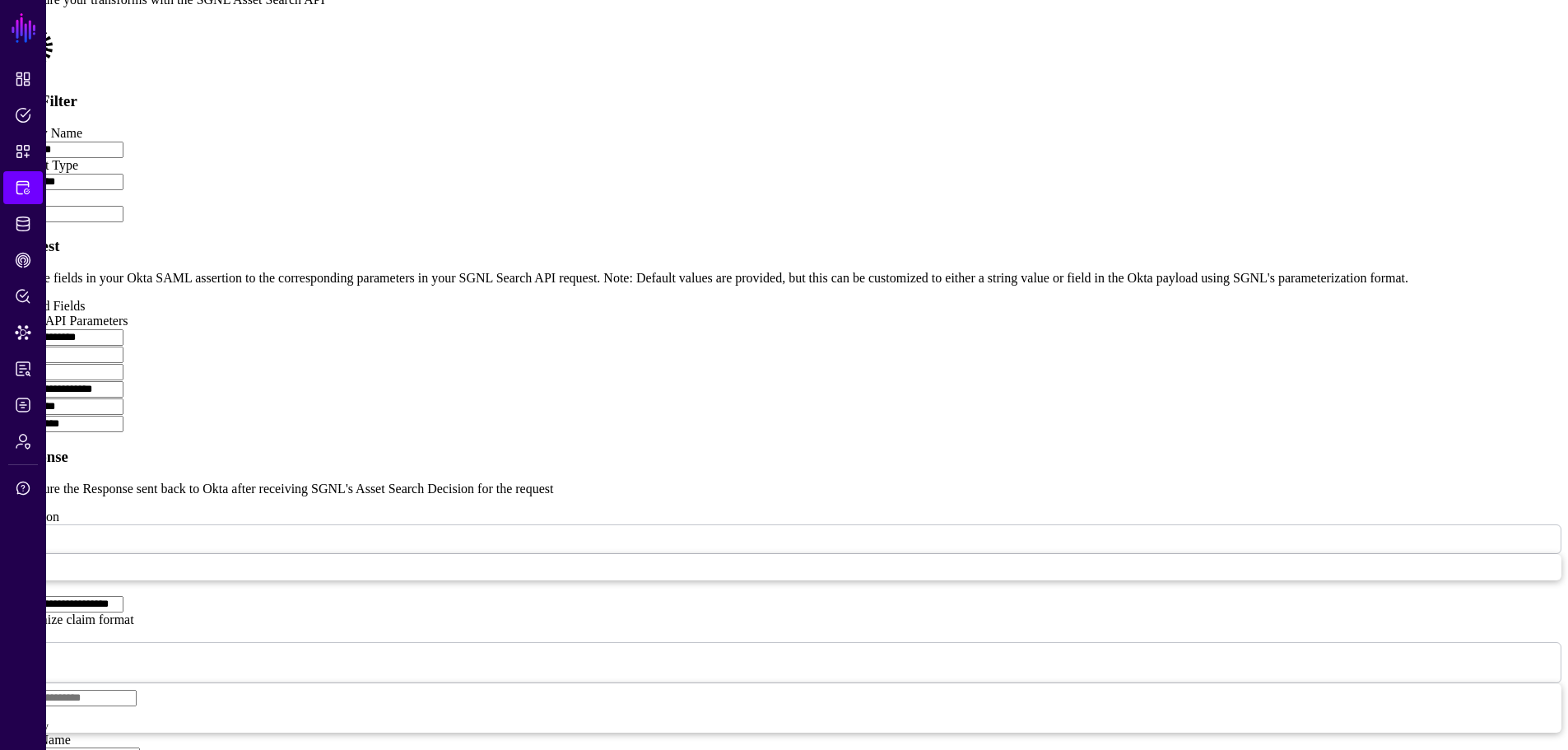 type on "**********" 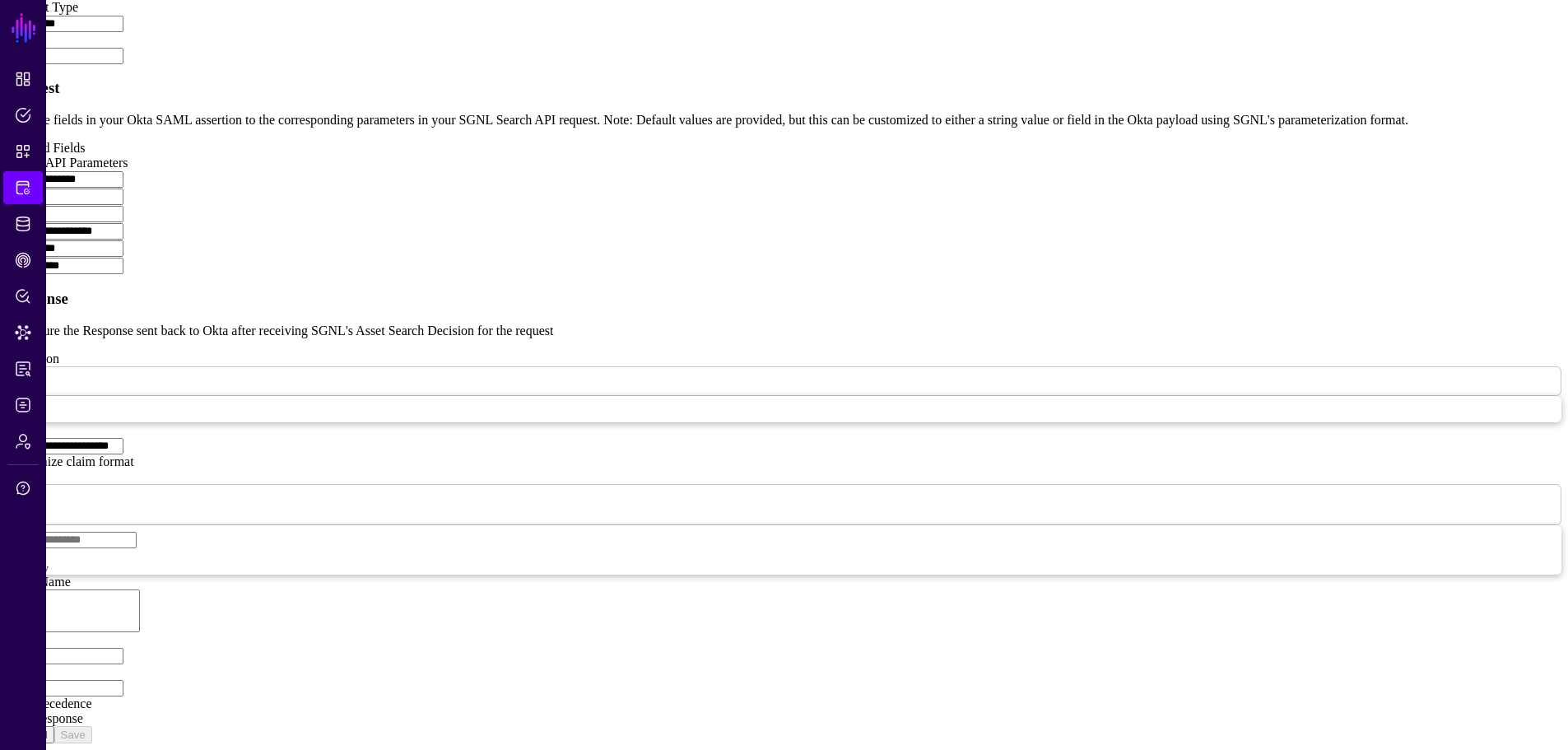 scroll, scrollTop: 823, scrollLeft: 0, axis: vertical 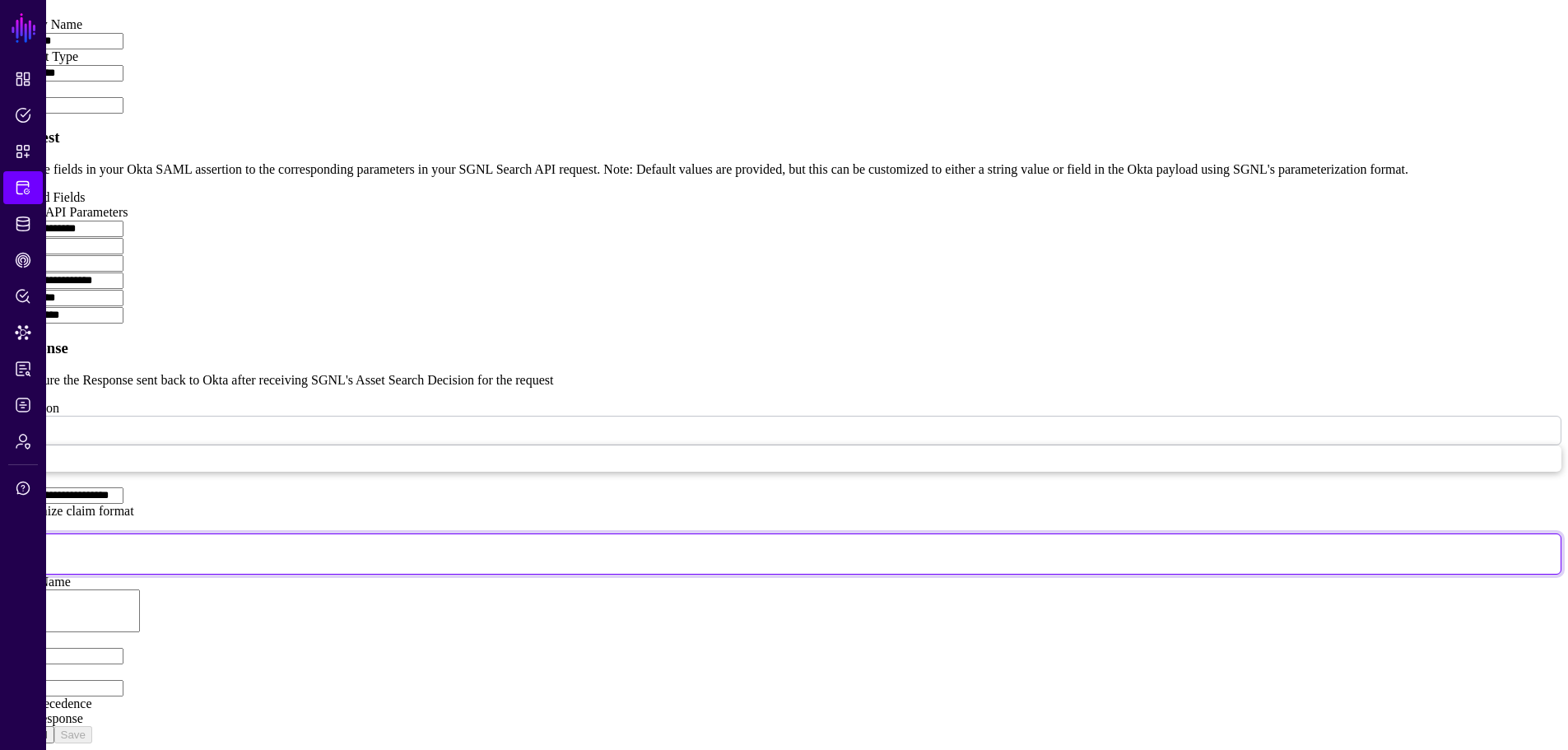 click at bounding box center (22, 553) 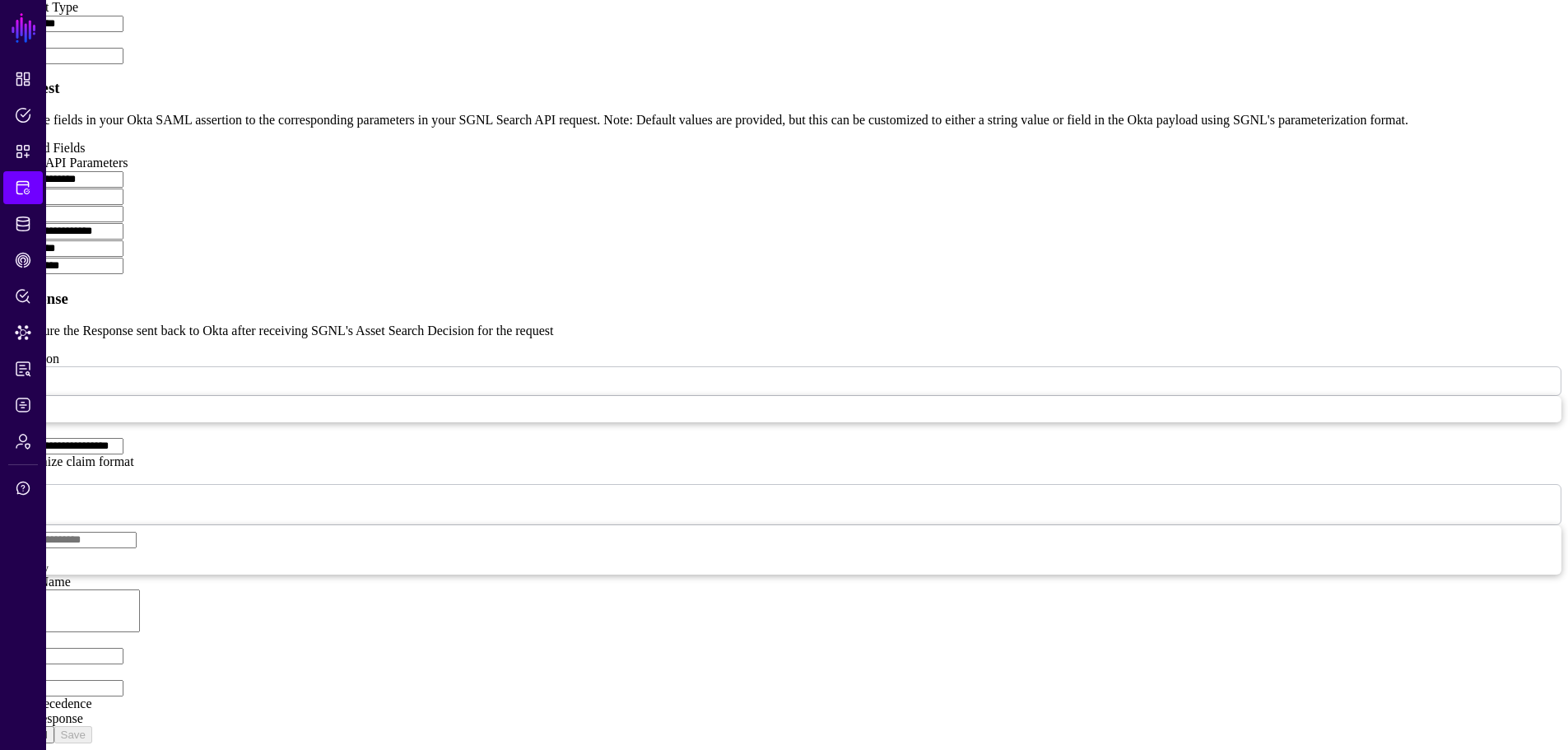 scroll, scrollTop: 741, scrollLeft: 0, axis: vertical 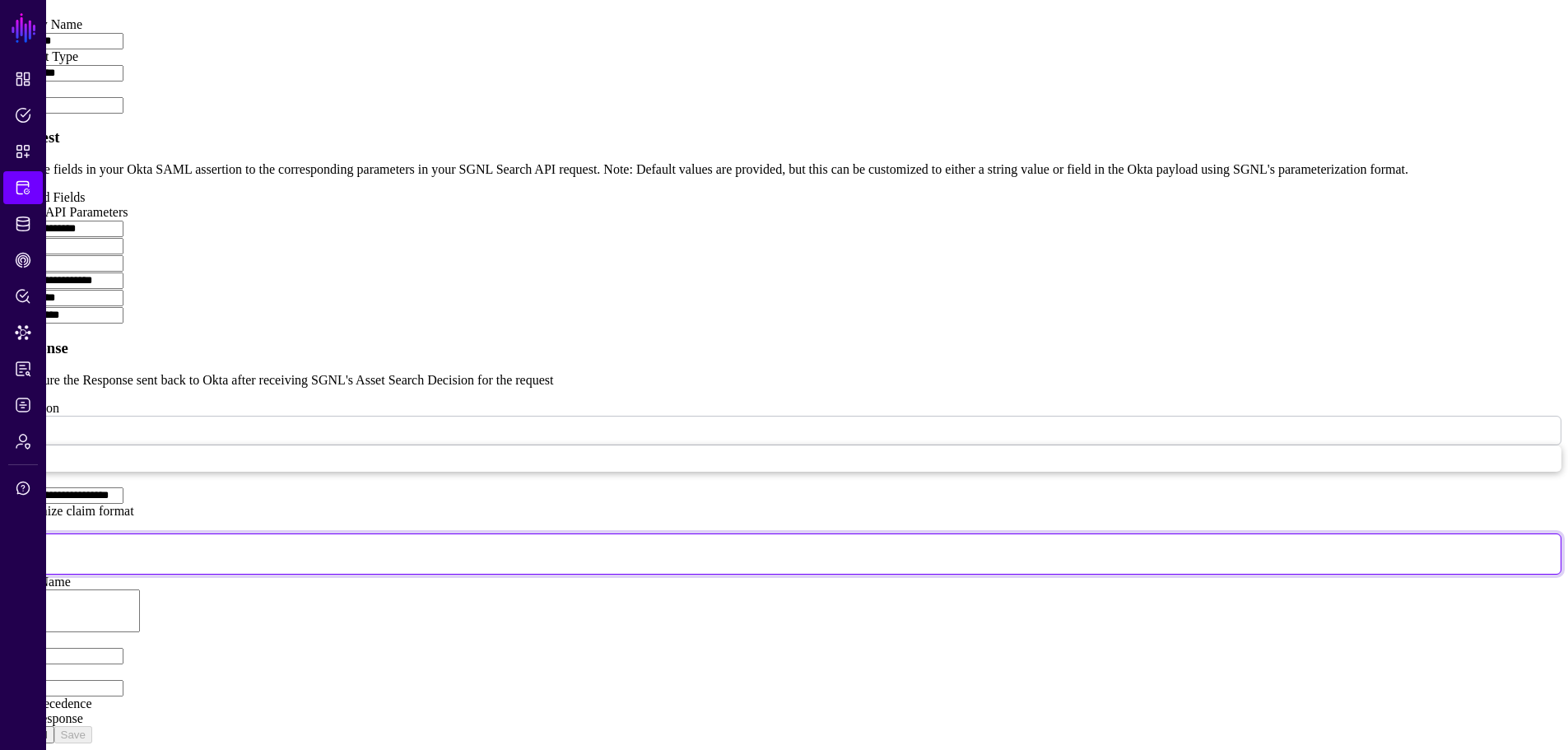 type on "**********" 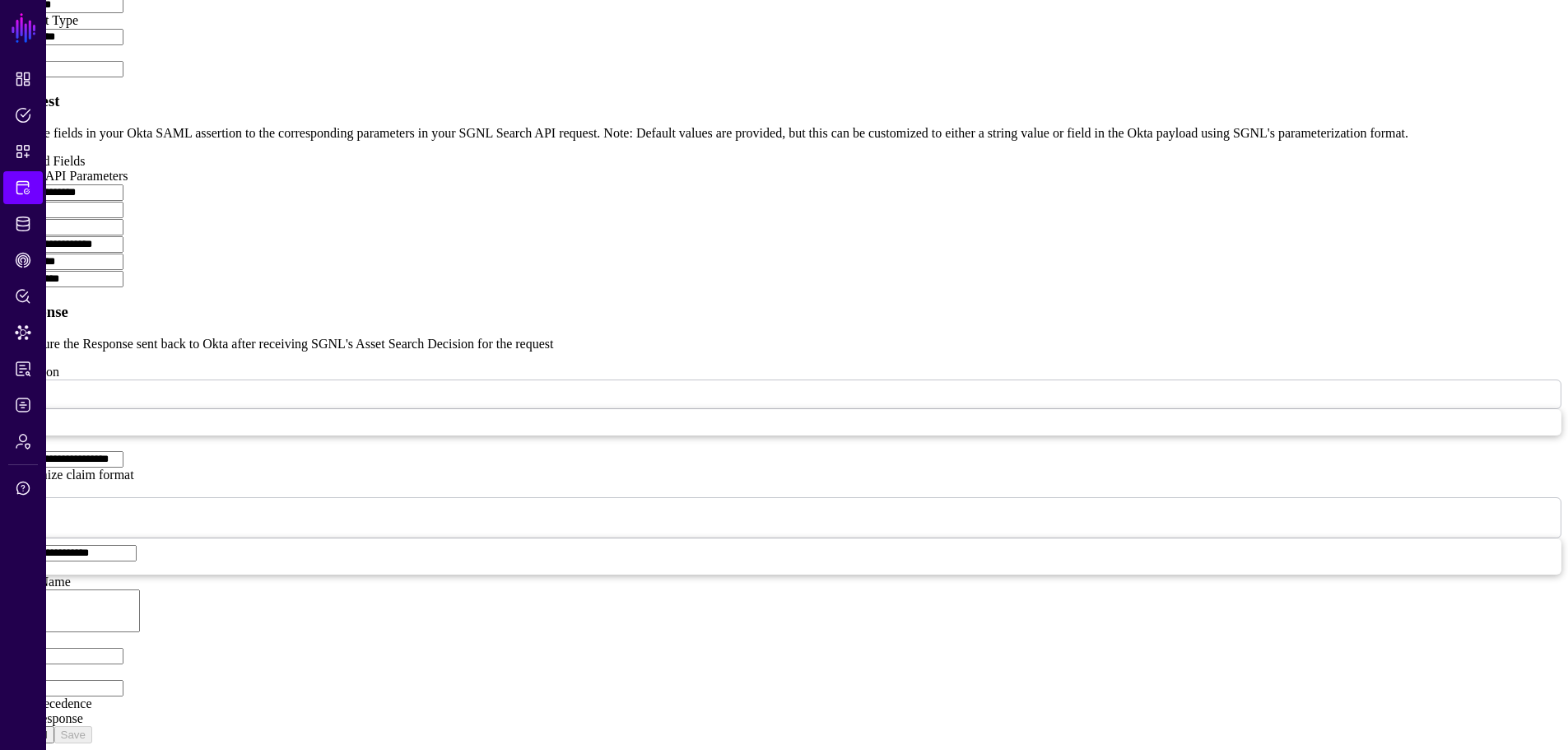 scroll, scrollTop: 988, scrollLeft: 0, axis: vertical 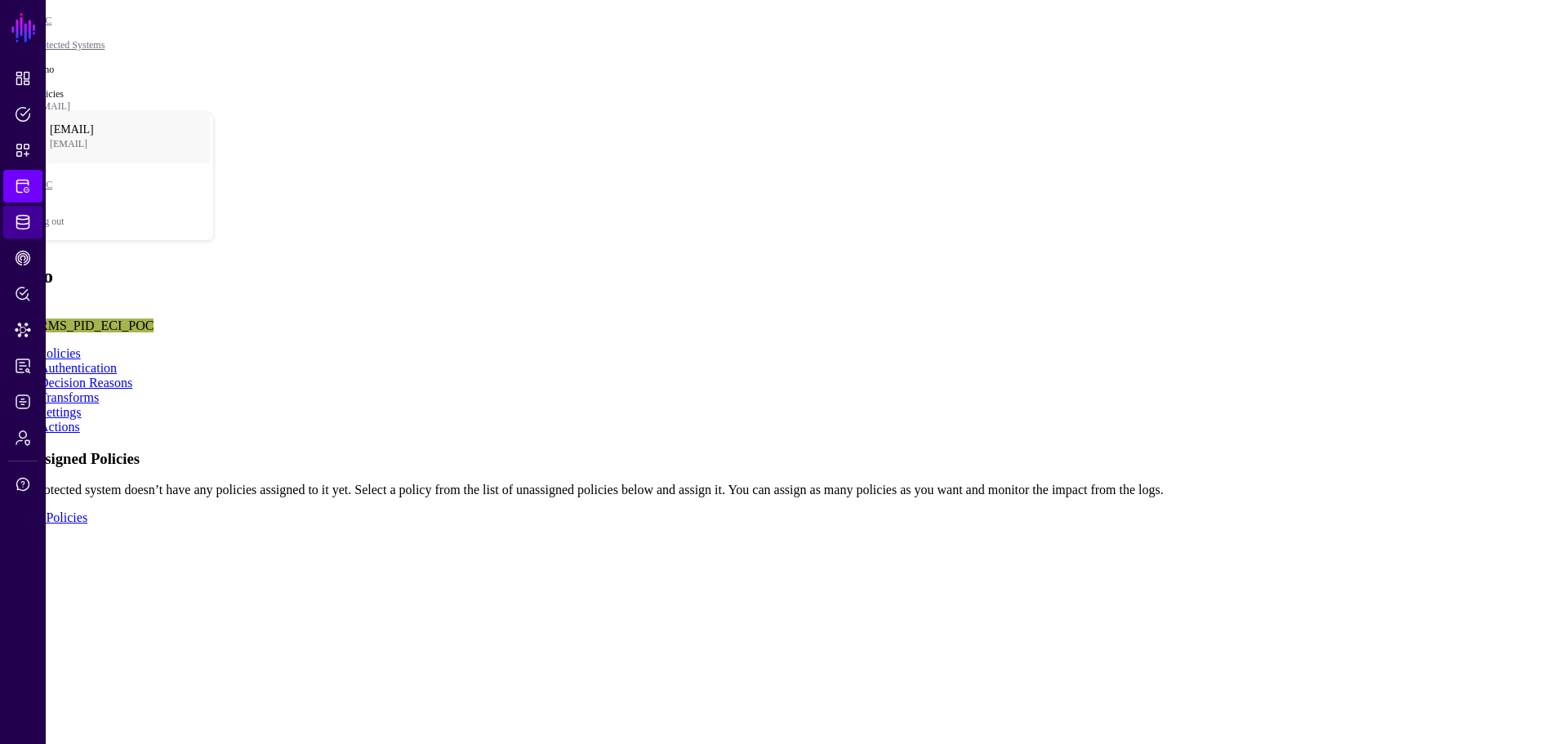 click on "Identity Data Fabric" 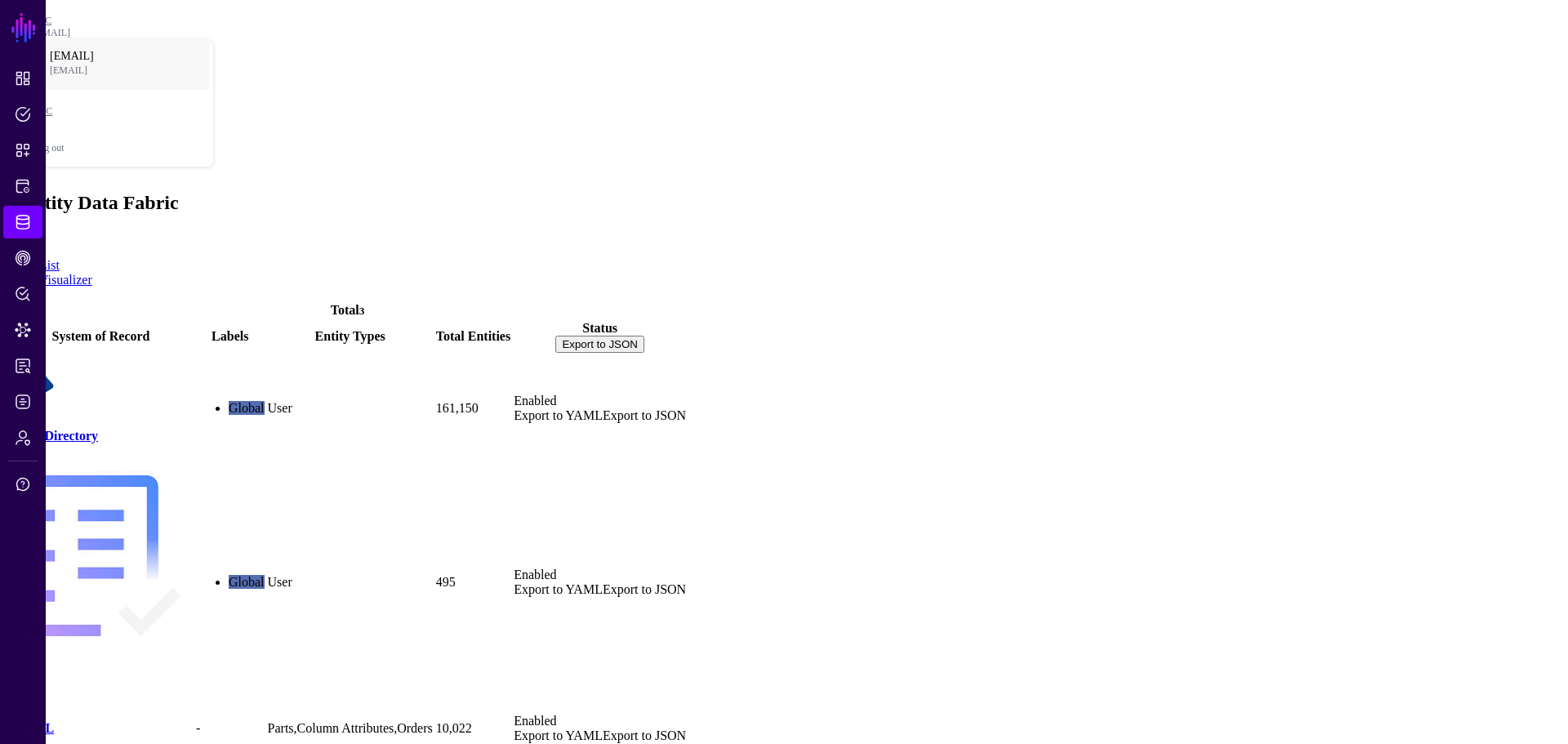 click on "ActiveDirectory" 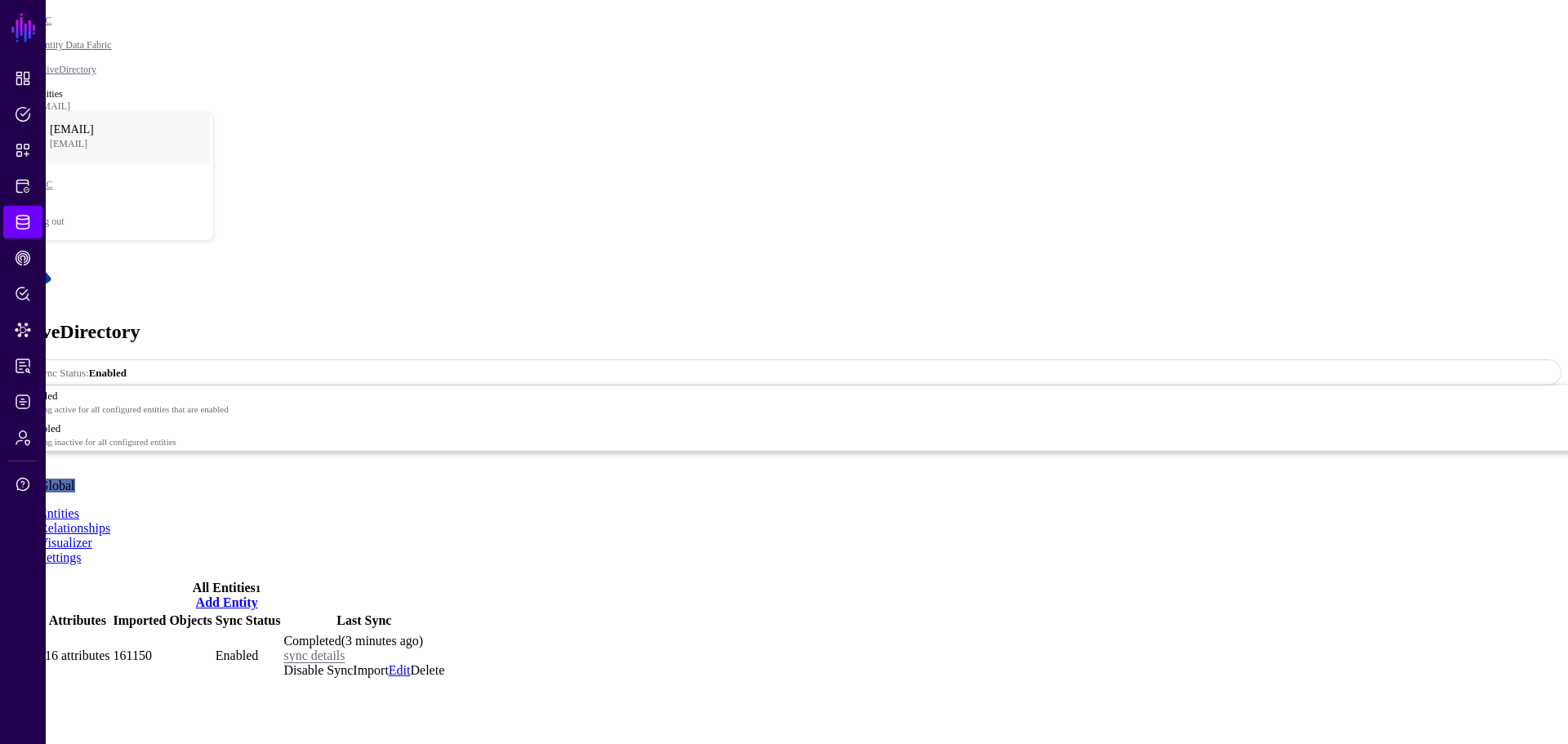 click on "User" 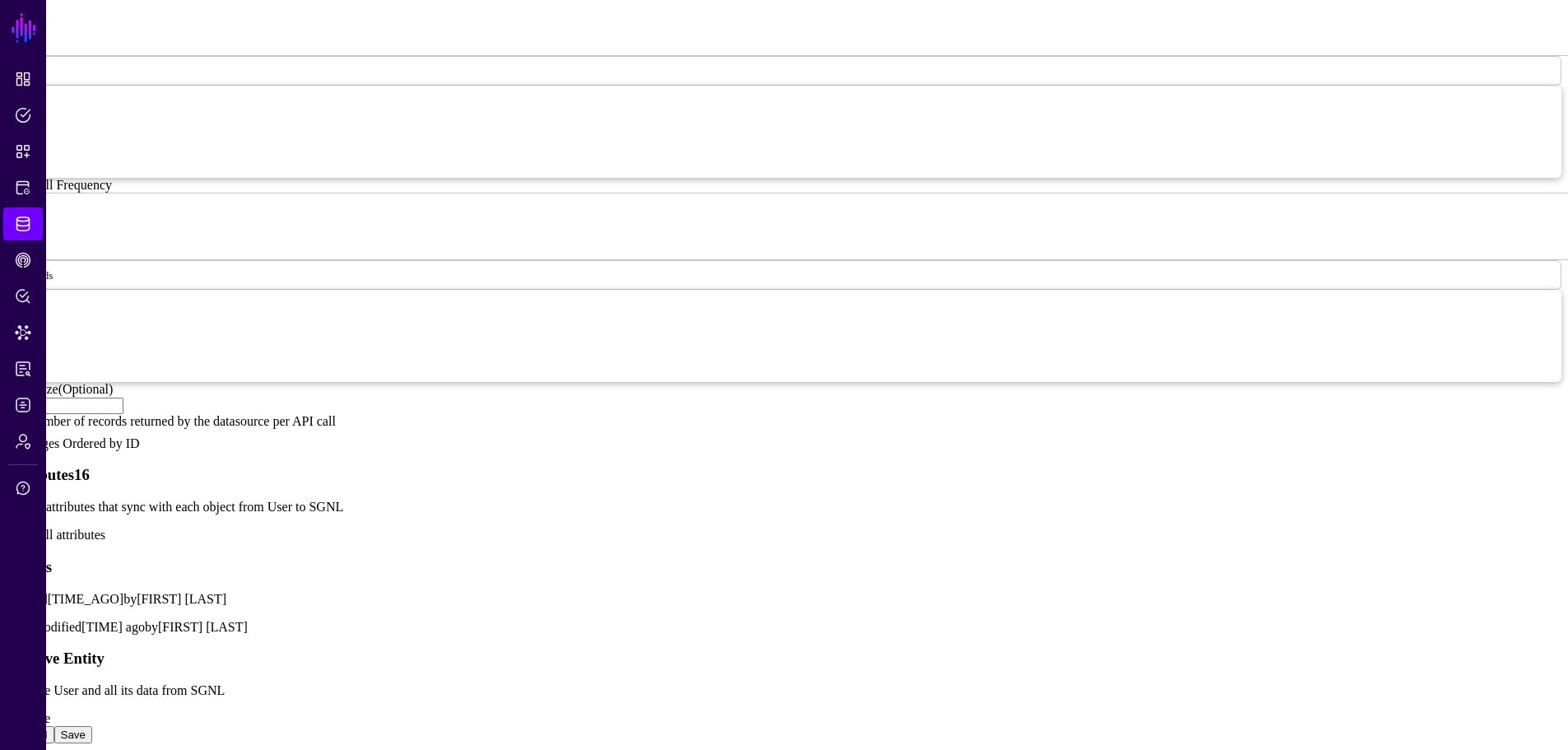 scroll, scrollTop: 1065, scrollLeft: 0, axis: vertical 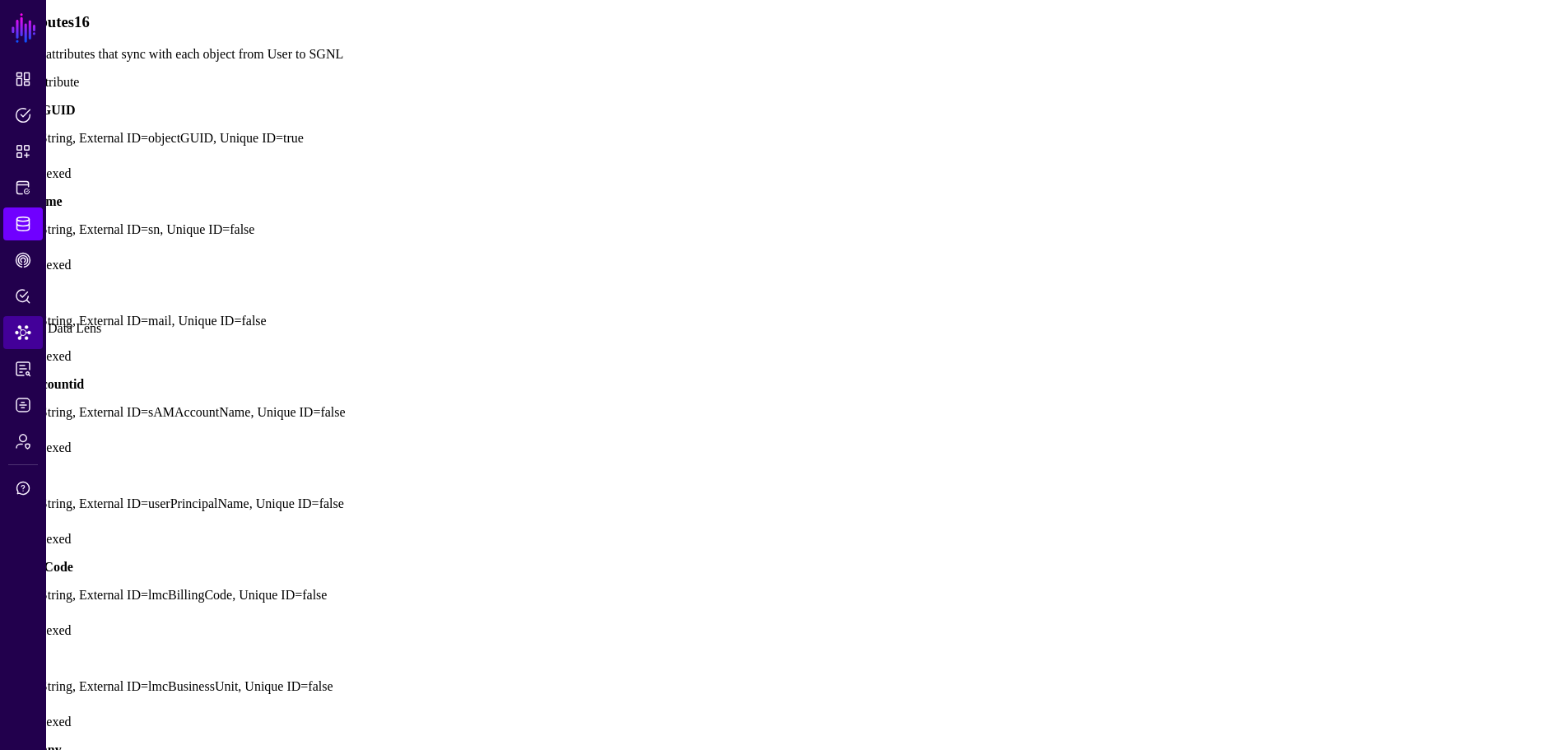 click on "Data Lens" 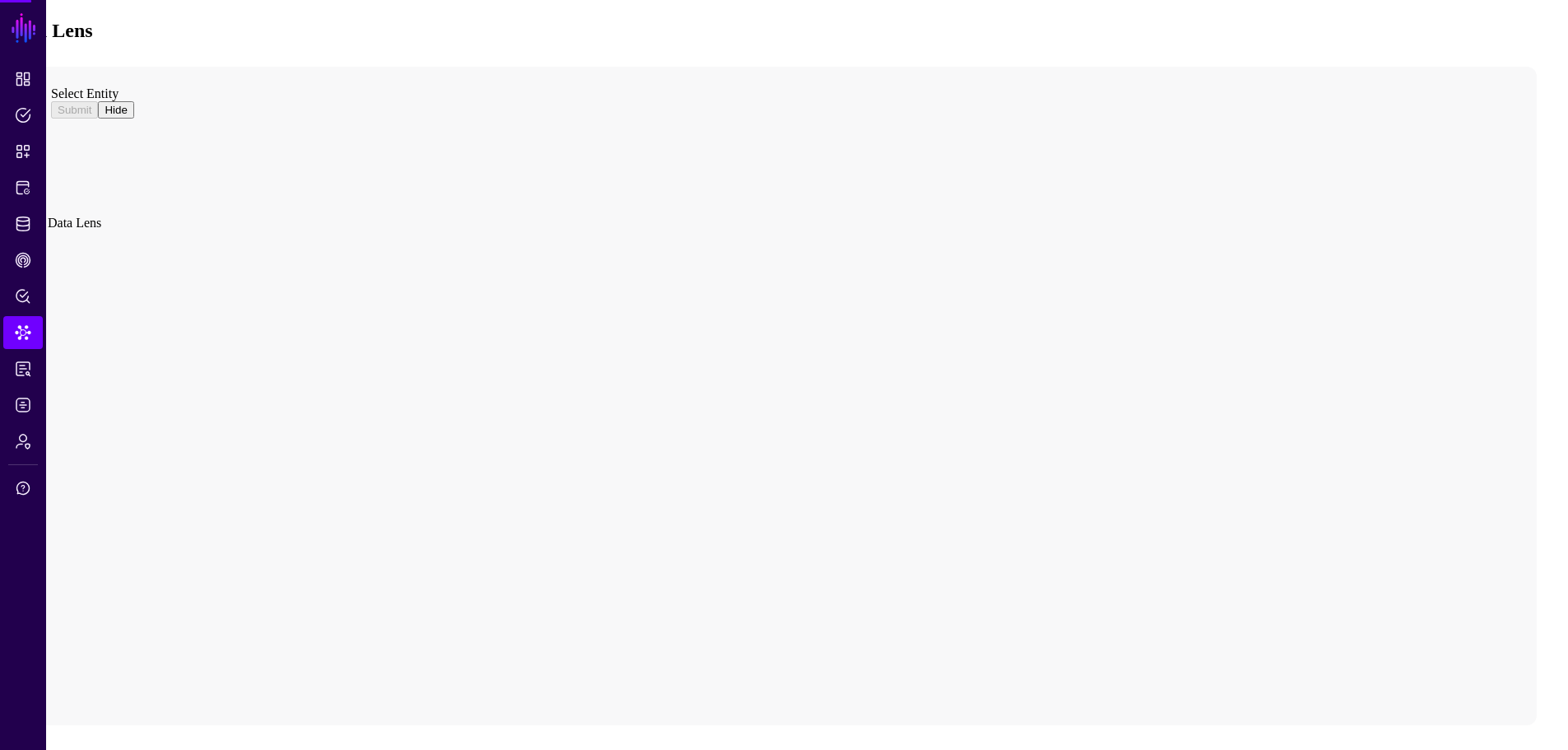 scroll, scrollTop: 68, scrollLeft: 0, axis: vertical 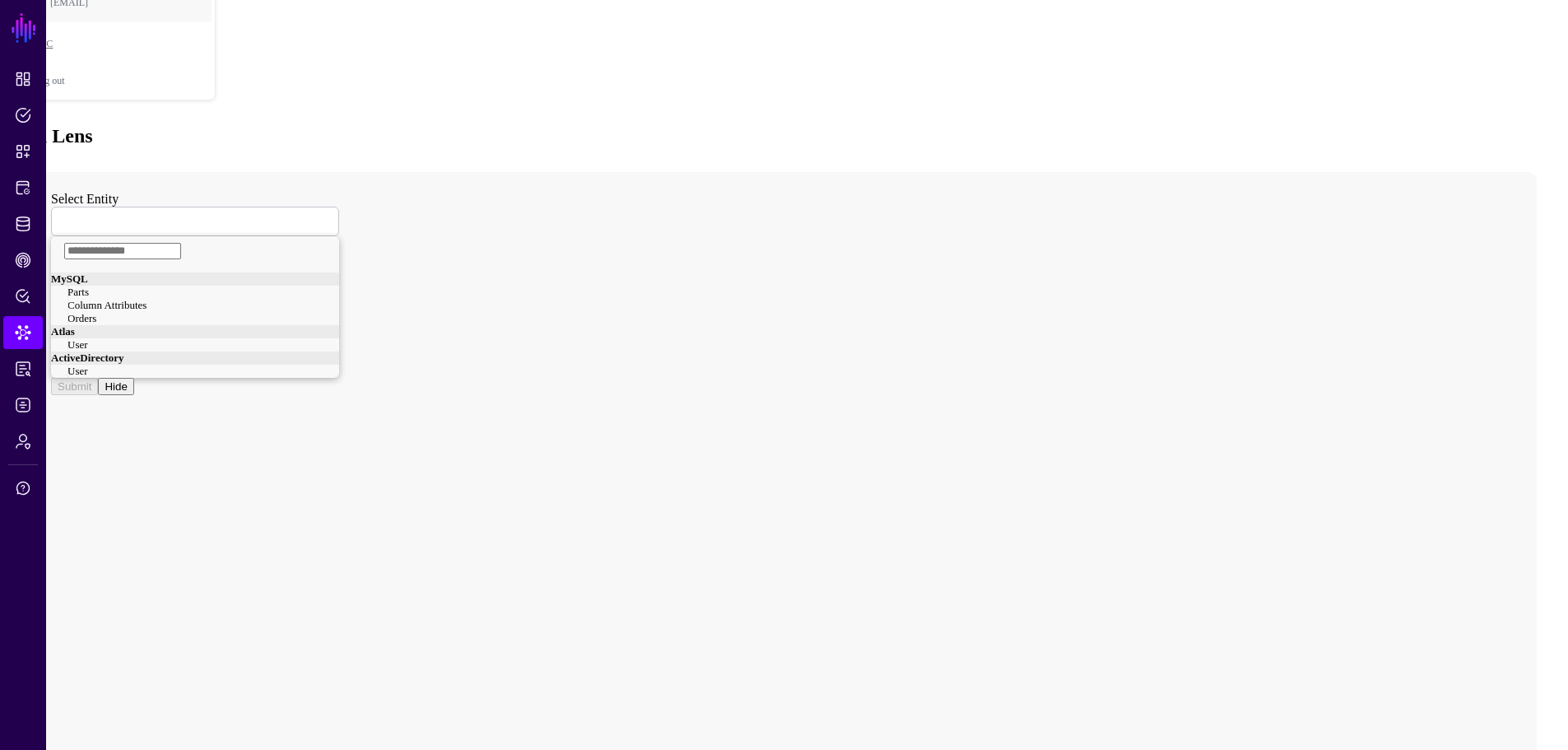 click 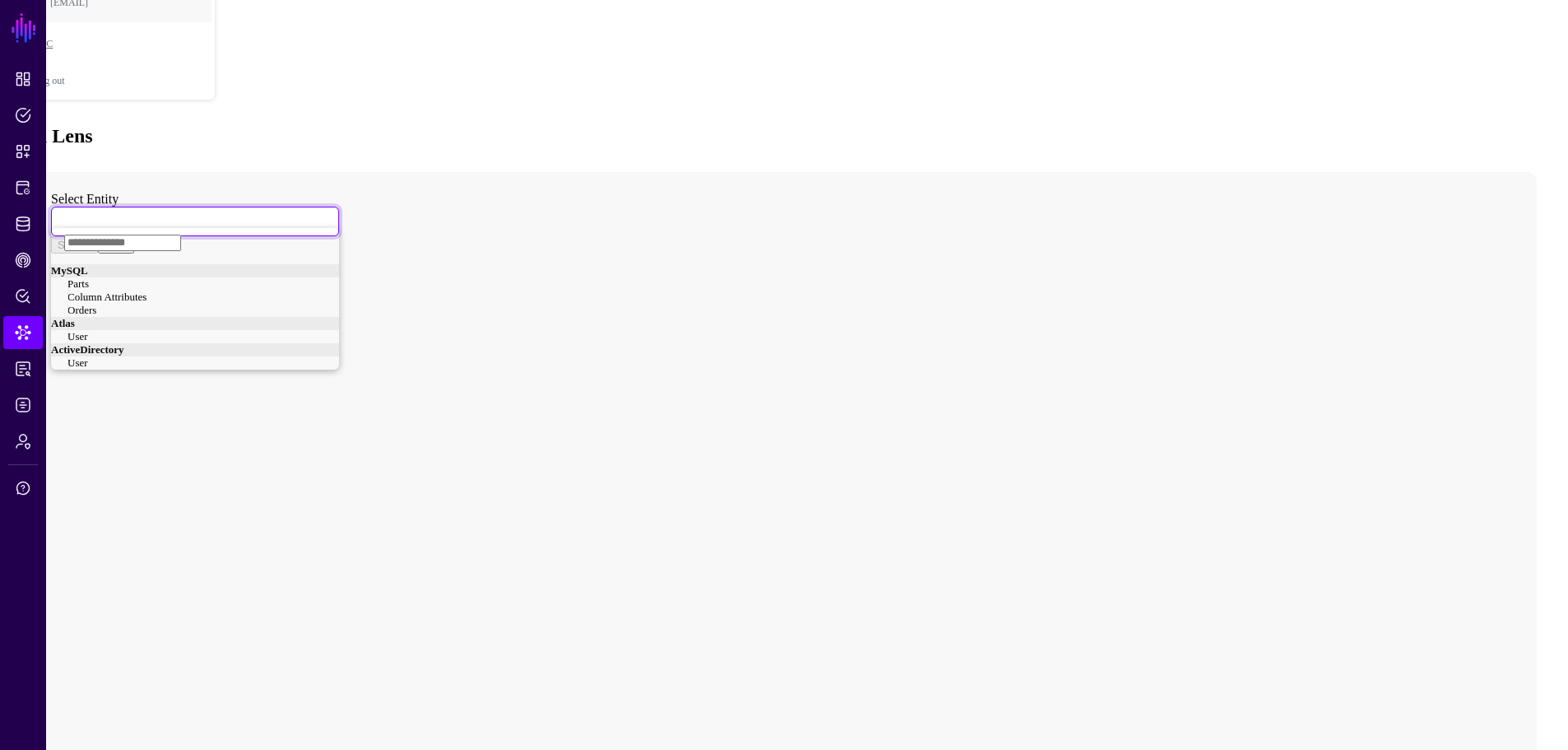 click on "User" 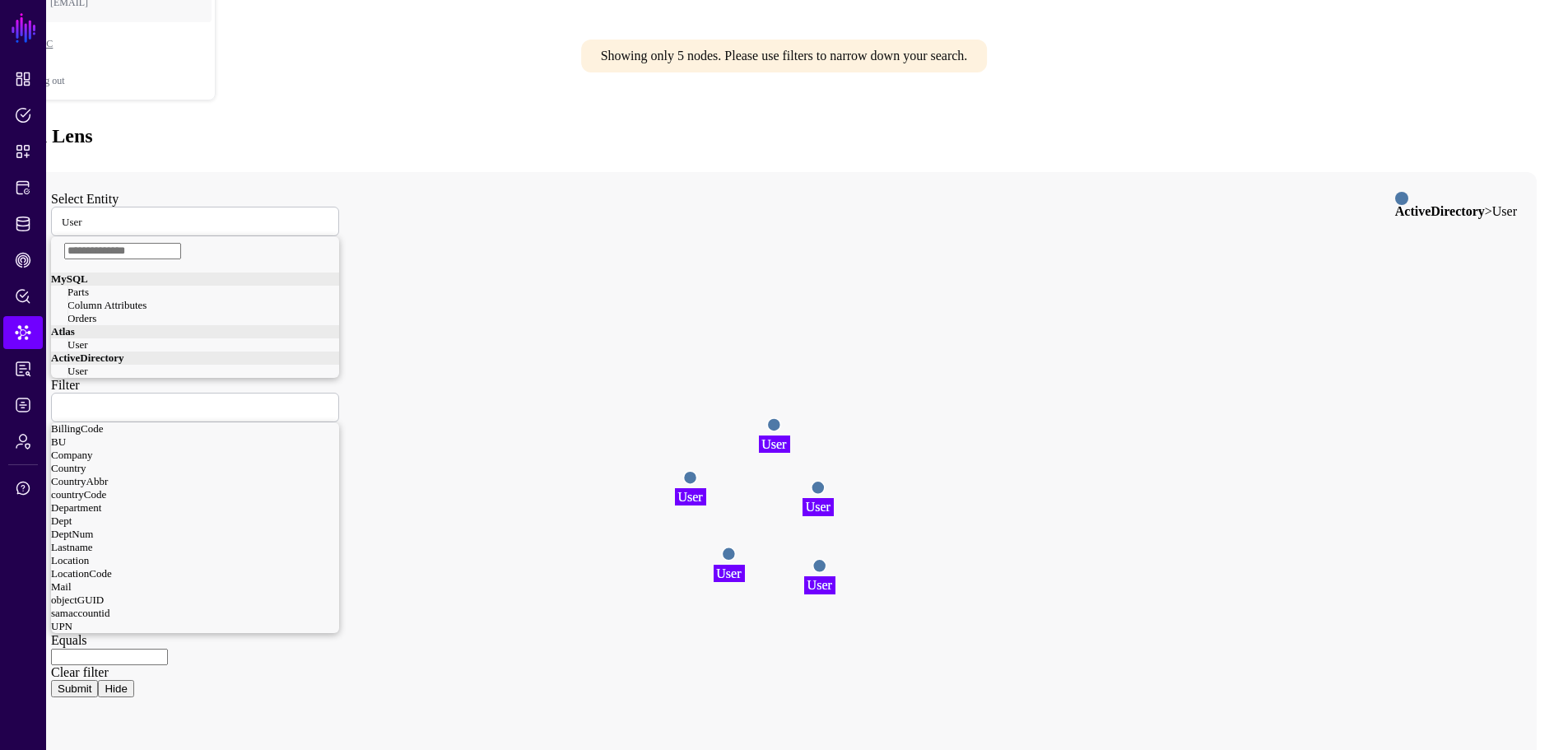 click 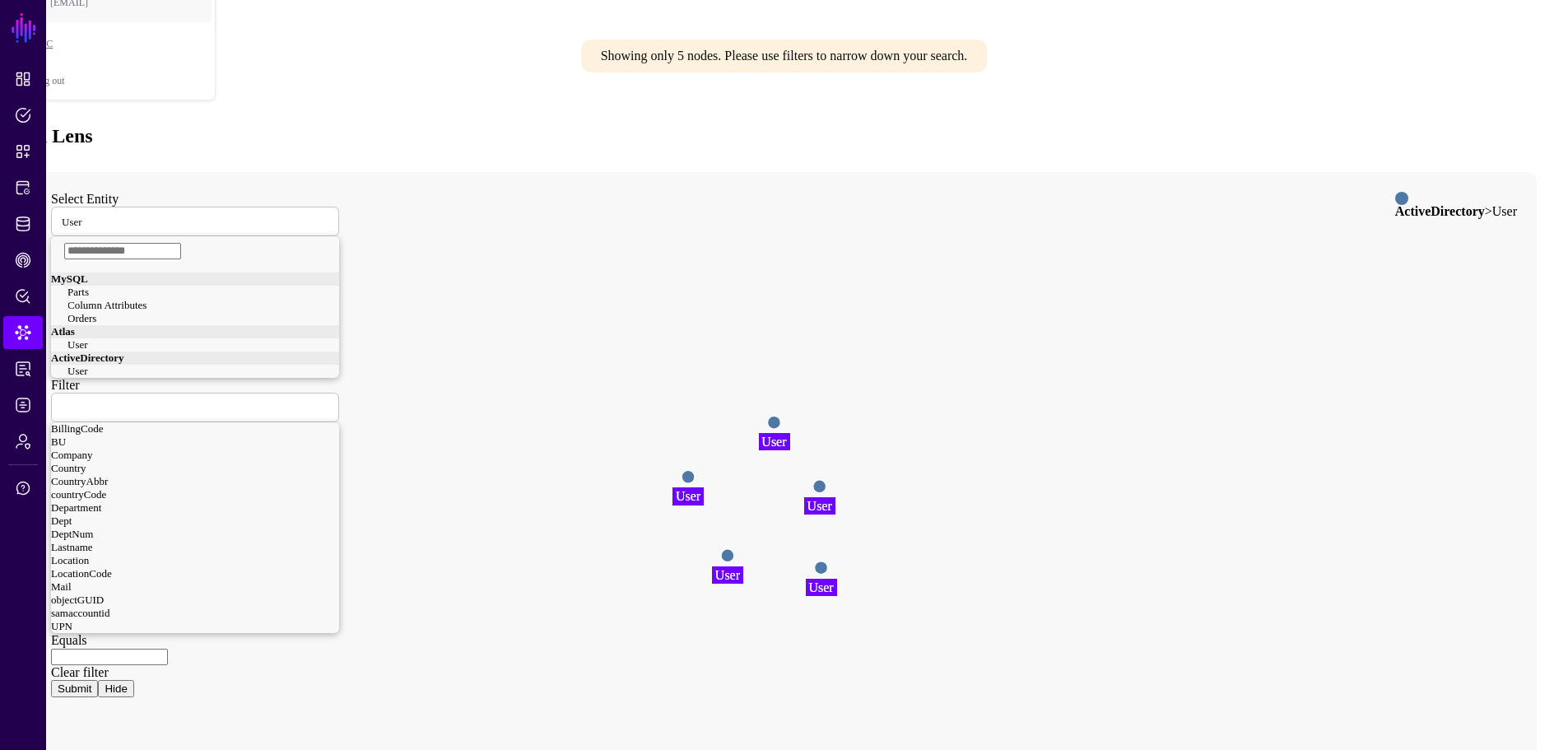click 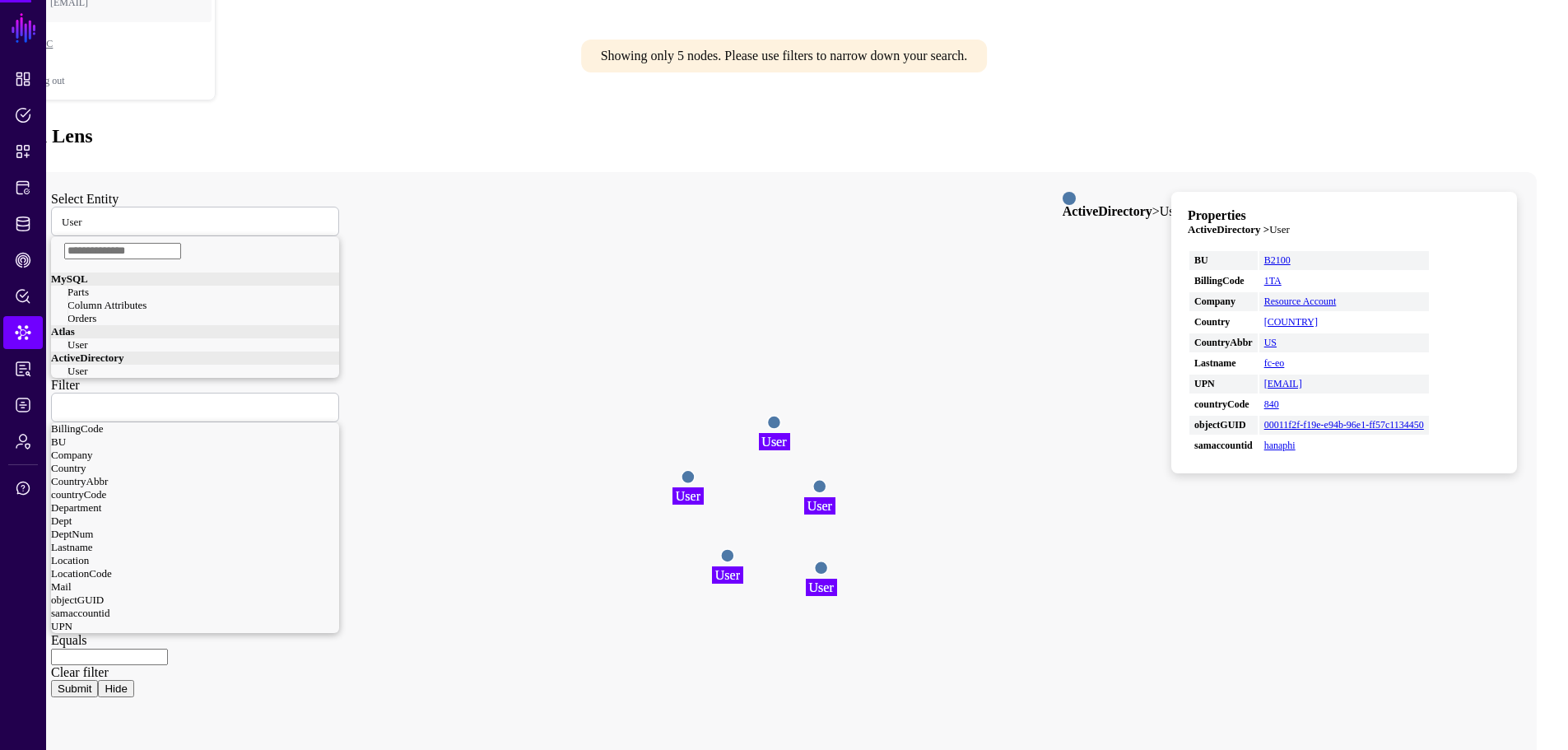 click 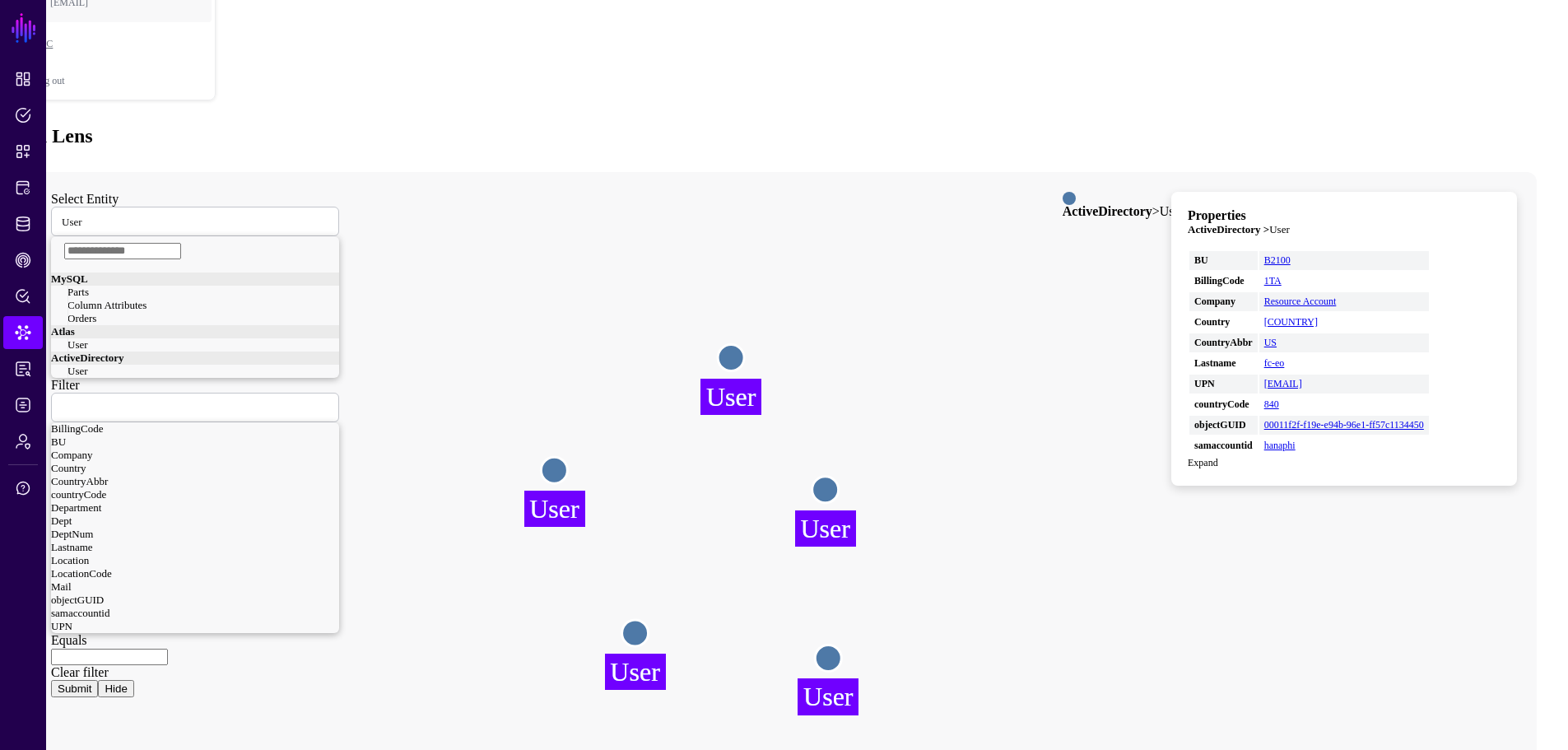 click 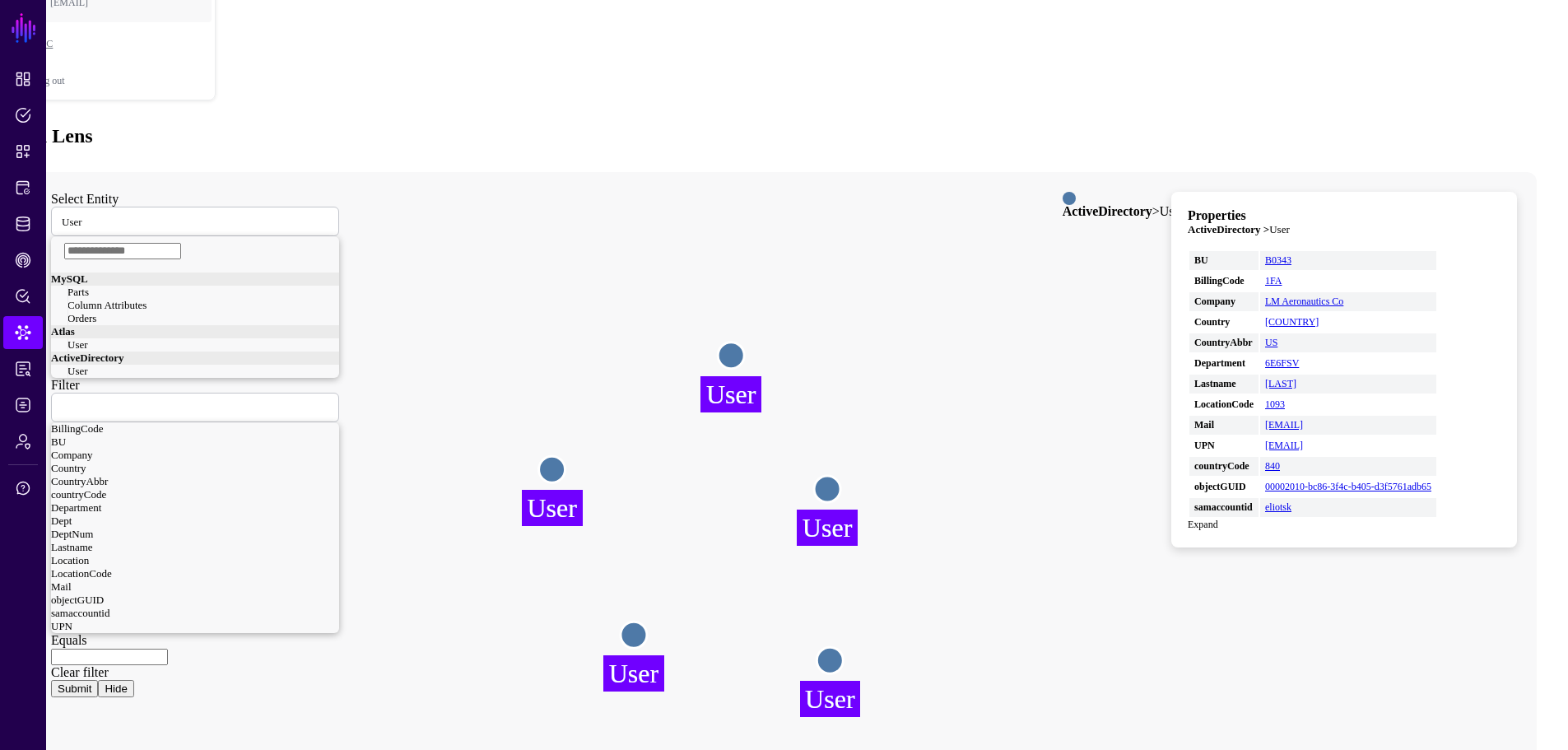 click 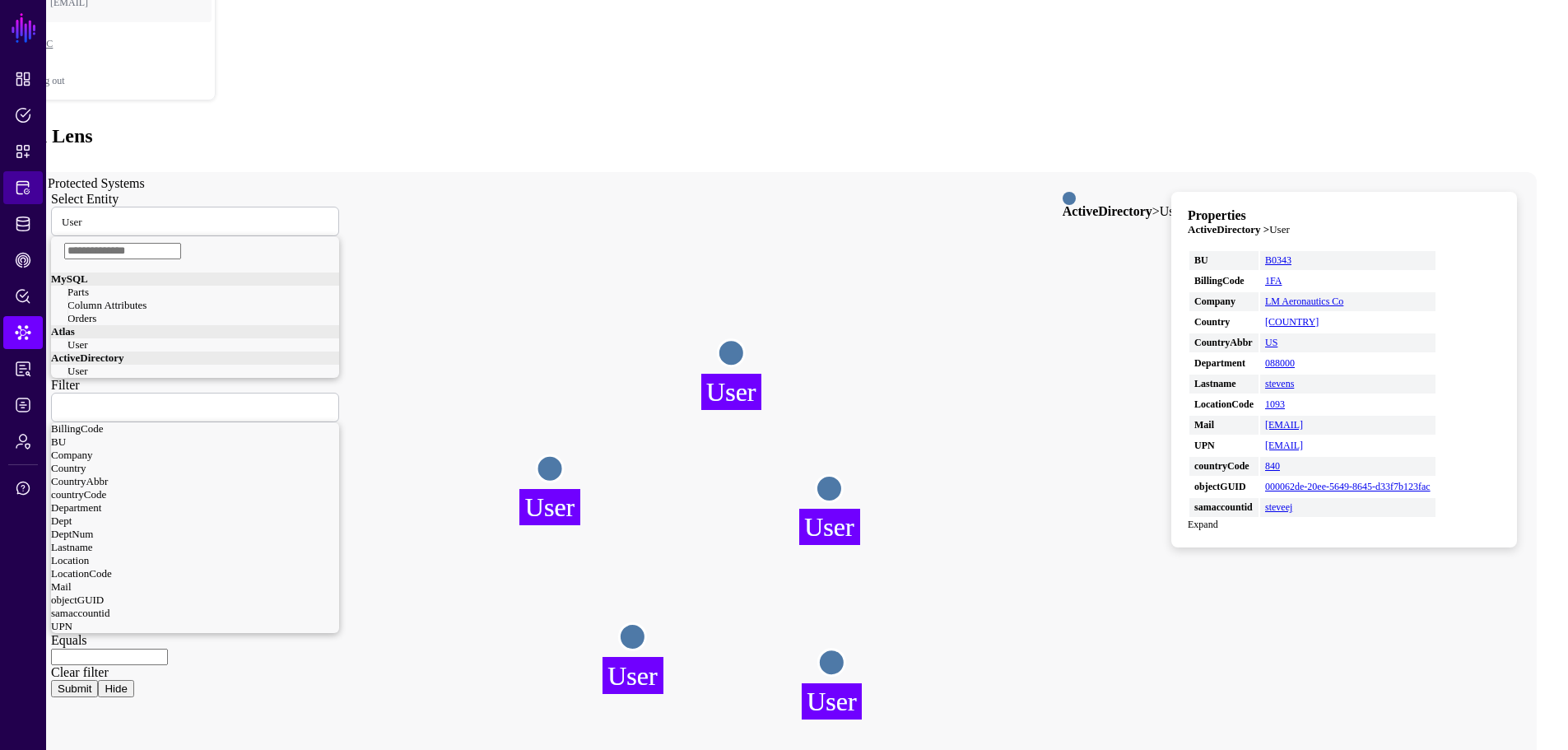 click on "Protected Systems" 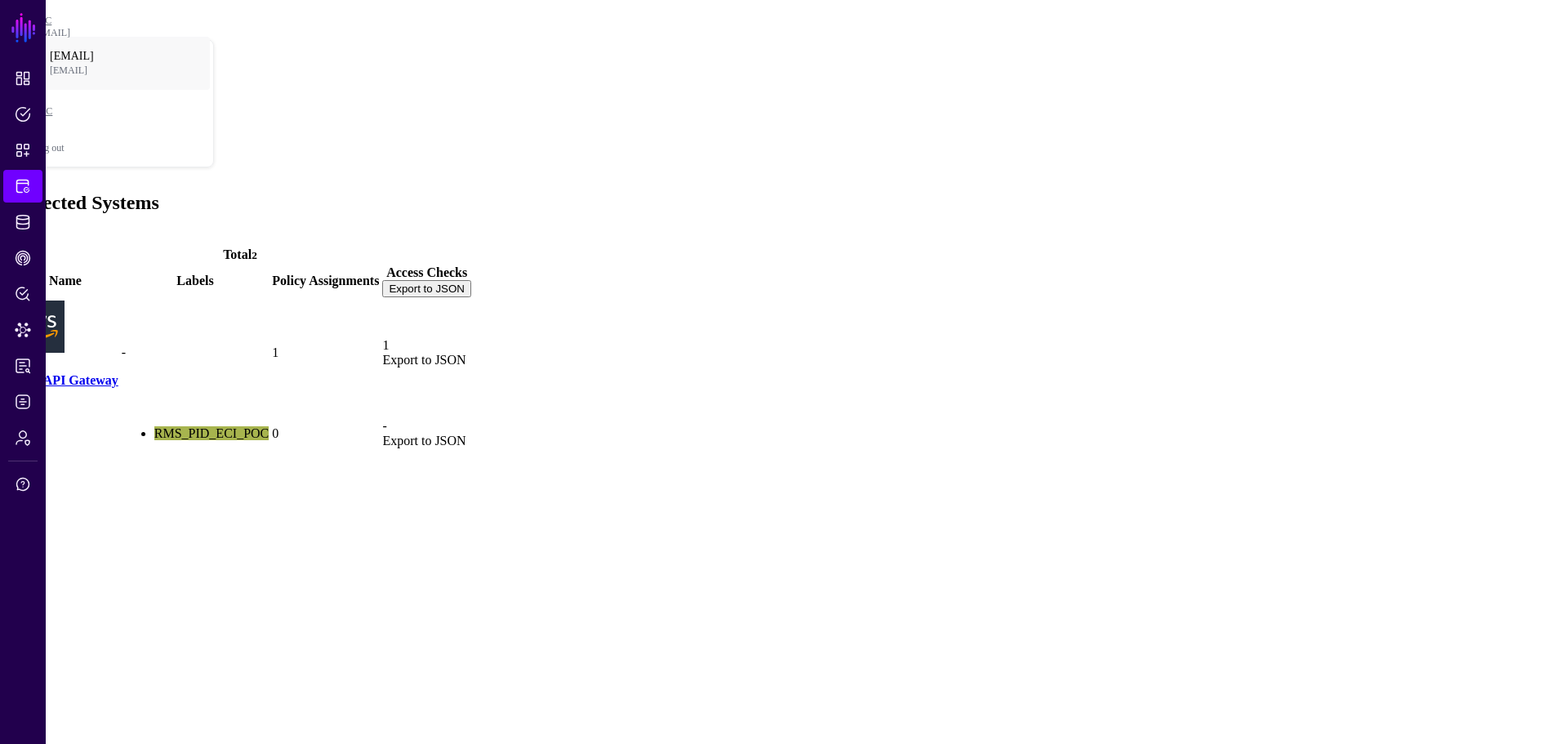 click on "Trino" 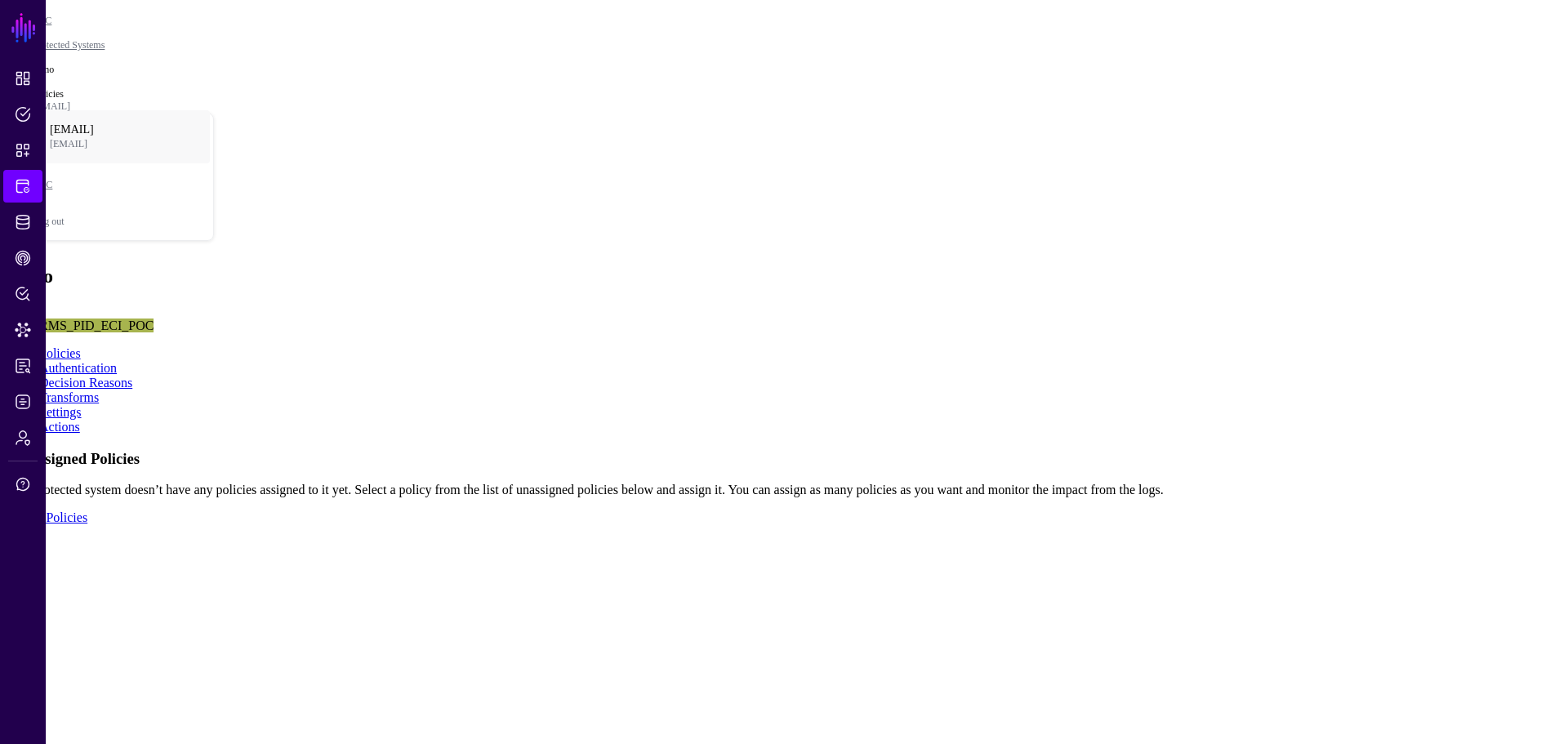 click on "Settings" 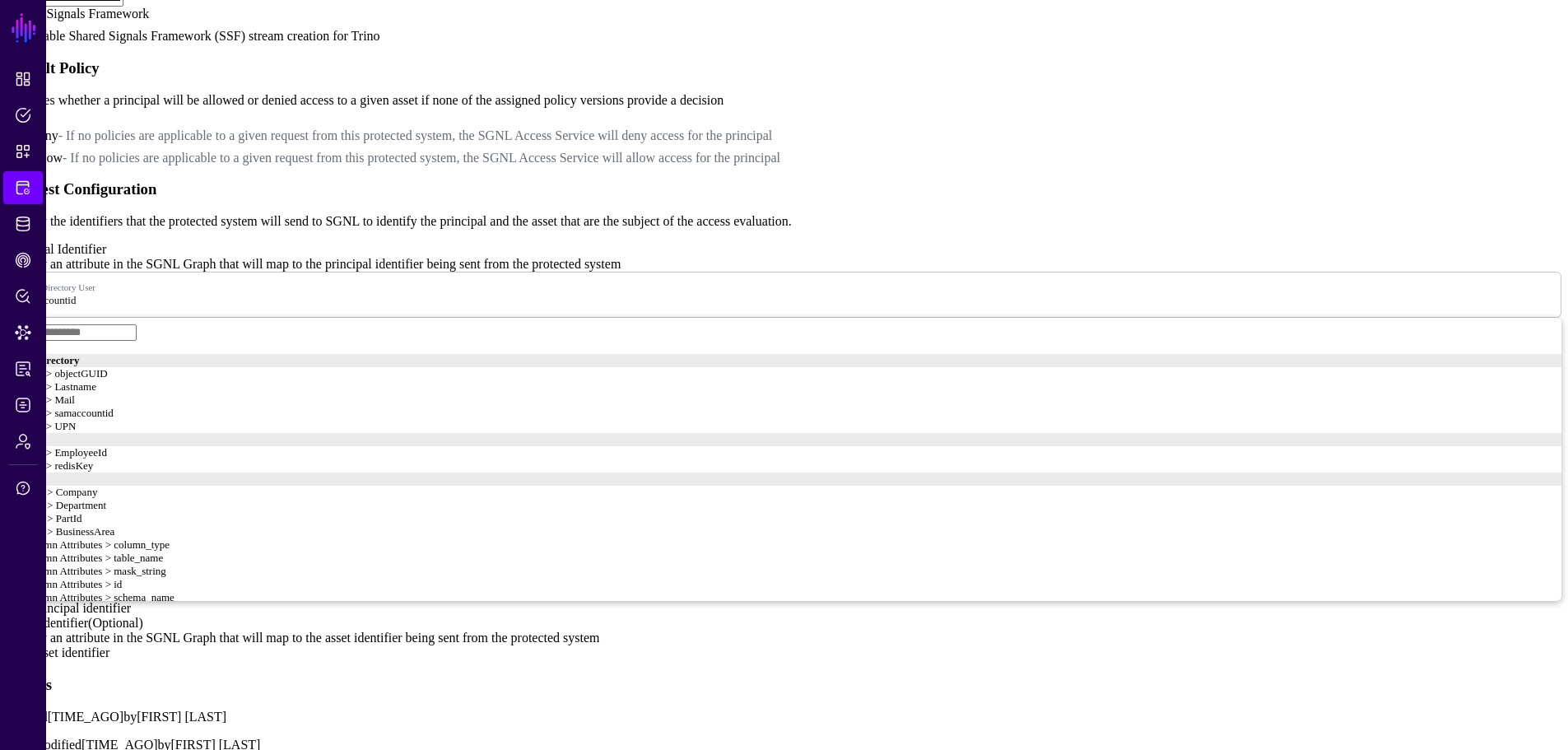 scroll, scrollTop: 1317, scrollLeft: 0, axis: vertical 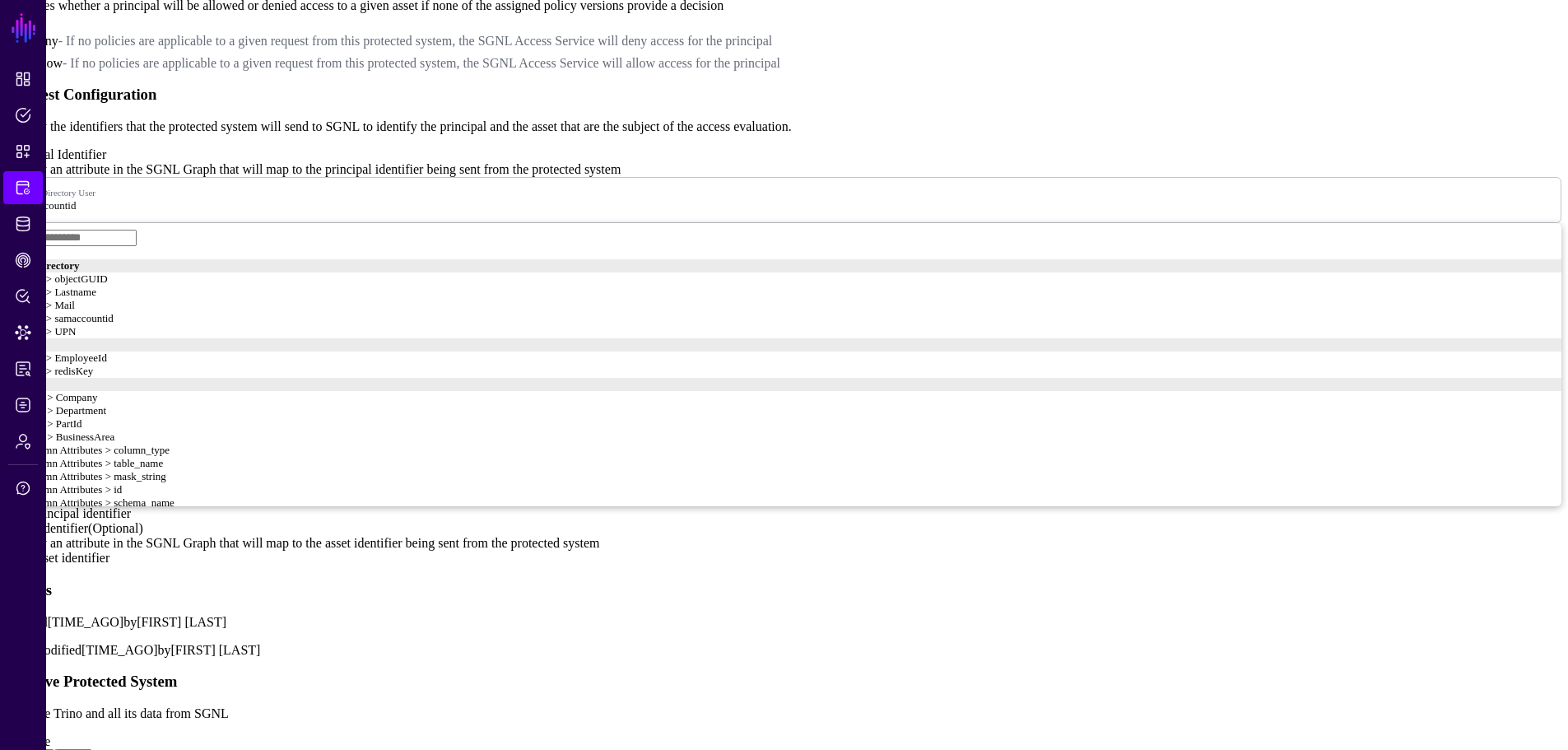 click on "Add asset identifier" 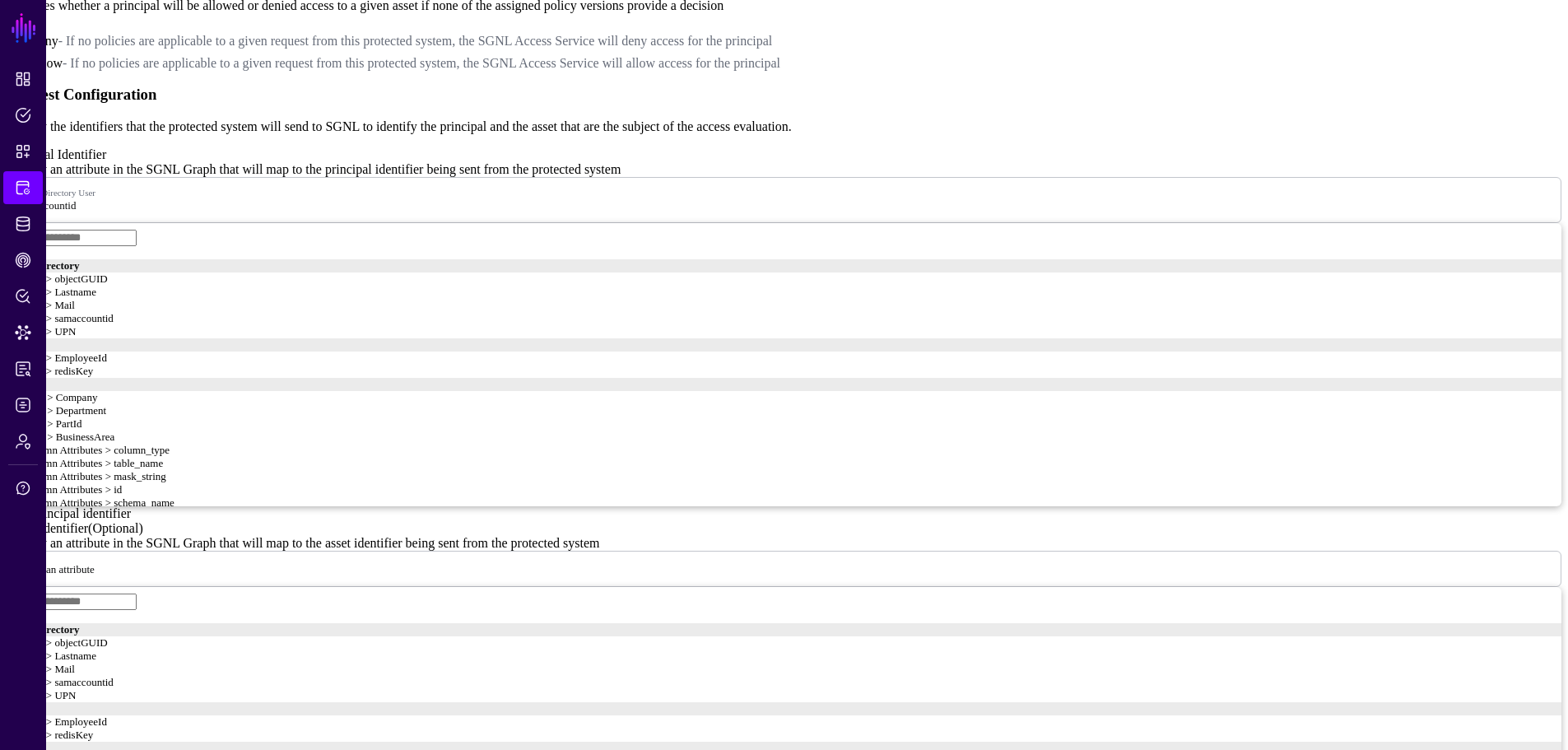 click on "Select an attribute" 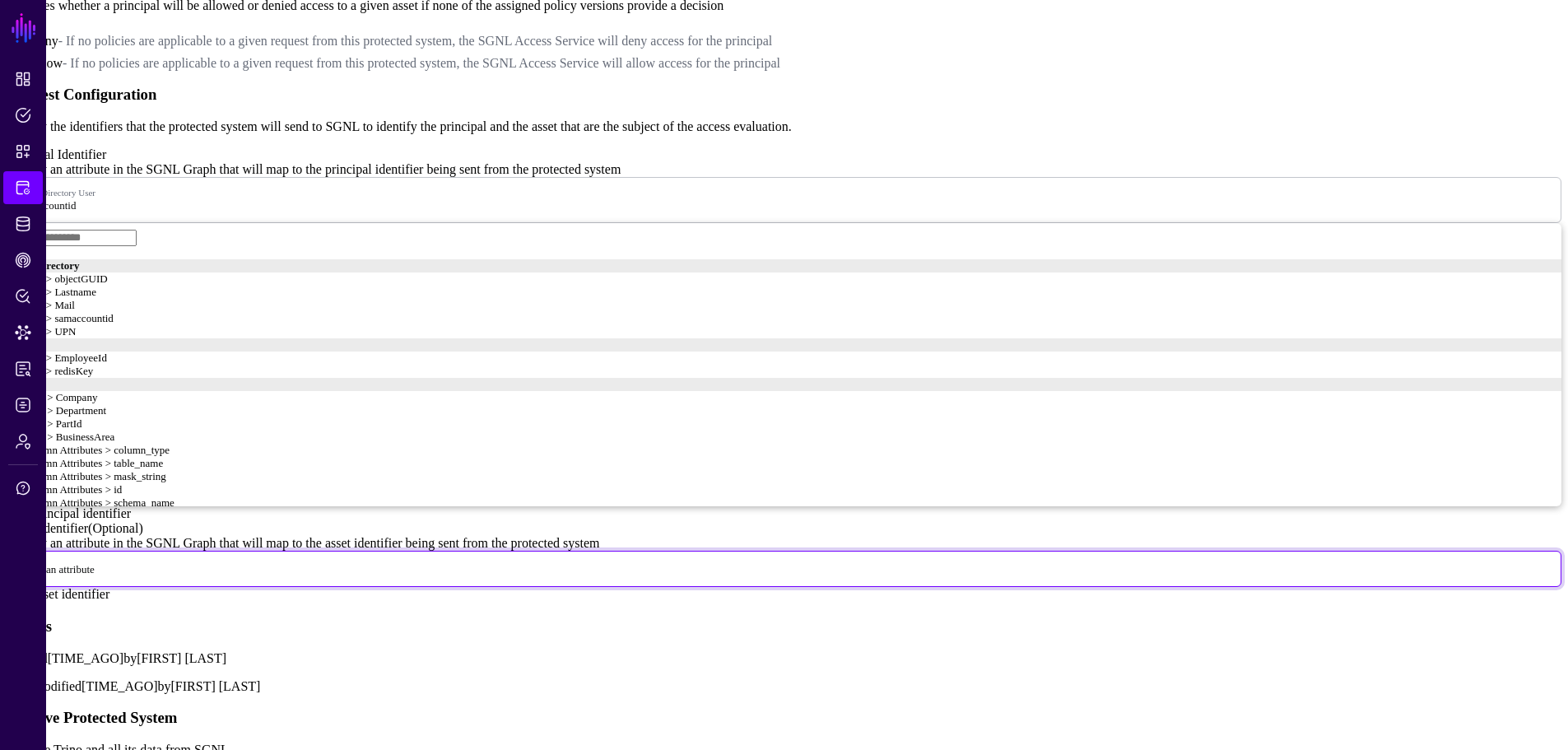 scroll, scrollTop: 422, scrollLeft: 0, axis: vertical 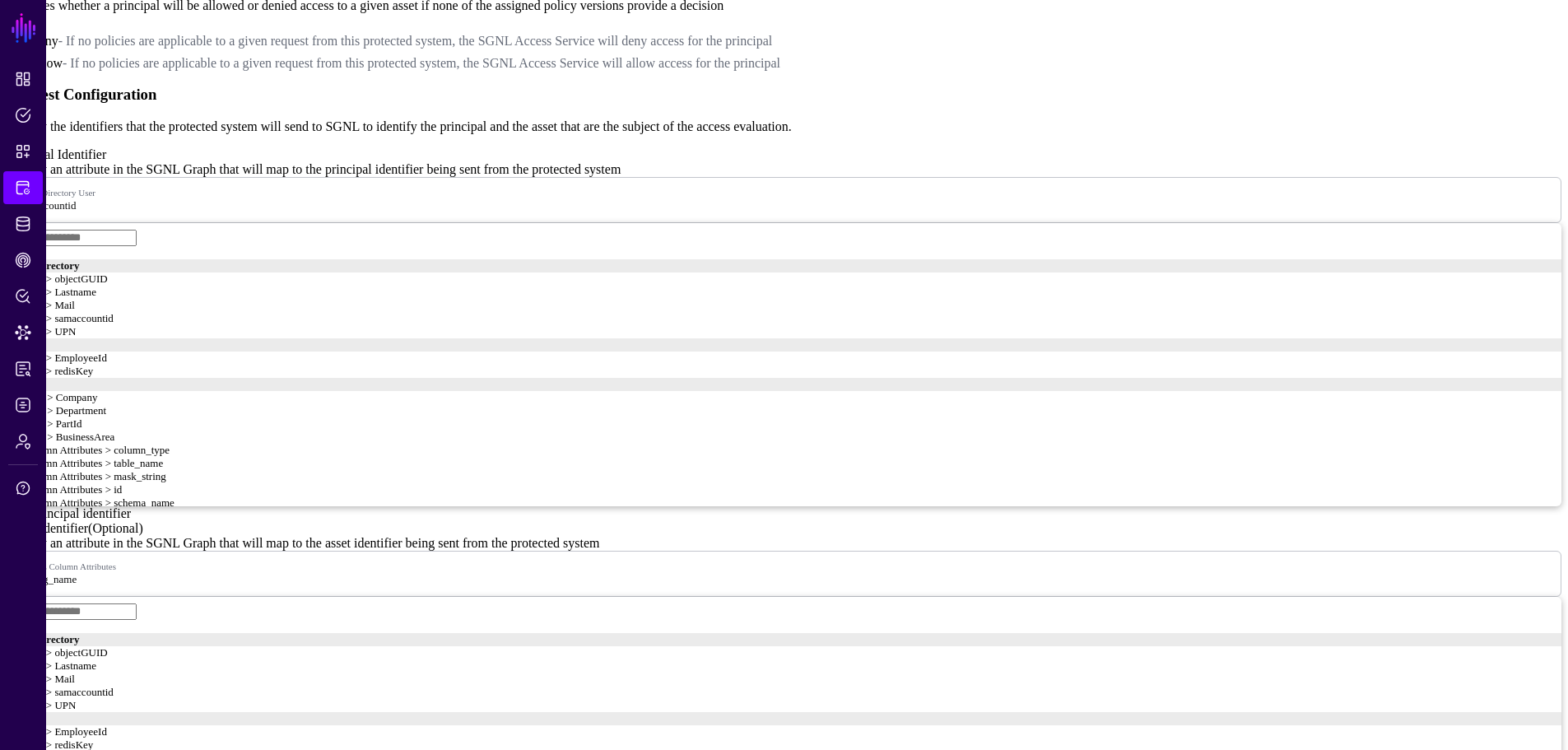 click on "Add asset identifier" 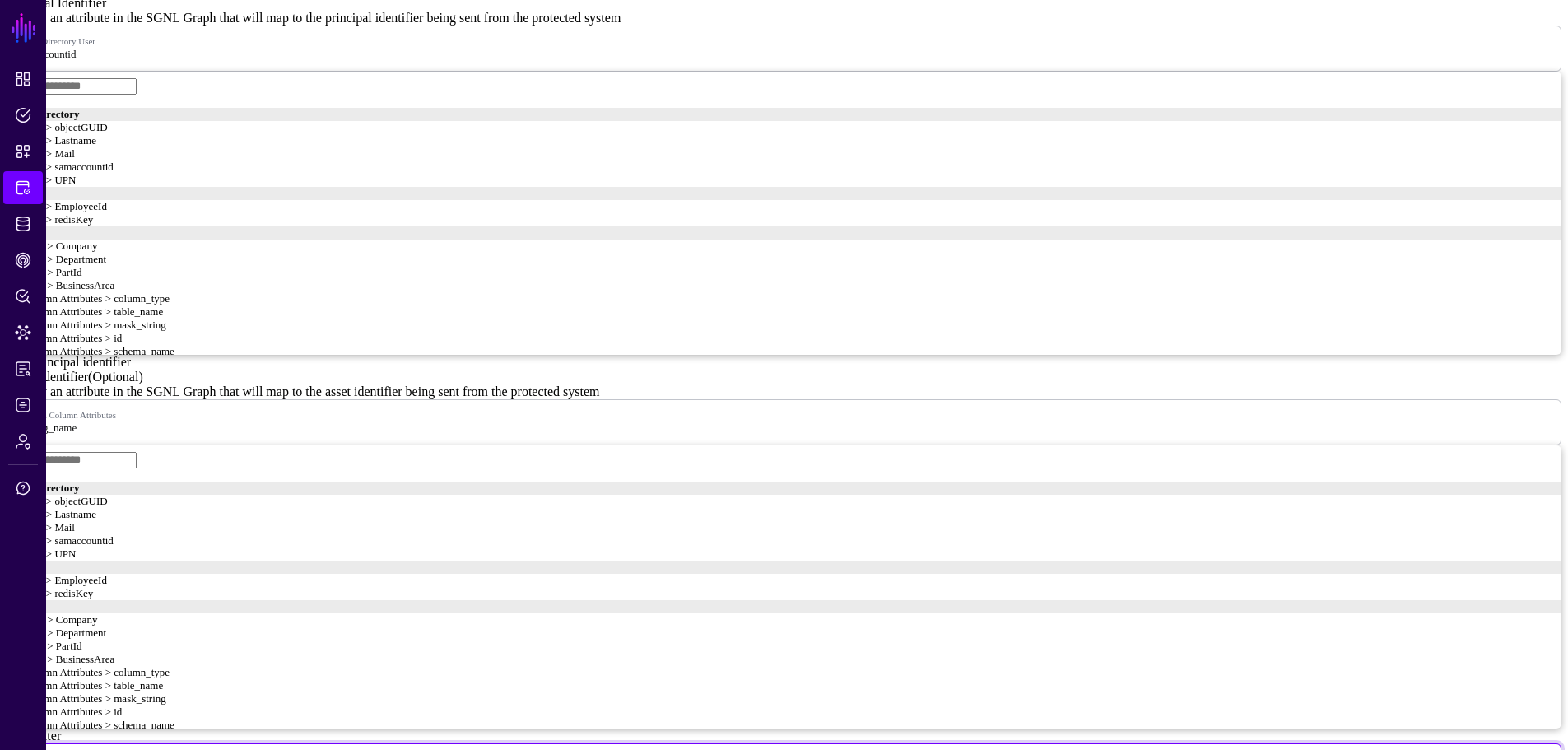 scroll, scrollTop: 1482, scrollLeft: 0, axis: vertical 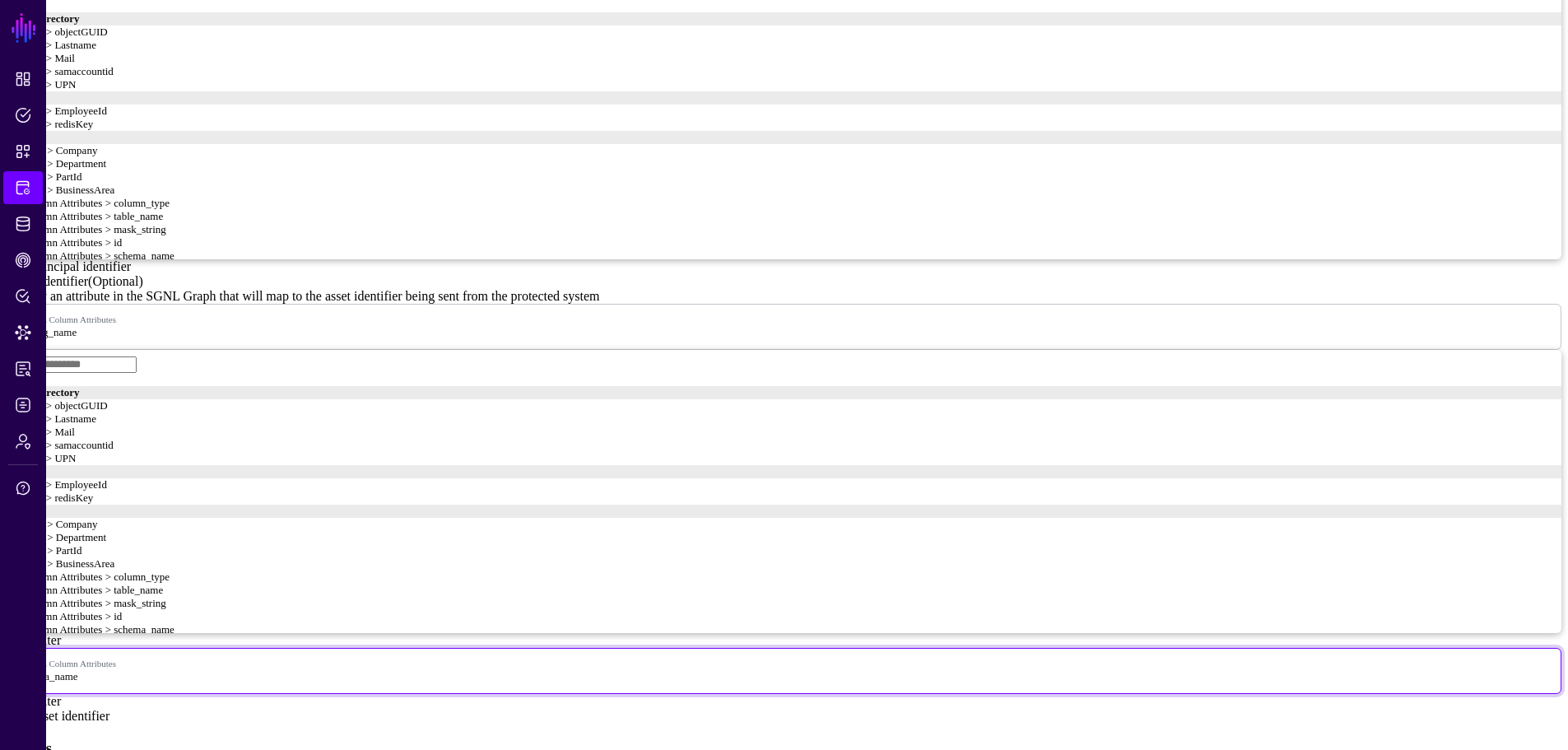 click on "Column Attributes > table_name" 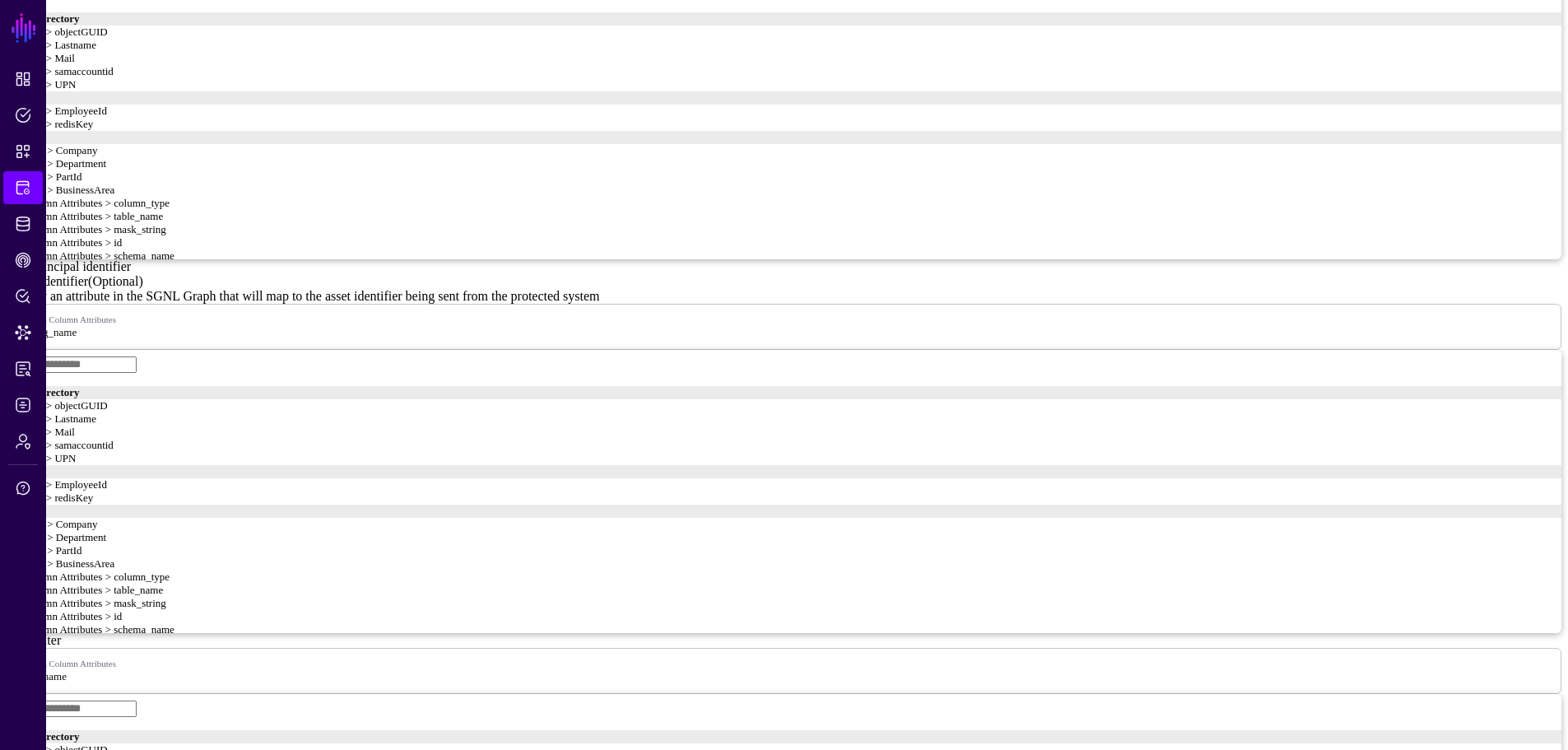 click on "Add asset identifier" 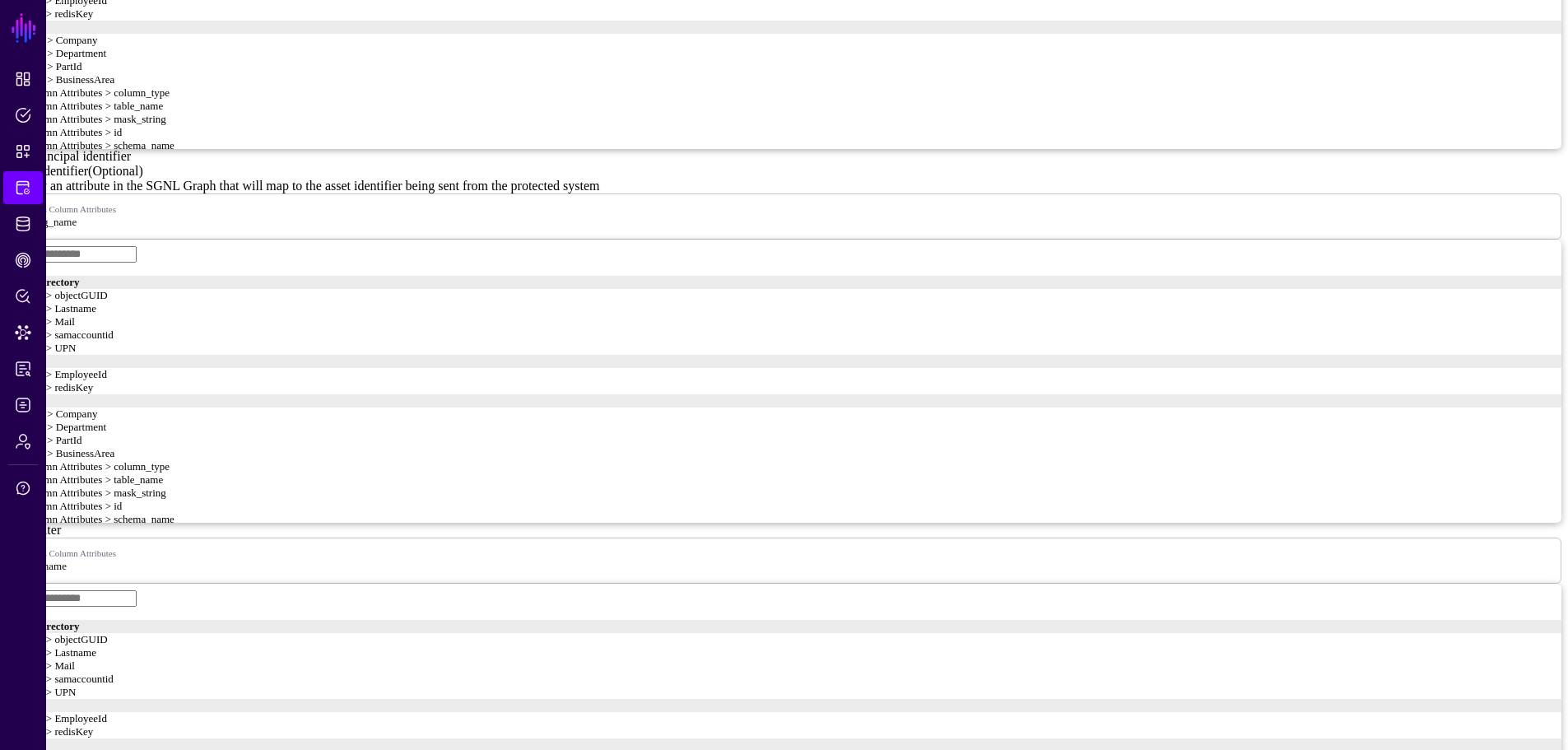 scroll, scrollTop: 1675, scrollLeft: 0, axis: vertical 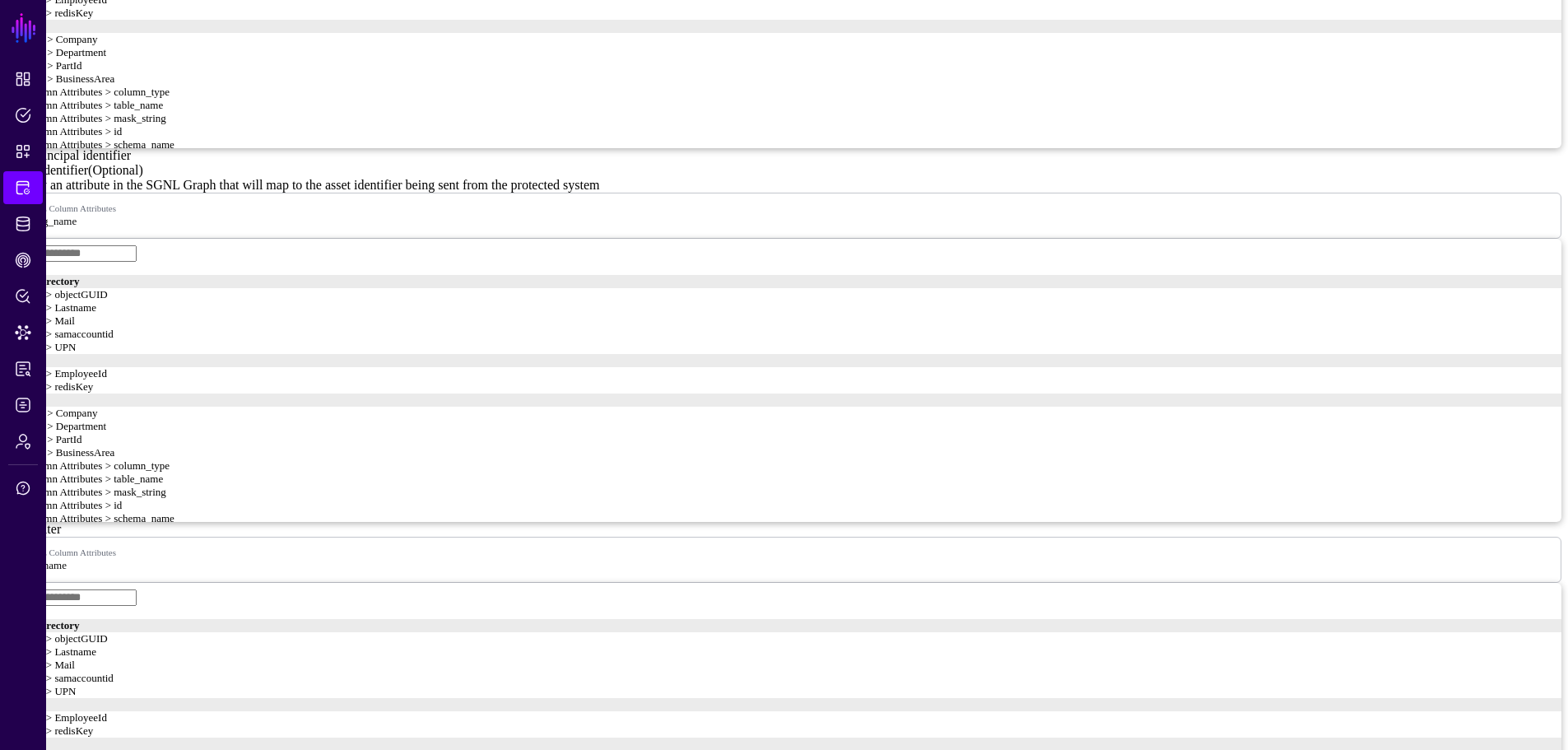 click on "Save" 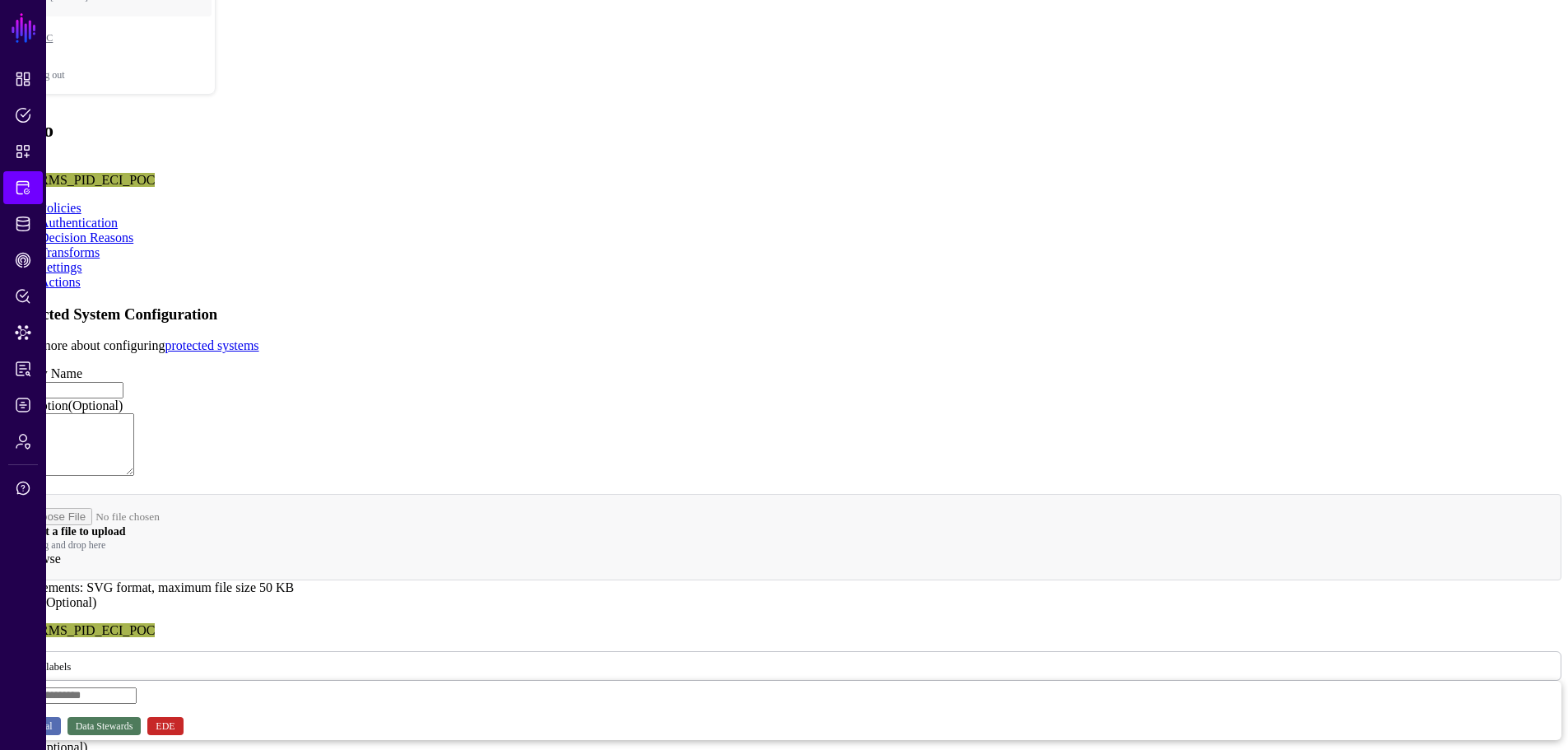 scroll, scrollTop: 0, scrollLeft: 0, axis: both 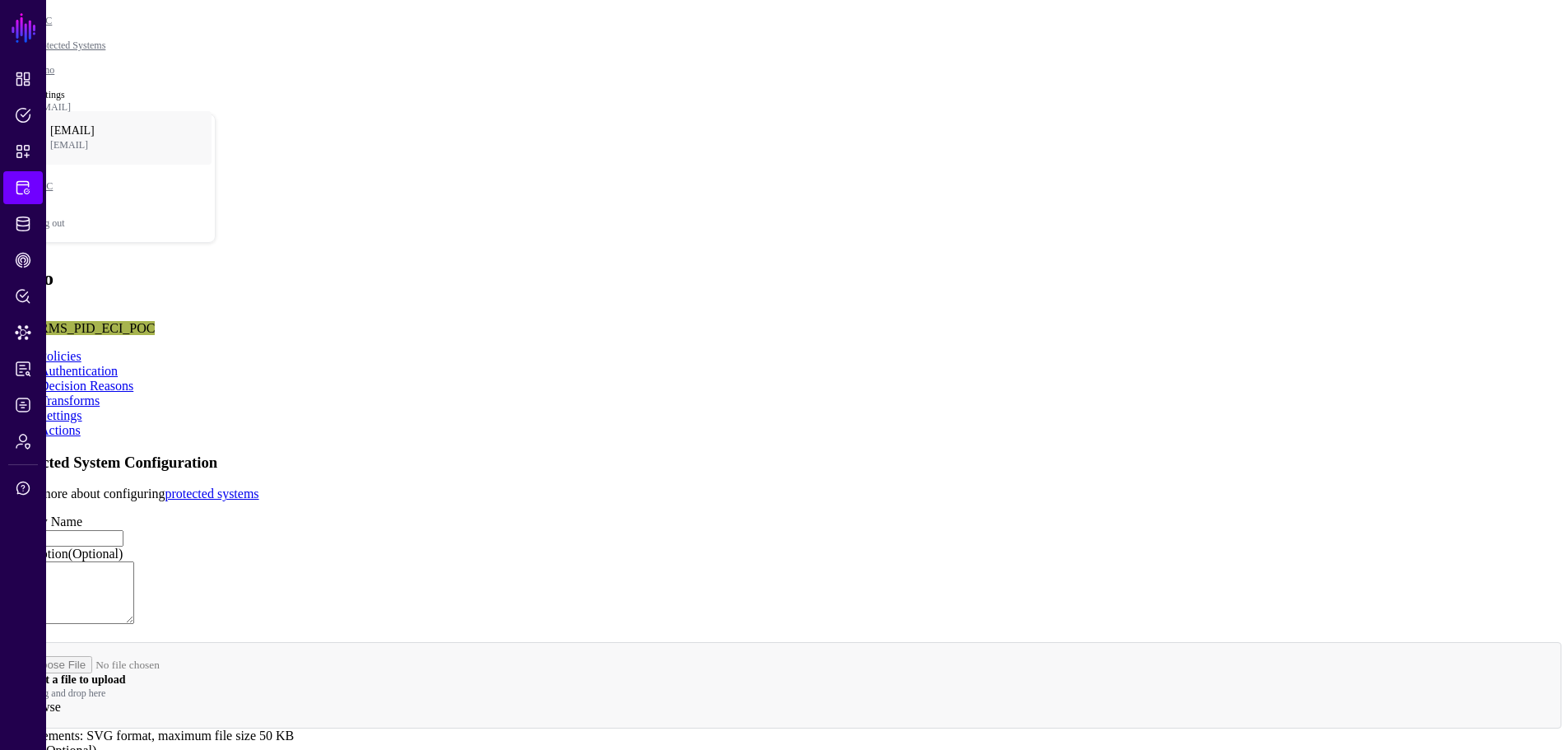 click on "Transforms" 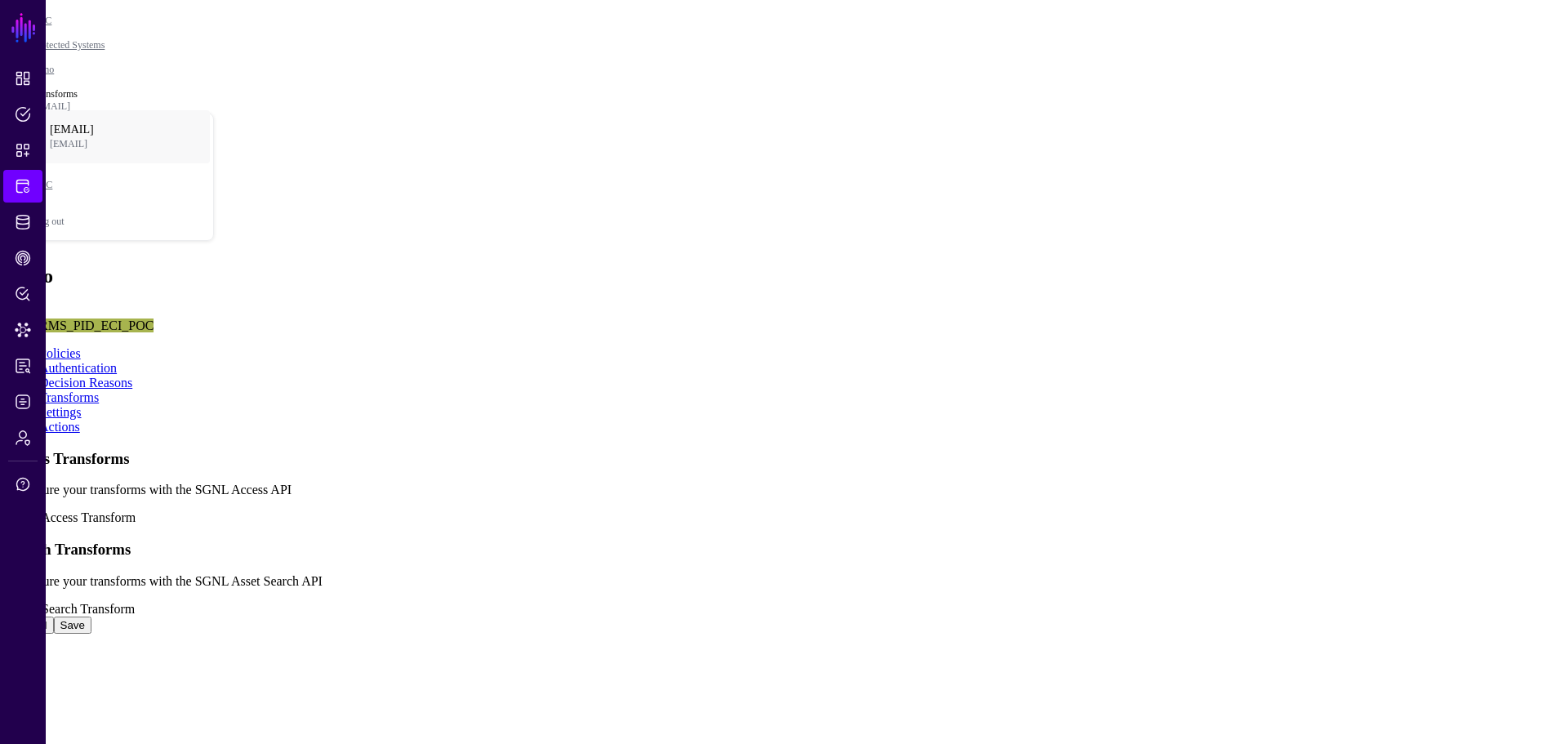 click at bounding box center (7, 608) 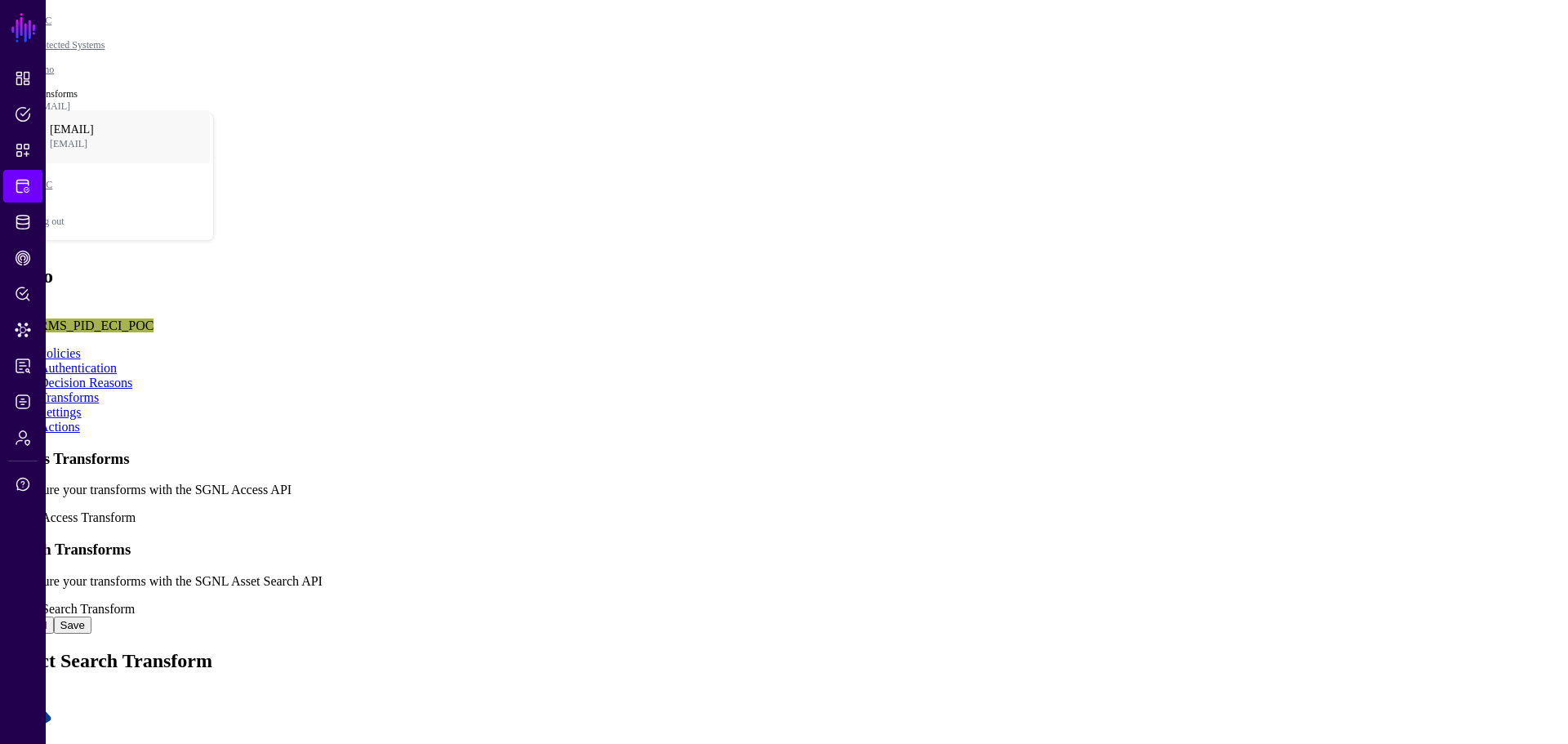 click on "Okta SAML" 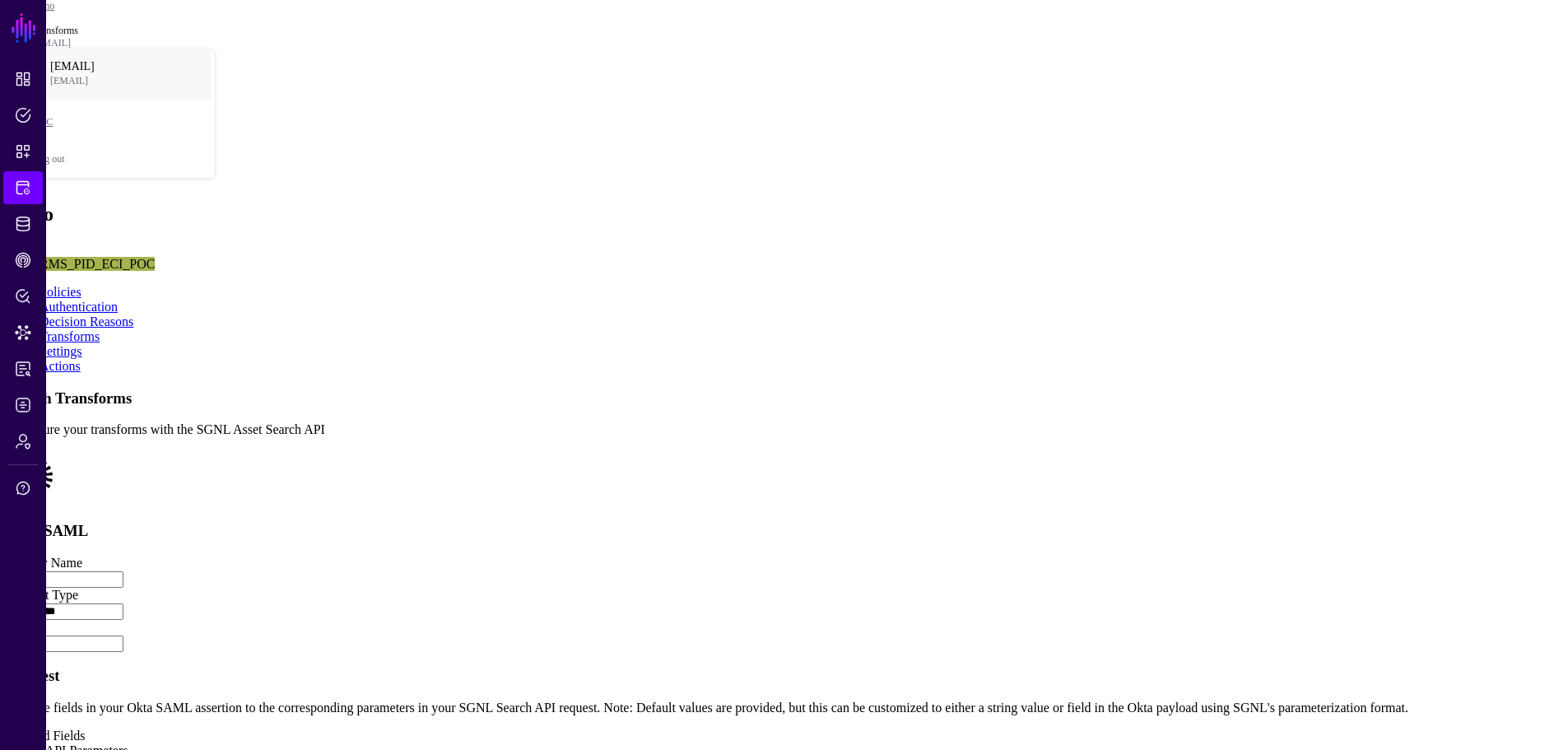 scroll, scrollTop: 247, scrollLeft: 0, axis: vertical 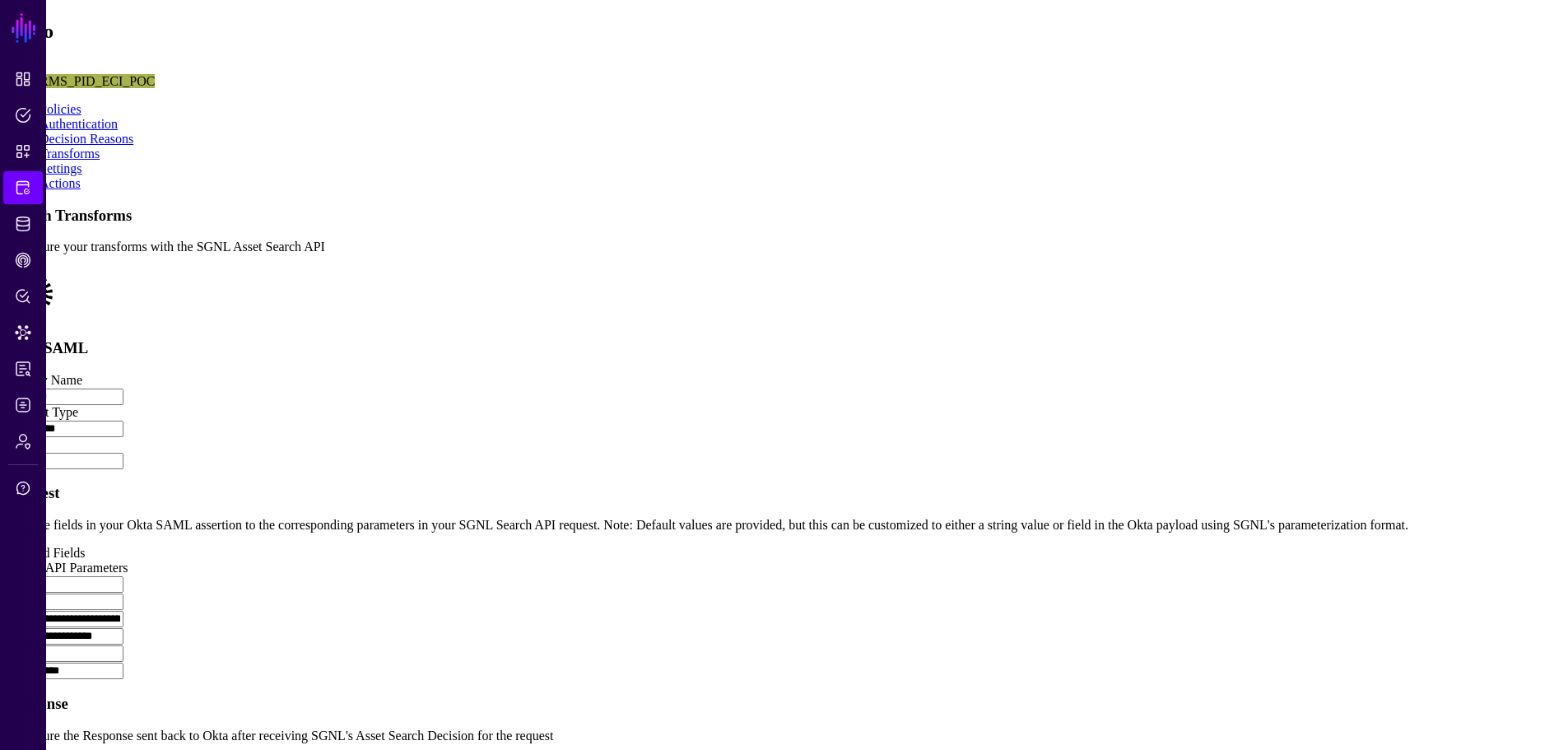 drag, startPoint x: 601, startPoint y: 169, endPoint x: 424, endPoint y: 195, distance: 178.89941 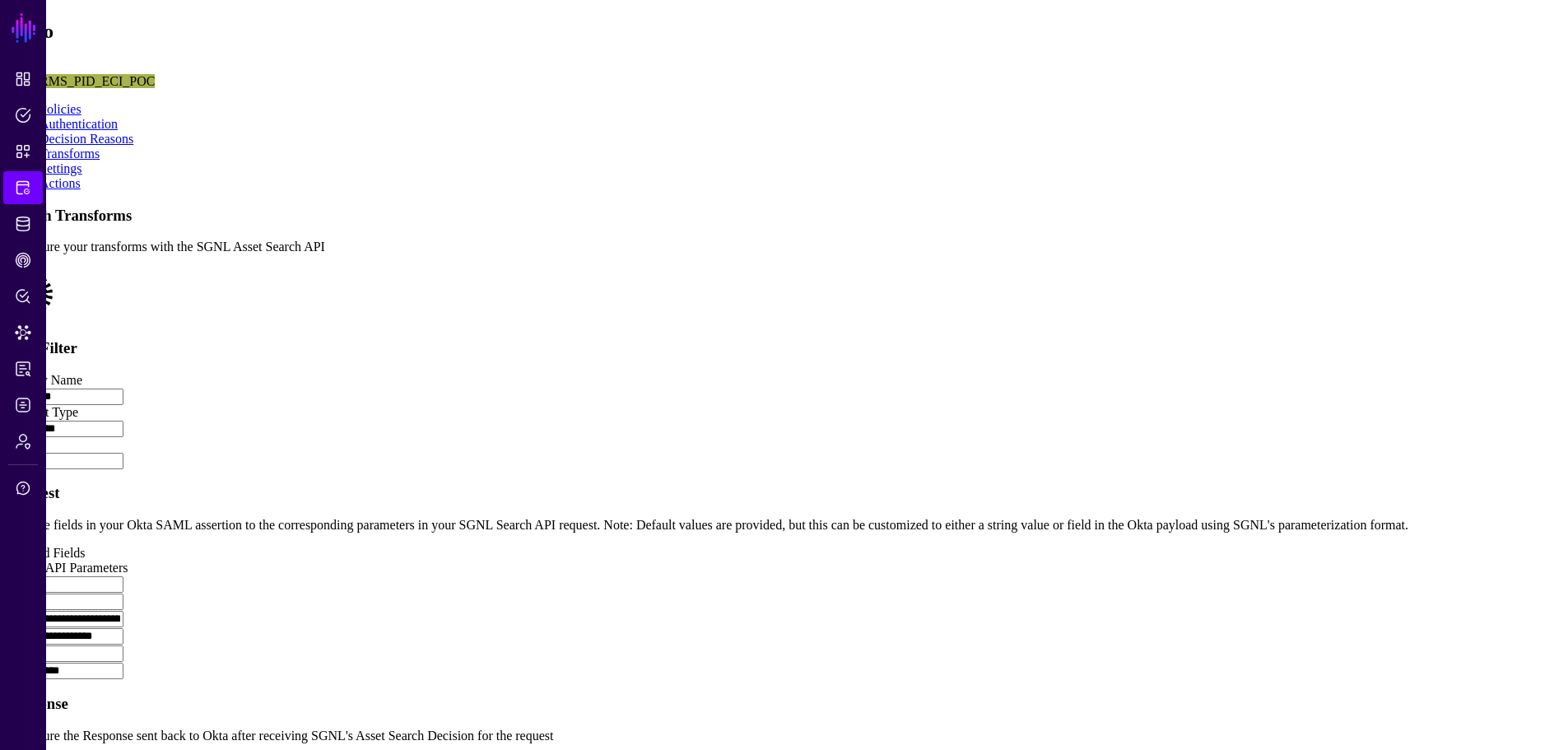 type on "**********" 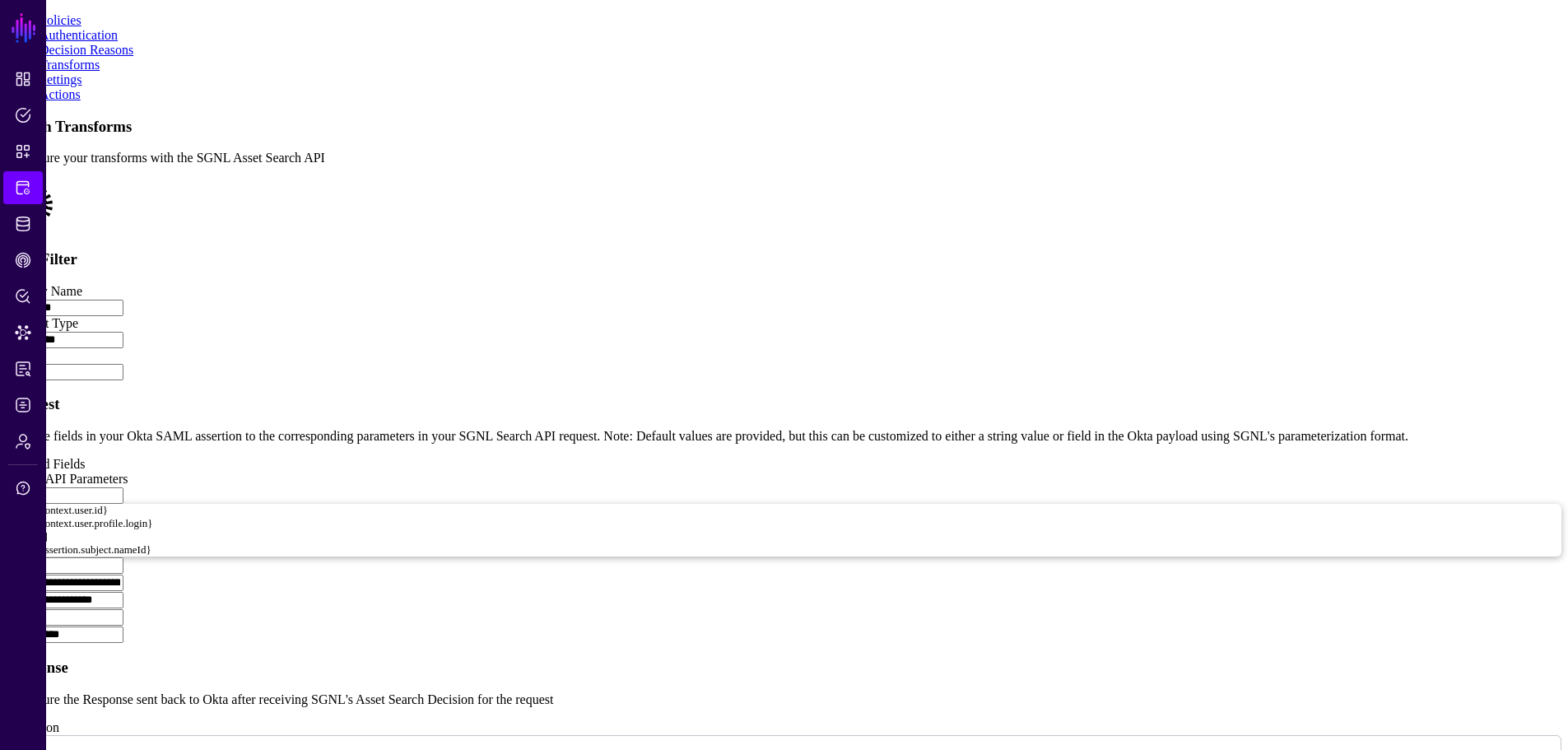 scroll, scrollTop: 329, scrollLeft: 0, axis: vertical 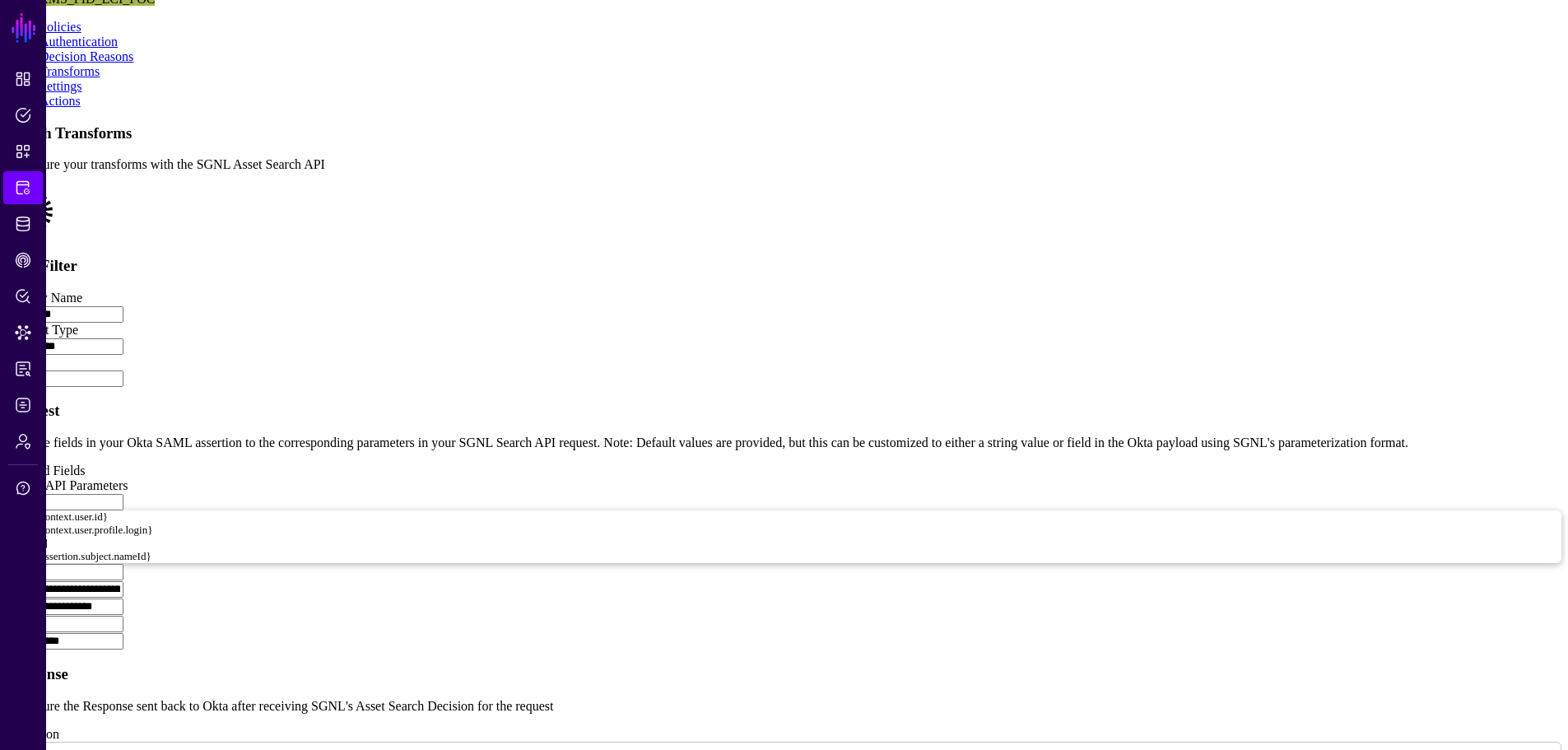 click on "**********" at bounding box center (784, 709) 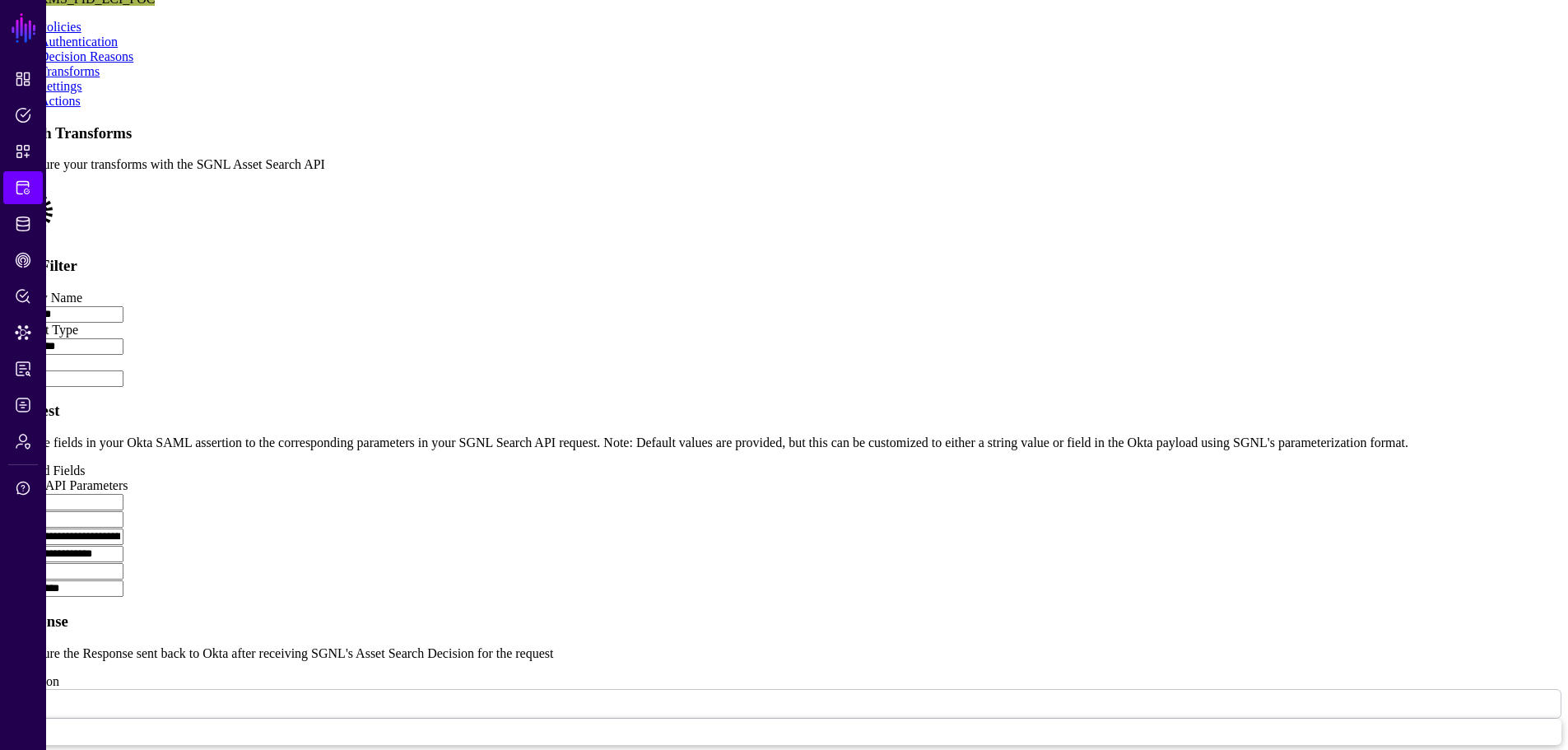 paste on "**********" 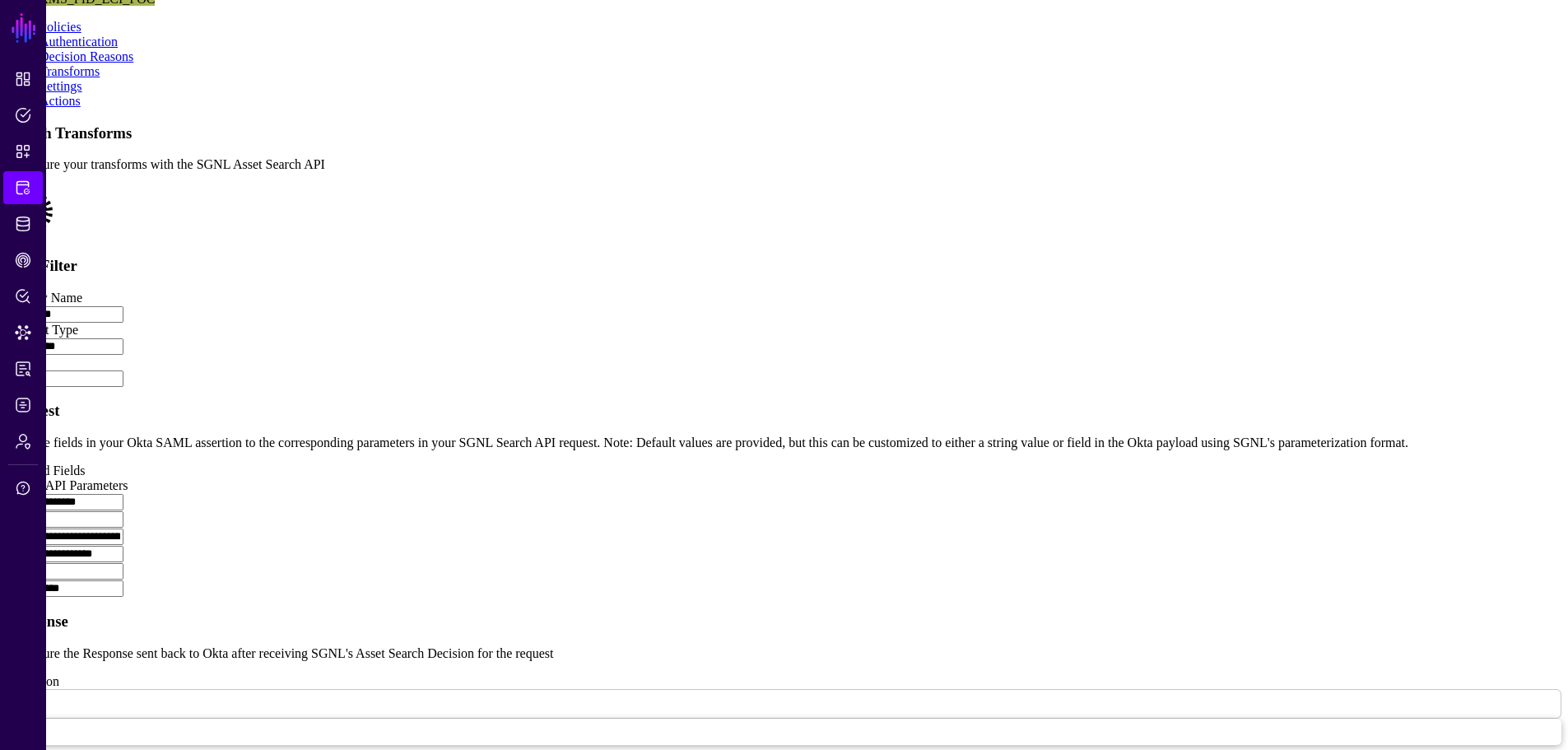 type on "**********" 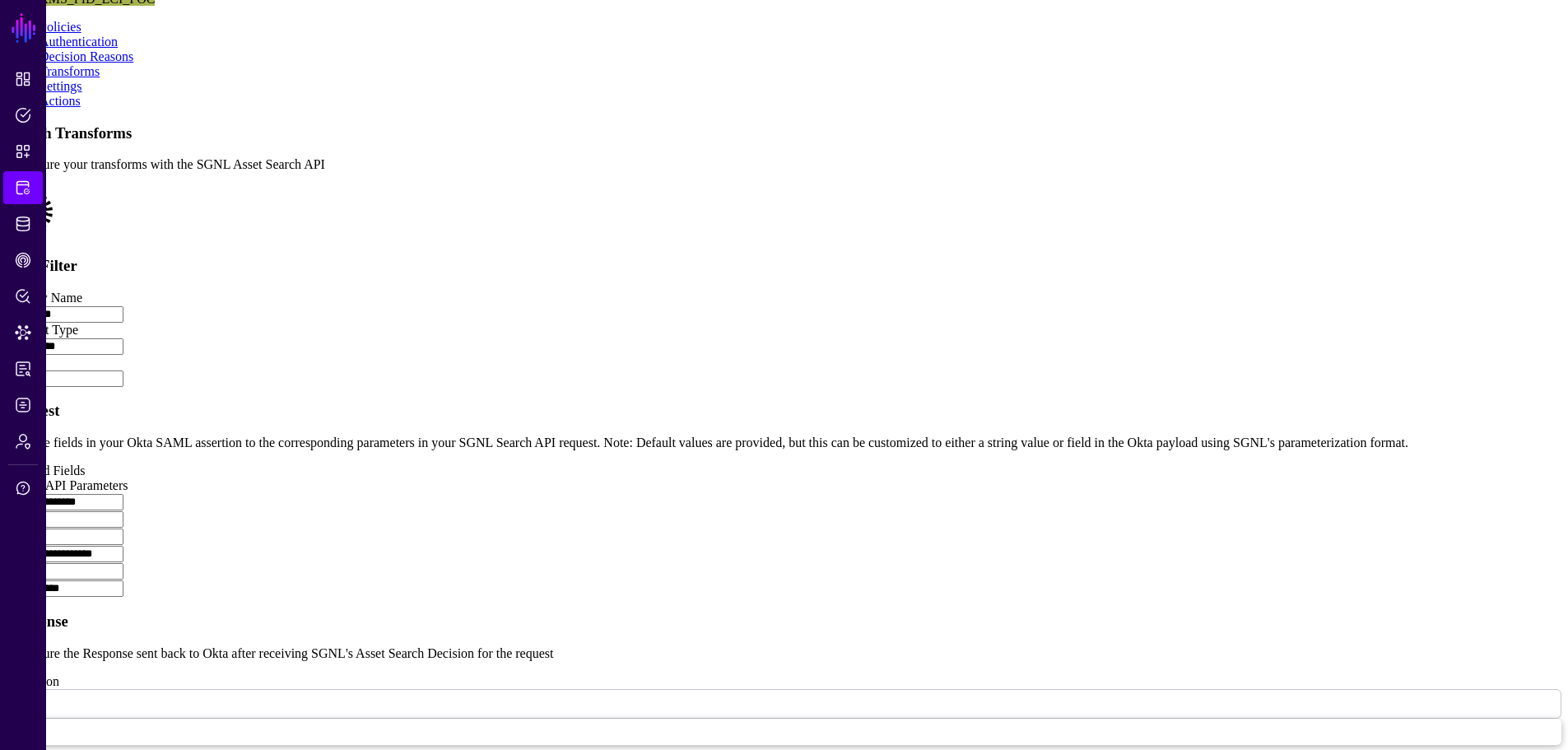 type 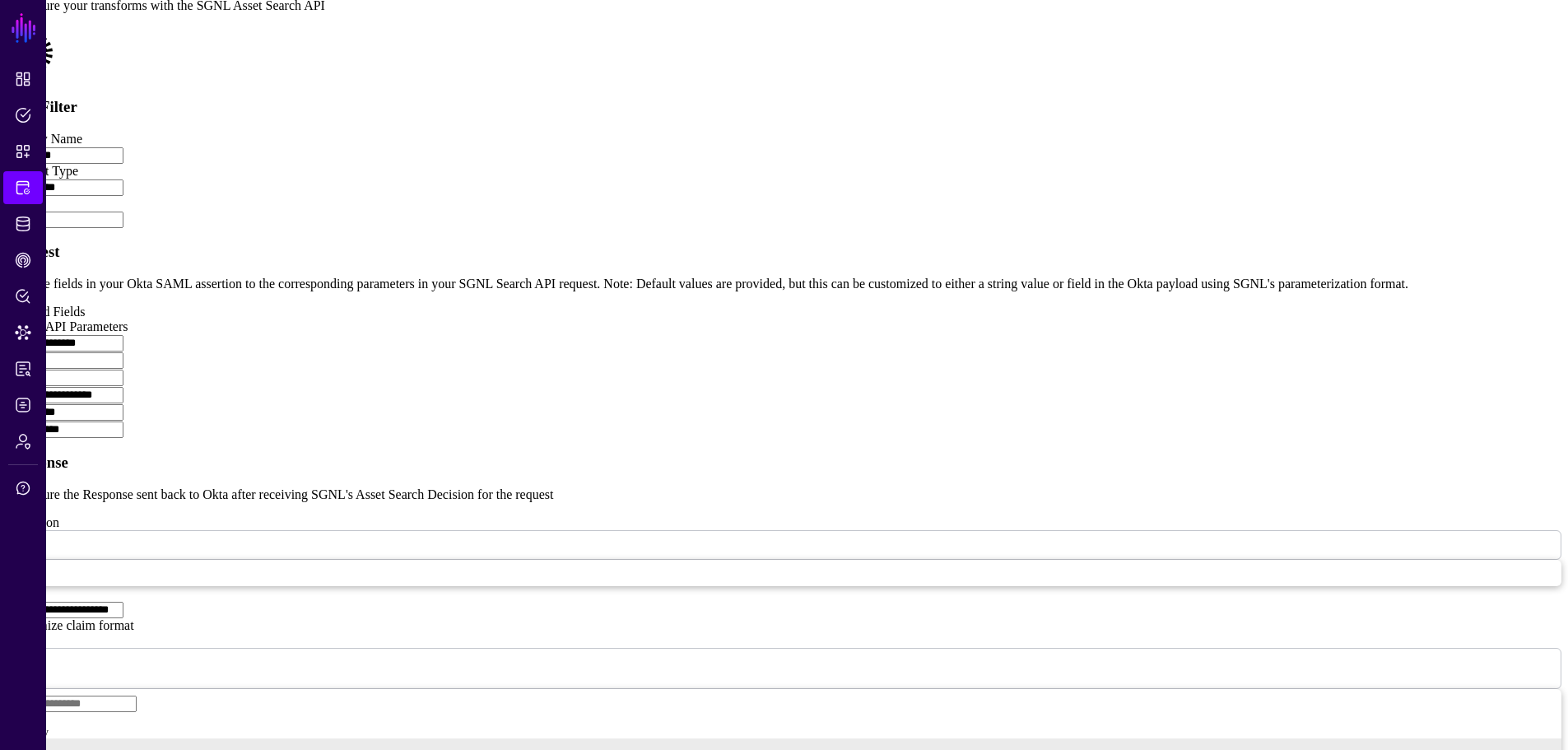 scroll, scrollTop: 494, scrollLeft: 0, axis: vertical 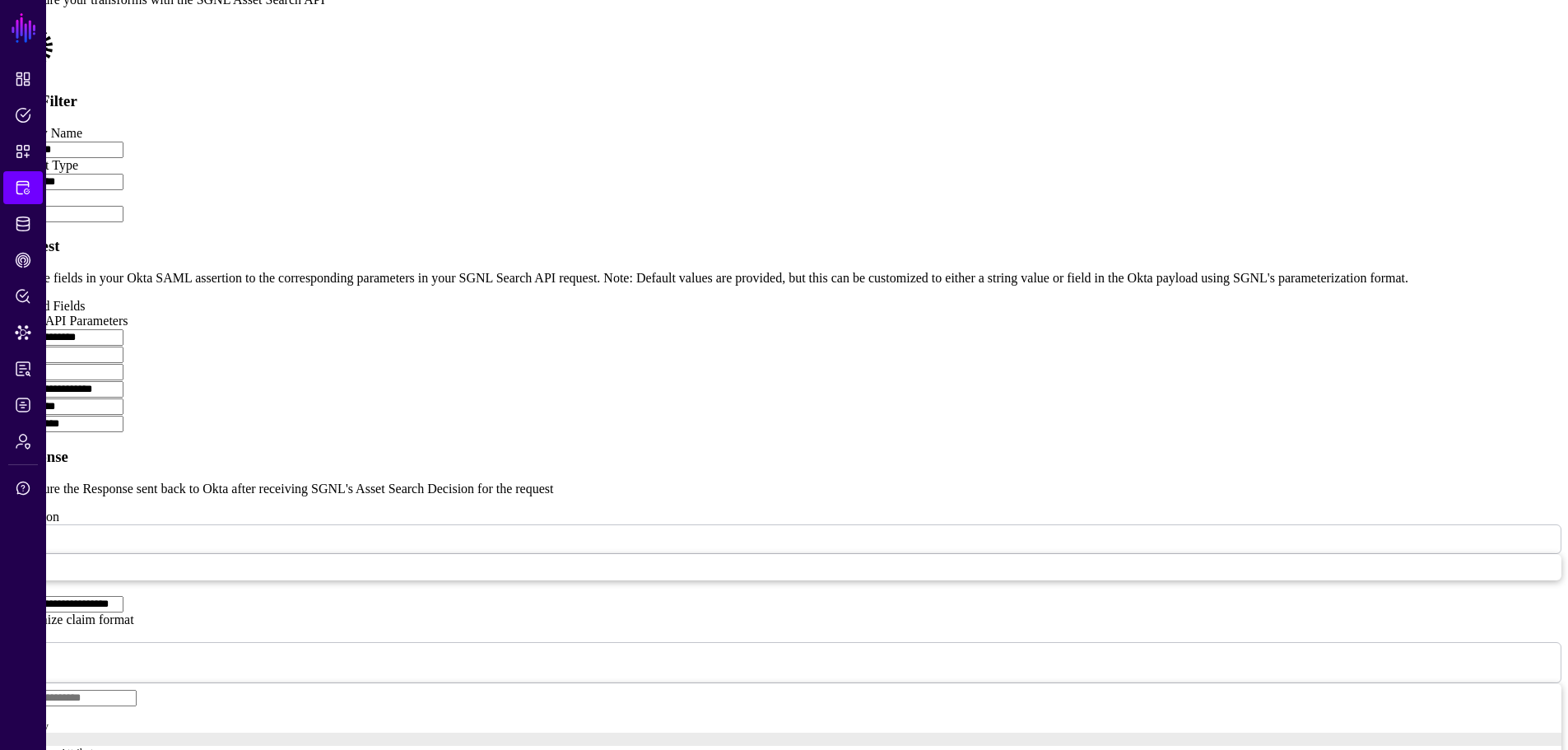 click on "**********" at bounding box center (65, 407) 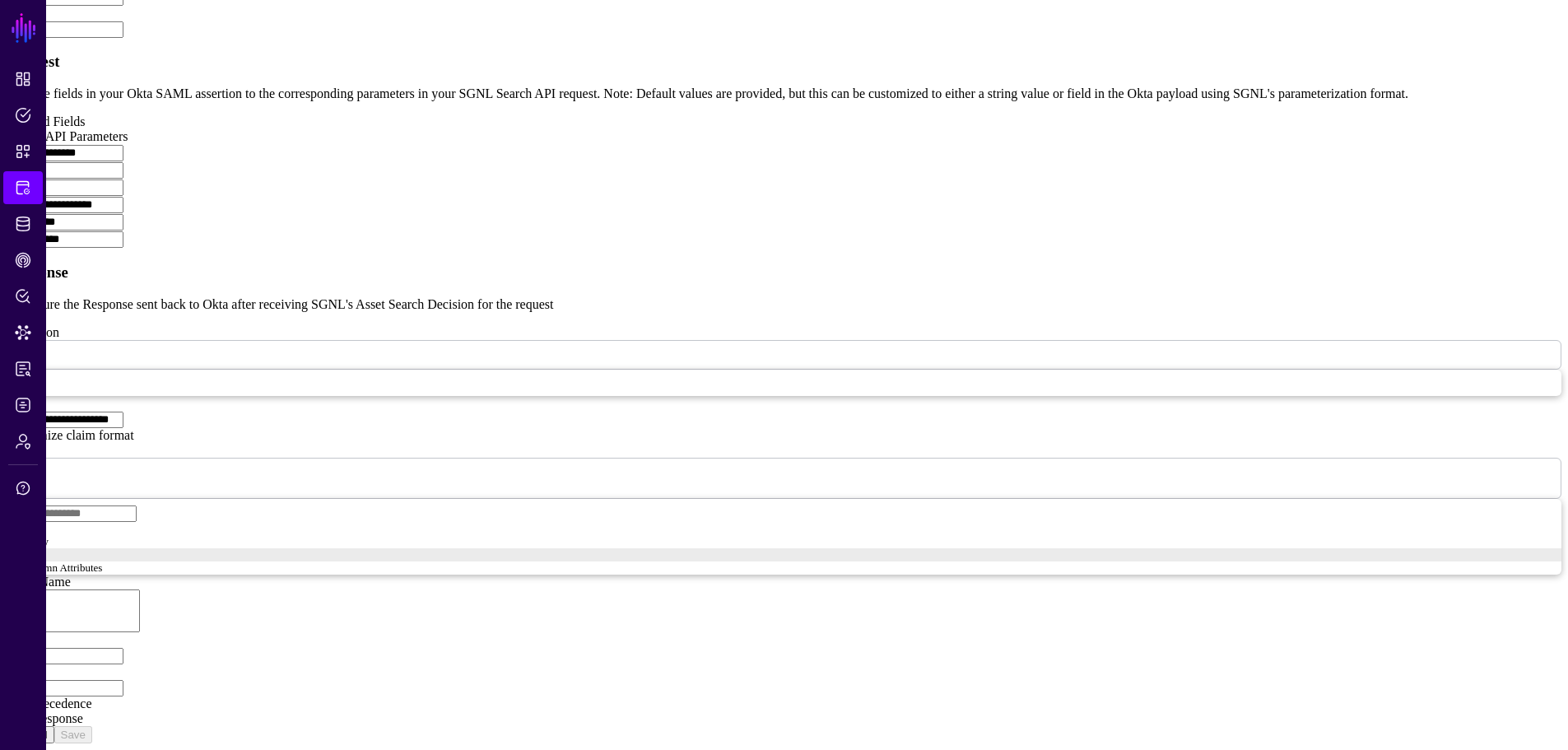 scroll, scrollTop: 741, scrollLeft: 0, axis: vertical 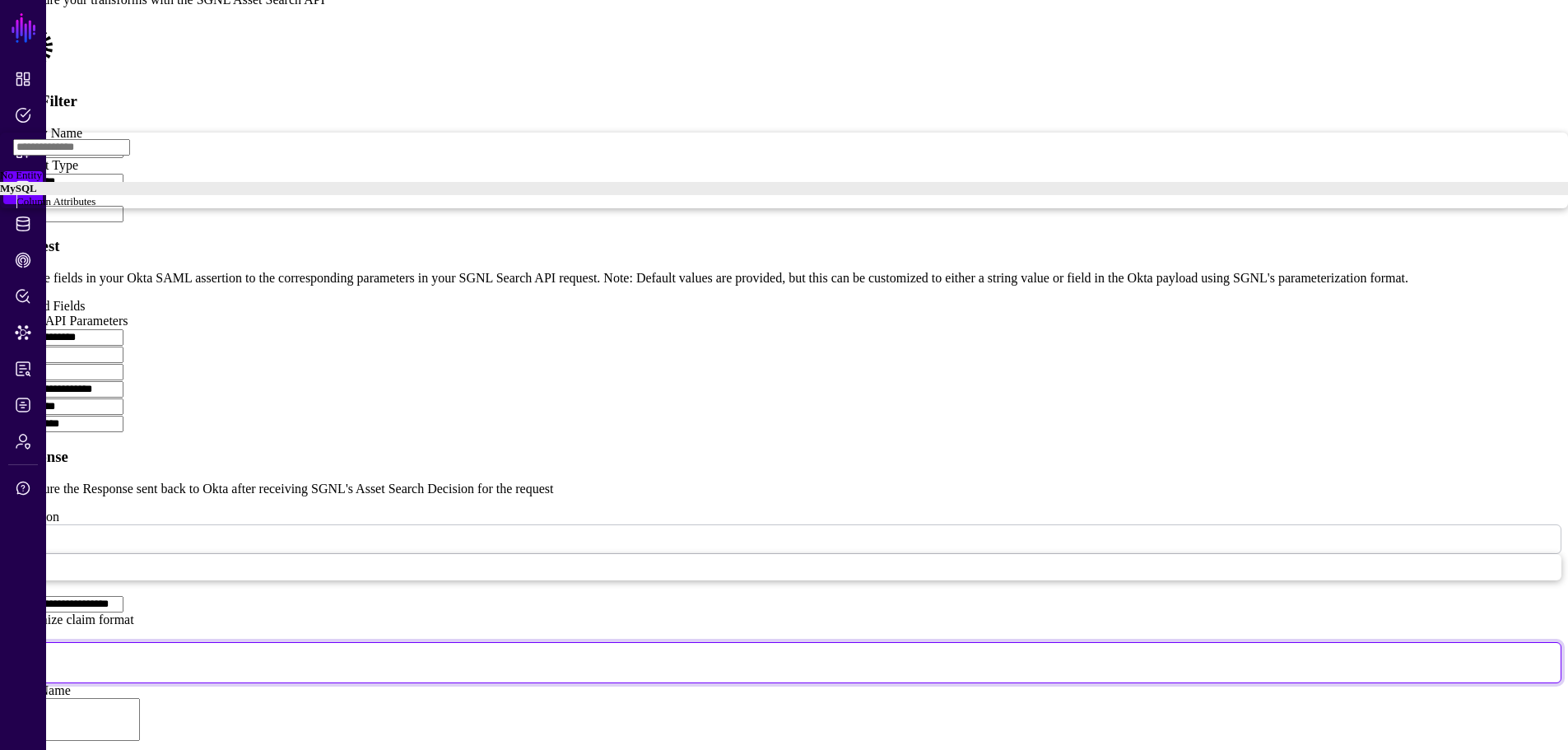 click on "**********" at bounding box center (784, 427) 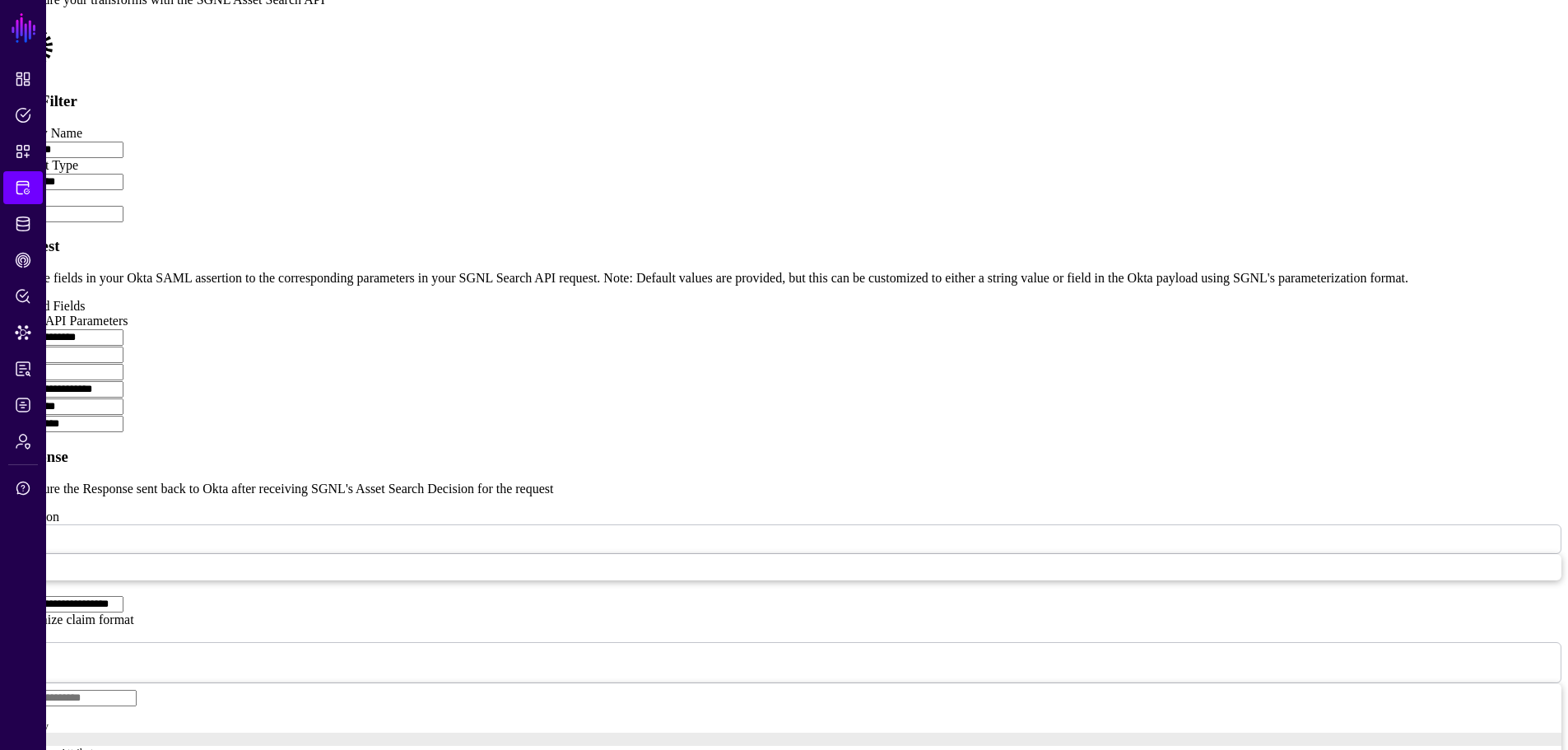click on "Cancel" at bounding box center (30, 919) 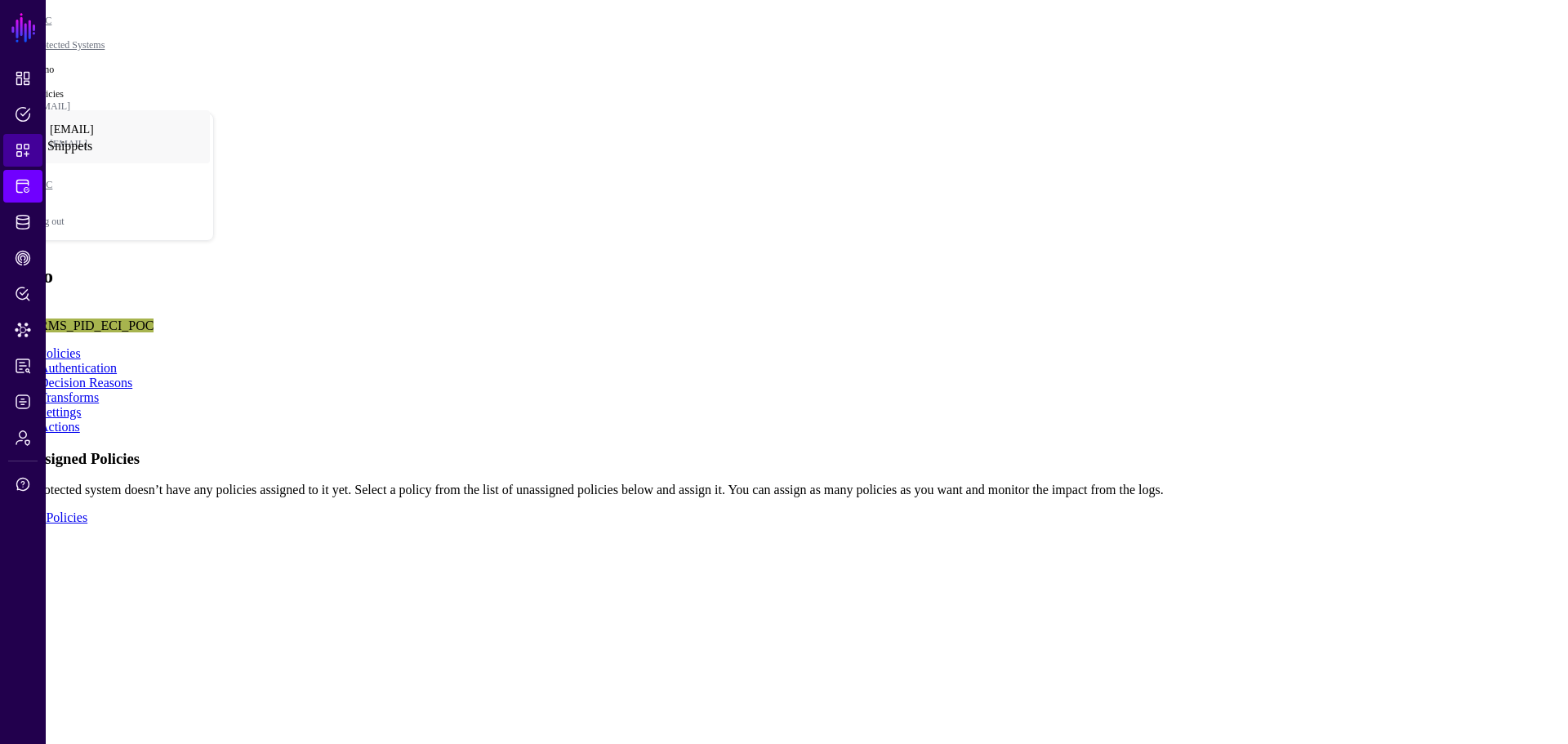 click on "Snippets" 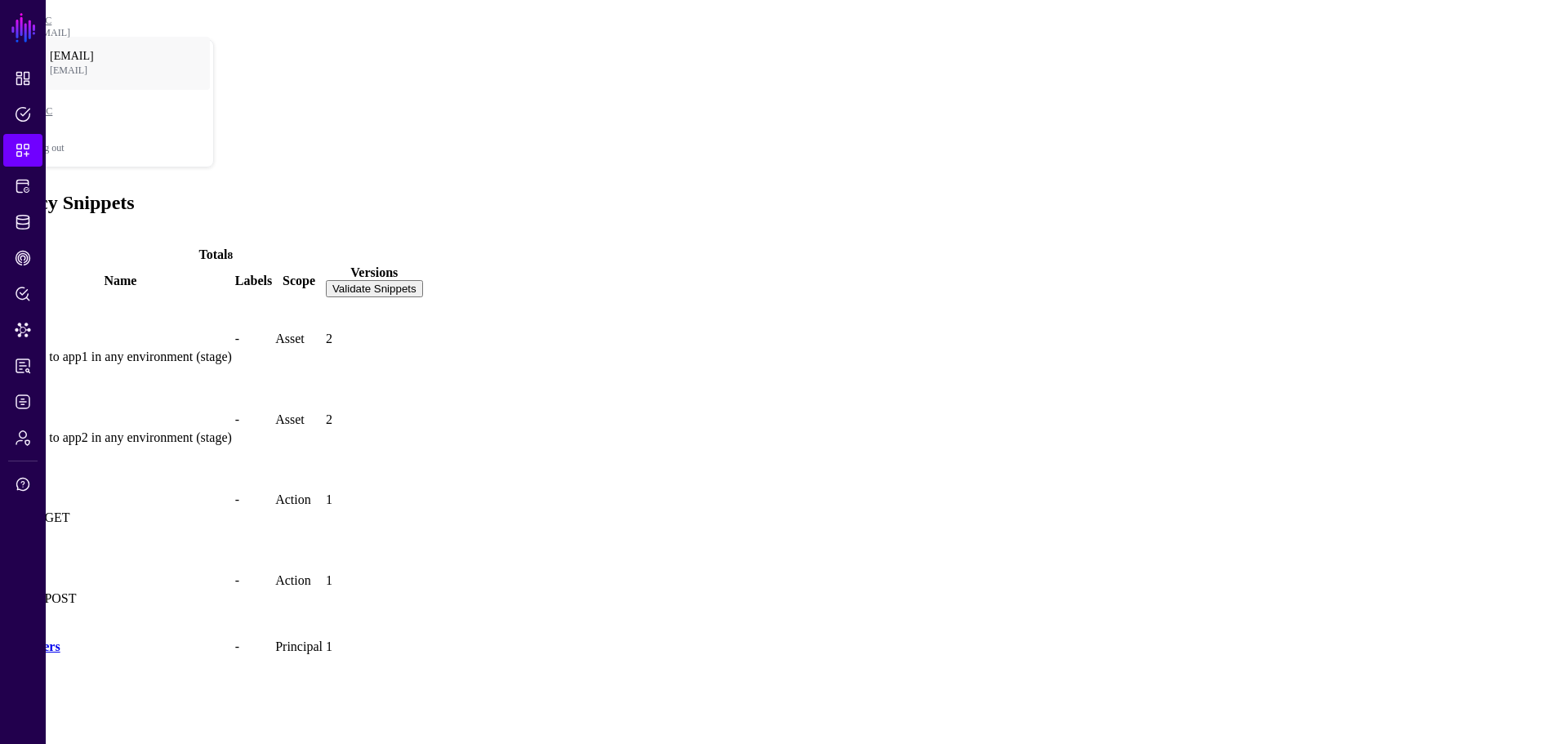 click 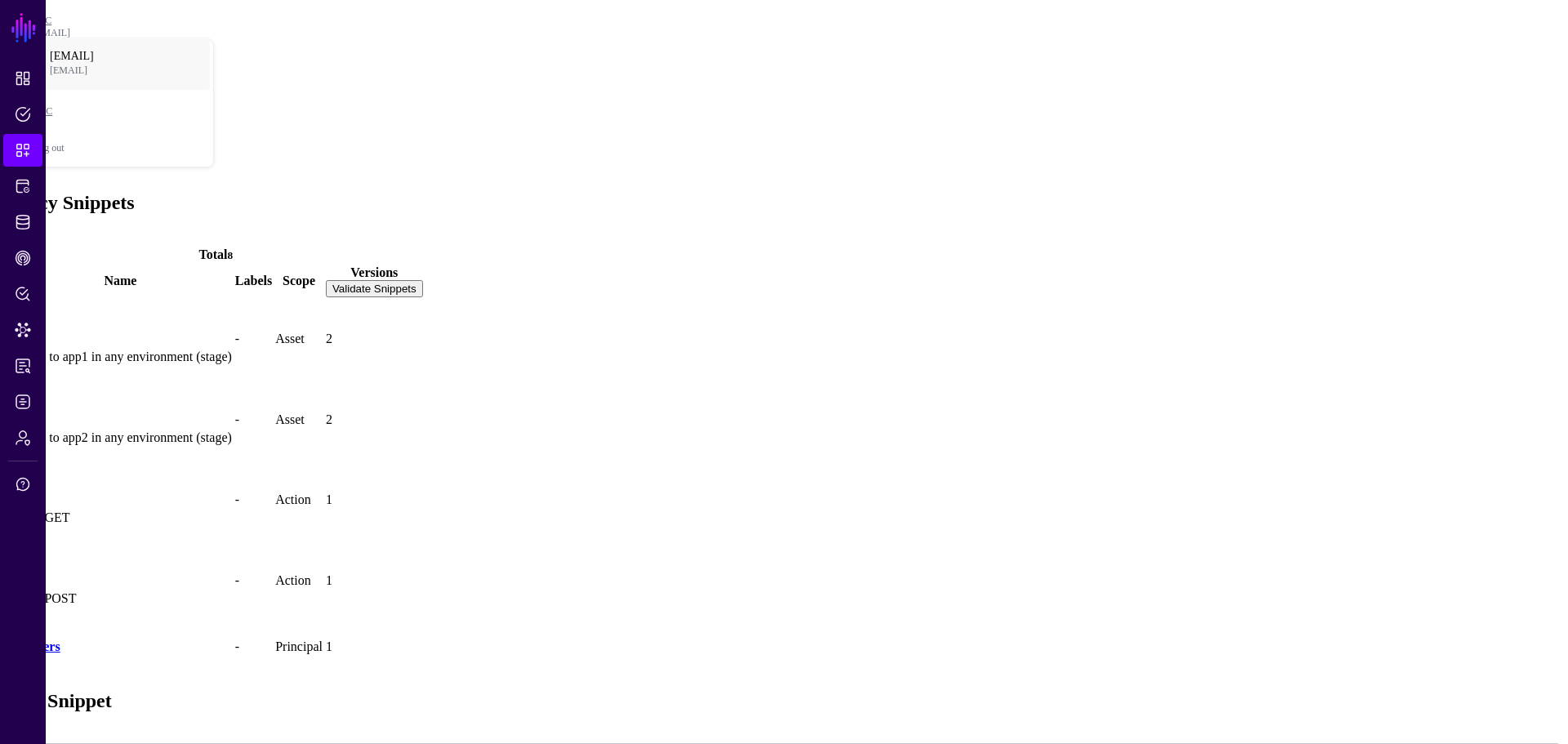 click on "Display Name" at bounding box center [65, 1051] 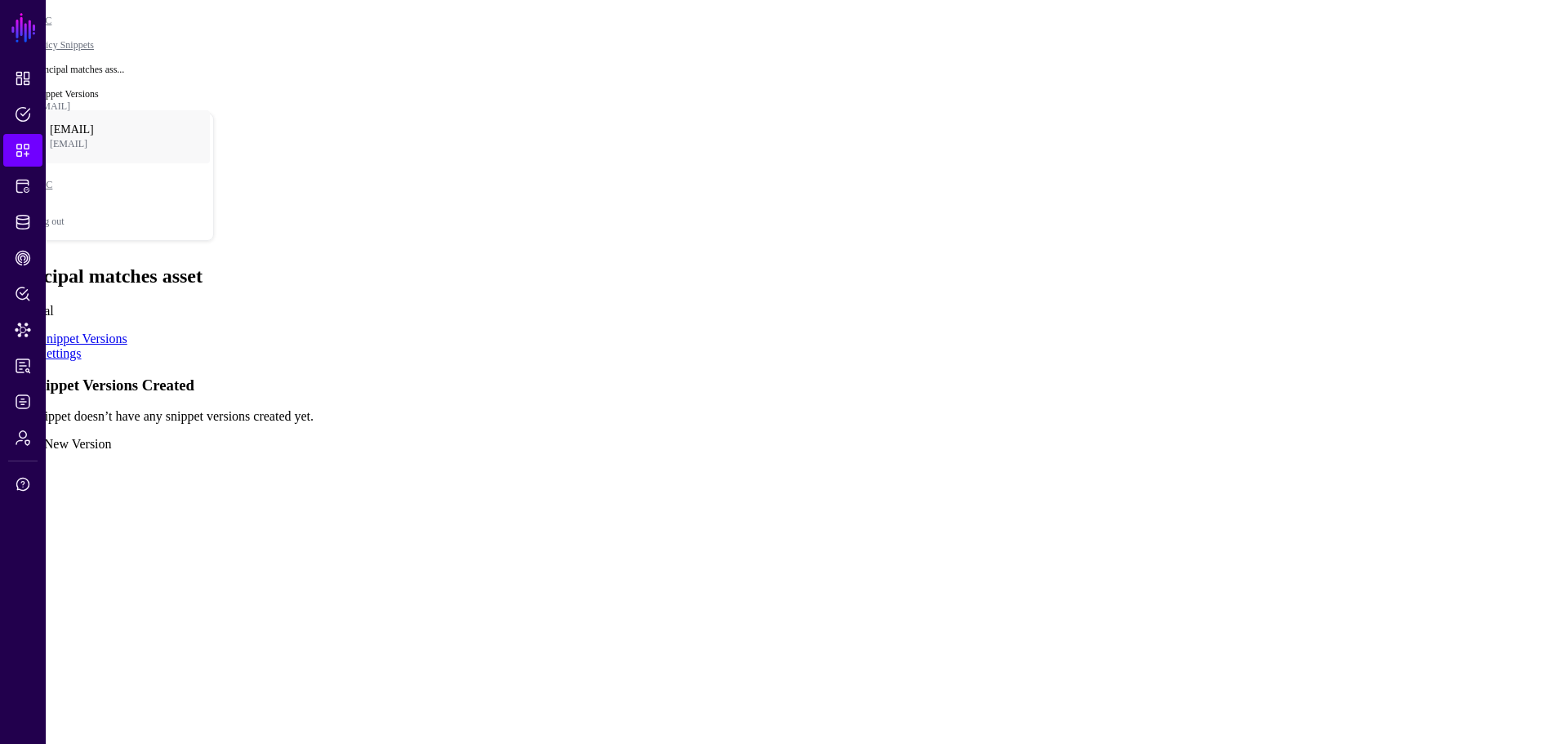 click on "Create New Version" 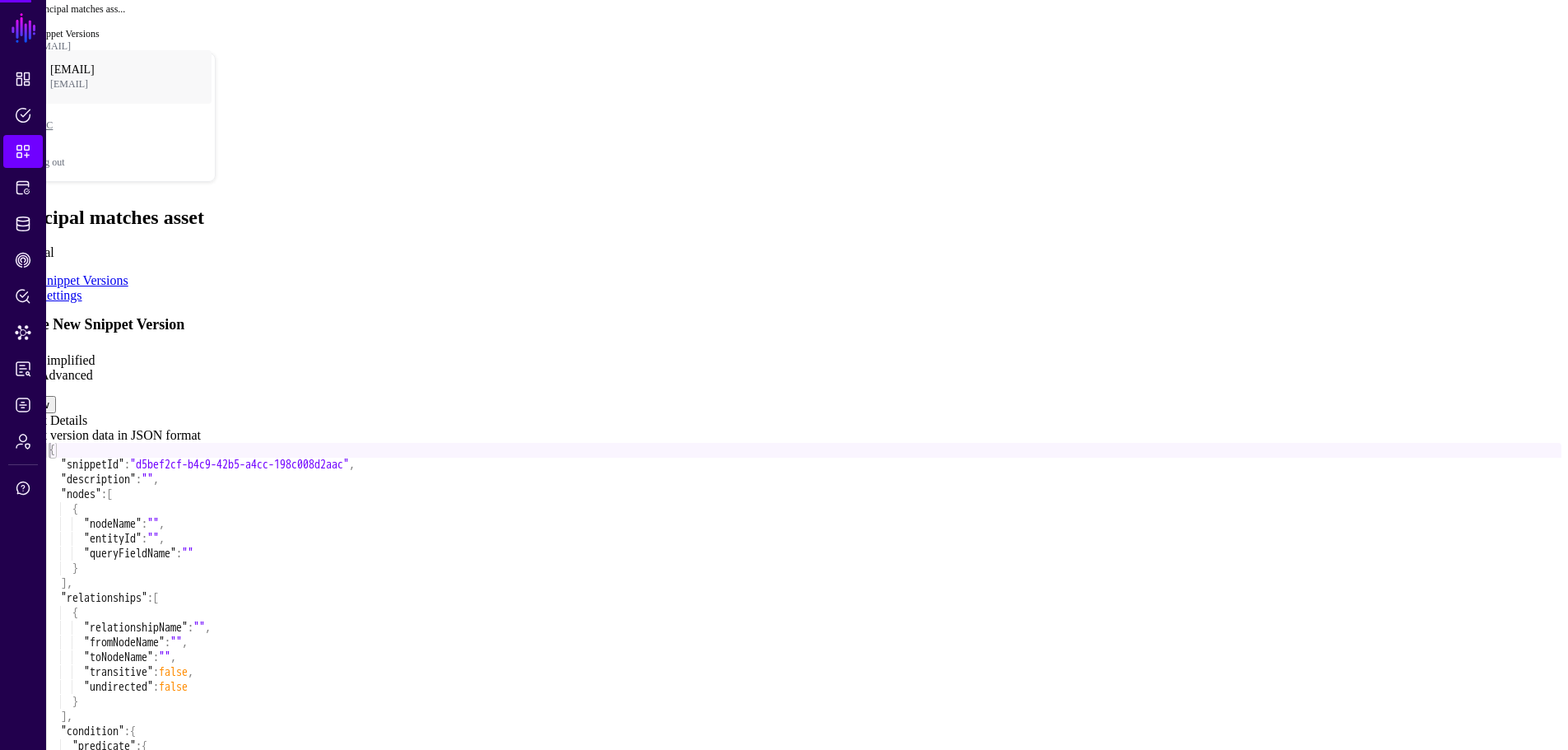 scroll, scrollTop: 142, scrollLeft: 0, axis: vertical 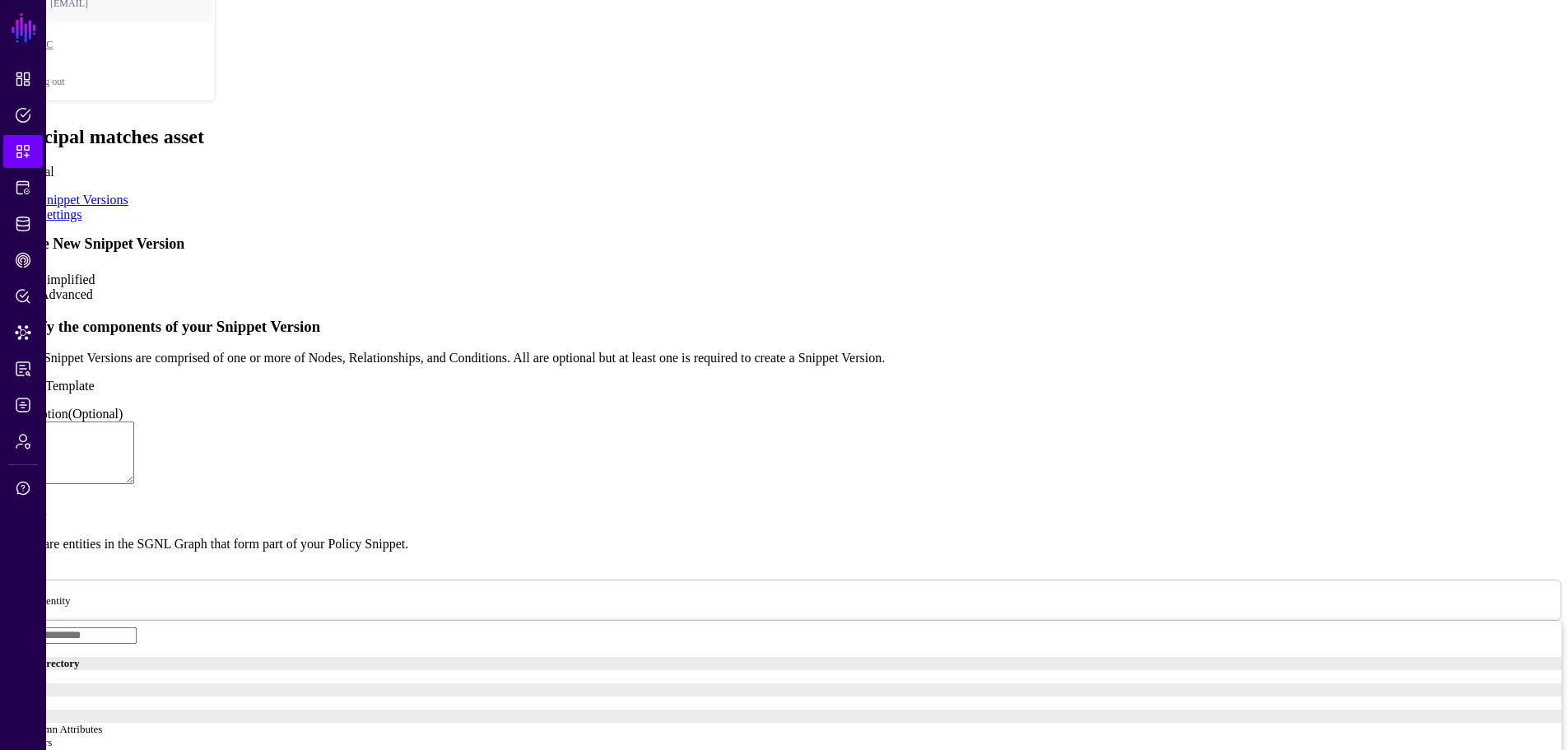 click on "Simplified" at bounding box center [67, 279] 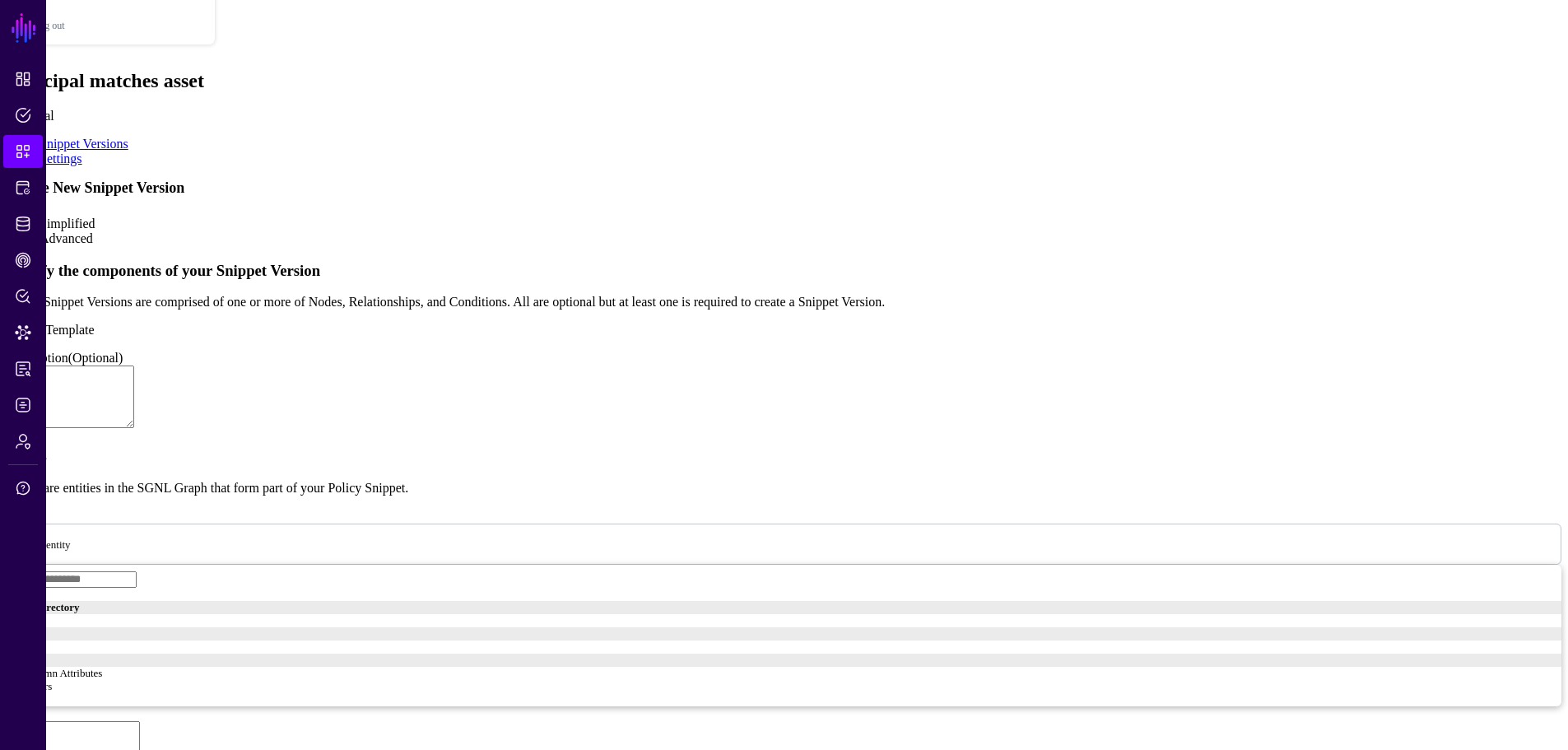 scroll, scrollTop: 306, scrollLeft: 0, axis: vertical 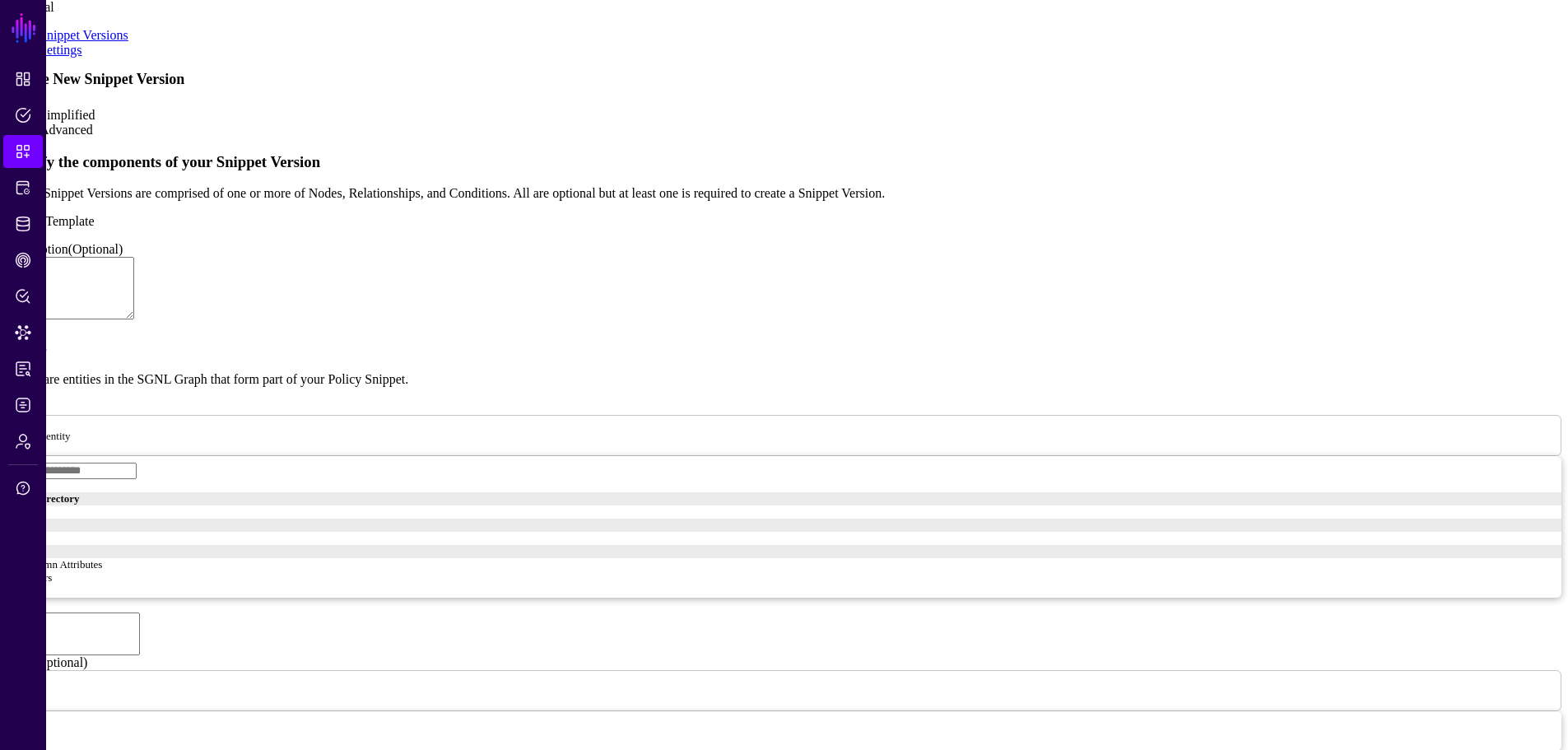 click at bounding box center [81, 435] 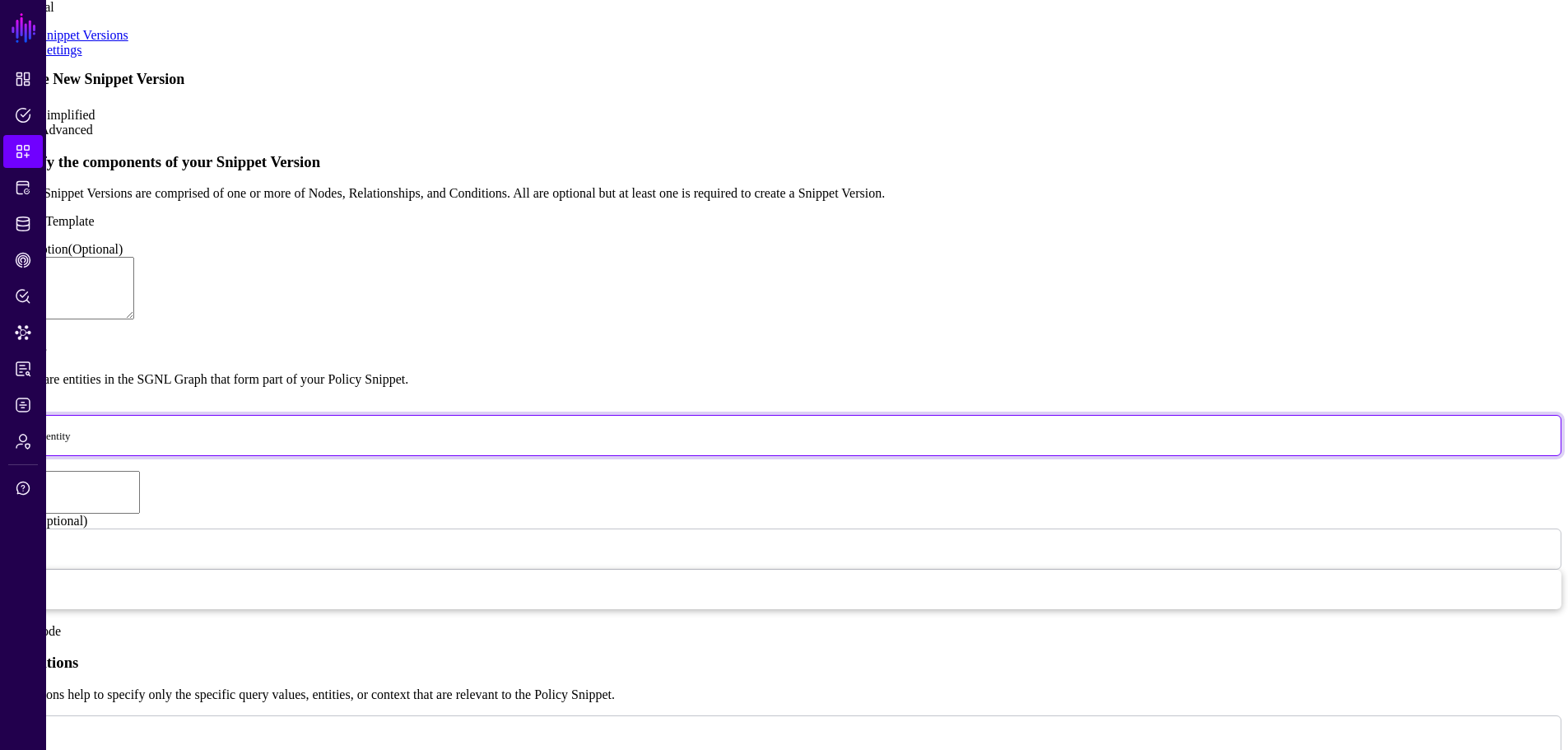 click on "User" at bounding box center (792, -203) 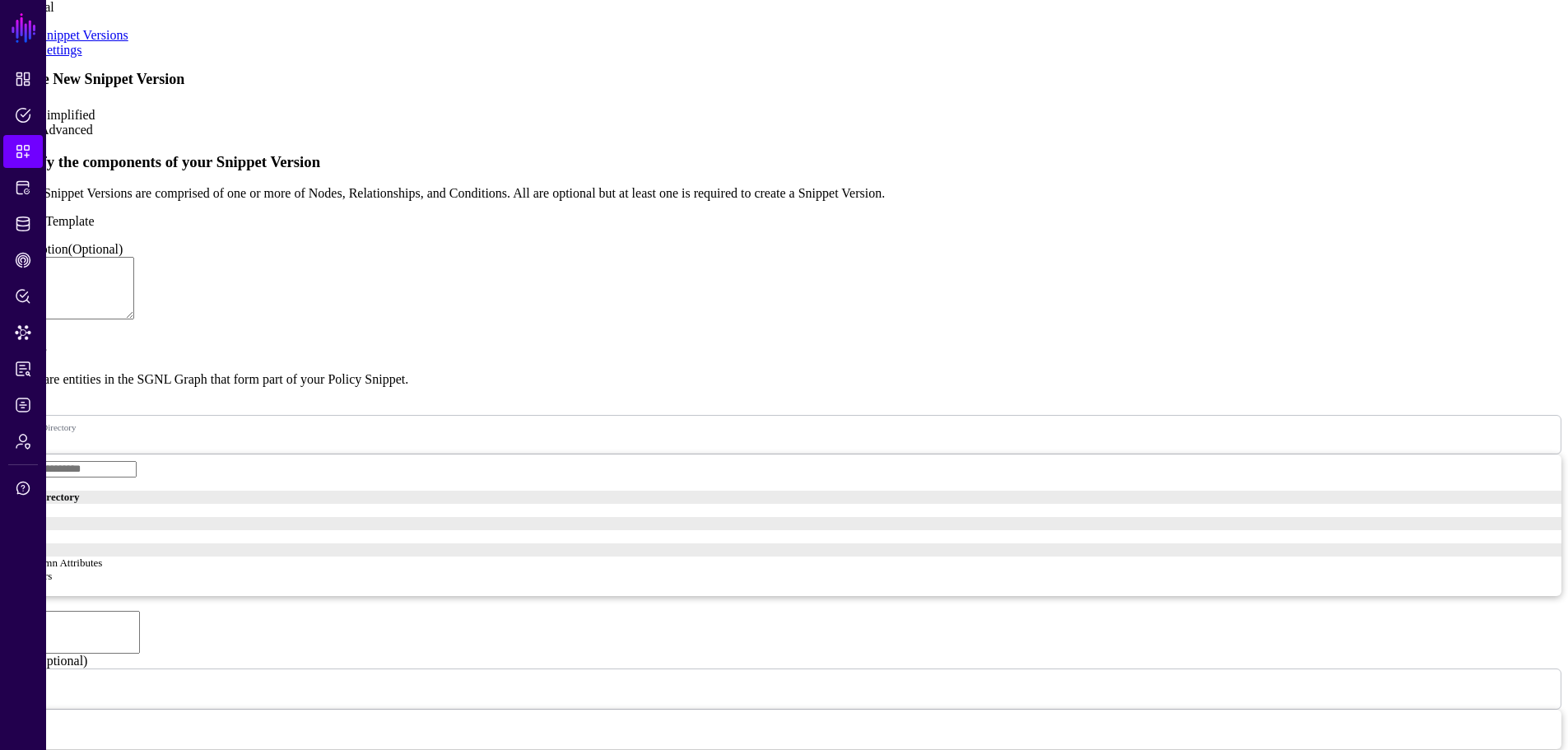click on "Name" at bounding box center (73, 632) 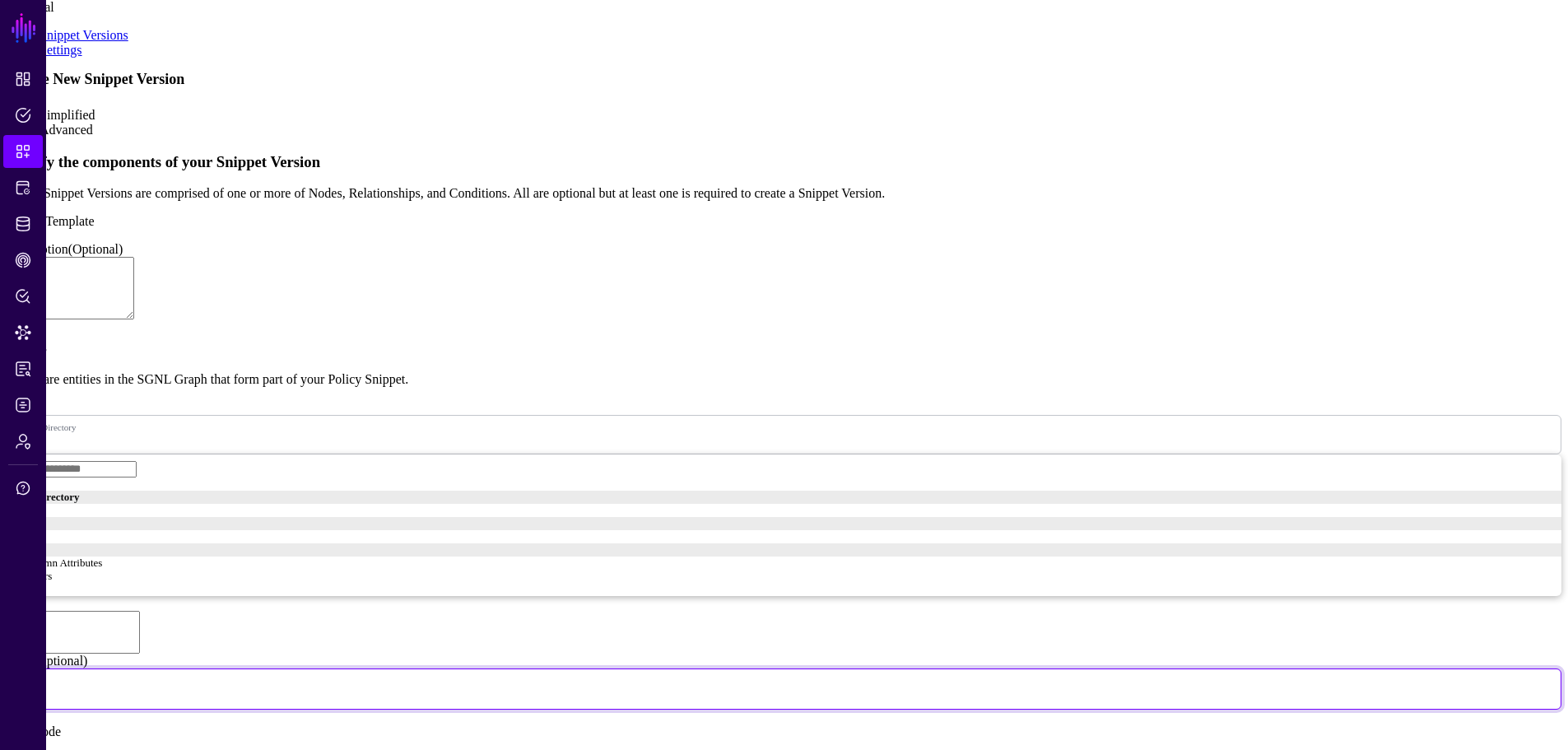 click on "Principal" at bounding box center (784, -239) 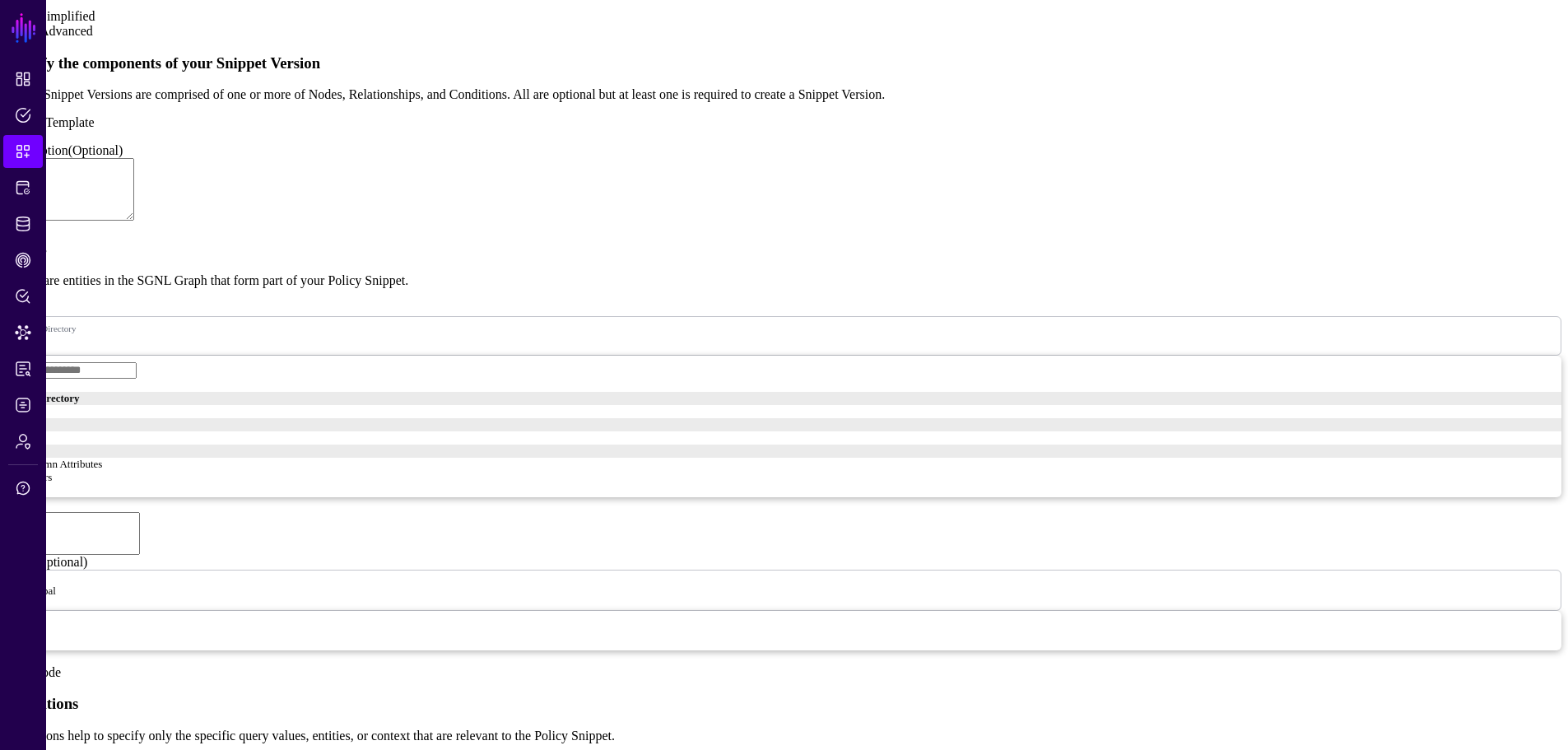 scroll, scrollTop: 537, scrollLeft: 0, axis: vertical 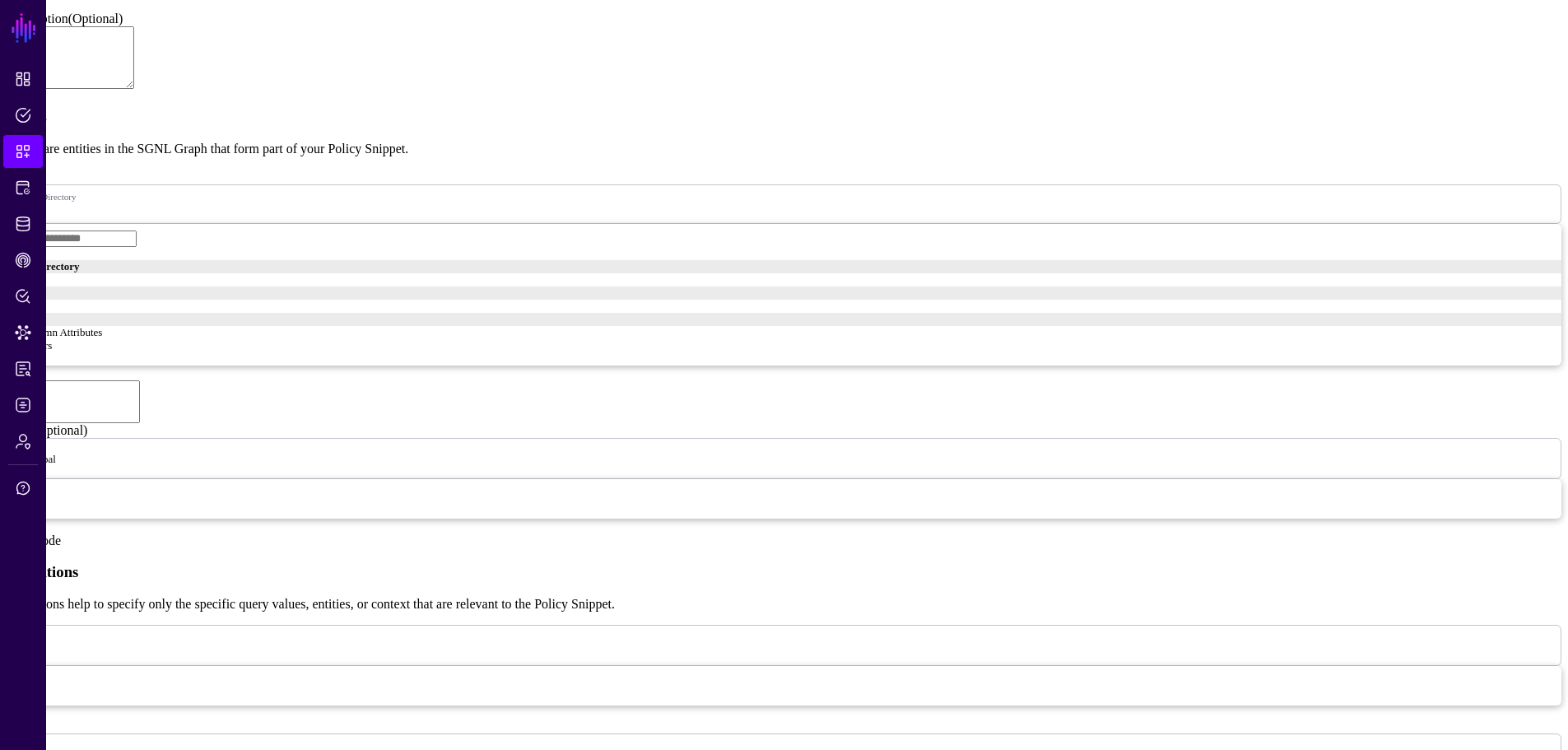click at bounding box center [99, 753] 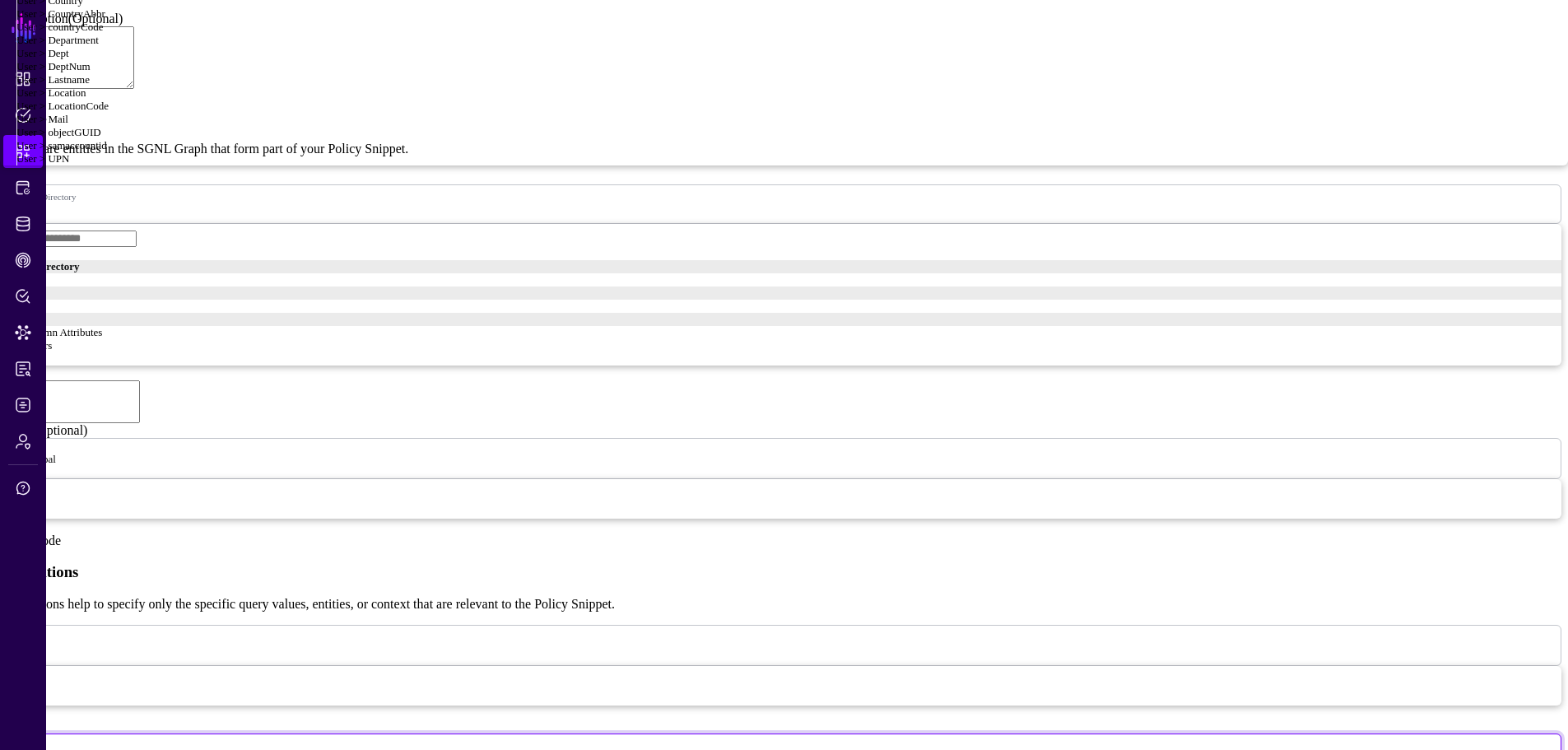 scroll, scrollTop: 230, scrollLeft: 0, axis: vertical 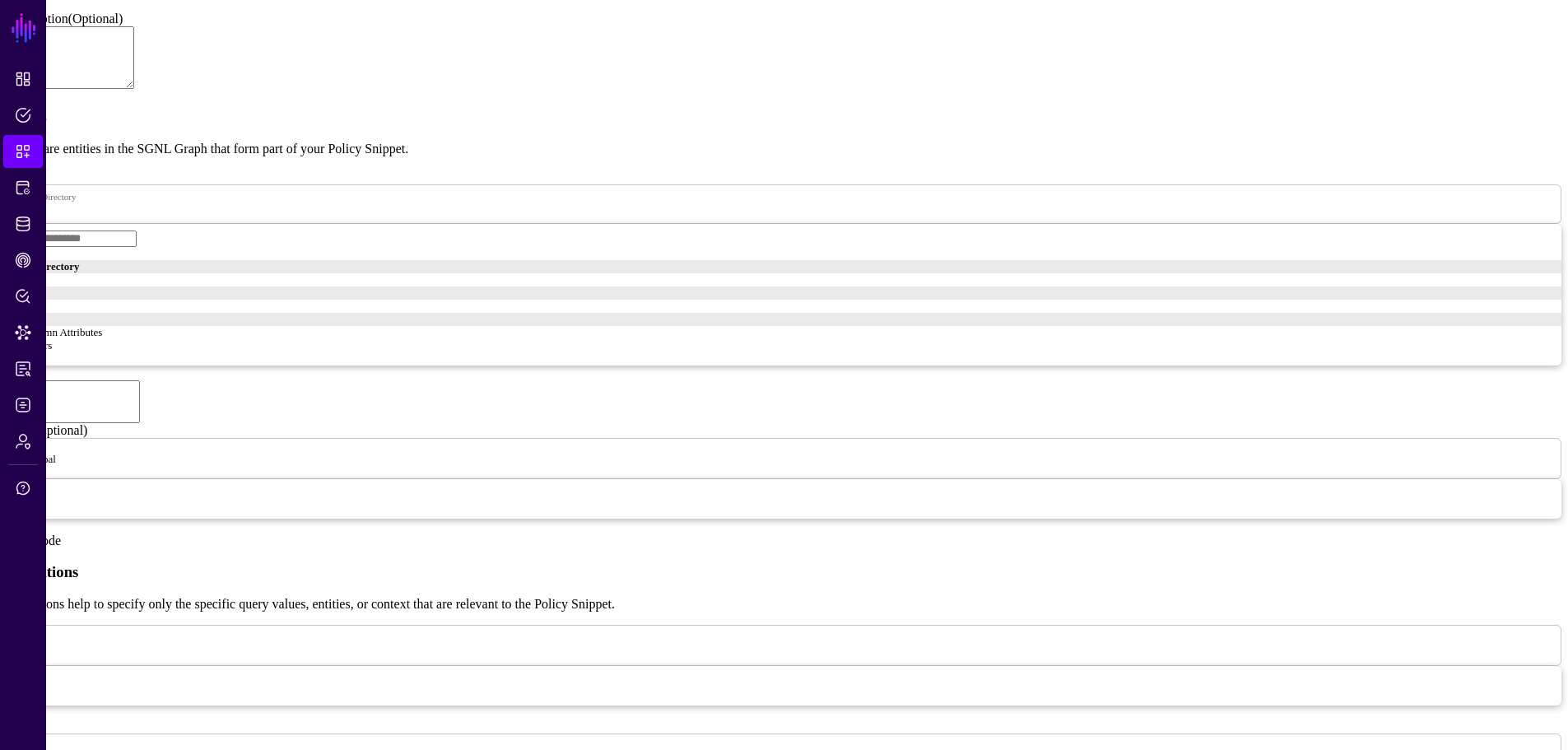 click on "Select parameter" at bounding box center (53, 753) 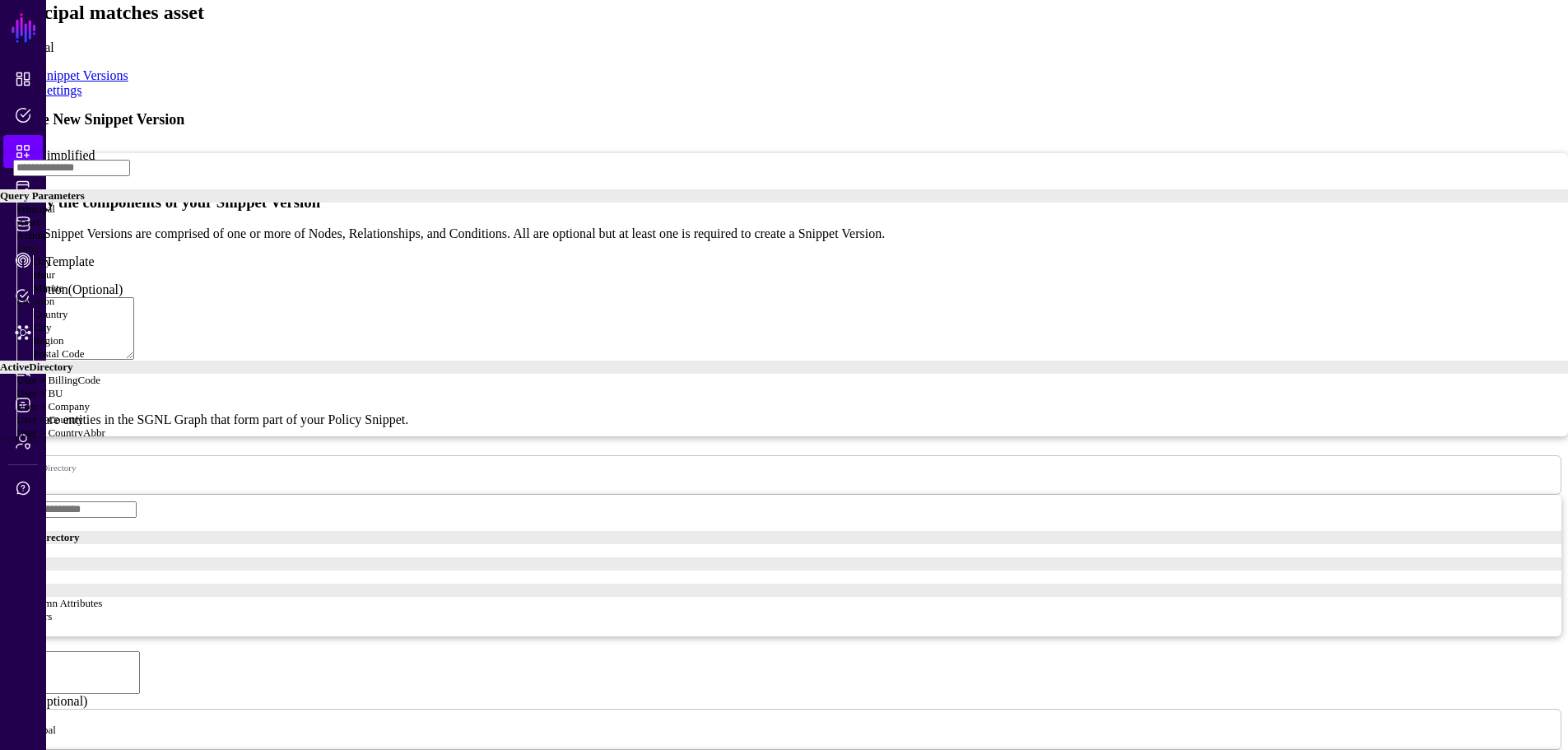 scroll, scrollTop: 372, scrollLeft: 0, axis: vertical 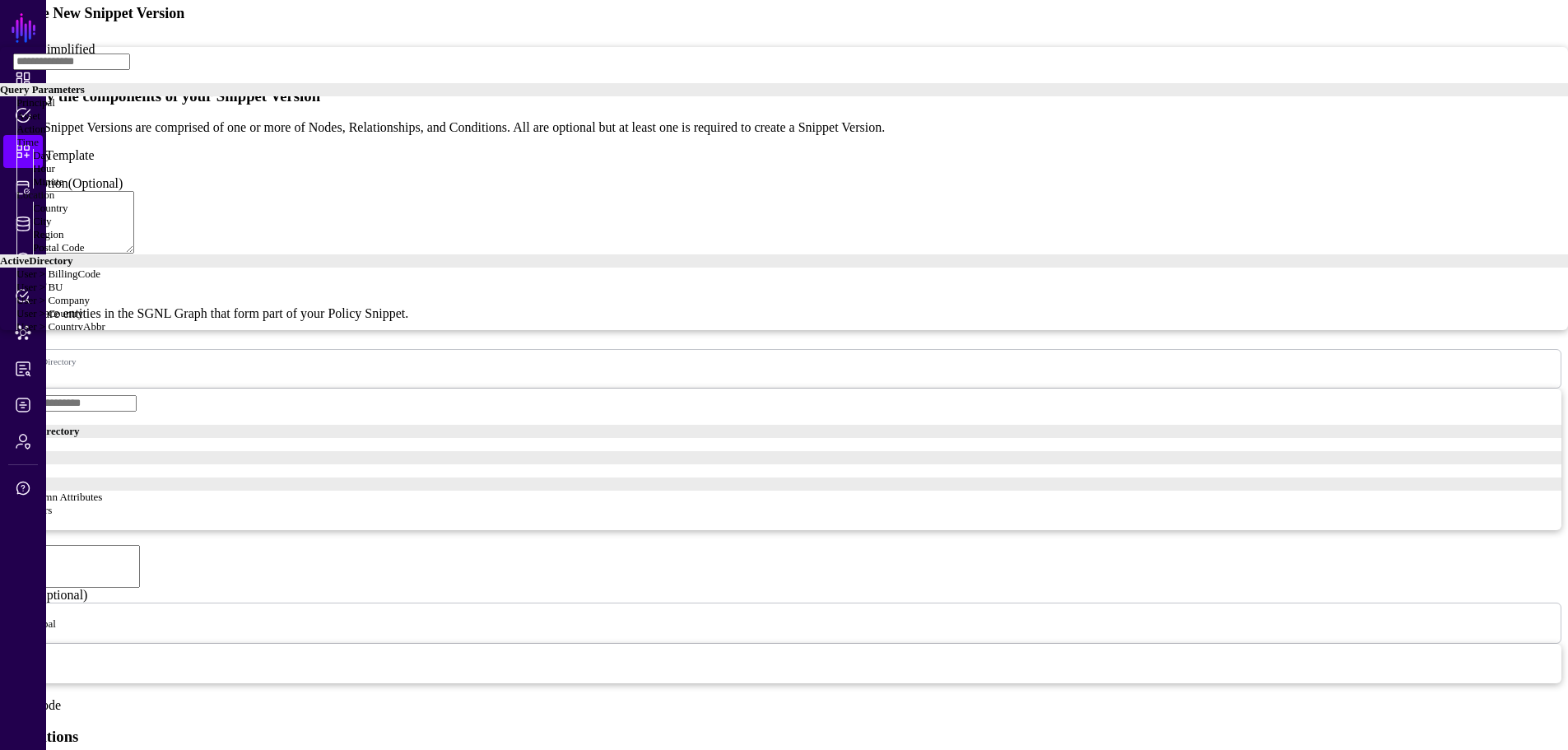 click on "Principal" at bounding box center (792, 103) 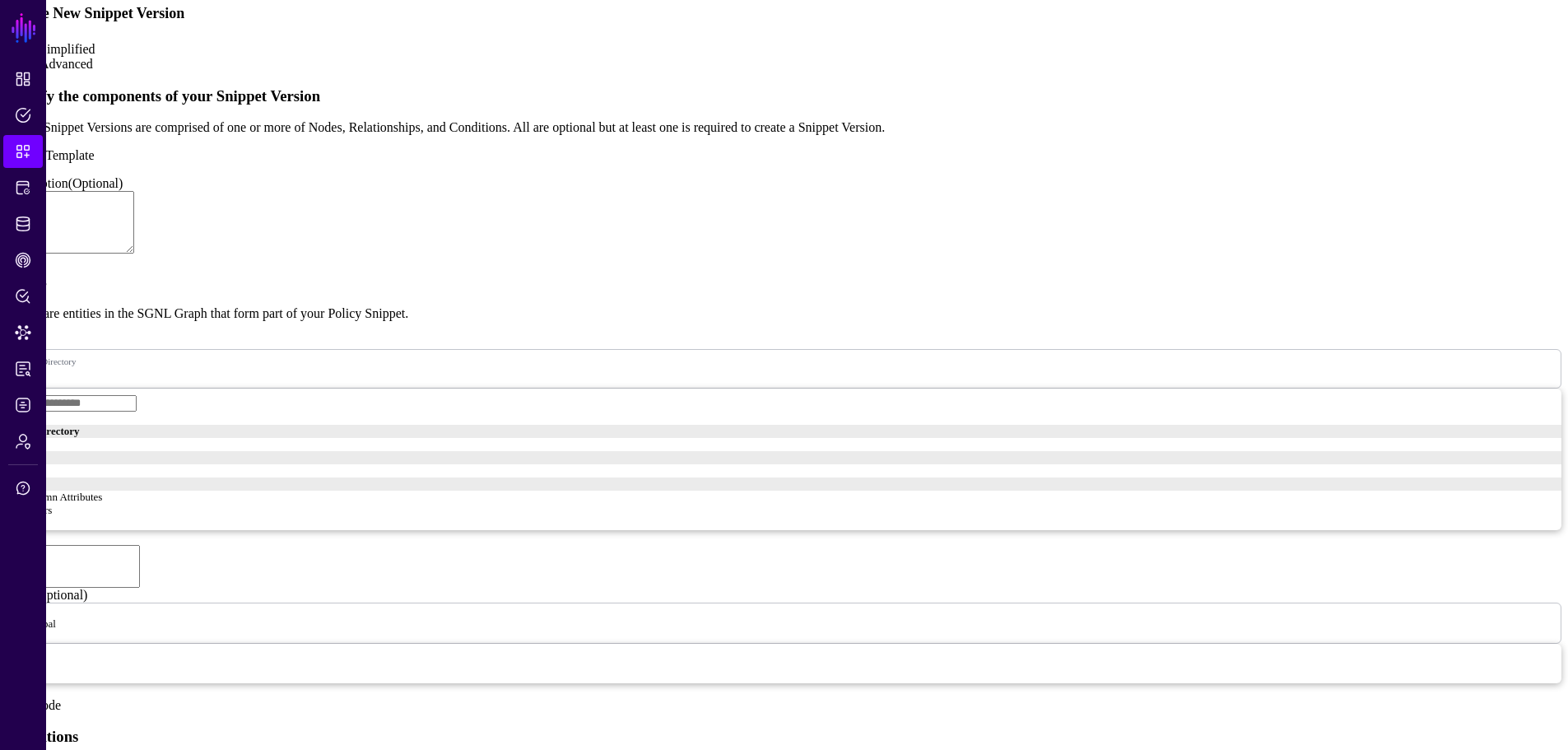click at bounding box center (27, 1255) 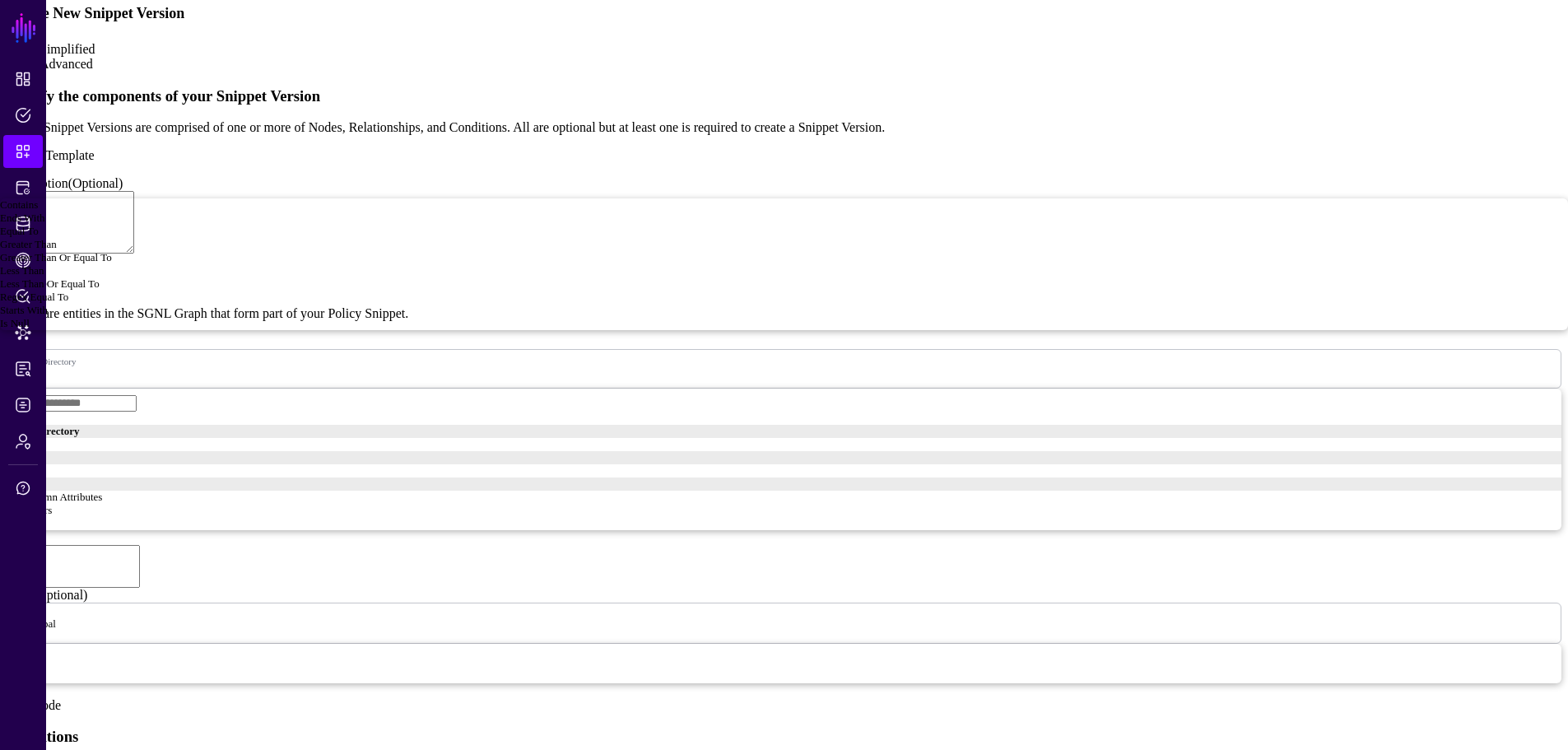 click on "Equal To" at bounding box center (19, 231) 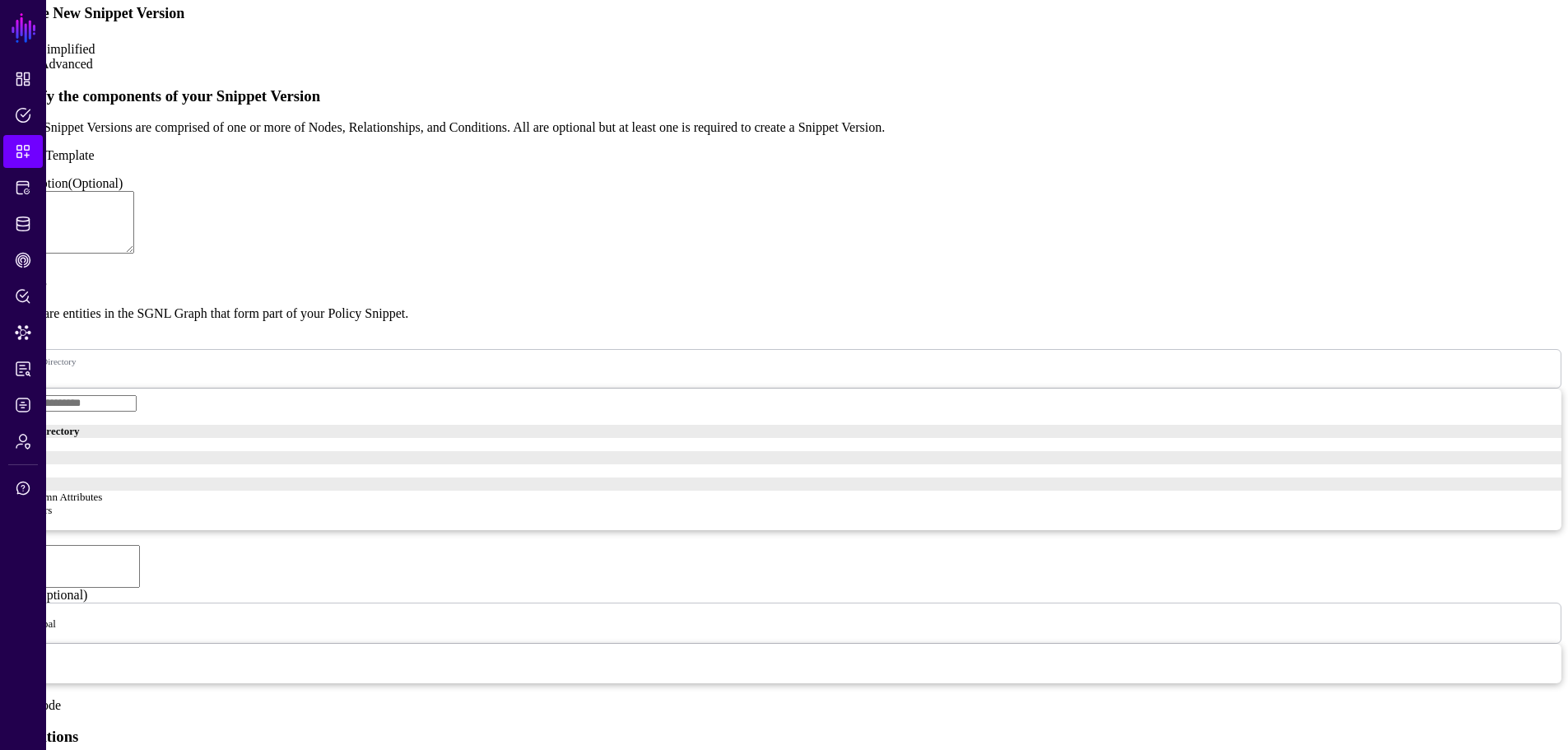 click at bounding box center [73, 1445] 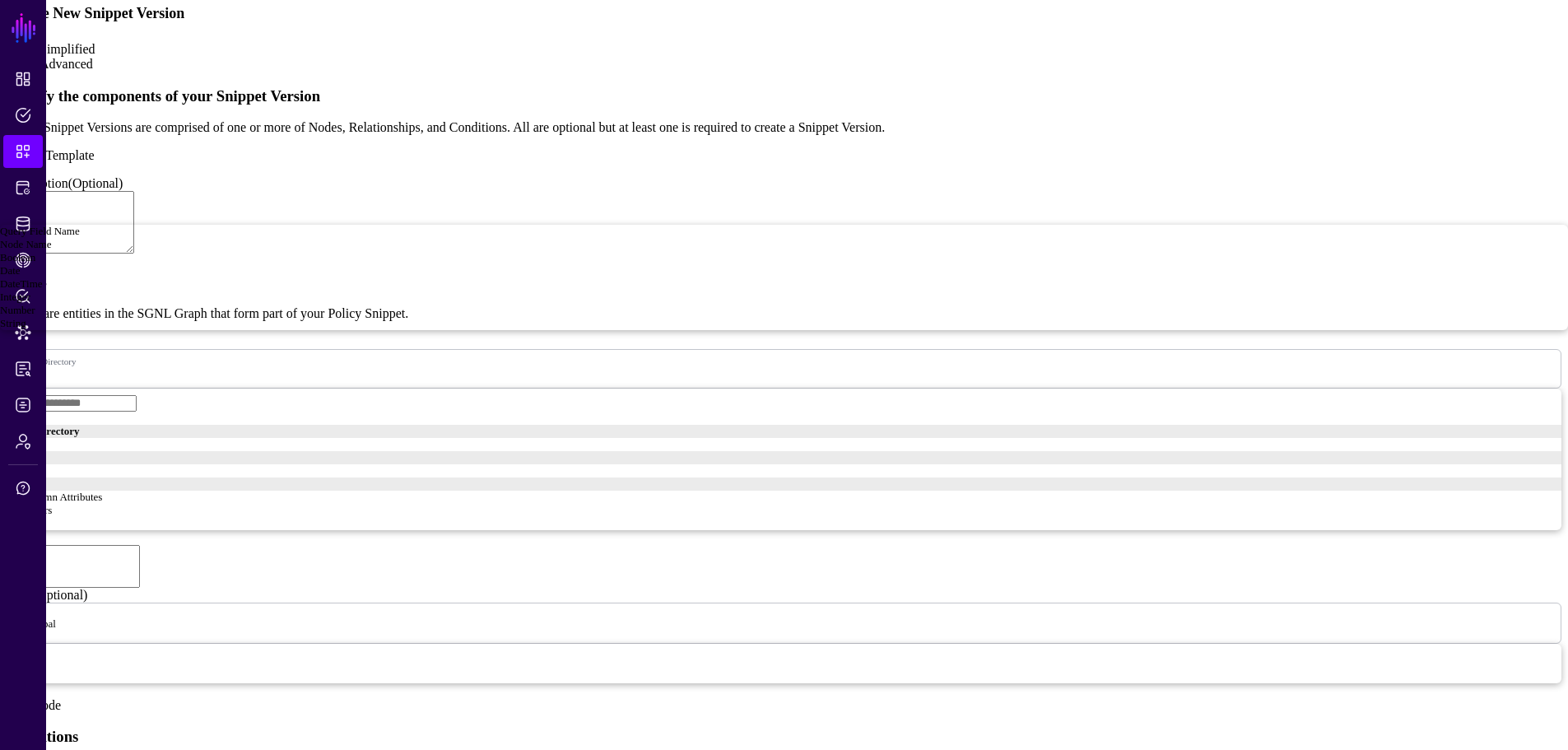 click on "Query Field Name" at bounding box center [40, 231] 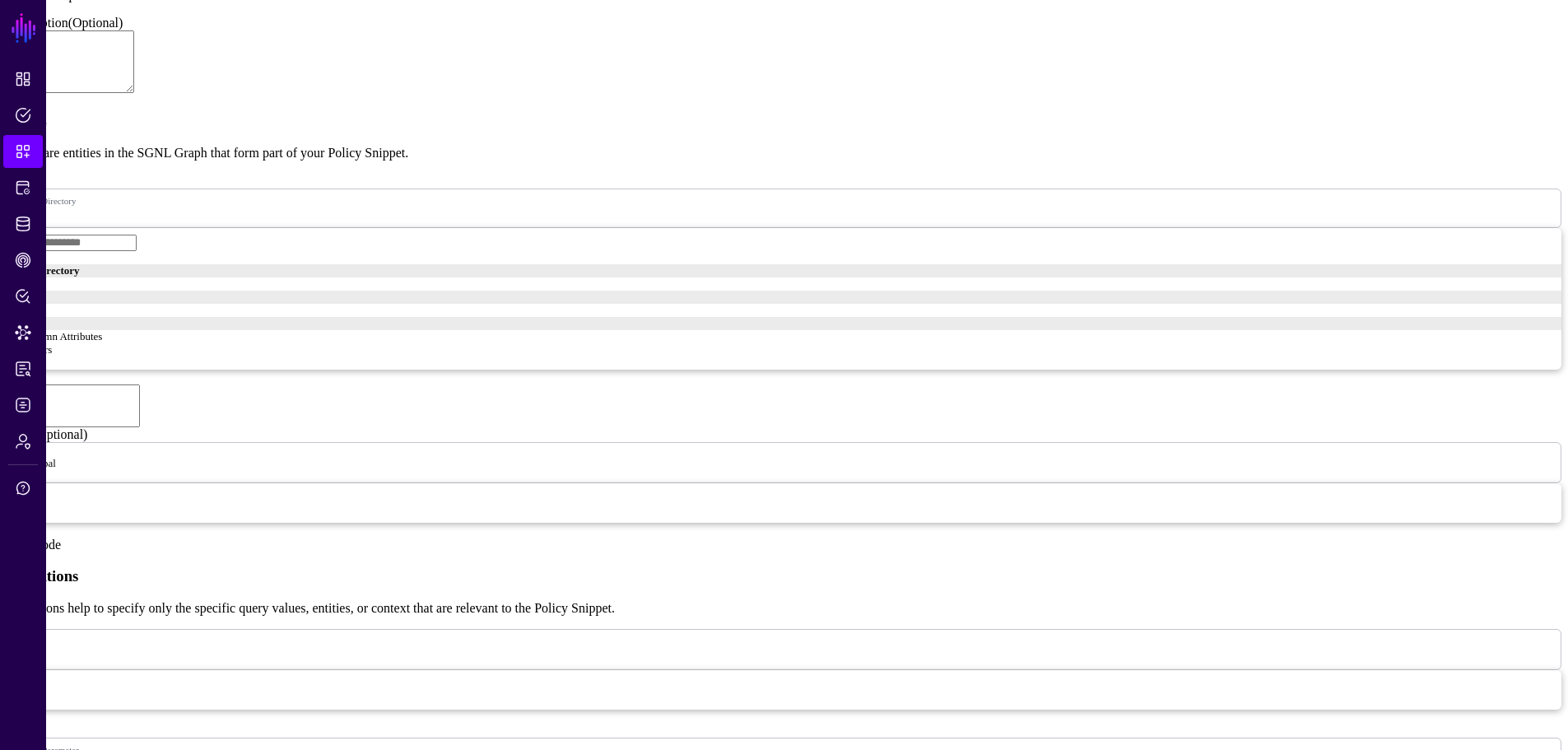 scroll, scrollTop: 537, scrollLeft: 0, axis: vertical 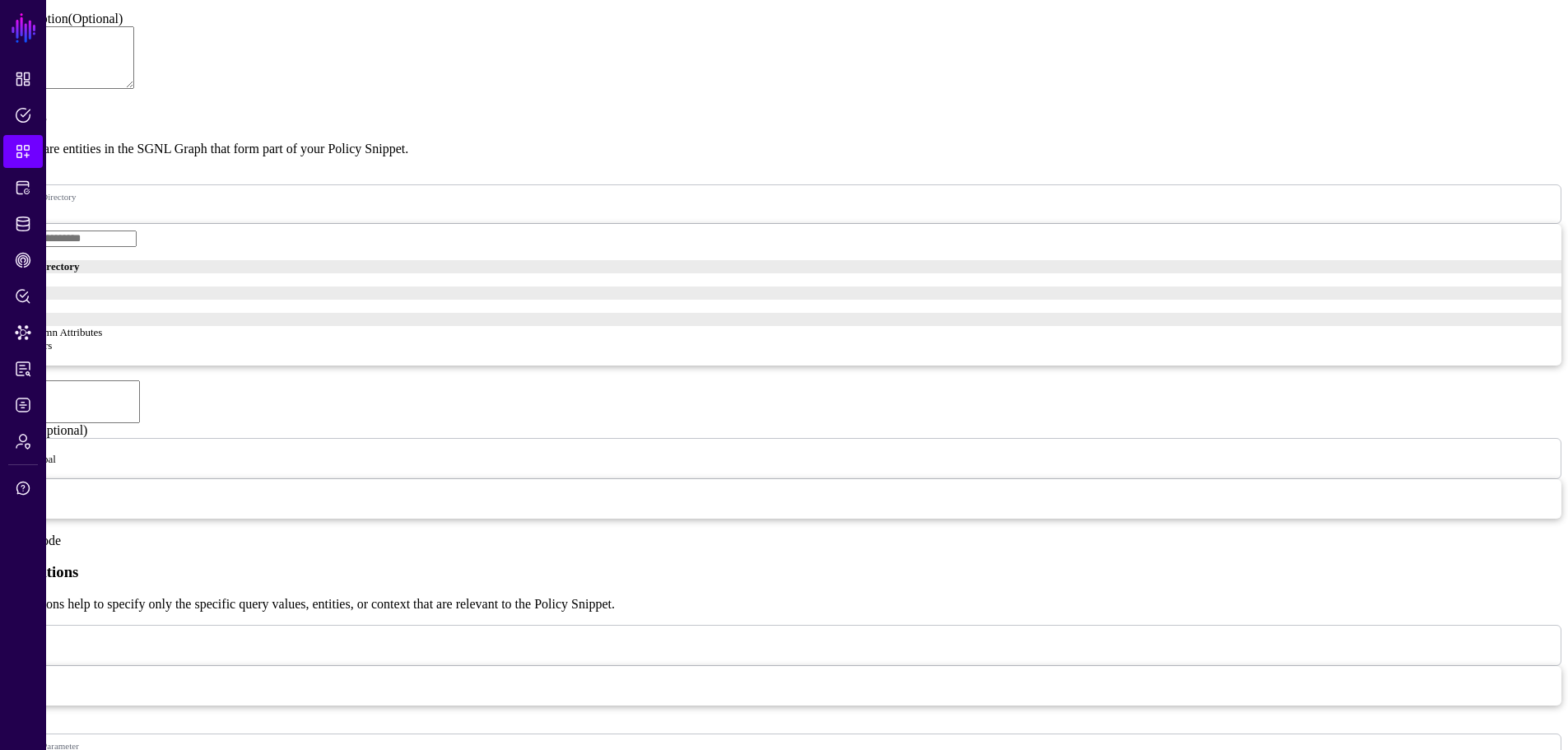 click on "Review" at bounding box center [31, 1501] 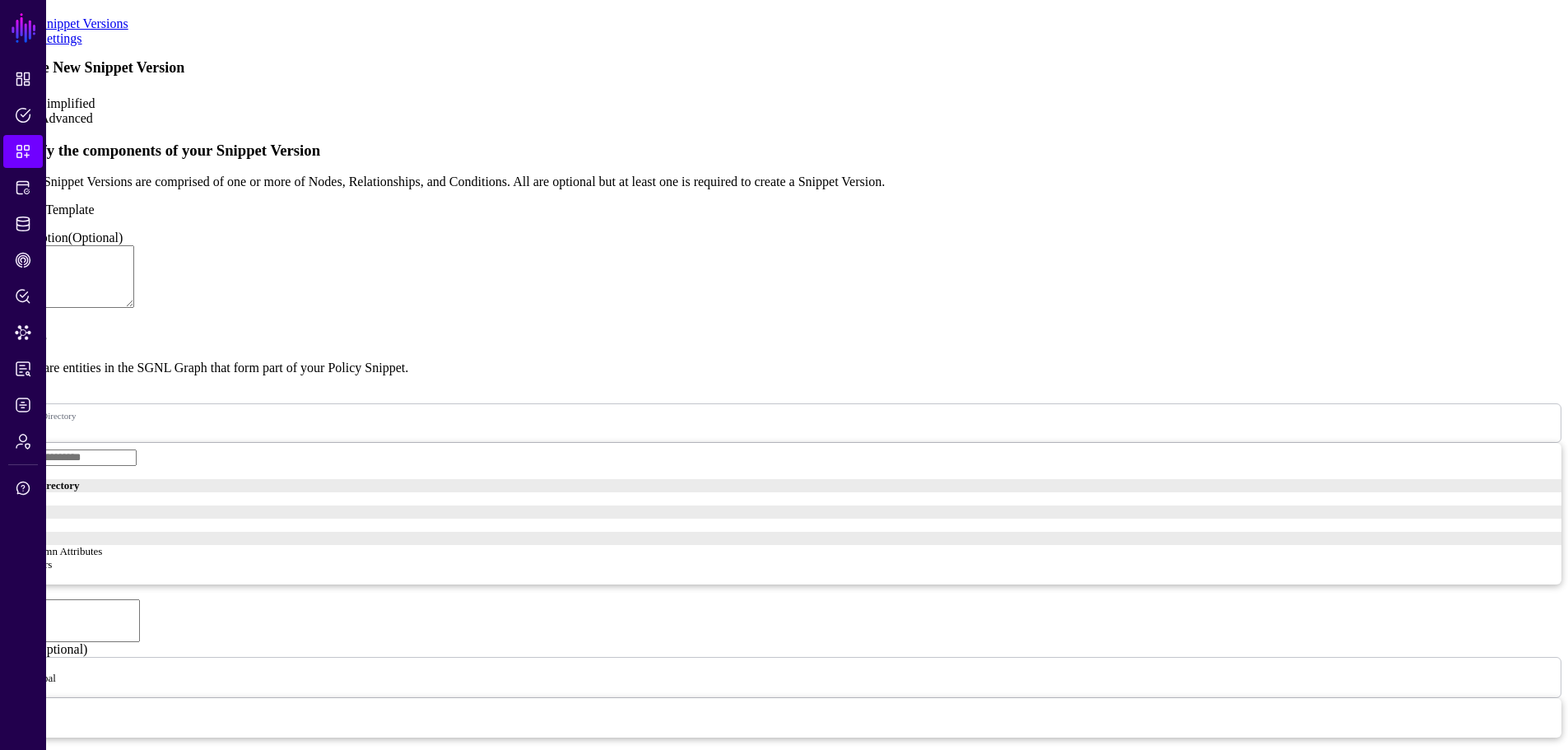 click on "Save" at bounding box center (26, 2539) 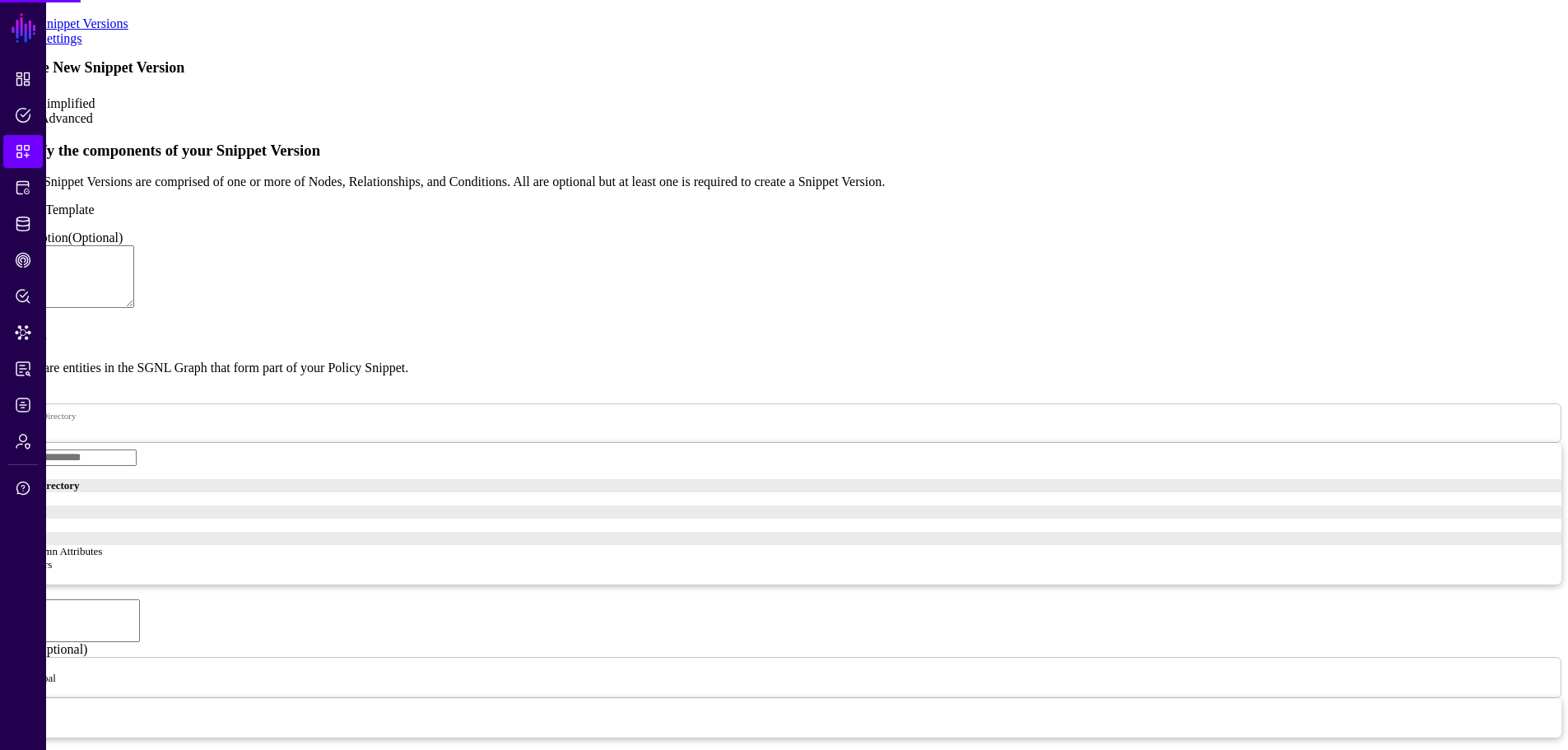 scroll, scrollTop: 0, scrollLeft: 0, axis: both 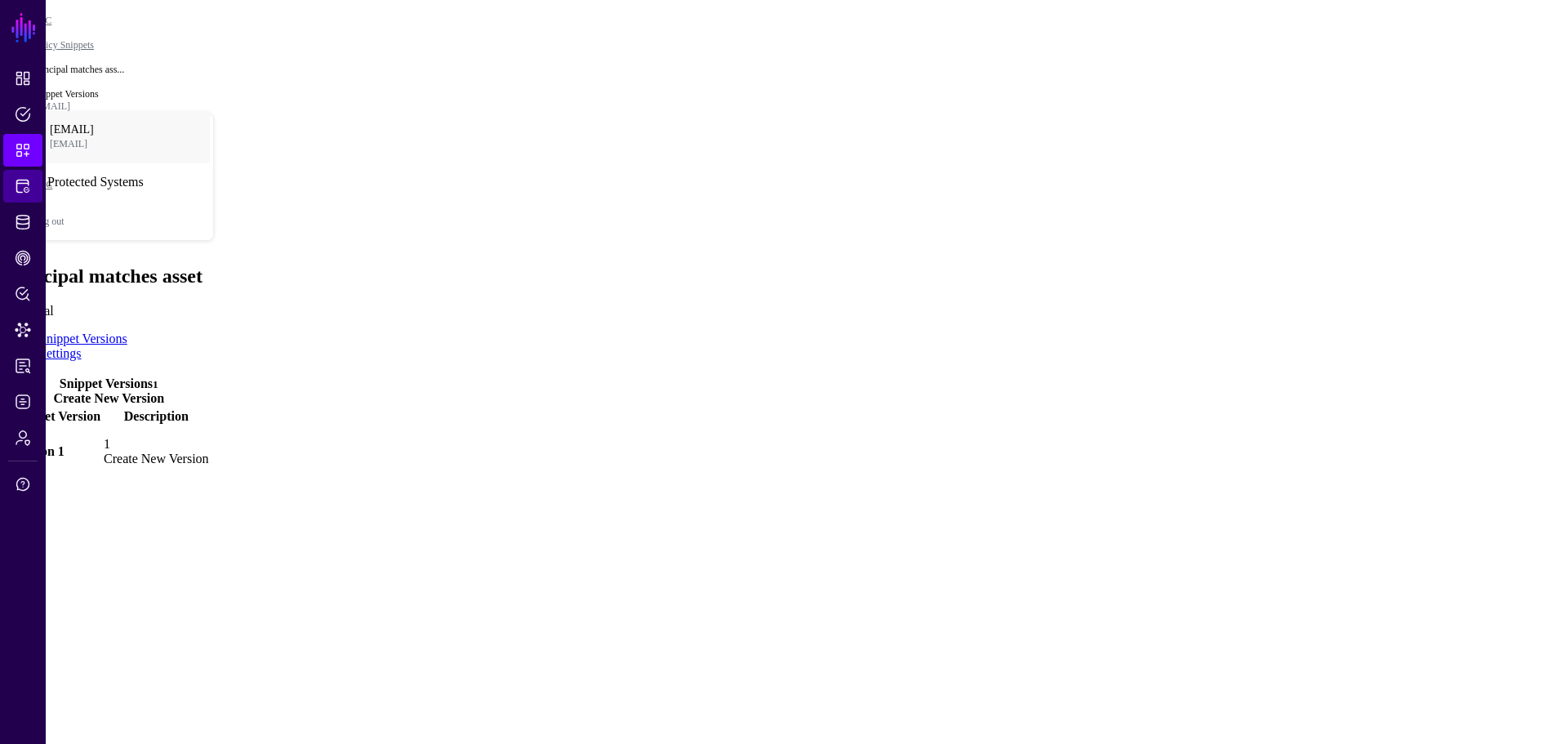 click on "Protected Systems" 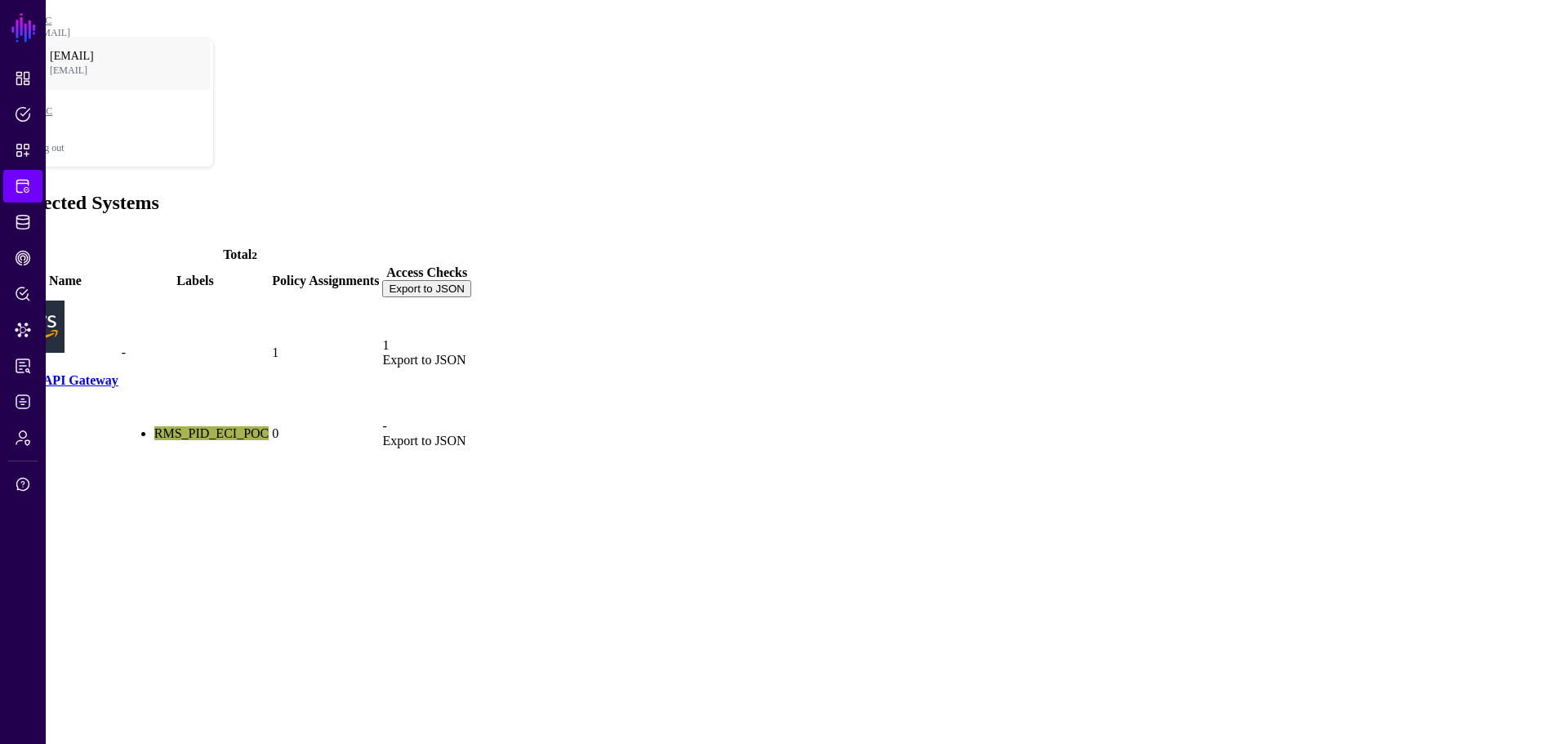 click on "Trino" 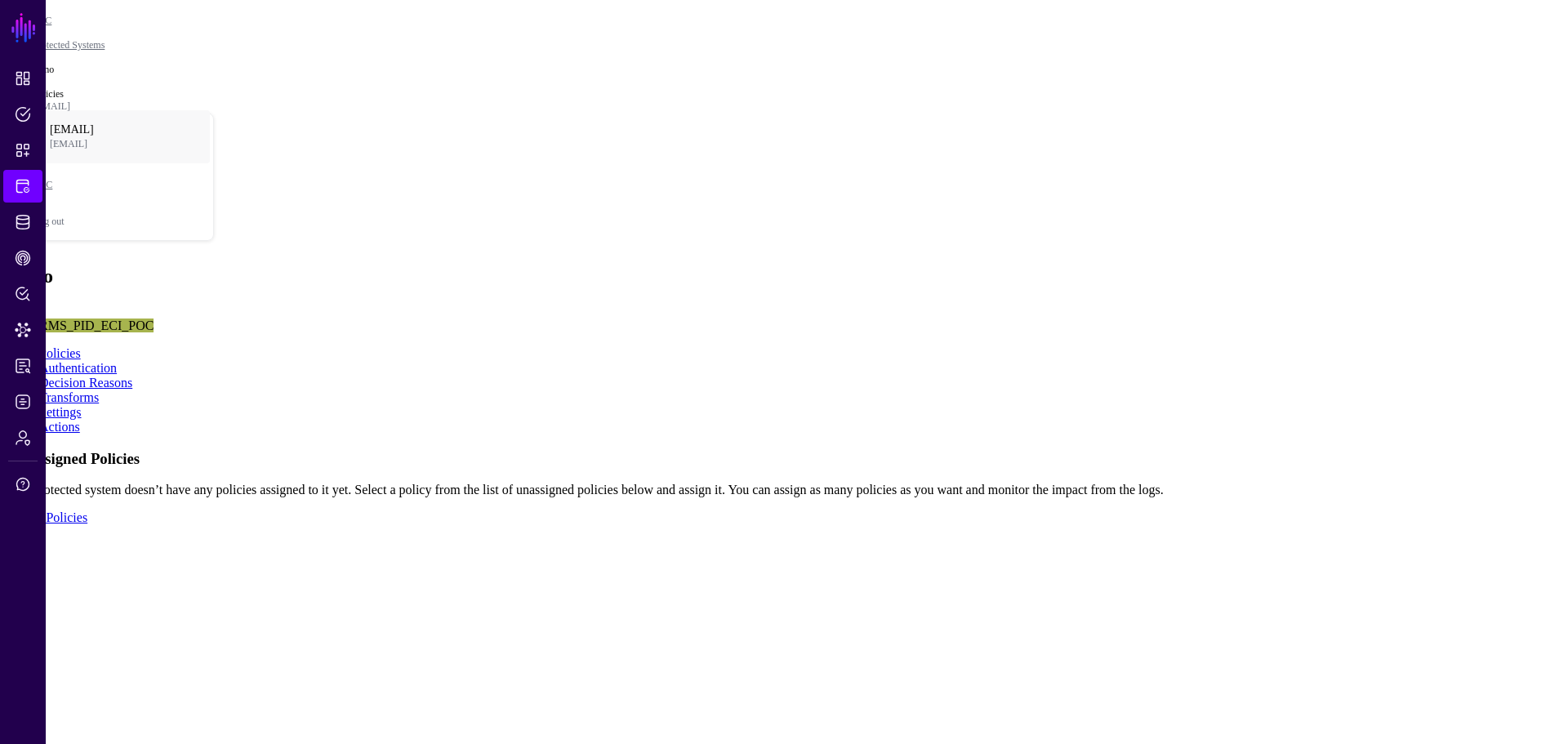 click on "Transforms" 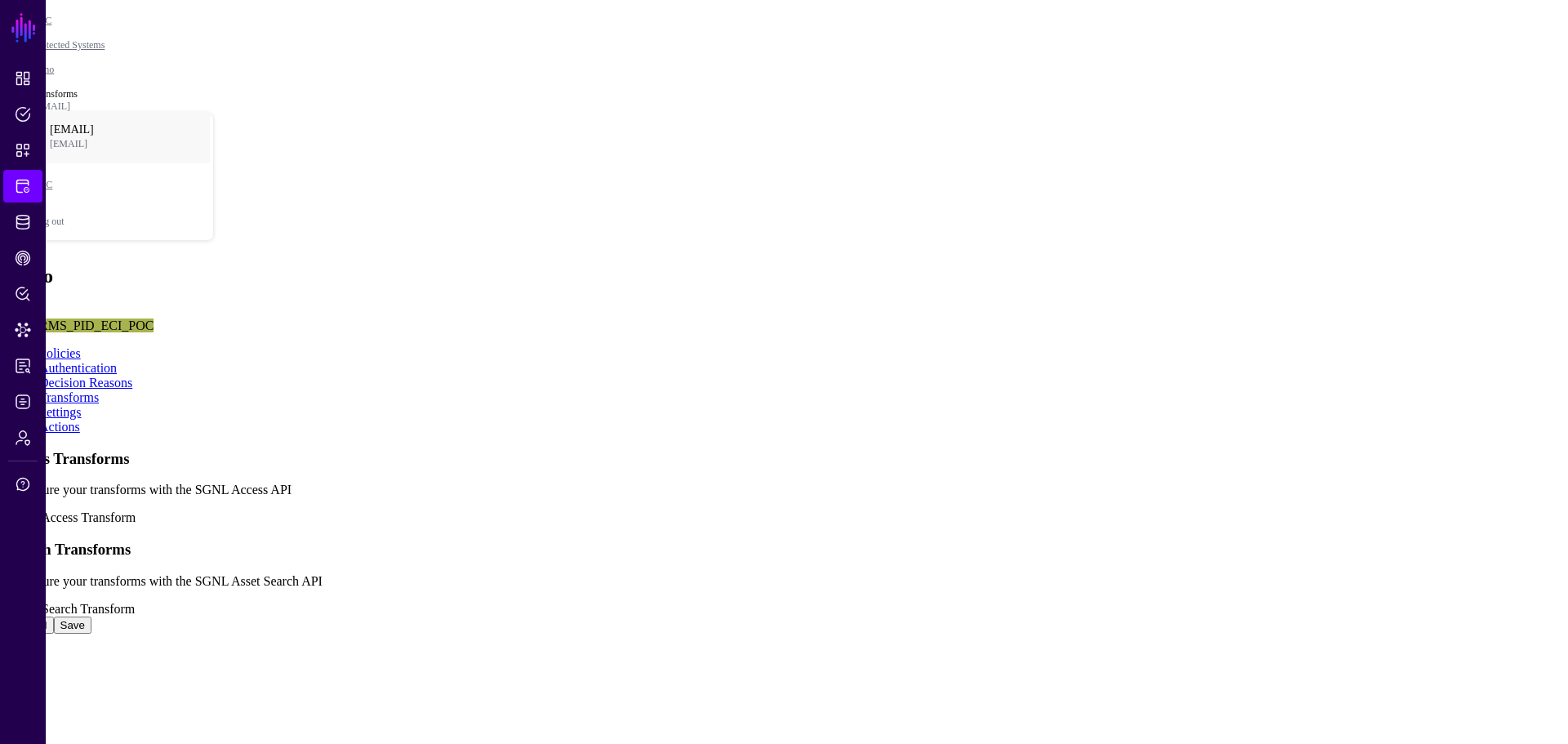 click at bounding box center (7, 608) 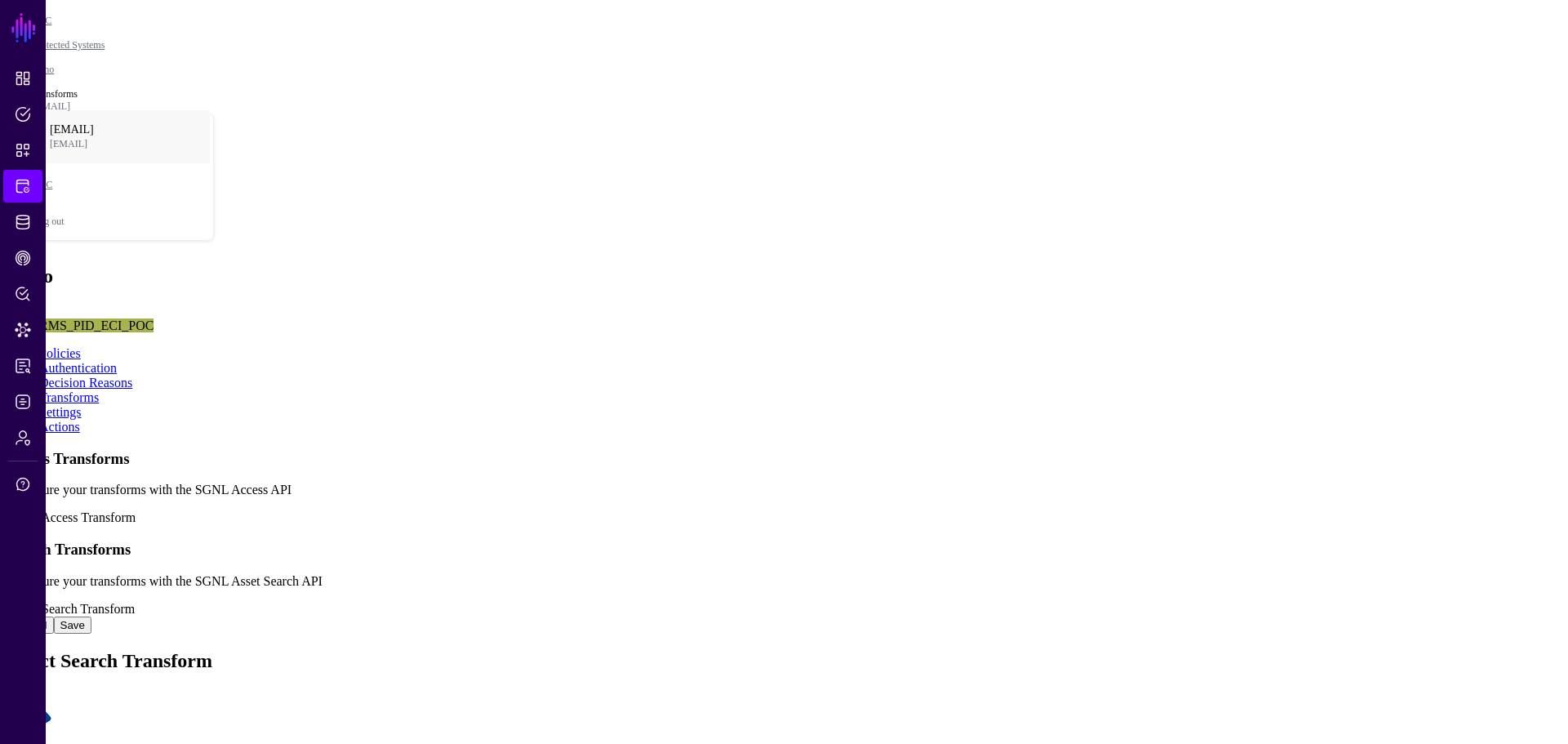 click on "Okta SAML" 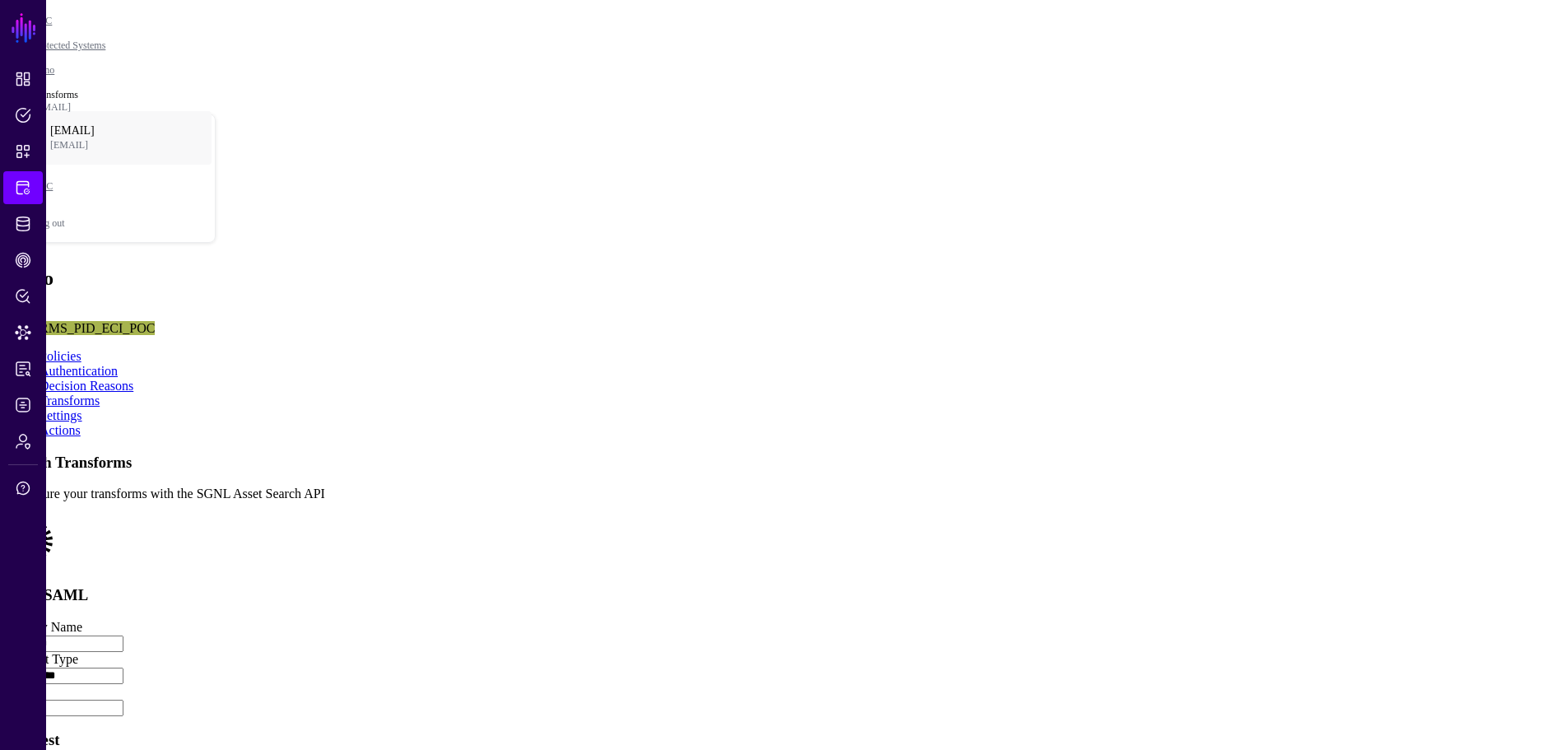 drag, startPoint x: 626, startPoint y: 415, endPoint x: 458, endPoint y: 429, distance: 168.5823 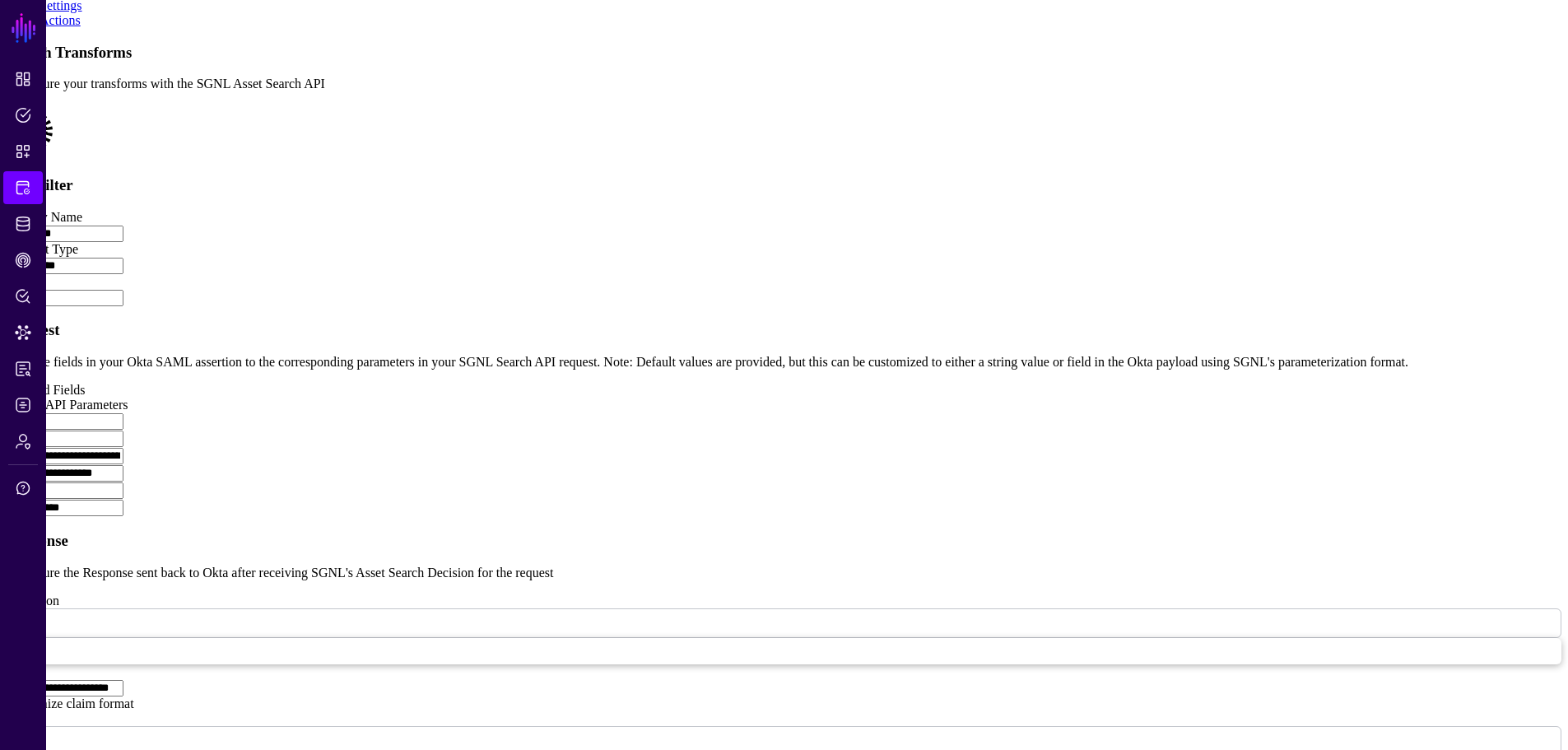 scroll, scrollTop: 412, scrollLeft: 0, axis: vertical 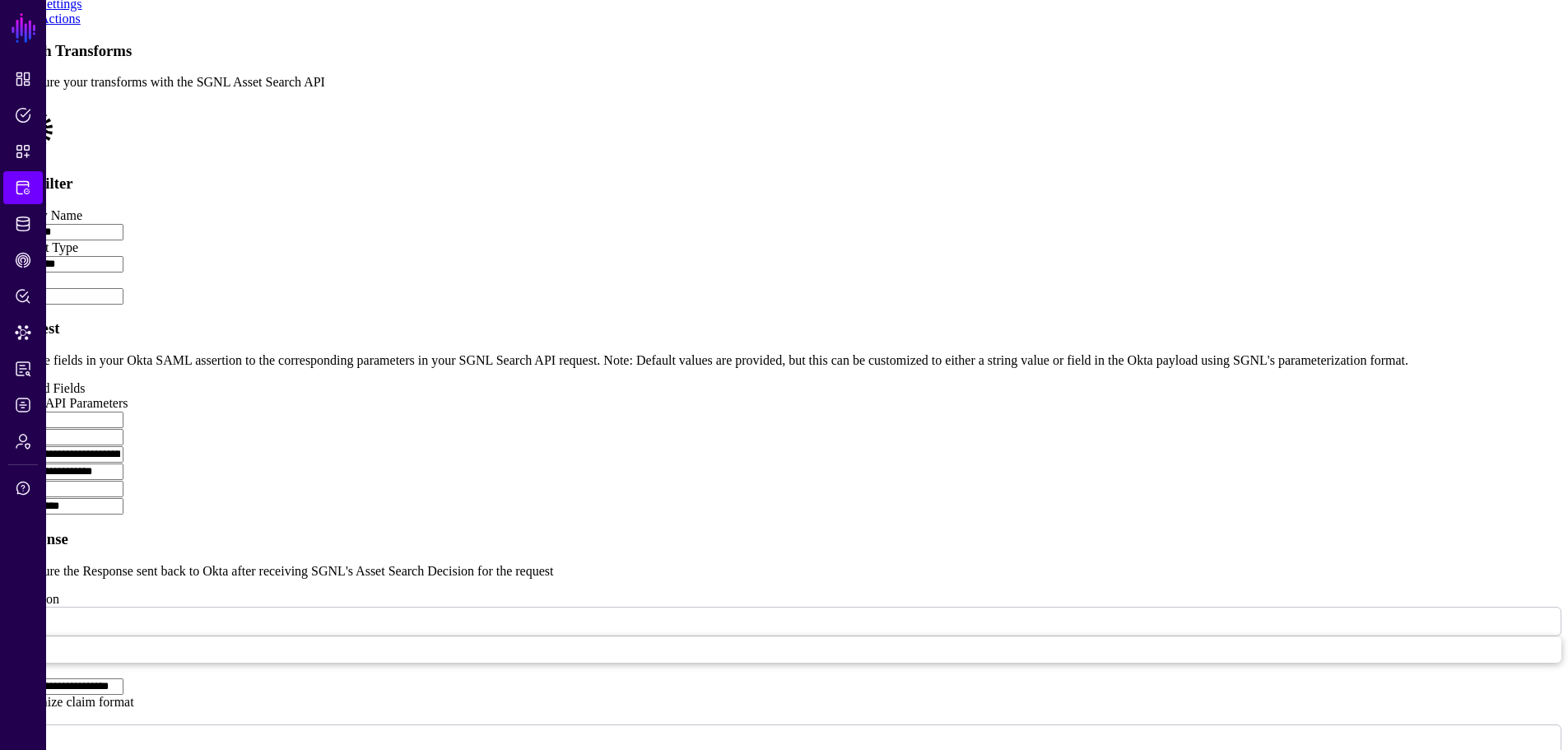 type on "**********" 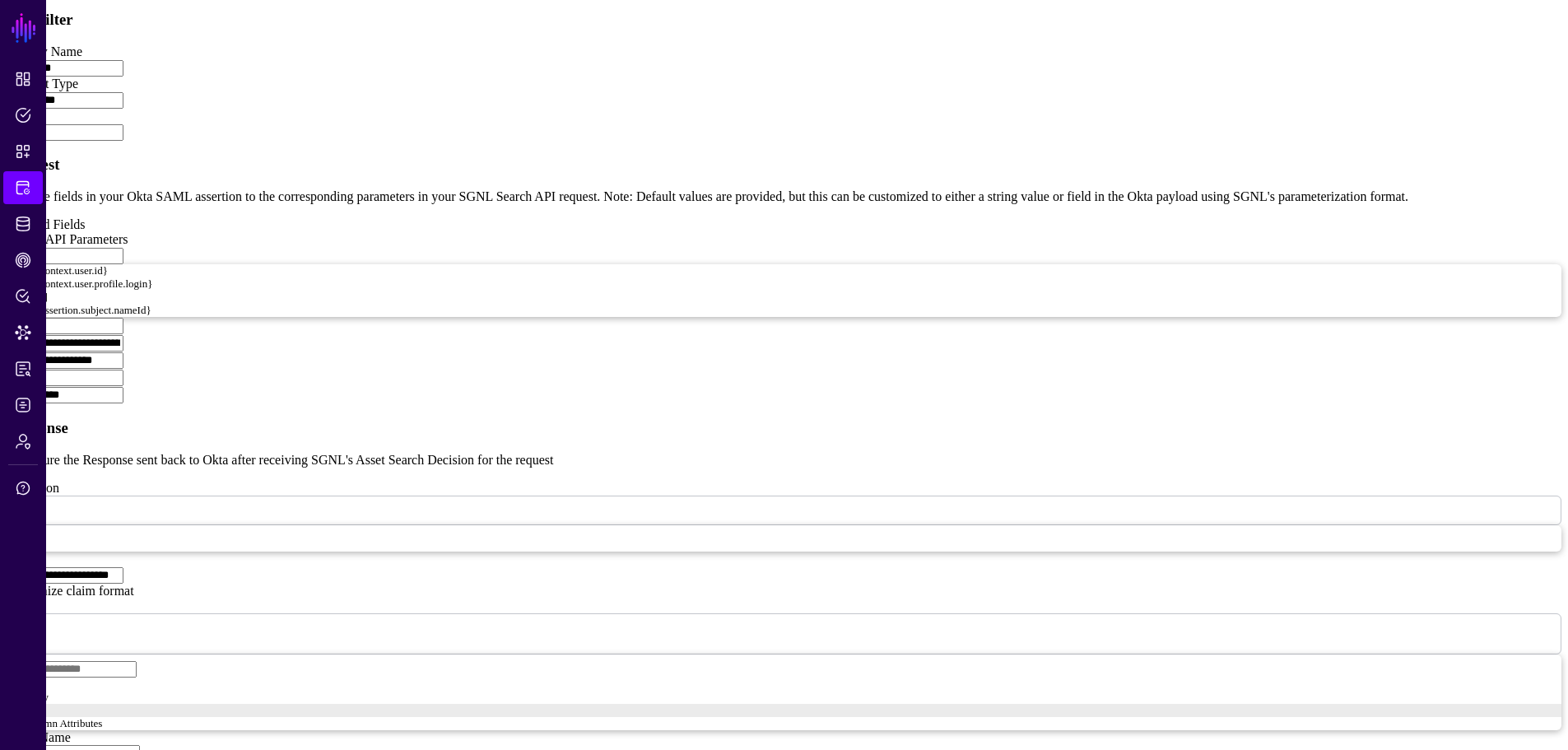 scroll, scrollTop: 576, scrollLeft: 0, axis: vertical 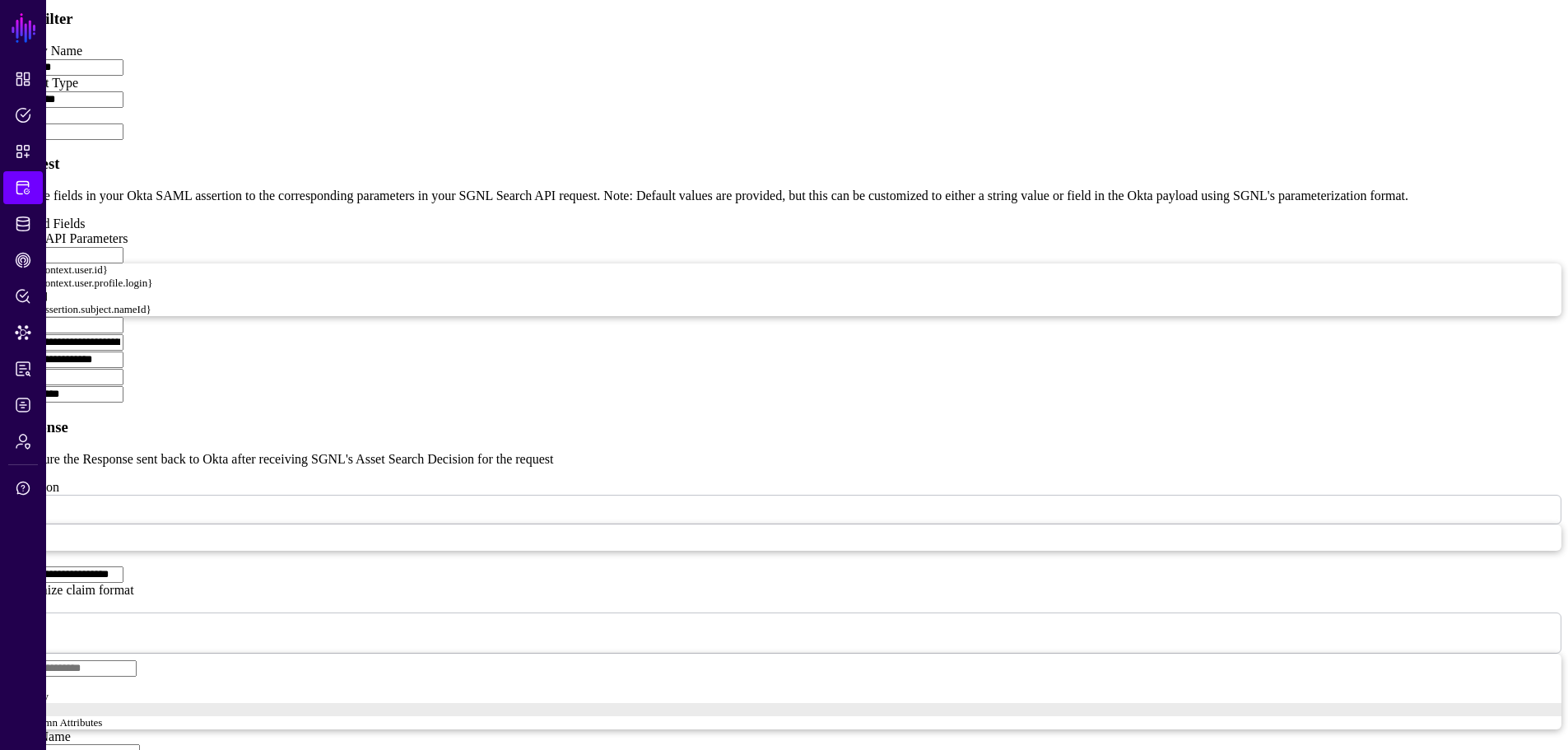click on "**********" 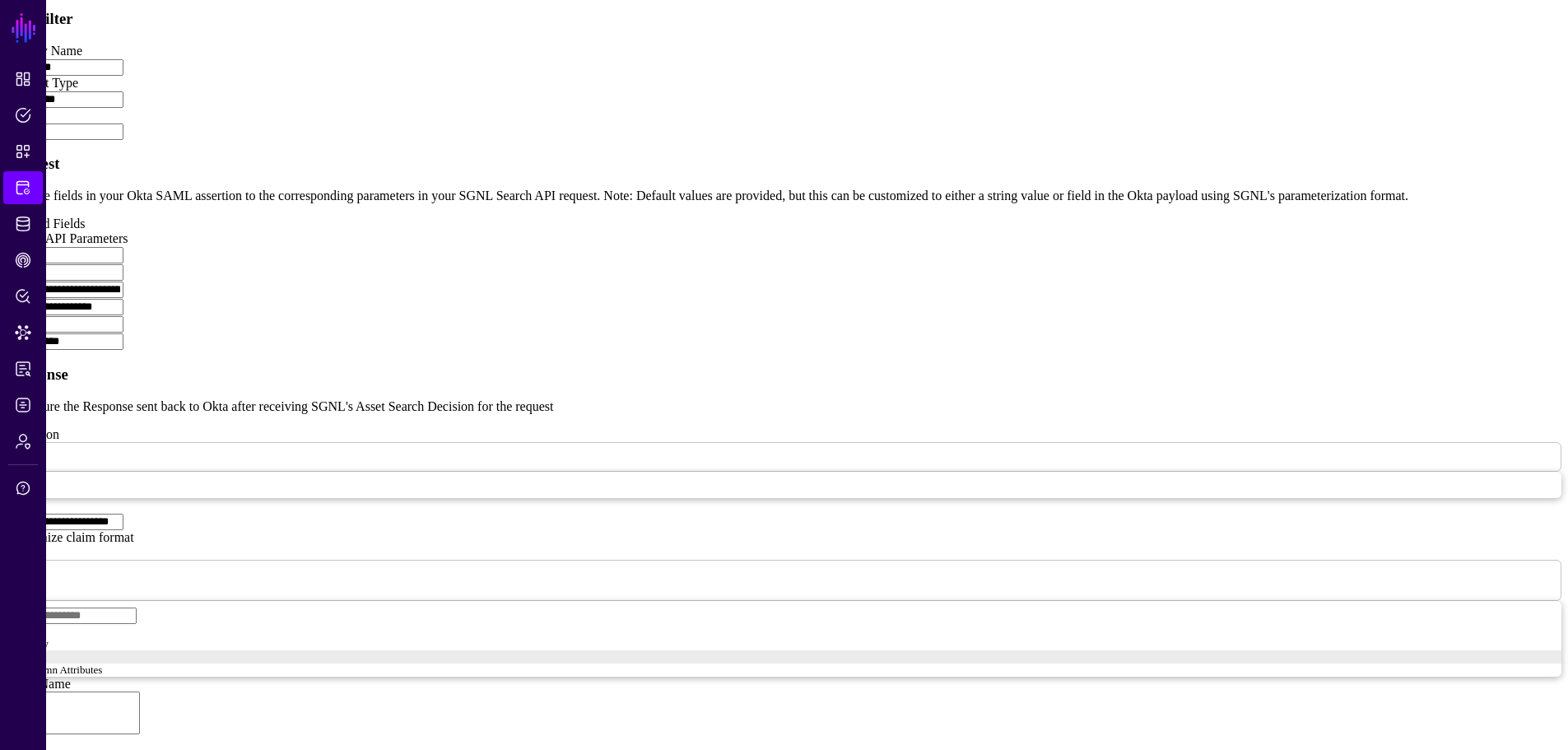 click at bounding box center (65, 255) 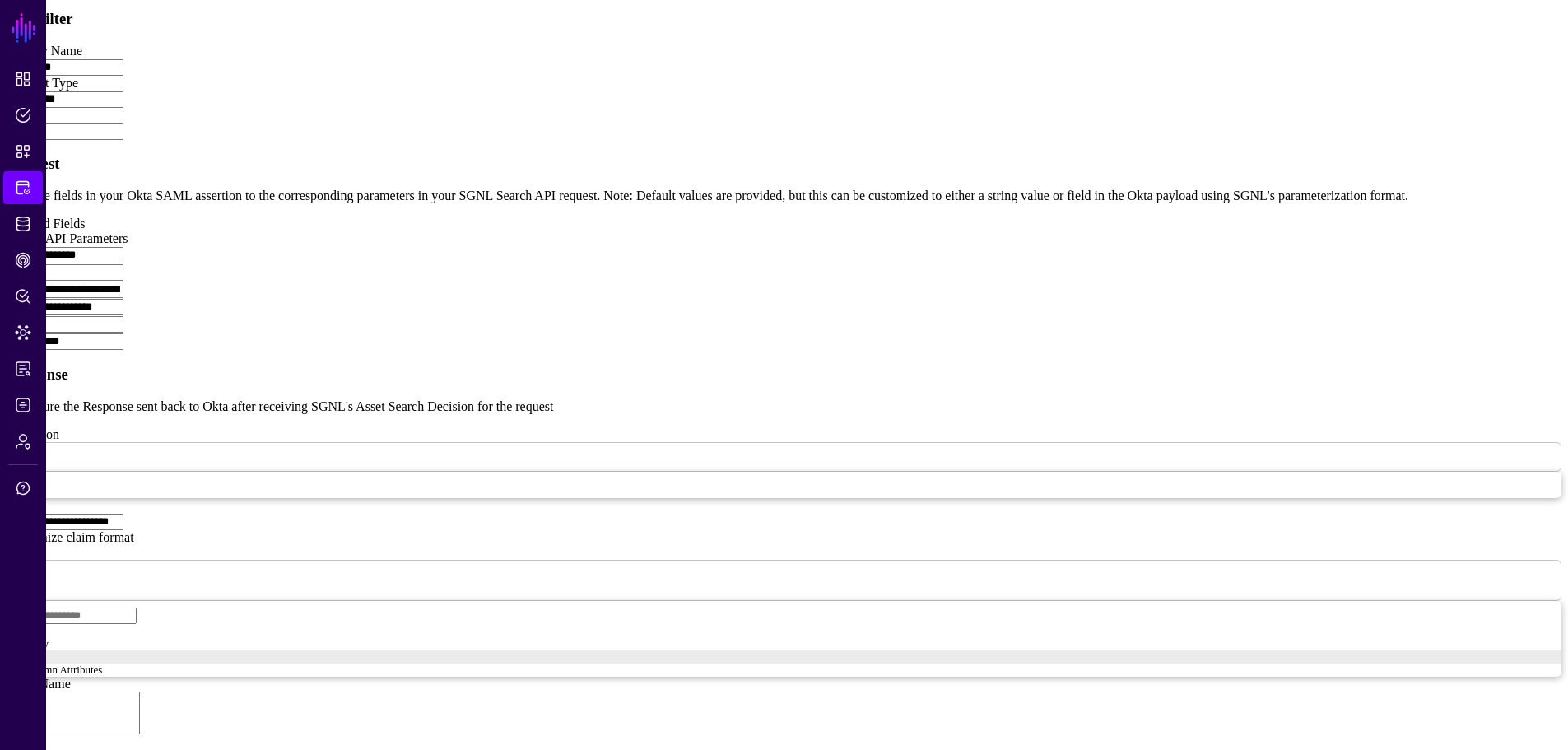 type on "**********" 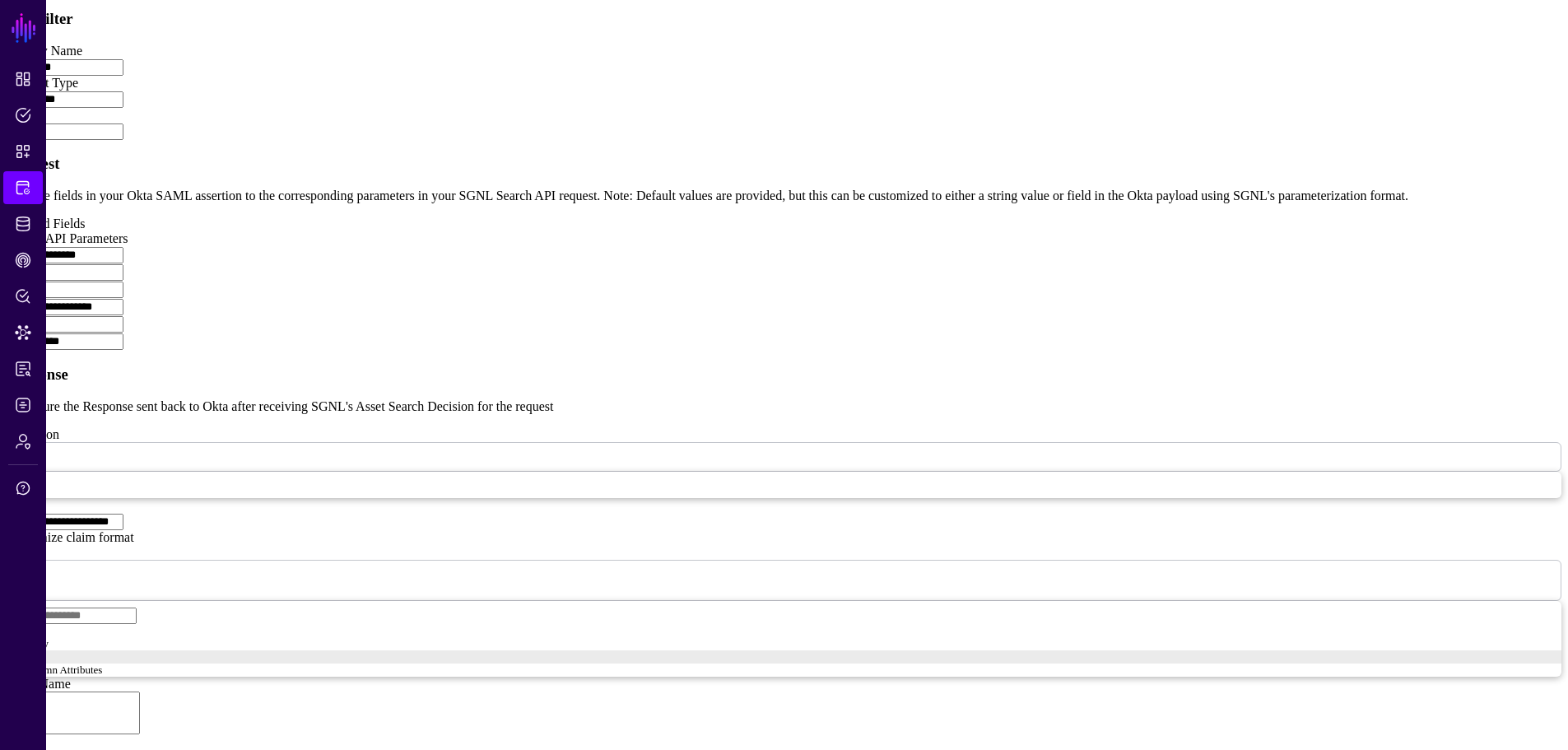 type 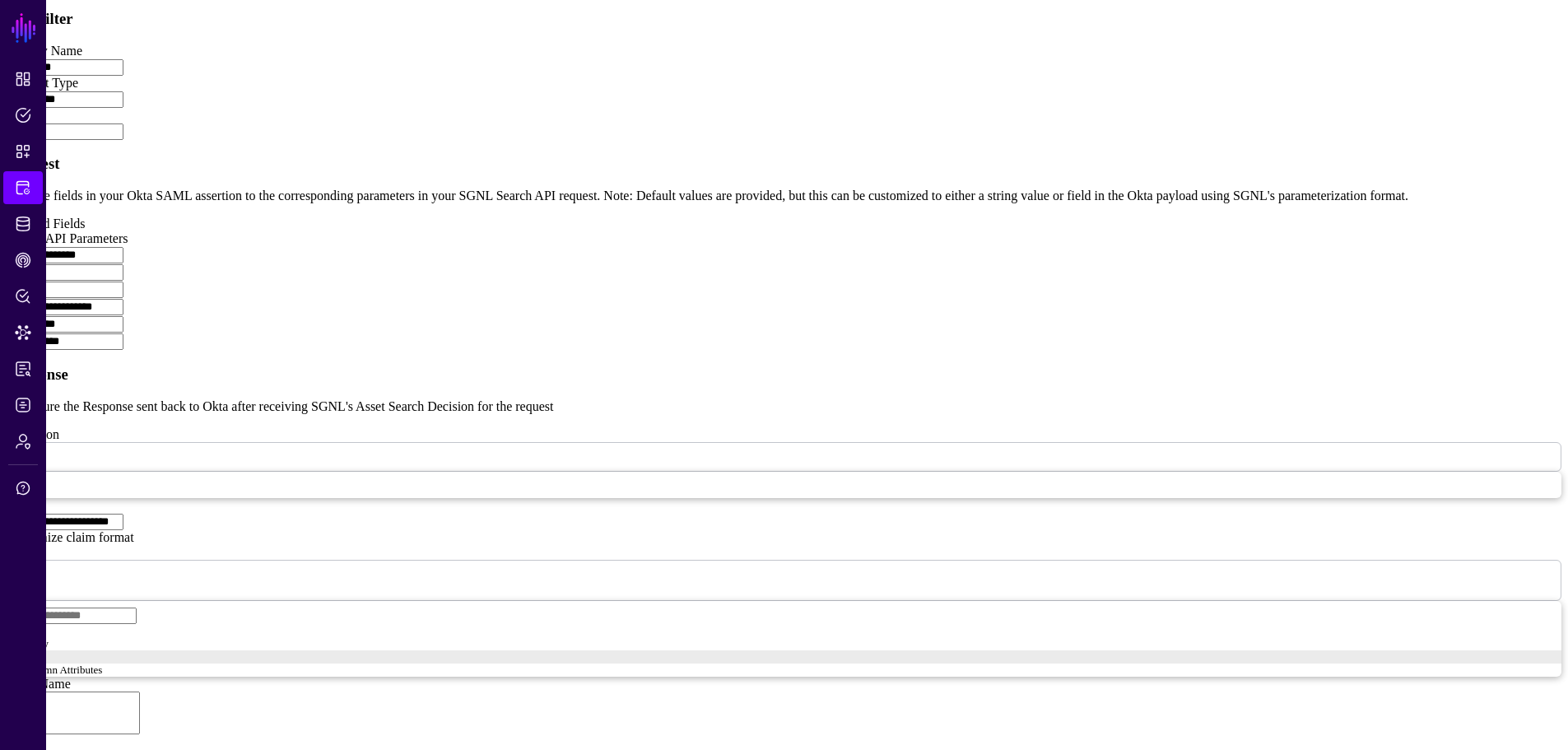 type on "**********" 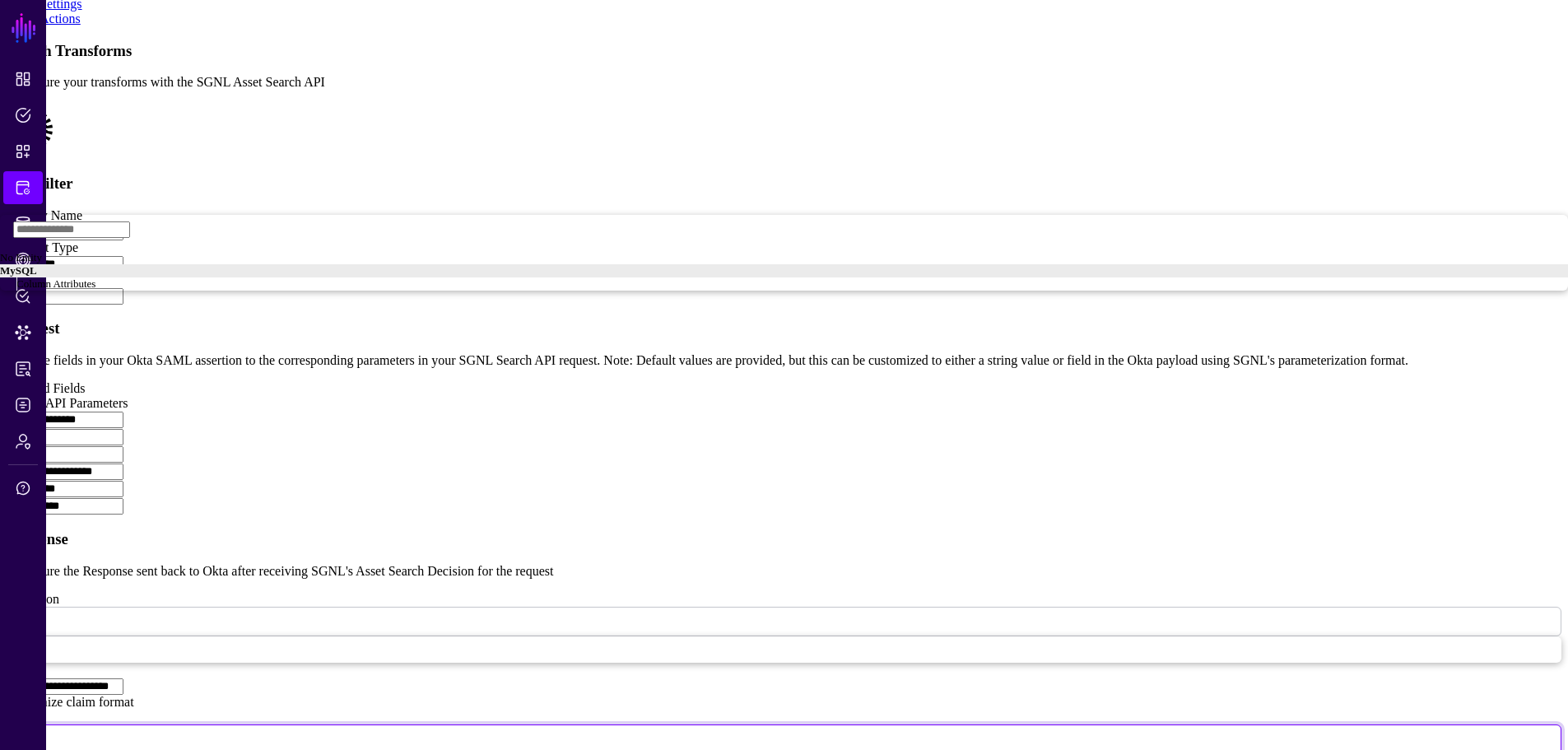 scroll, scrollTop: 0, scrollLeft: 0, axis: both 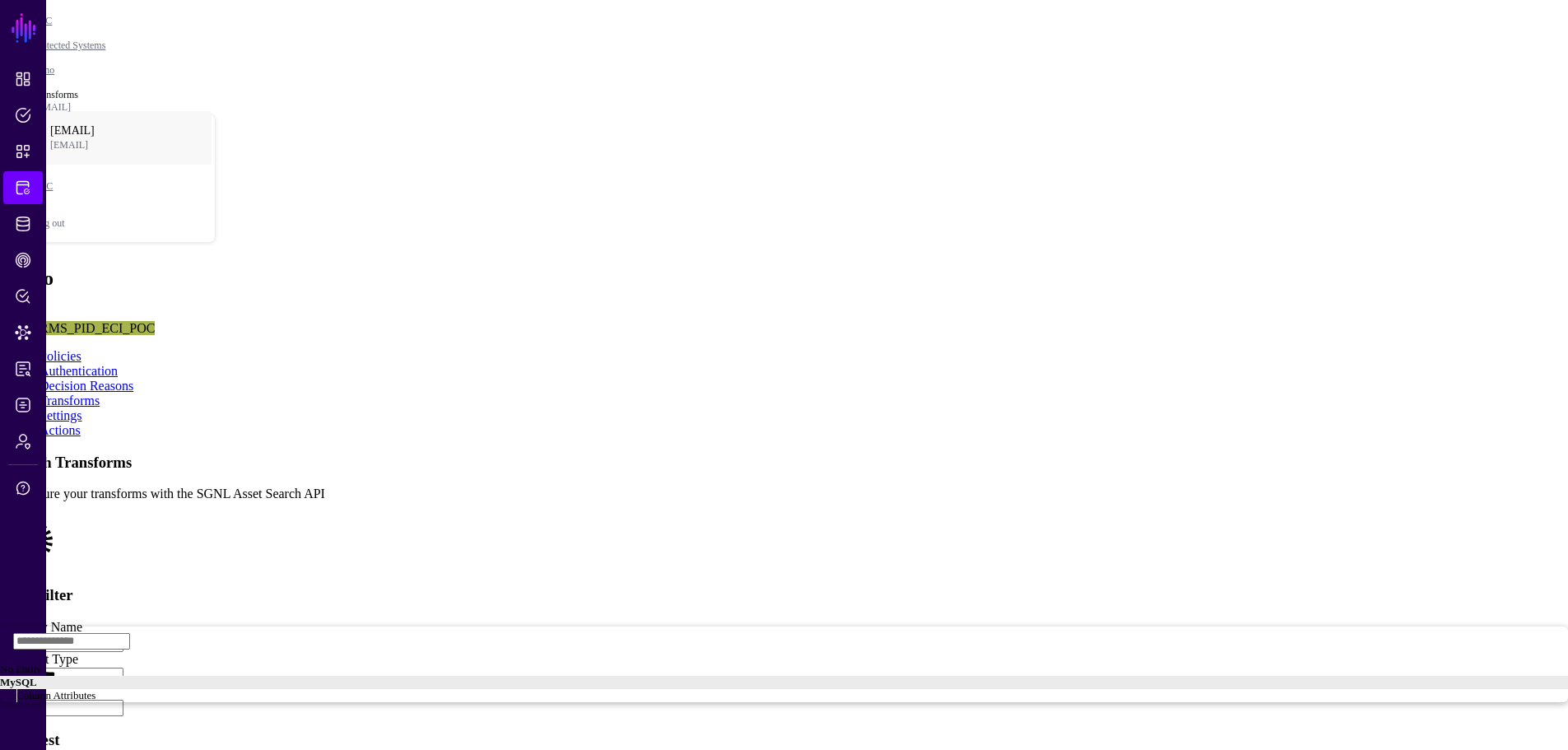 click on "Settings" 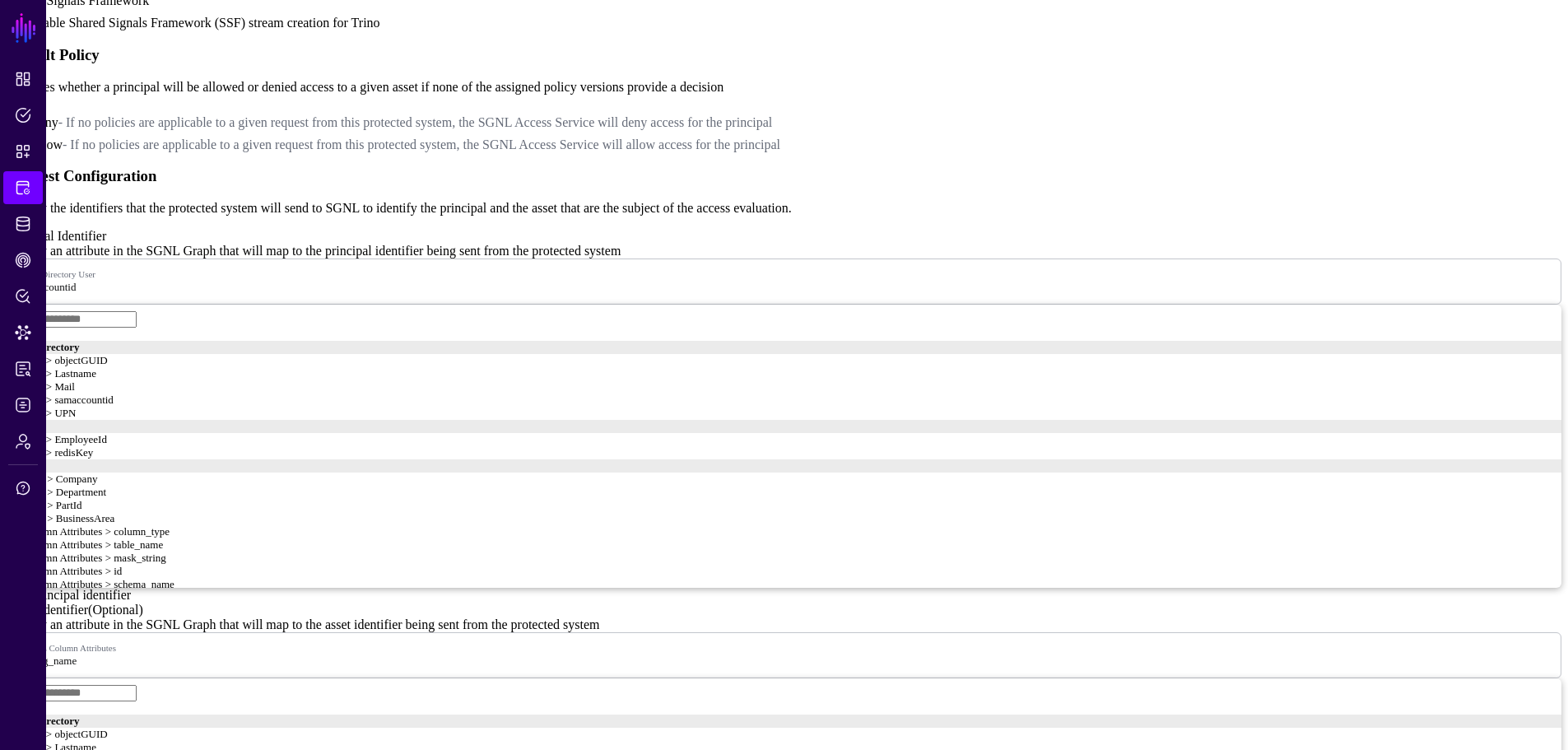 scroll, scrollTop: 1482, scrollLeft: 0, axis: vertical 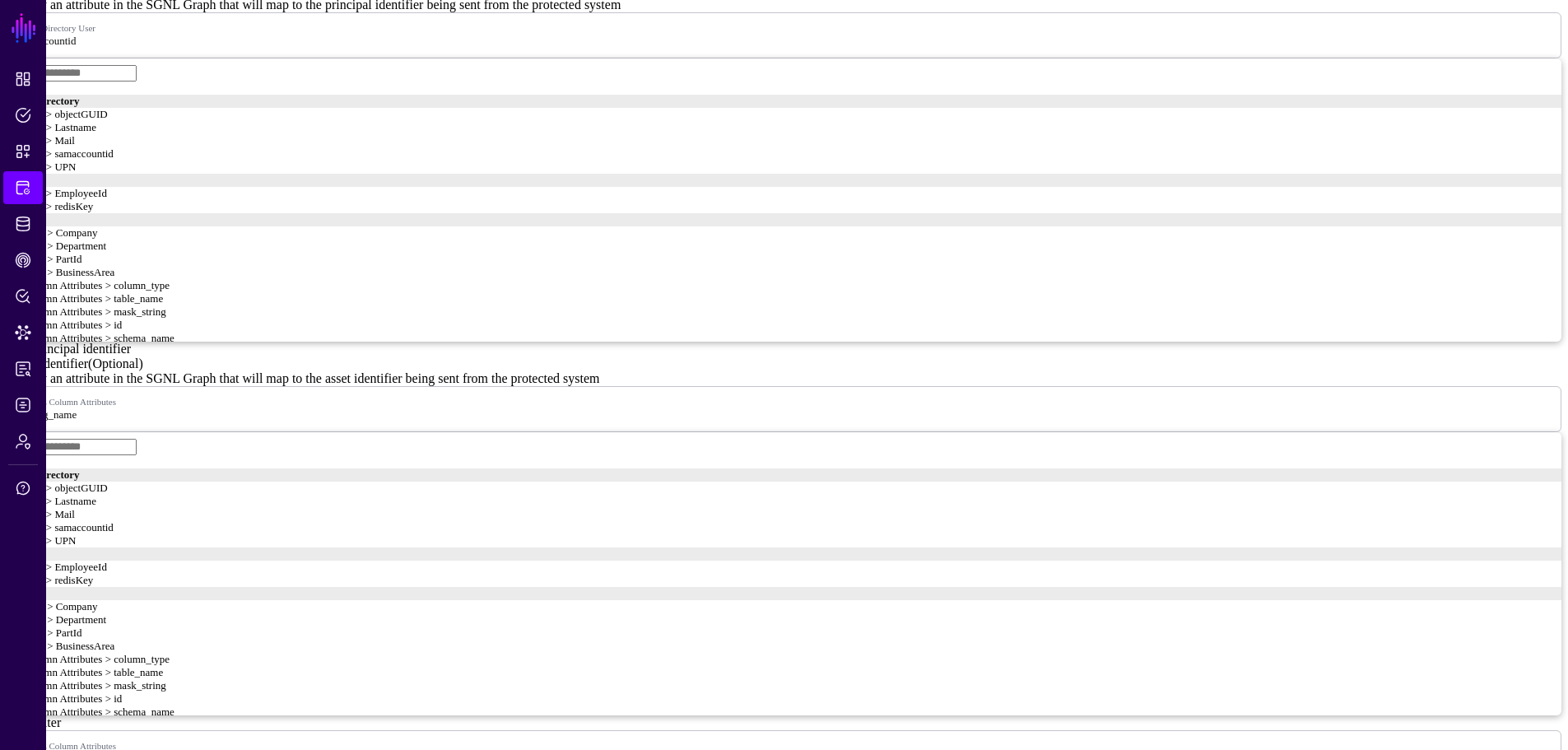click on "Add asset identifier" 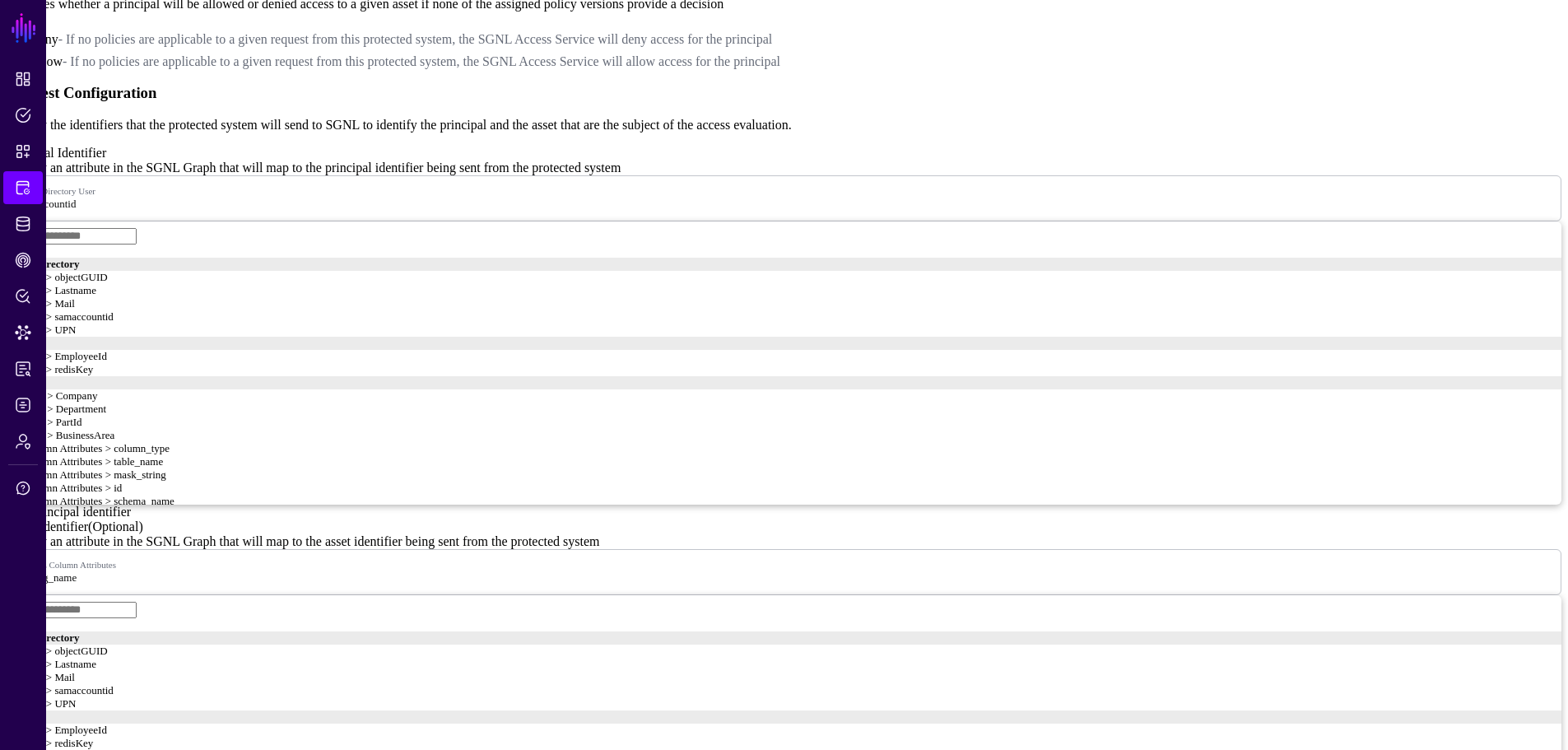 scroll, scrollTop: 1317, scrollLeft: 0, axis: vertical 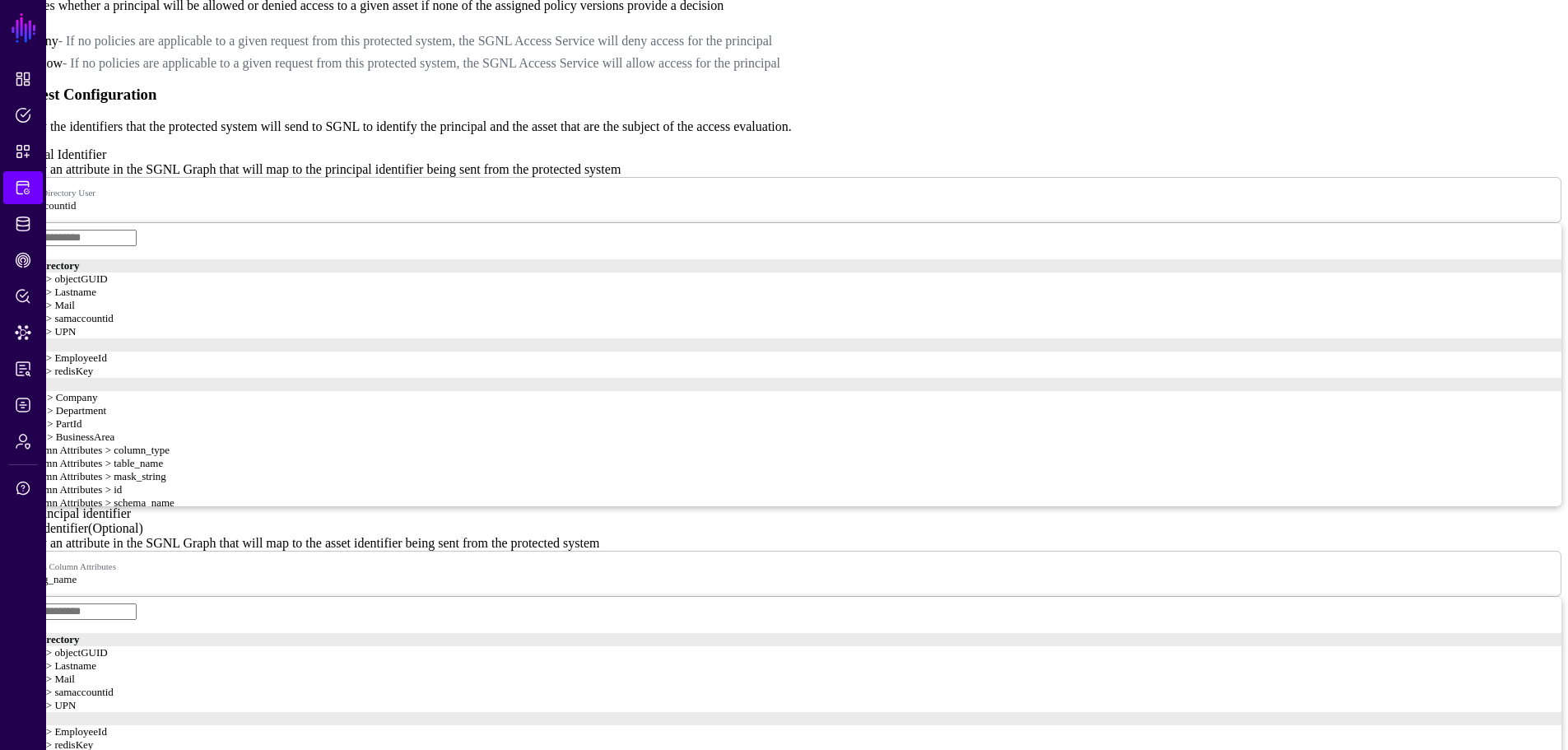 click on "User > samaccountid" 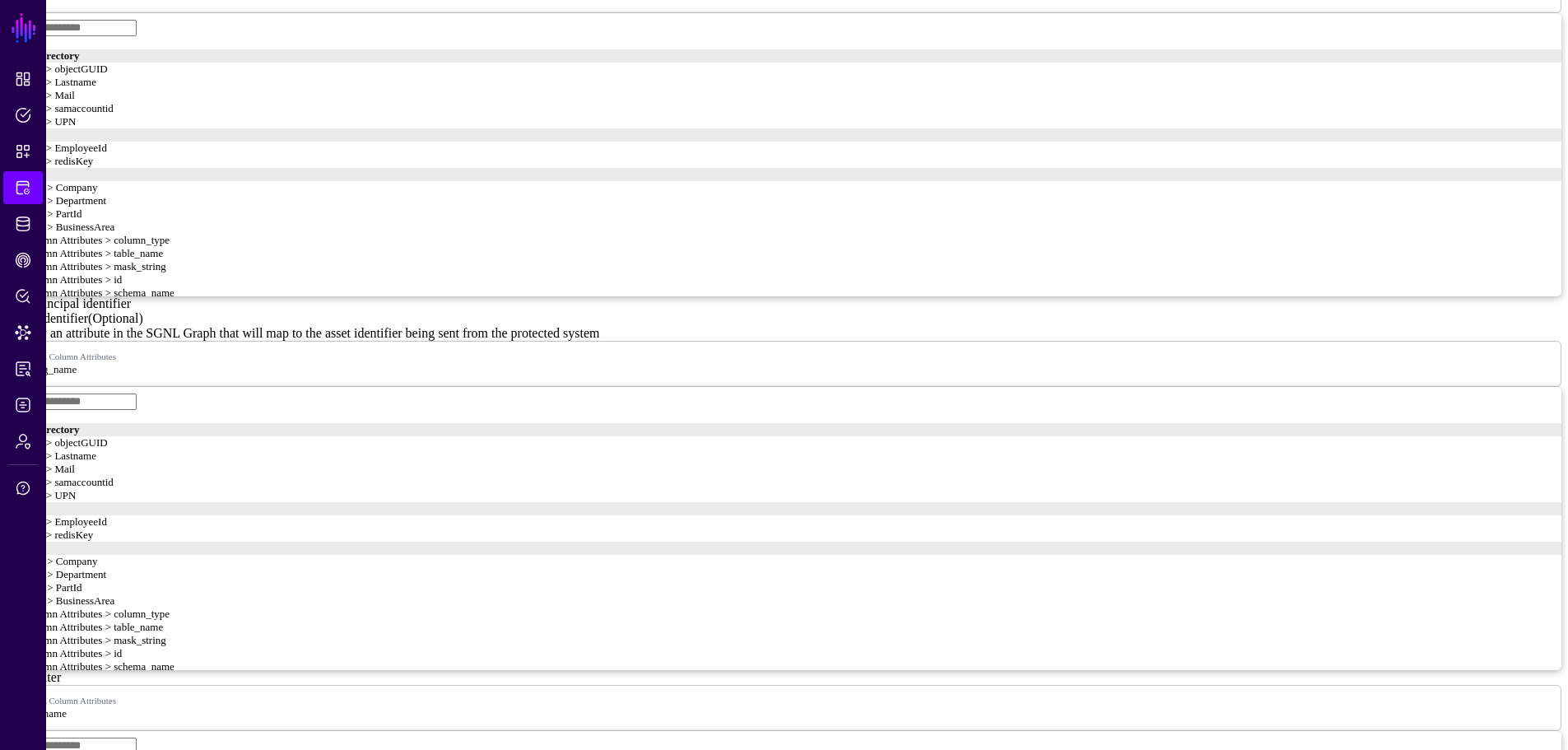scroll, scrollTop: 1564, scrollLeft: 0, axis: vertical 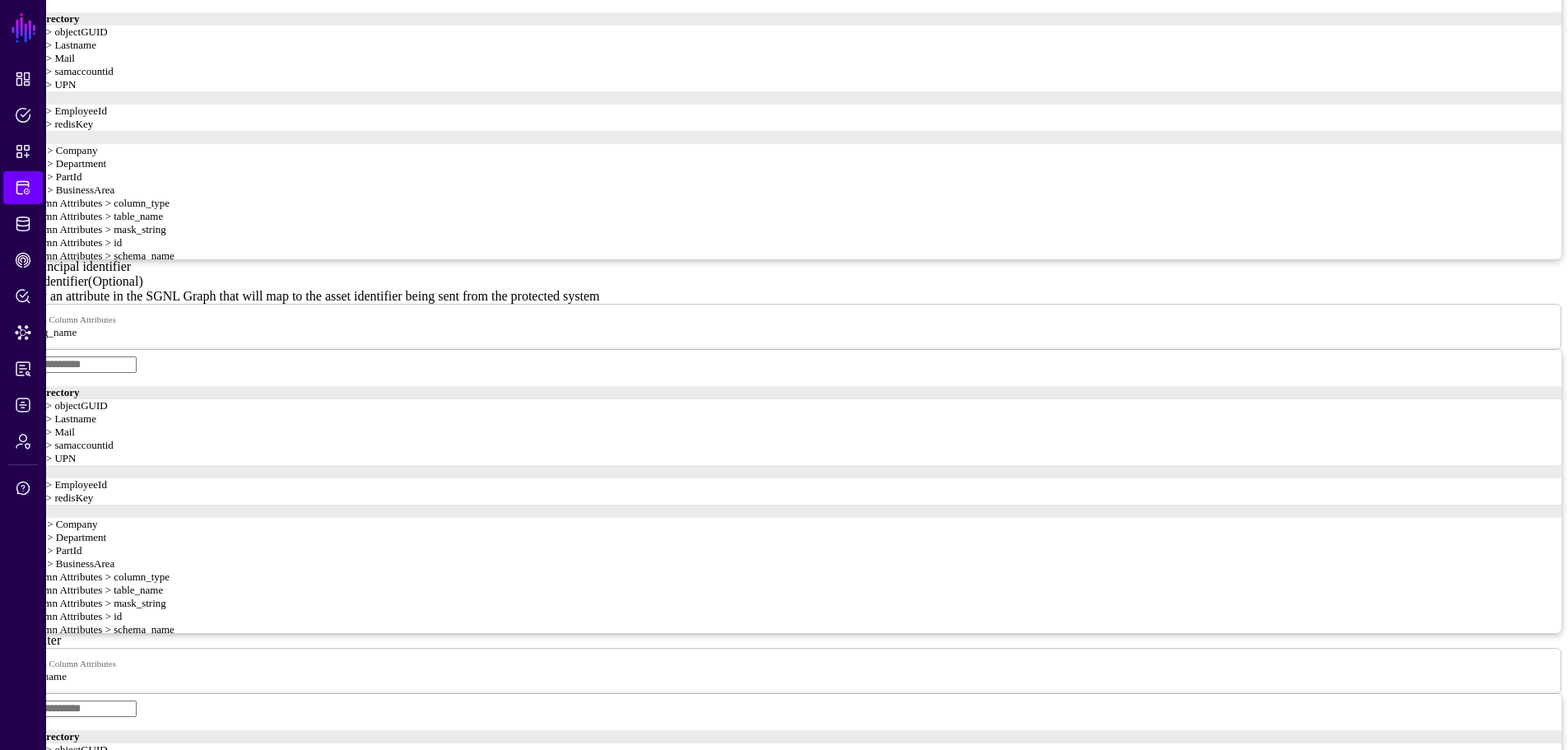 click on "Save" 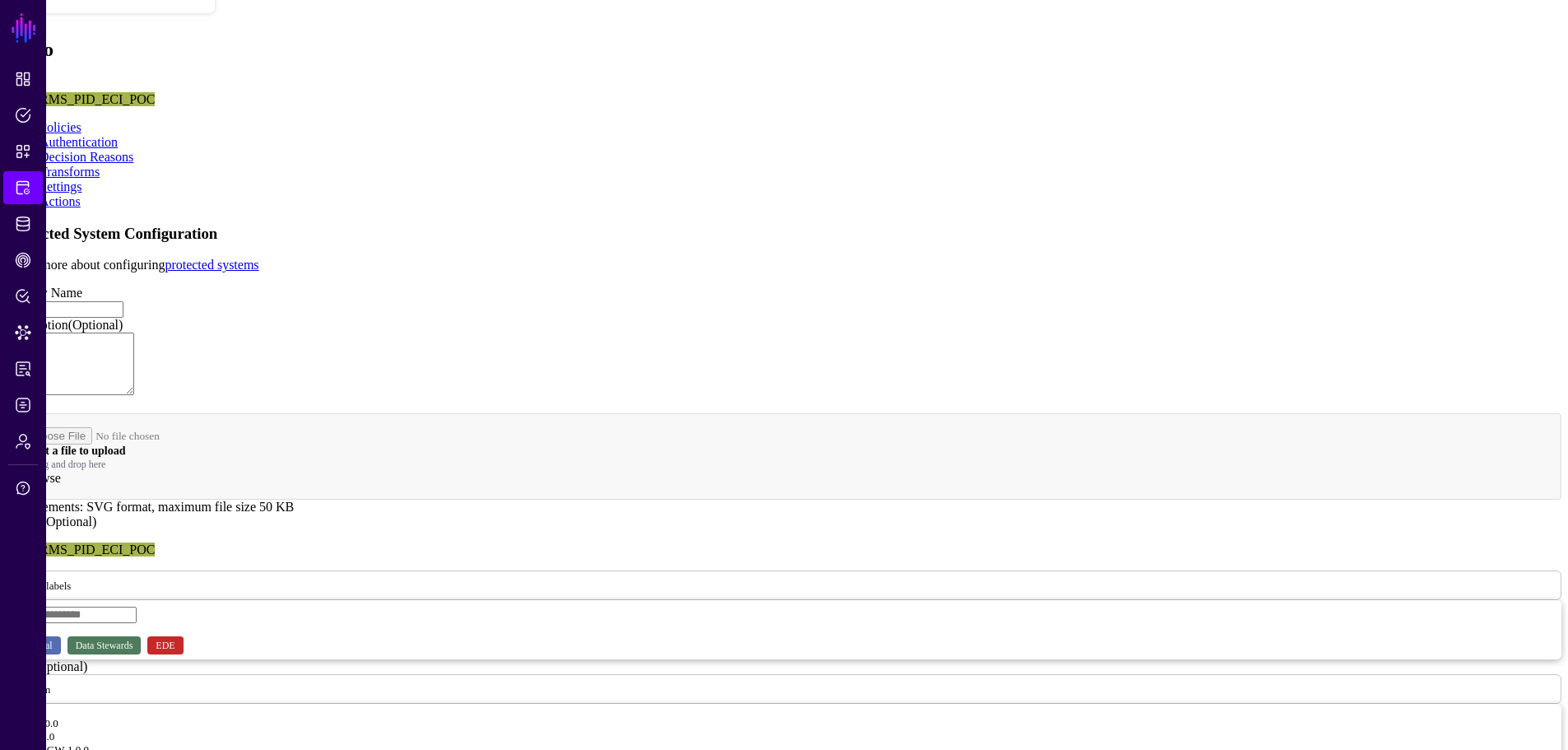scroll, scrollTop: 0, scrollLeft: 0, axis: both 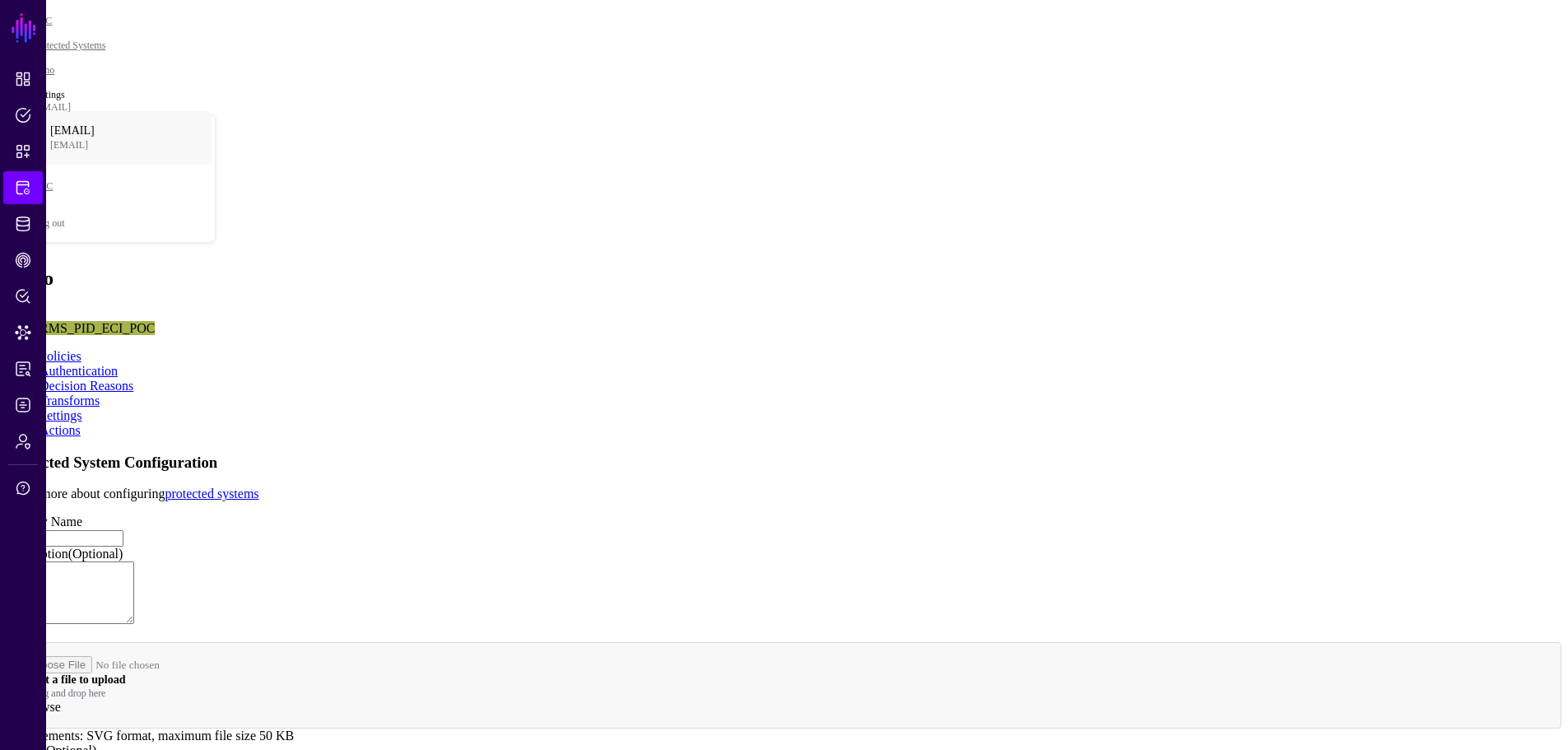 click on "Transforms" 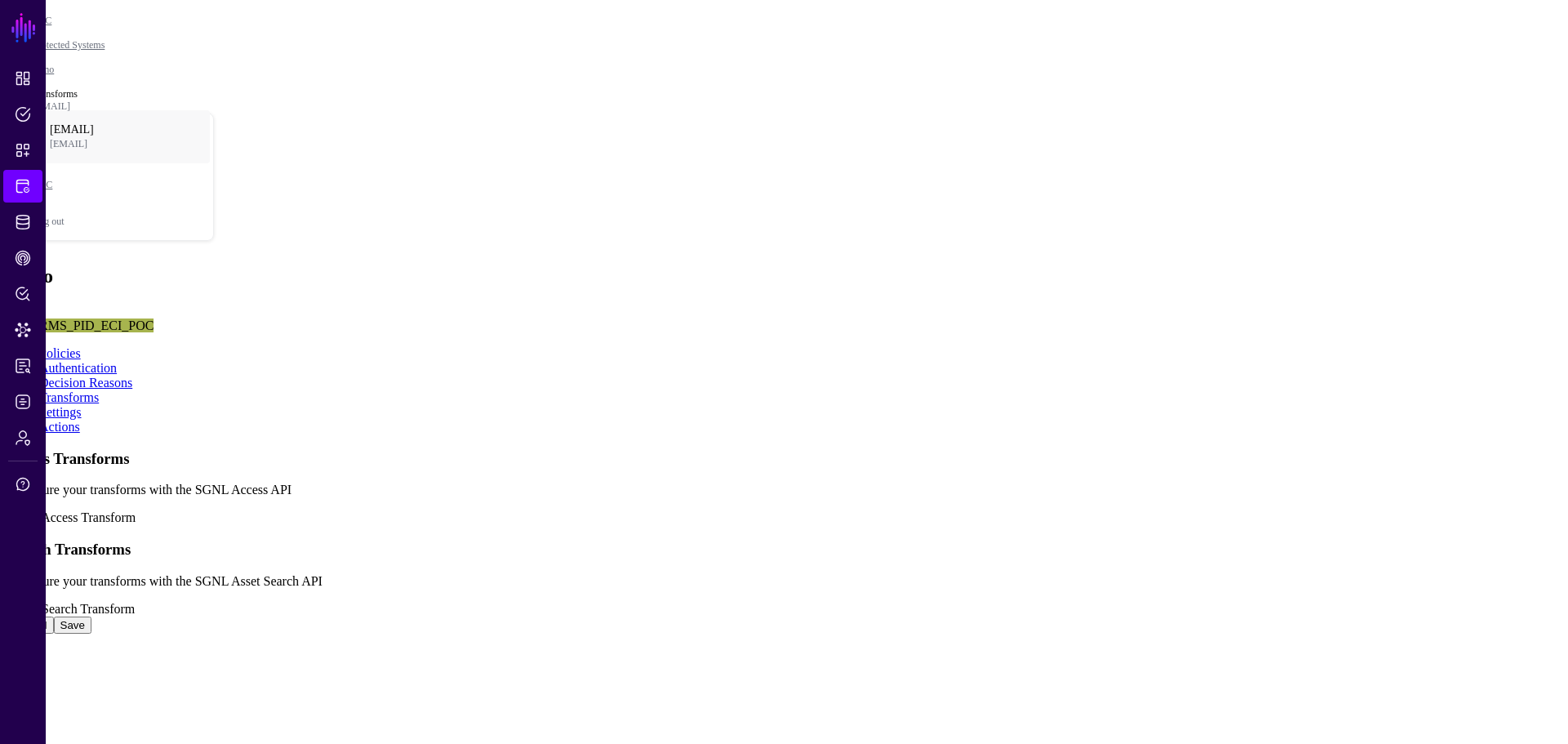 click at bounding box center (7, 608) 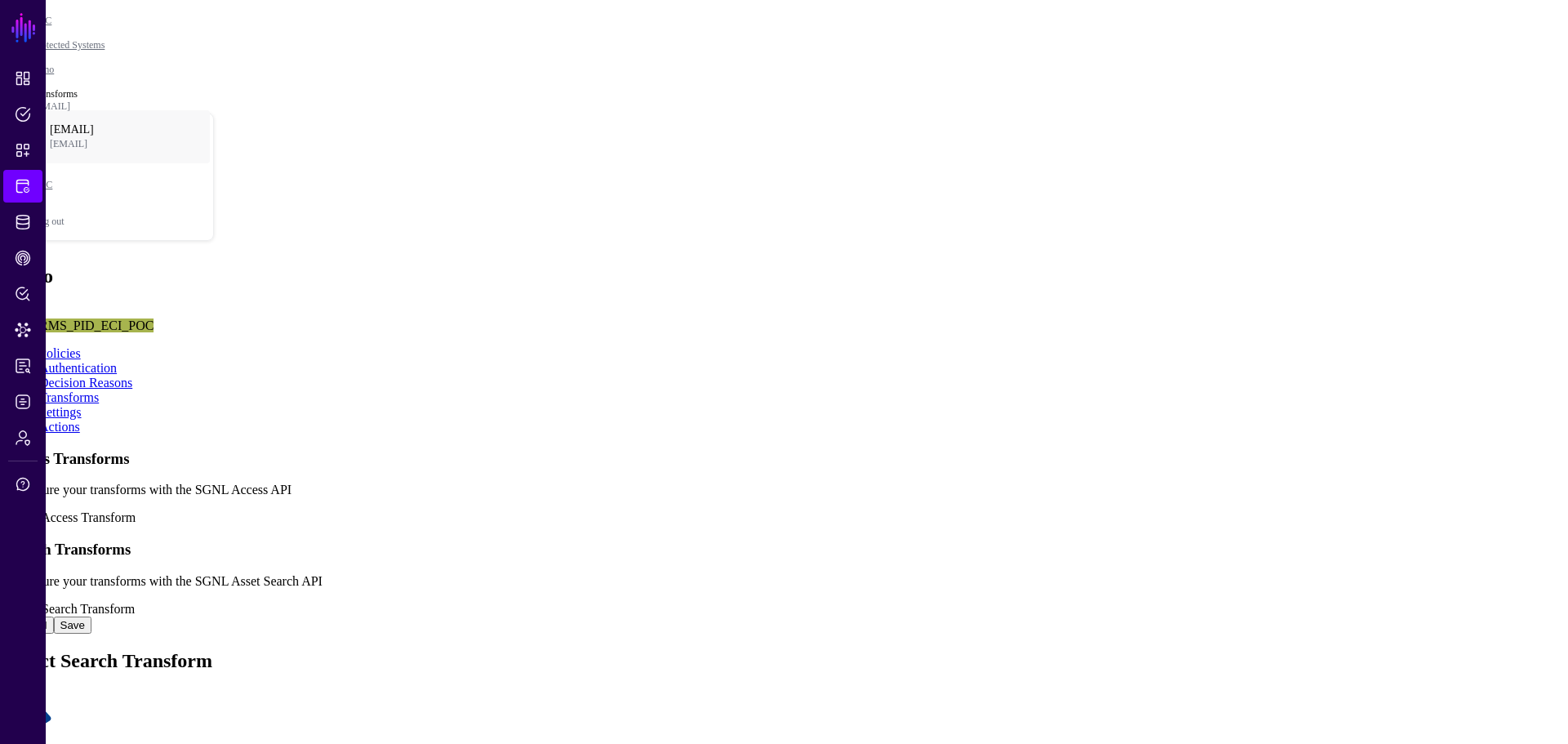 click on "Add Okta SAML" 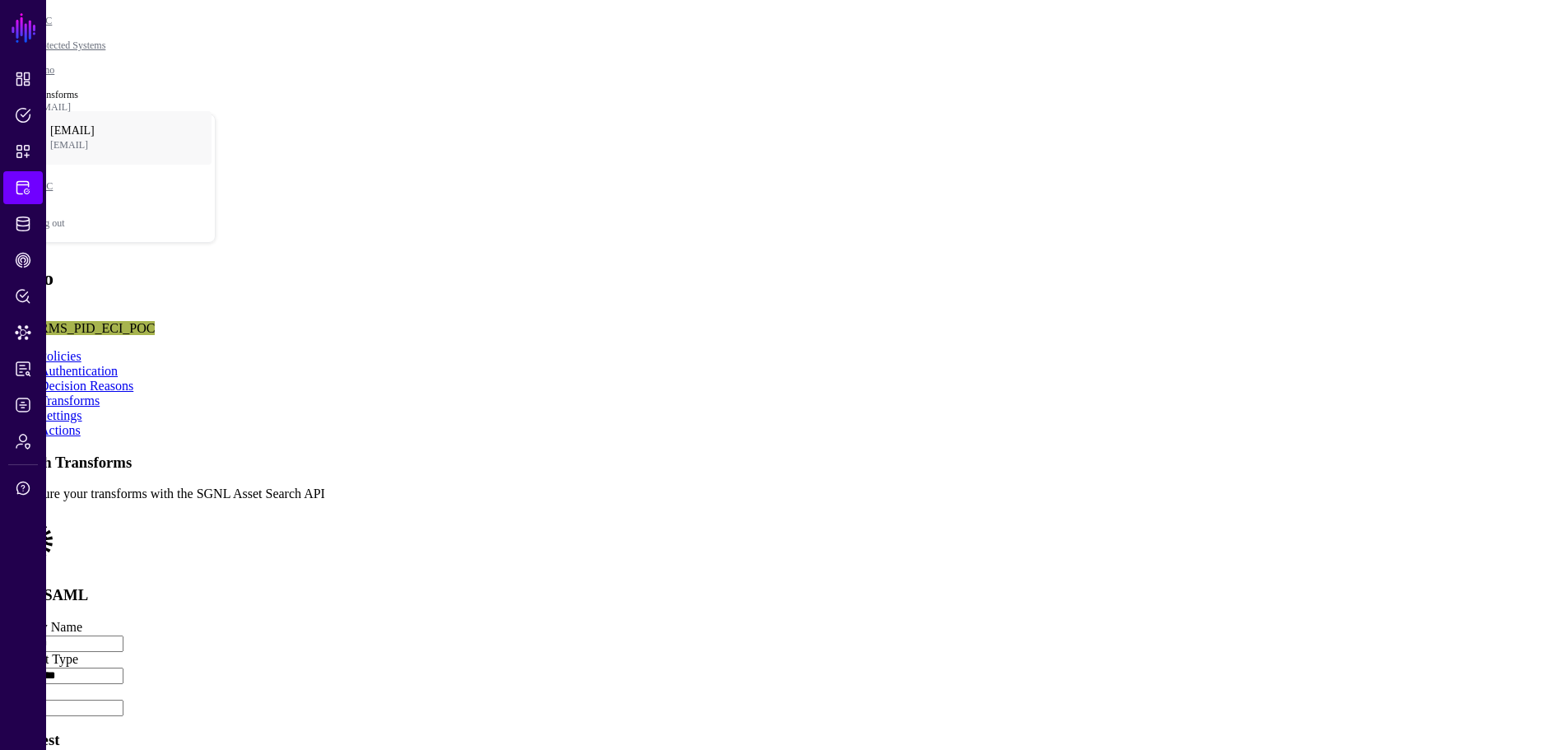drag, startPoint x: 658, startPoint y: 420, endPoint x: 463, endPoint y: 429, distance: 195.20758 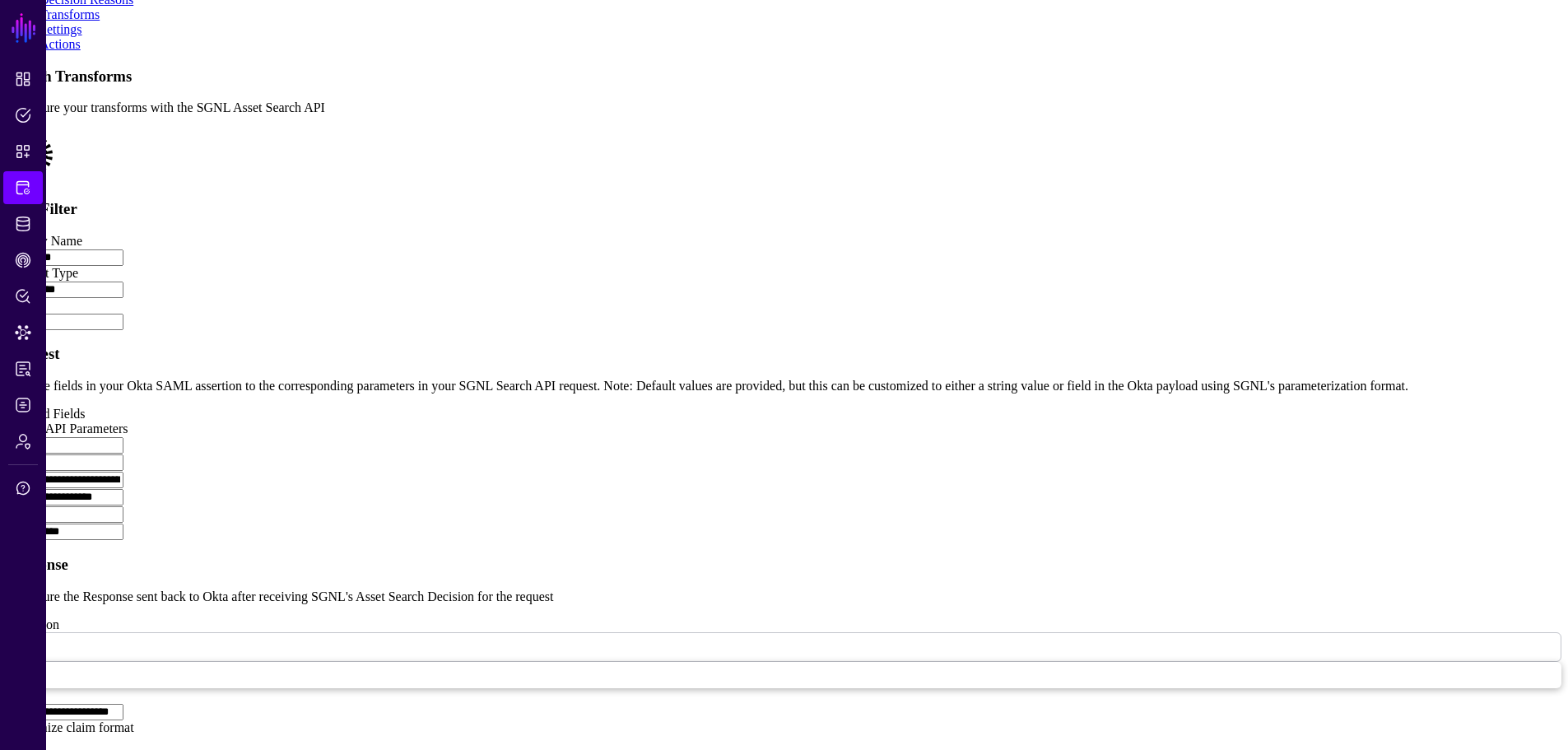 scroll, scrollTop: 412, scrollLeft: 0, axis: vertical 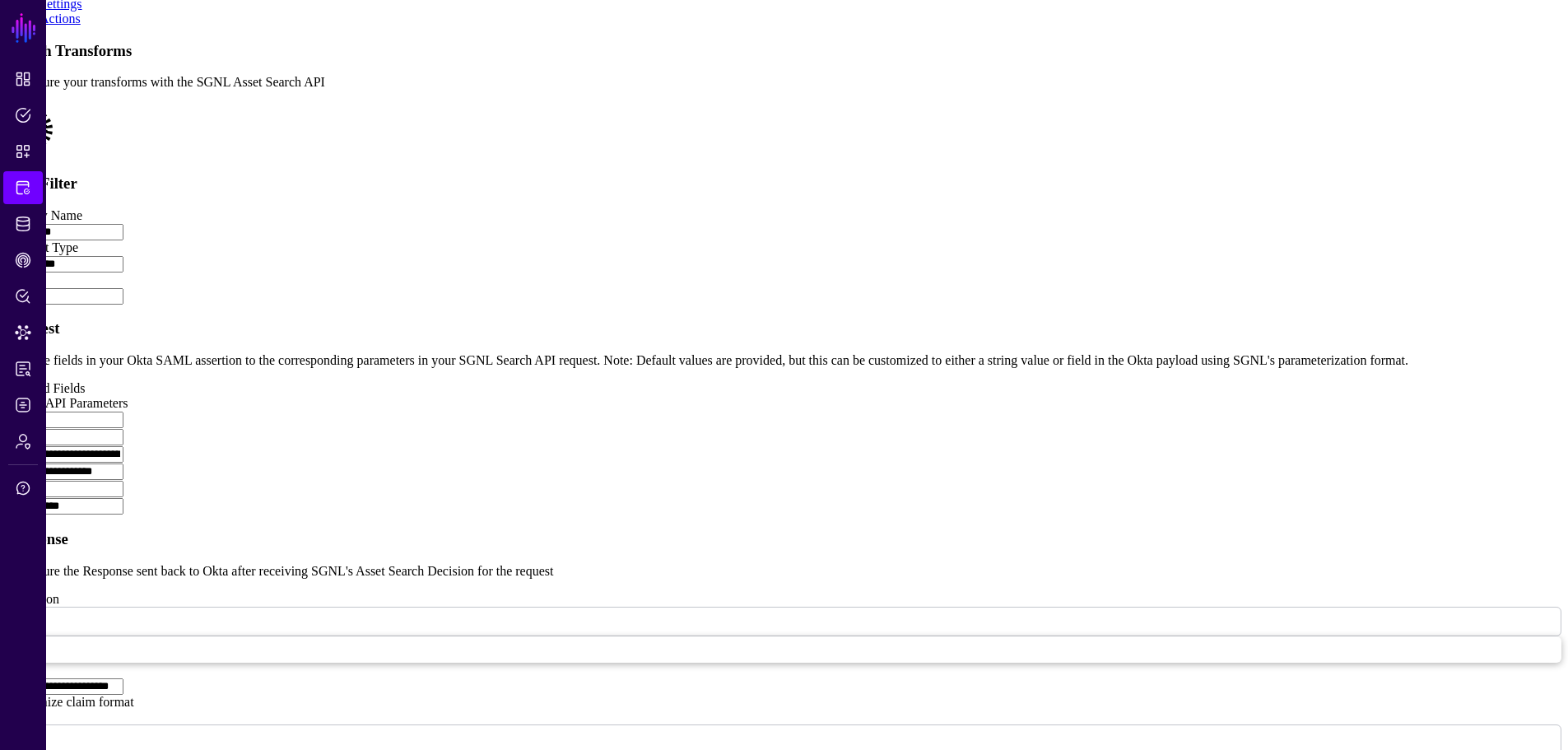 type on "**********" 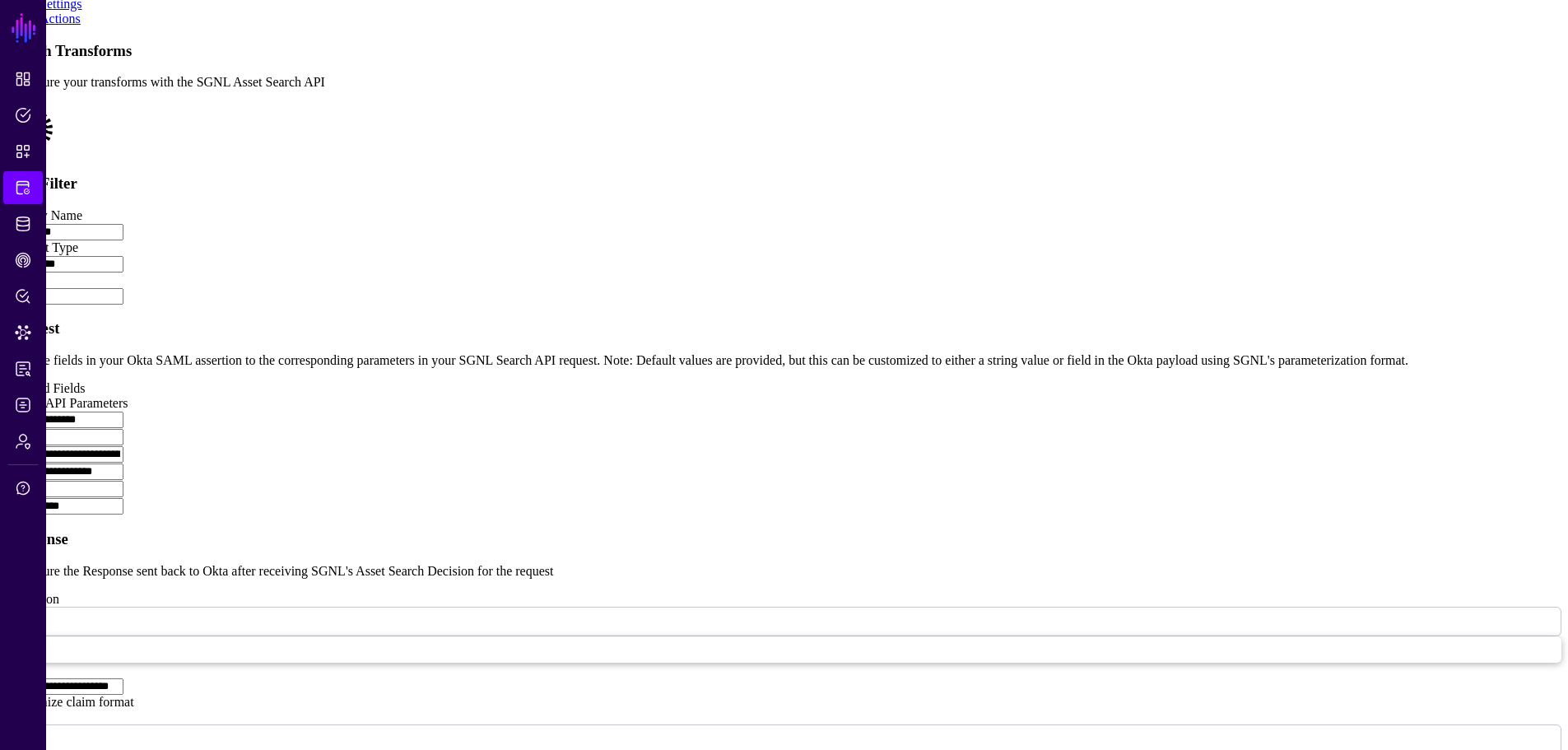 type on "**********" 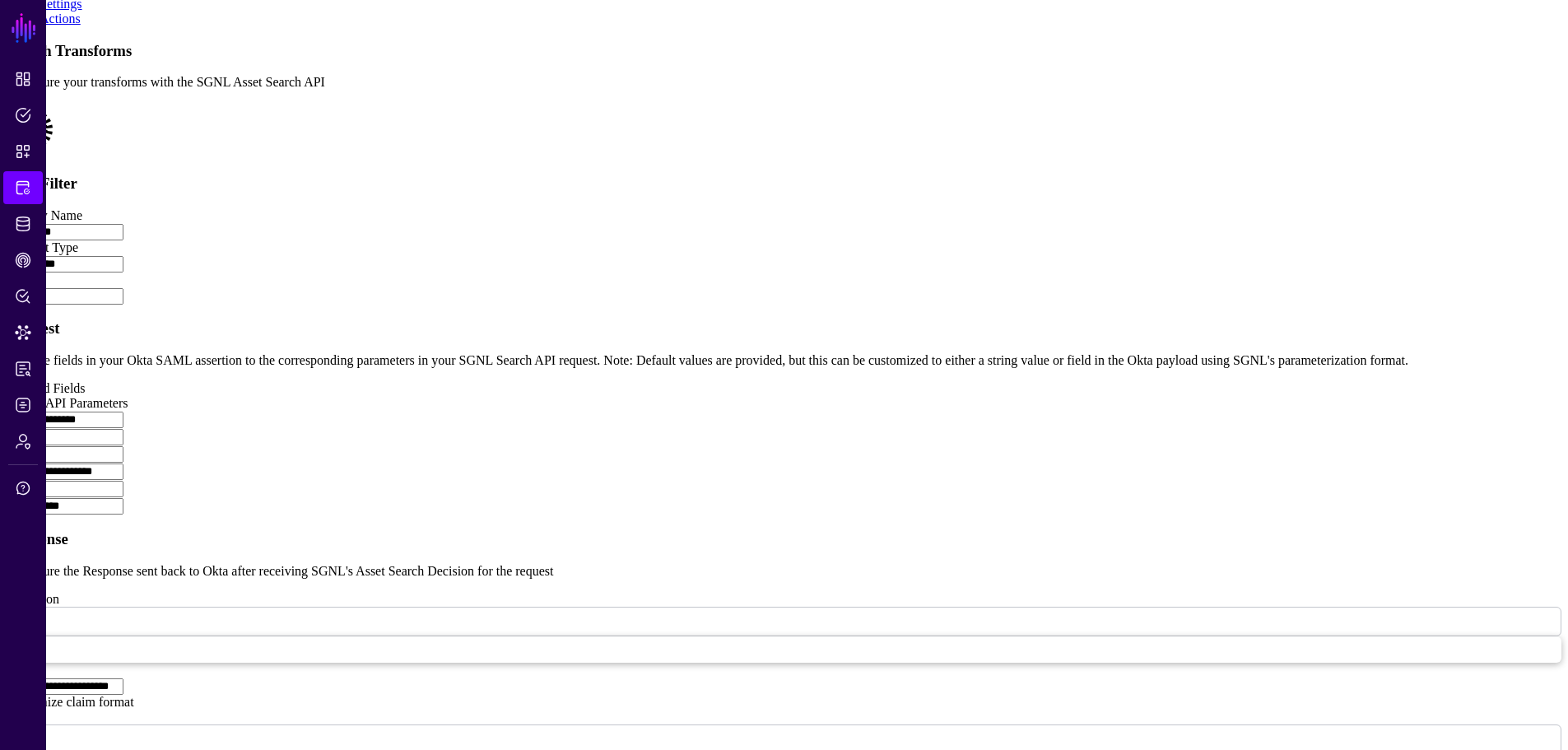 type 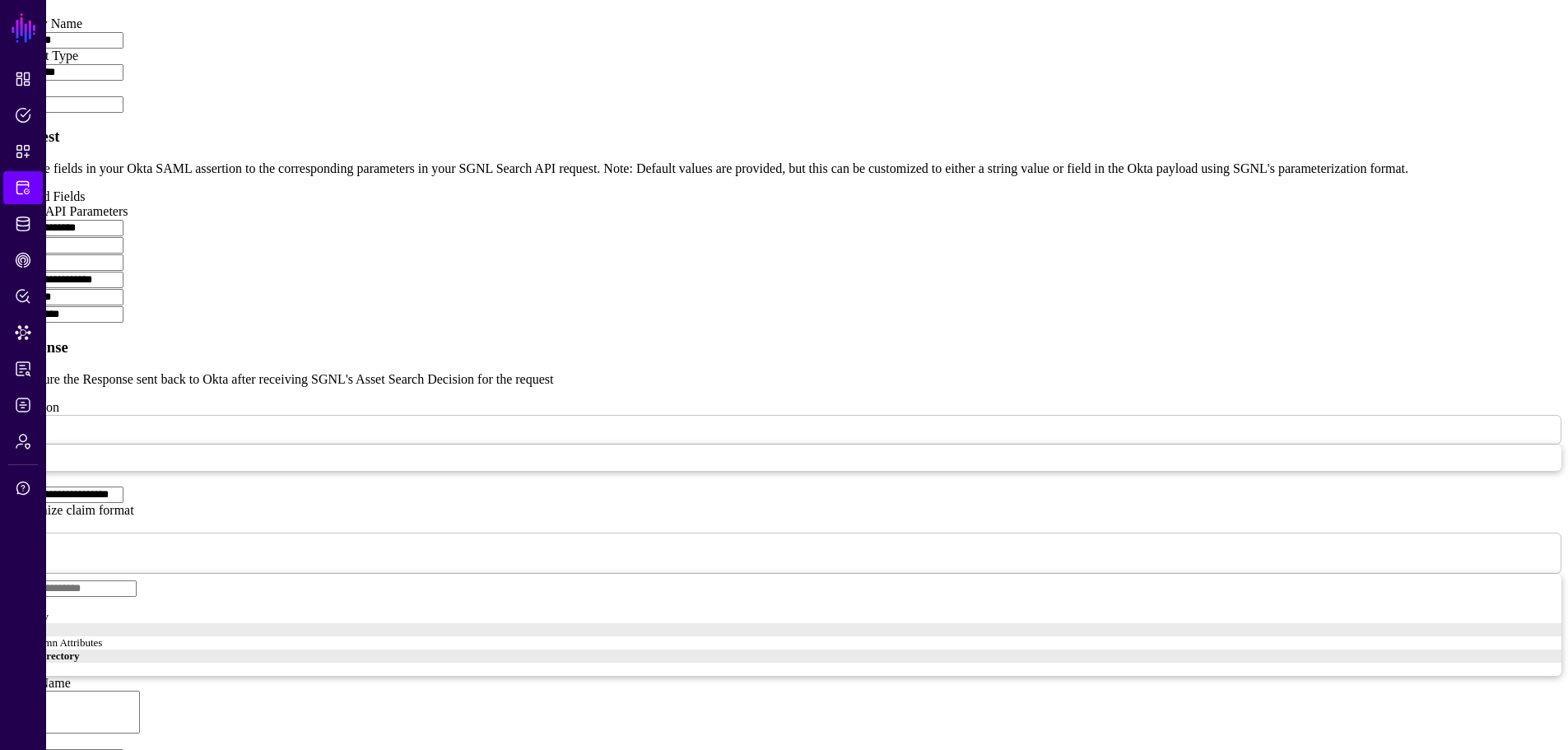 scroll, scrollTop: 659, scrollLeft: 0, axis: vertical 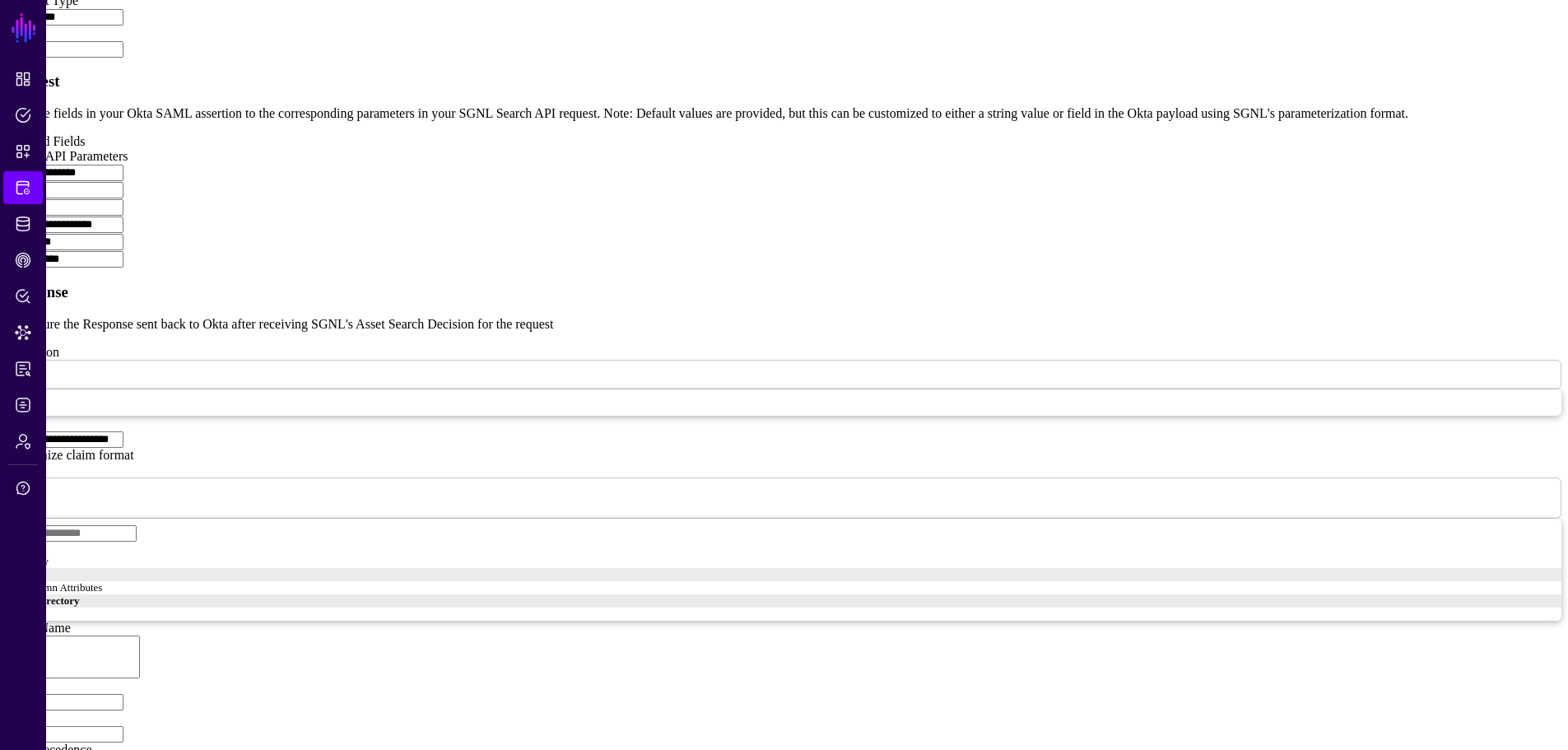 type on "**********" 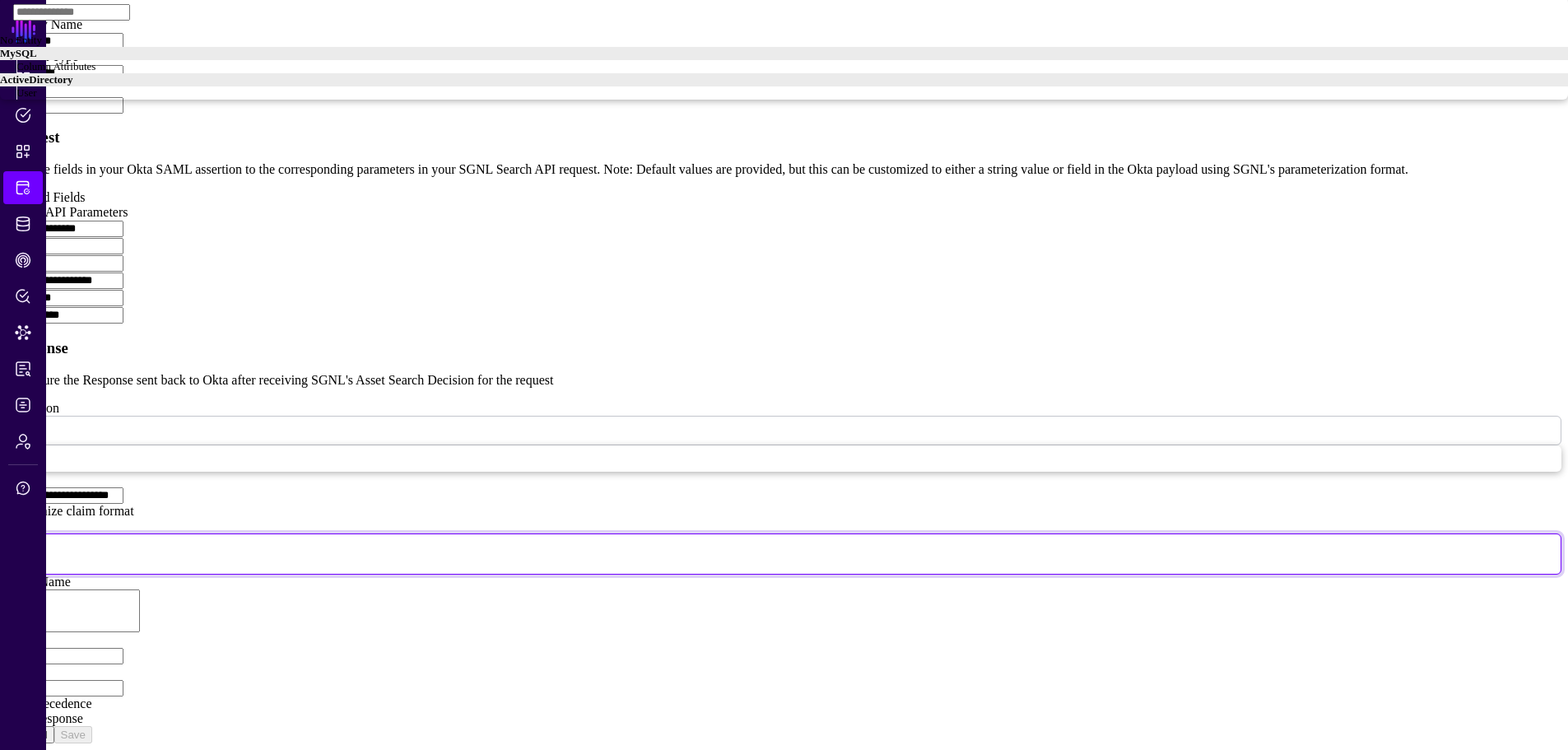 click on "User" at bounding box center (792, 93) 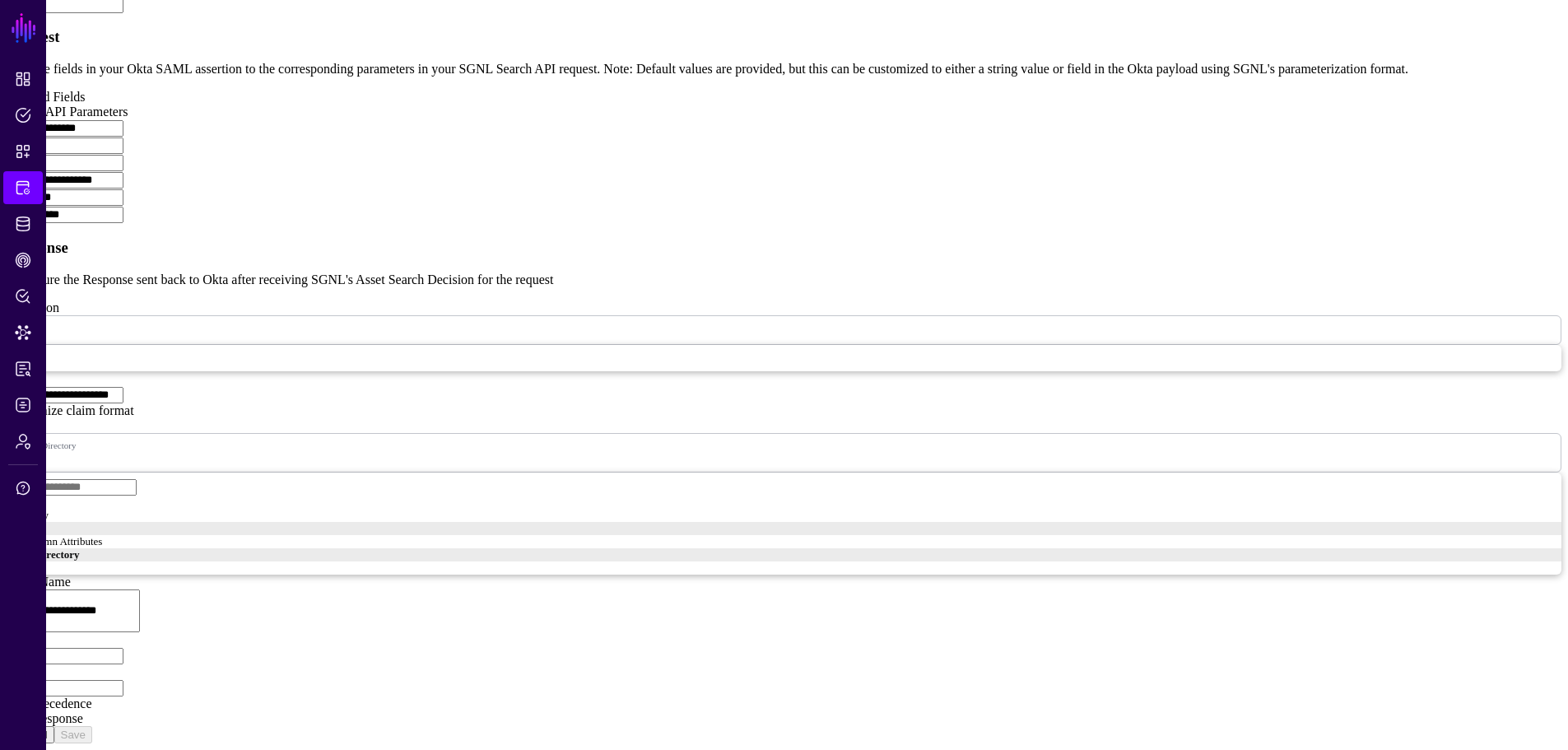 scroll, scrollTop: 741, scrollLeft: 0, axis: vertical 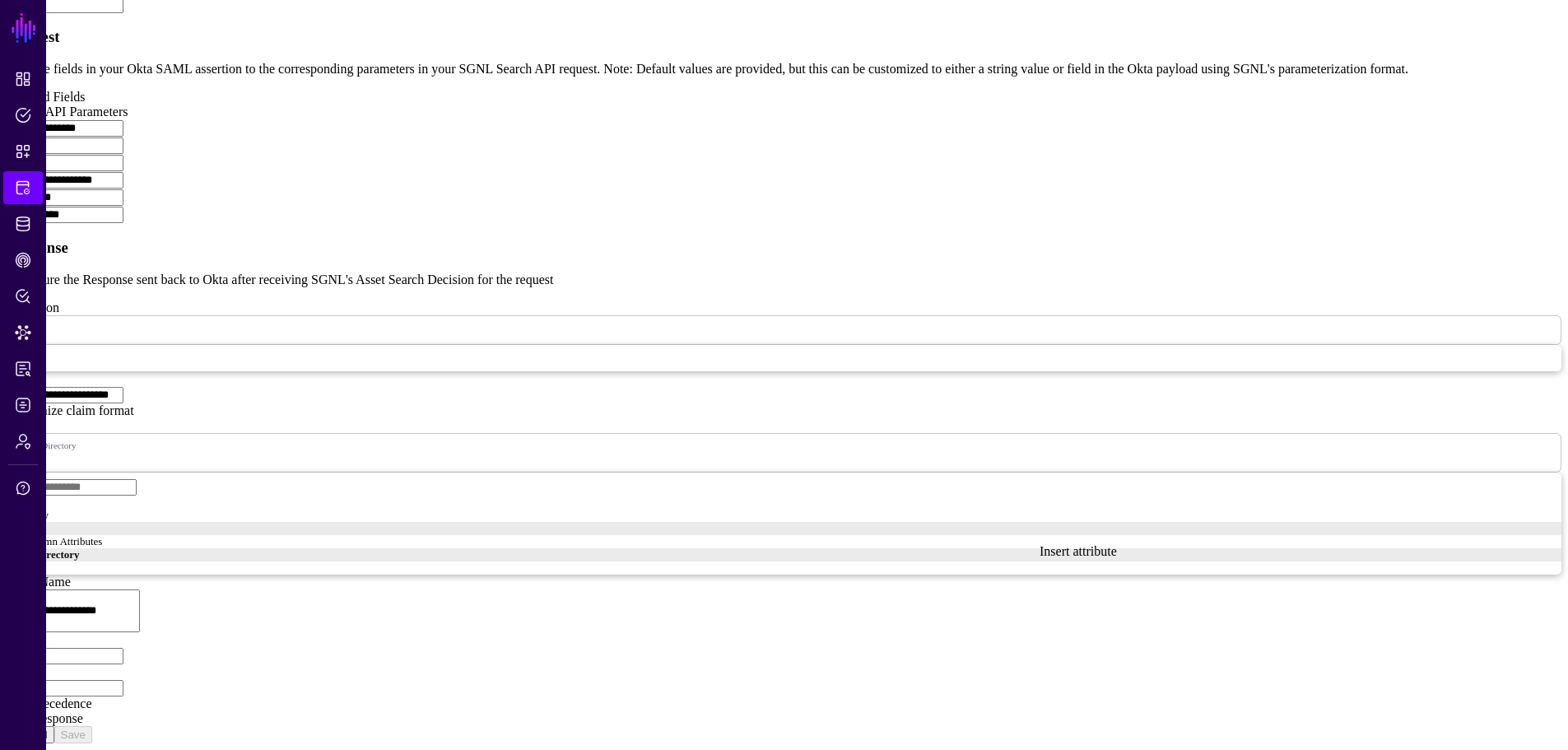 click at bounding box center [7, 664] 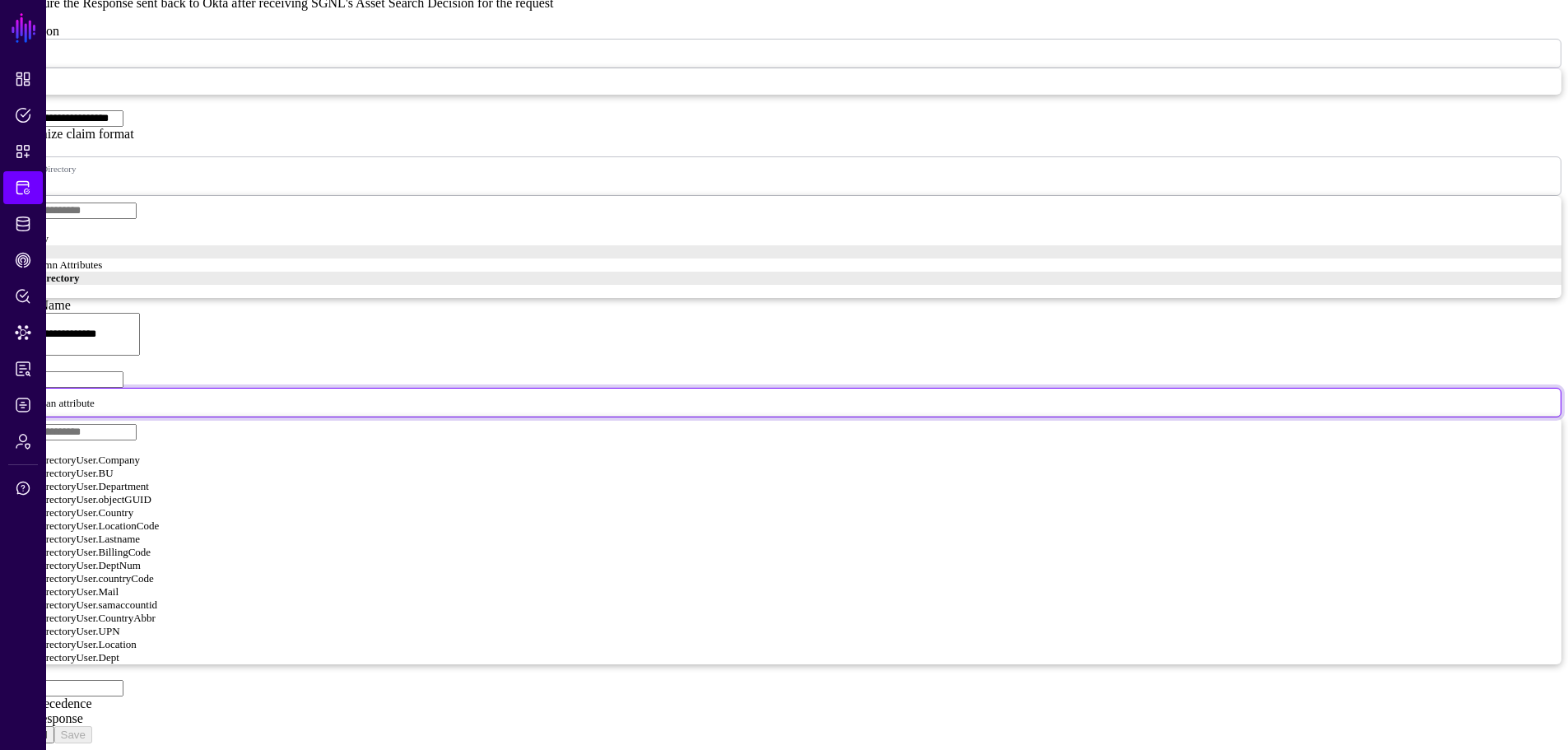 scroll, scrollTop: 1029, scrollLeft: 0, axis: vertical 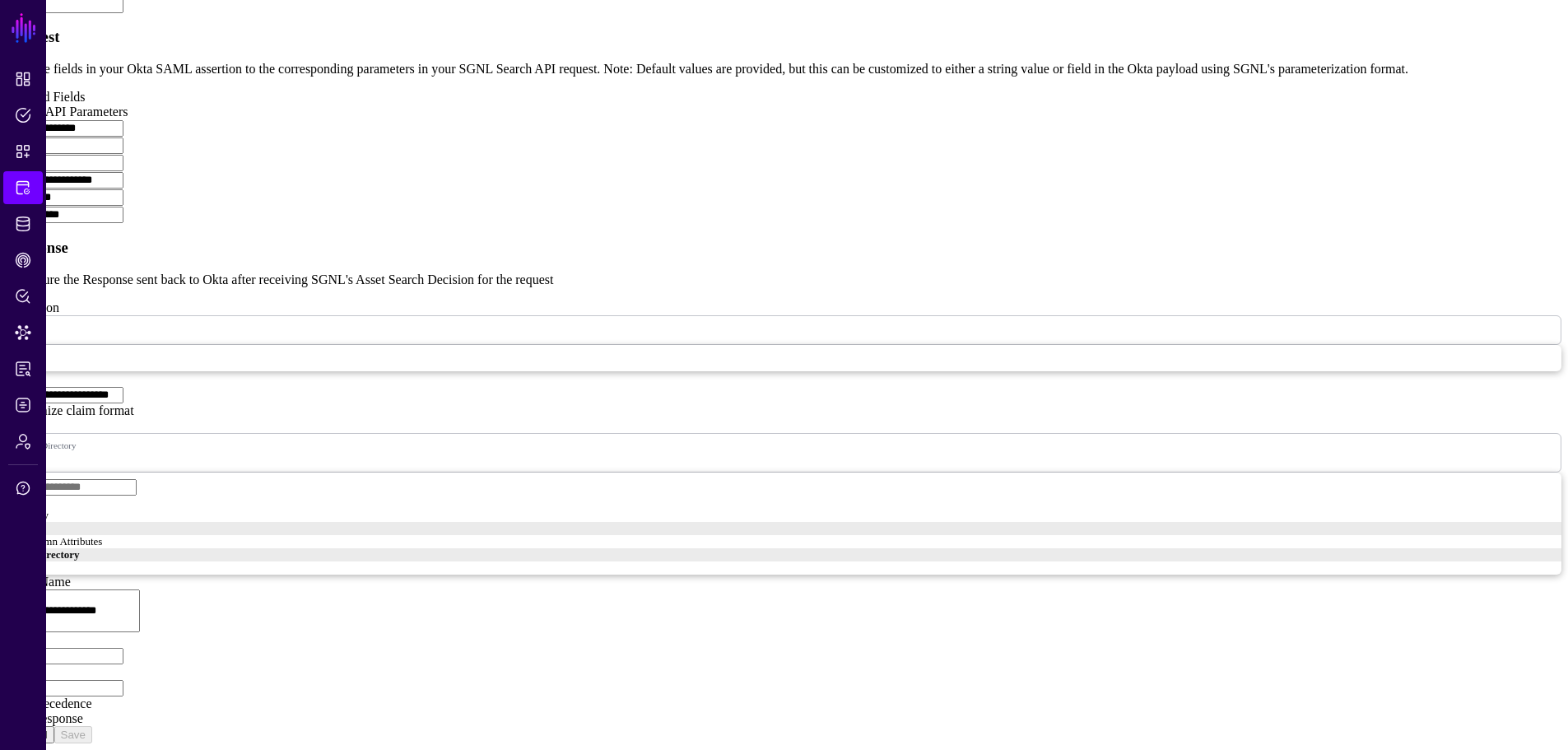 click on "Path" at bounding box center [65, 656] 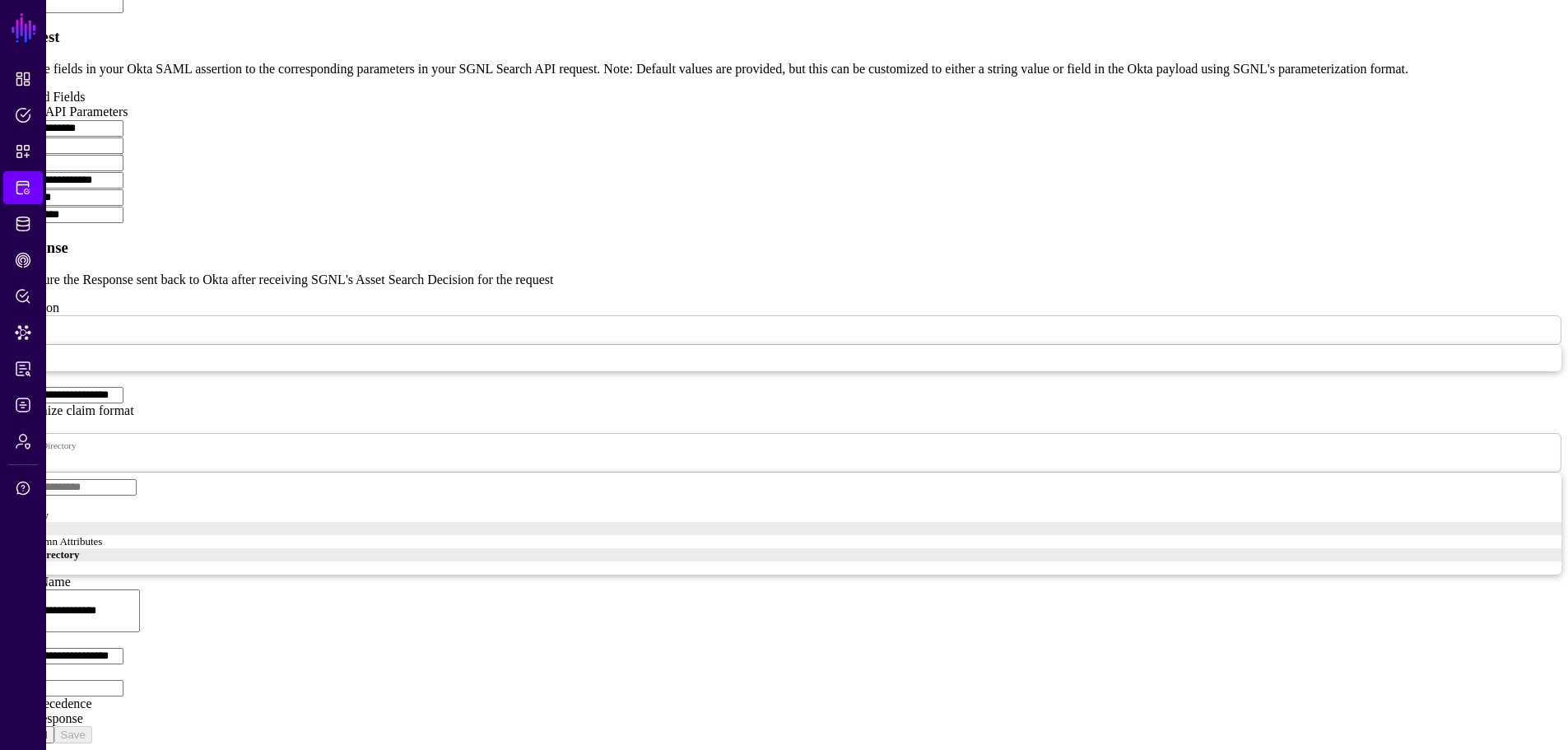 type on "**********" 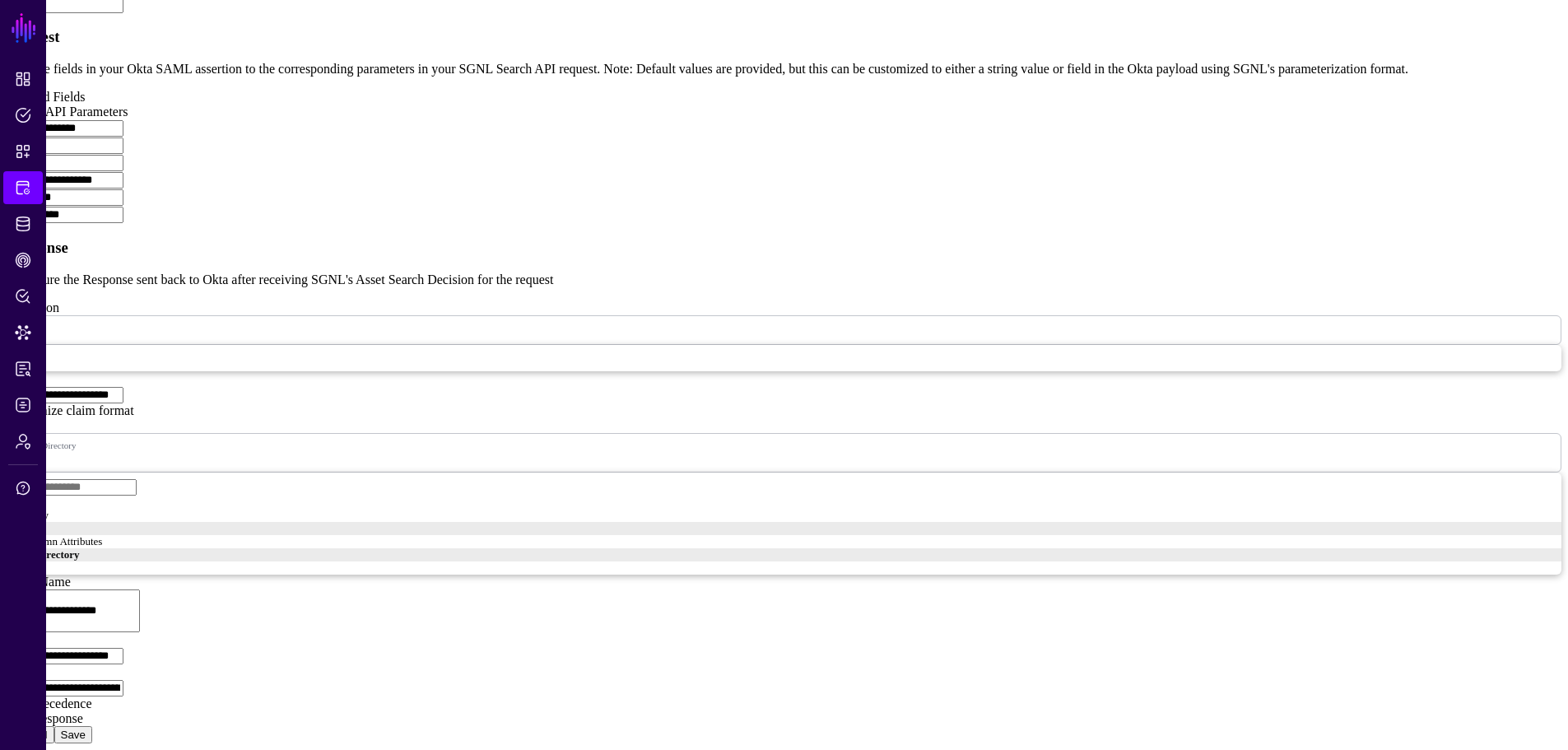 type on "**********" 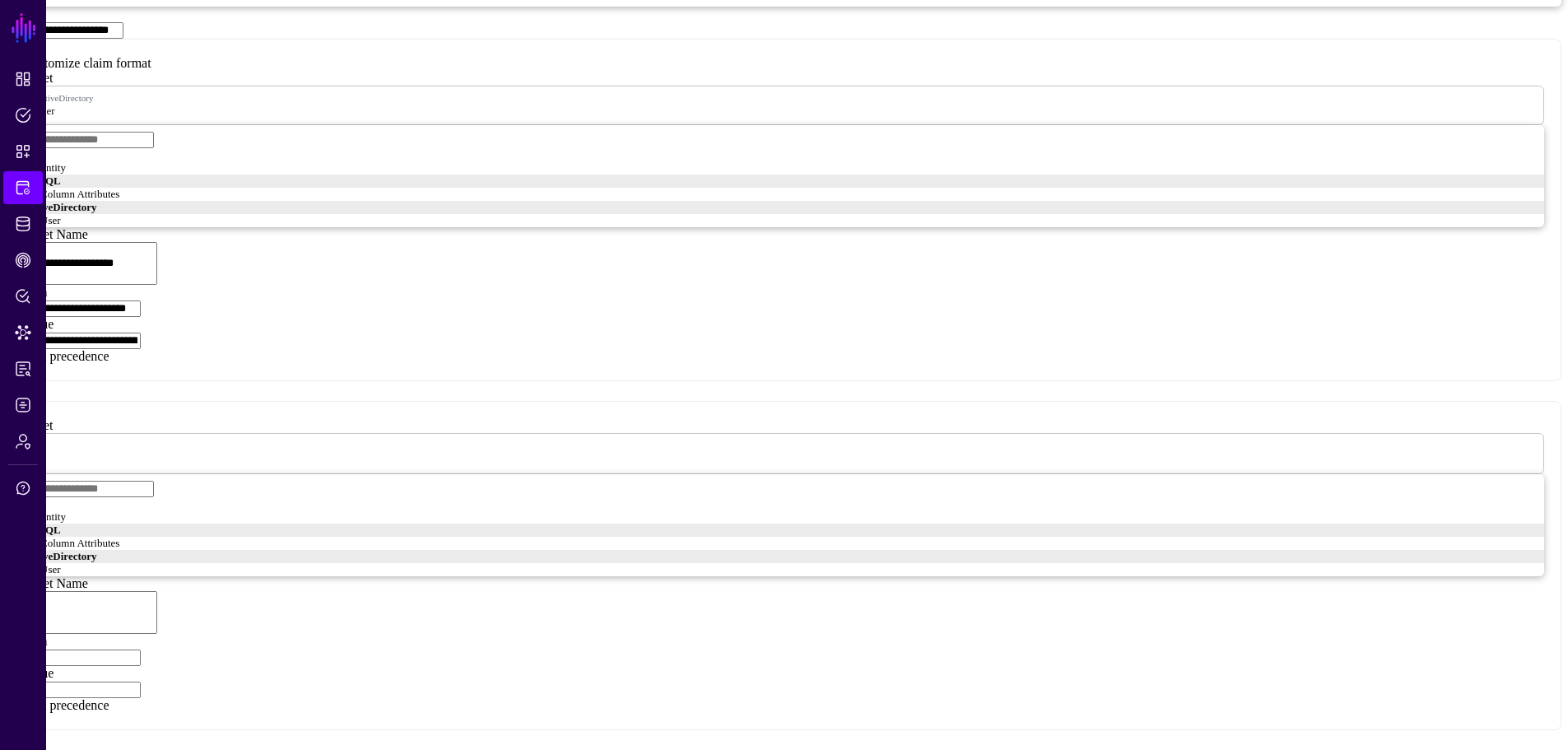 scroll, scrollTop: 1070, scrollLeft: 0, axis: vertical 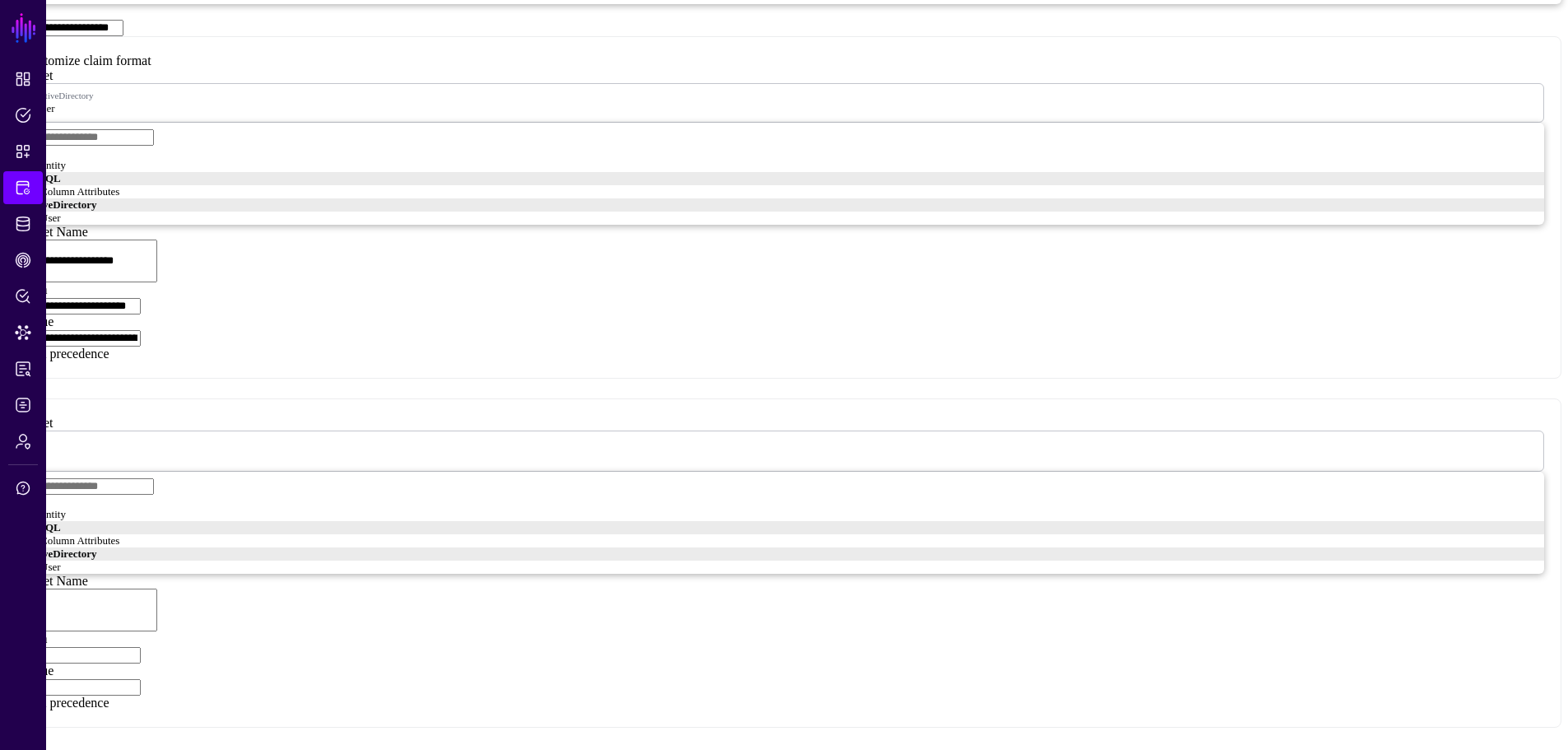 click at bounding box center (44, 450) 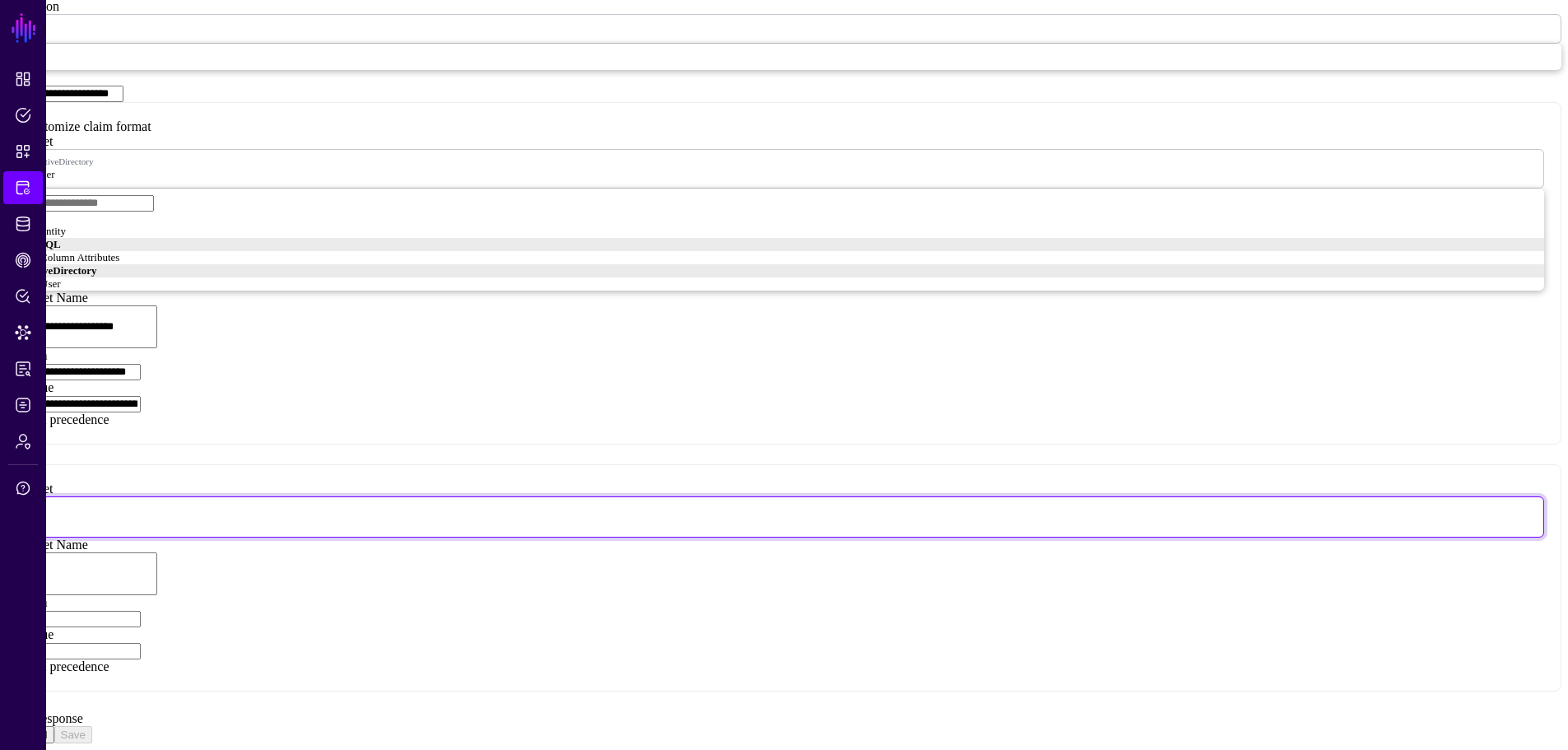 click on "User" at bounding box center (792, -861) 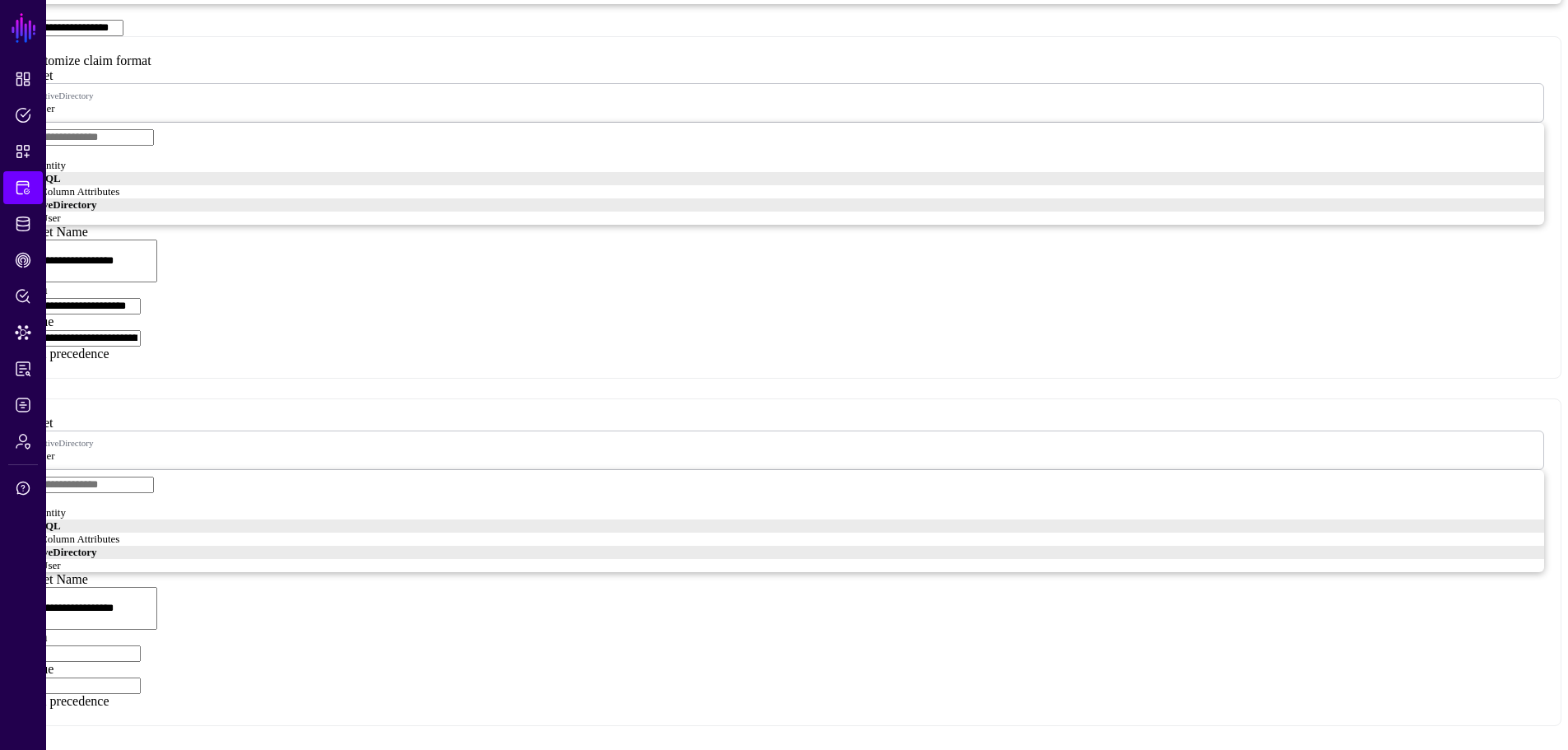 click on "Path" at bounding box center (82, 654) 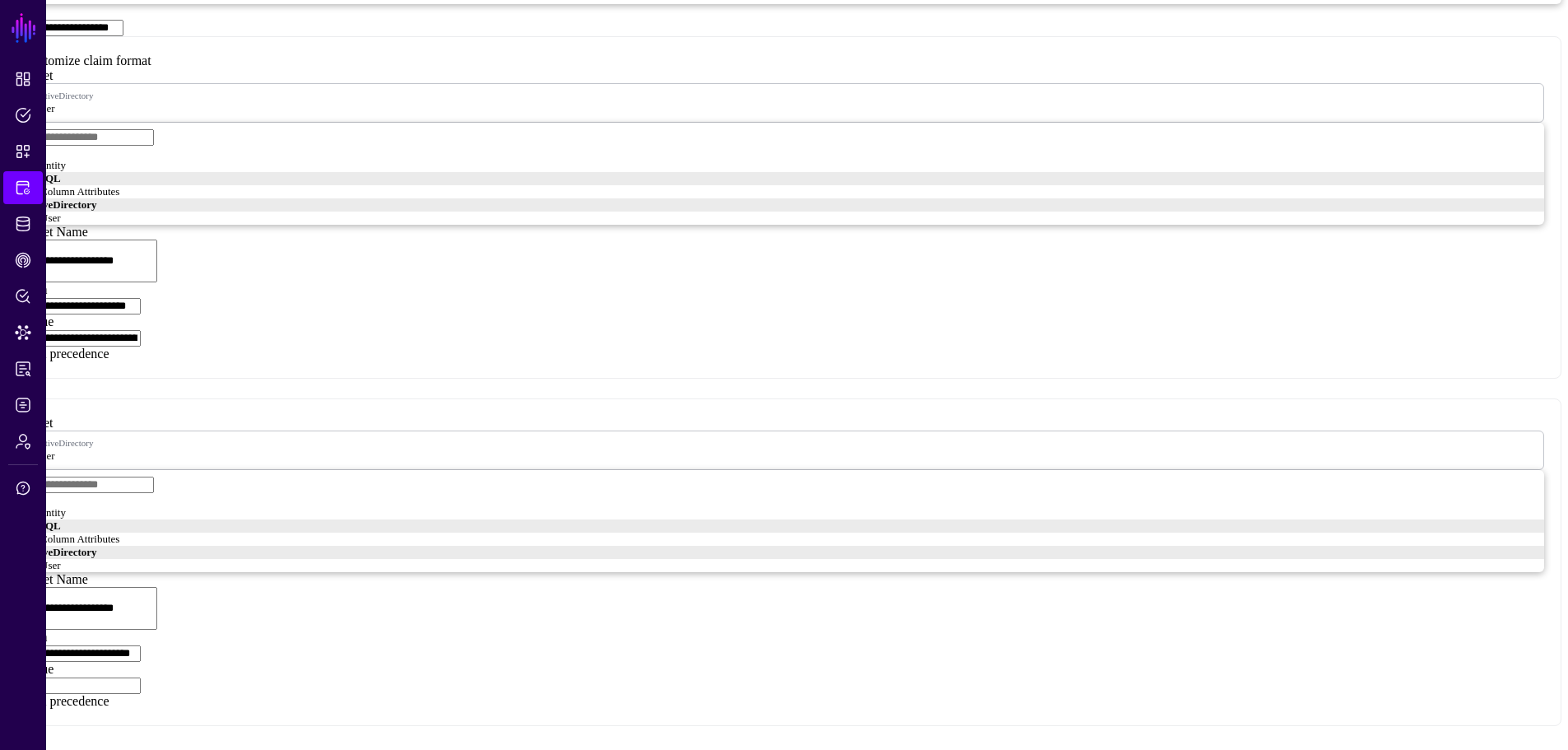 type on "**********" 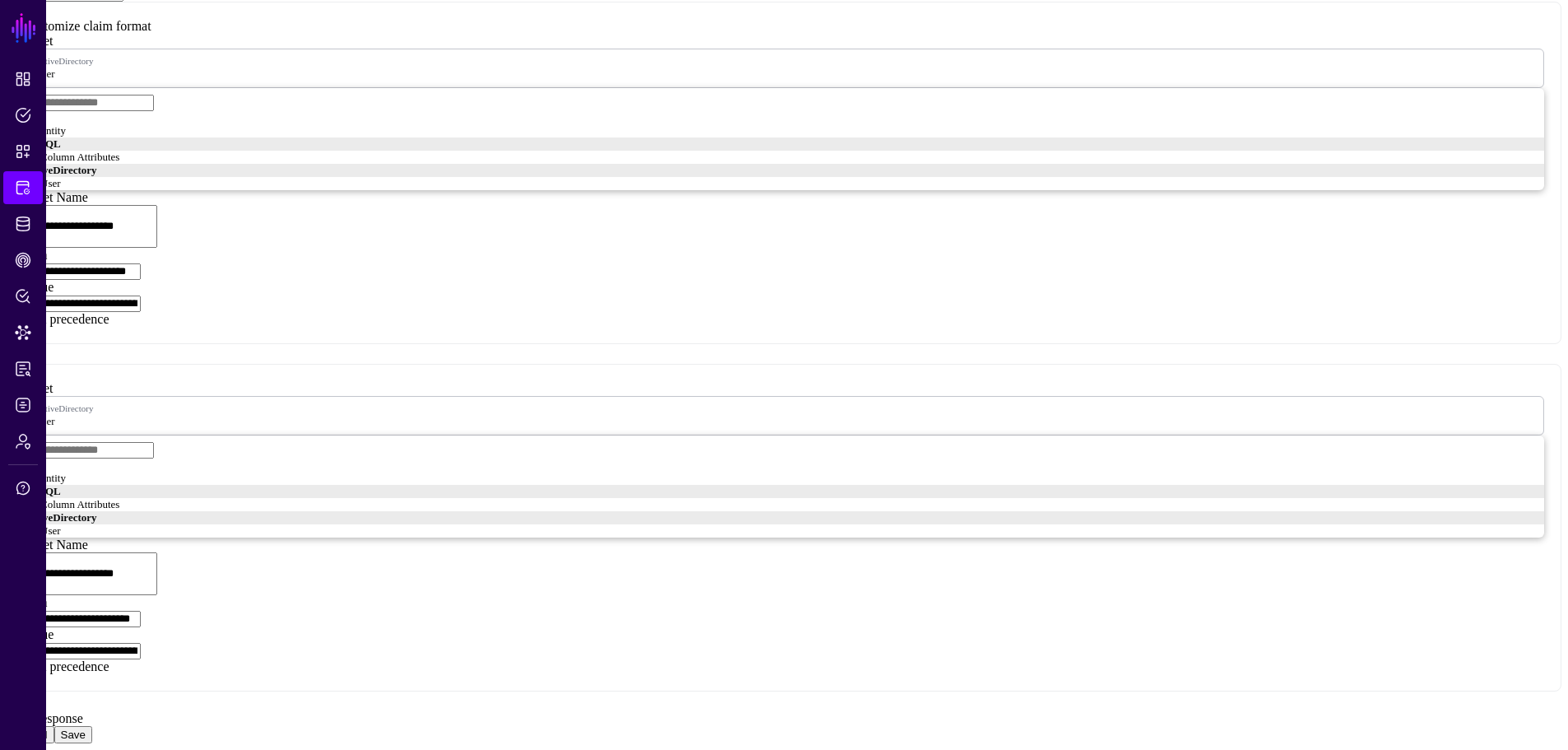 scroll, scrollTop: 1340, scrollLeft: 0, axis: vertical 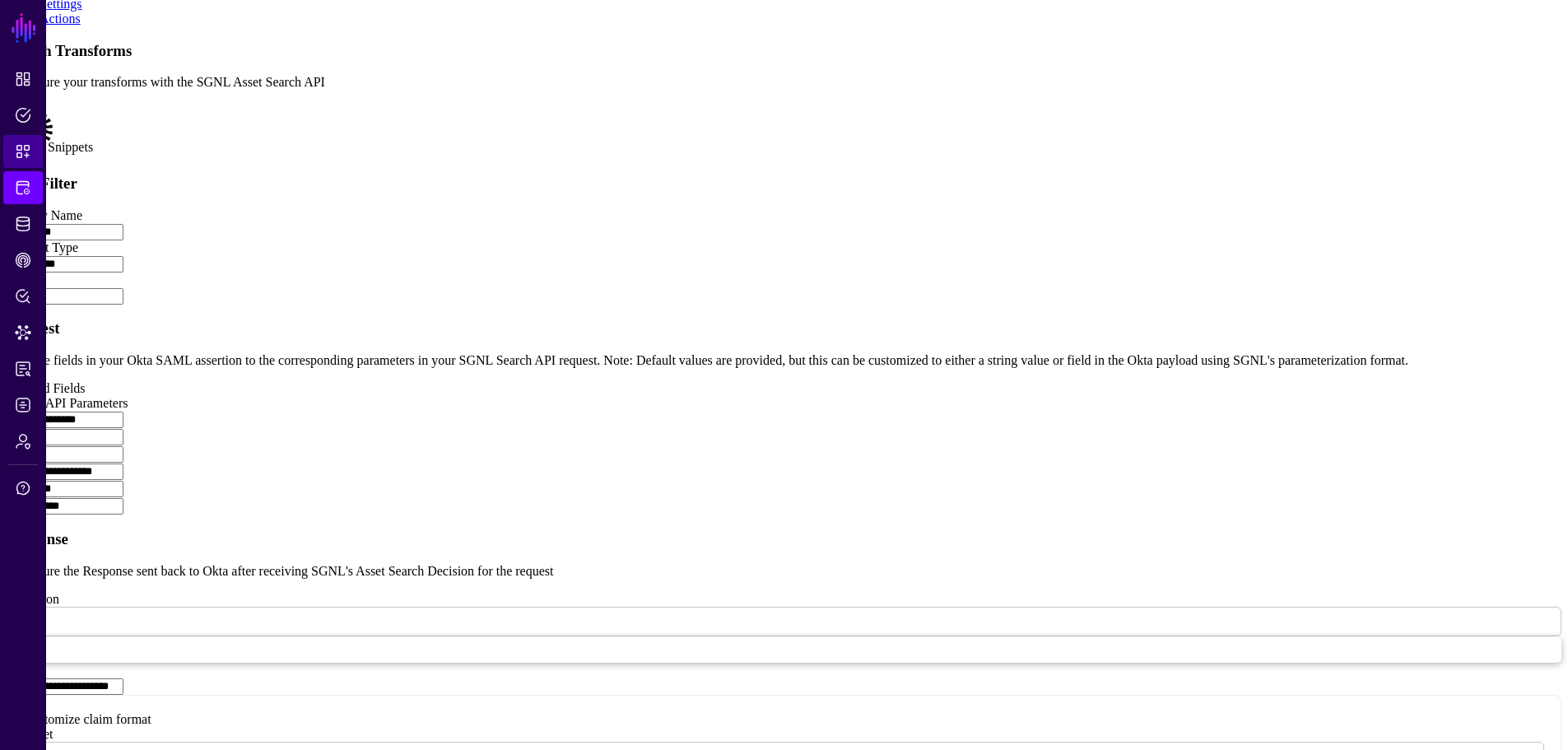 click on "Snippets" 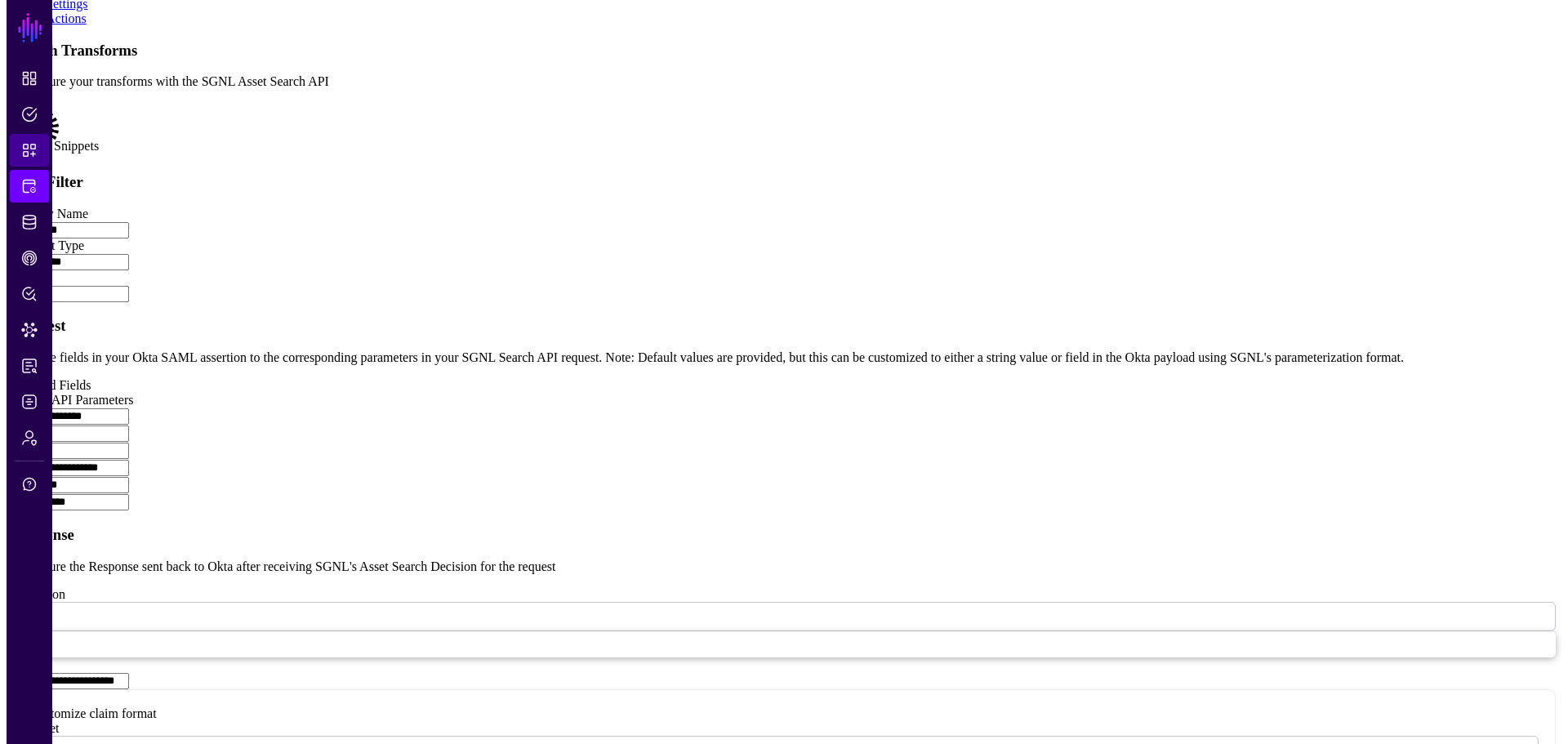 scroll, scrollTop: 0, scrollLeft: 0, axis: both 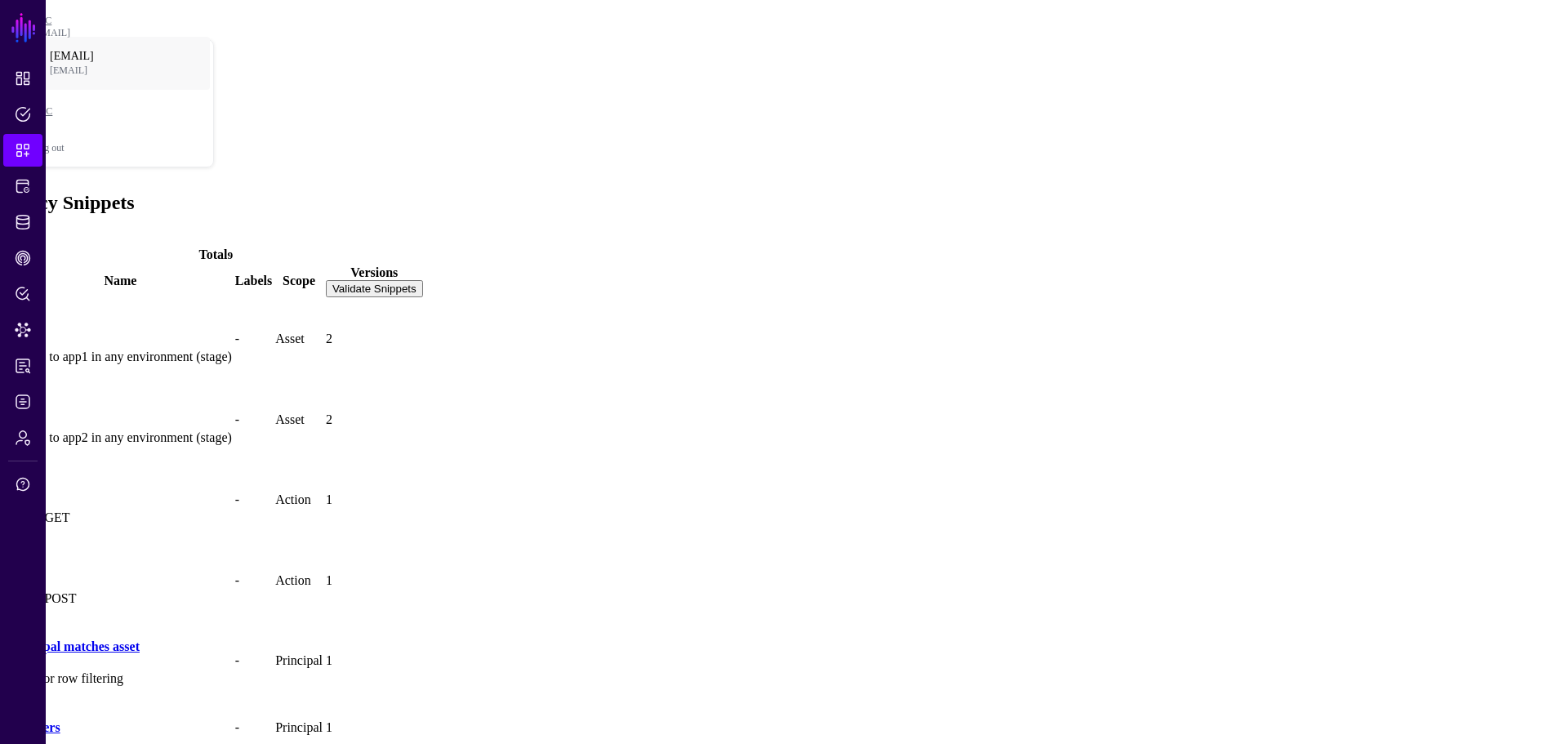 click 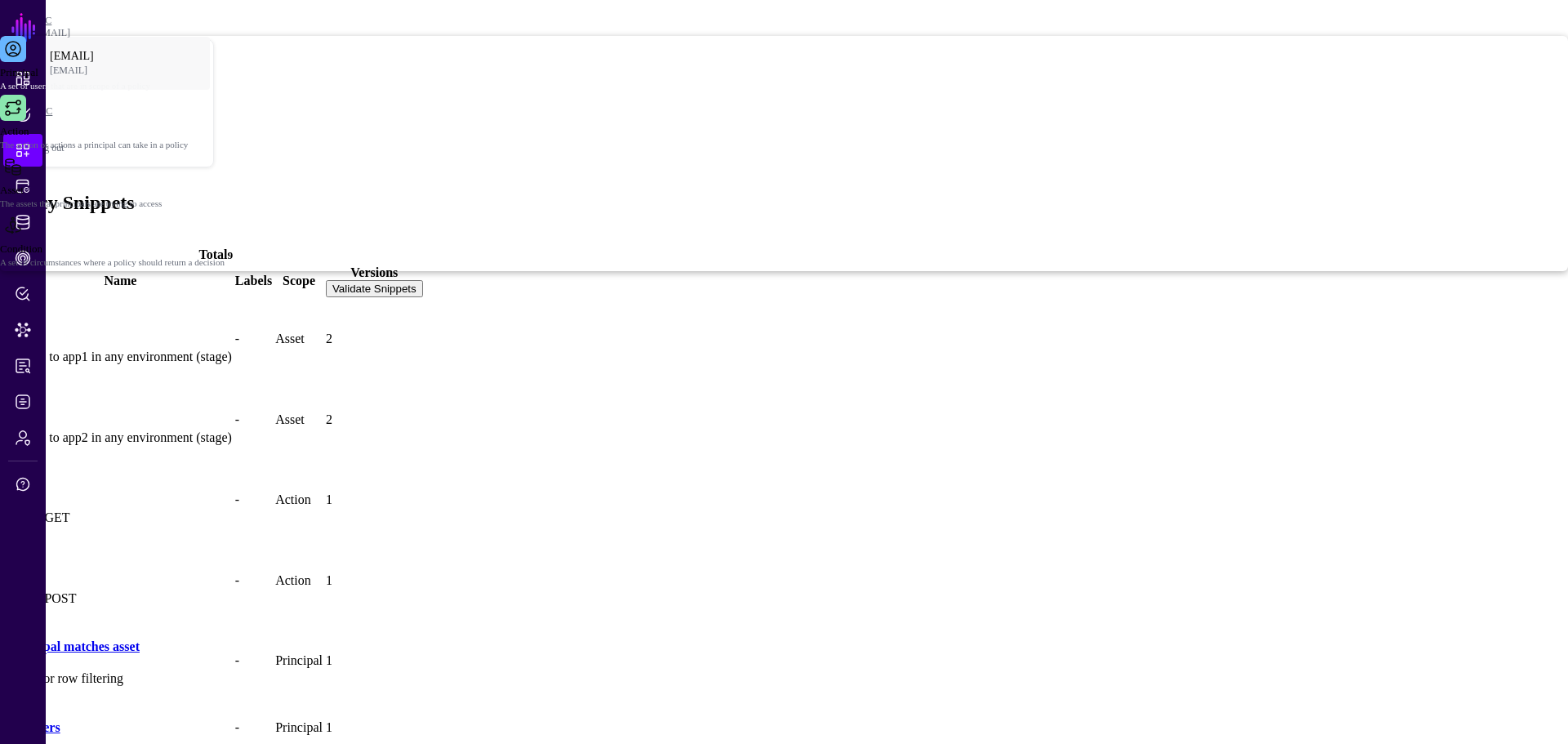 click on "Action   The action or actions a principal can take in a policy" 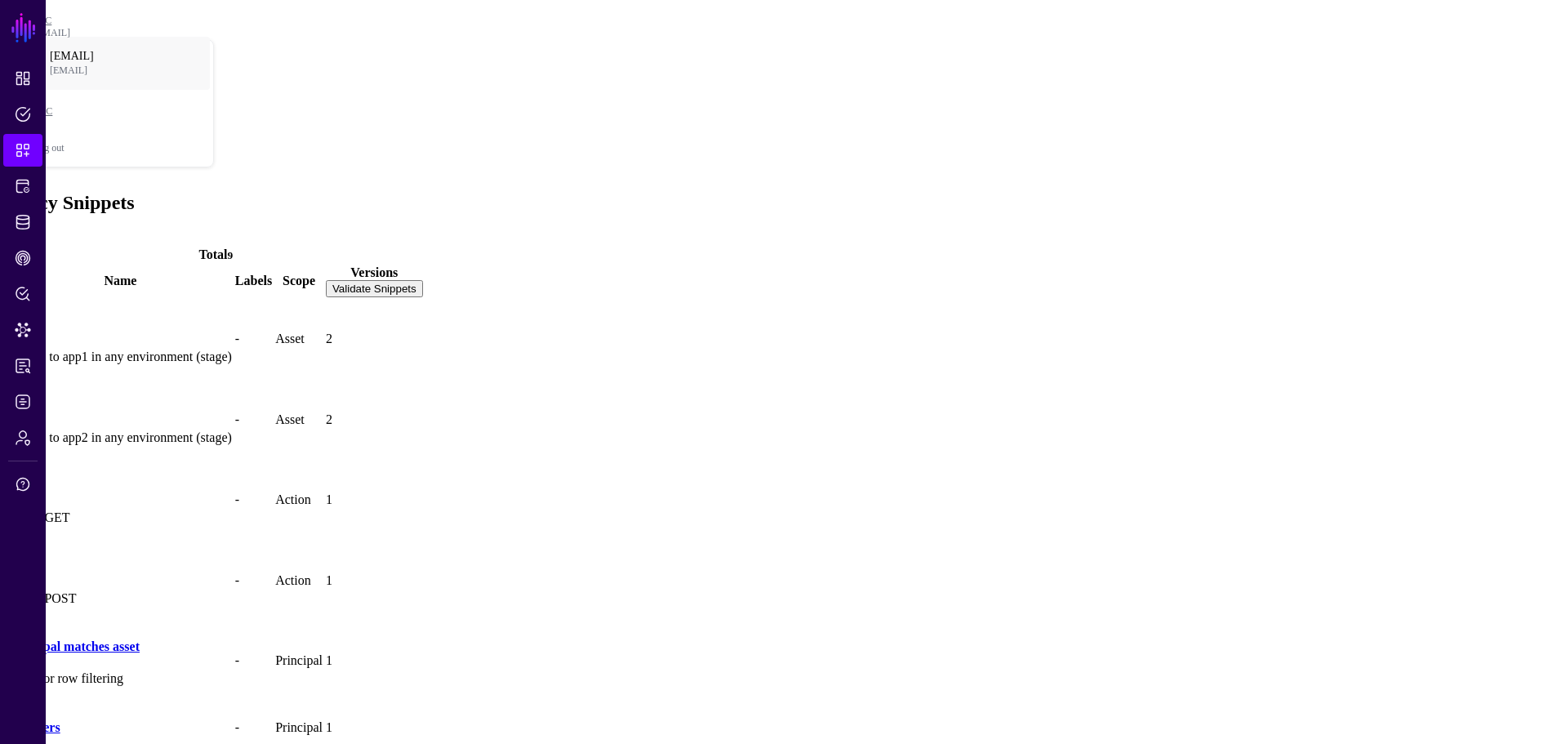 click on "Display Name" at bounding box center [65, 1132] 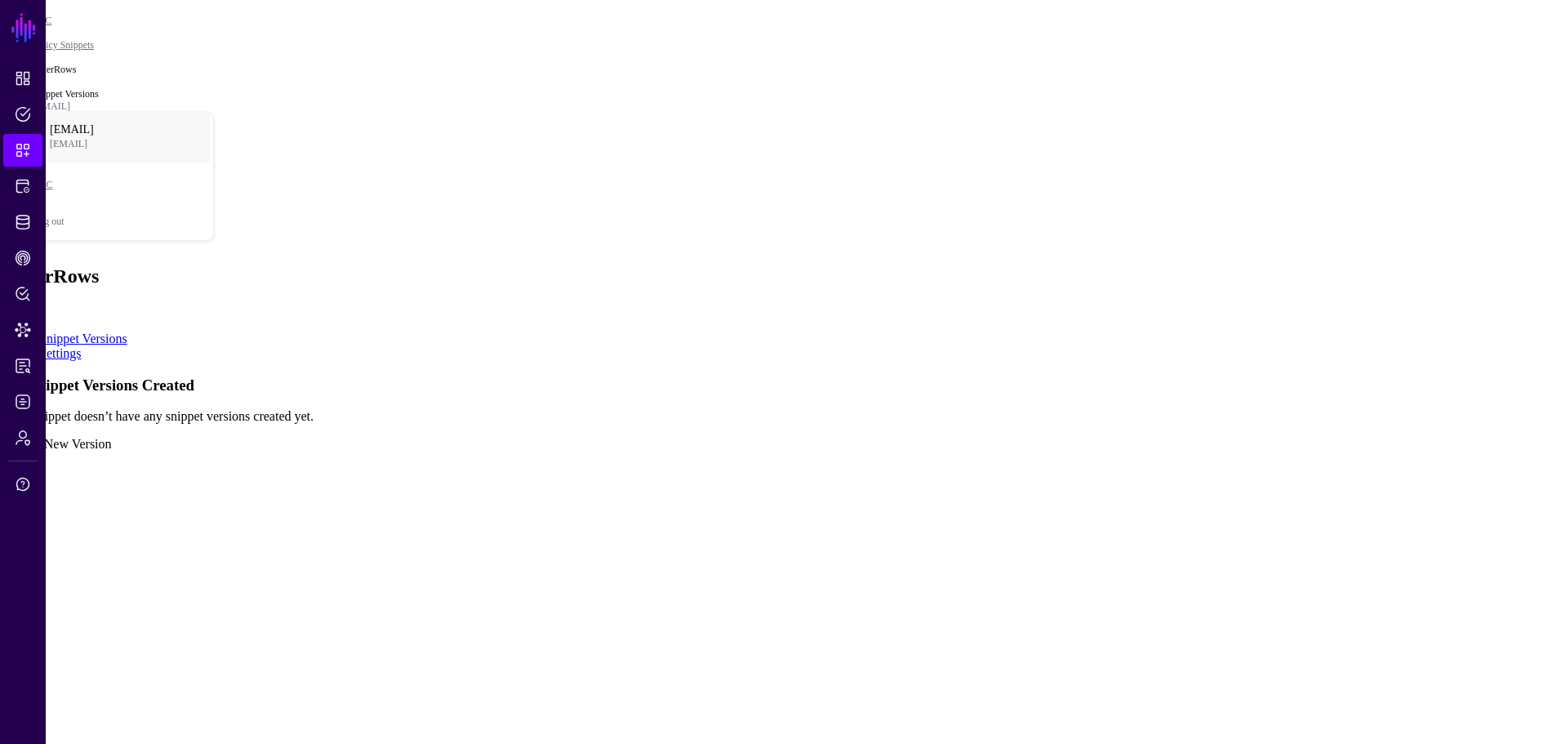 click on "Create New Version" 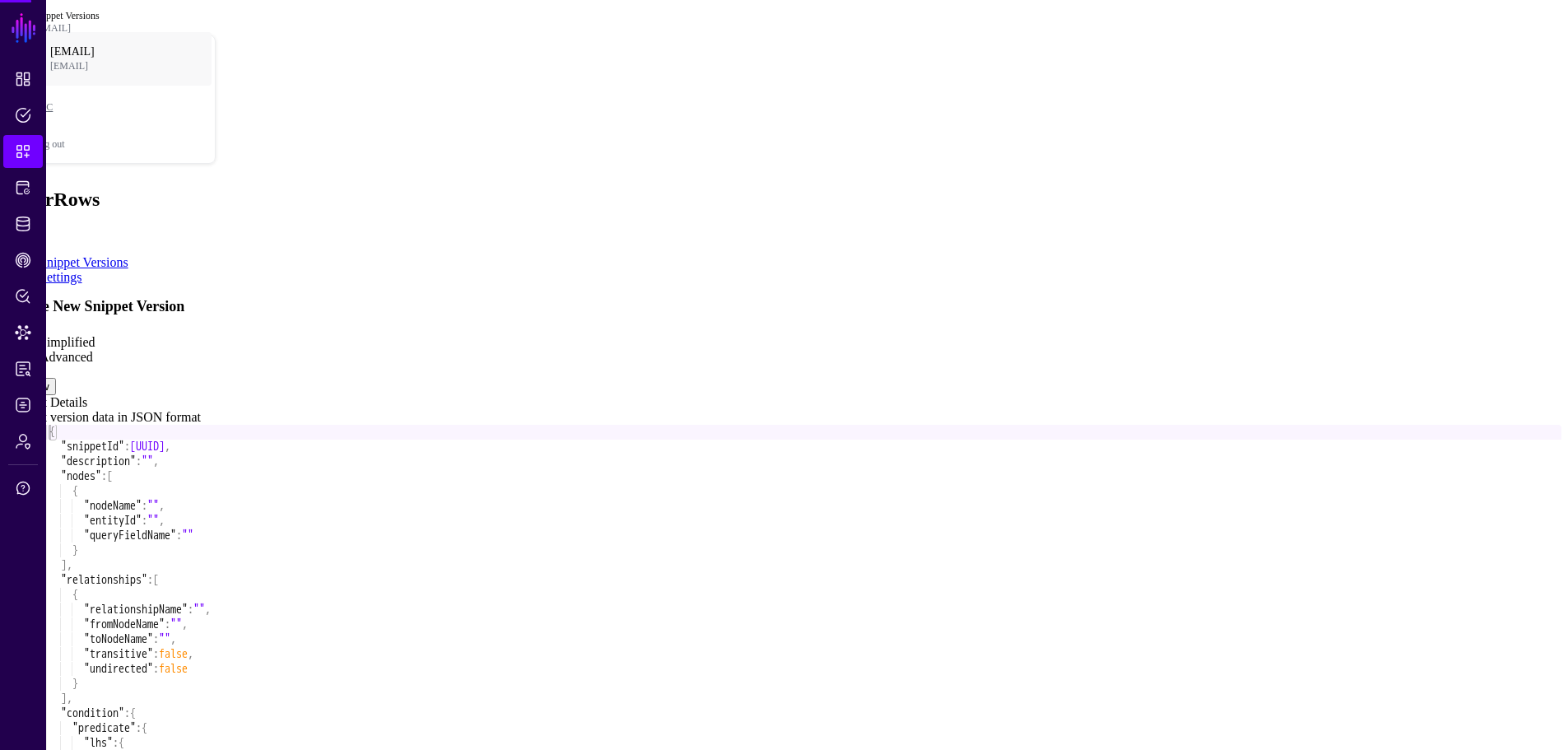 scroll, scrollTop: 142, scrollLeft: 0, axis: vertical 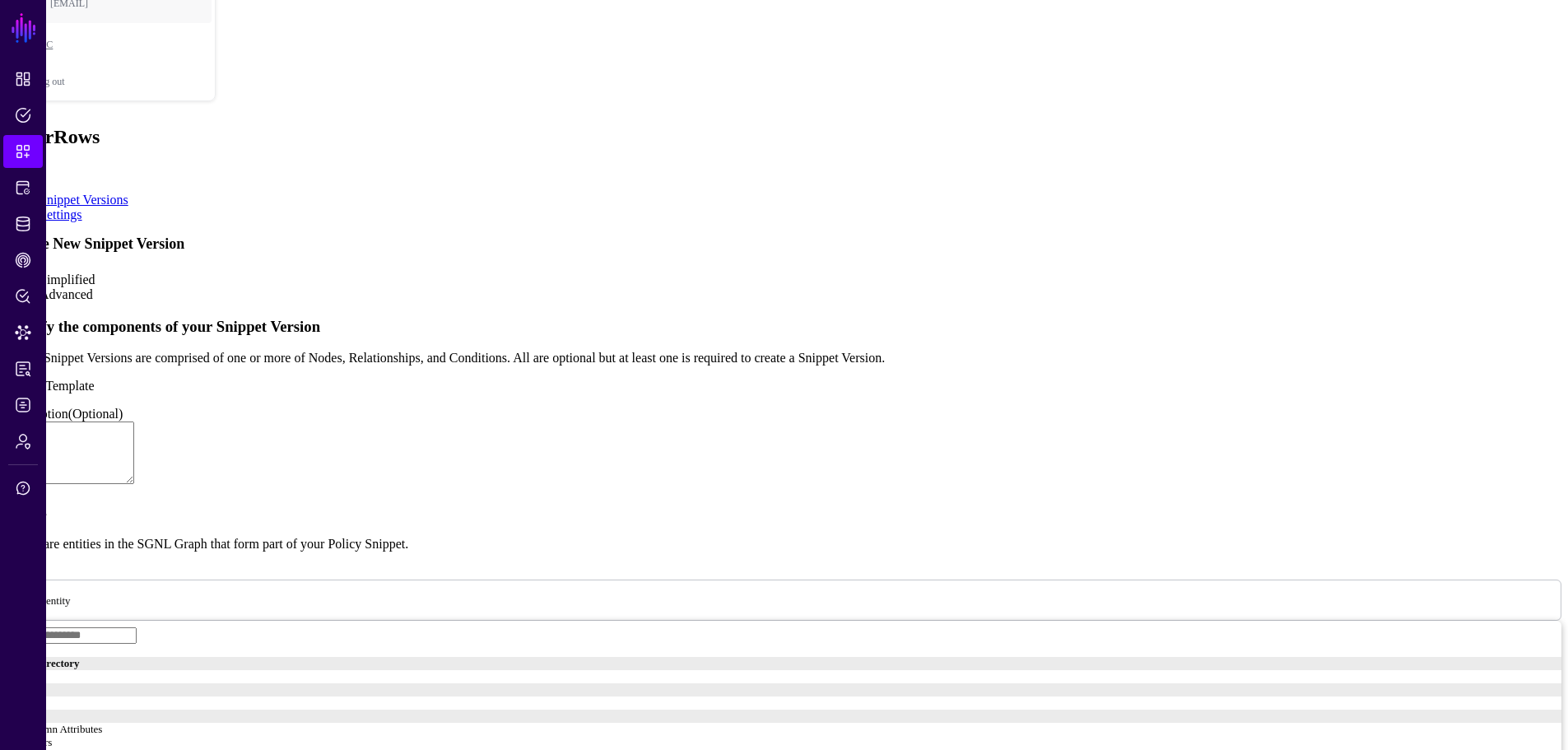 click on "Simplified" at bounding box center [67, 279] 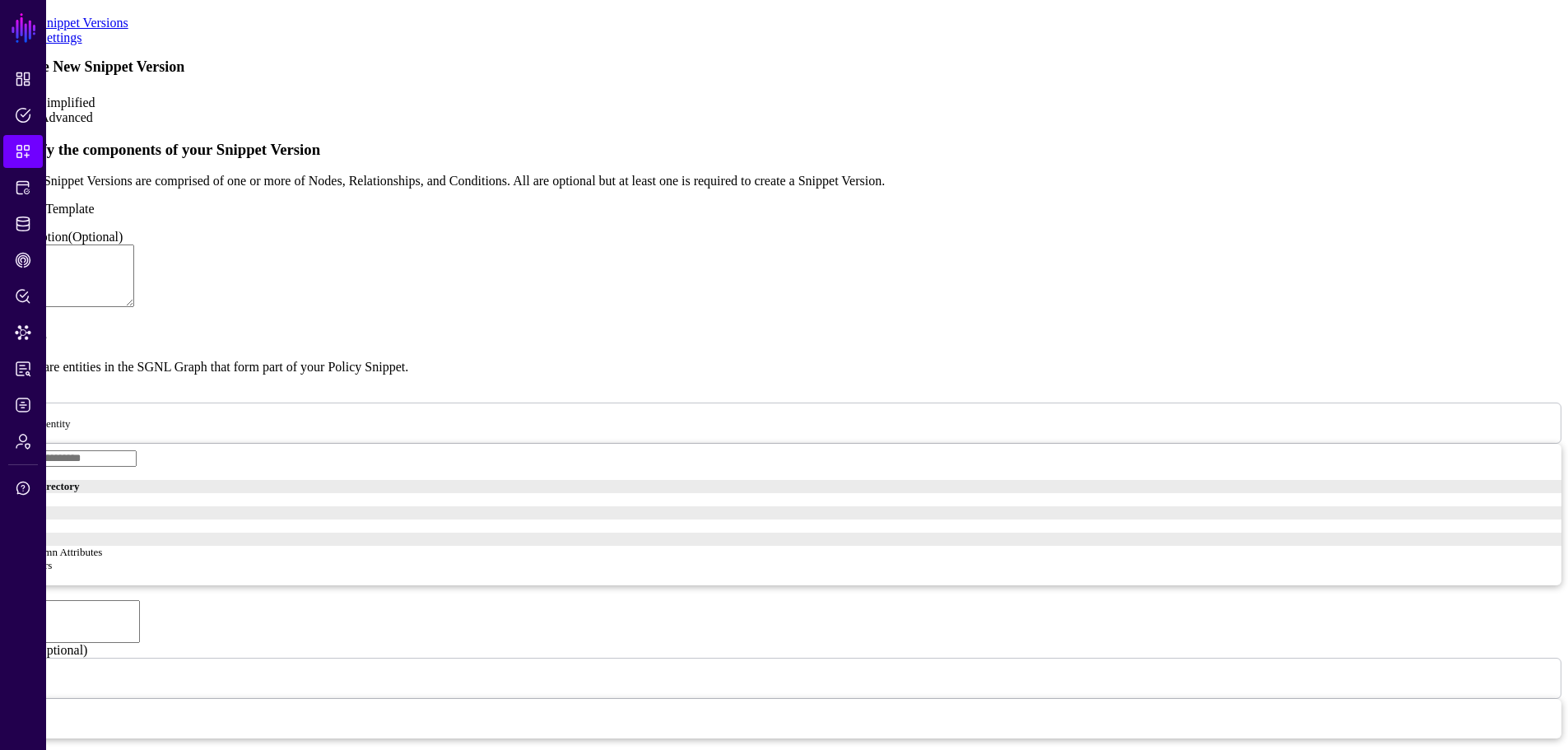 scroll, scrollTop: 389, scrollLeft: 0, axis: vertical 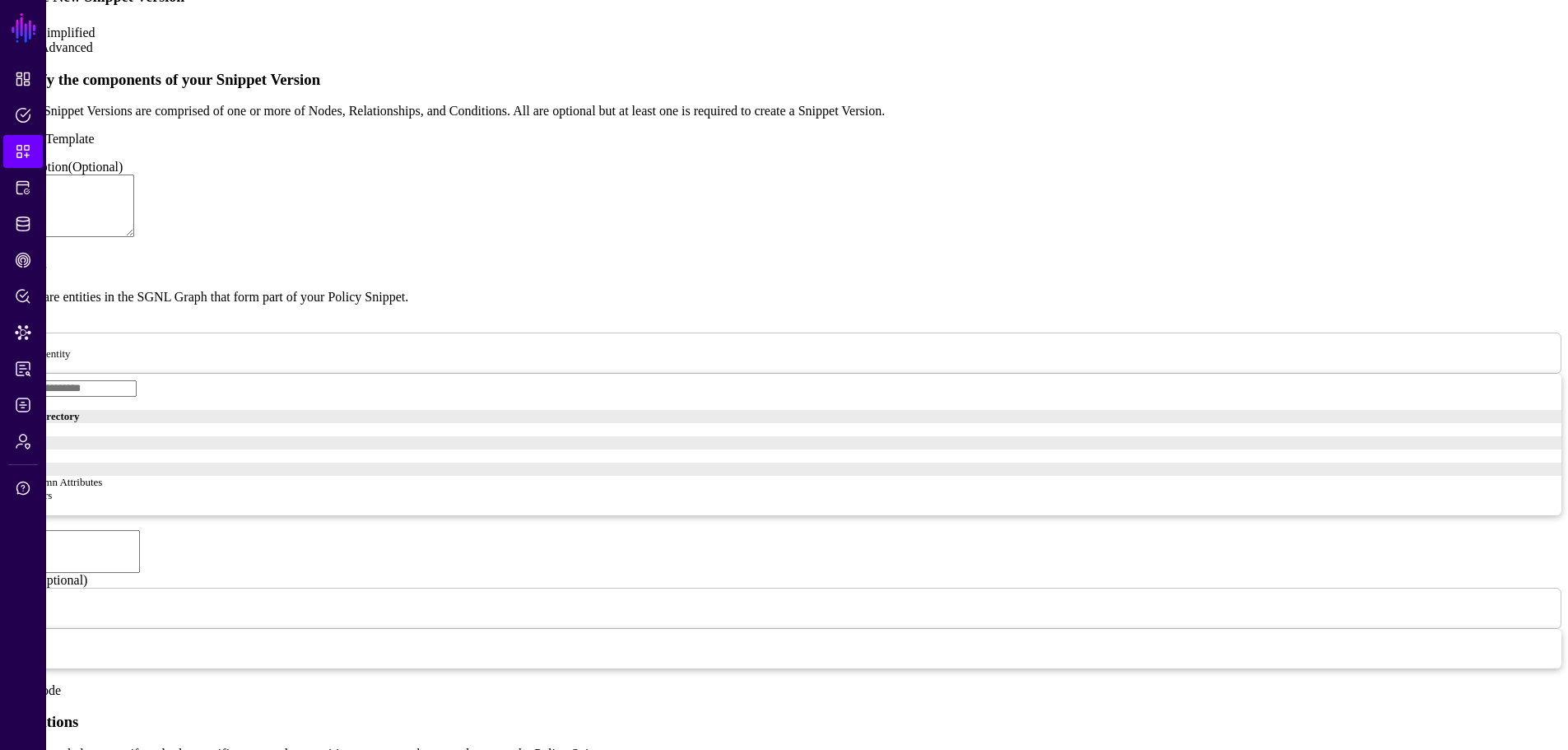 click at bounding box center [10, 675] 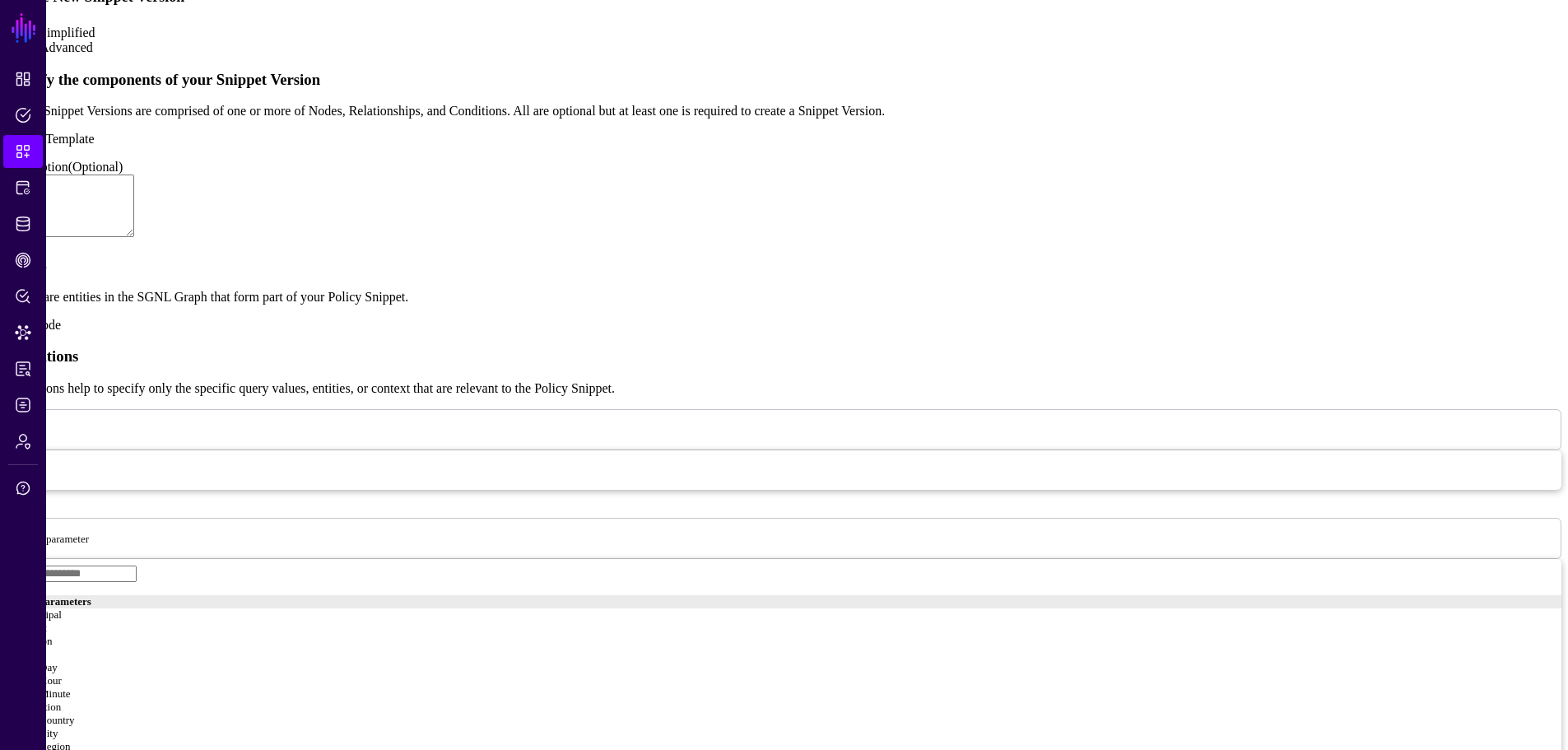 click at bounding box center (99, 538) 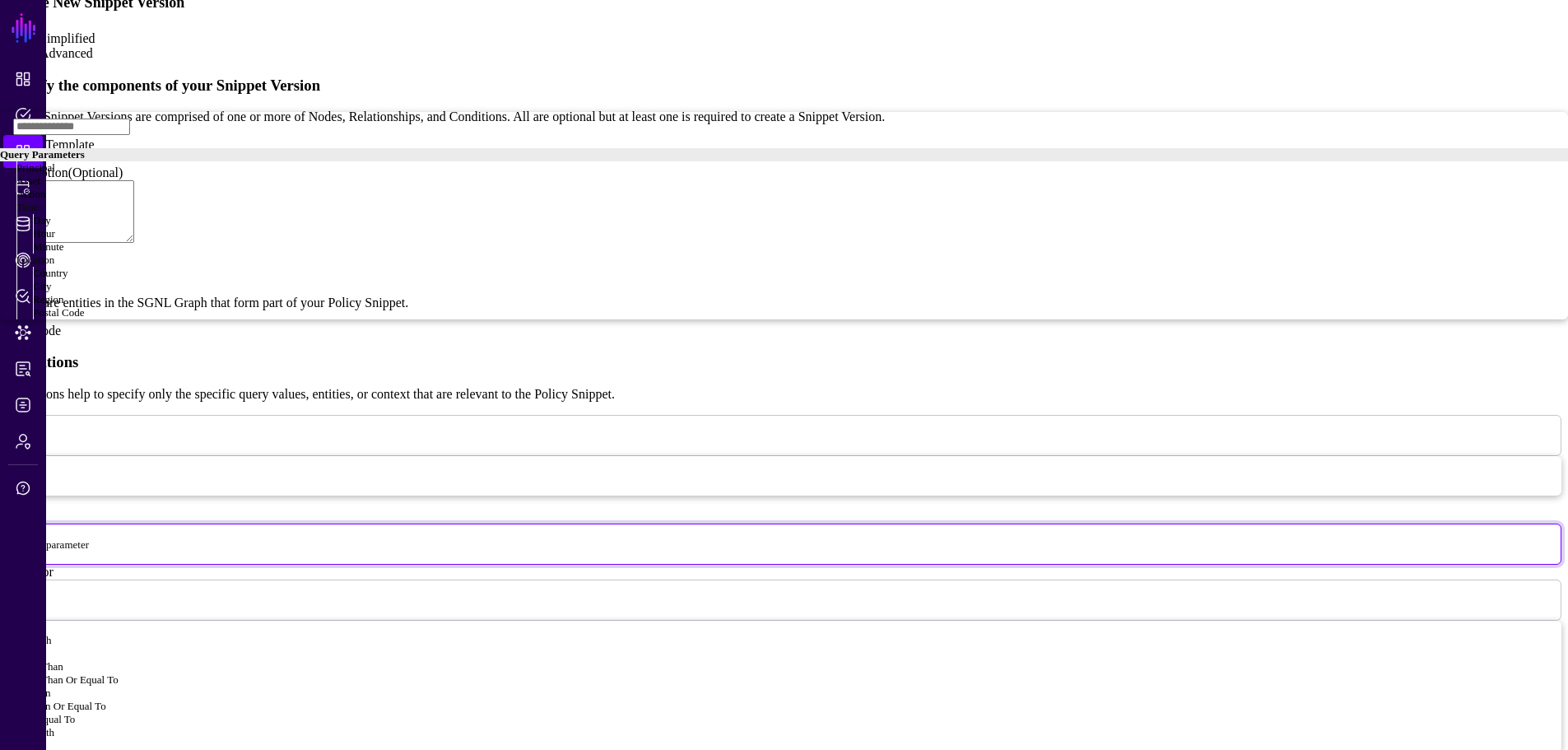 scroll, scrollTop: 454, scrollLeft: 0, axis: vertical 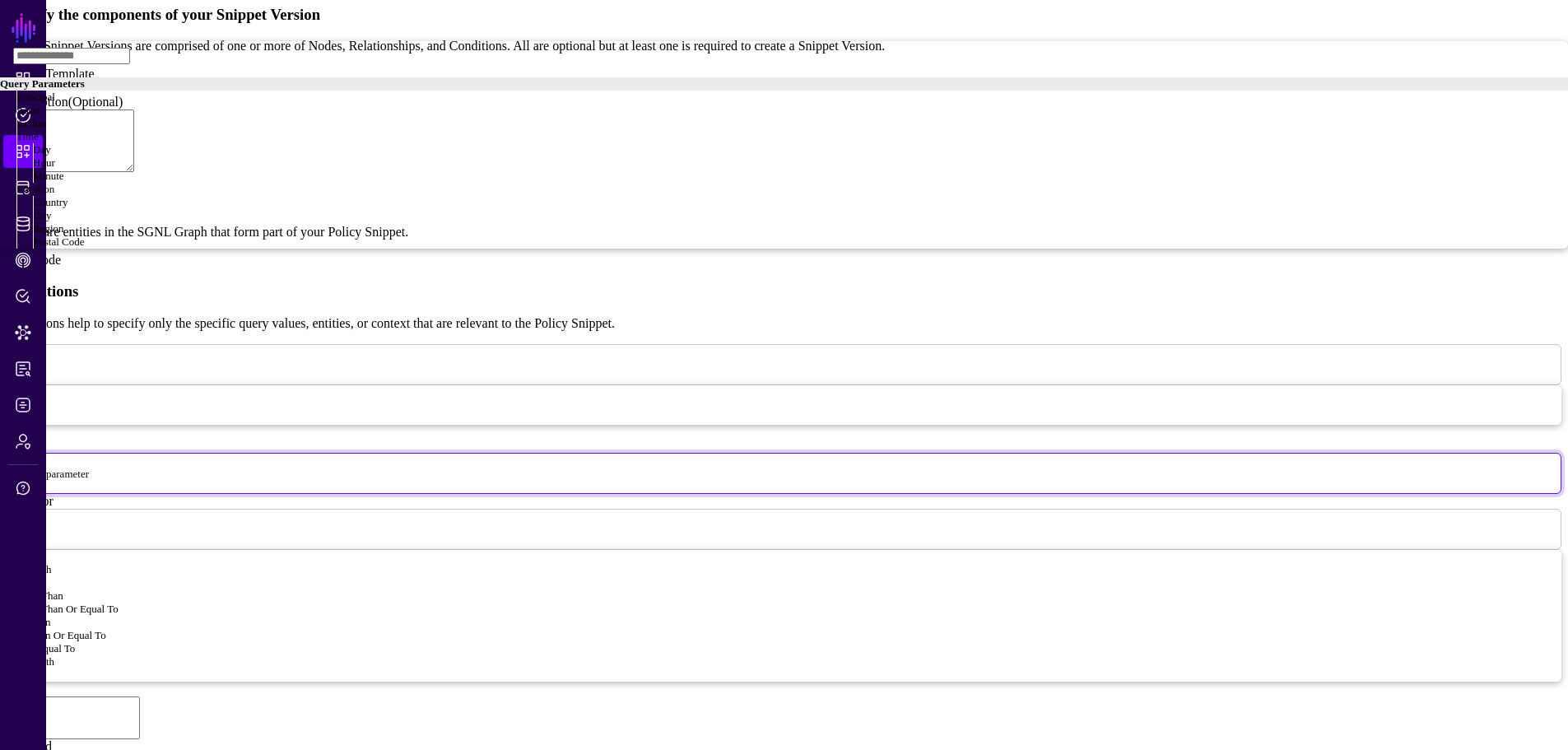 click on "Conditions" at bounding box center (784, 291) 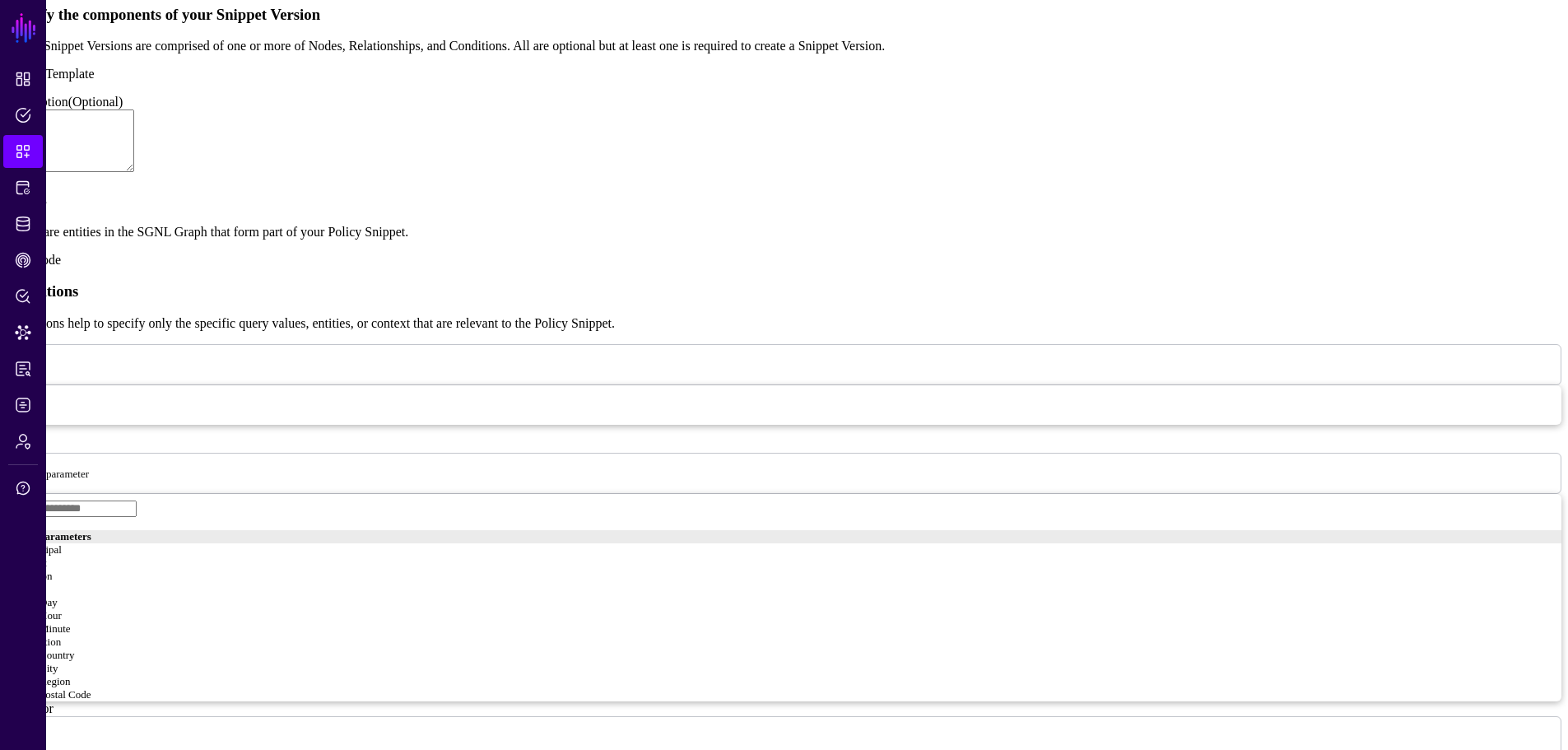 click at bounding box center [27, 736] 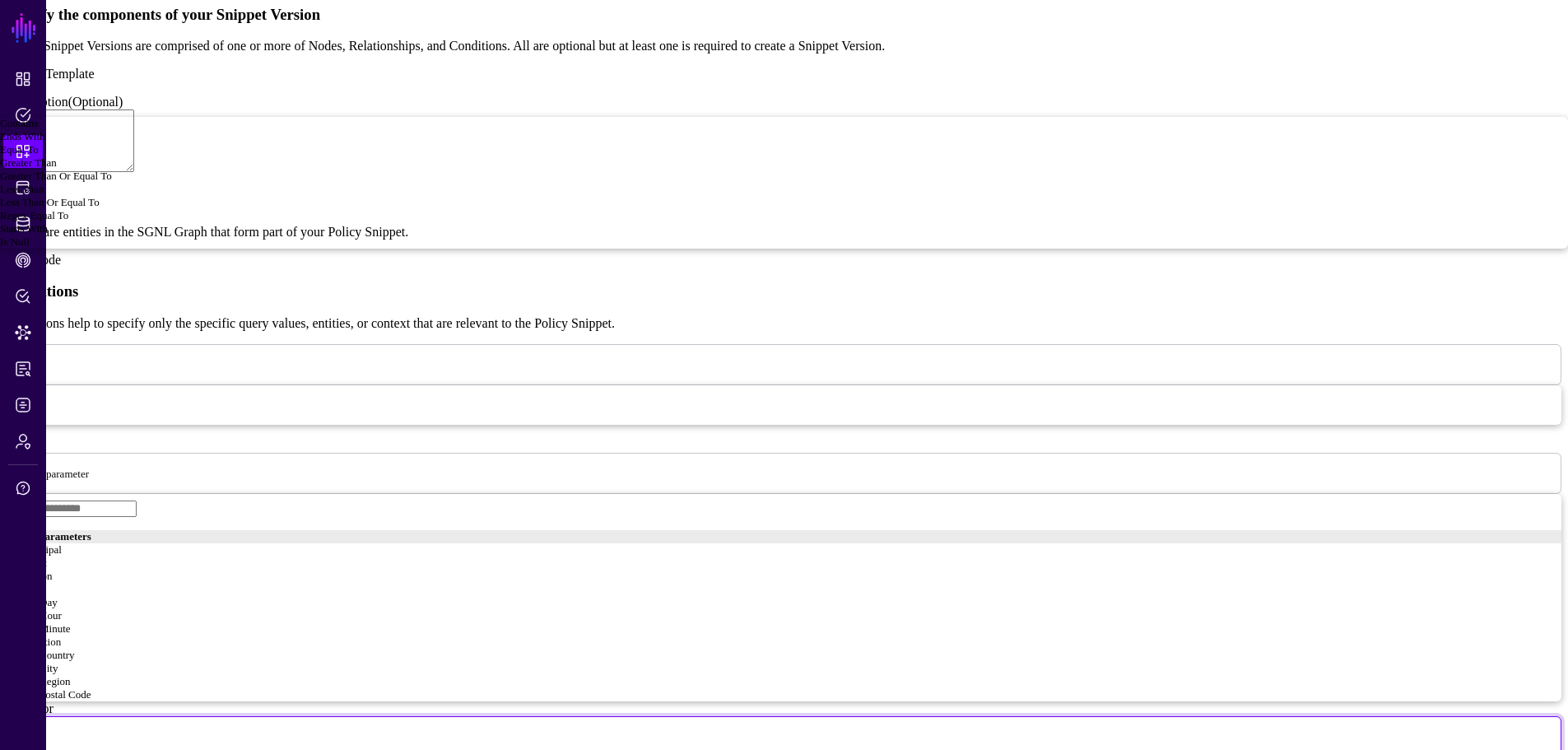 click on "Equal To" at bounding box center [19, 149] 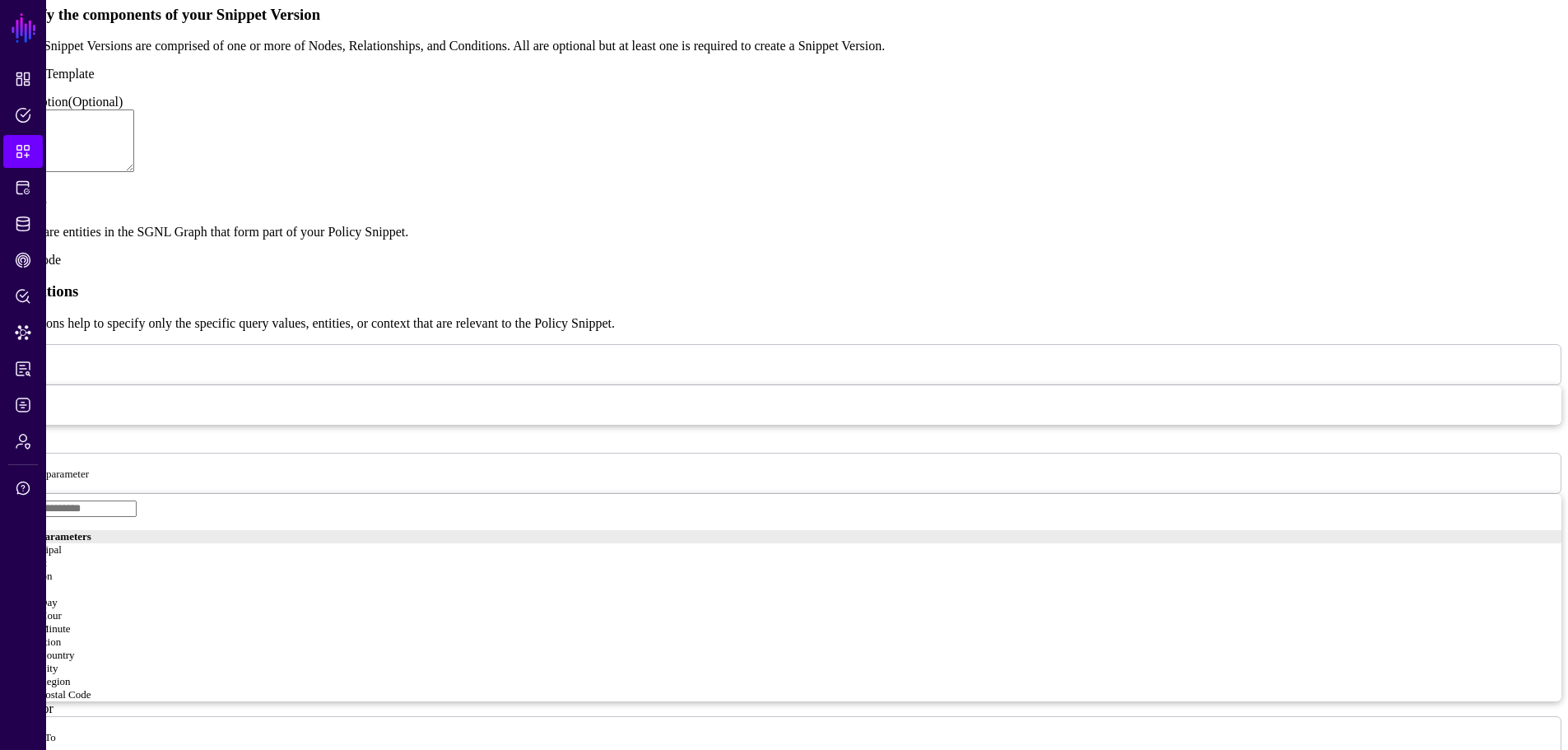 click at bounding box center (99, 473) 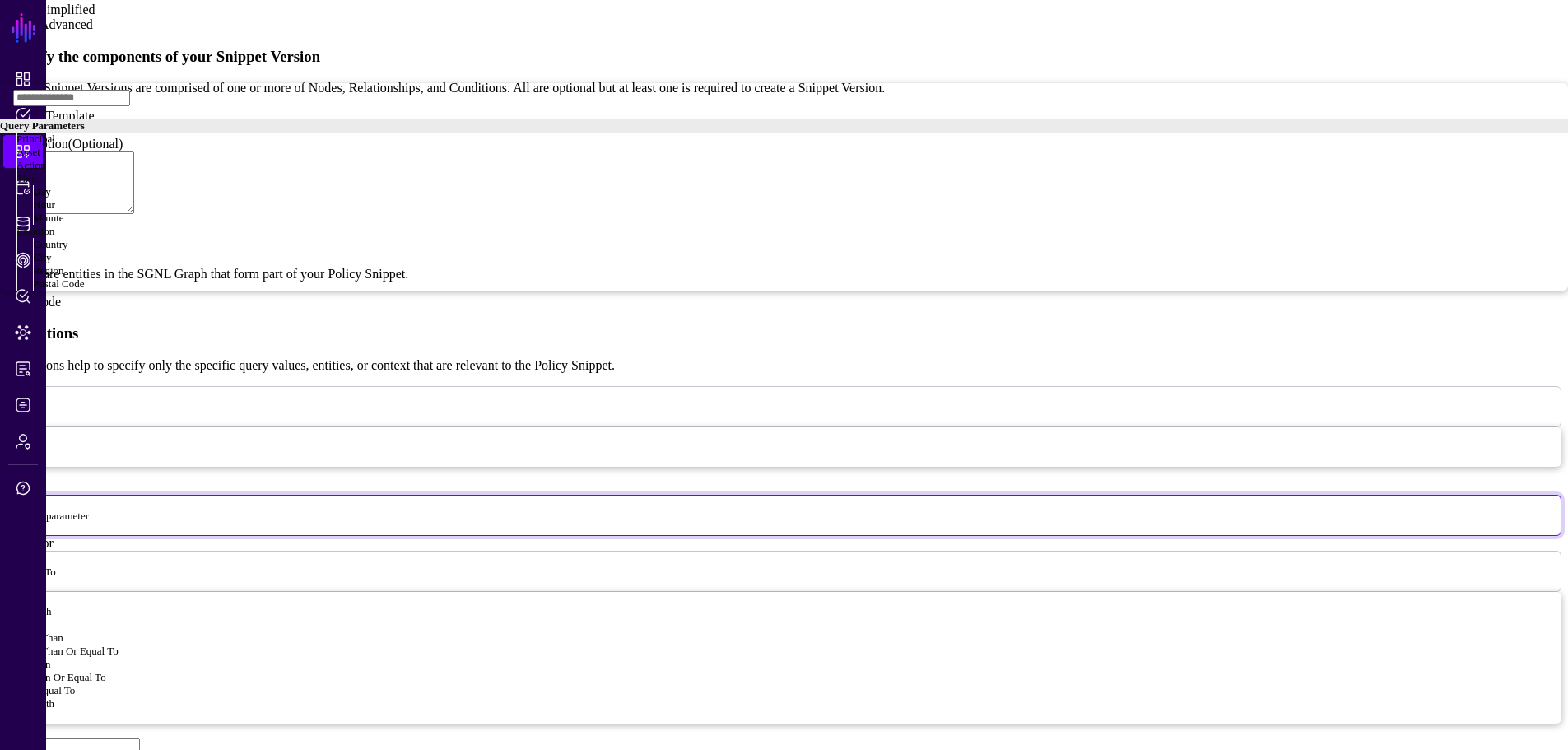 scroll, scrollTop: 165, scrollLeft: 0, axis: vertical 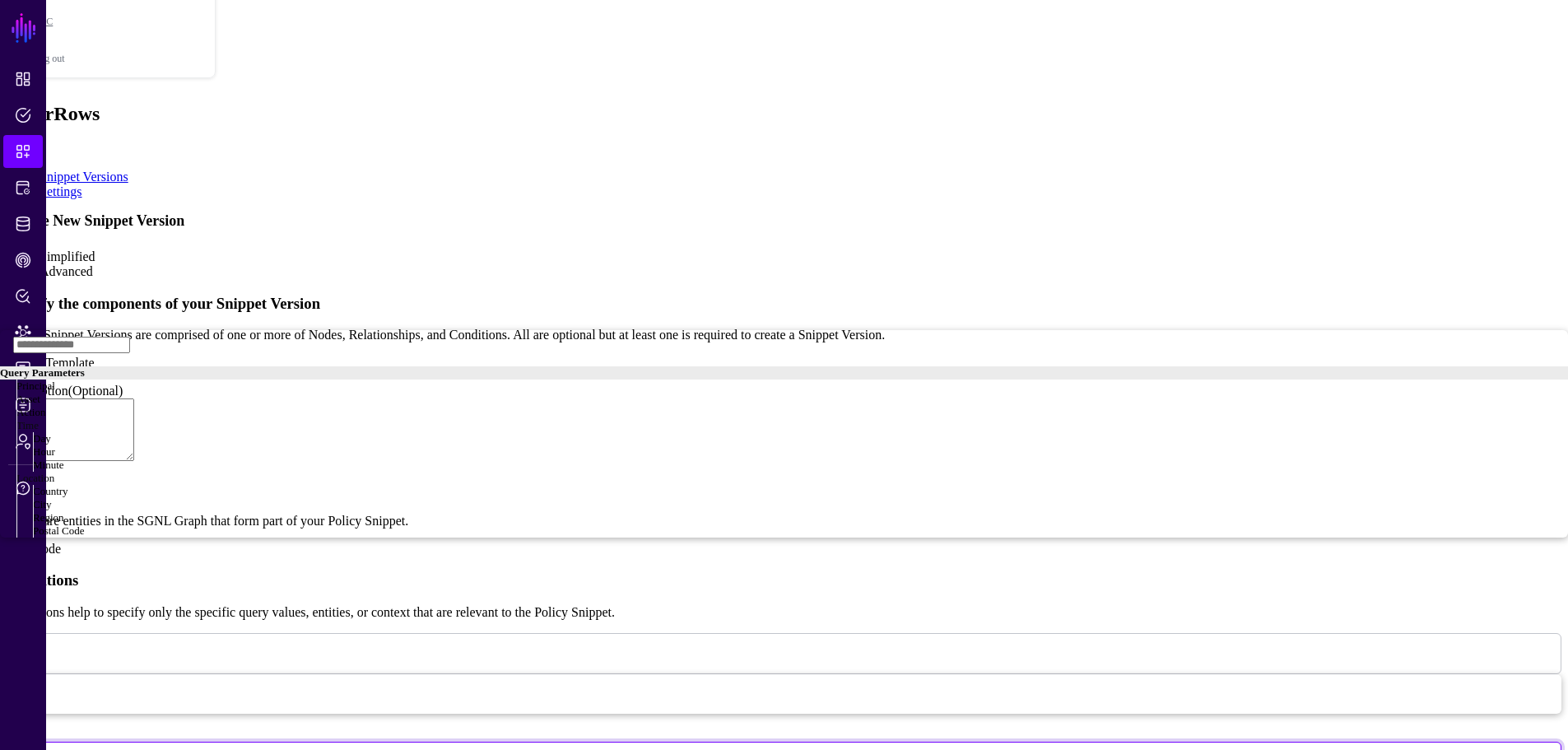 click on "Advanced" at bounding box center [66, 271] 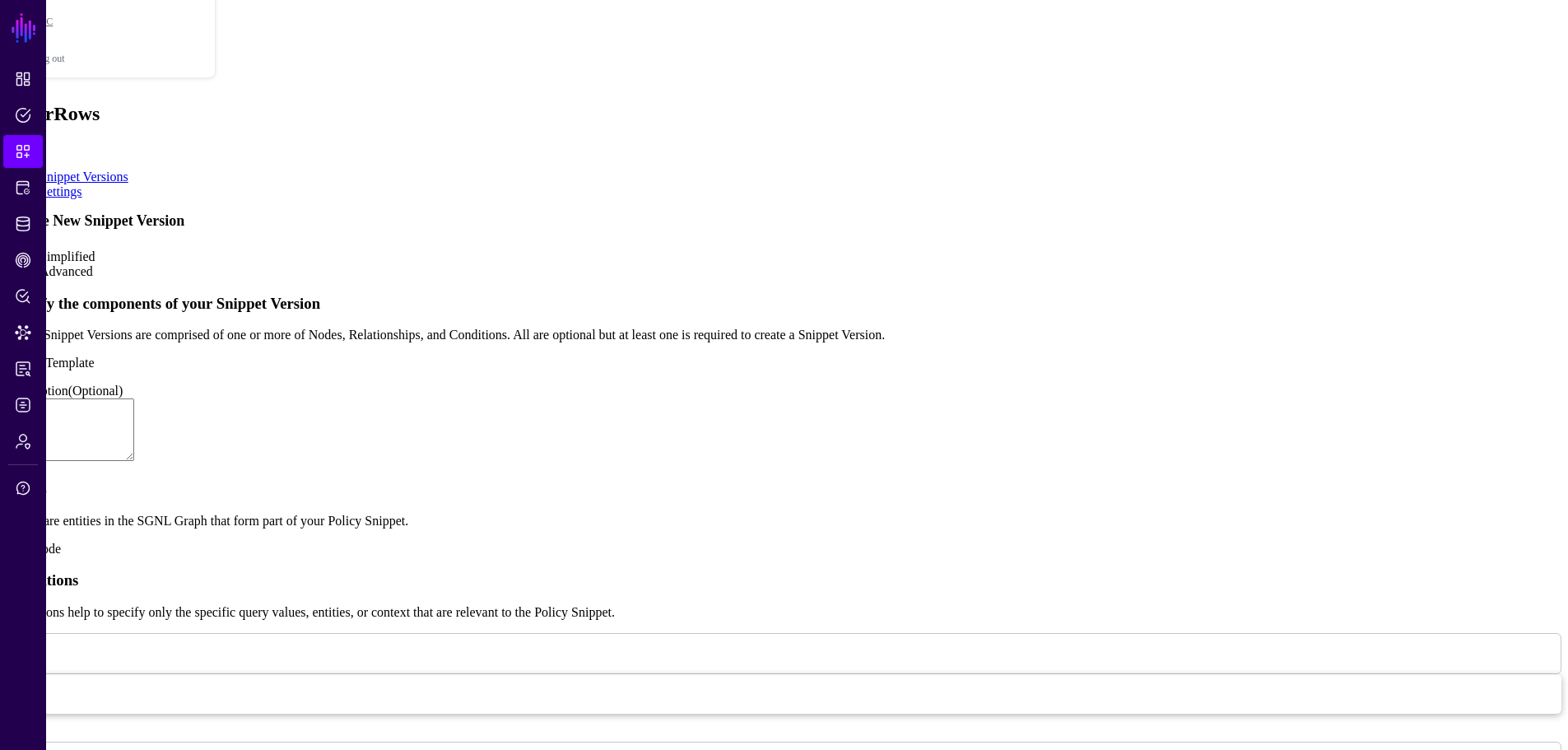 click on "{    "snippetId" :  "beb48505-80d1-46c5-8a5f-4388bb8551e0" ,    "description" :  "" }" at bounding box center [801, 1984] 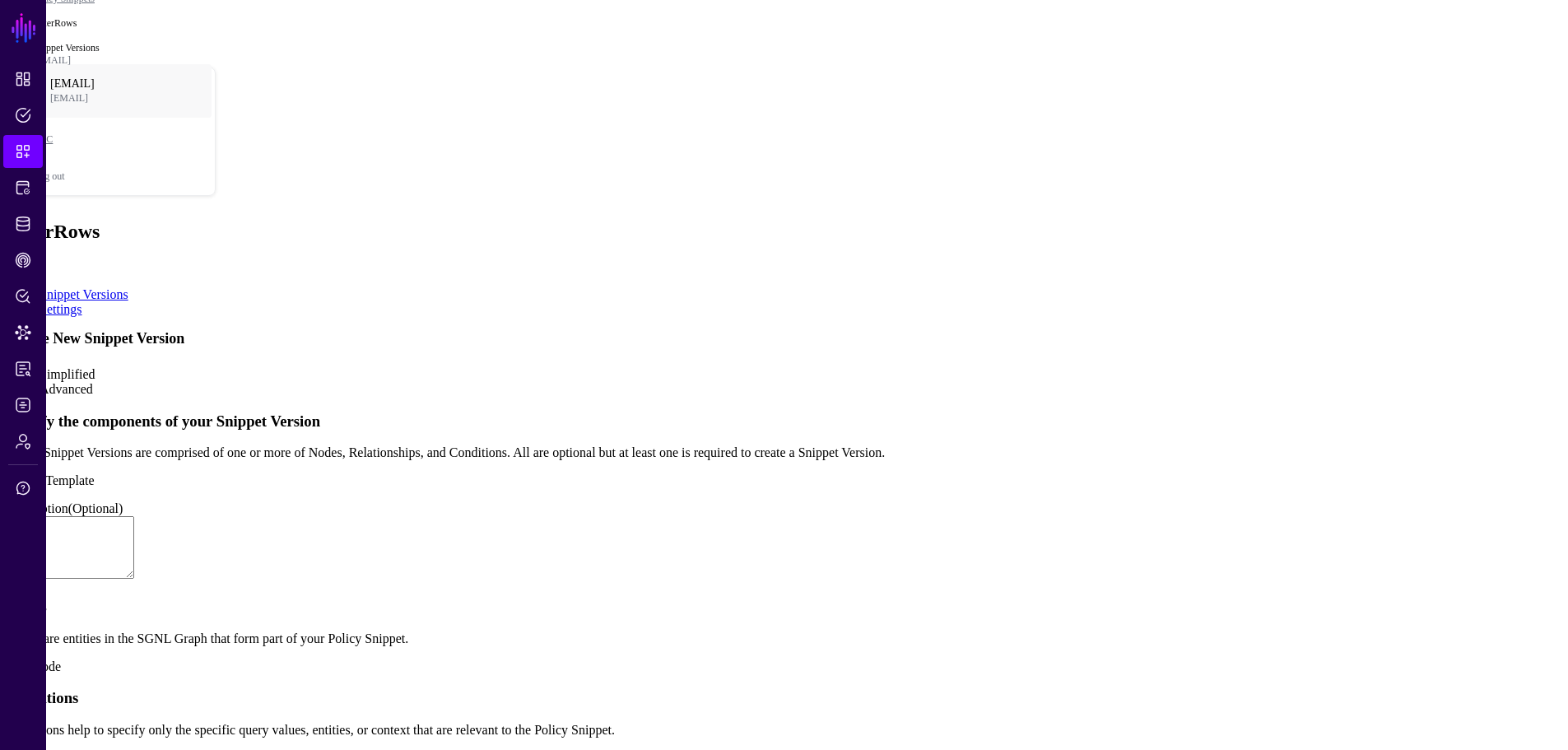 scroll, scrollTop: 42, scrollLeft: 0, axis: vertical 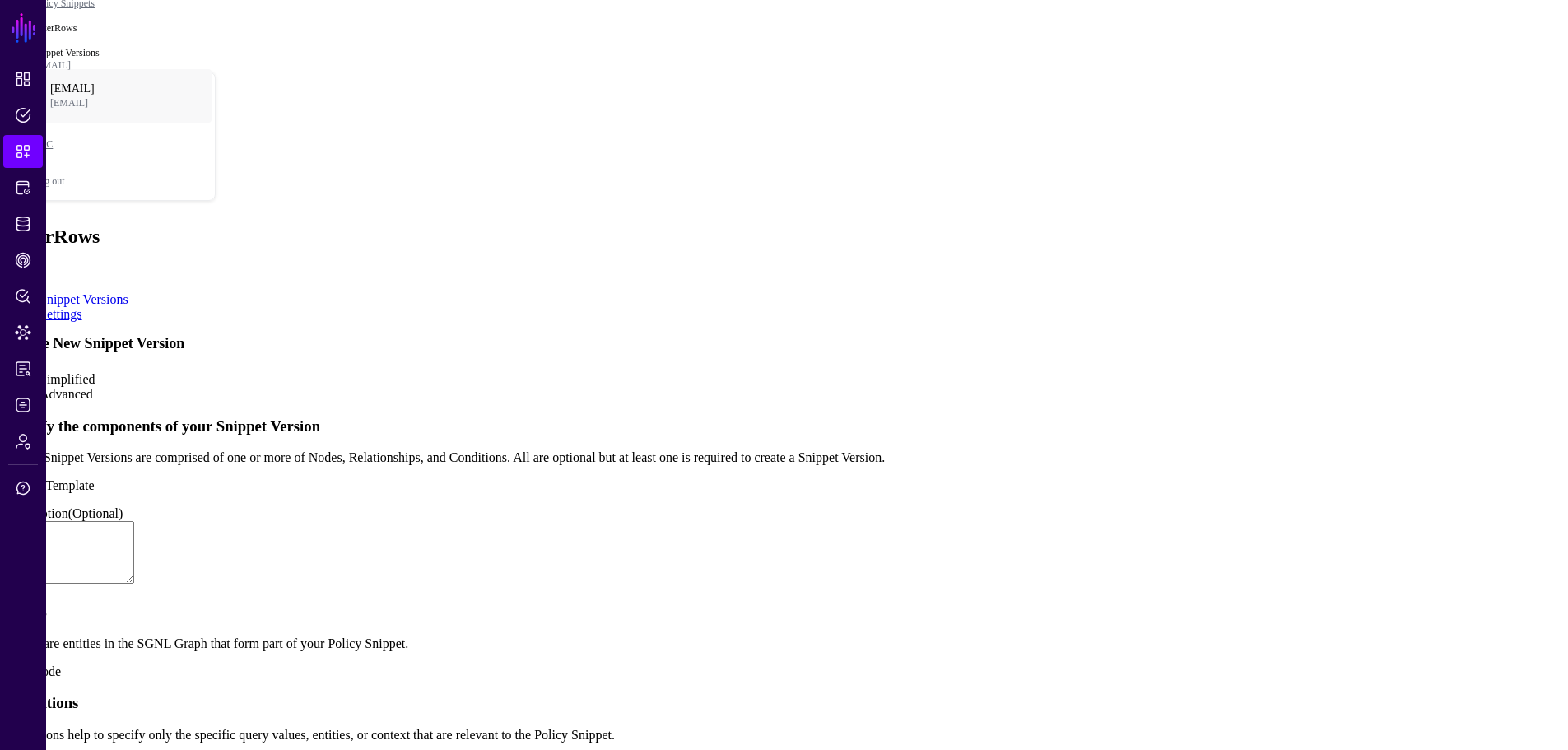 click on "Advanced" at bounding box center (66, 394) 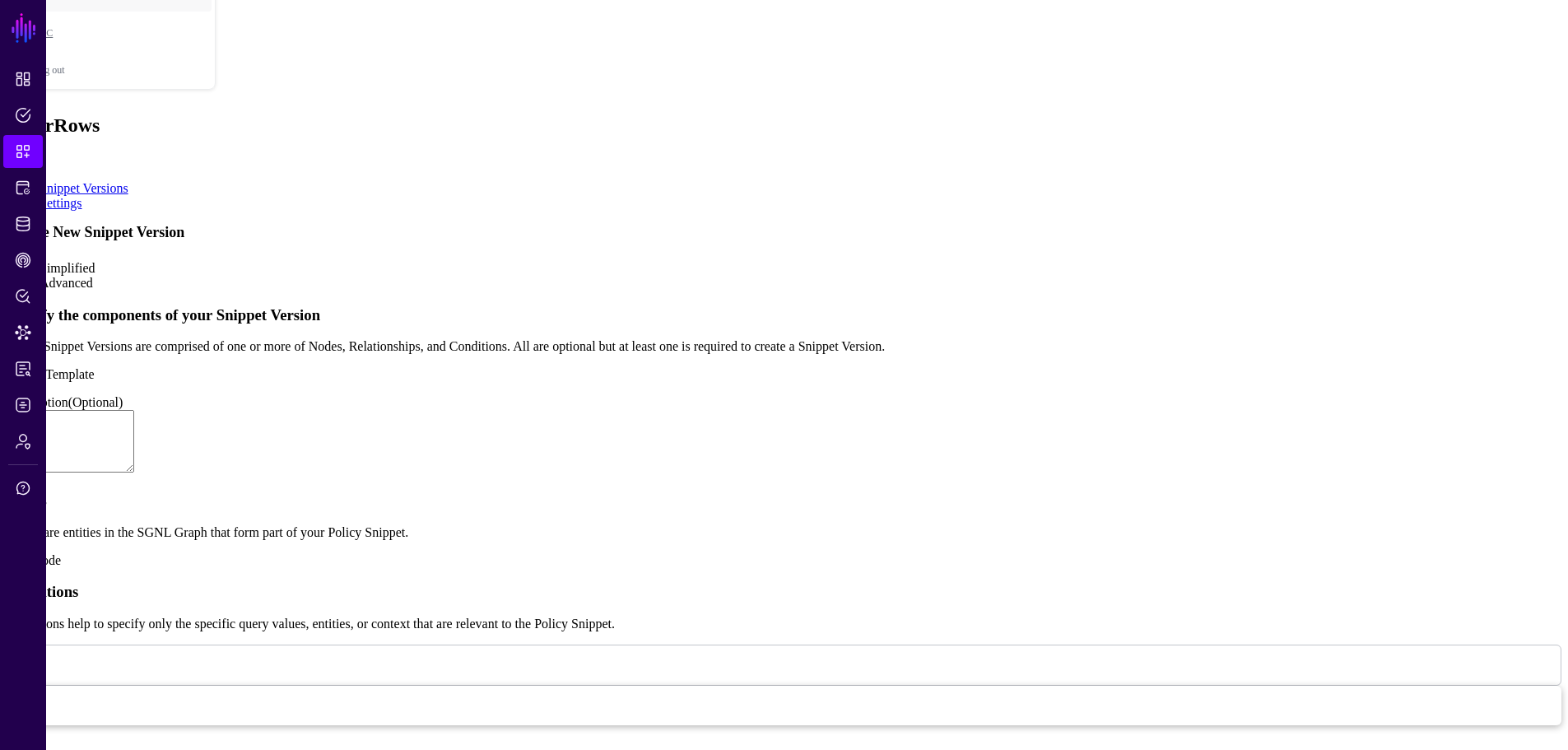 scroll, scrollTop: 318, scrollLeft: 0, axis: vertical 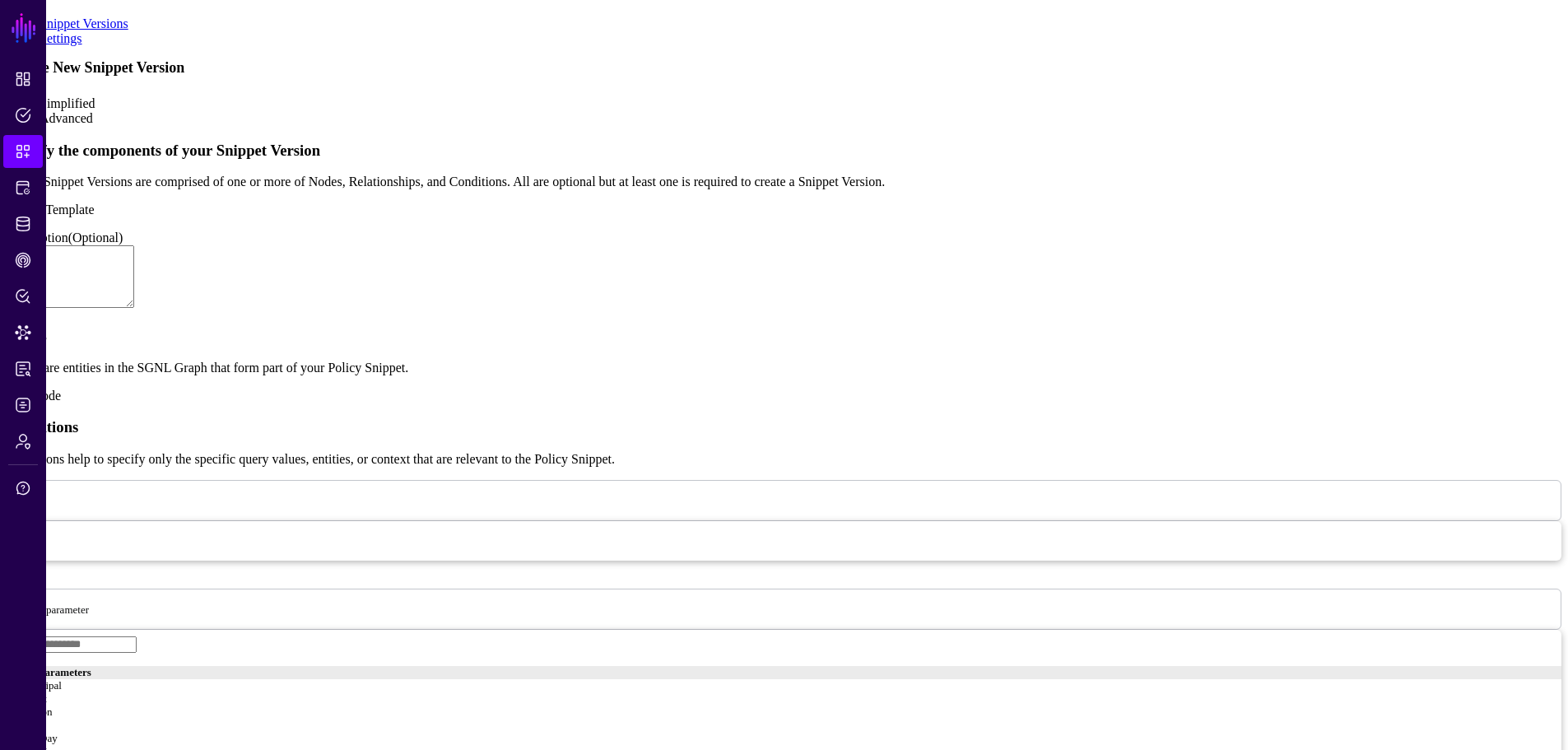 type on "**********" 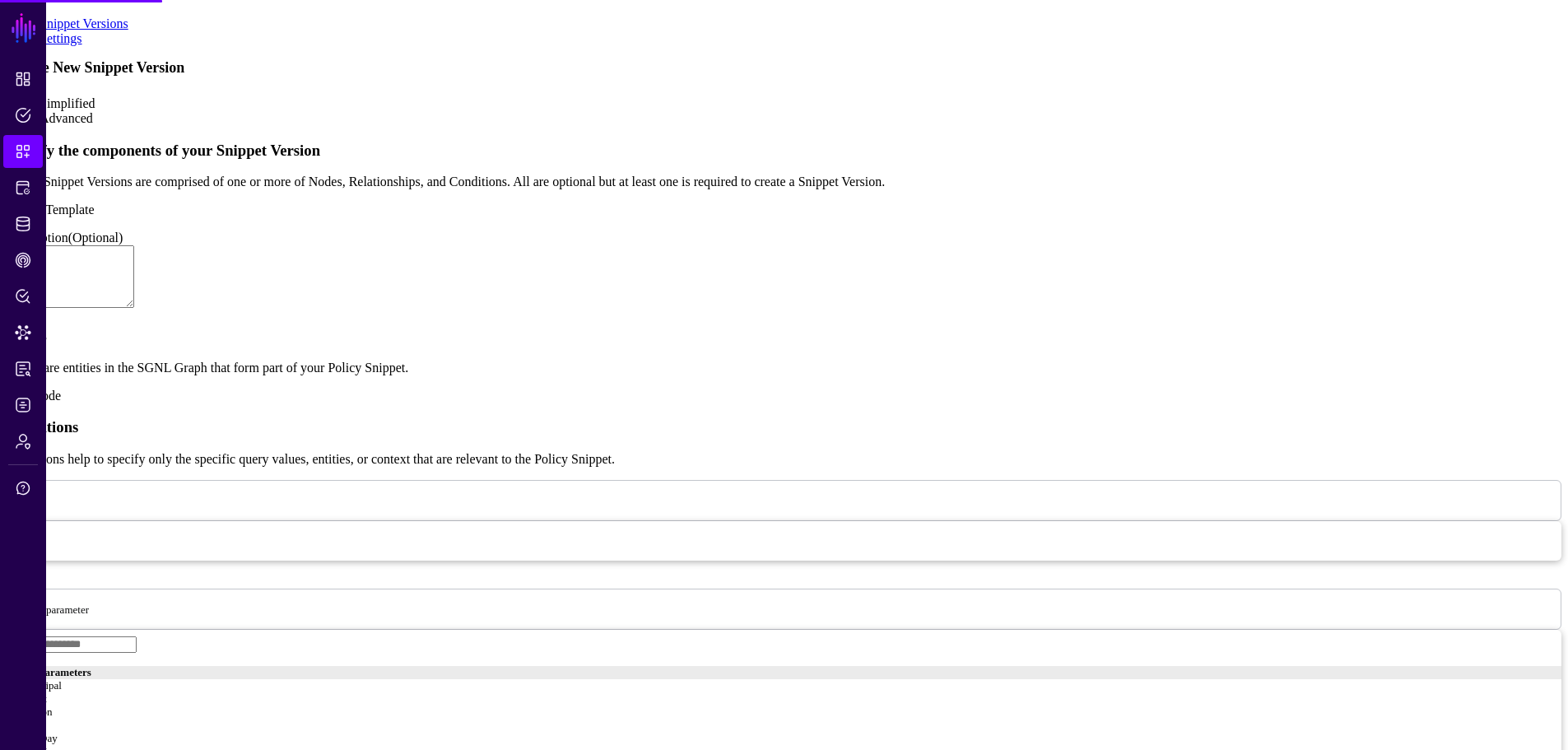 scroll, scrollTop: 0, scrollLeft: 0, axis: both 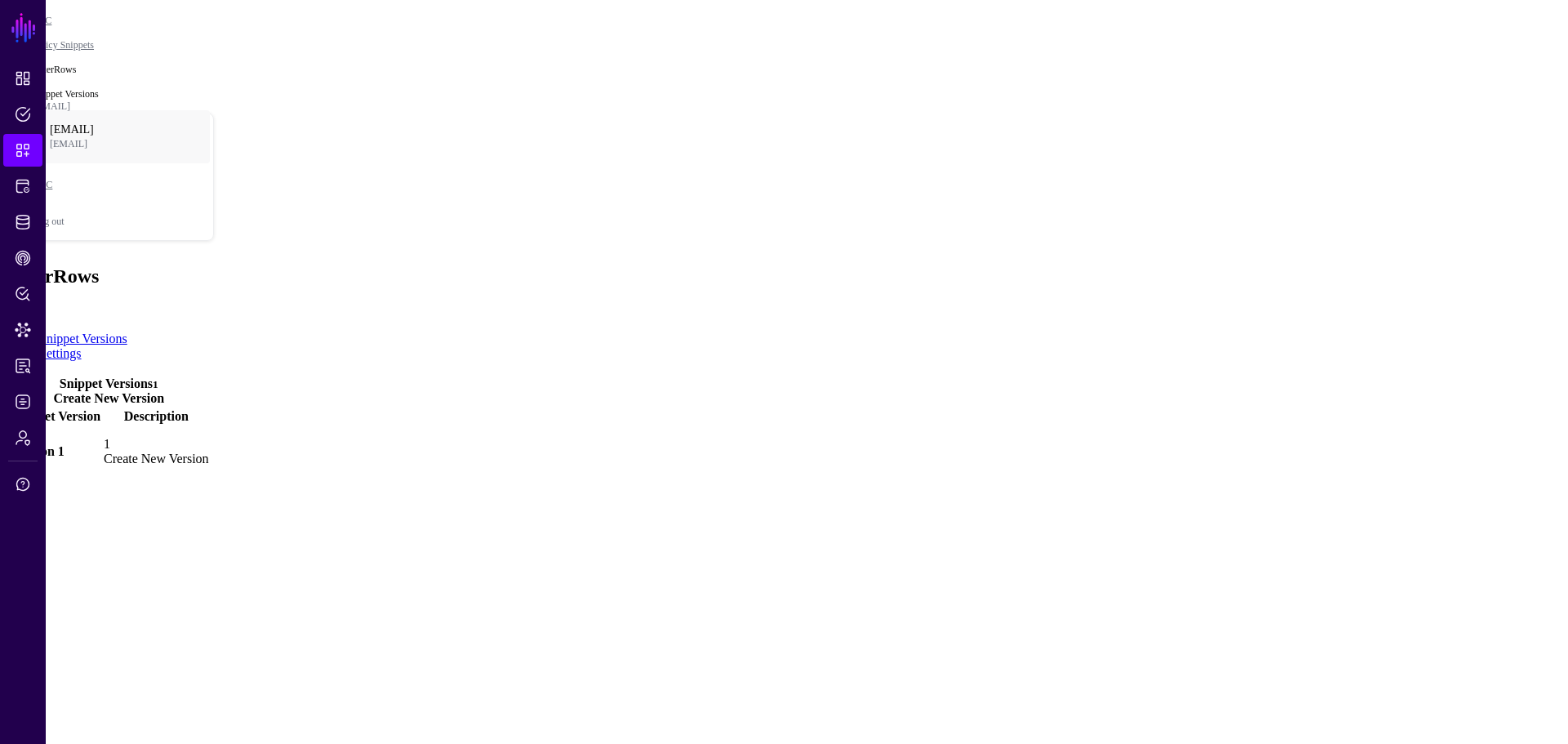 click on "Version 1" at bounding box center [38, 451] 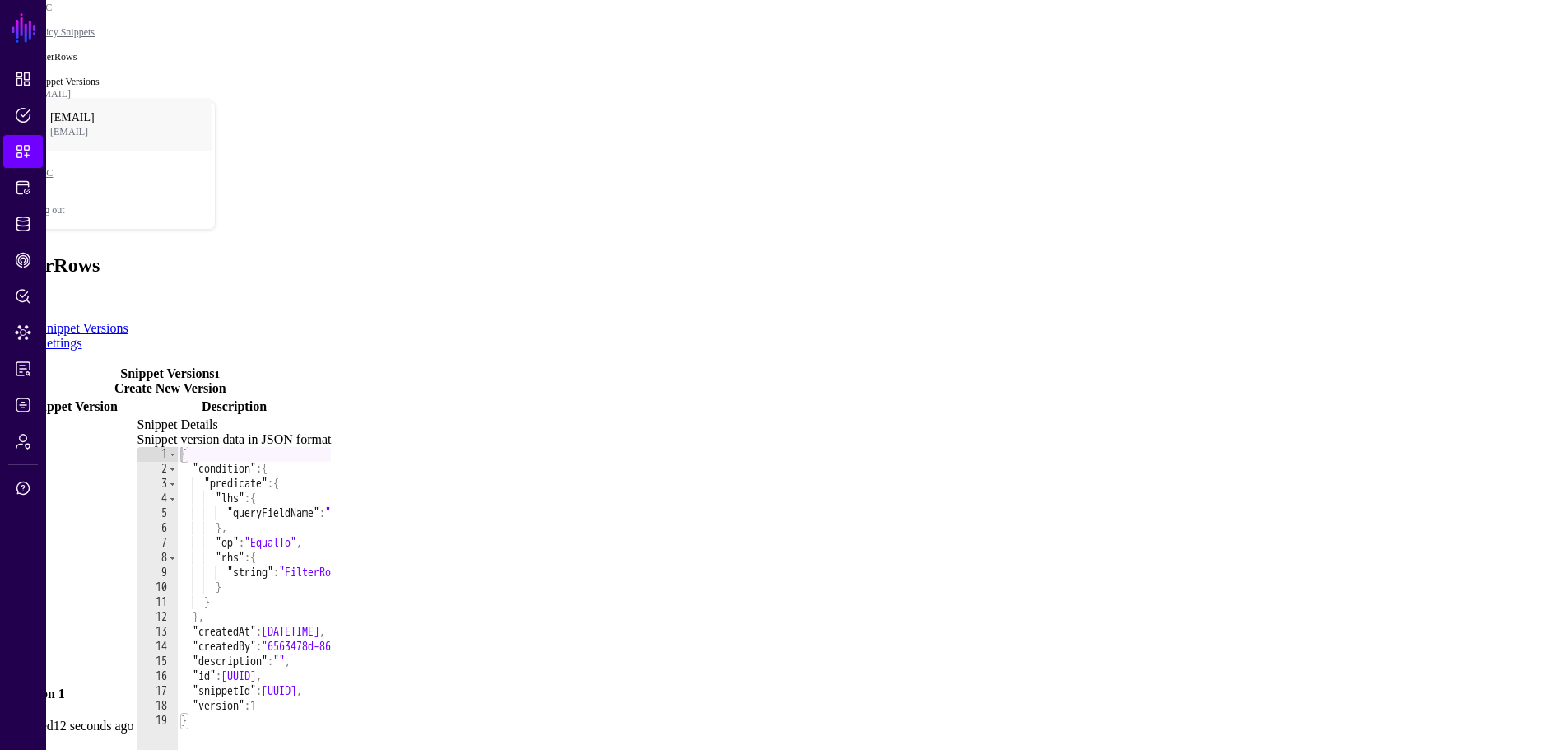 scroll, scrollTop: 0, scrollLeft: 0, axis: both 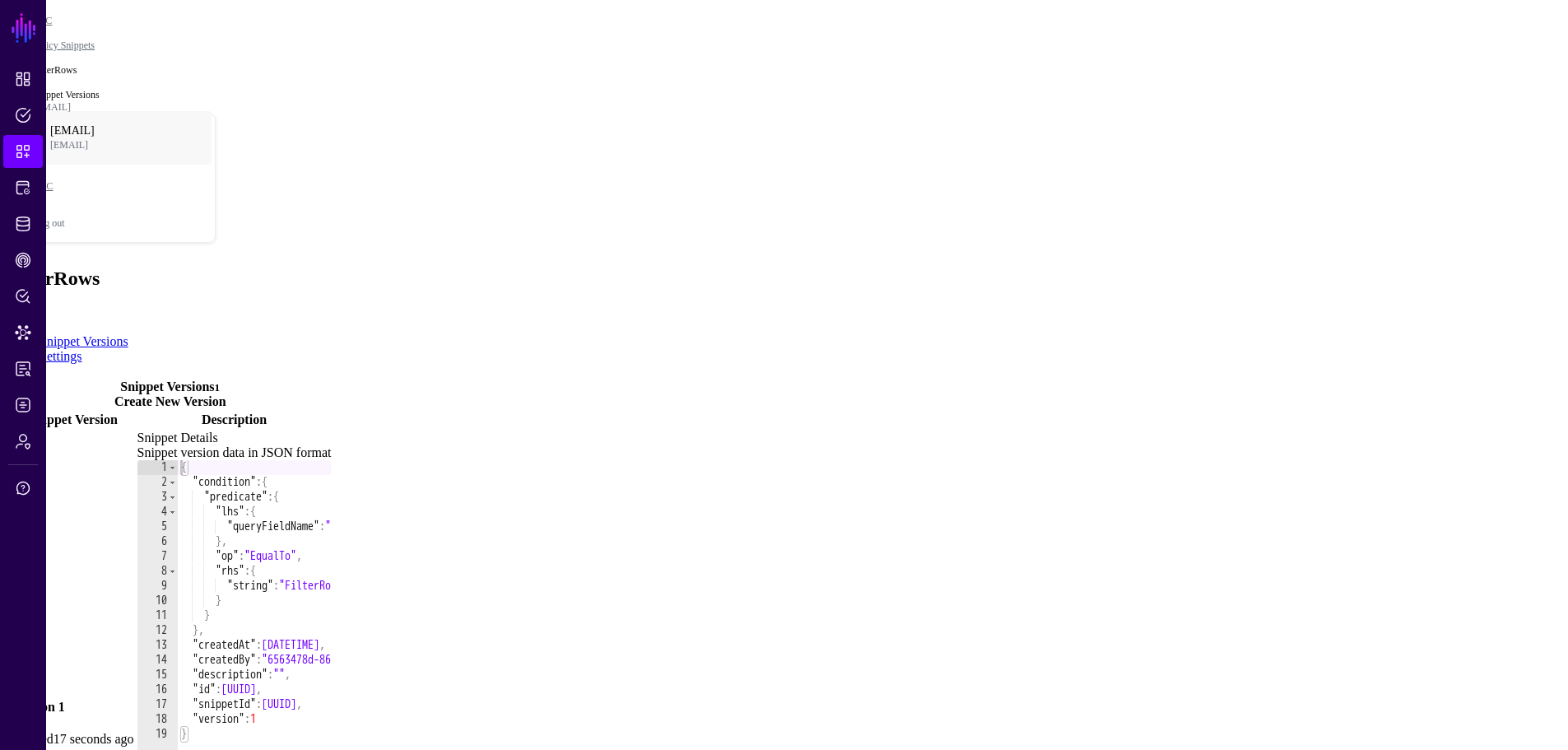 click on "Settings" 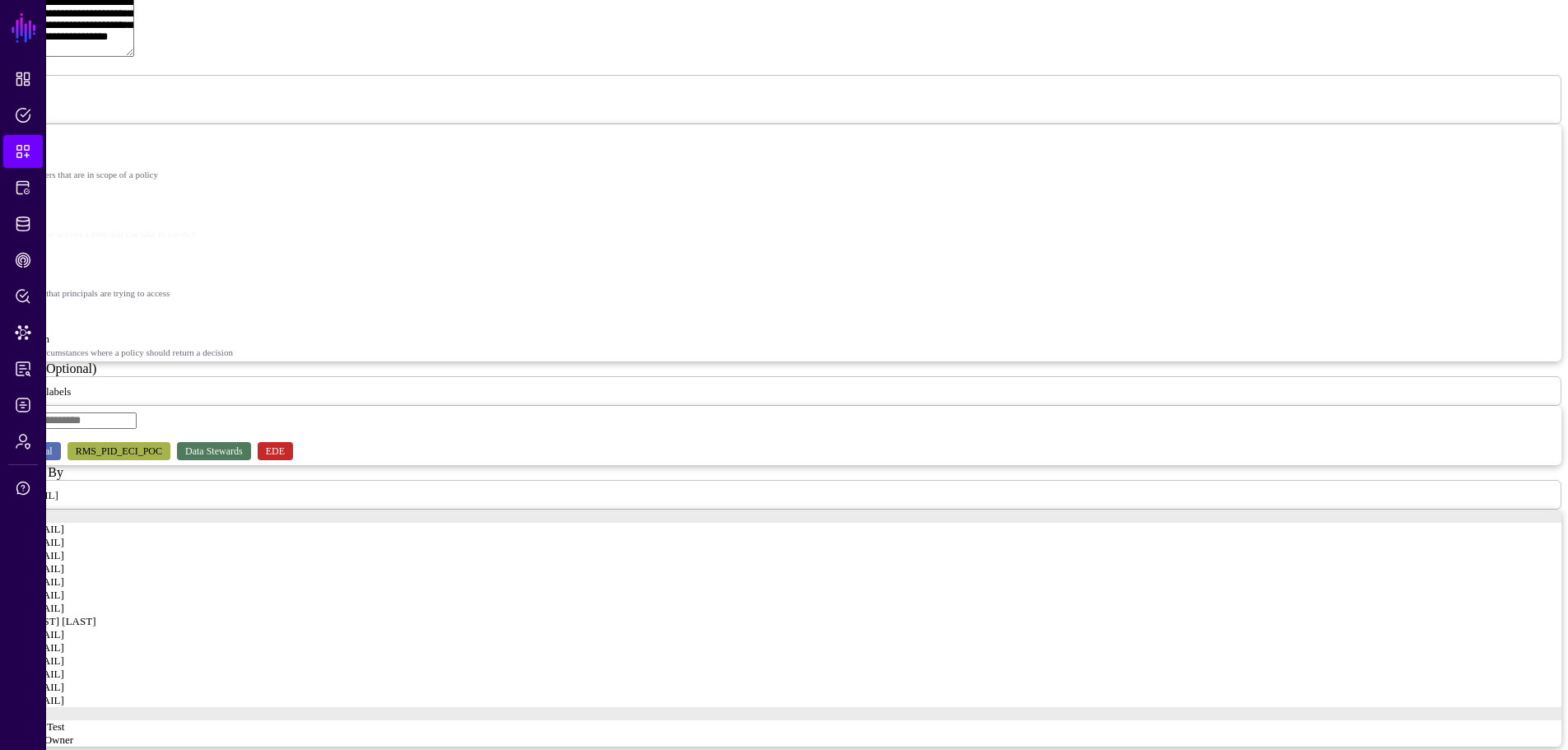 scroll, scrollTop: 494, scrollLeft: 0, axis: vertical 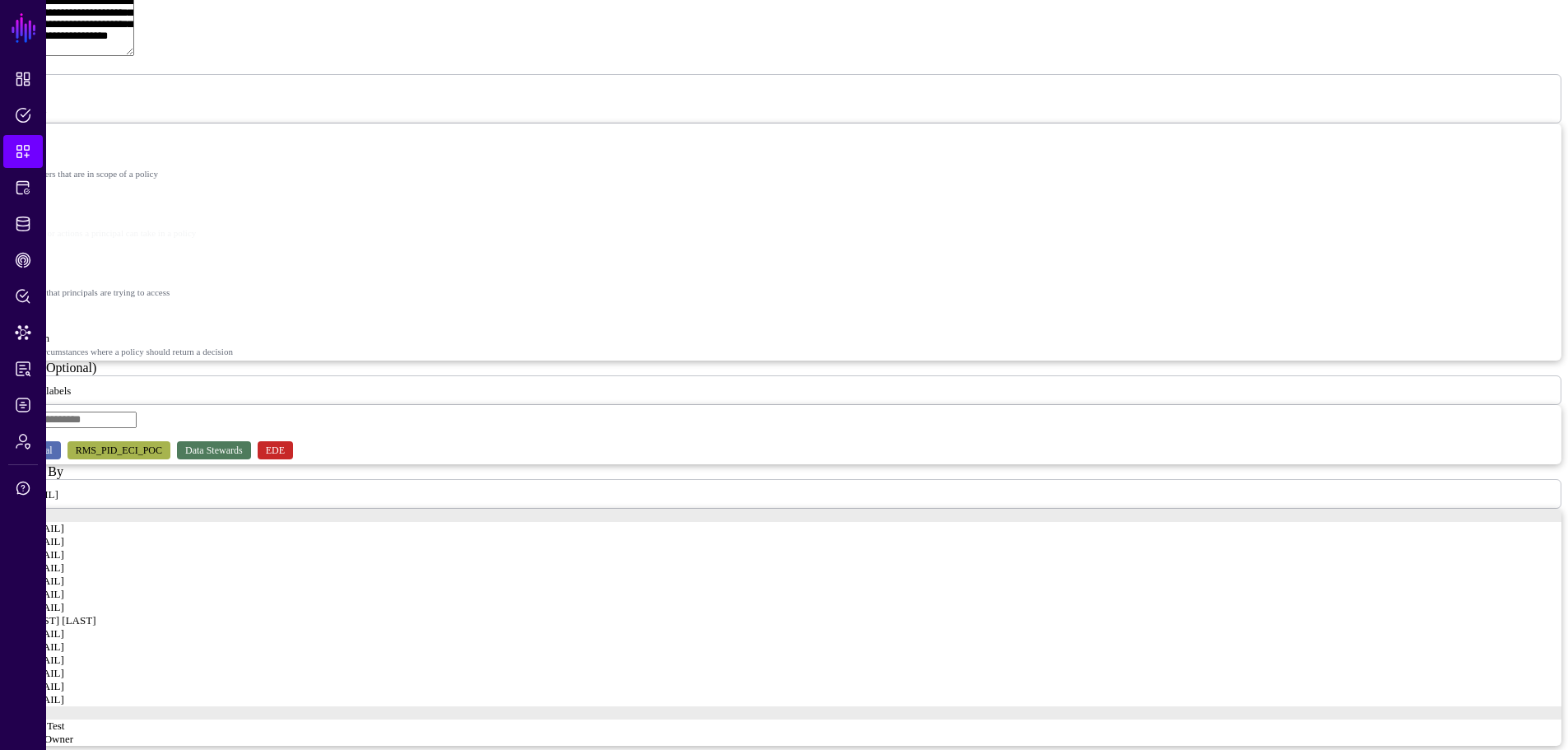 click on "Save" 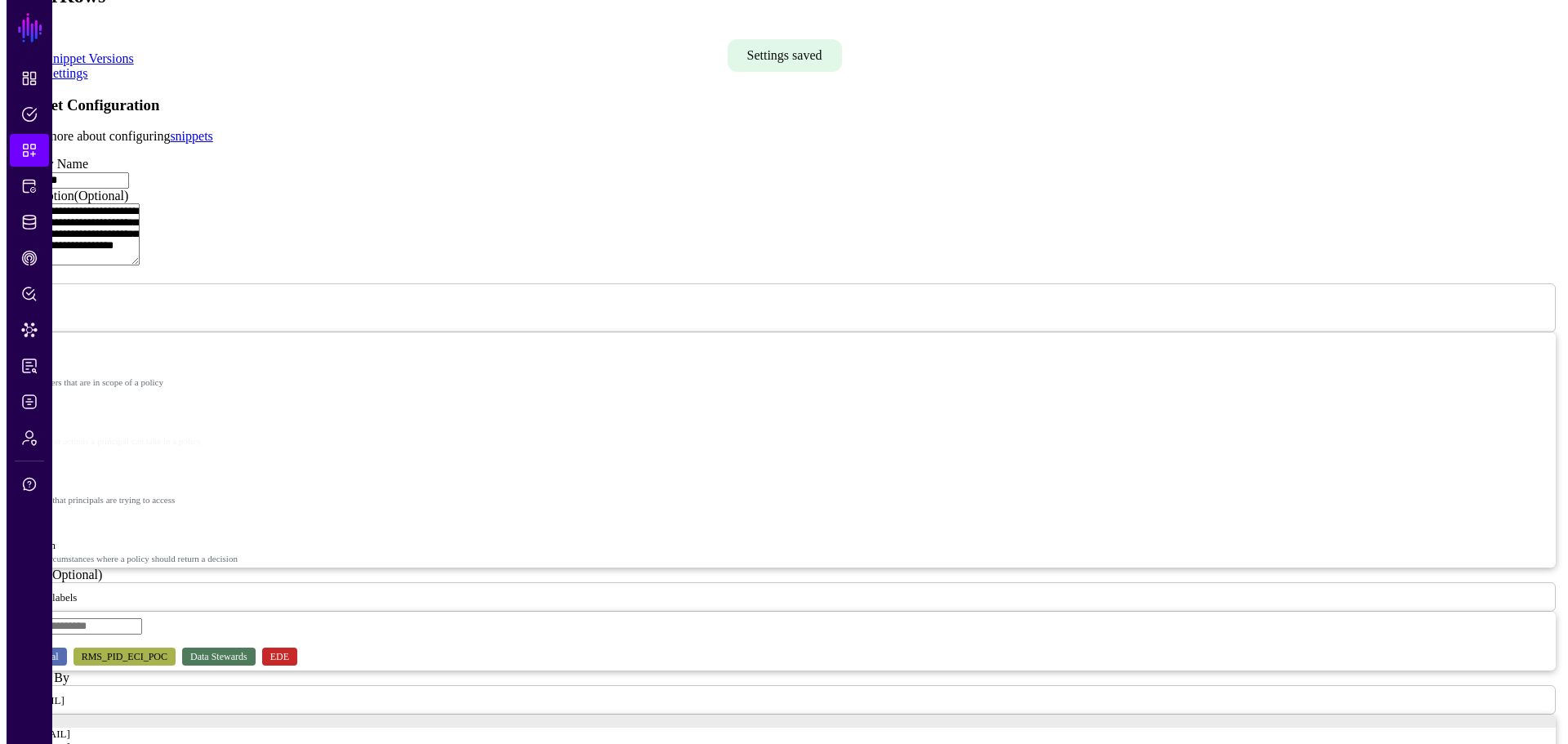 scroll, scrollTop: 0, scrollLeft: 0, axis: both 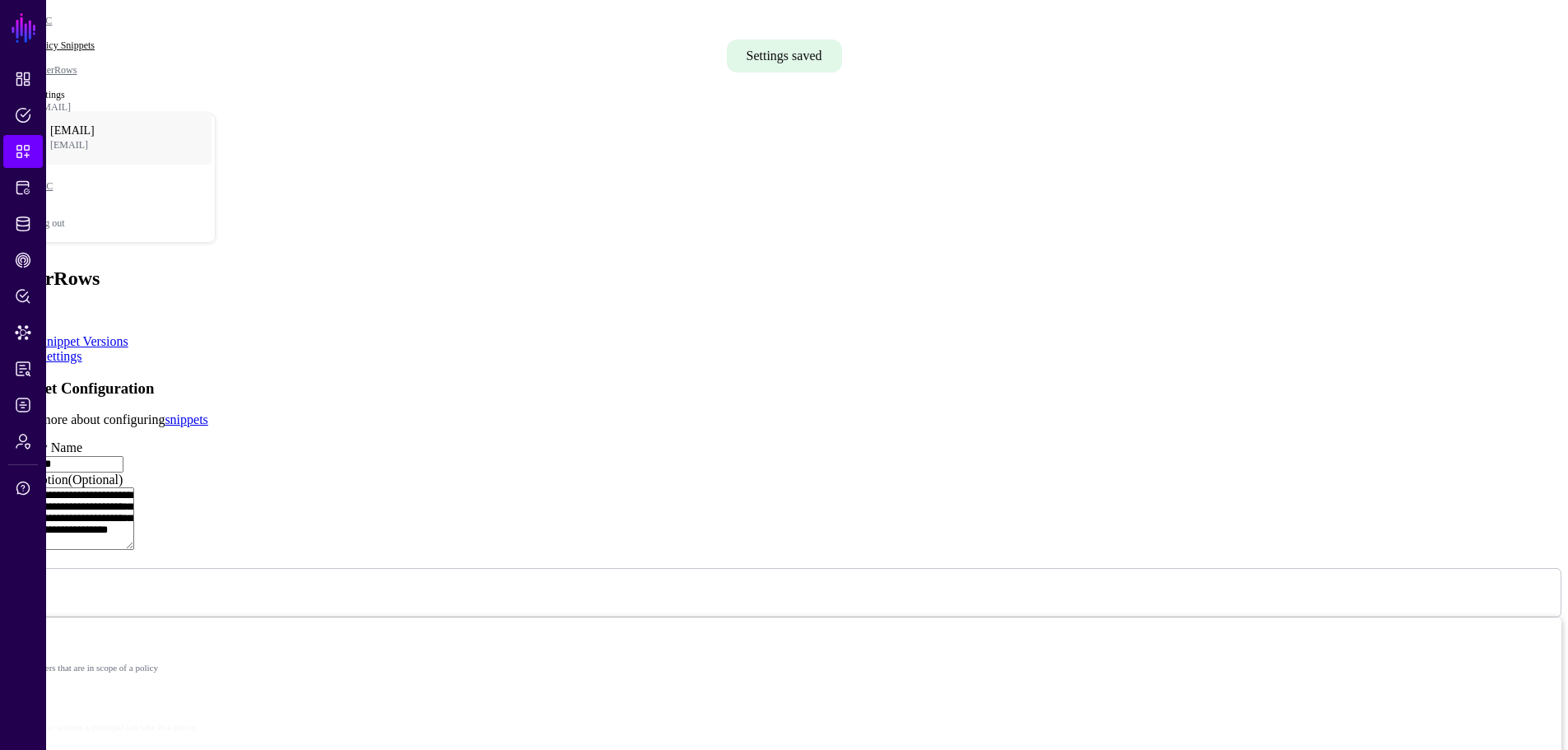click on "Policy Snippets" 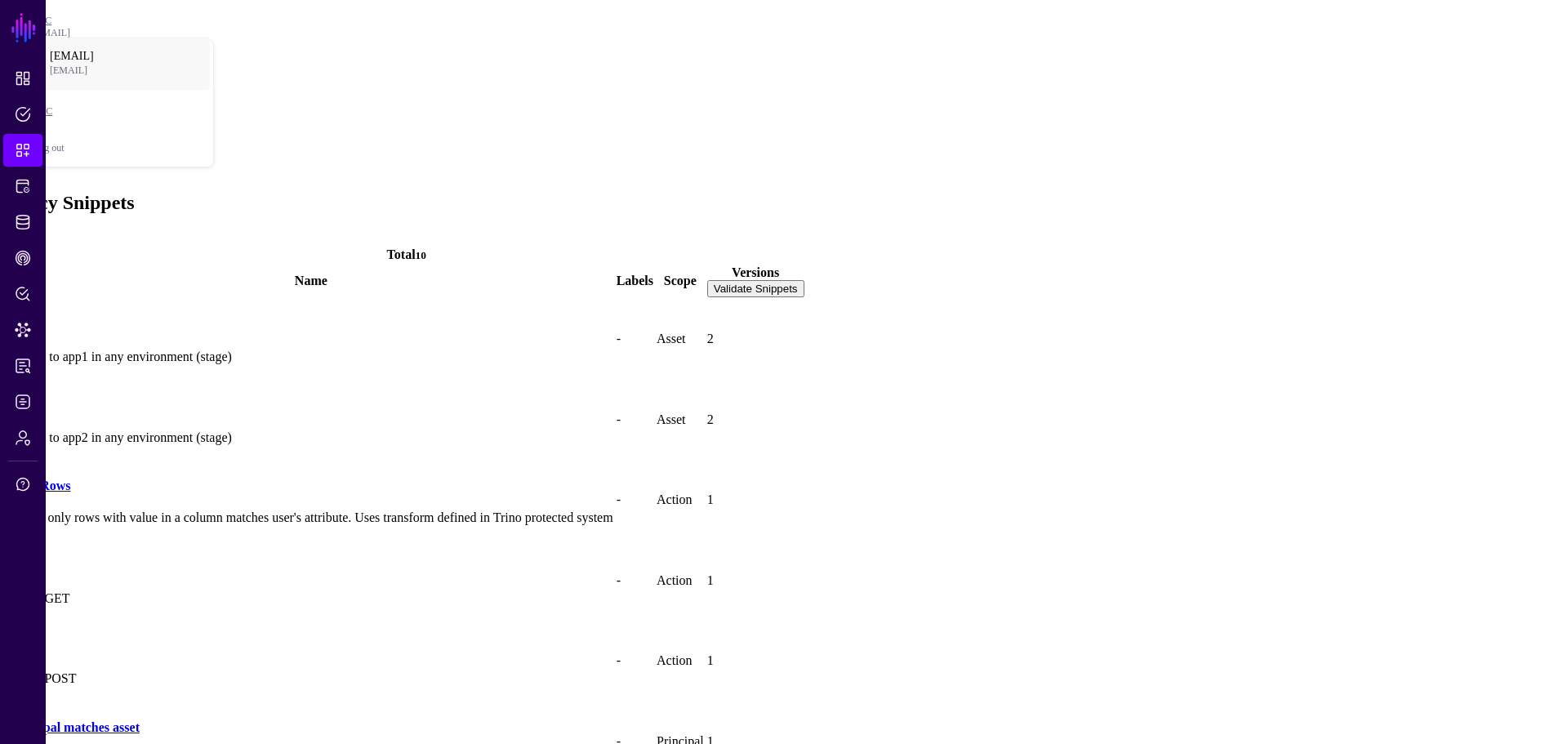 click on "Principal matches asset" 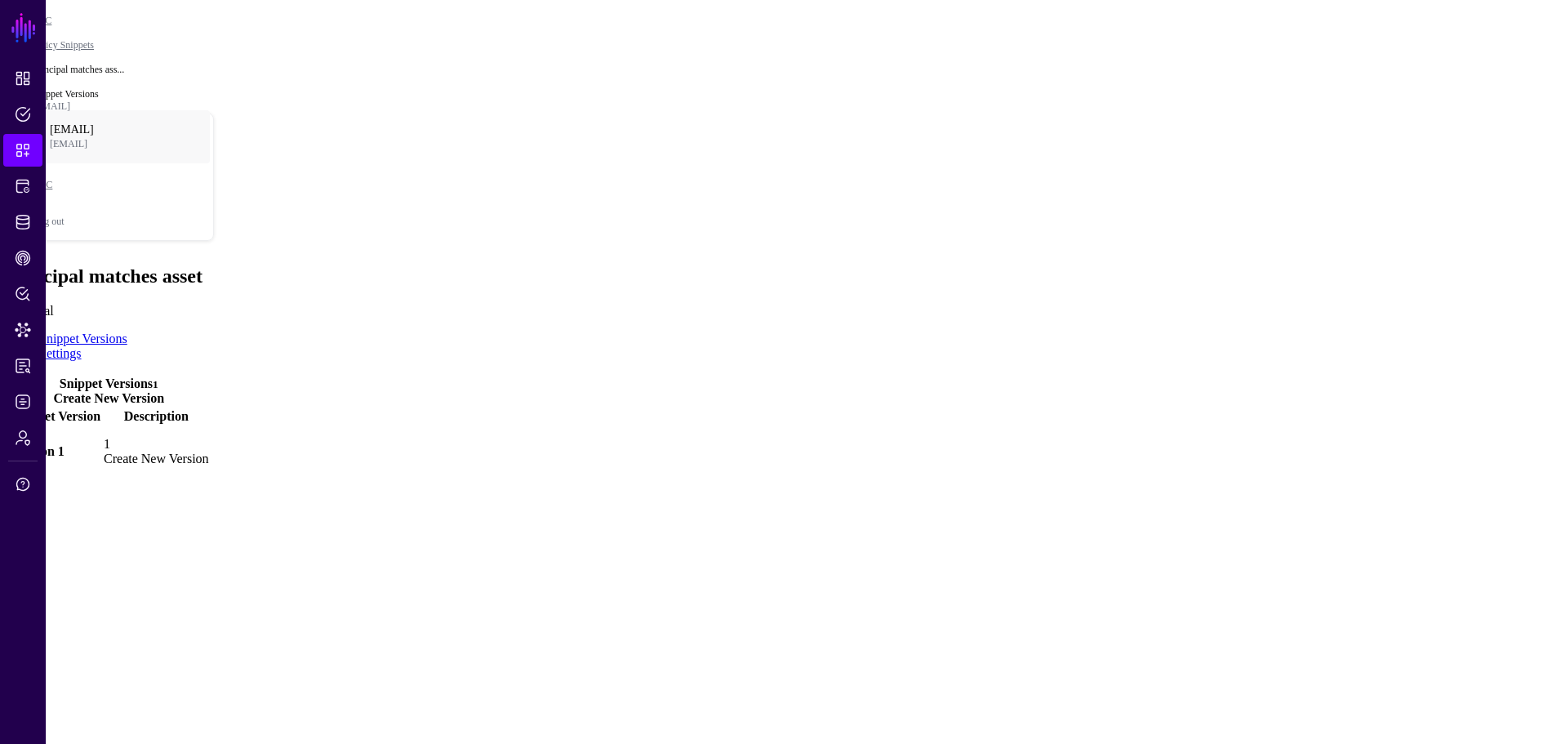 click on "Version 1" at bounding box center (38, 451) 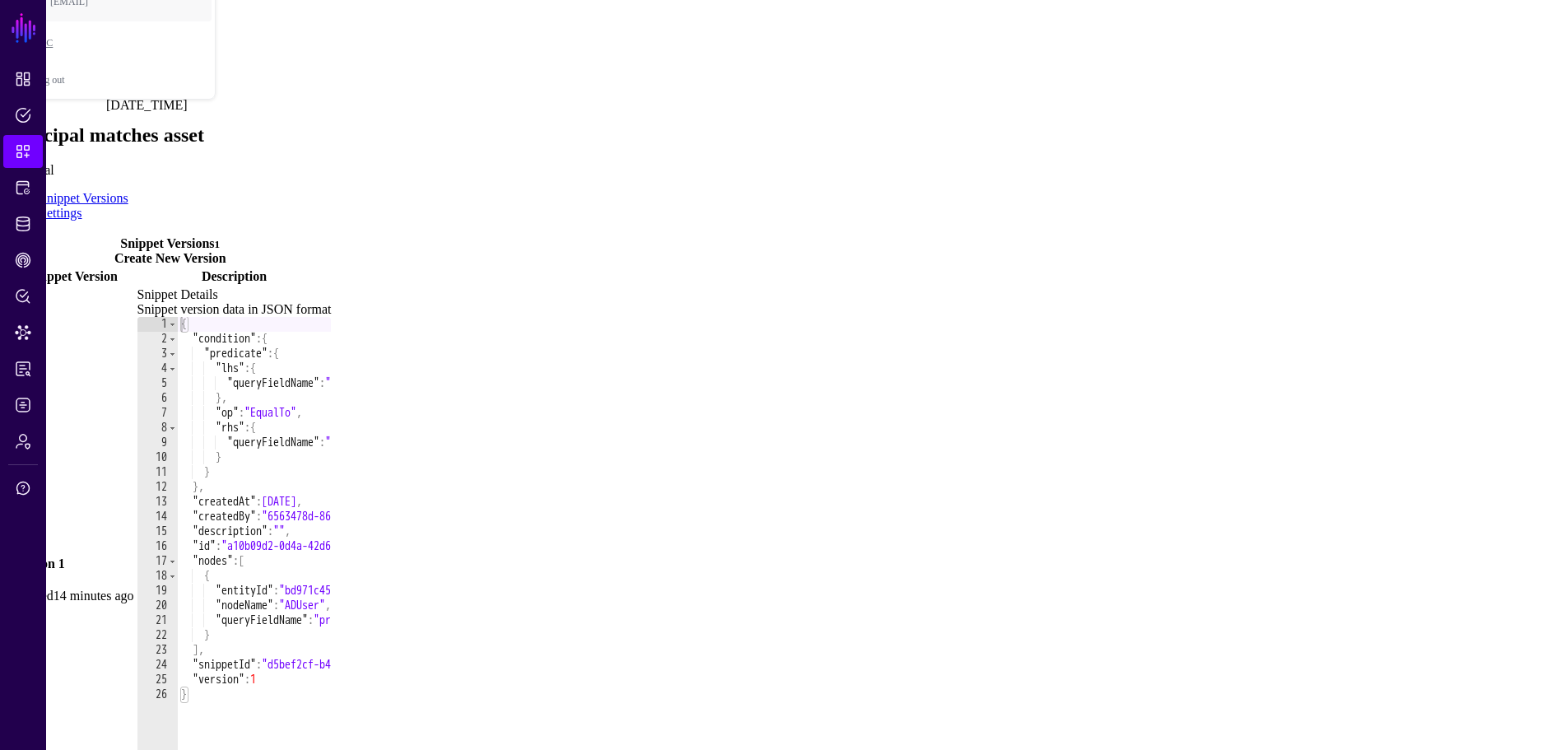 scroll, scrollTop: 156, scrollLeft: 0, axis: vertical 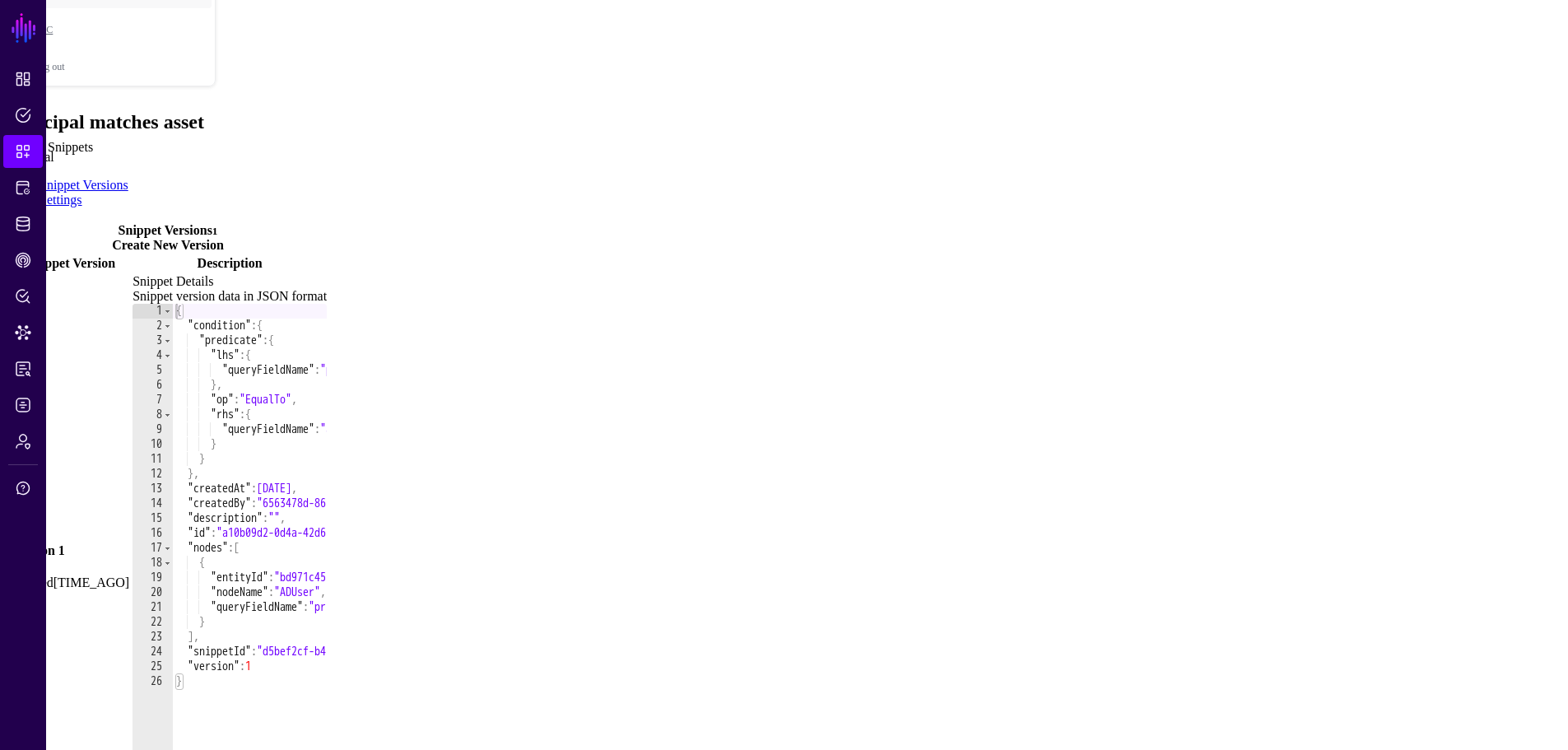 click on "Snippets" 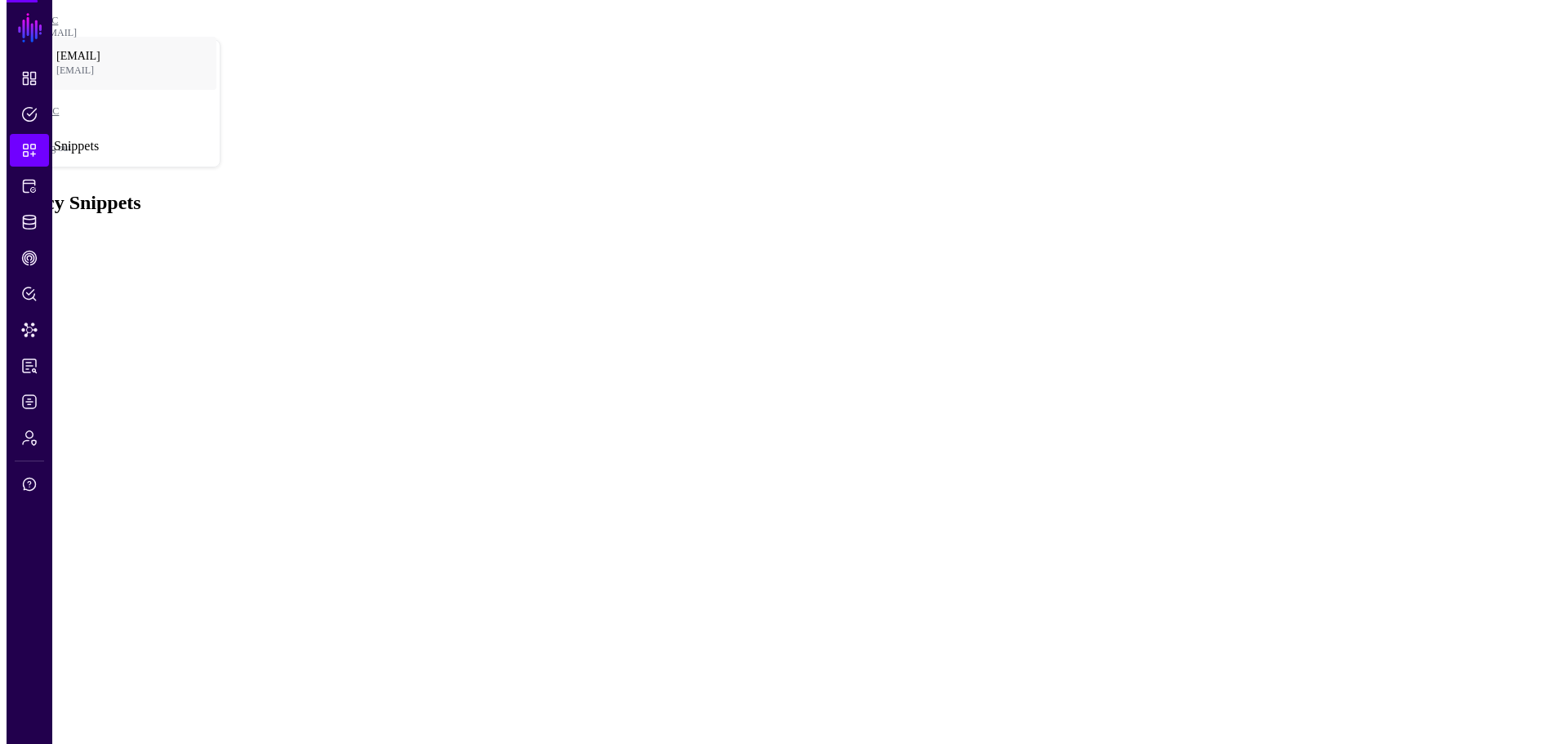 scroll, scrollTop: 0, scrollLeft: 0, axis: both 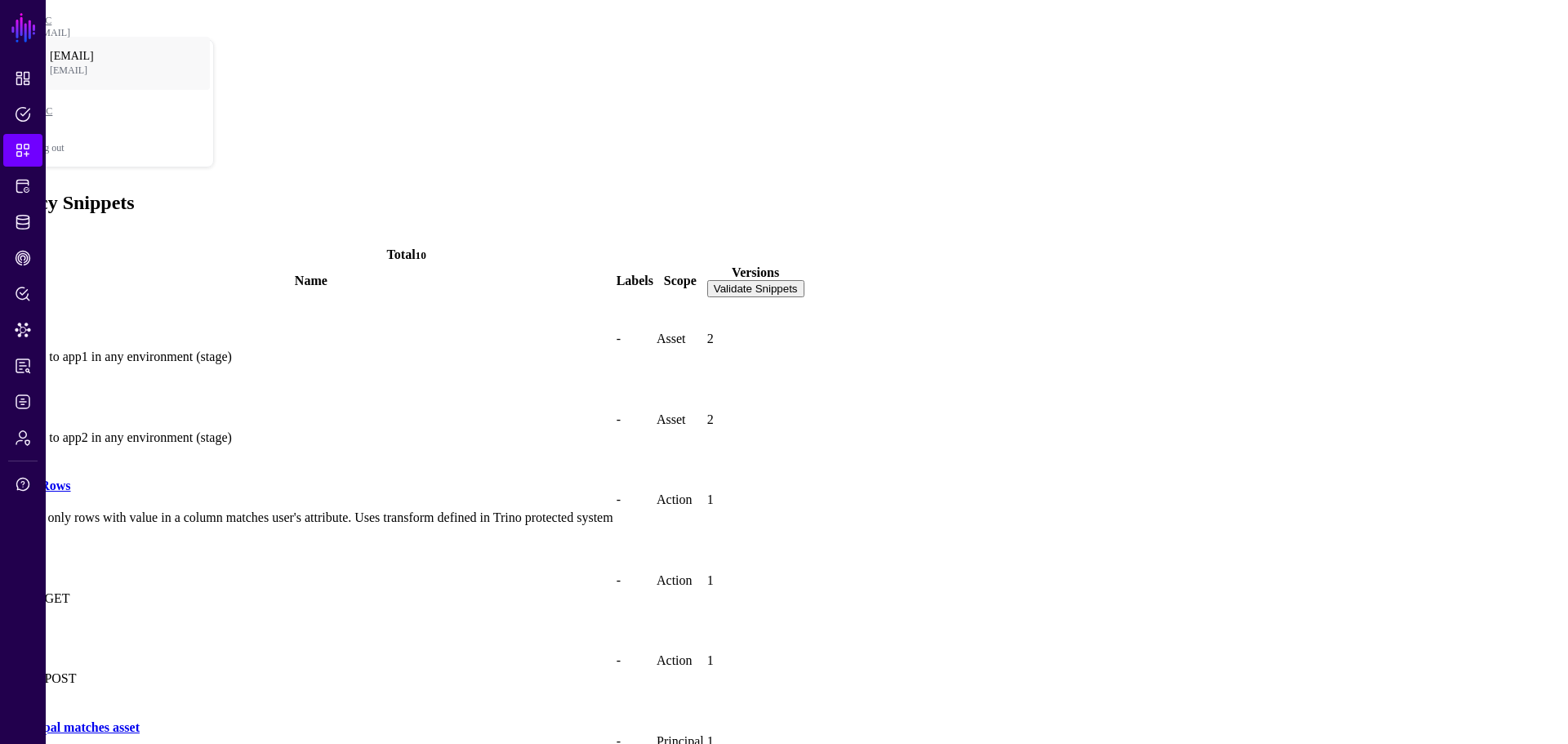 click 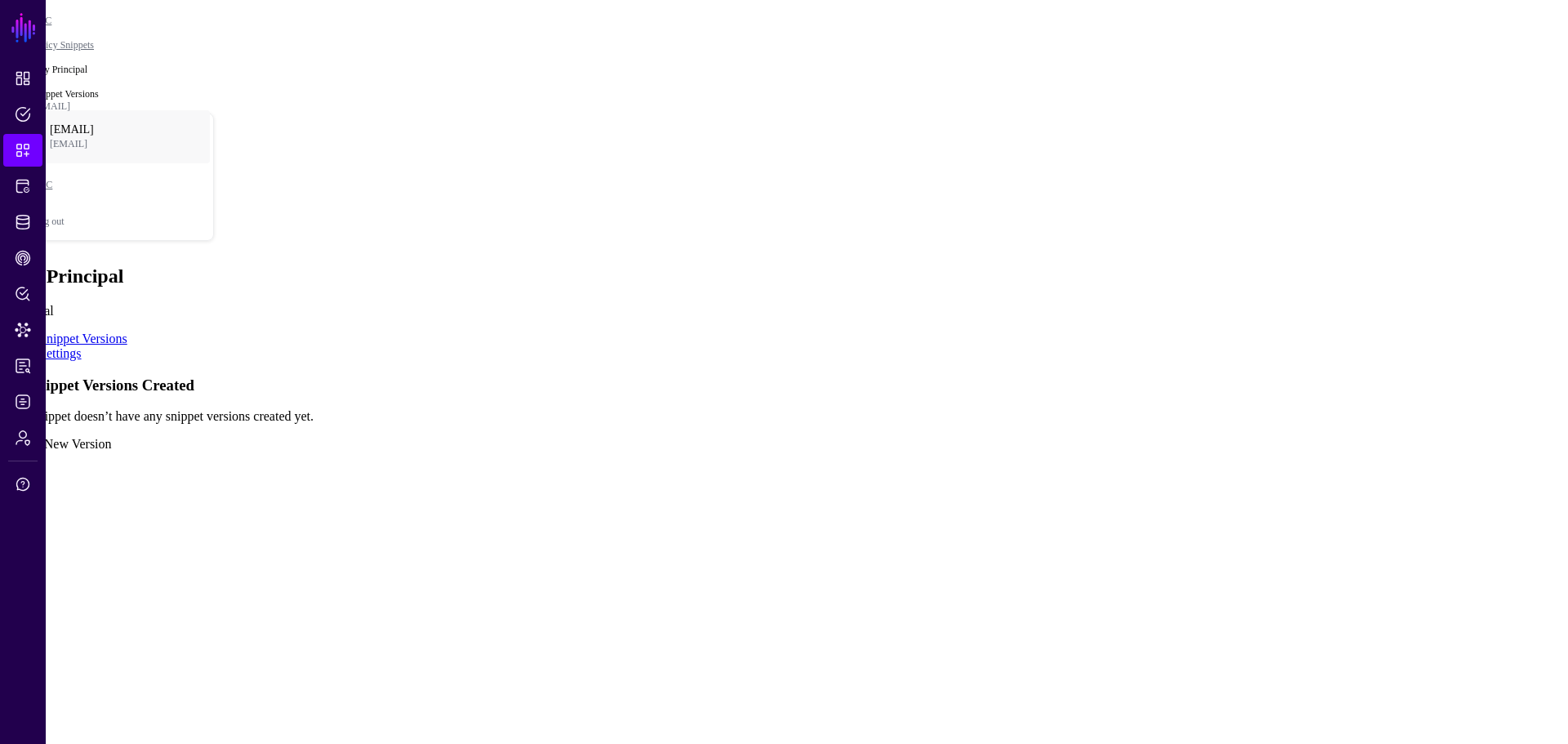 click on "Create New Version" 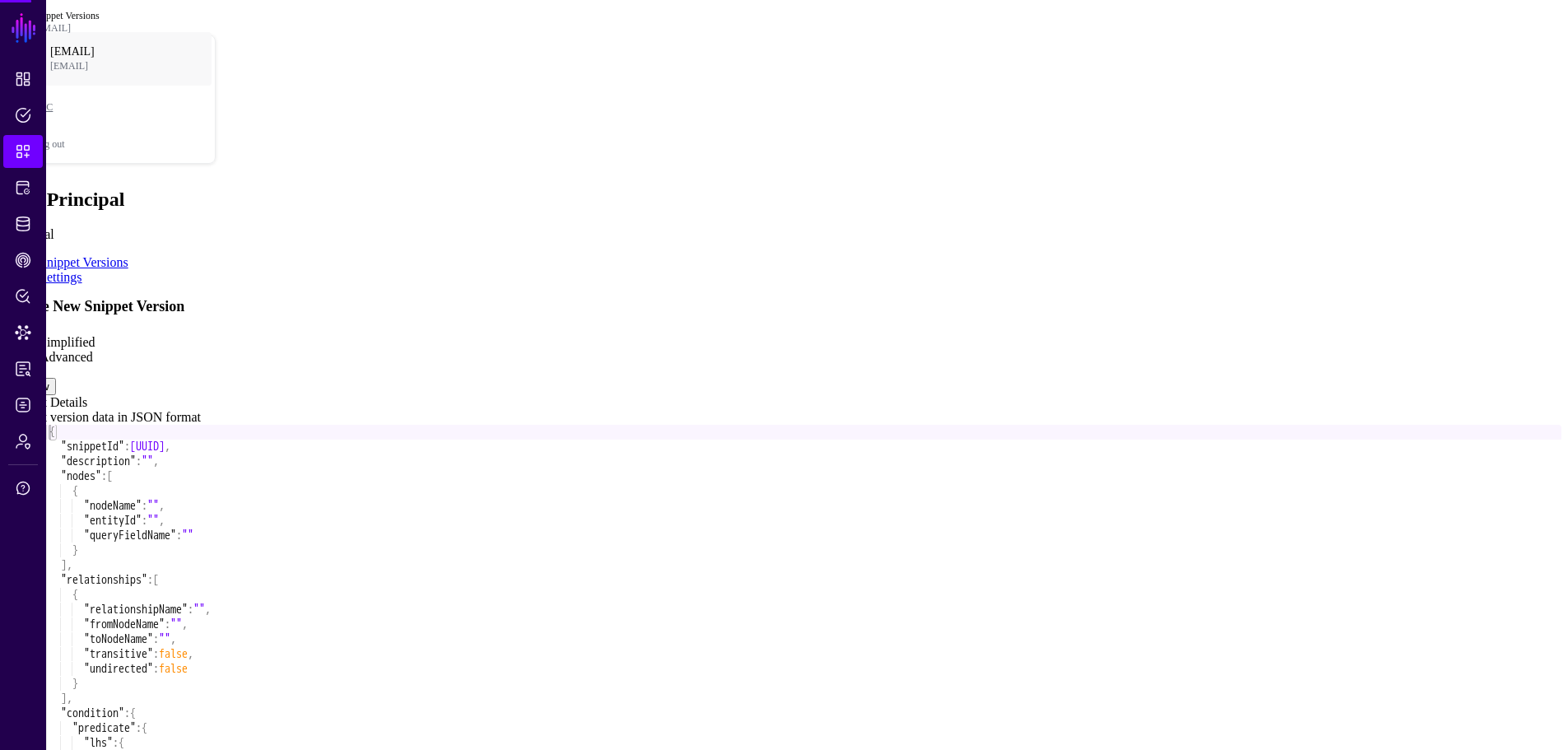 scroll, scrollTop: 142, scrollLeft: 0, axis: vertical 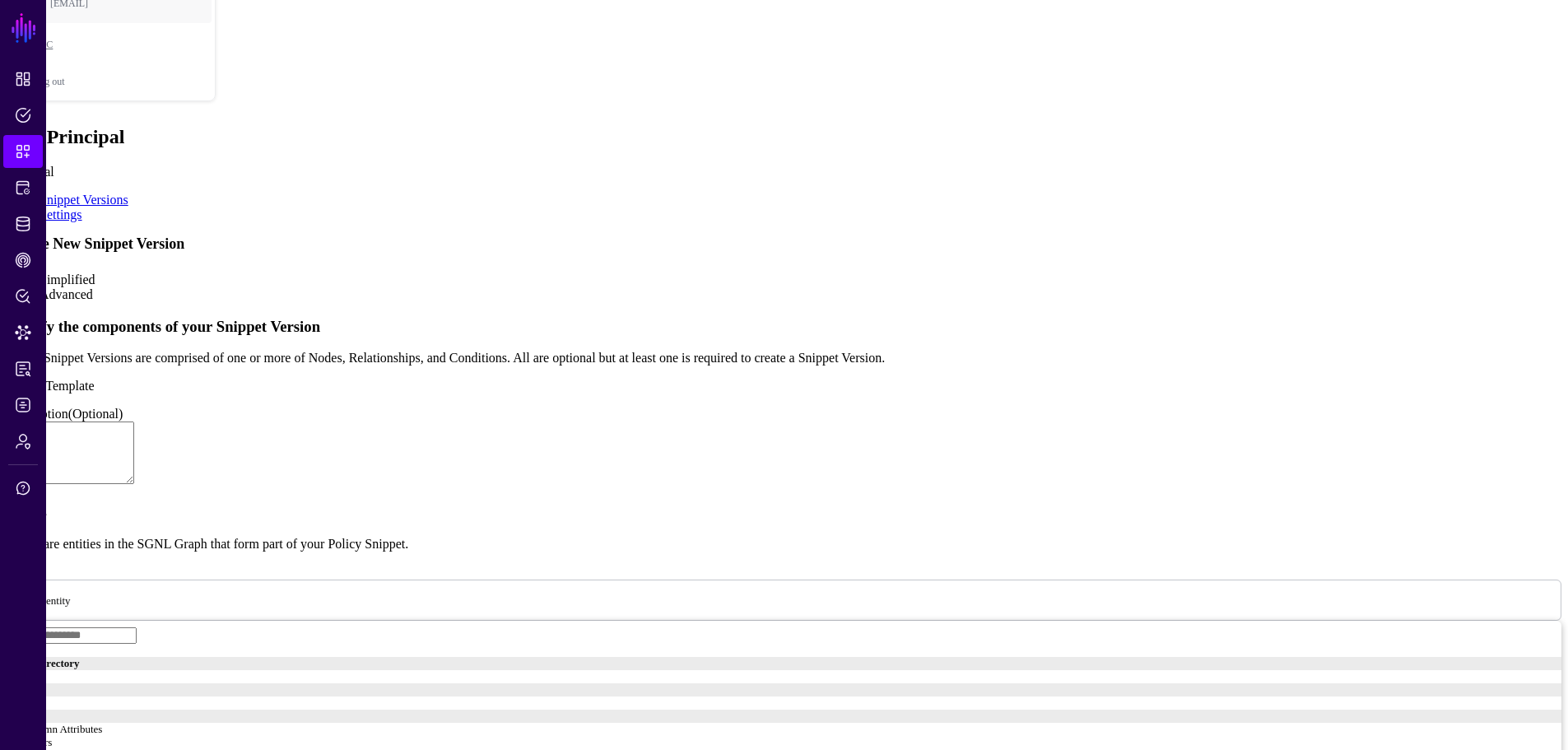 click on "Simplified" at bounding box center (67, 279) 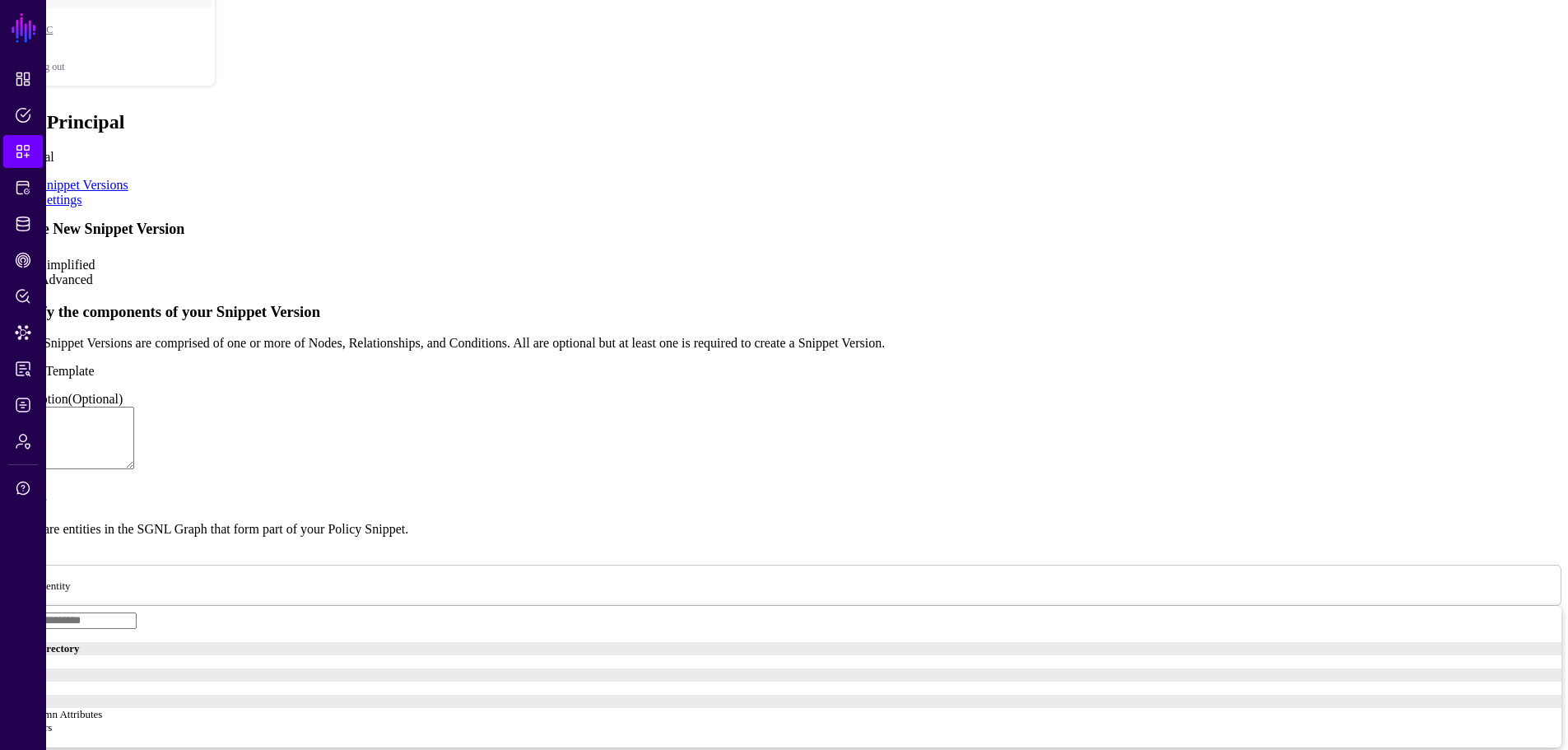 scroll, scrollTop: 247, scrollLeft: 0, axis: vertical 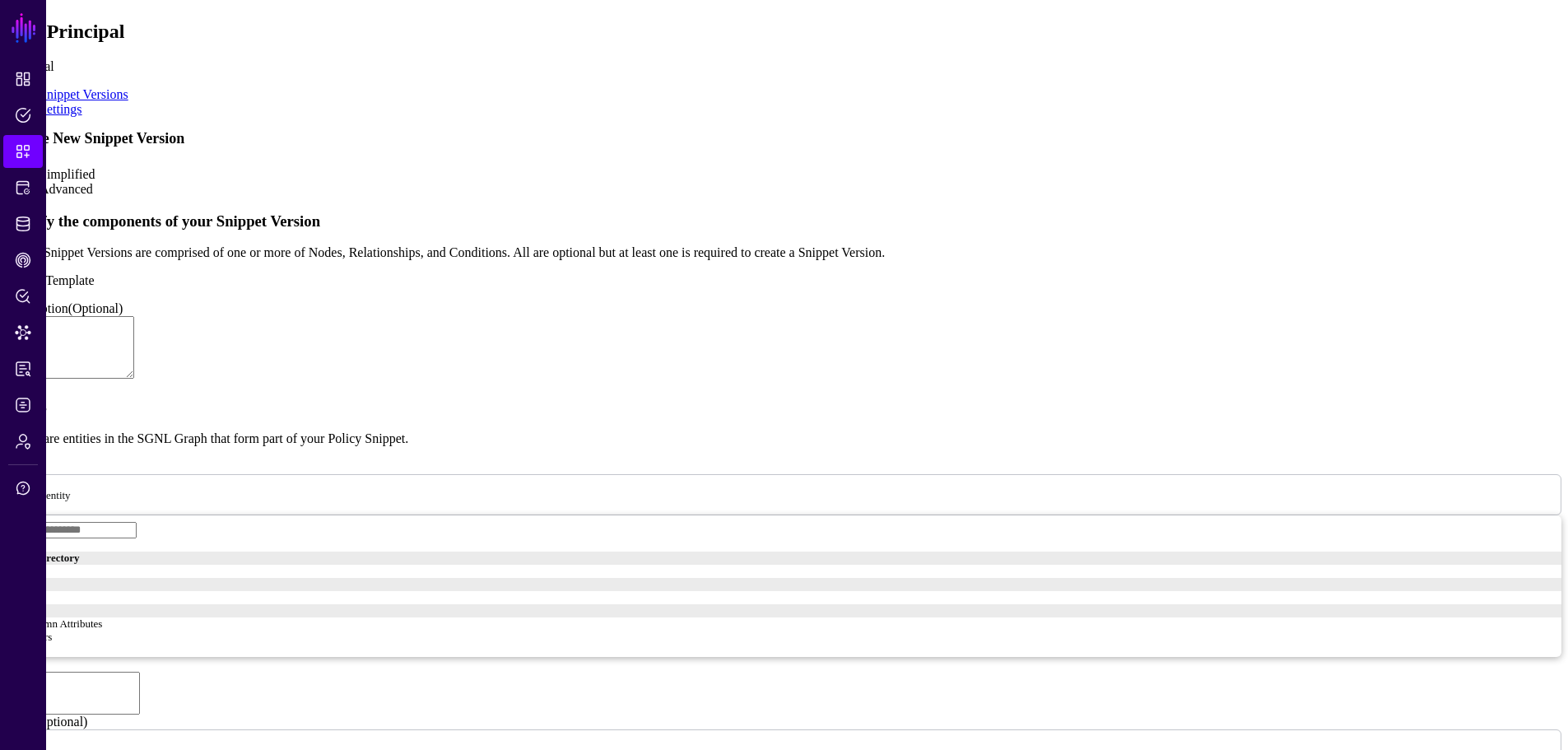 click at bounding box center [10, 817] 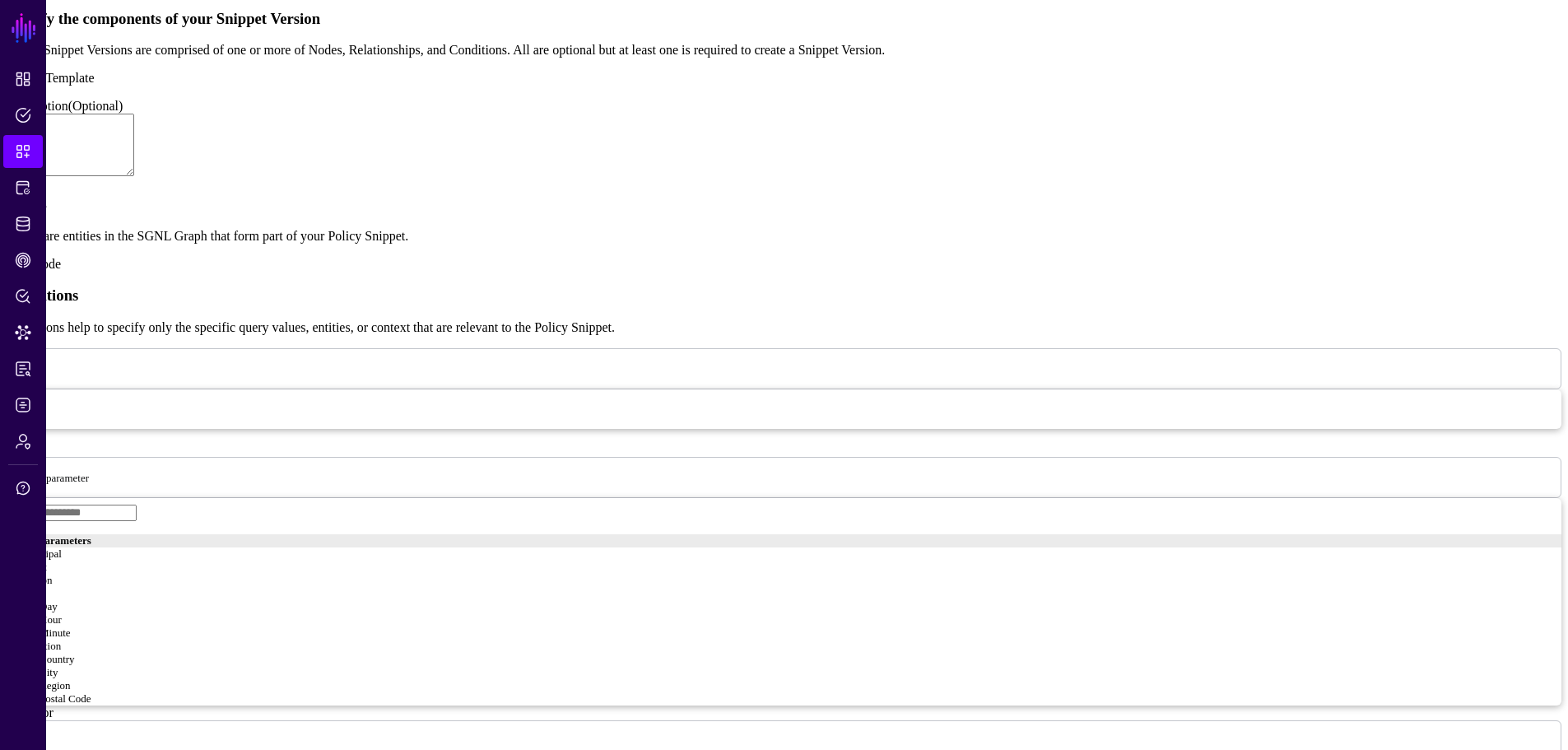 scroll, scrollTop: 454, scrollLeft: 0, axis: vertical 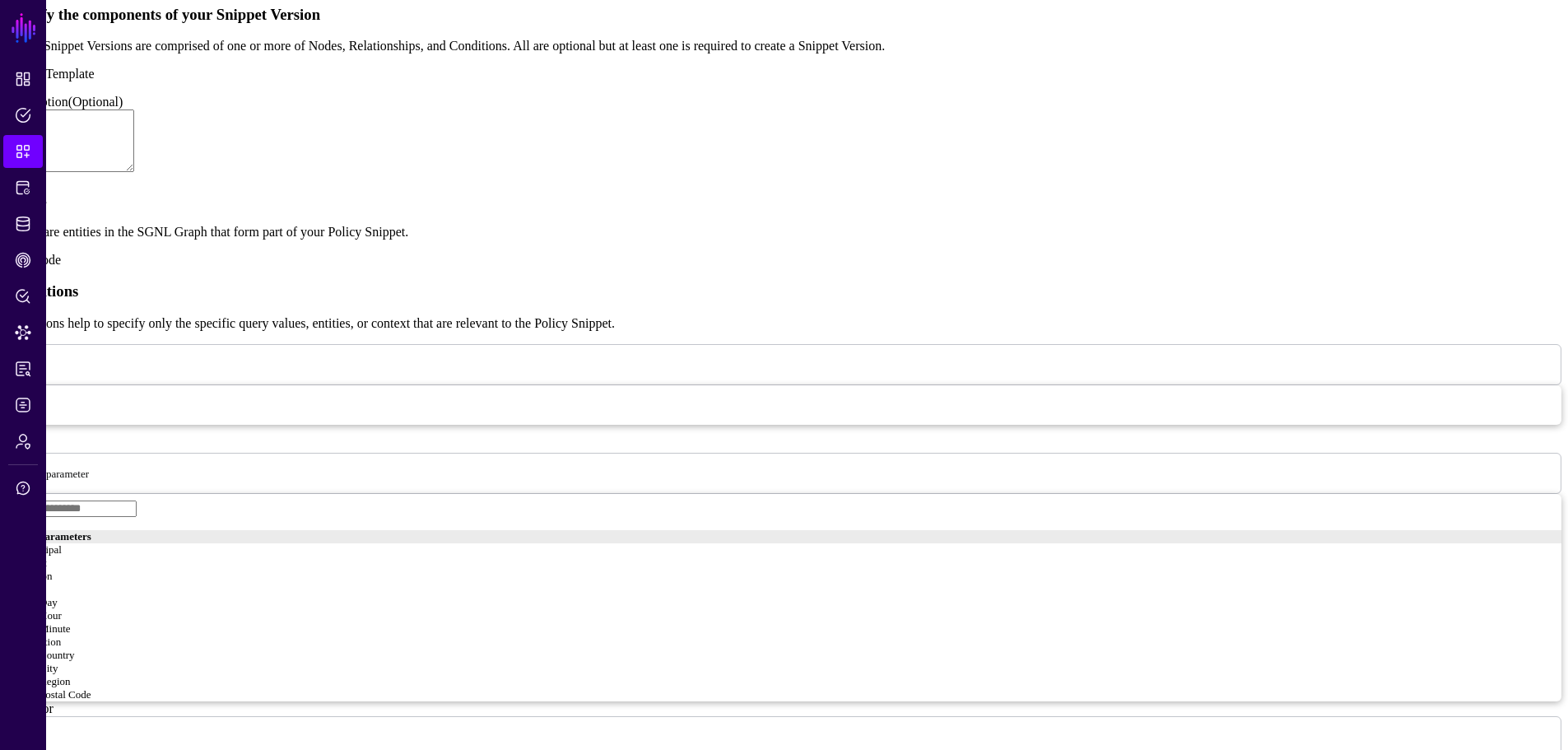 click at bounding box center (99, 473) 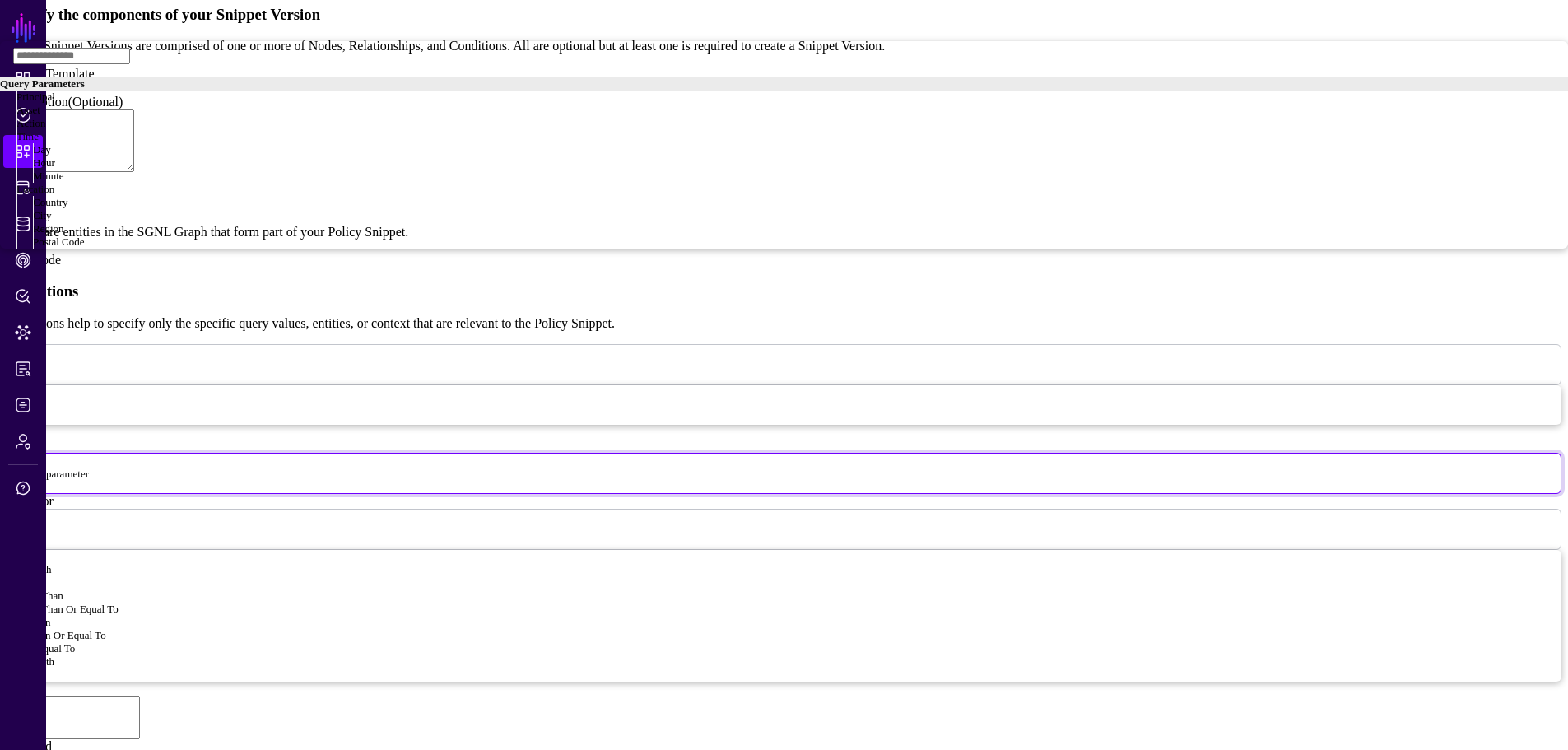 click on "Principal" at bounding box center [792, 97] 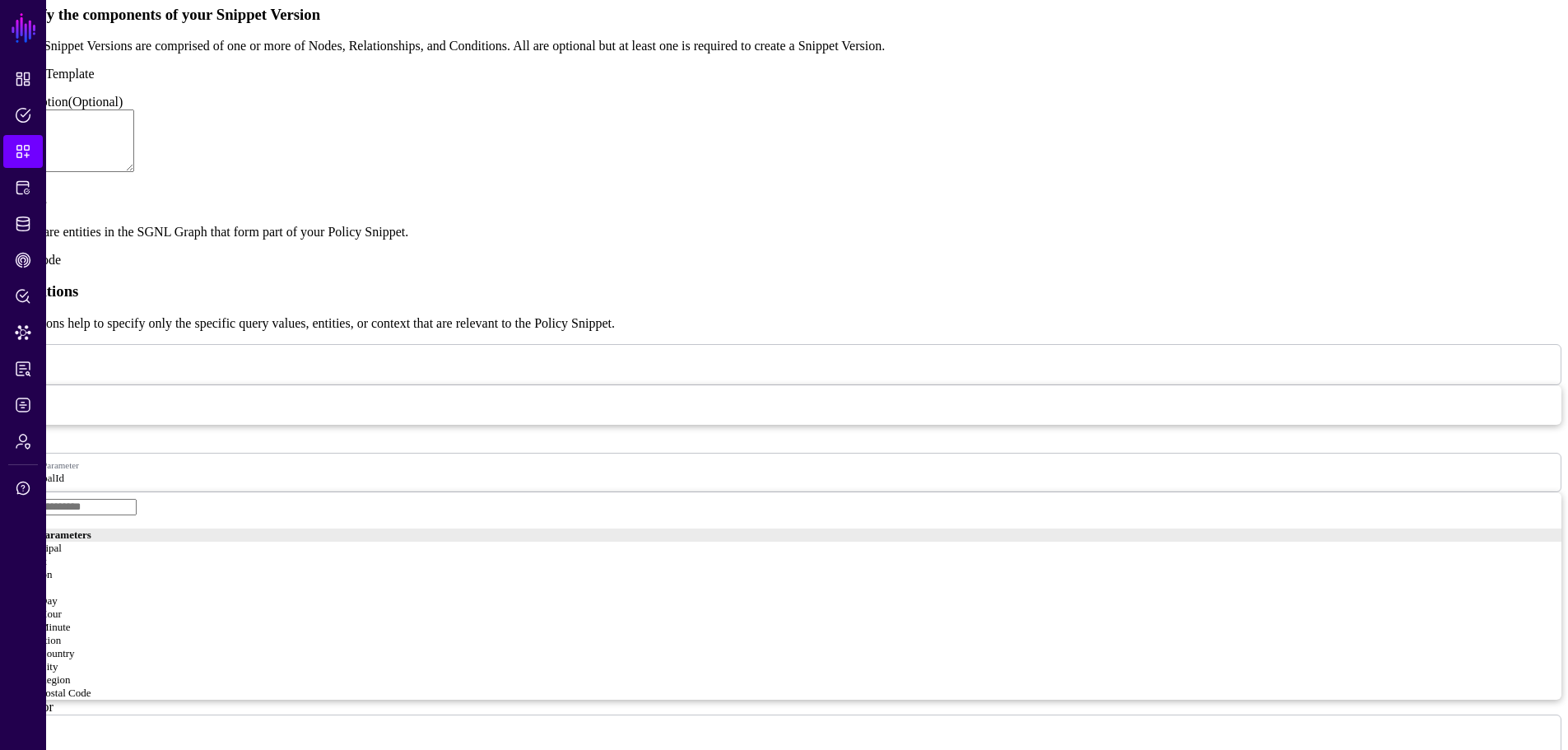 click at bounding box center (27, 734) 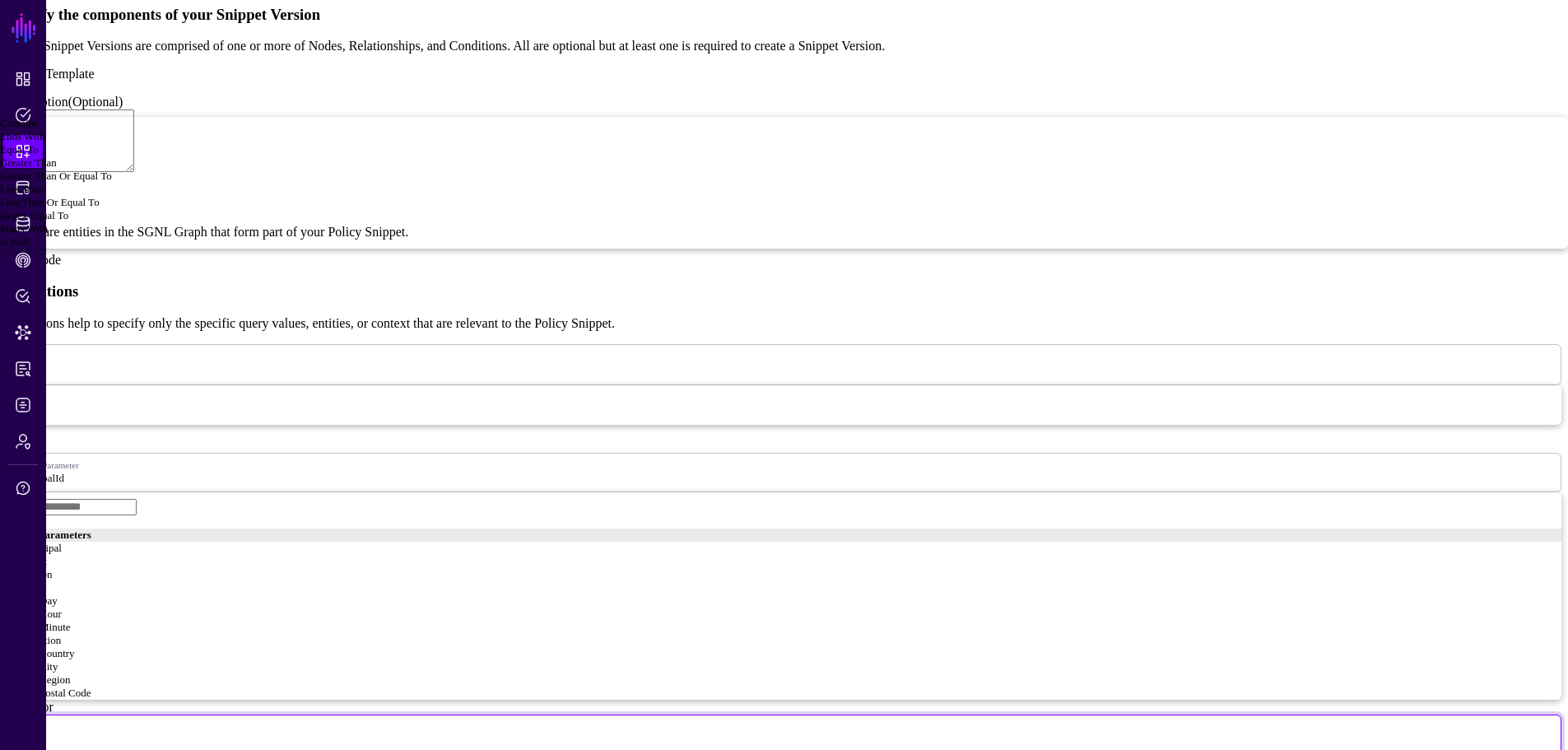 click on "Regex Equal To" at bounding box center (34, 215) 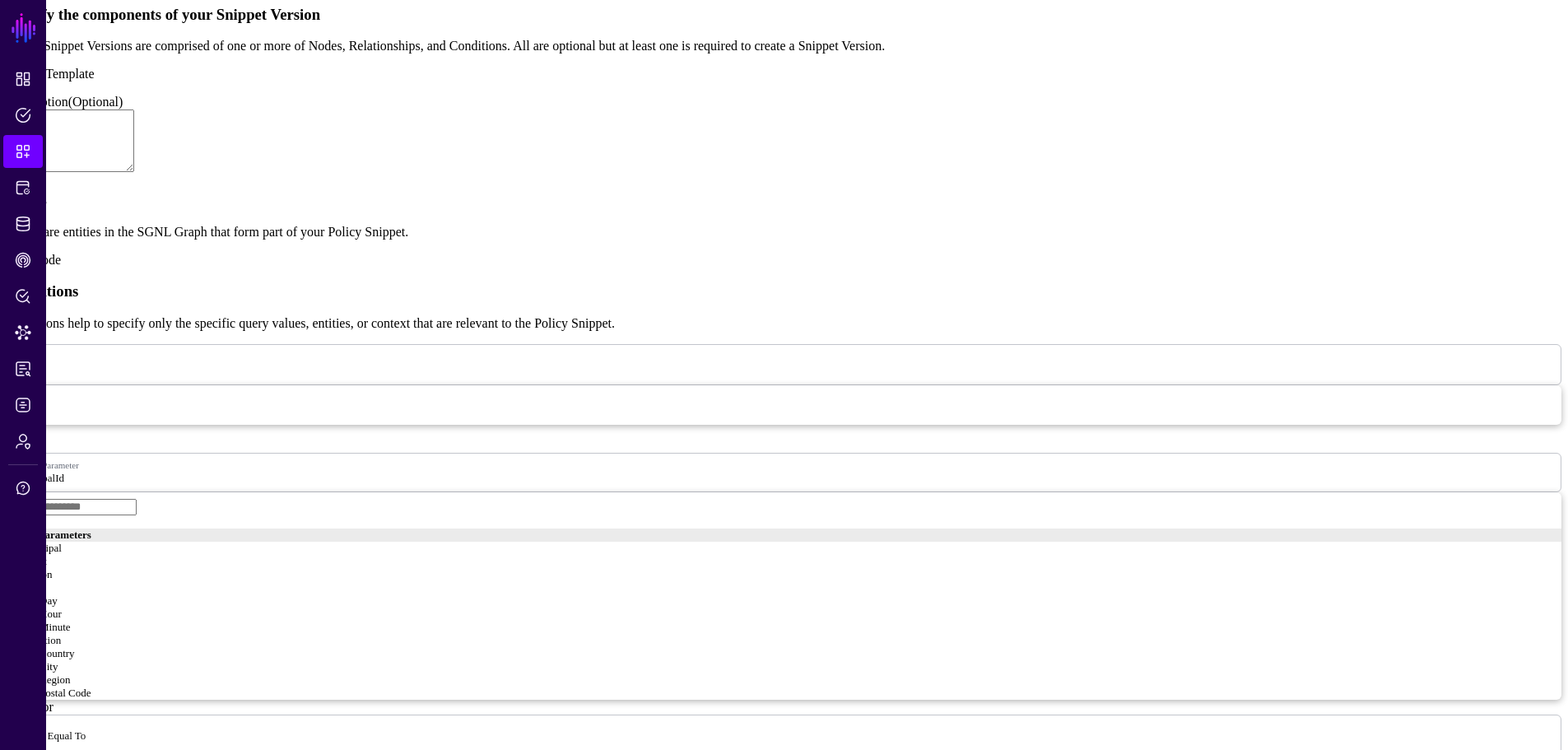 click at bounding box center (73, 924) 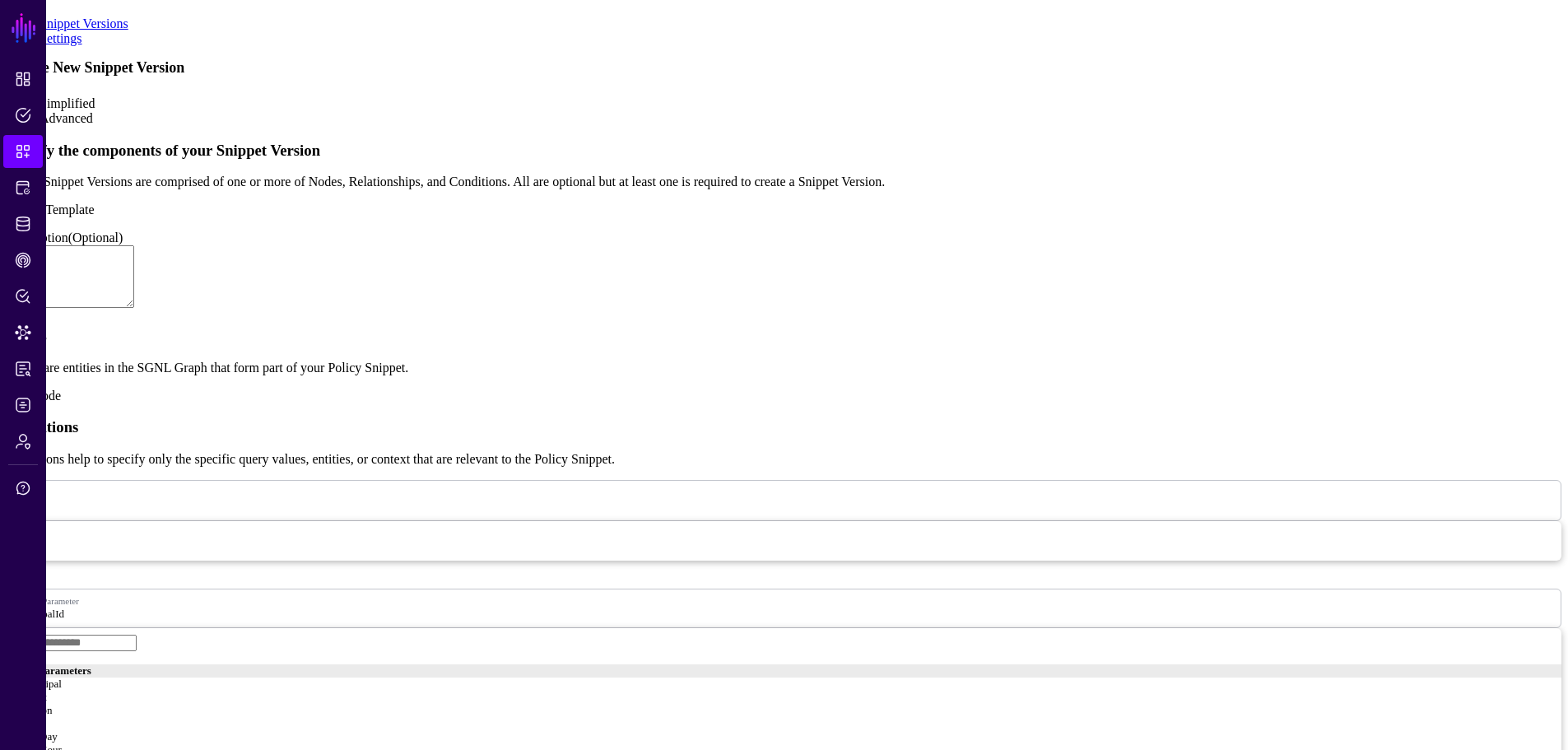 drag, startPoint x: 533, startPoint y: 677, endPoint x: 531, endPoint y: 668, distance: 9.219544 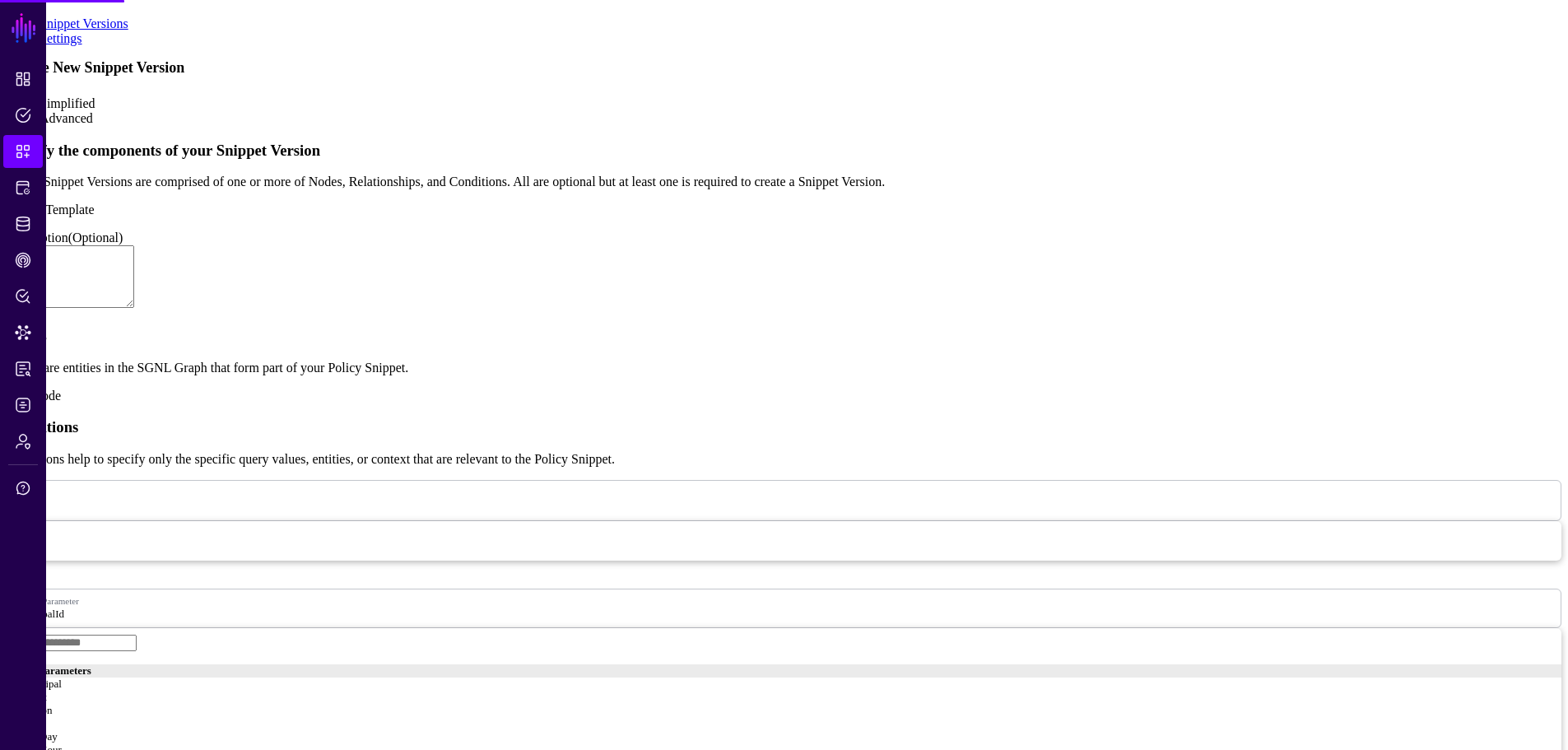 scroll, scrollTop: 0, scrollLeft: 0, axis: both 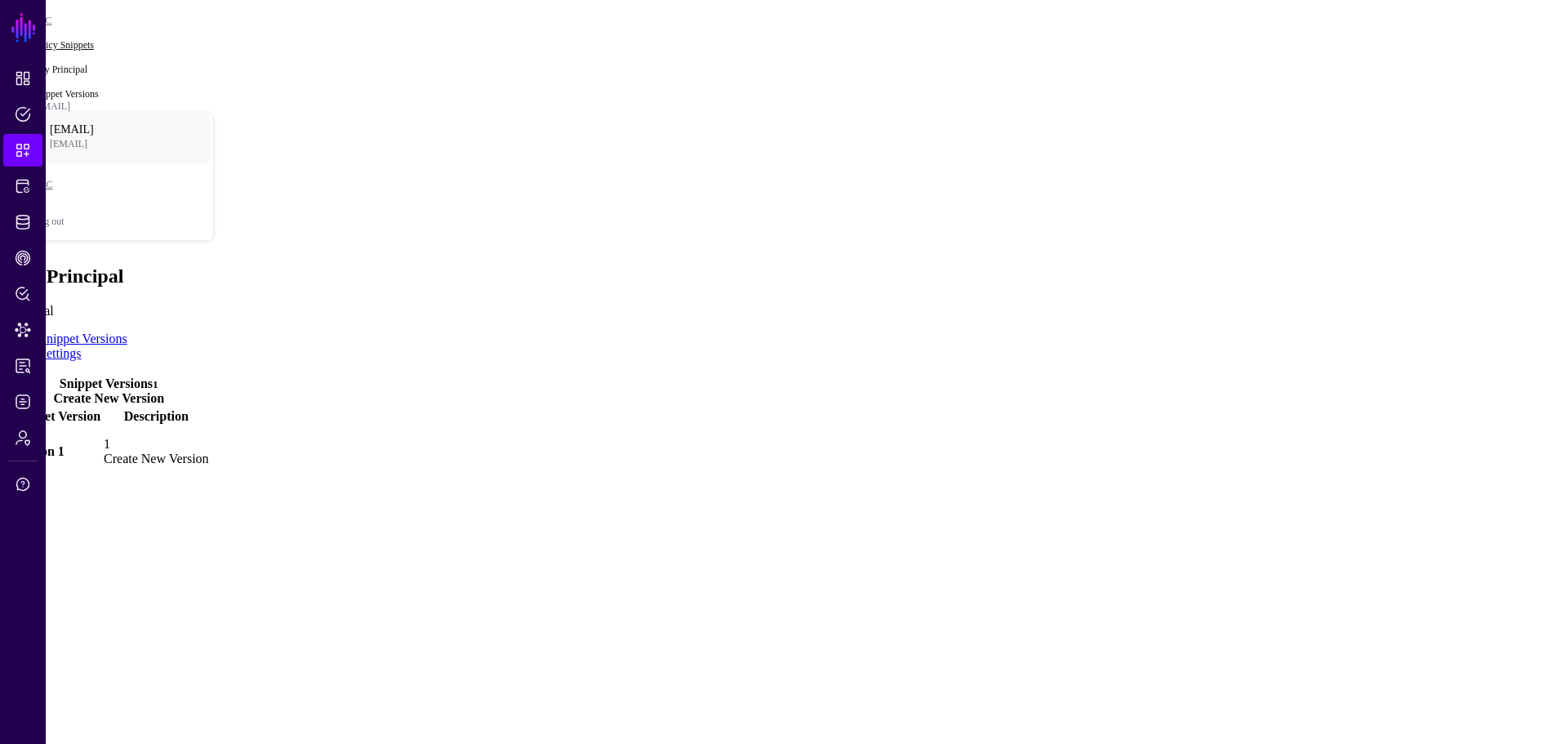click on "Policy Snippets" 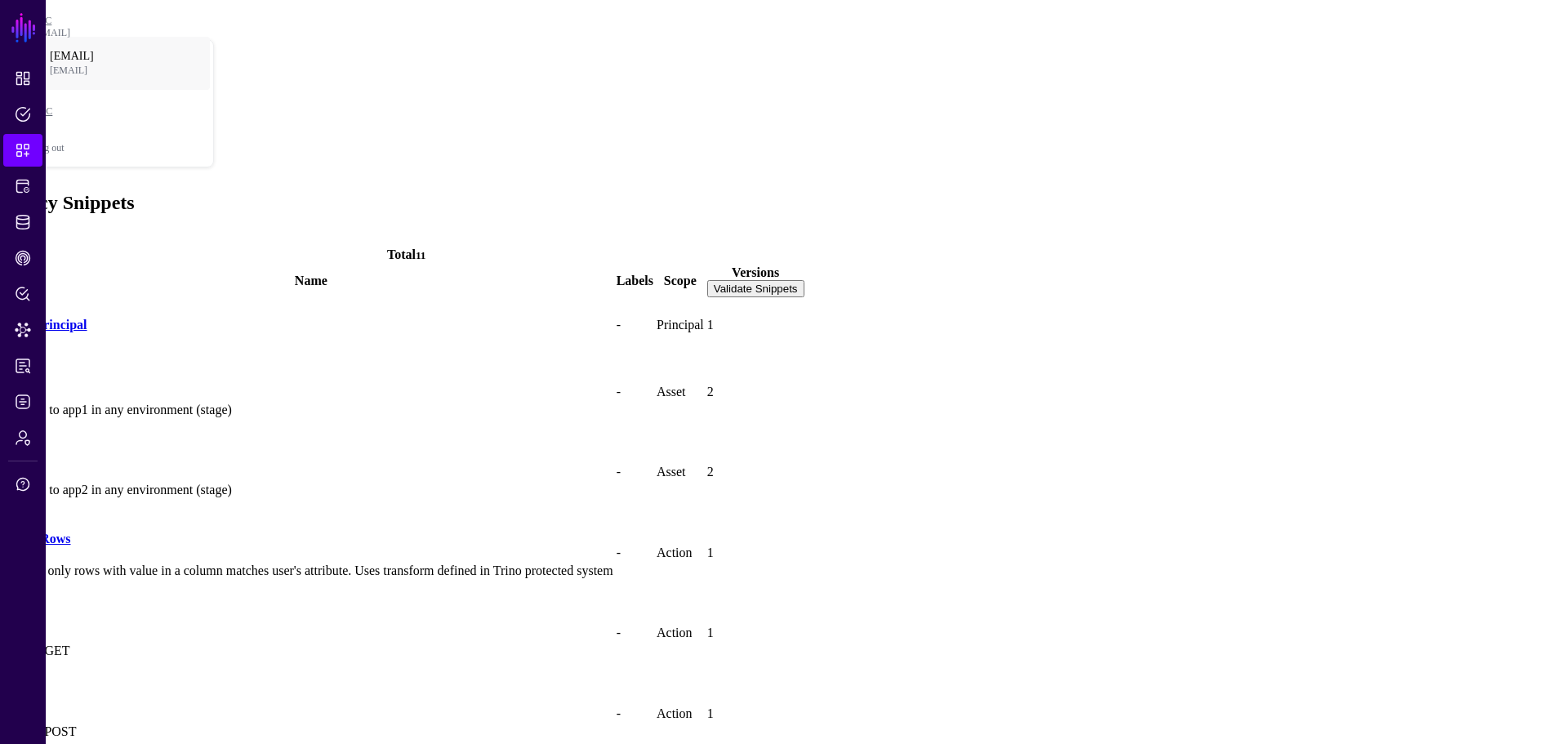 click 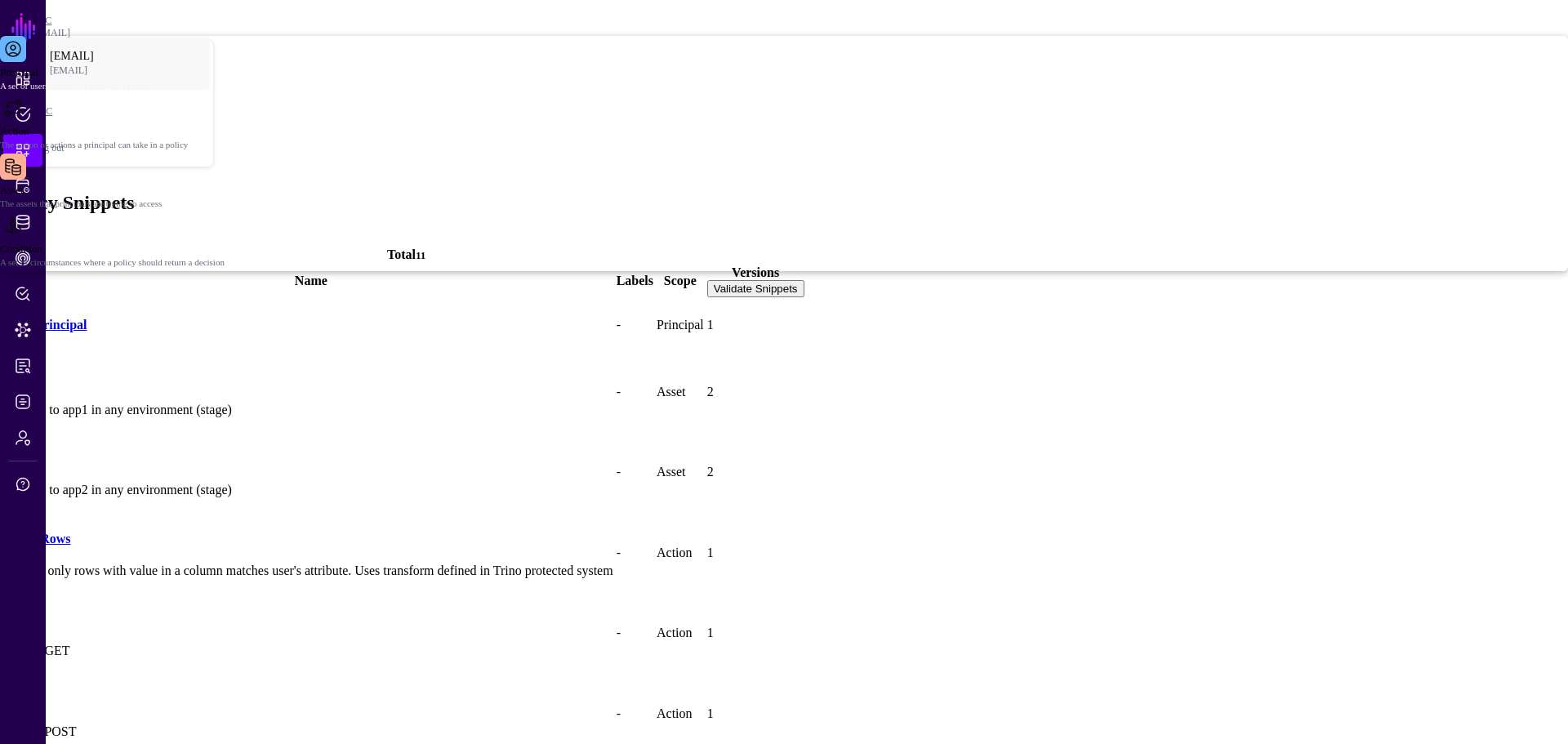 click on "Asset   The assets that principals are trying to access" 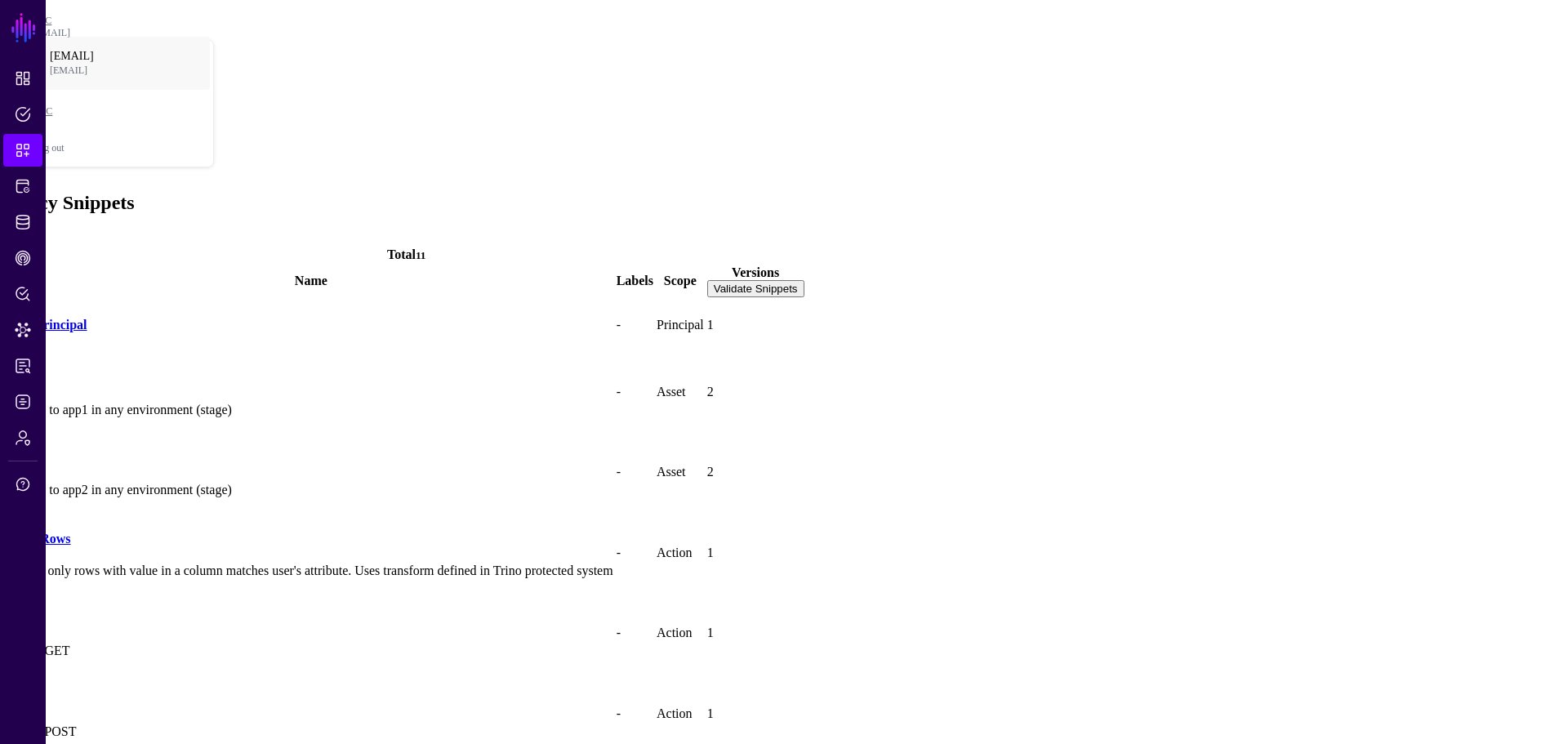 click on "Display Name" at bounding box center (65, 1265) 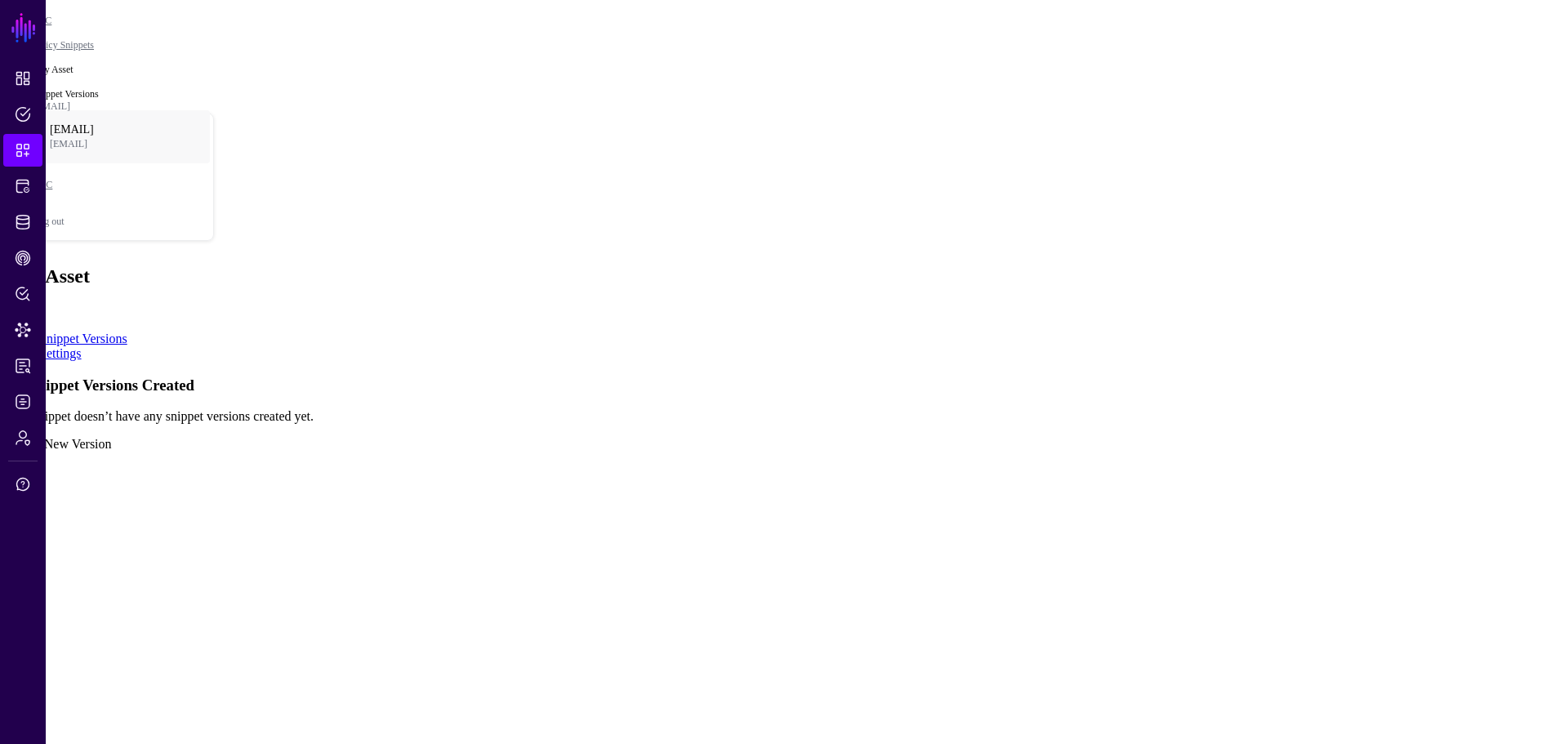click on "Create New Version" 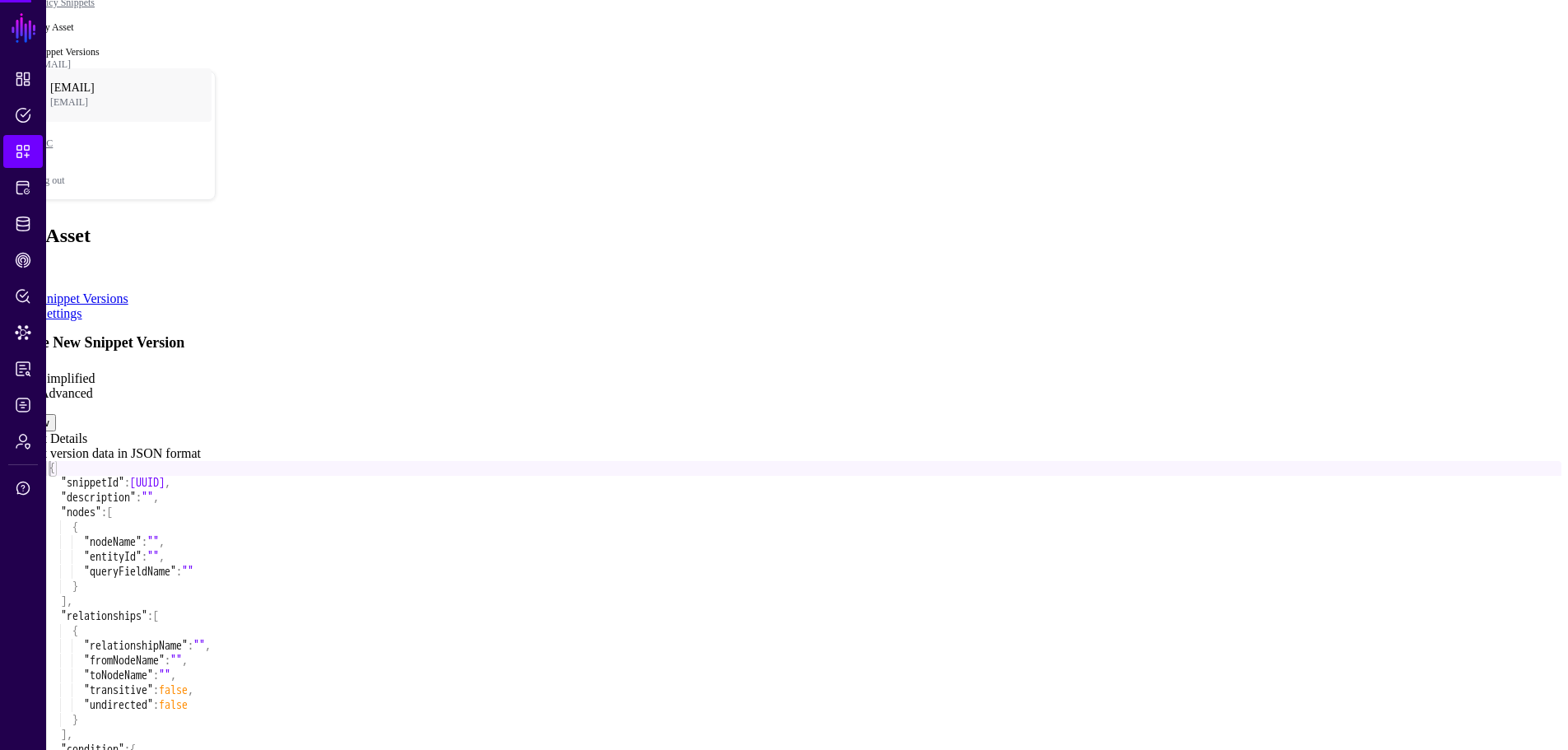 scroll, scrollTop: 142, scrollLeft: 0, axis: vertical 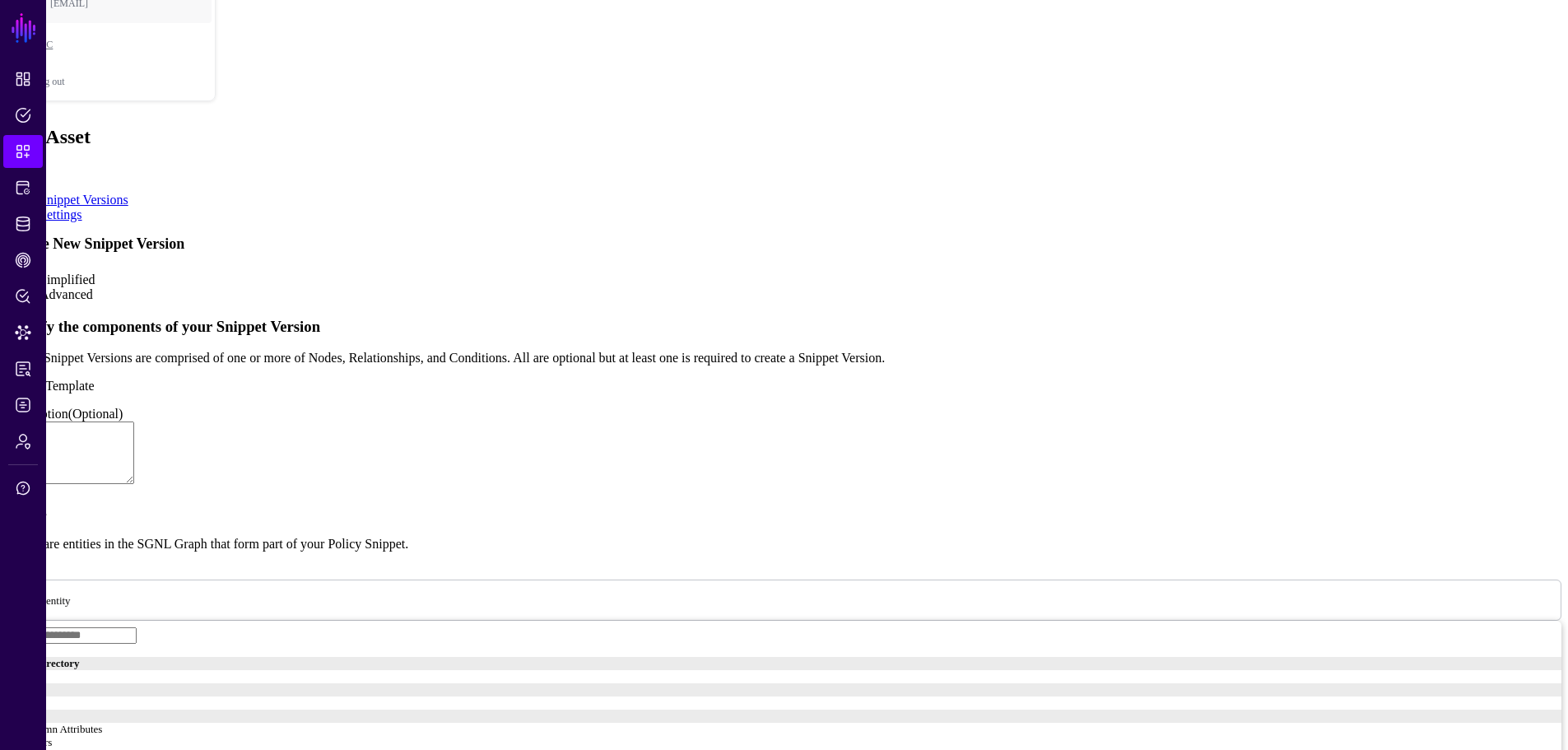 click on "Simplified" at bounding box center (67, 279) 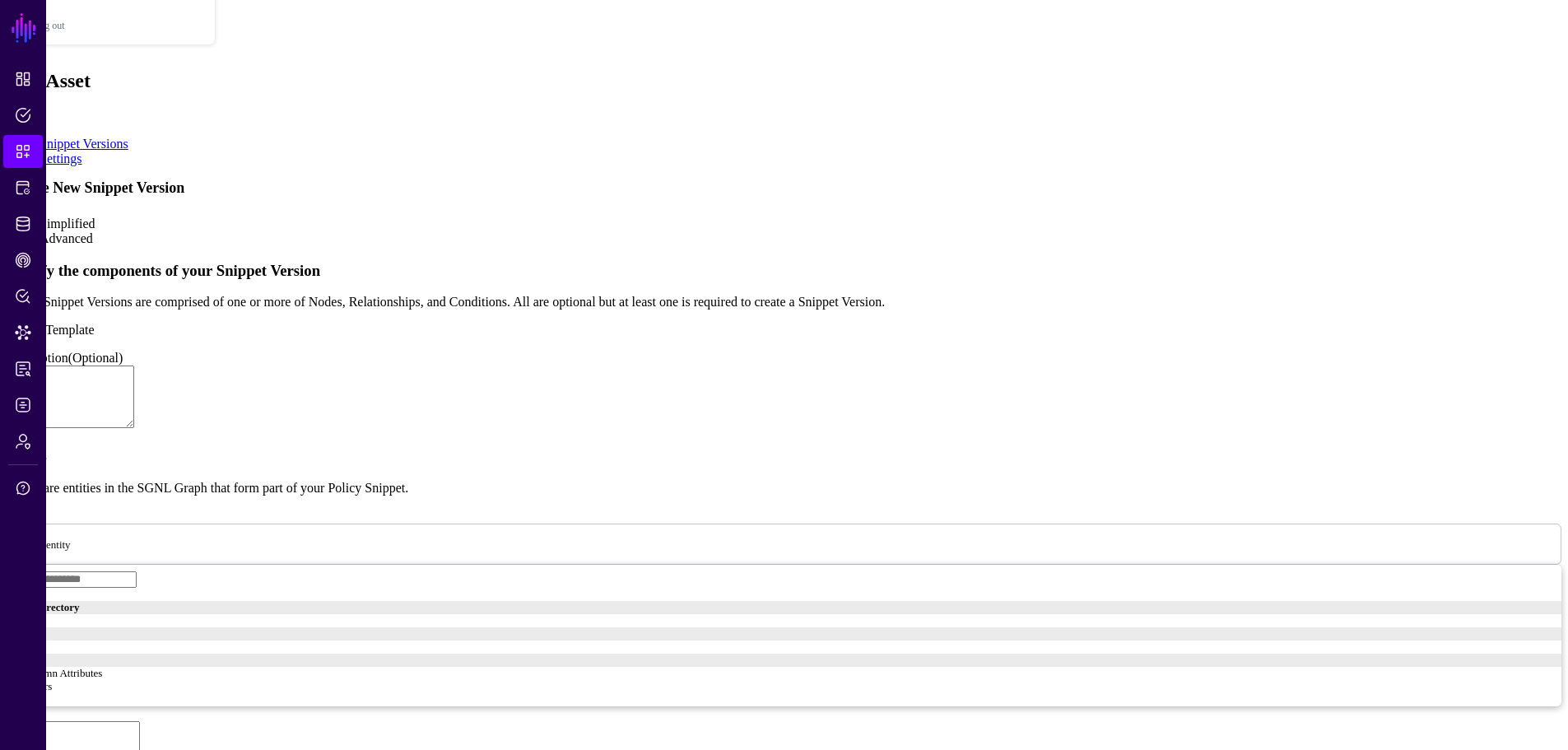 scroll, scrollTop: 224, scrollLeft: 0, axis: vertical 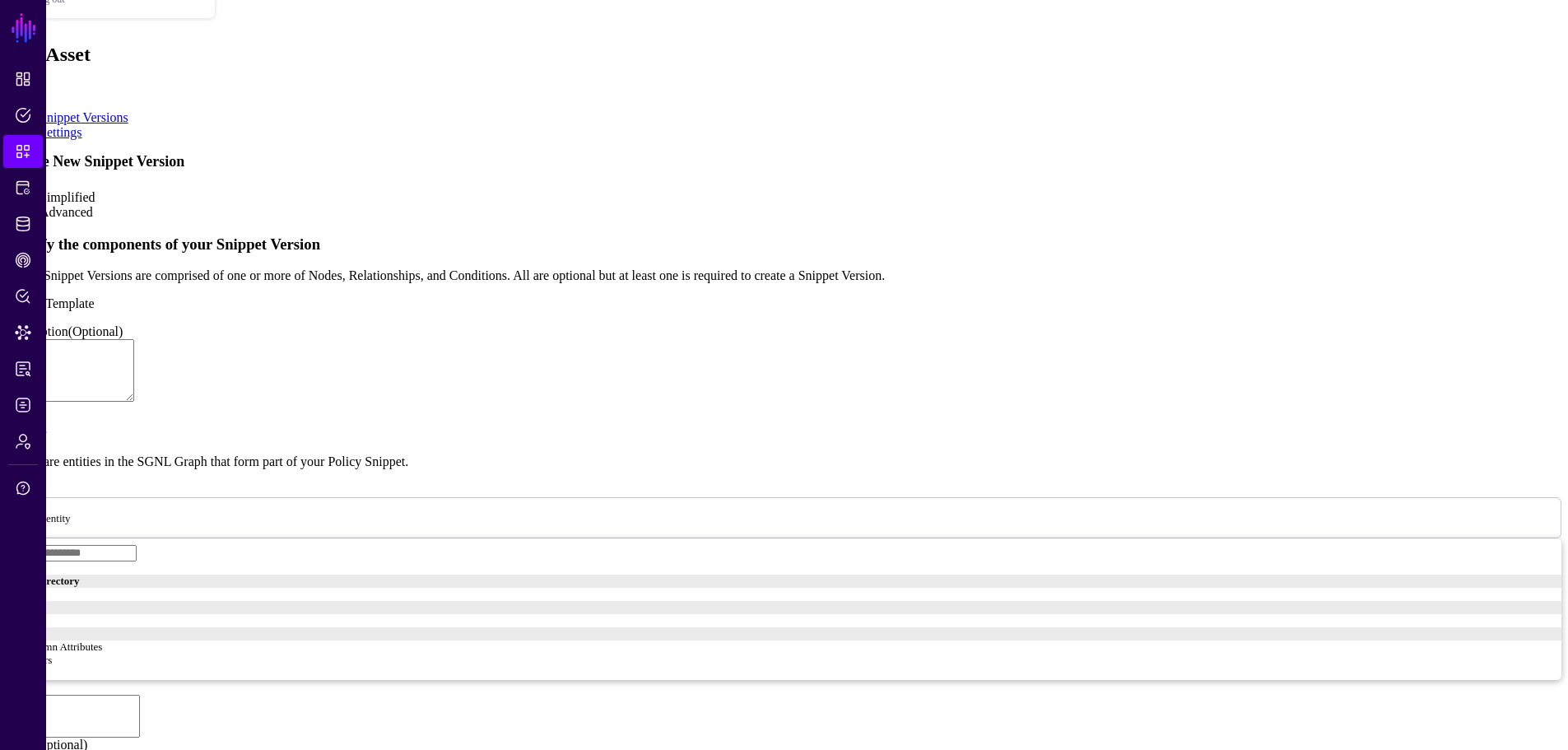 click at bounding box center (81, 517) 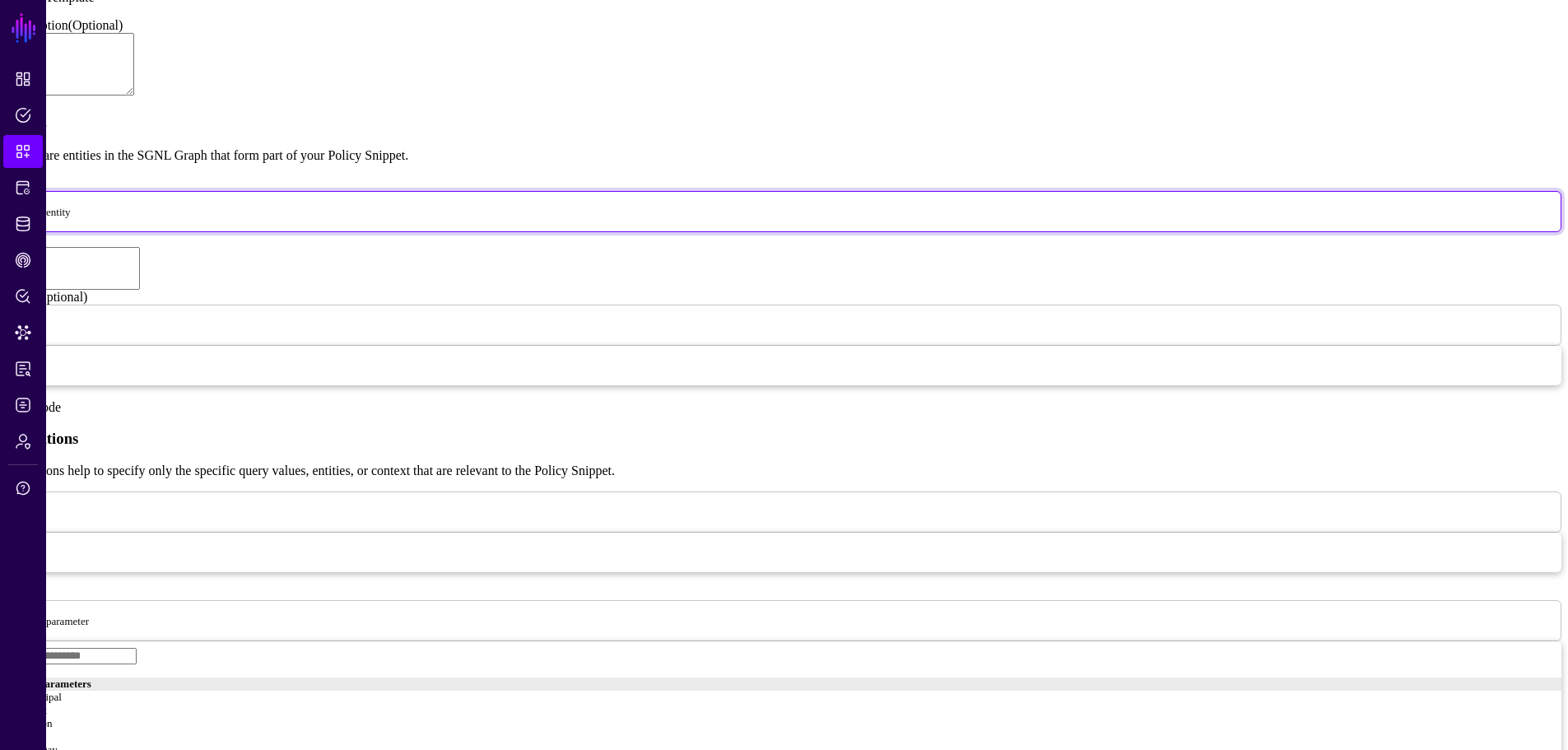 scroll, scrollTop: 537, scrollLeft: 0, axis: vertical 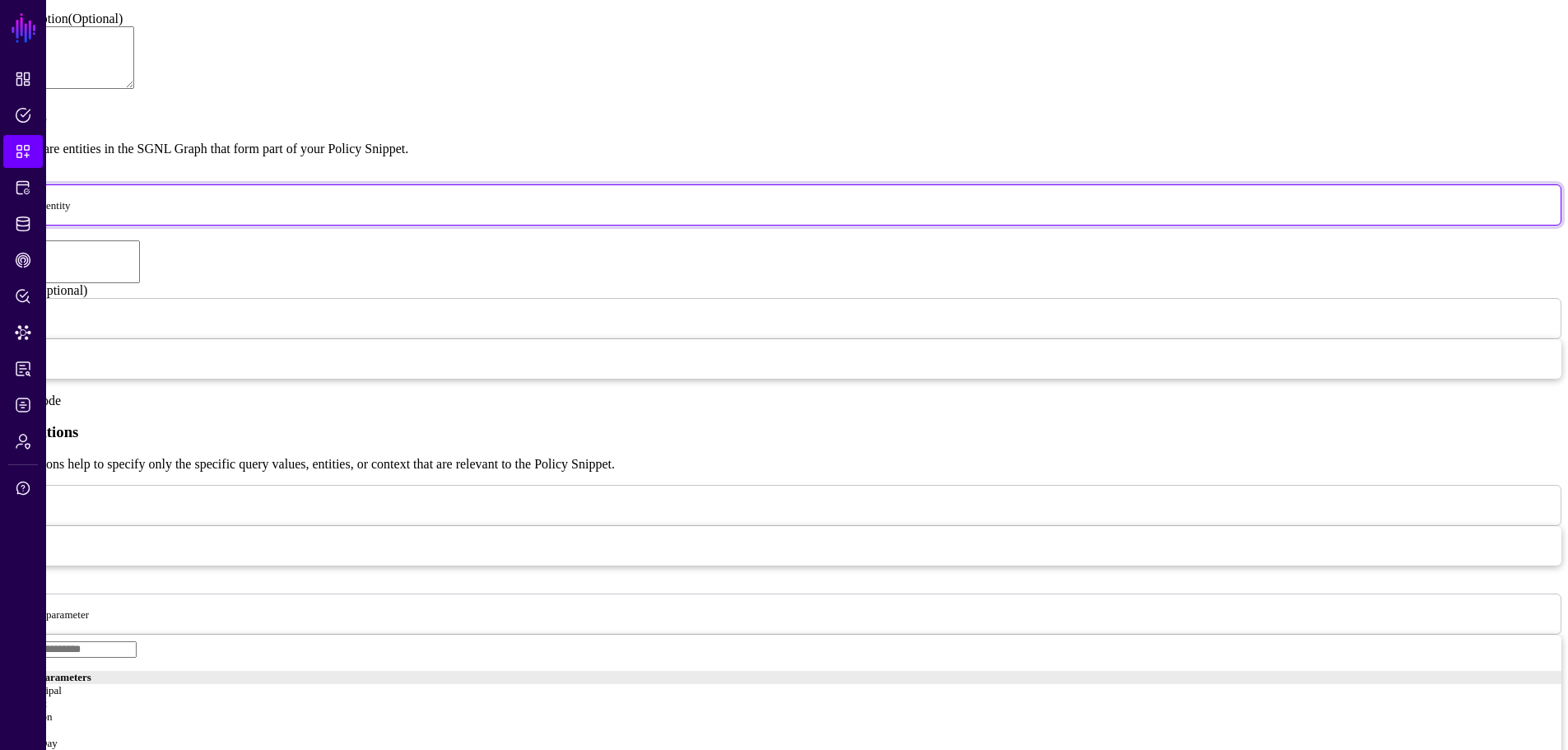 click at bounding box center [0, -387] 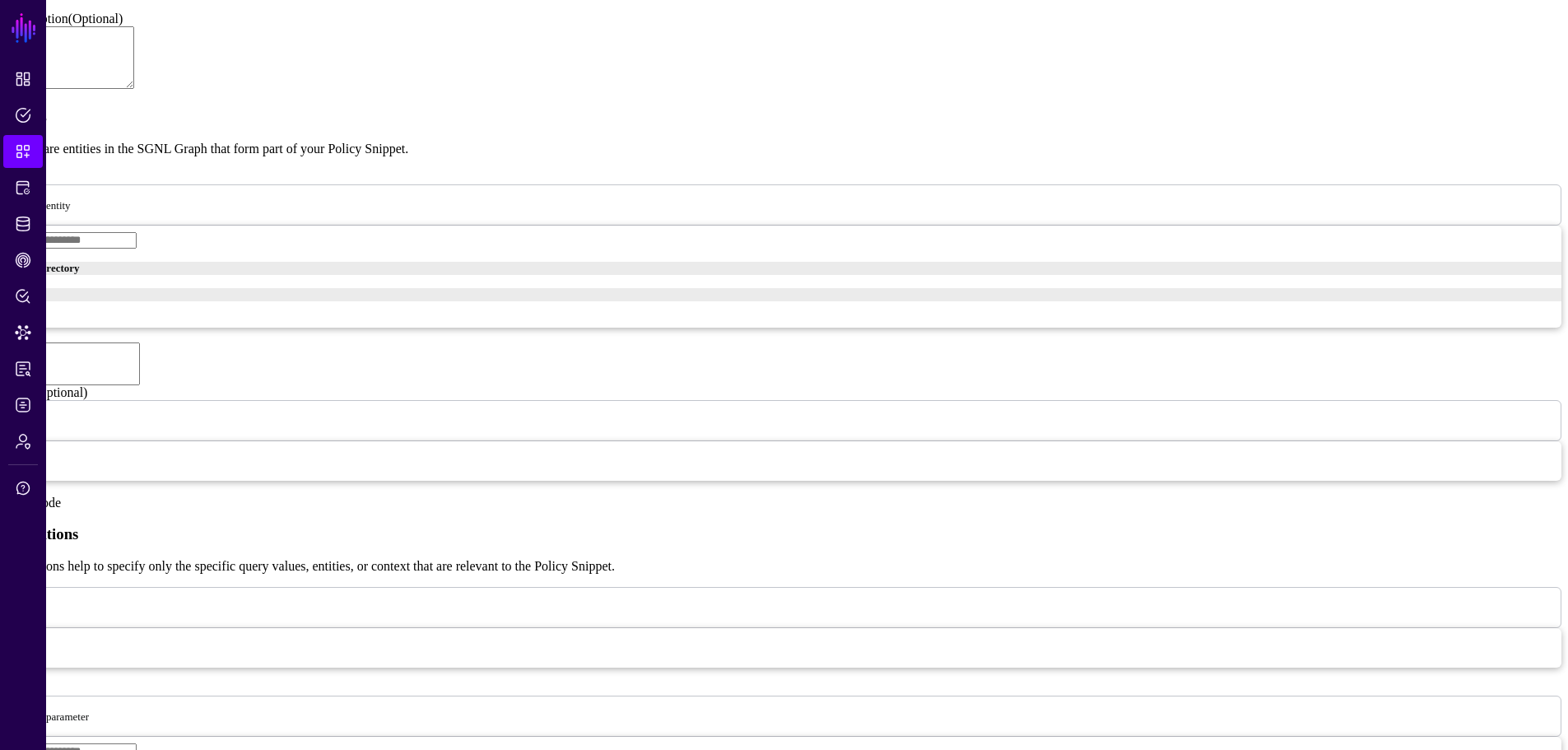 click on "Select entity" at bounding box center [44, 204] 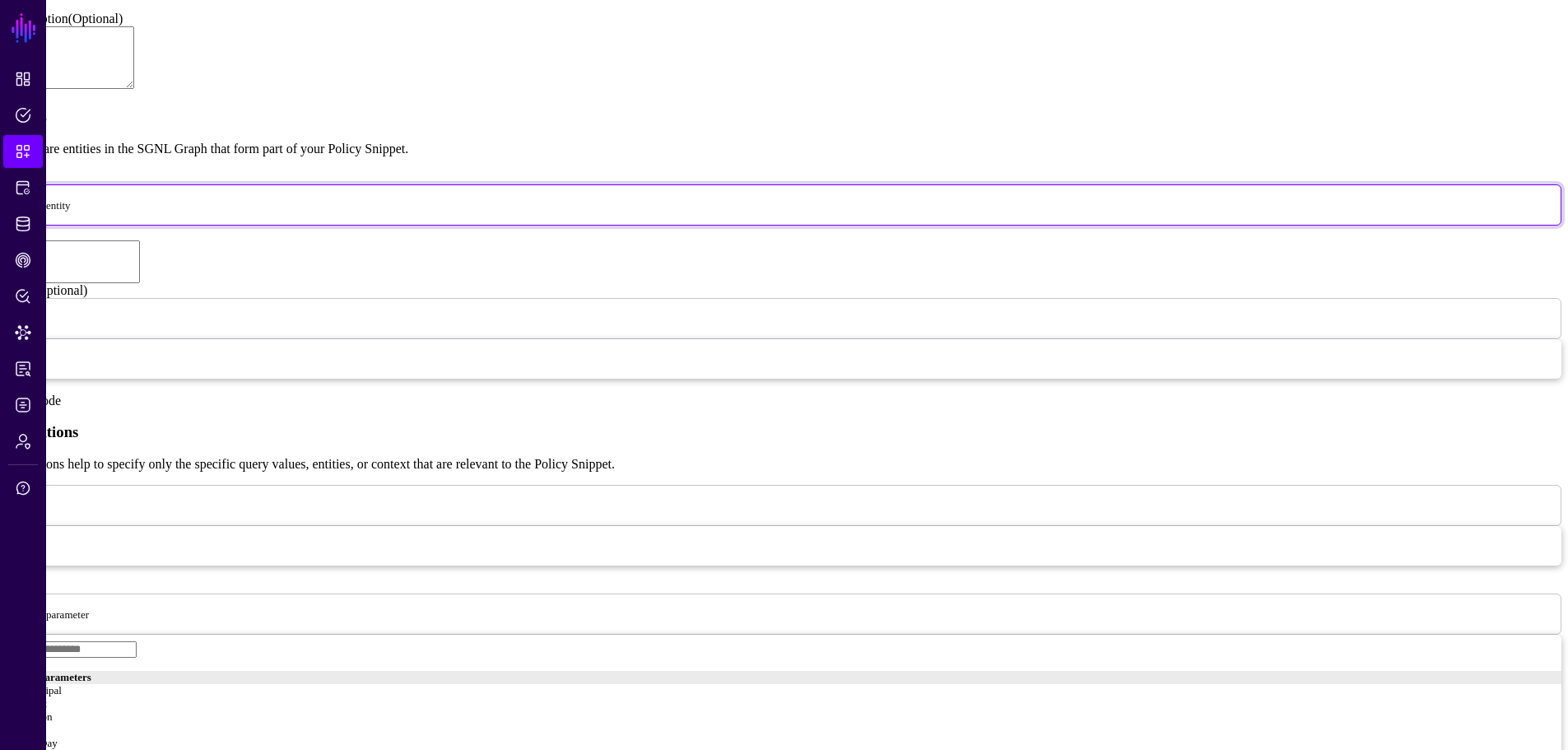 type on "*" 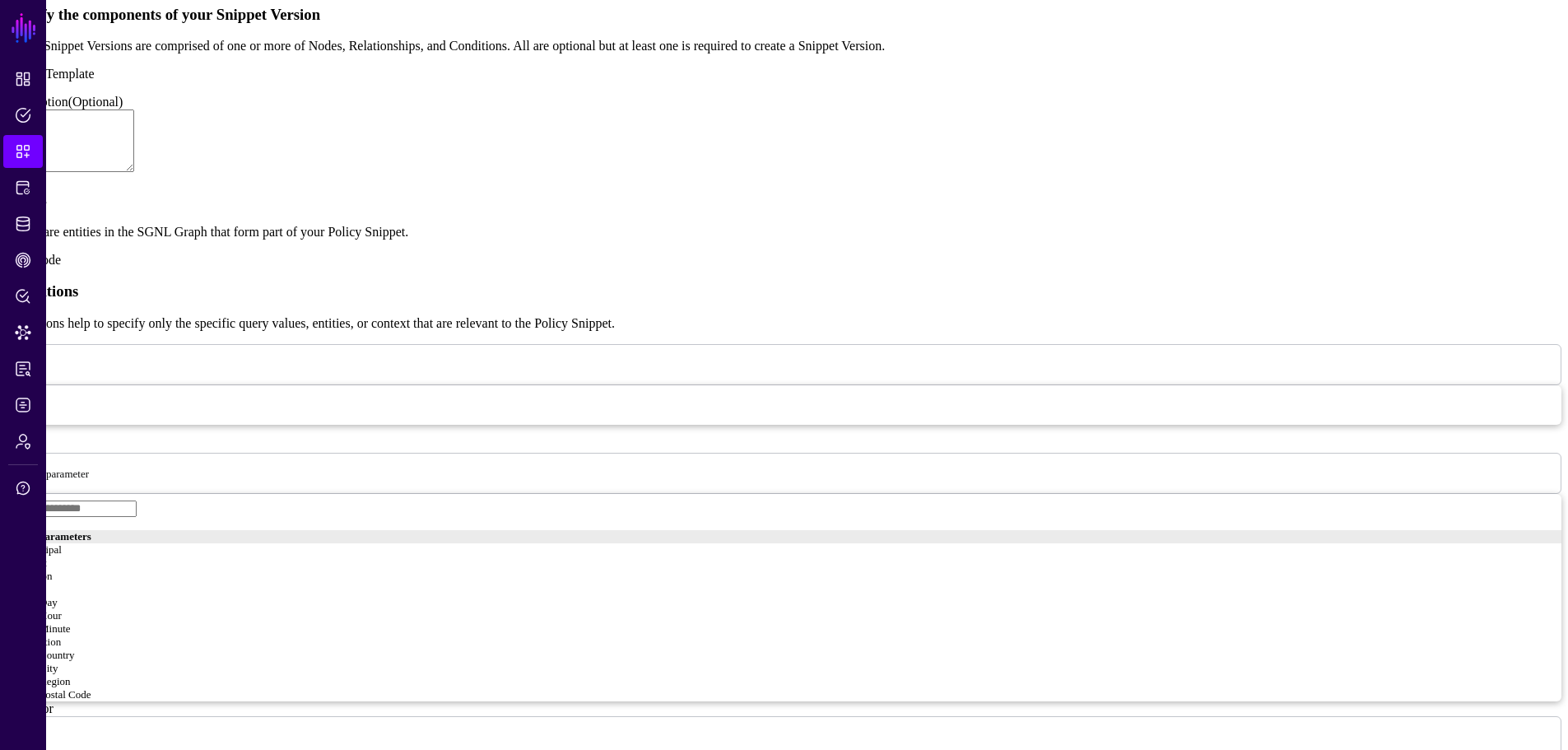 click at bounding box center (99, 473) 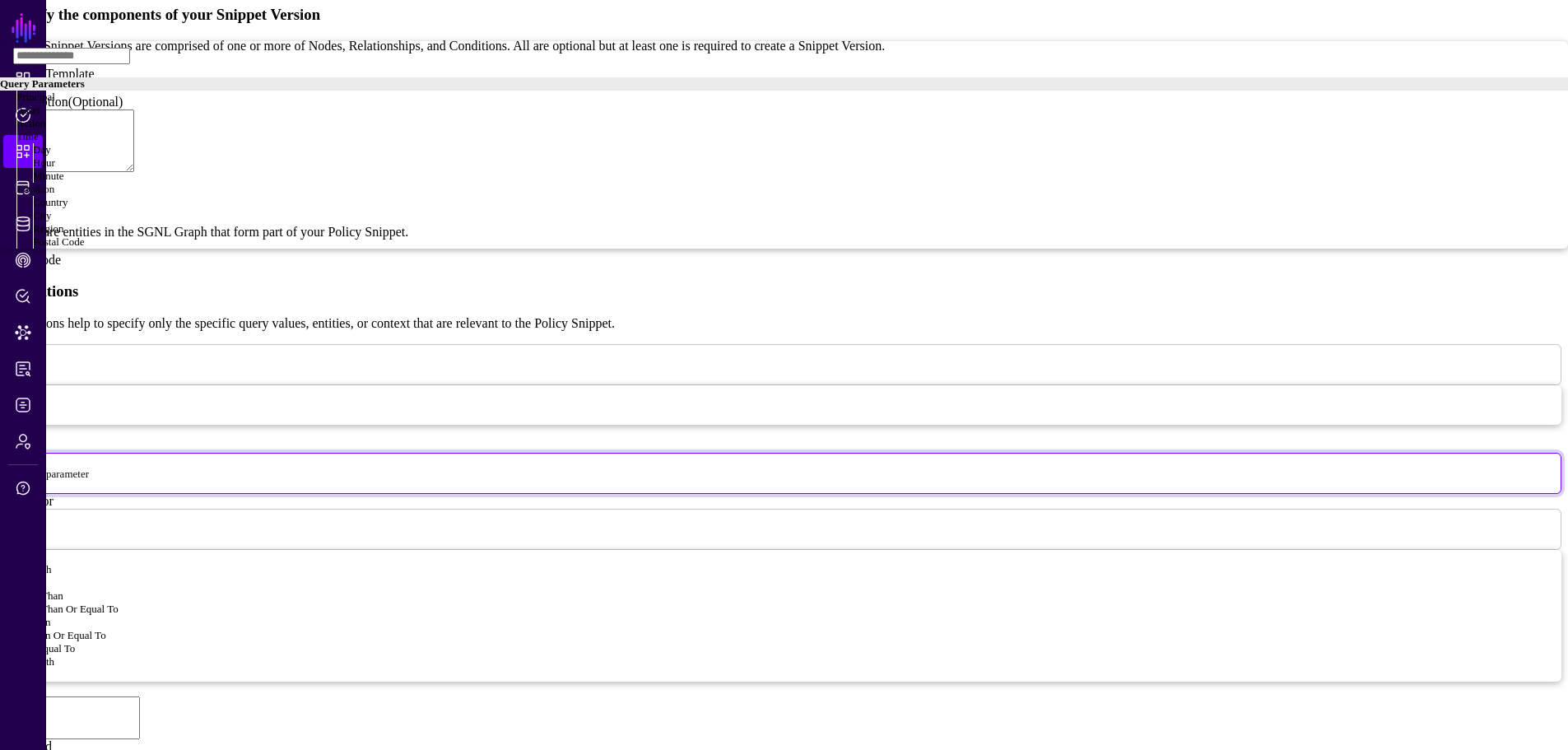 scroll, scrollTop: 111, scrollLeft: 0, axis: vertical 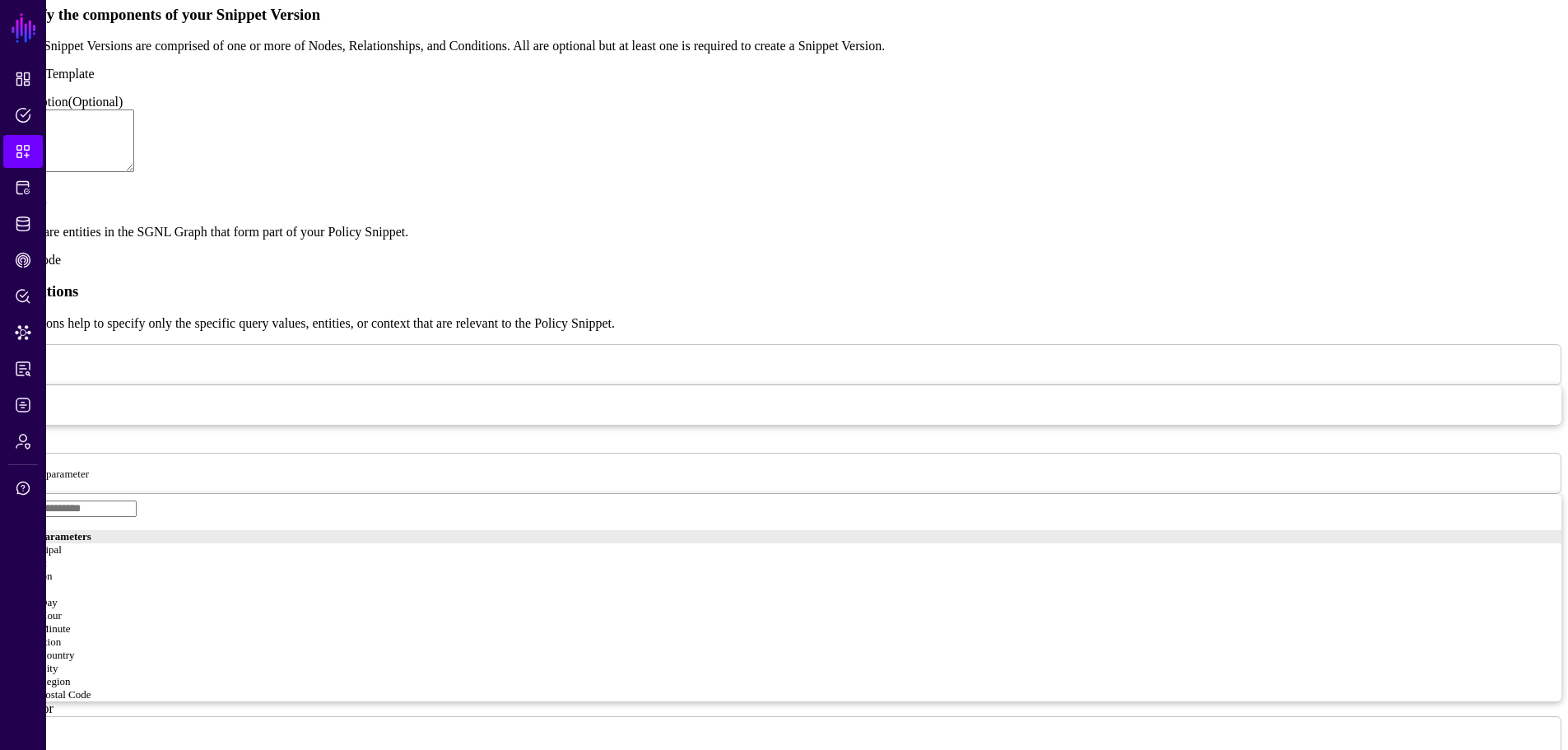 click on "Select parameter" at bounding box center [53, 473] 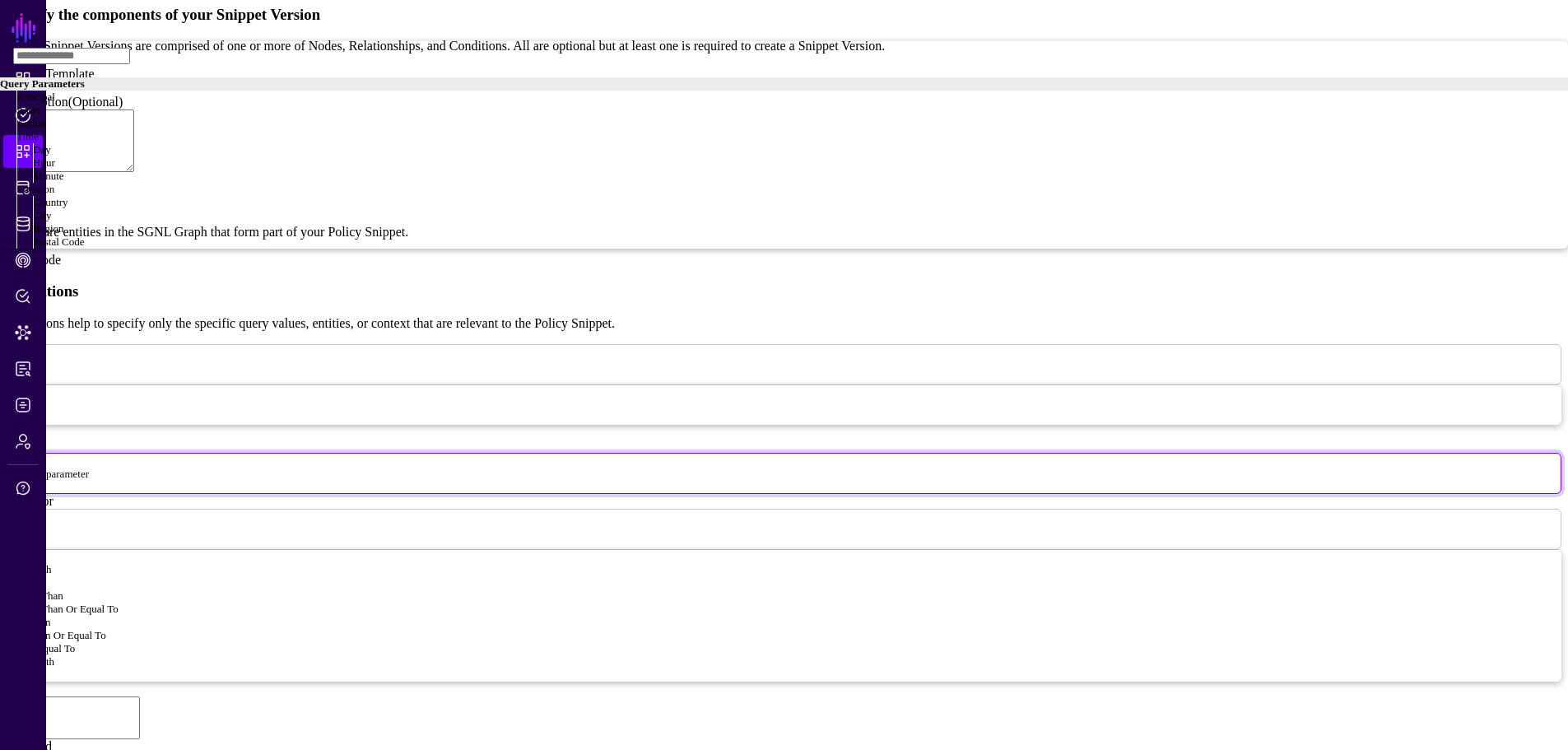 click on "Asset" at bounding box center [28, 109] 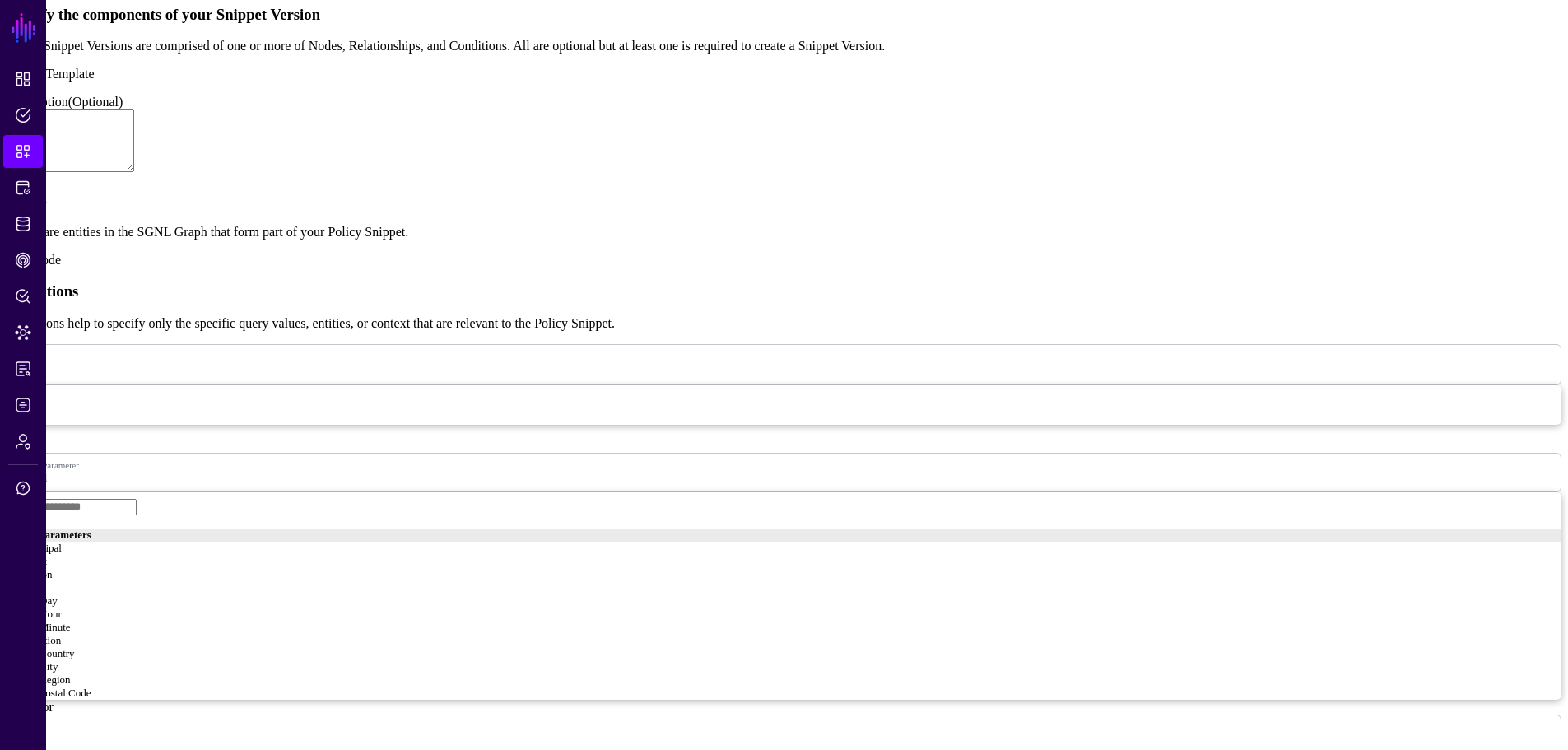 click at bounding box center (27, 734) 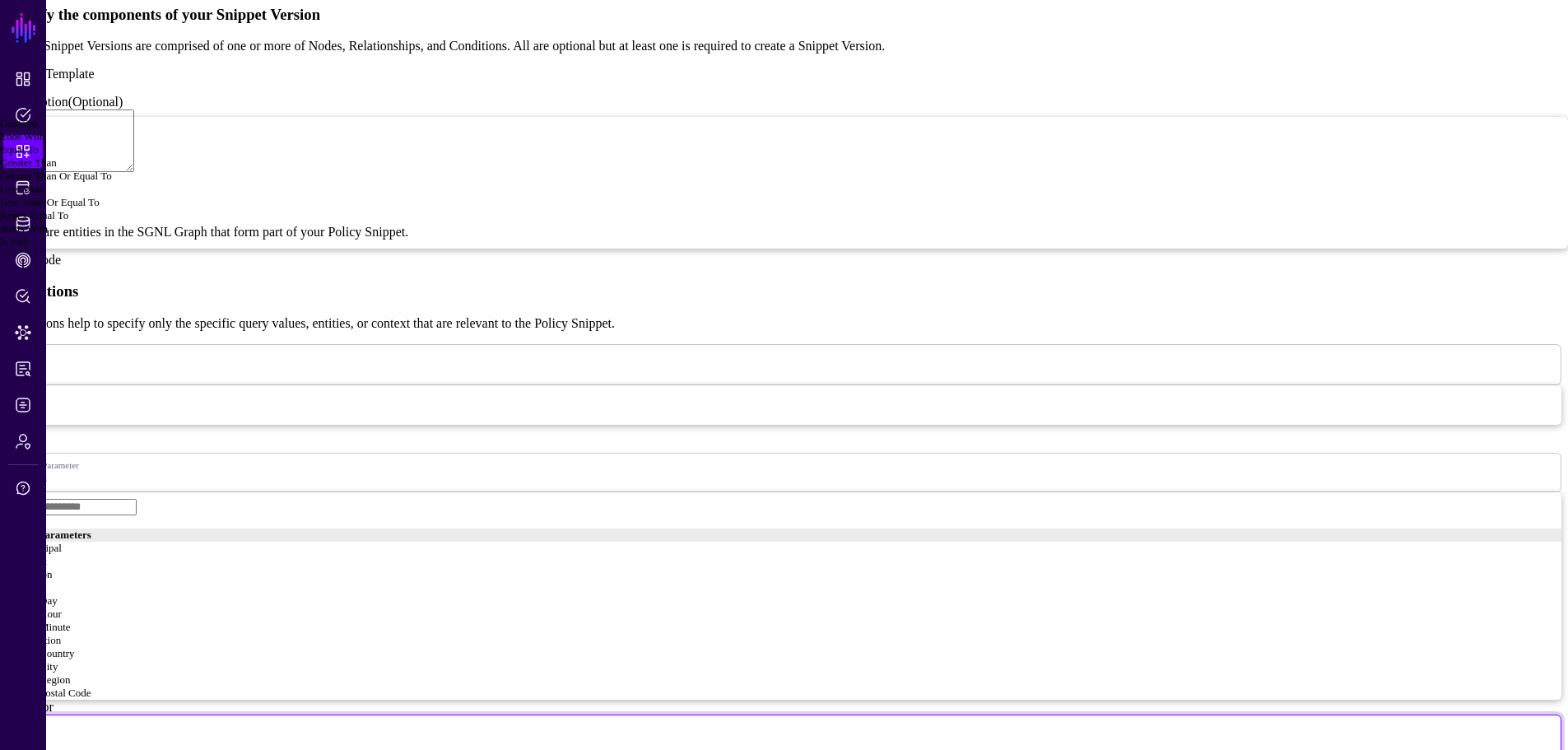 click on "Regex Equal To" at bounding box center (34, 215) 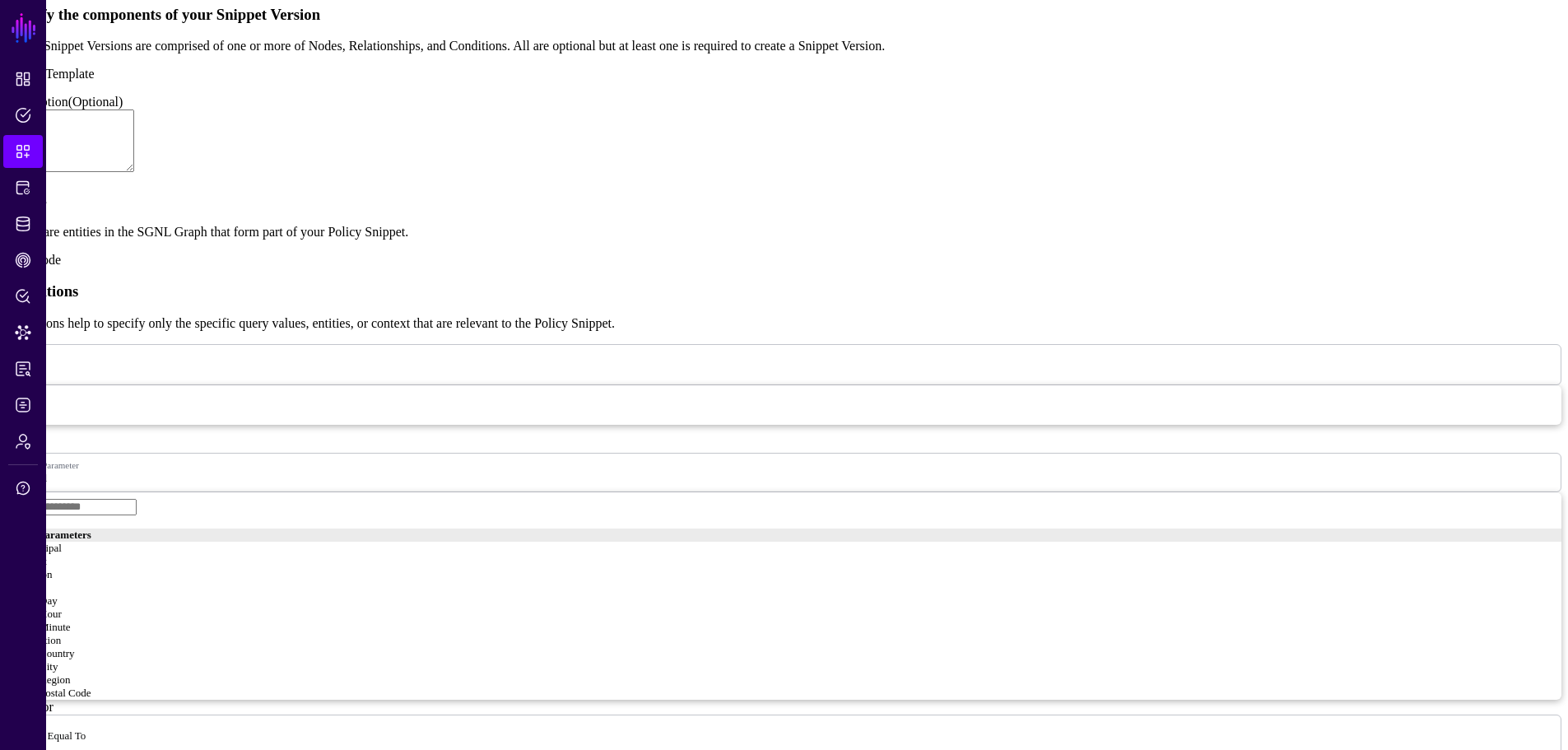 click at bounding box center [73, 924] 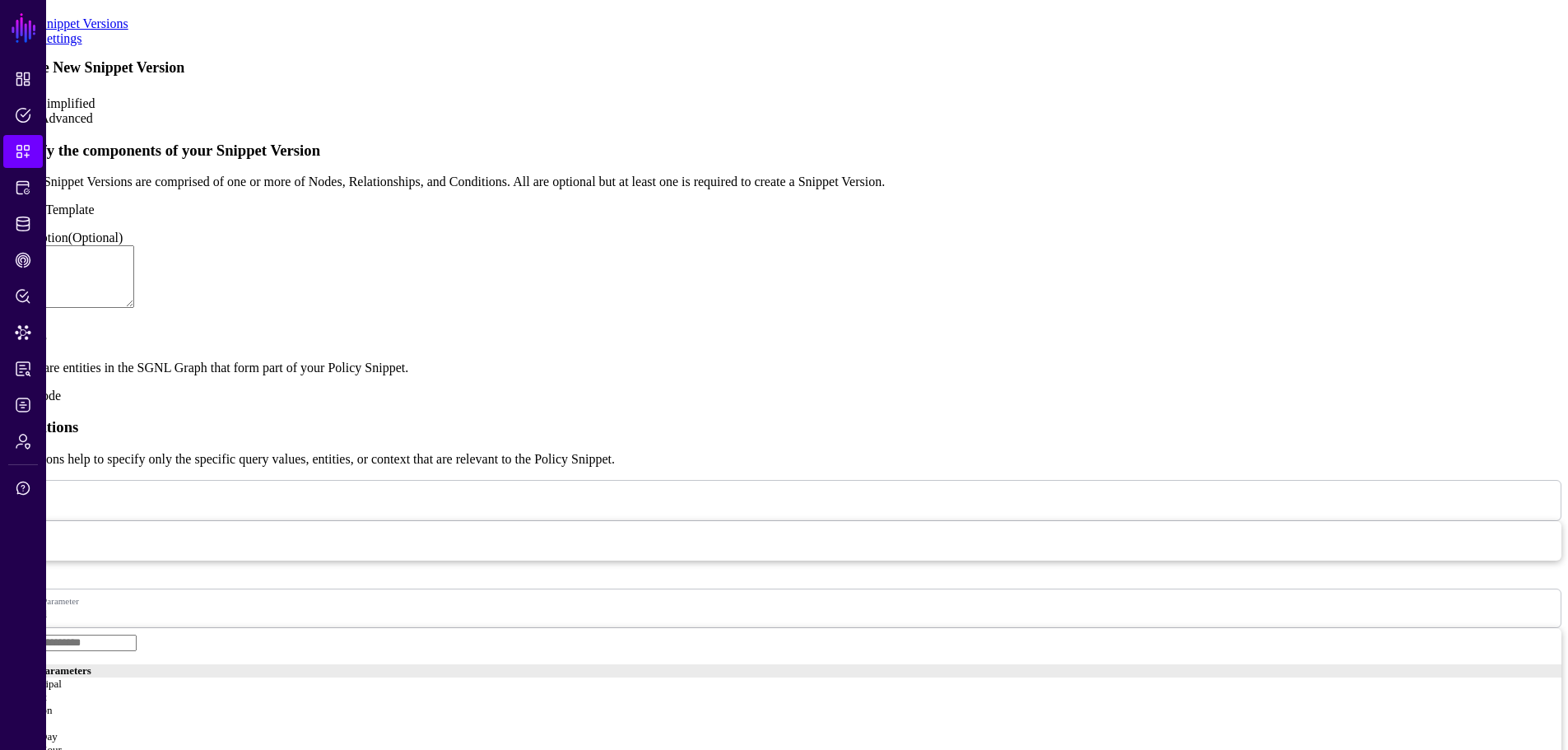 click on "Save" at bounding box center [26, 2099] 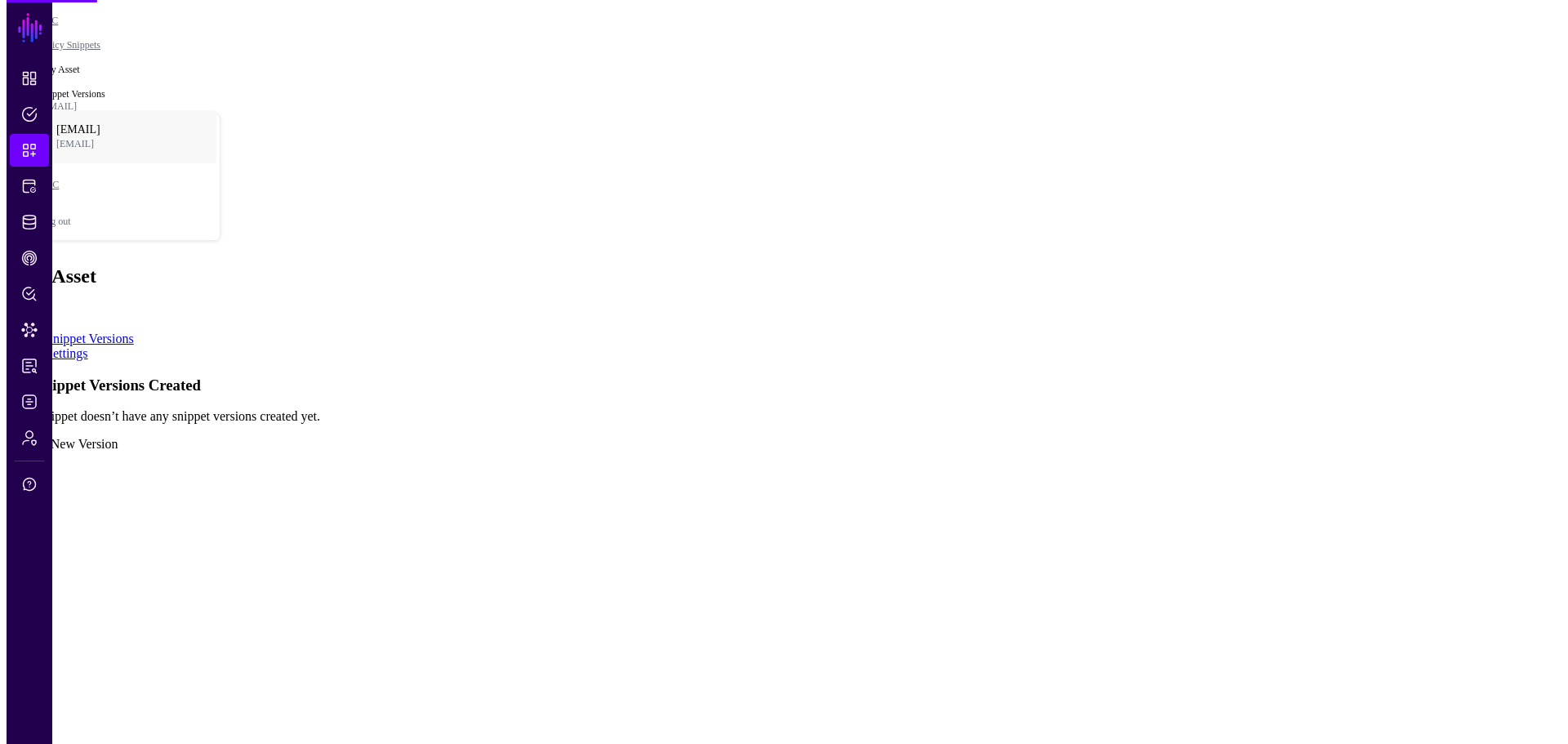 scroll, scrollTop: 0, scrollLeft: 0, axis: both 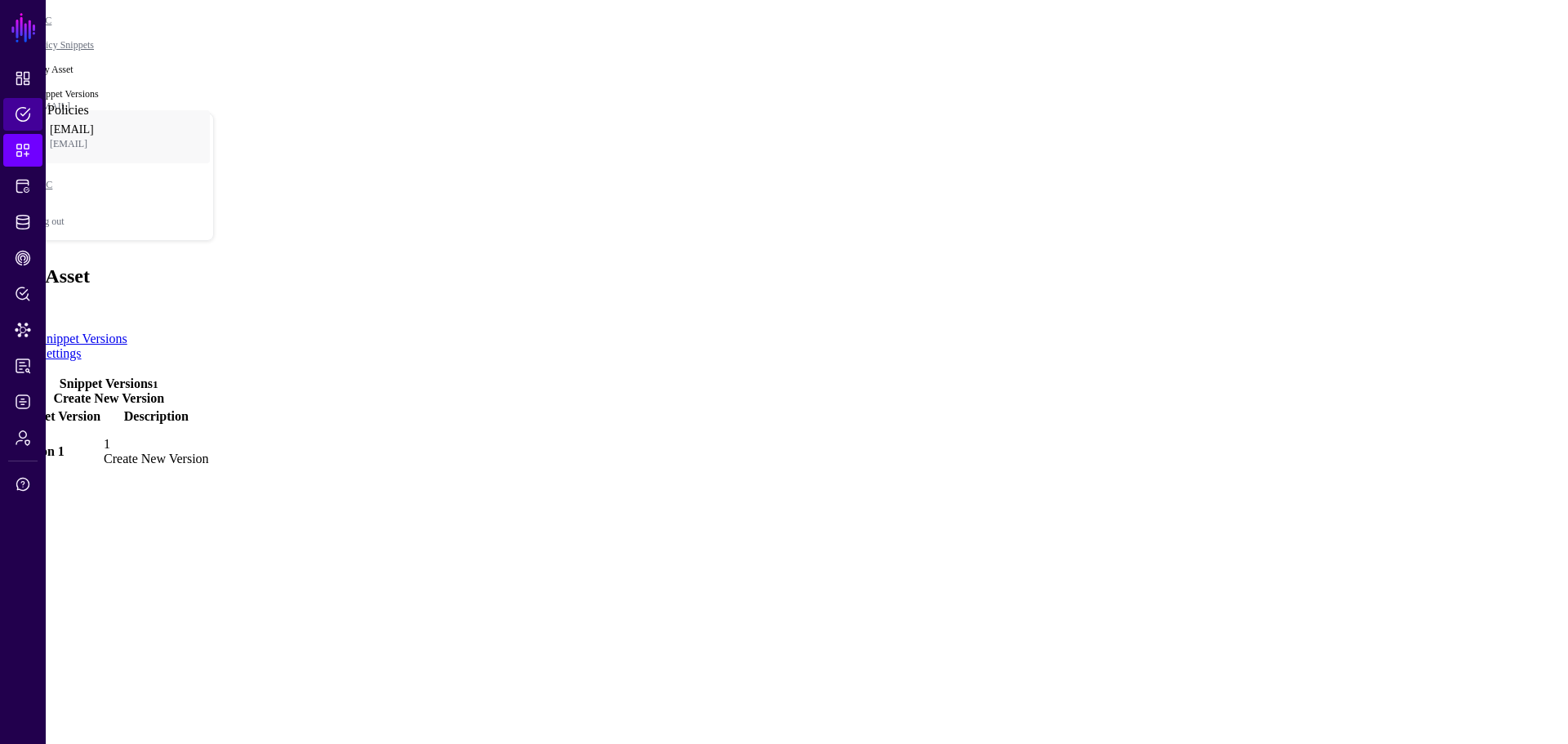 click on "Policies" 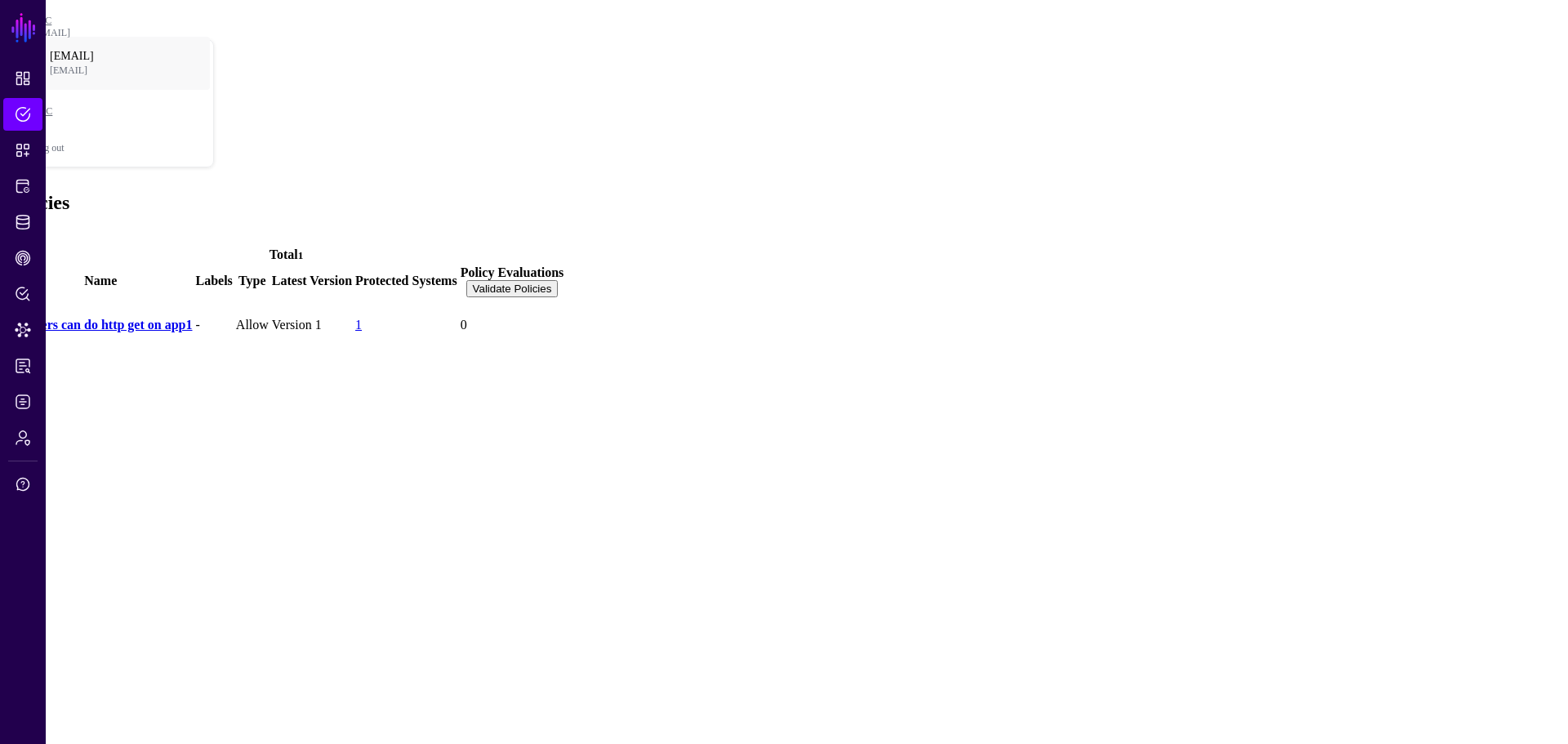 click 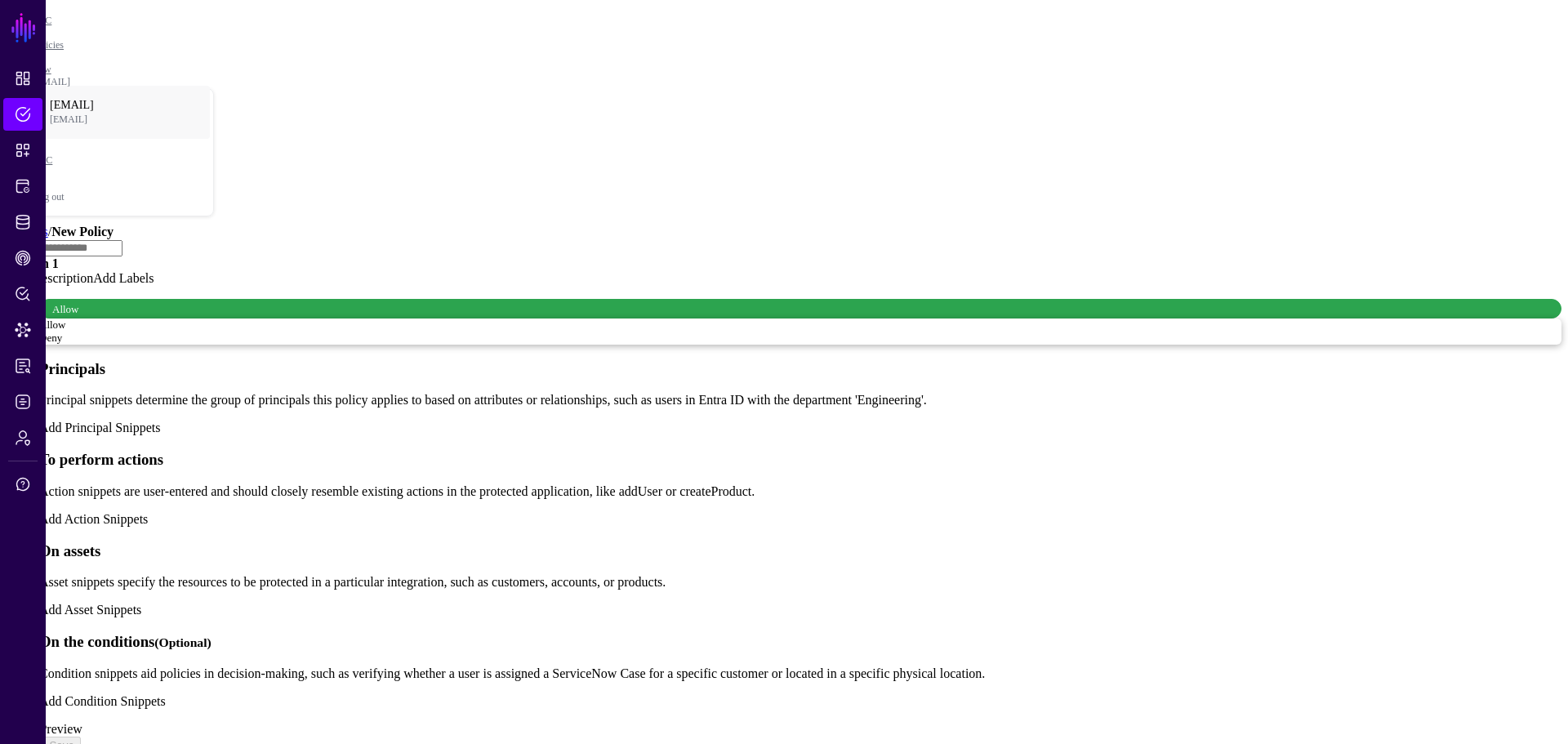 click on "Any Principal" at bounding box center [800, 900] 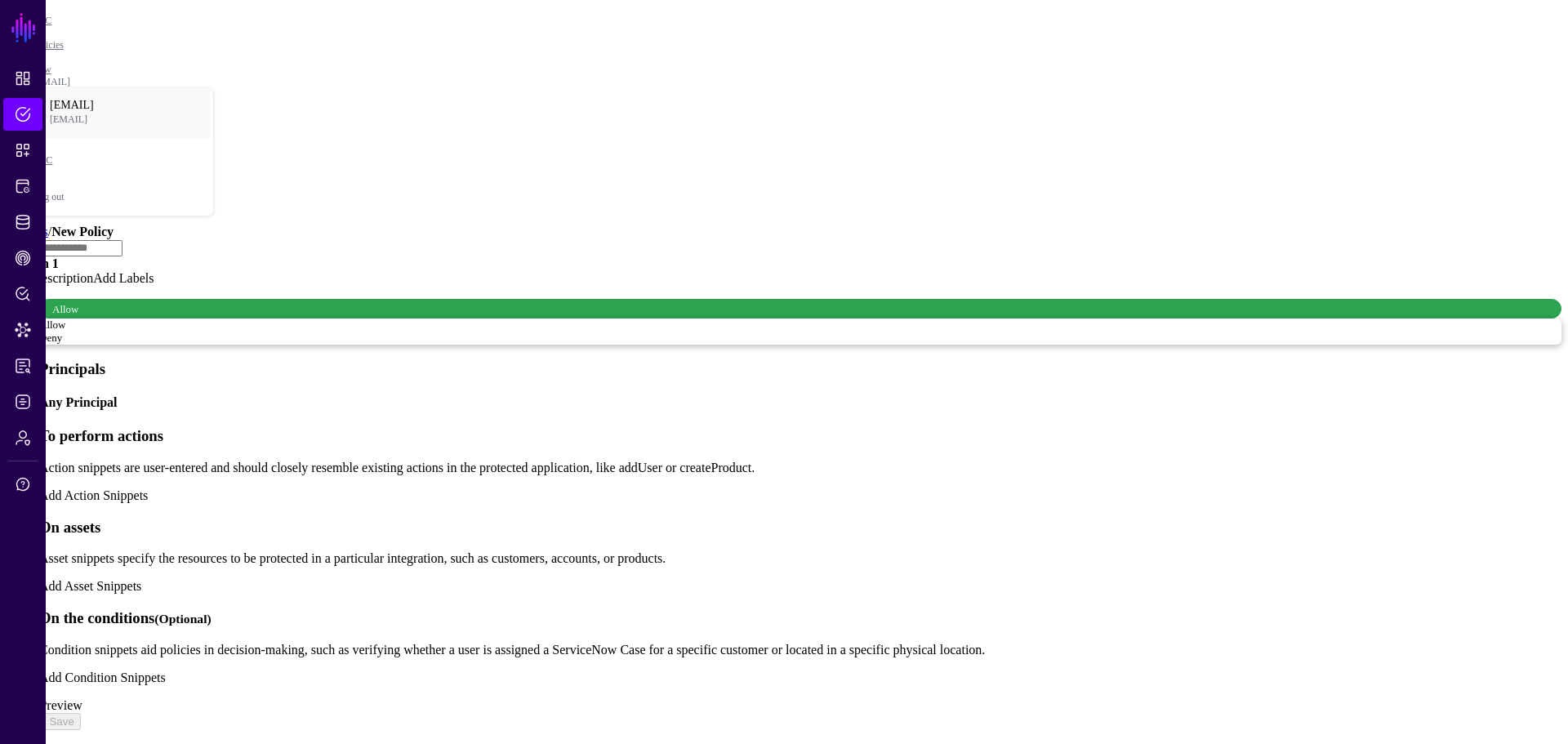 click on "Action" at bounding box center [57, 814] 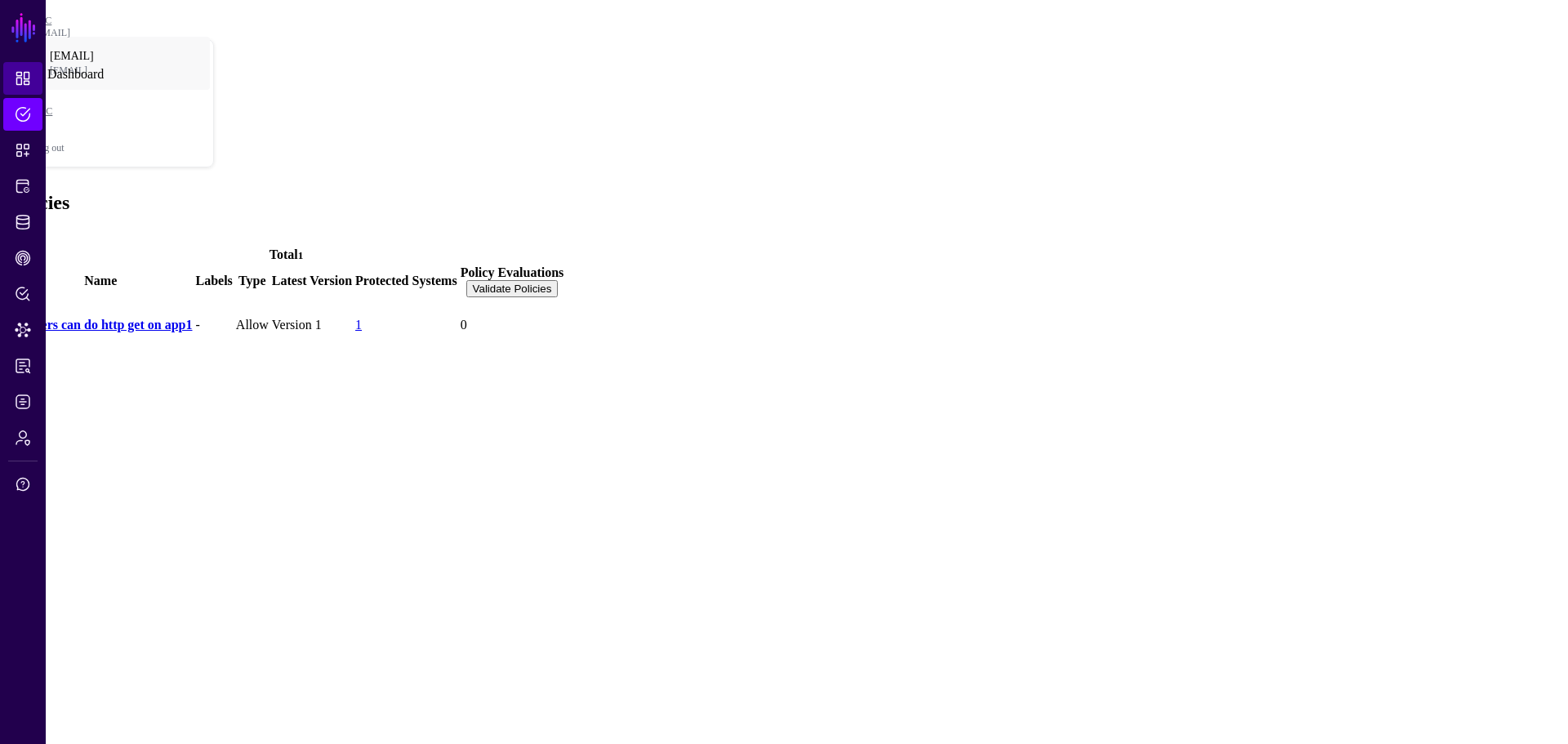 click on "Dashboard" 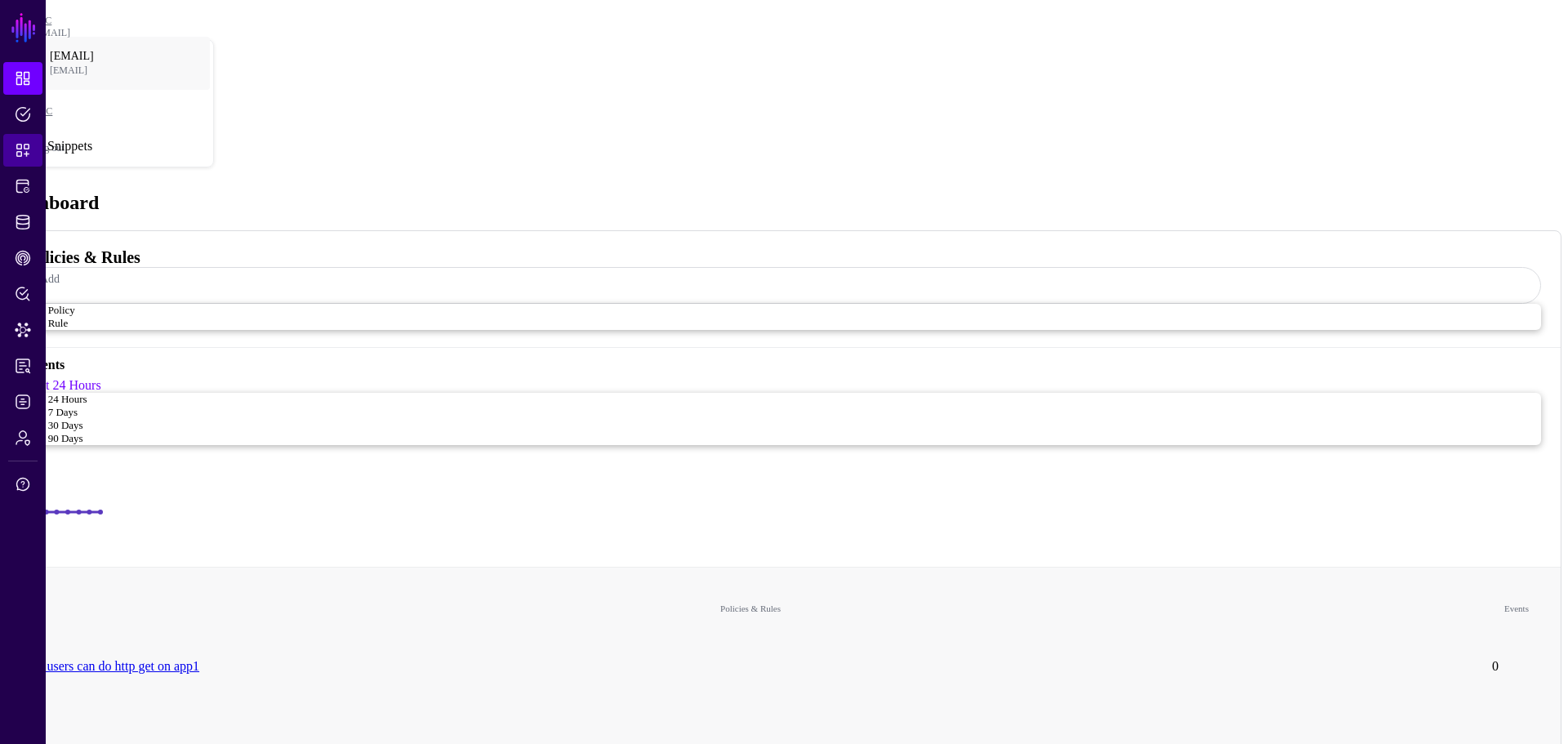 click on "Snippets" 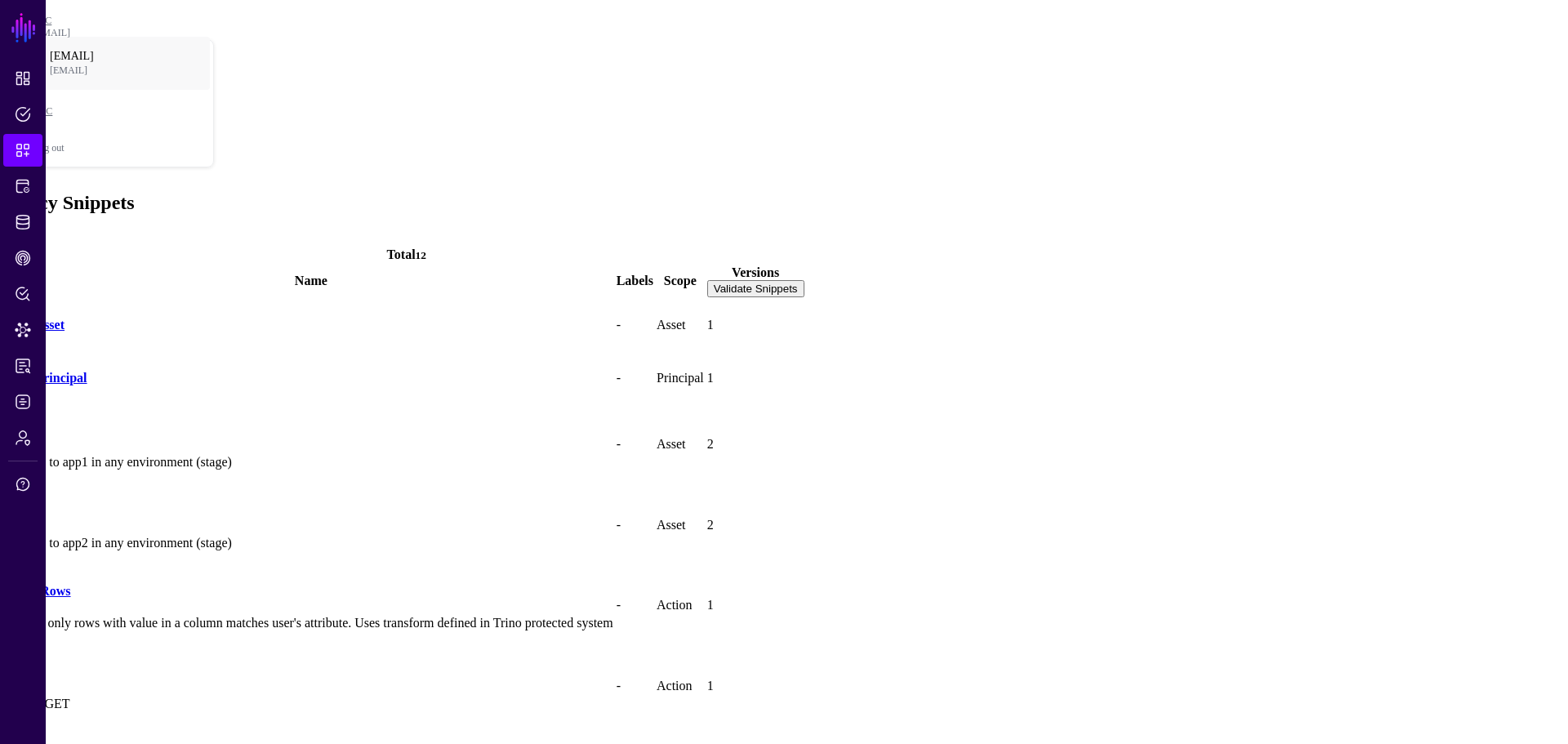 click 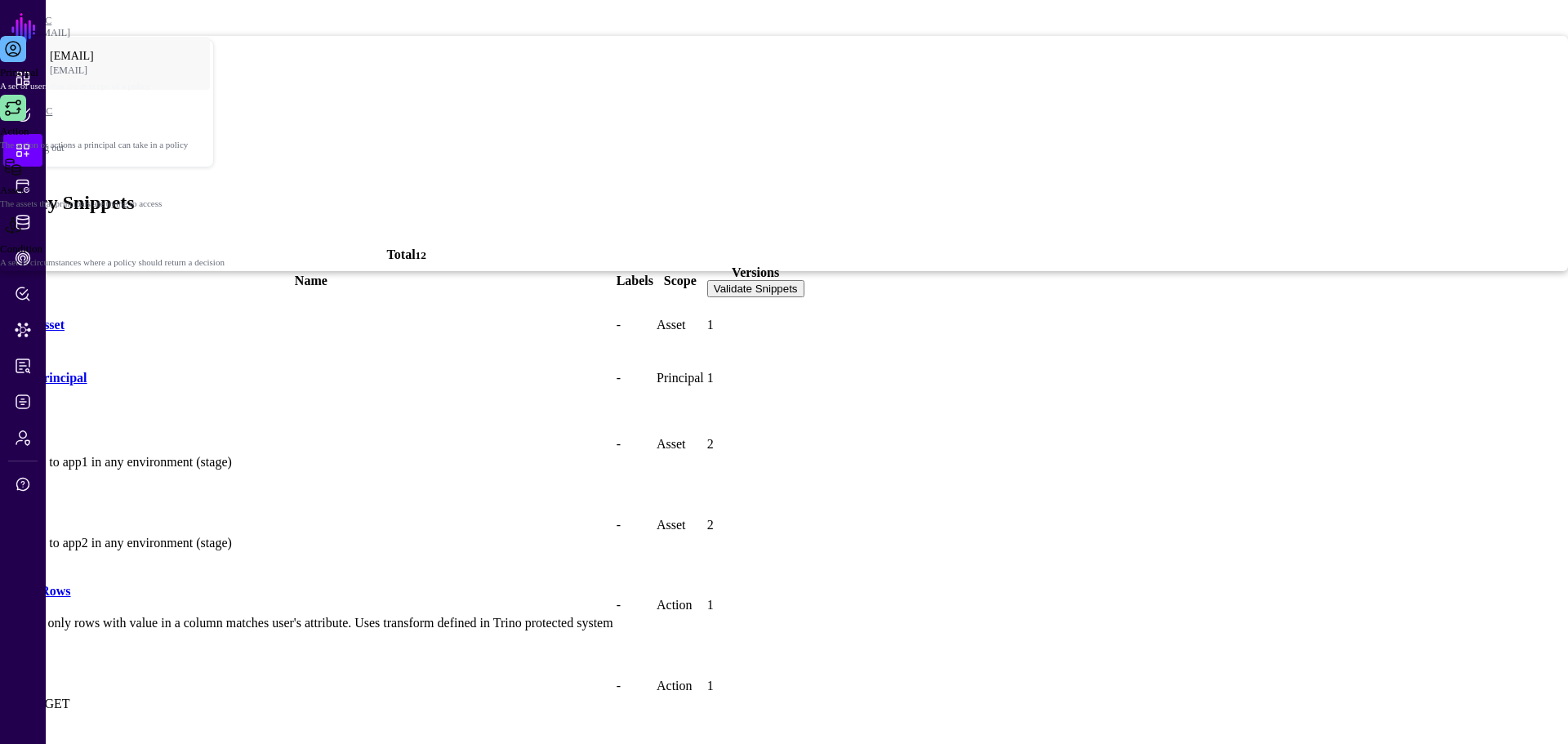 click on "Action   The action or actions a principal can take in a policy" 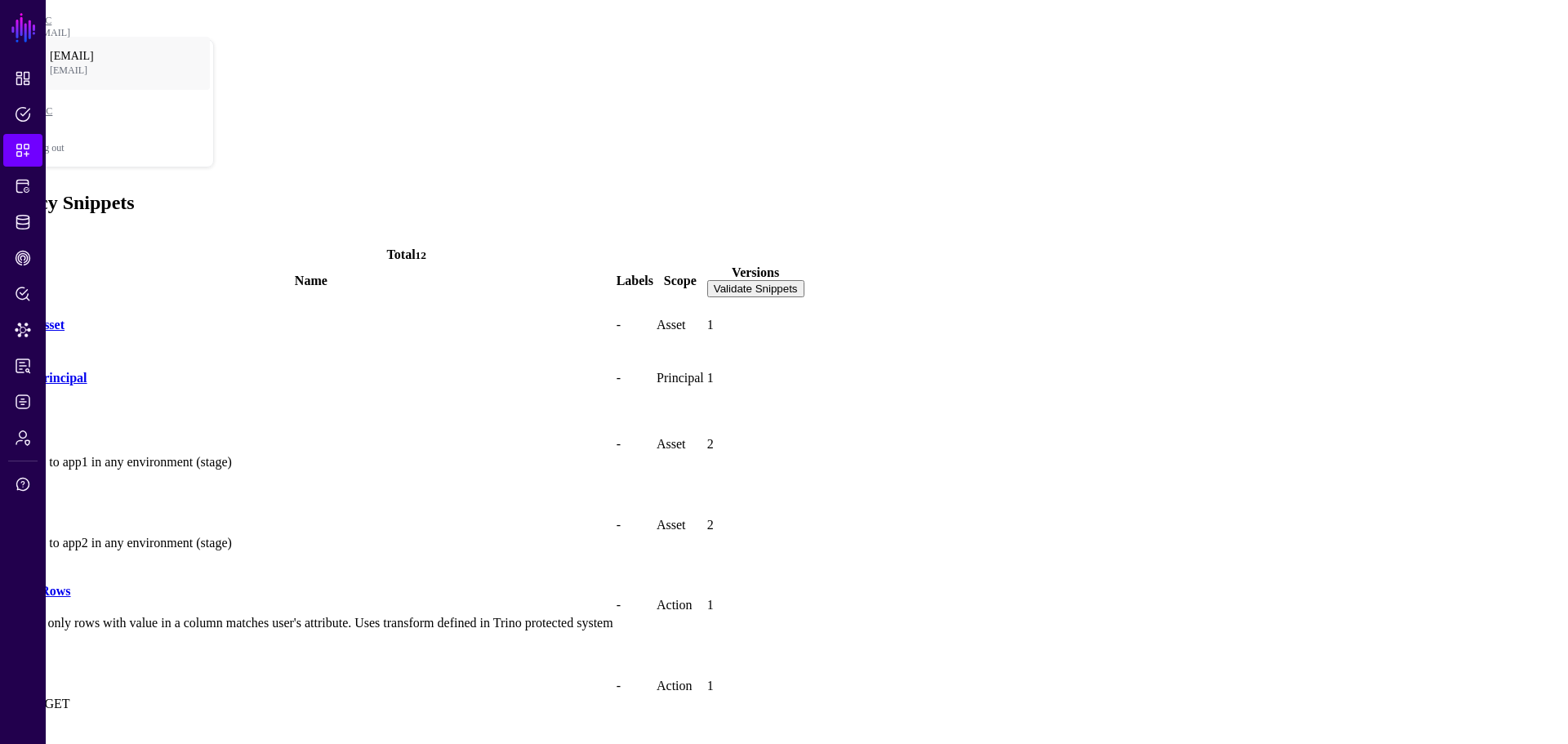 click on "Display Name" at bounding box center (65, 1317) 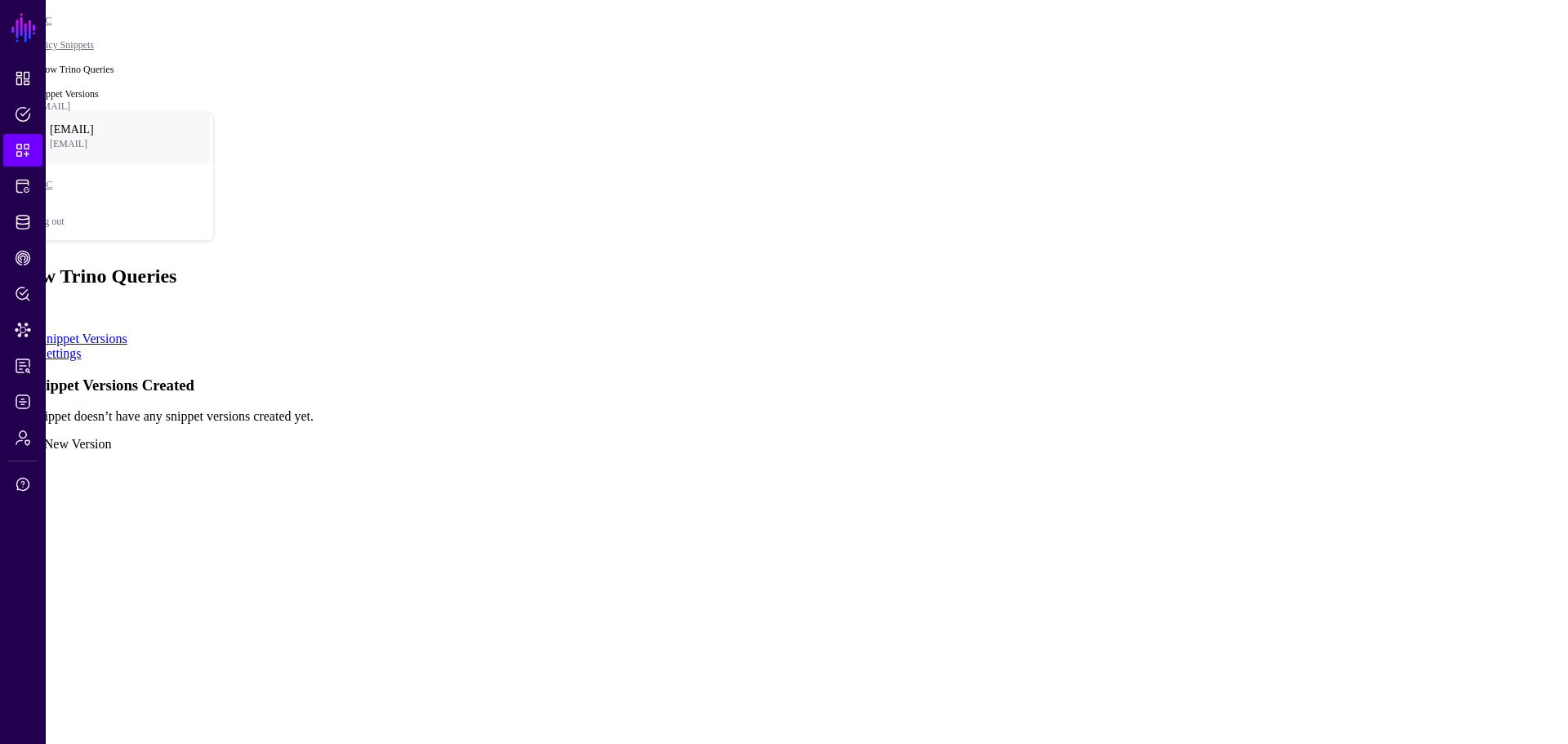 click on "Create New Version" 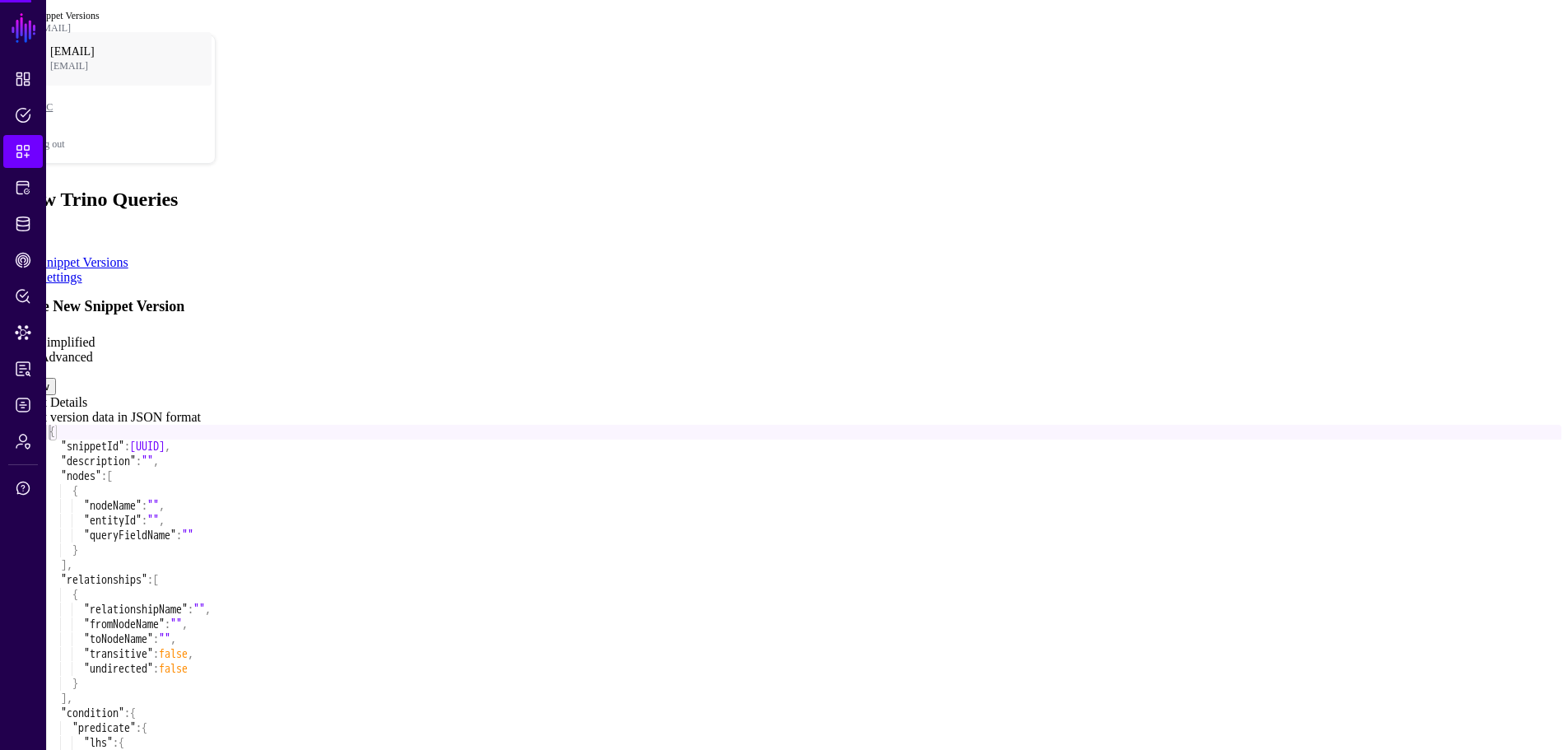 scroll, scrollTop: 142, scrollLeft: 0, axis: vertical 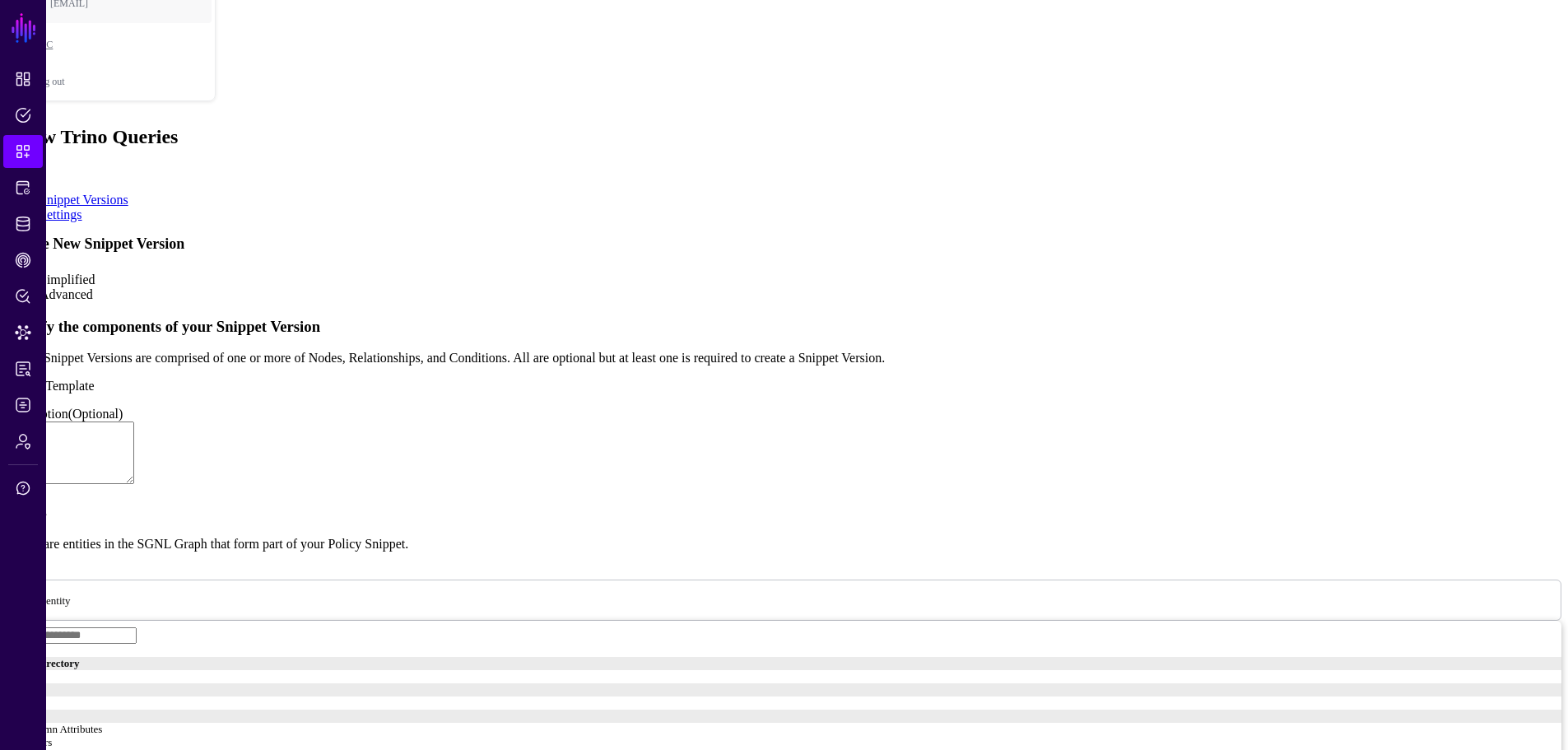 click on "Simplified" at bounding box center [67, 279] 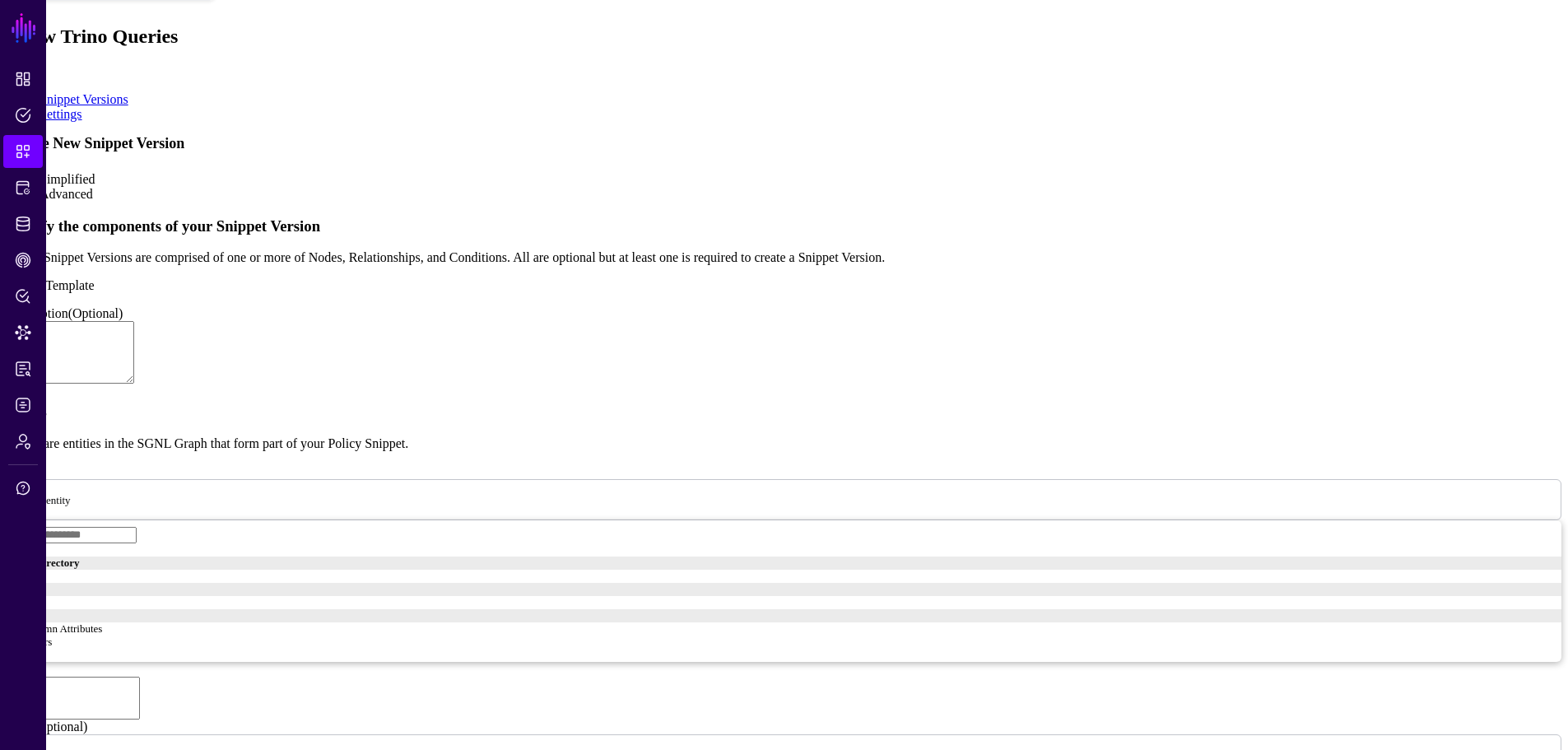 scroll, scrollTop: 247, scrollLeft: 0, axis: vertical 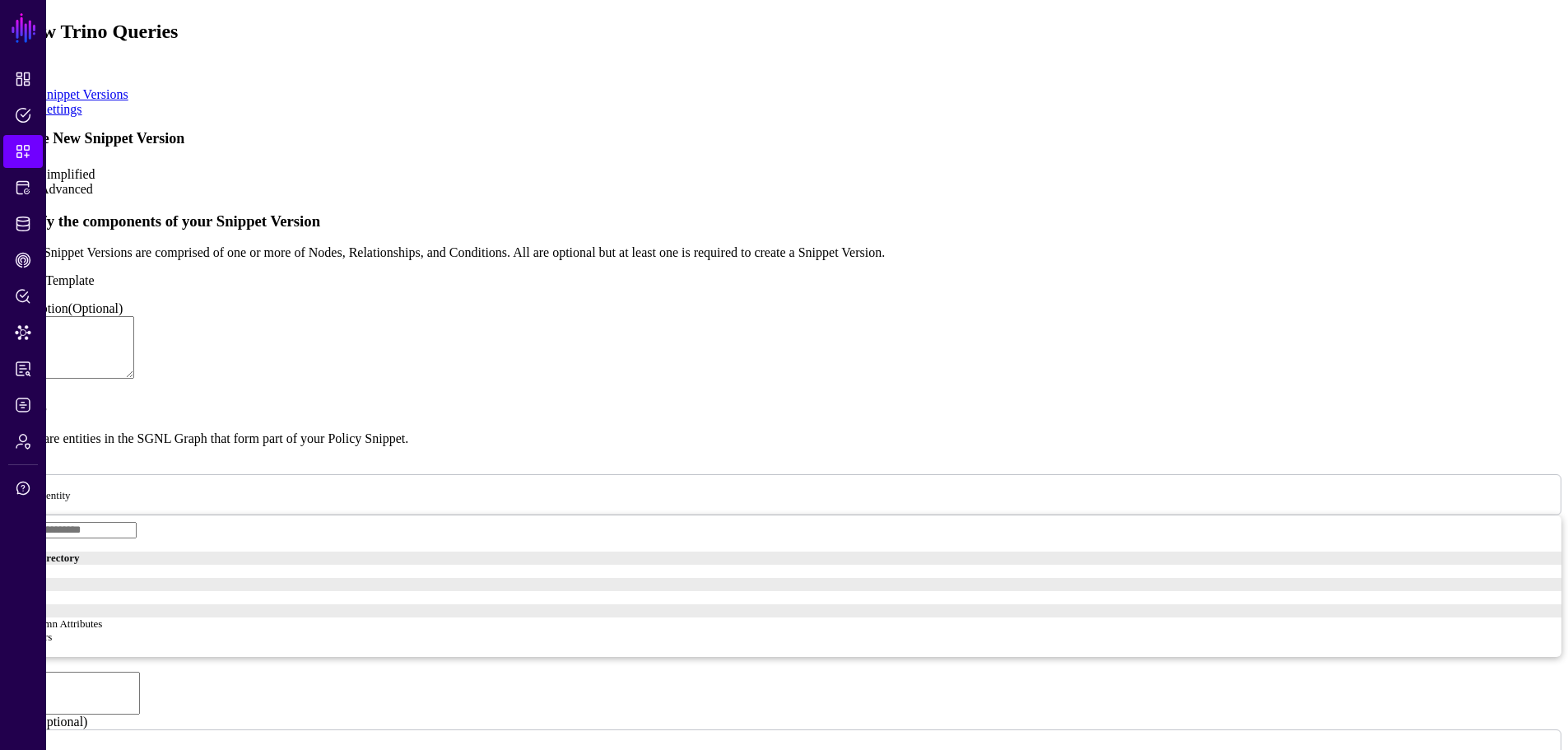 click at bounding box center (81, 494) 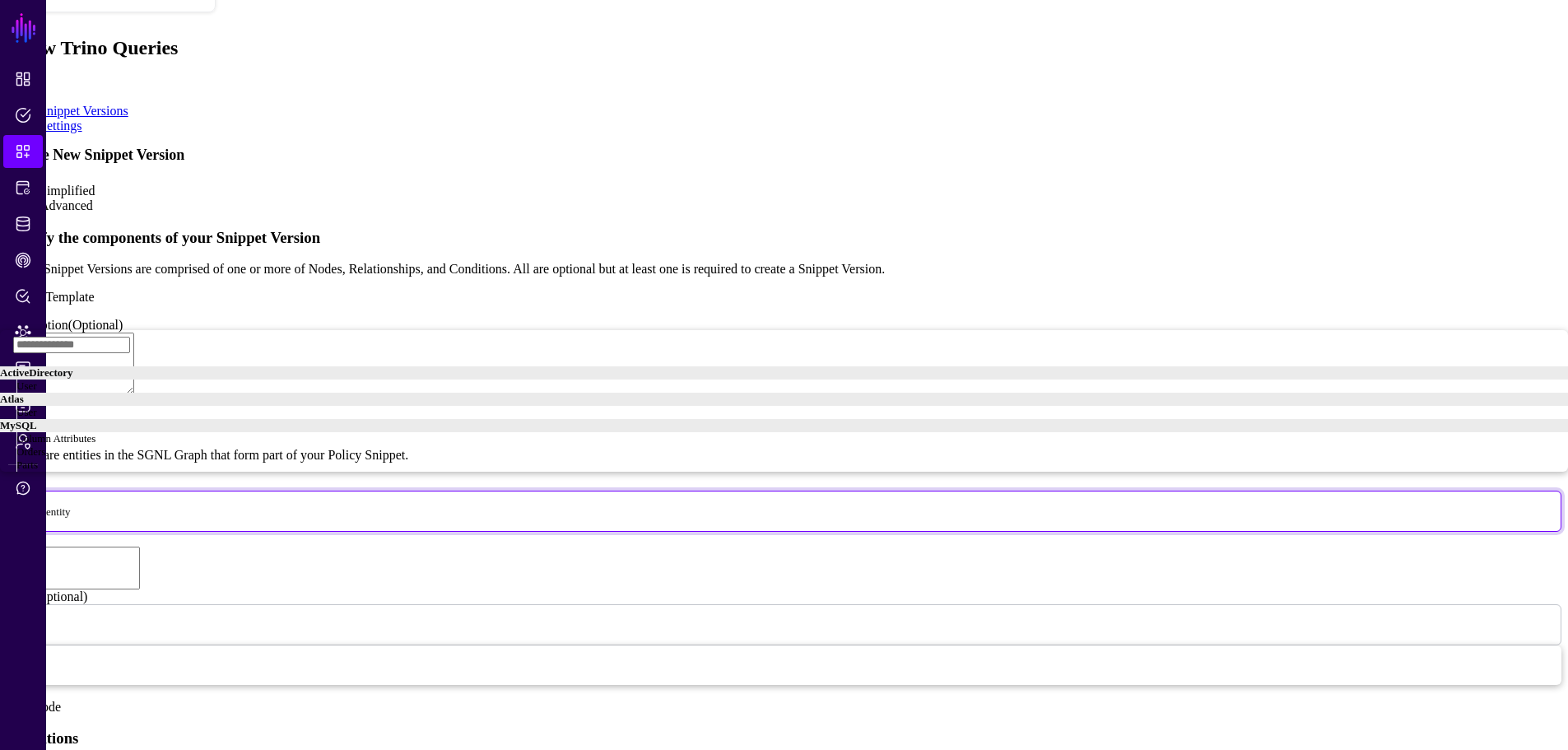 scroll, scrollTop: 247, scrollLeft: 0, axis: vertical 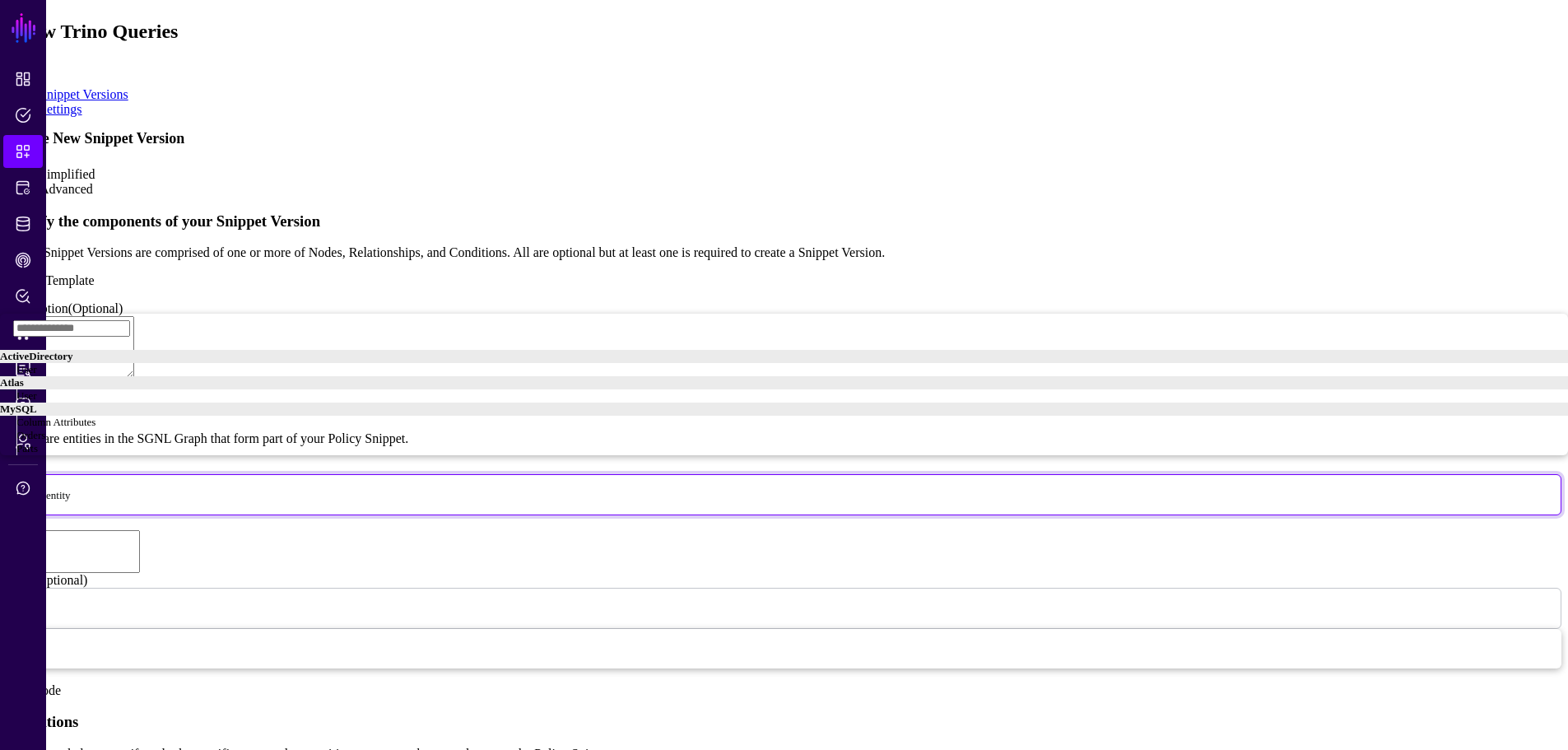 click on "Select entity" at bounding box center (44, 494) 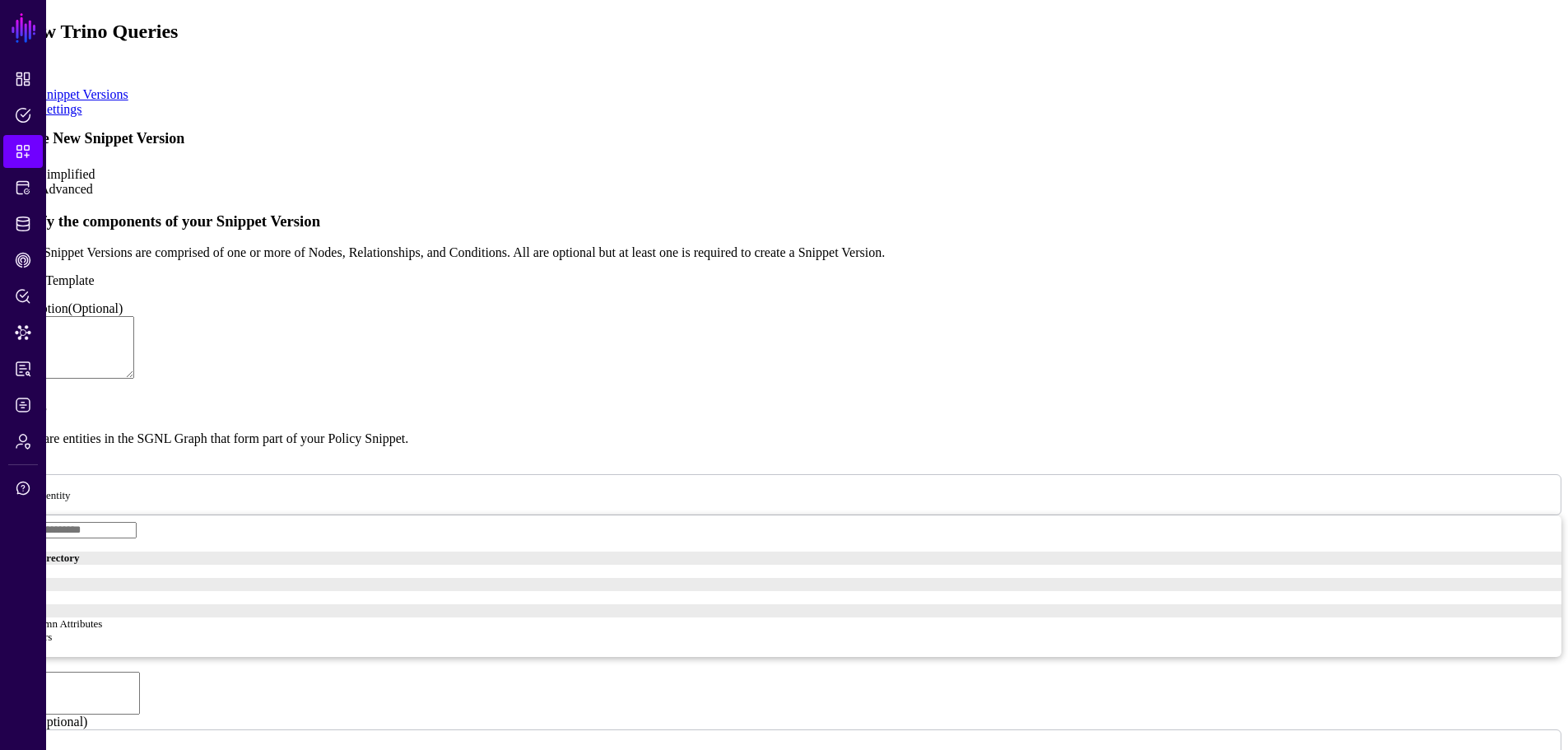 click on "Select entity" at bounding box center [44, 494] 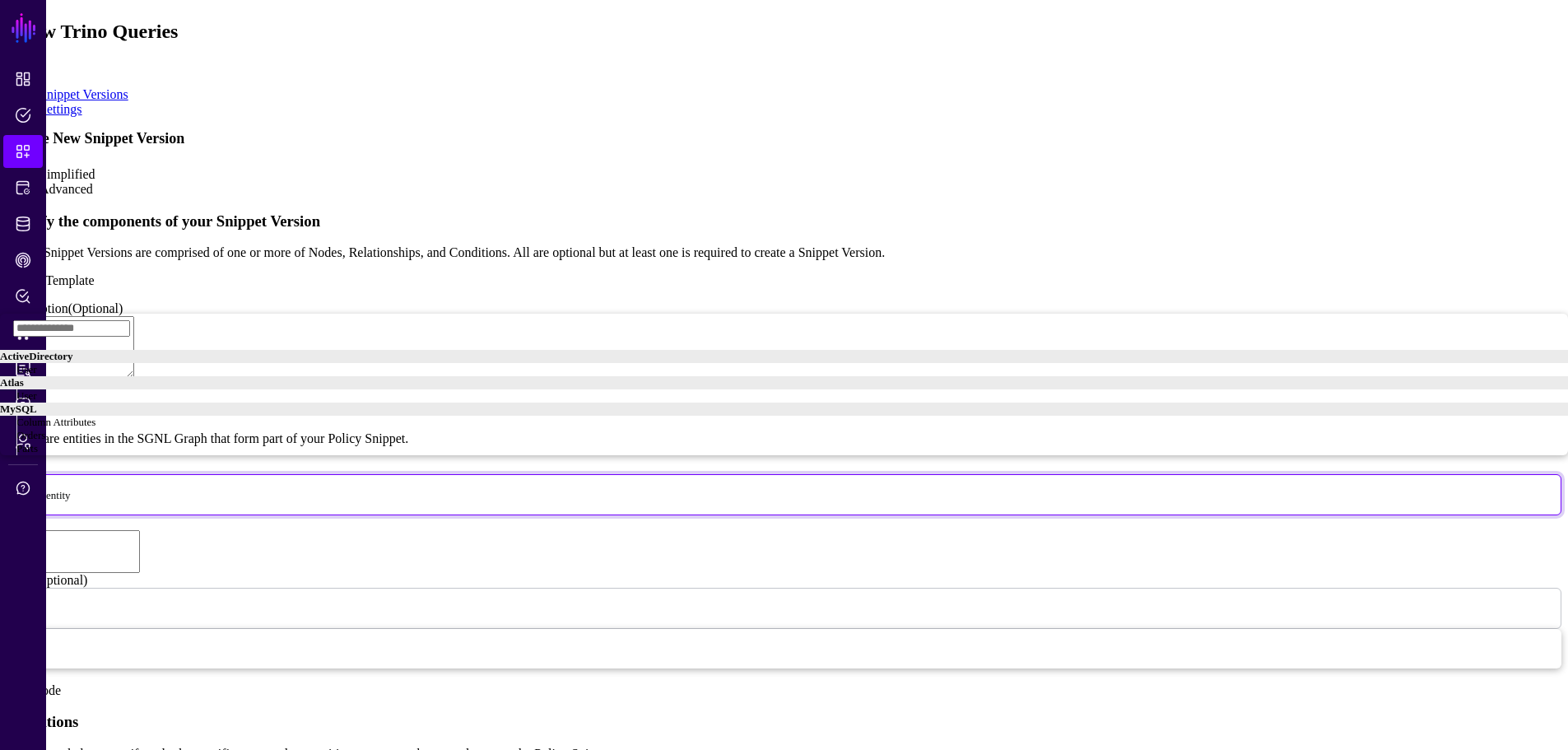 click on "Column Attributes" at bounding box center (56, 422) 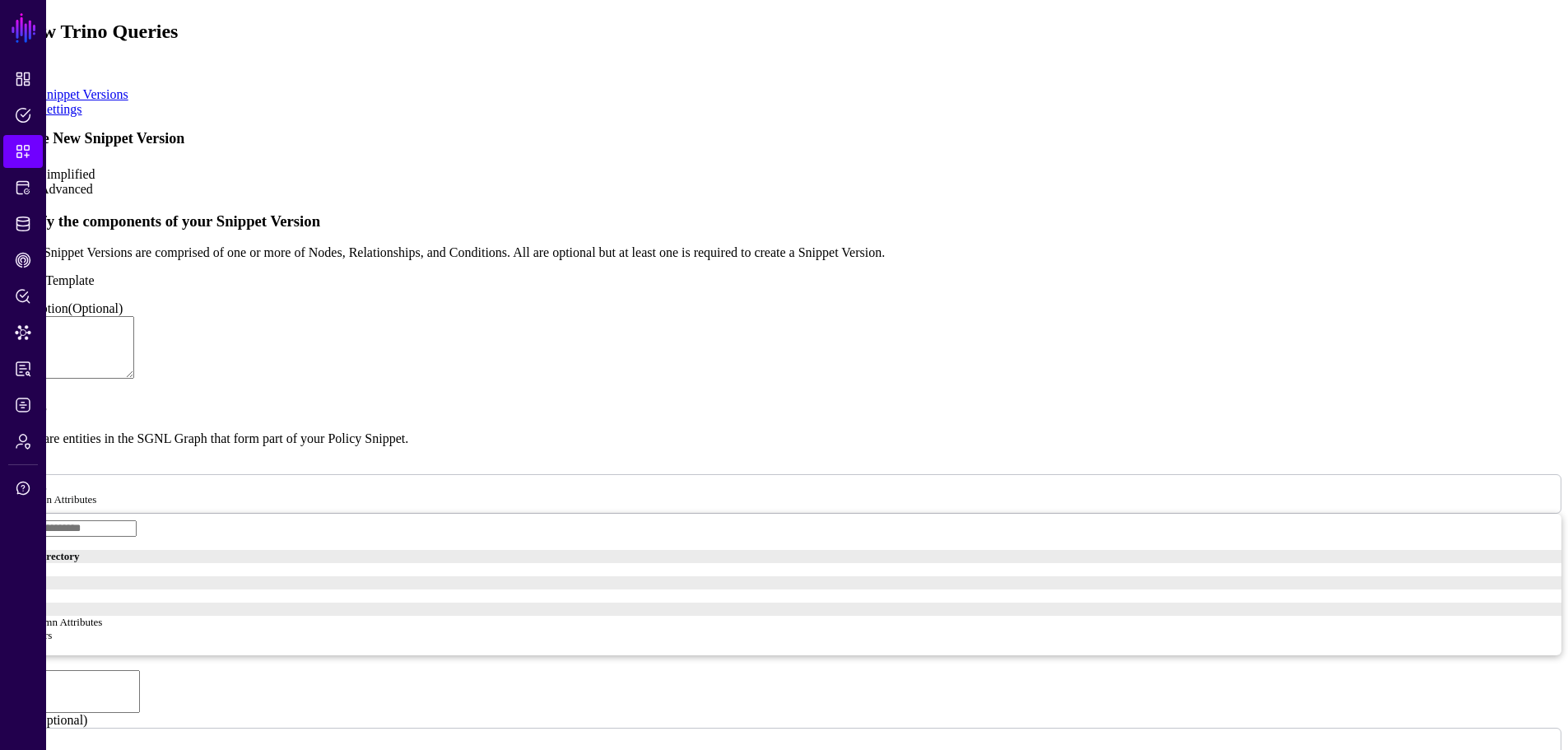 click at bounding box center [106, 498] 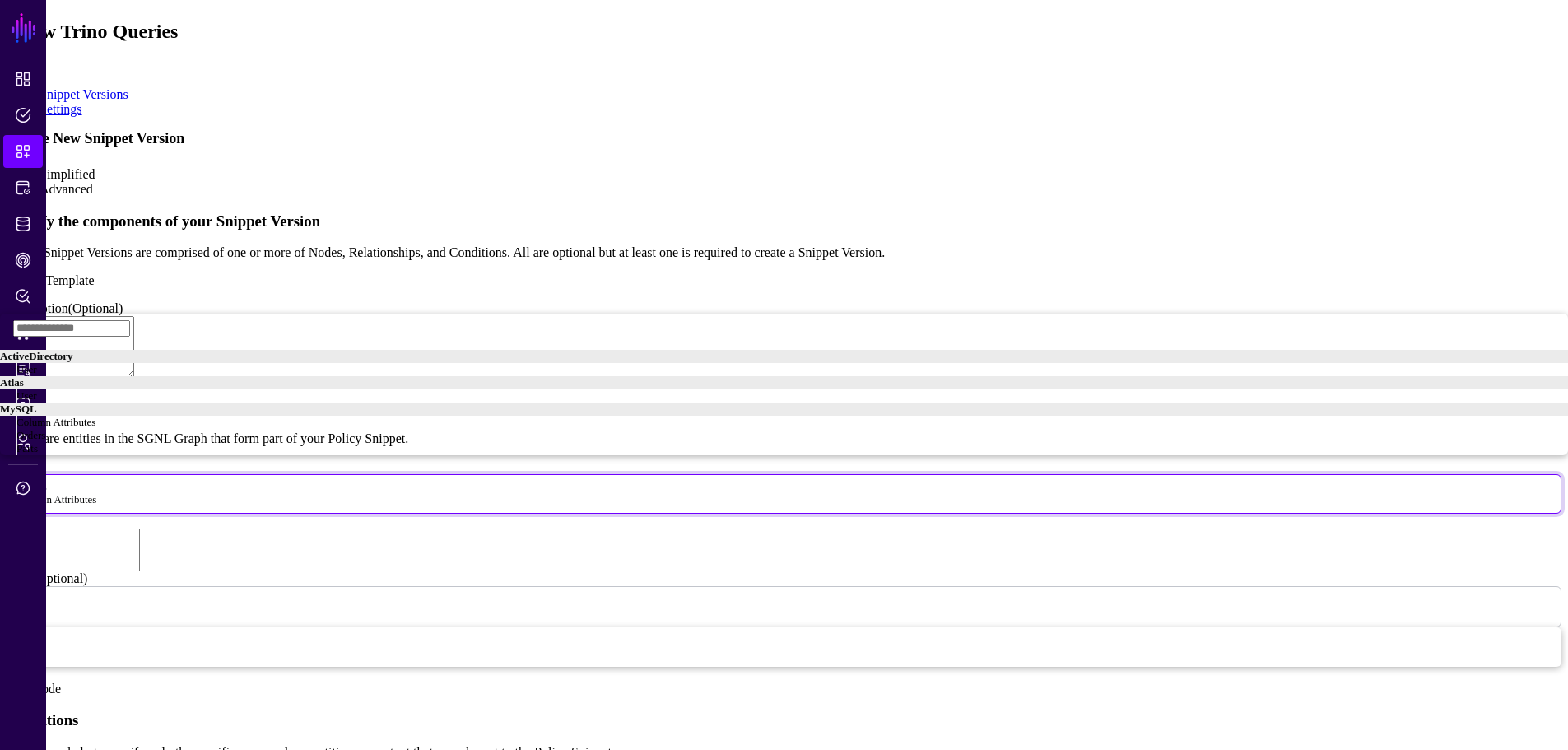 click on "User" at bounding box center [792, 370] 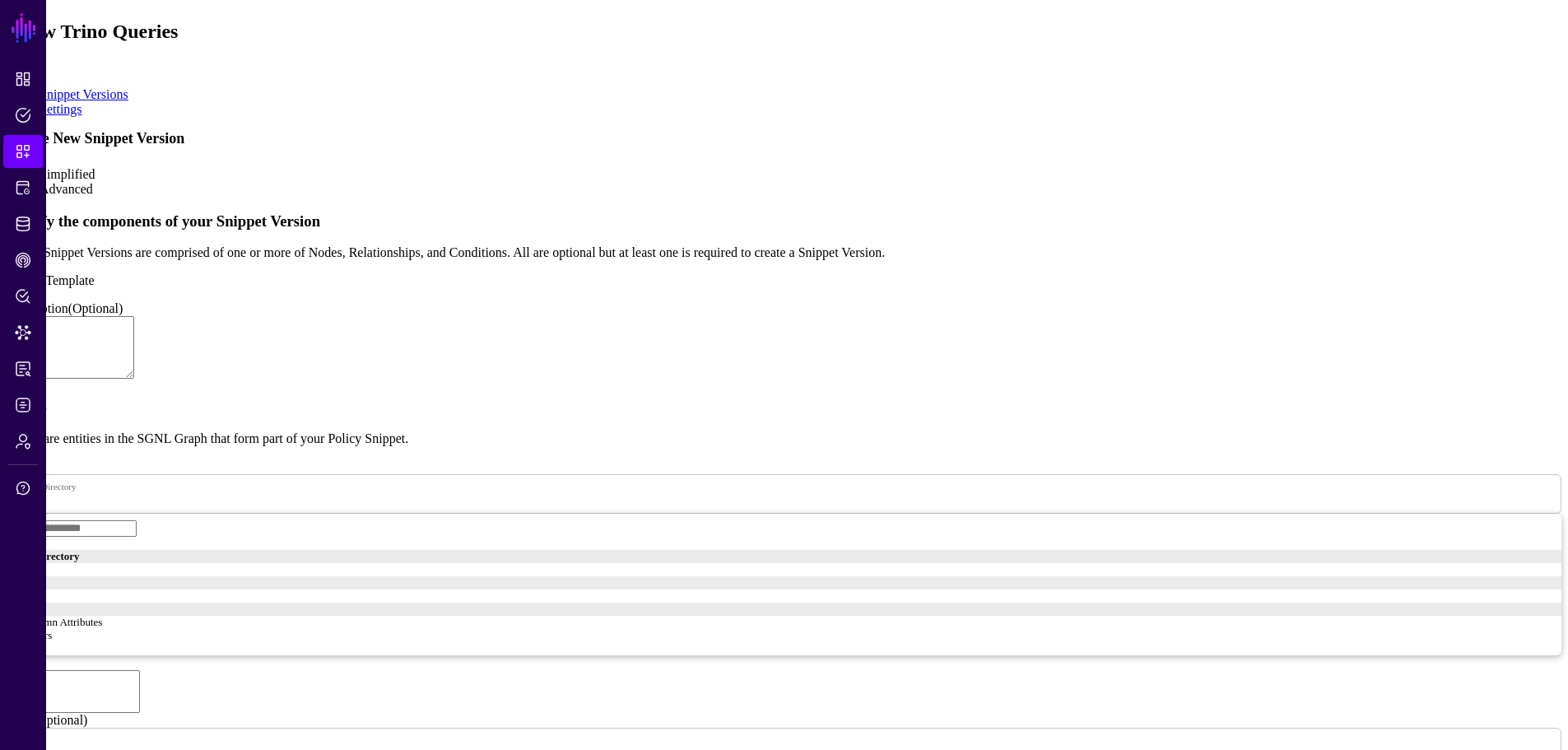 click at bounding box center [48, 498] 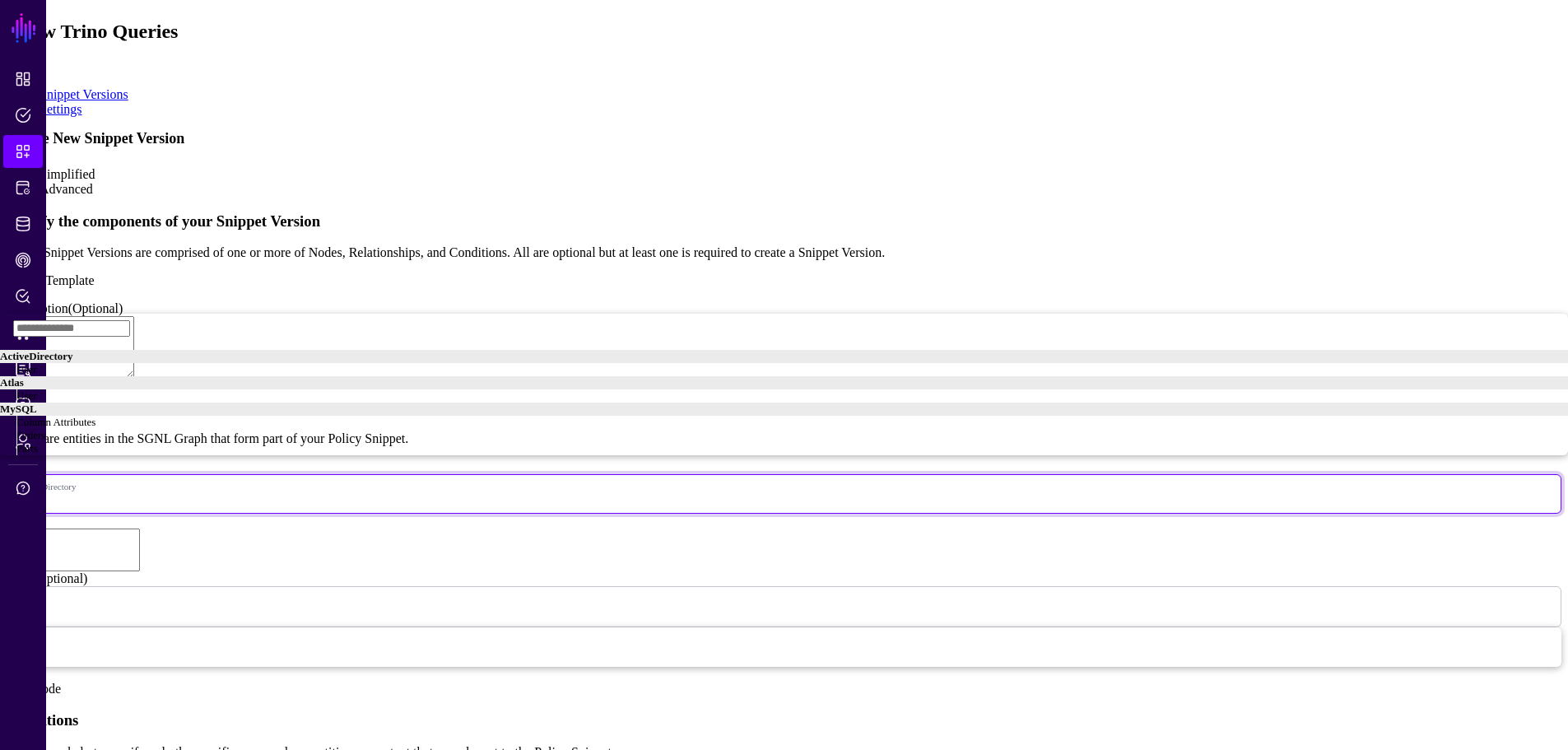 click on "User" at bounding box center [792, 396] 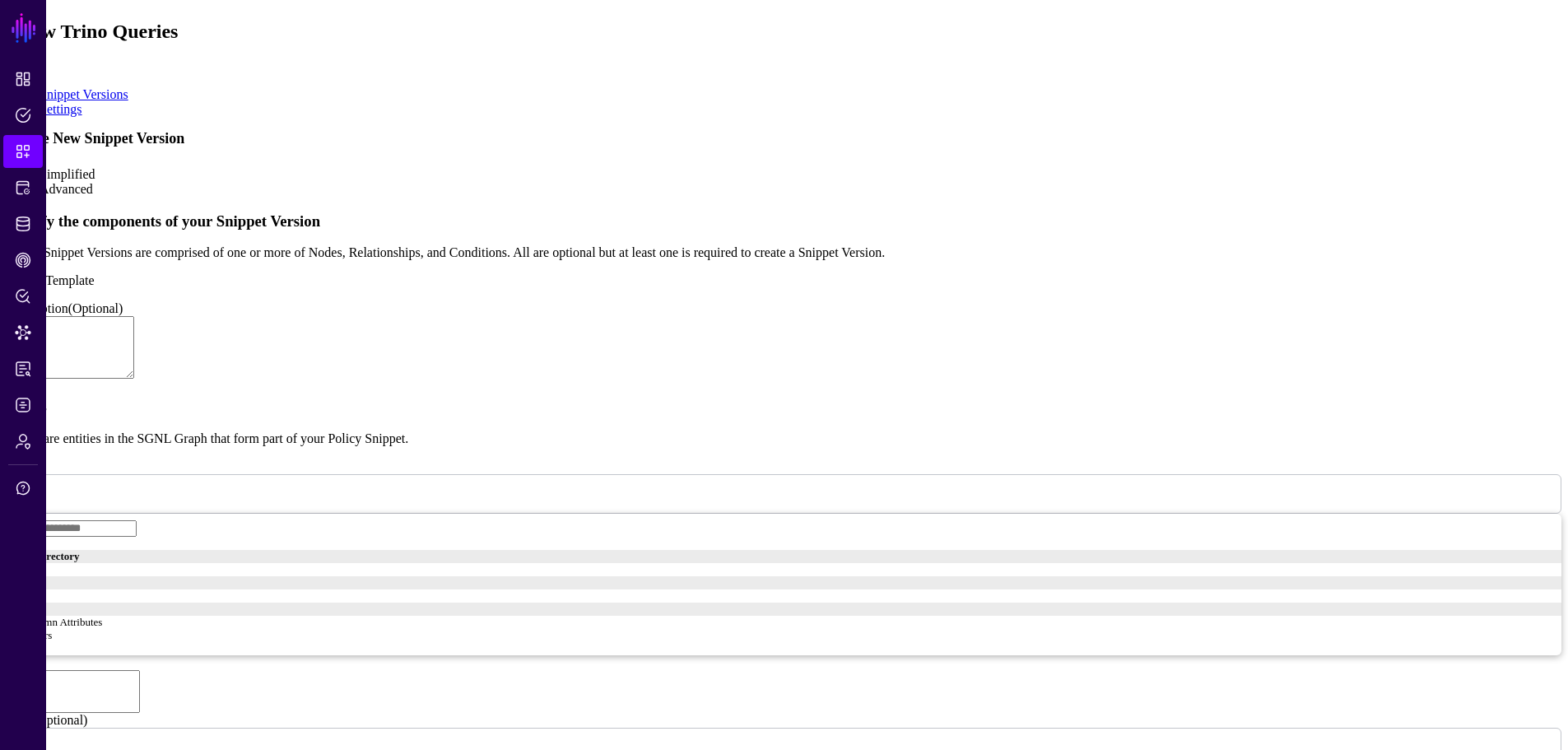 click at bounding box center (48, 498) 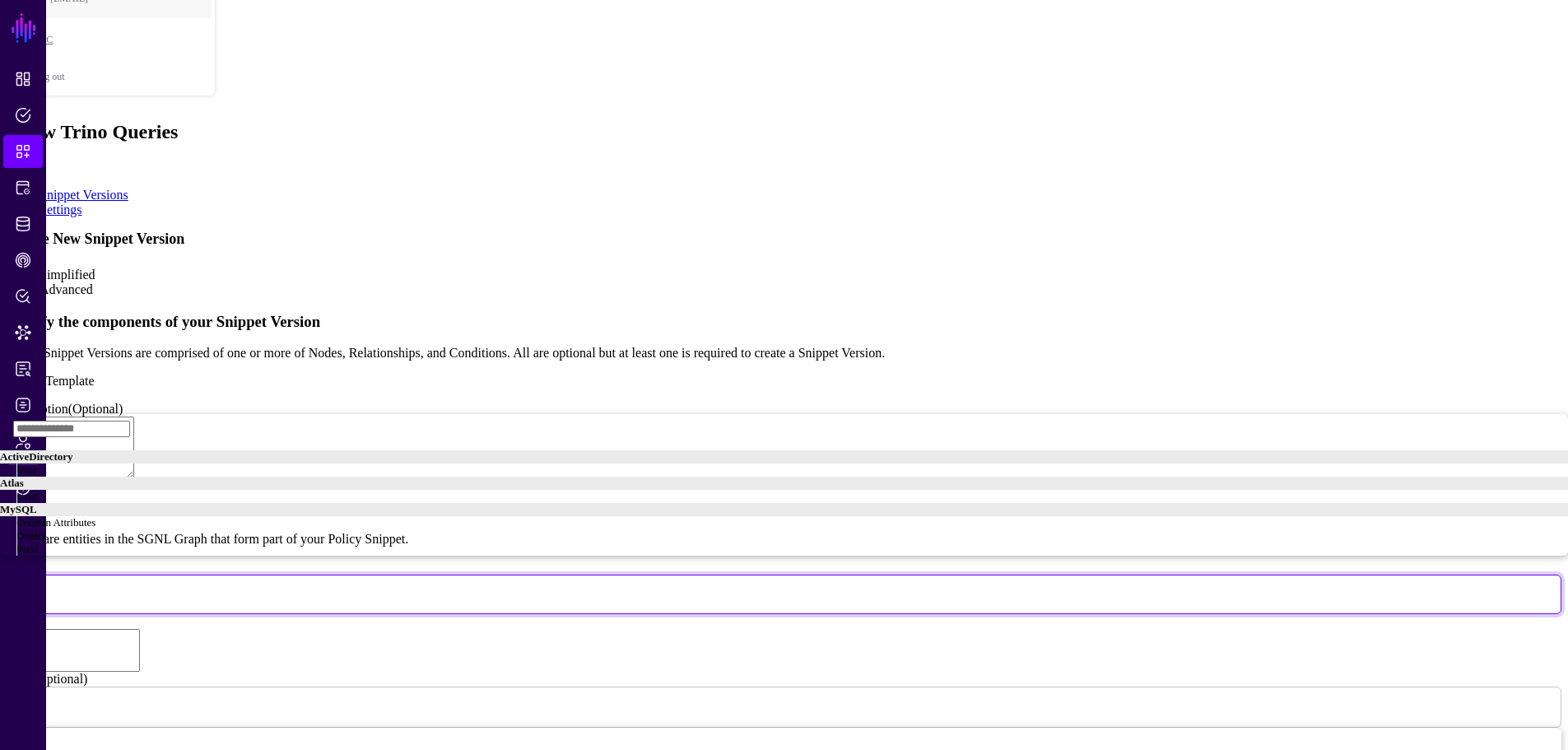 scroll, scrollTop: 0, scrollLeft: 0, axis: both 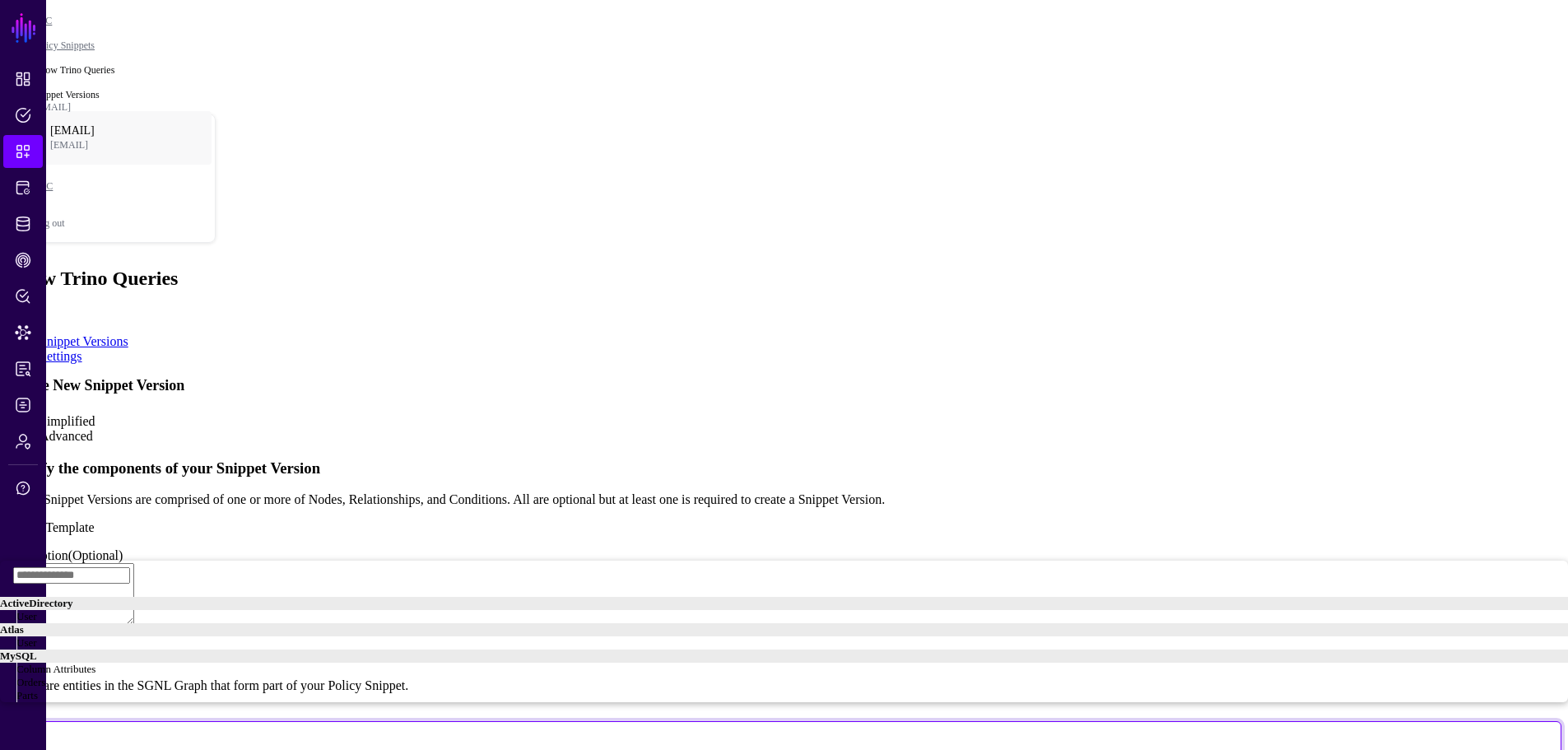 click at bounding box center [72, 575] 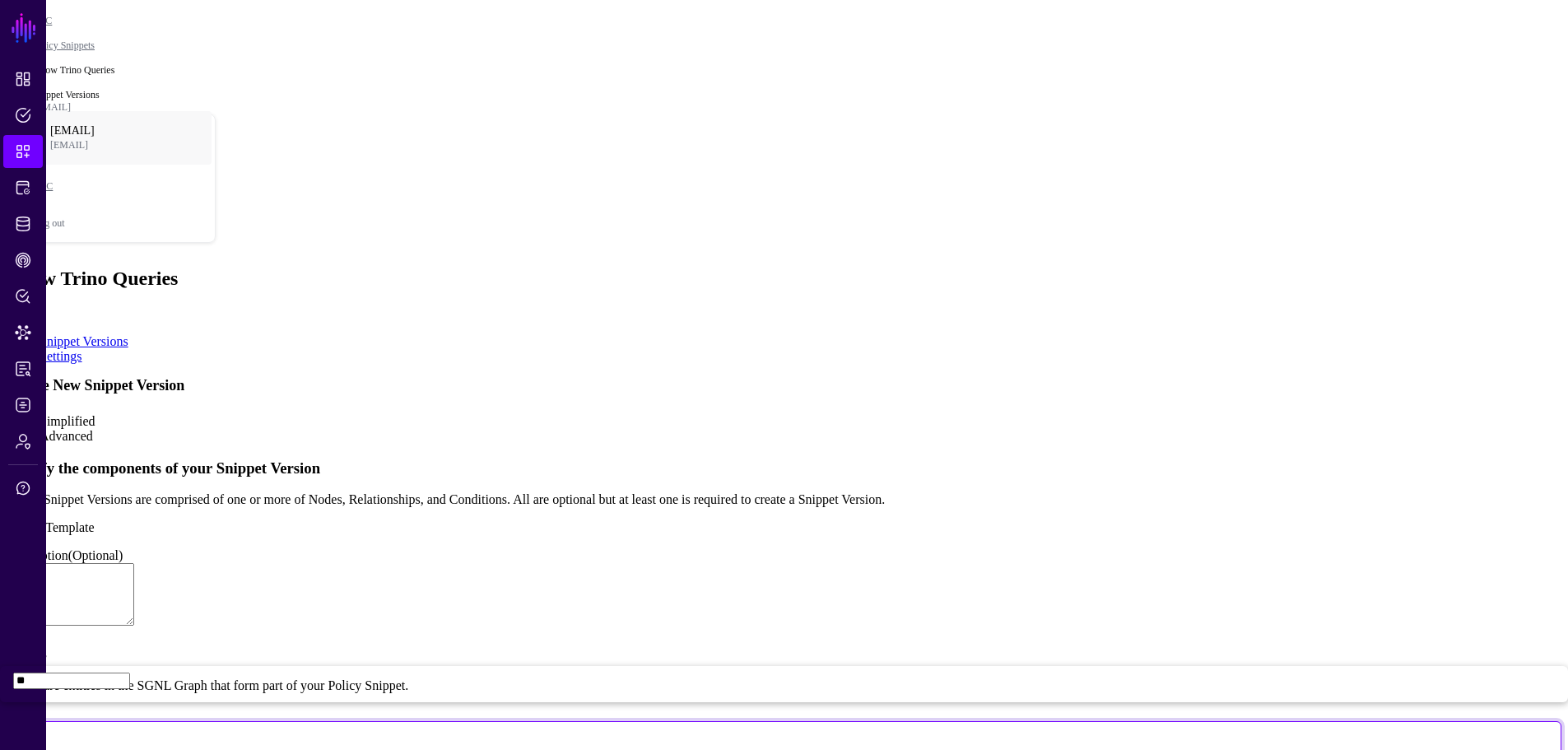 type on "*" 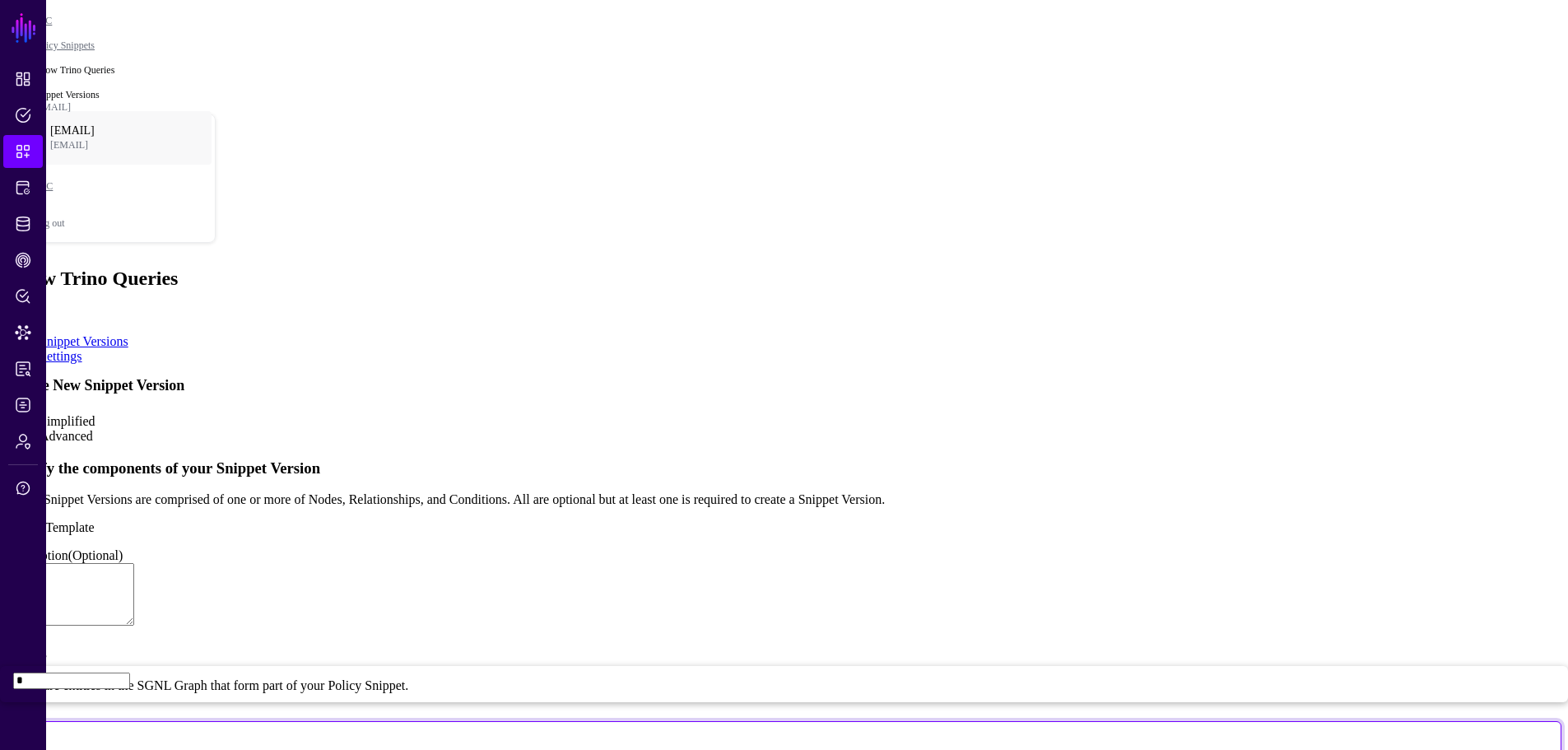 type 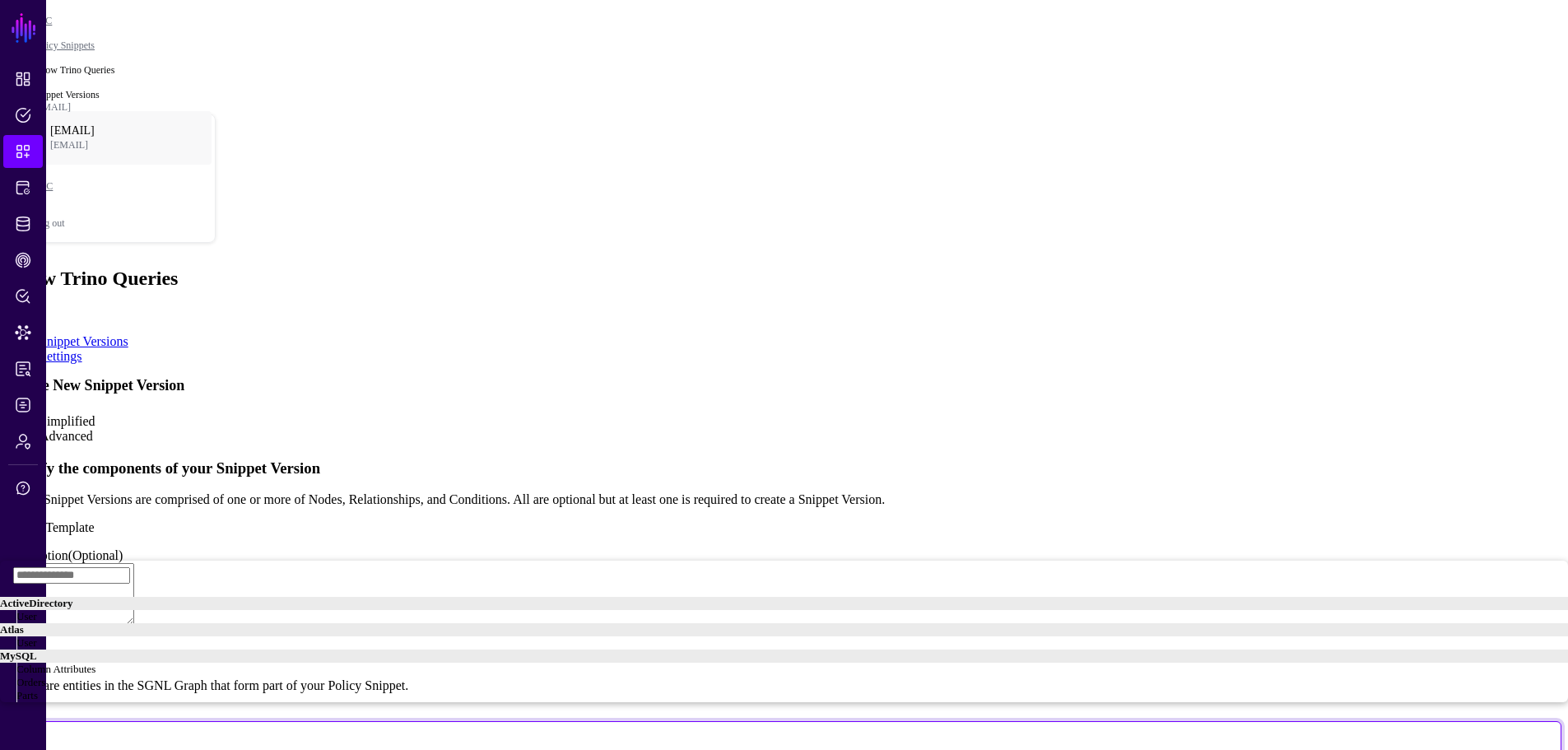 click on "Advanced" at bounding box center [66, 436] 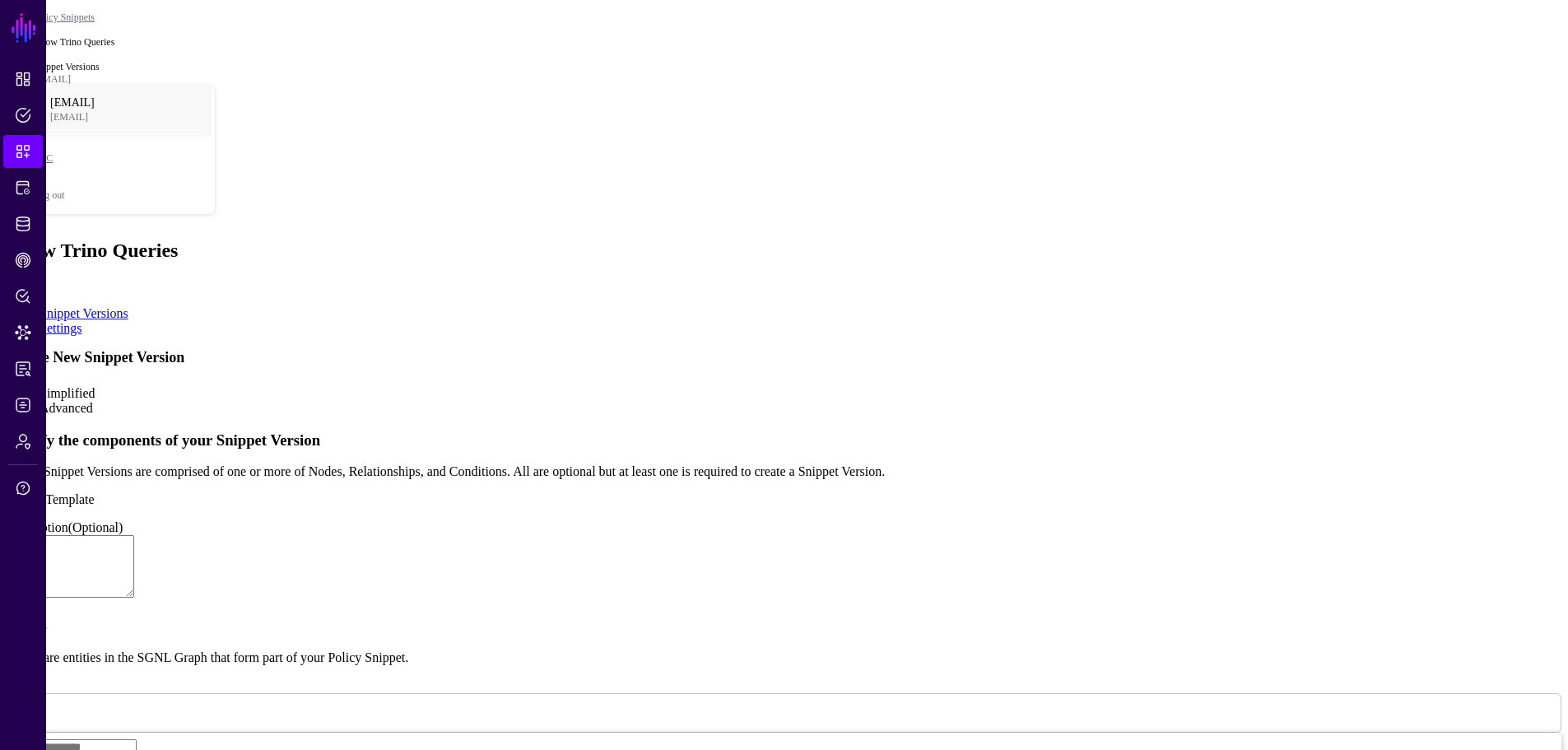 scroll, scrollTop: 0, scrollLeft: 0, axis: both 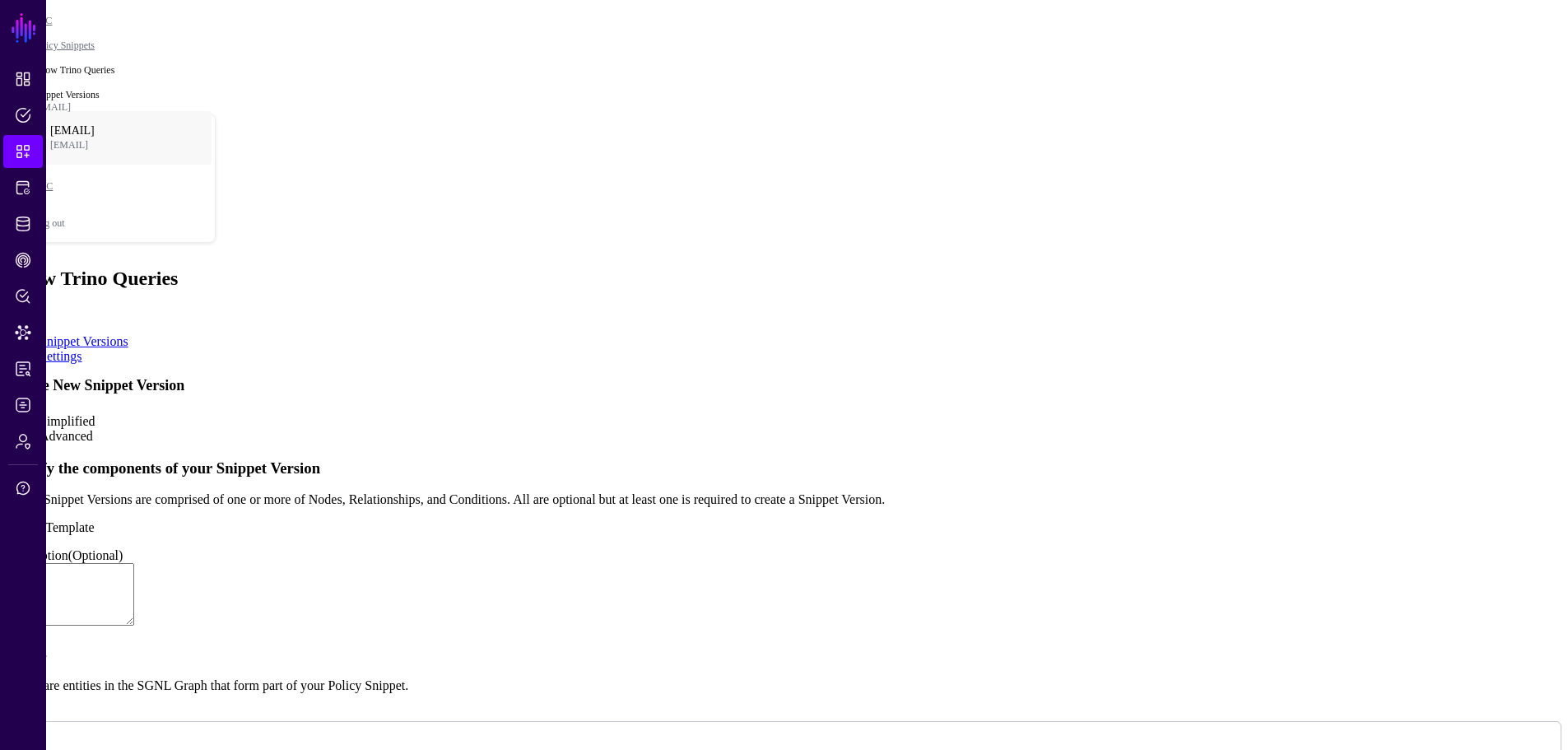 click on "{    "snippetId" :  "7e6c84e1-1df5-4ae5-b0b0-80ac9e2e157c" ,    "description" :  "" }" at bounding box center [801, 2588] 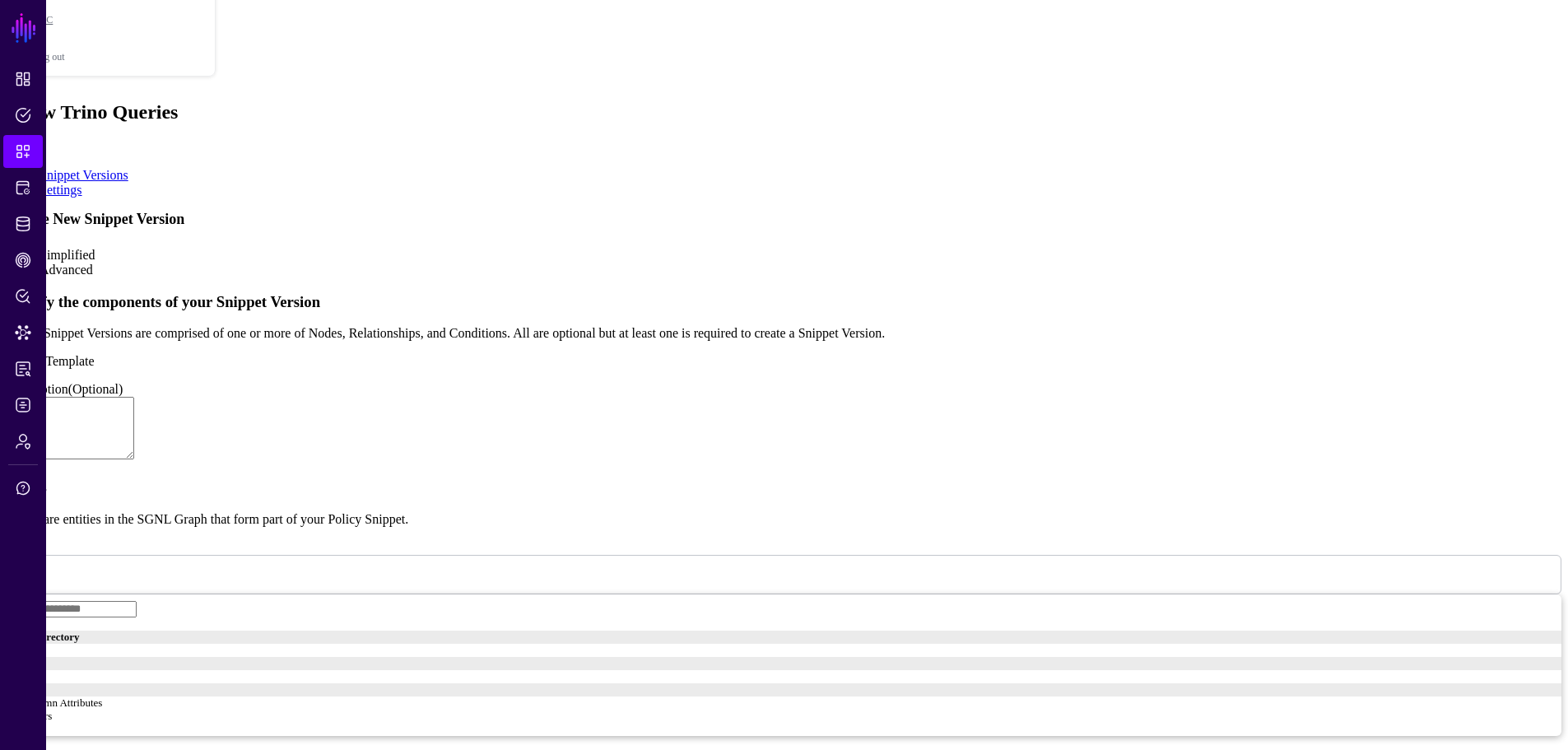 scroll, scrollTop: 318, scrollLeft: 0, axis: vertical 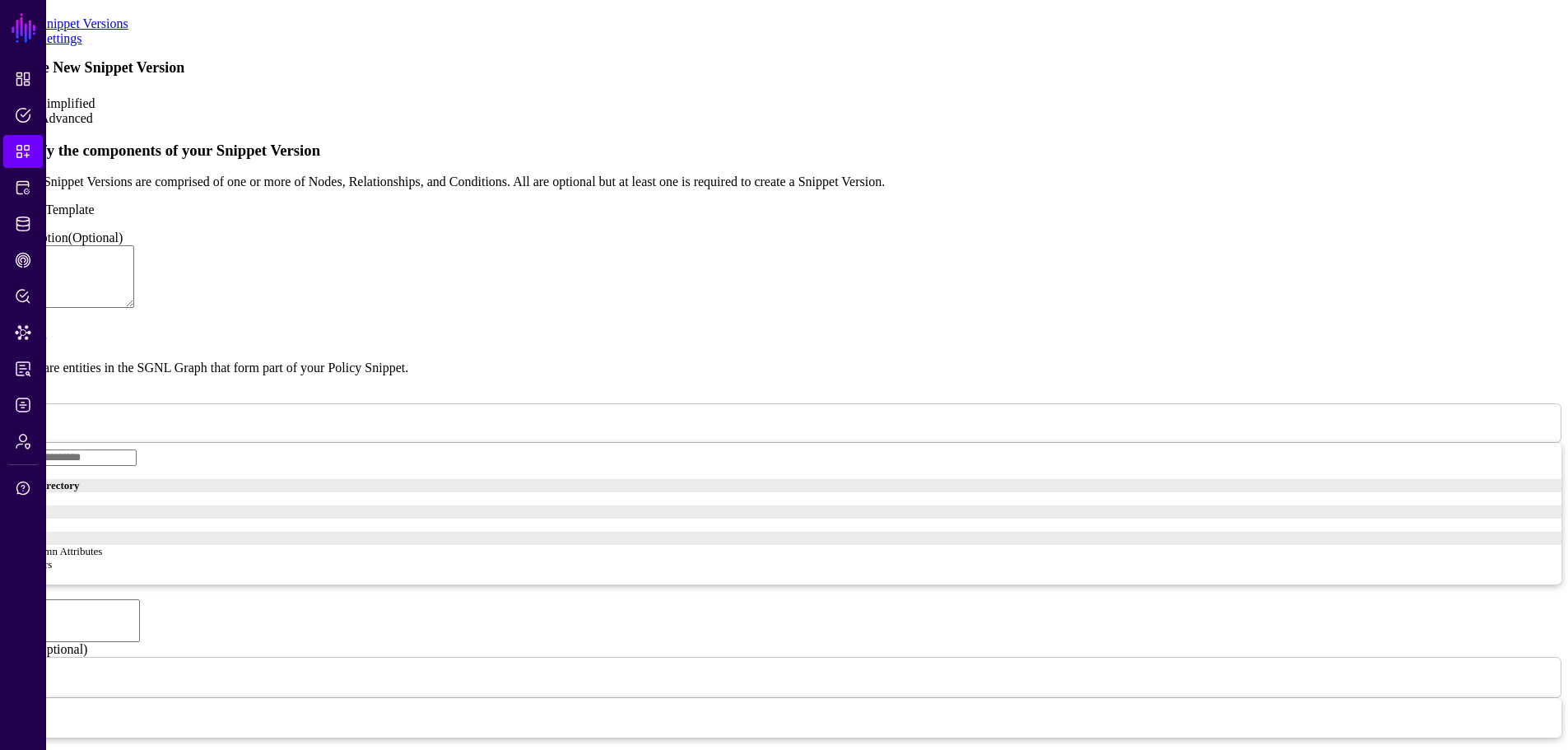 type on "**********" 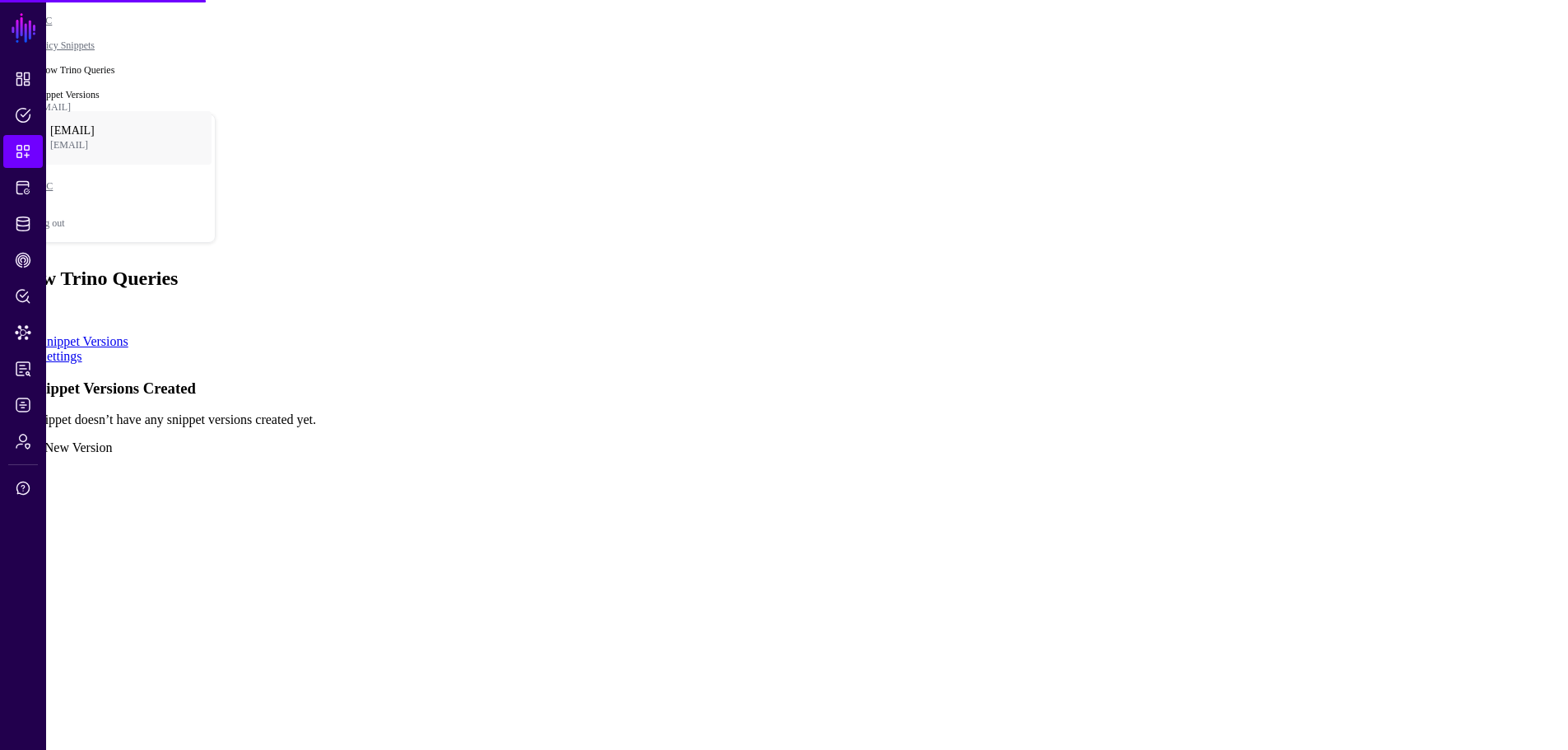 scroll, scrollTop: 0, scrollLeft: 0, axis: both 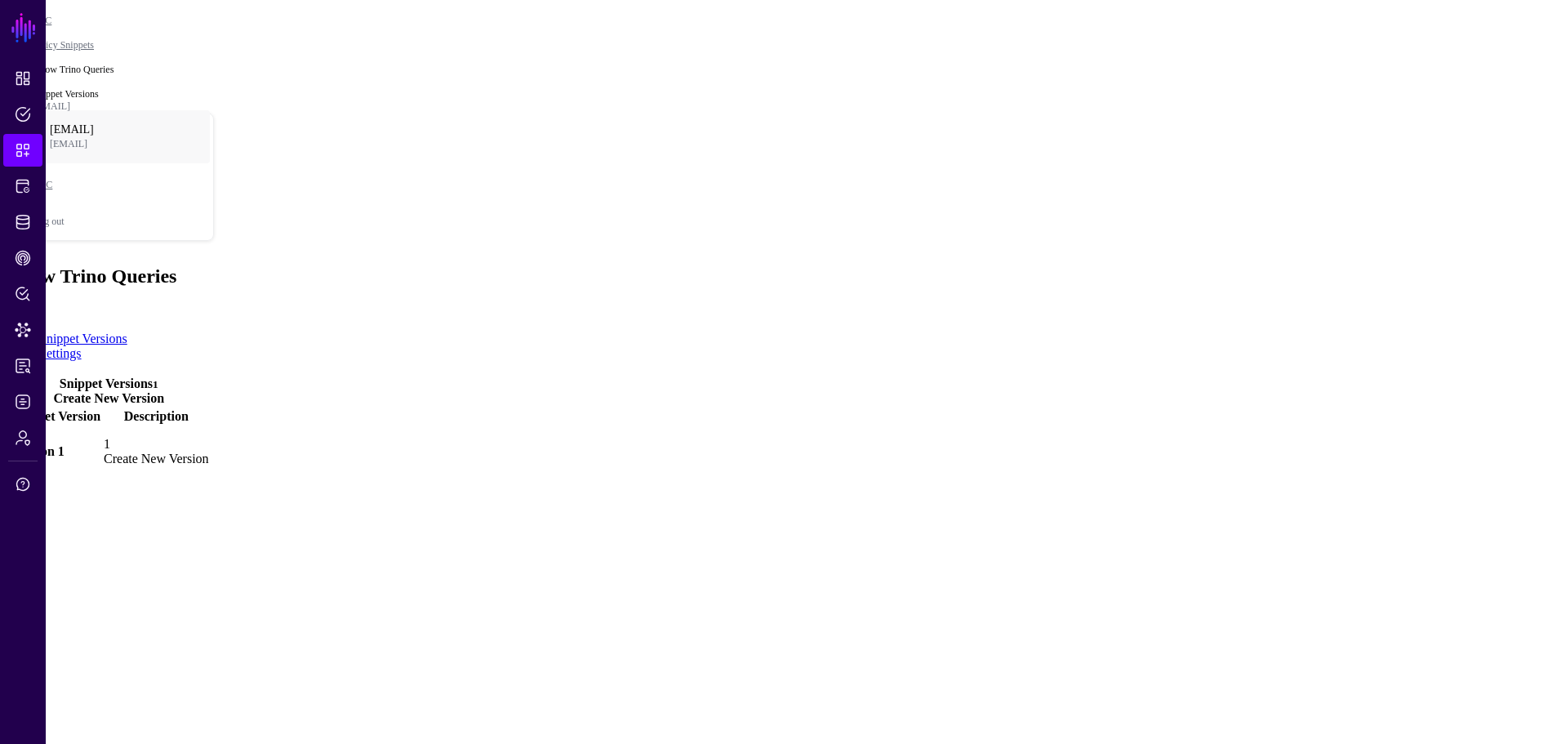 click on "Version 1" at bounding box center (38, 451) 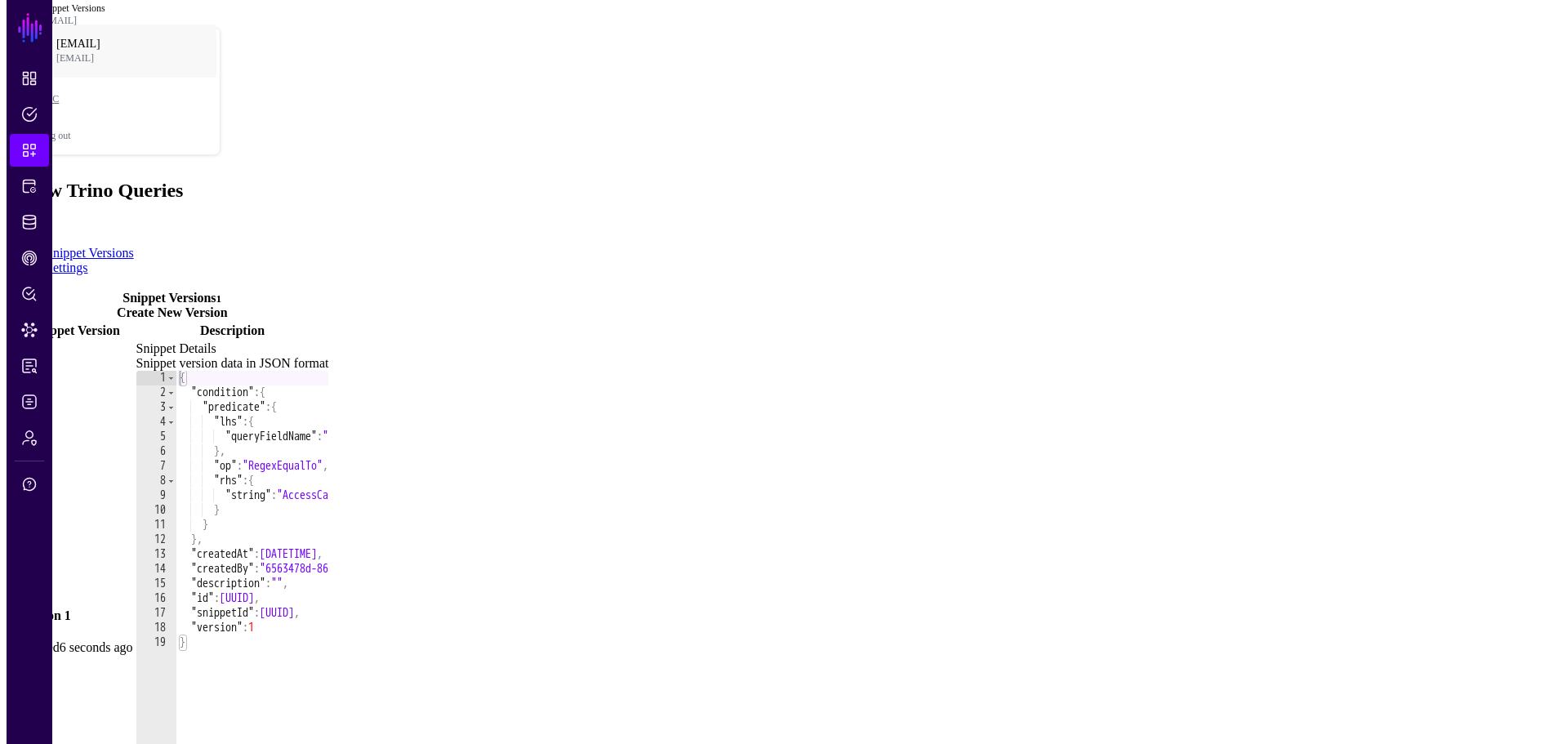scroll, scrollTop: 0, scrollLeft: 0, axis: both 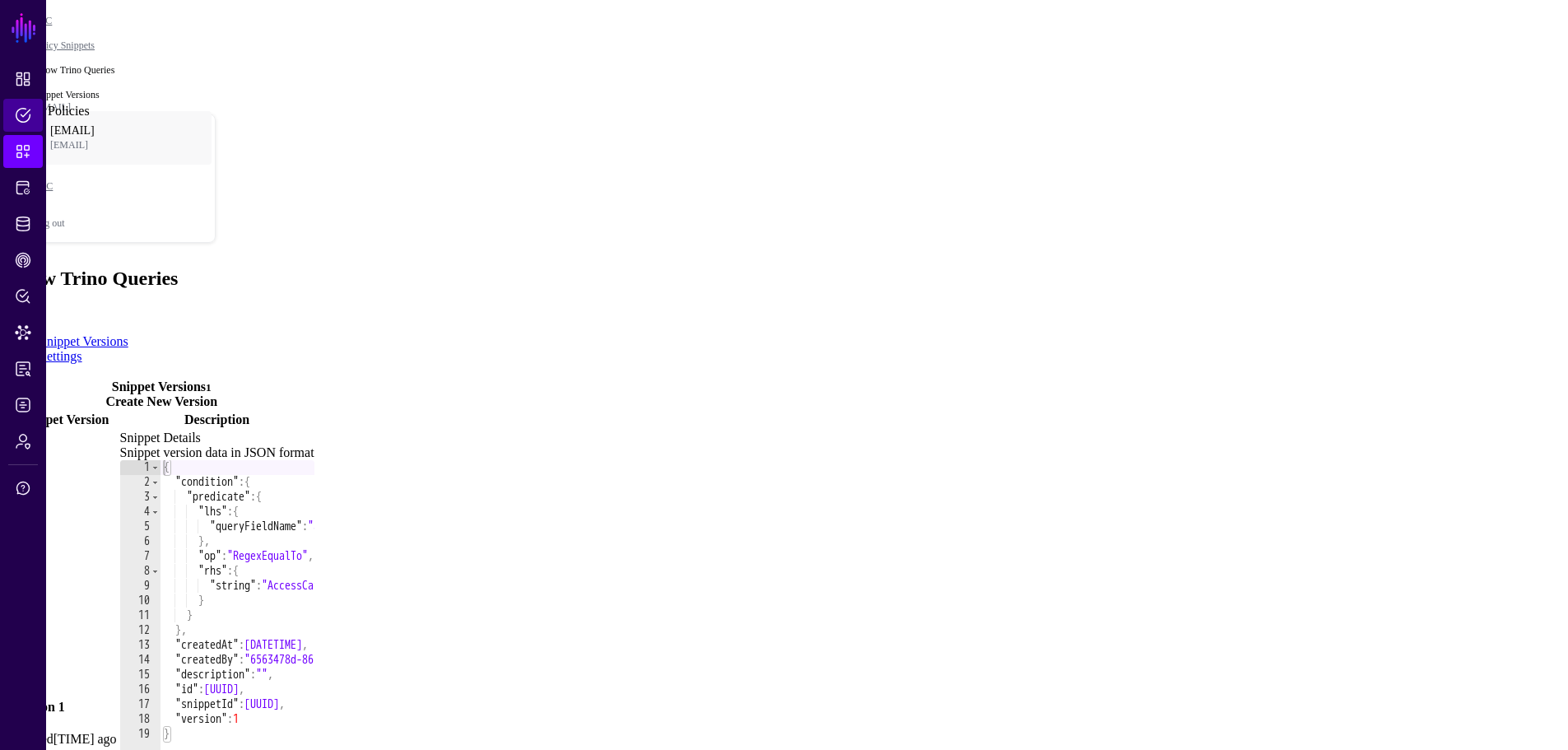 click on "Policies" 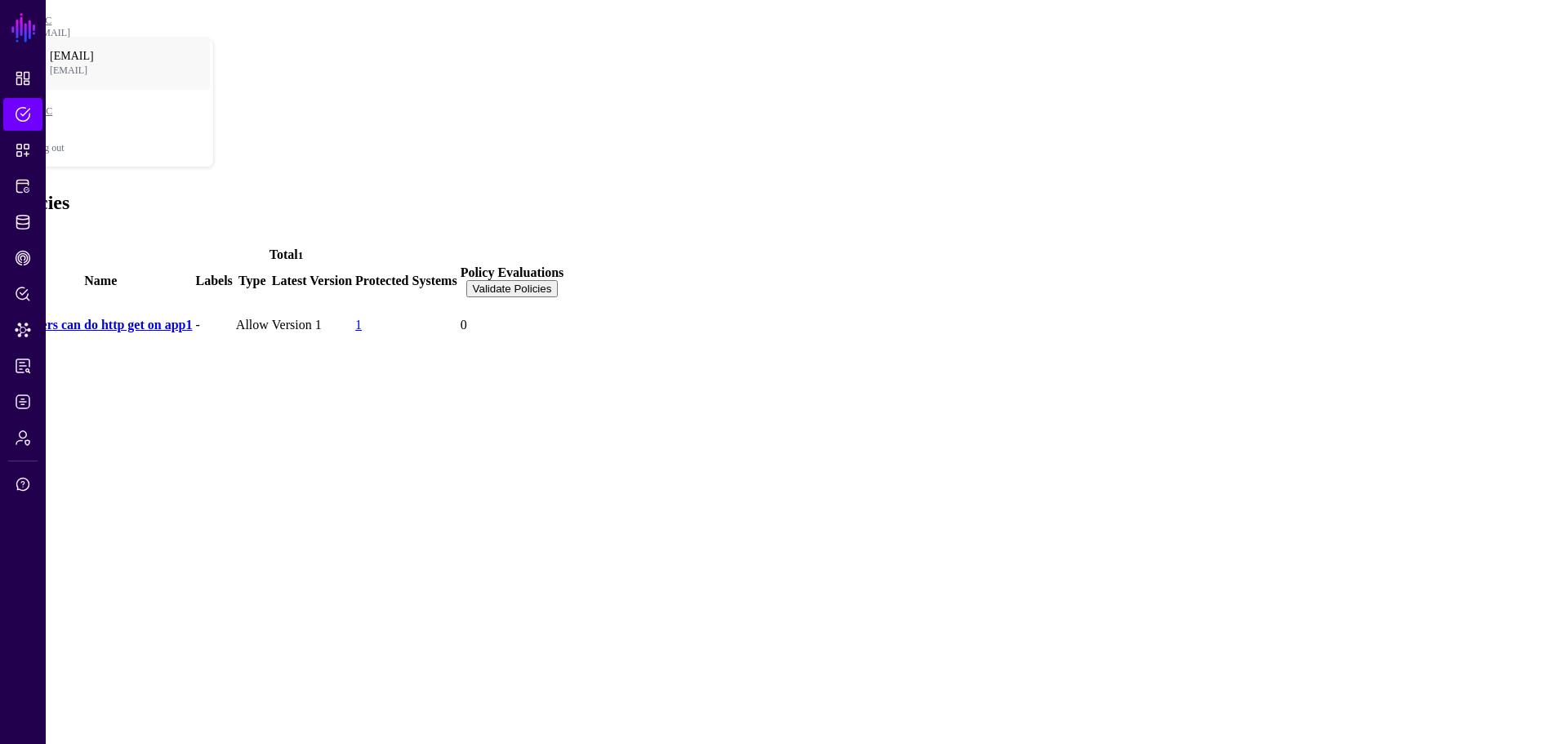 click 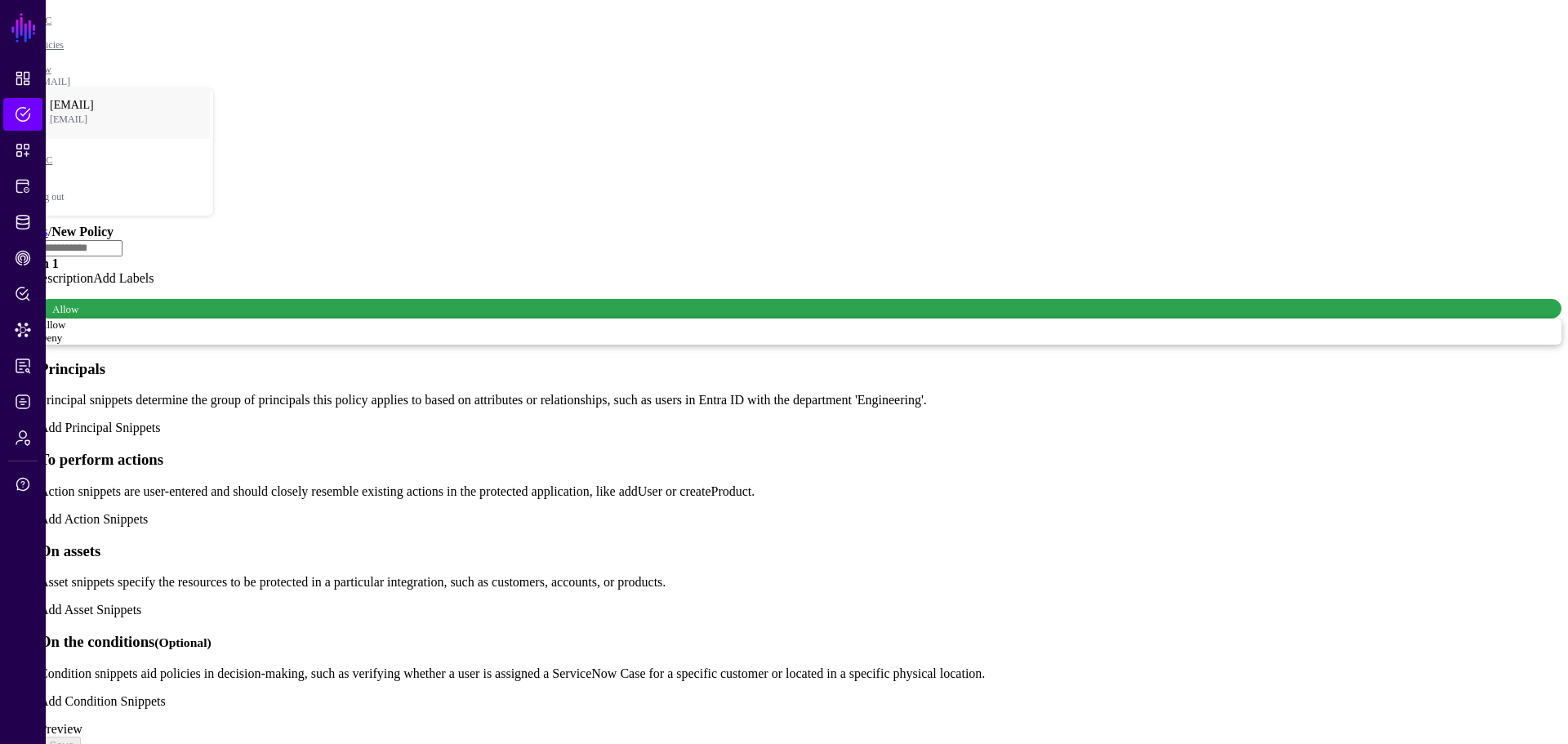 click at bounding box center [65, 248] 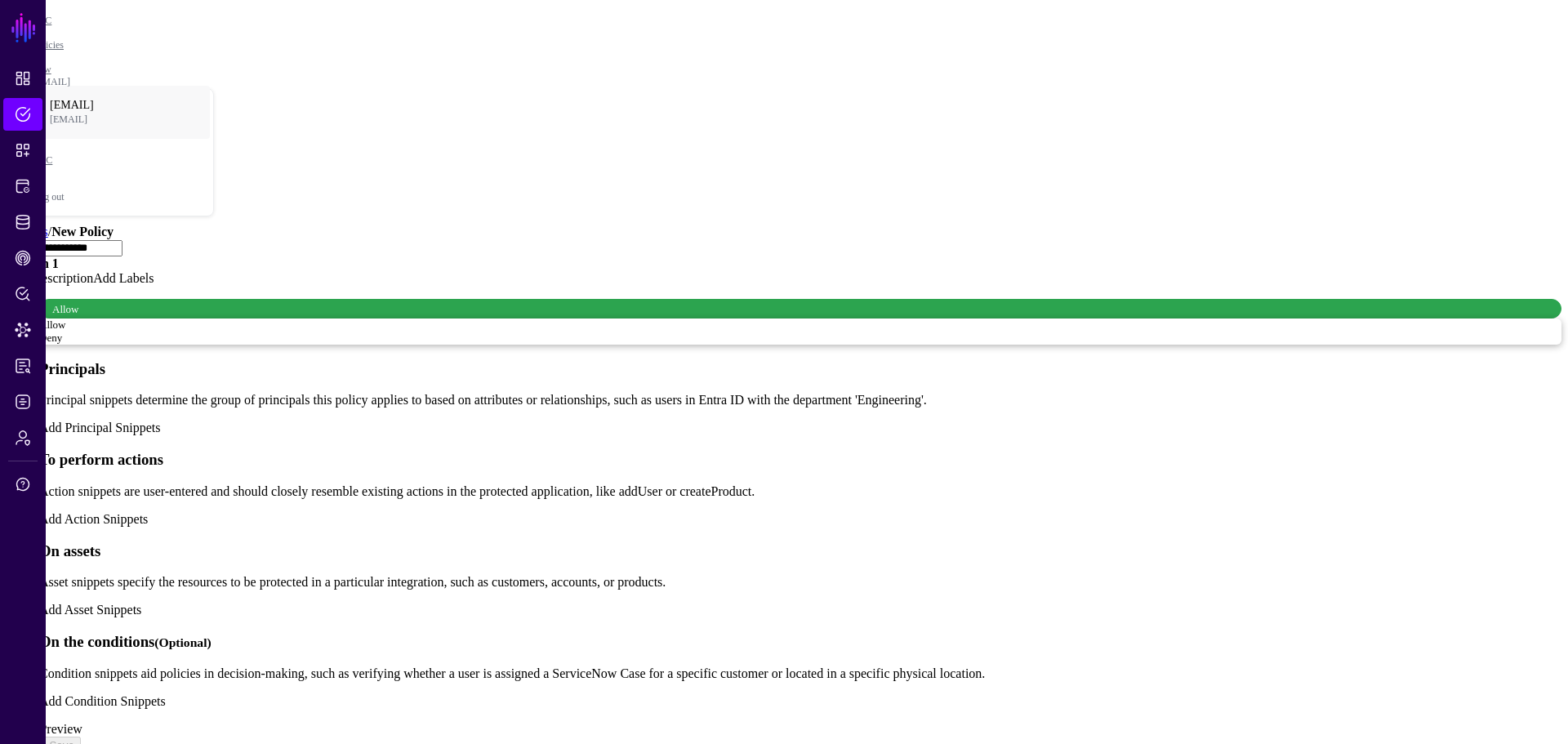 type on "**********" 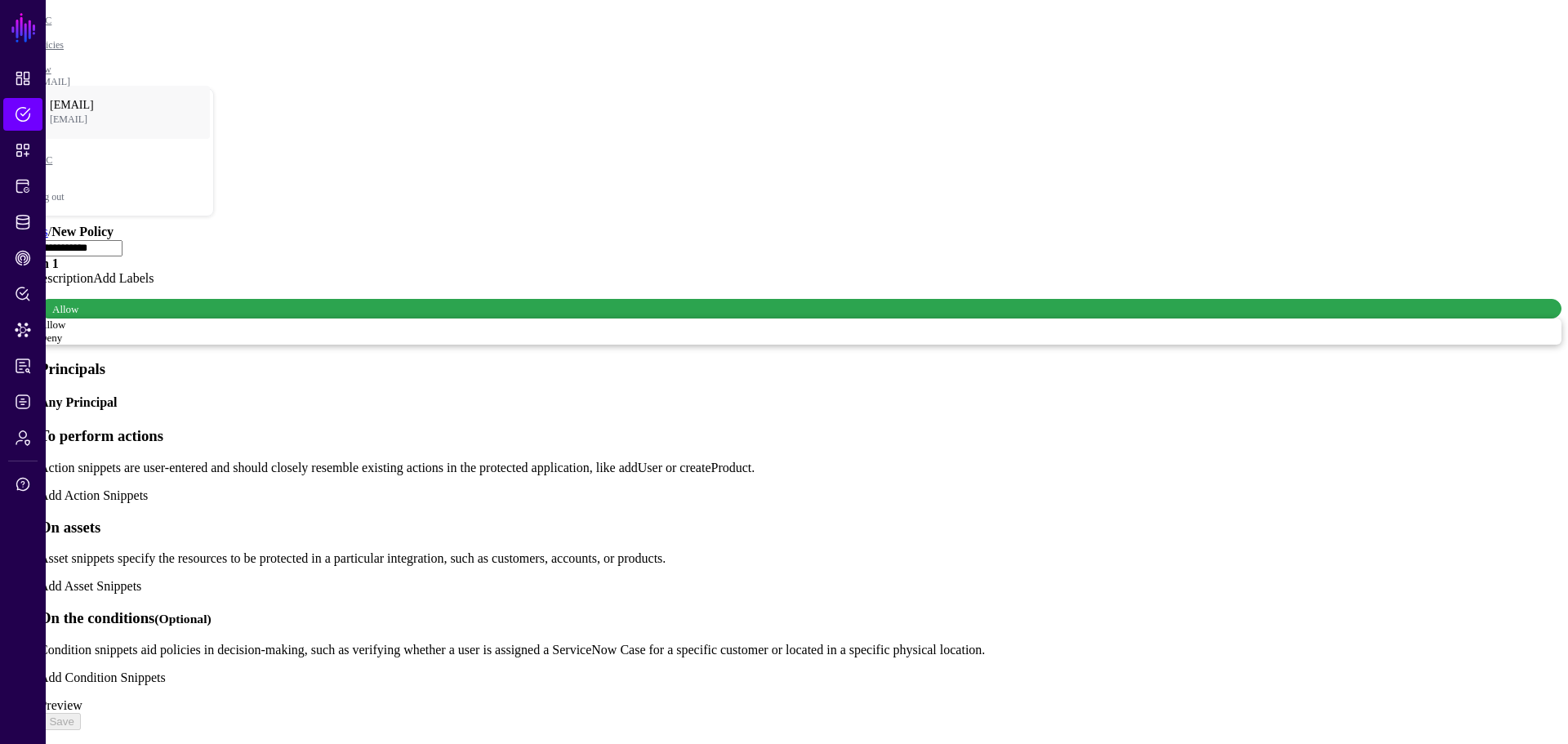click on "Action" at bounding box center [57, 814] 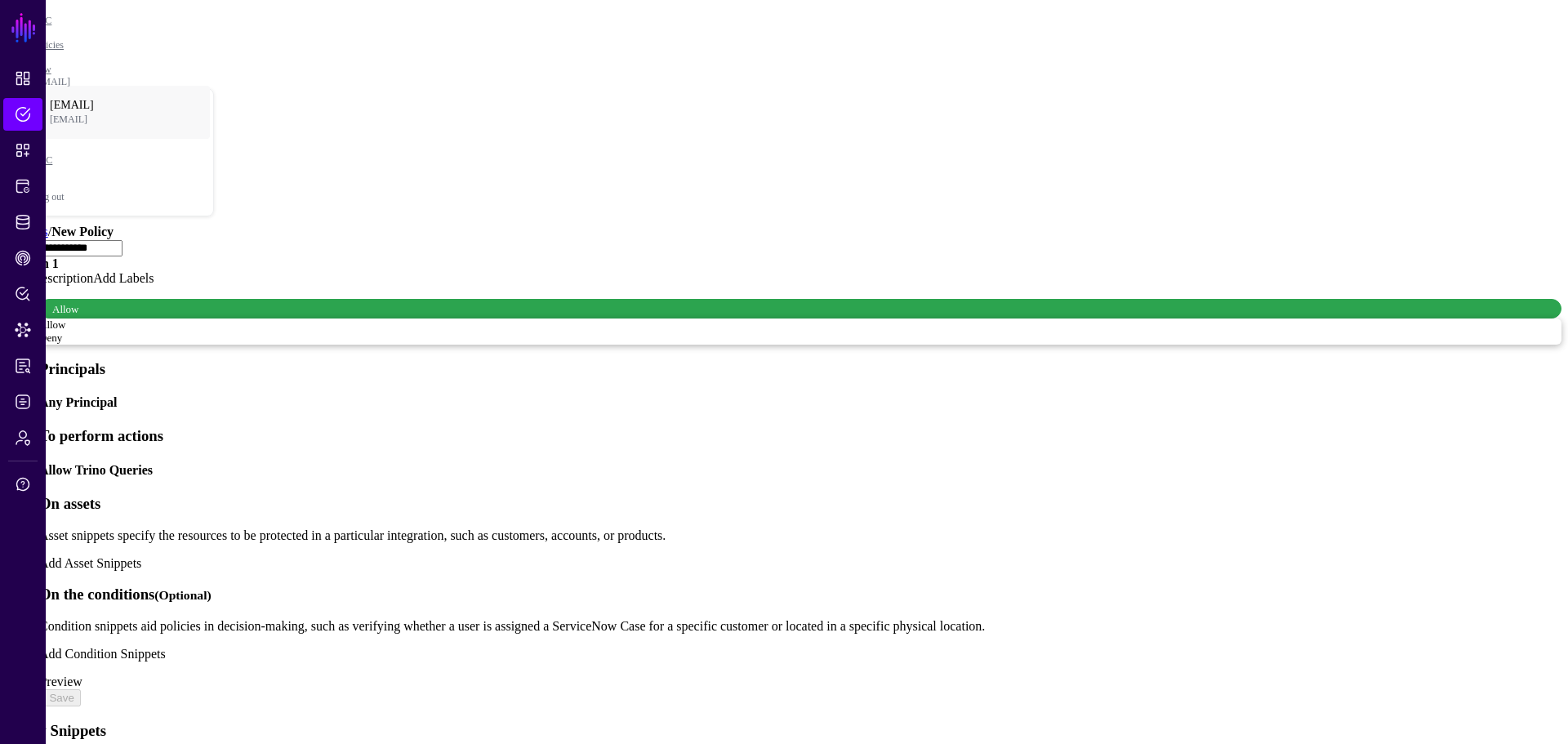 click on "Asset" at bounding box center [54, 805] 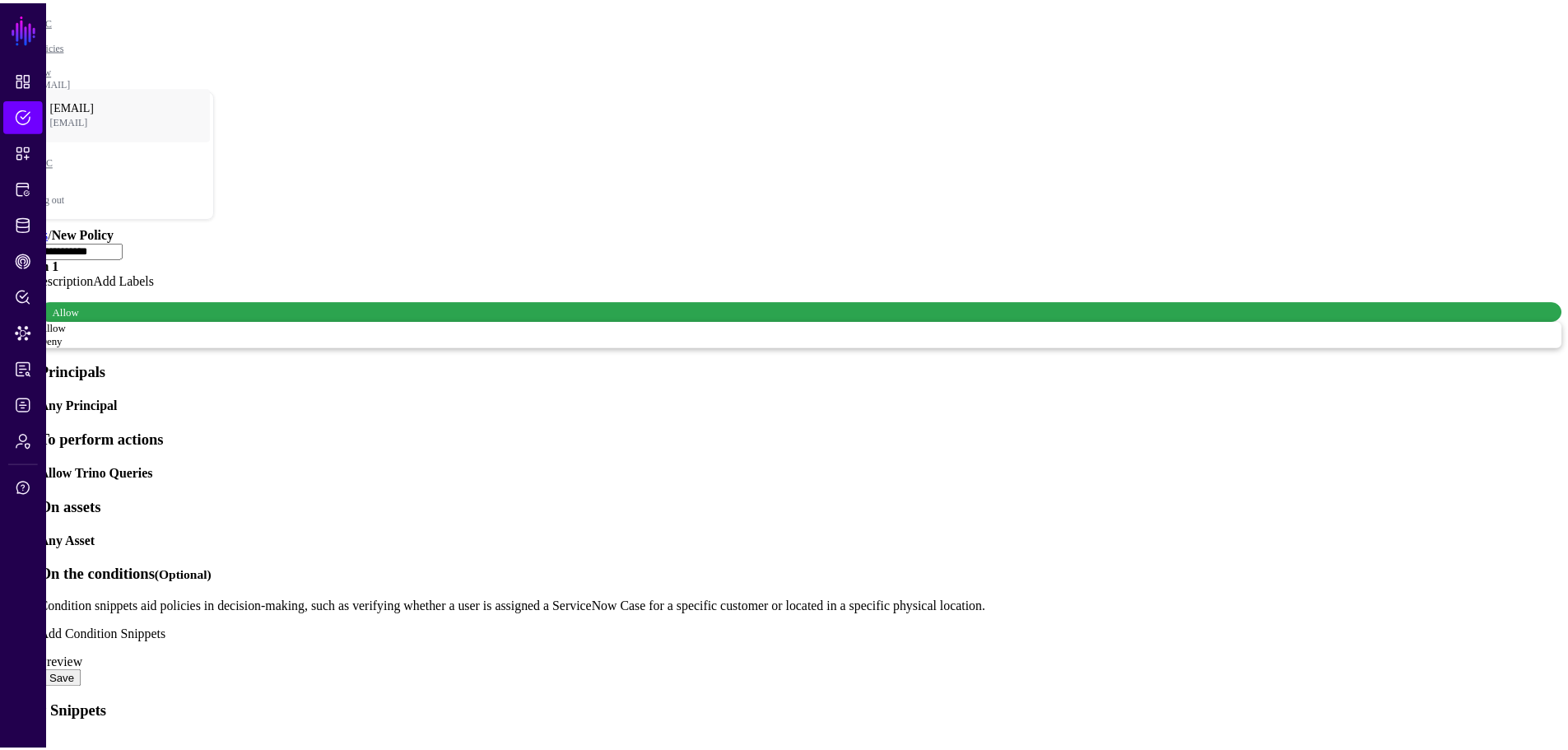 scroll, scrollTop: 0, scrollLeft: 0, axis: both 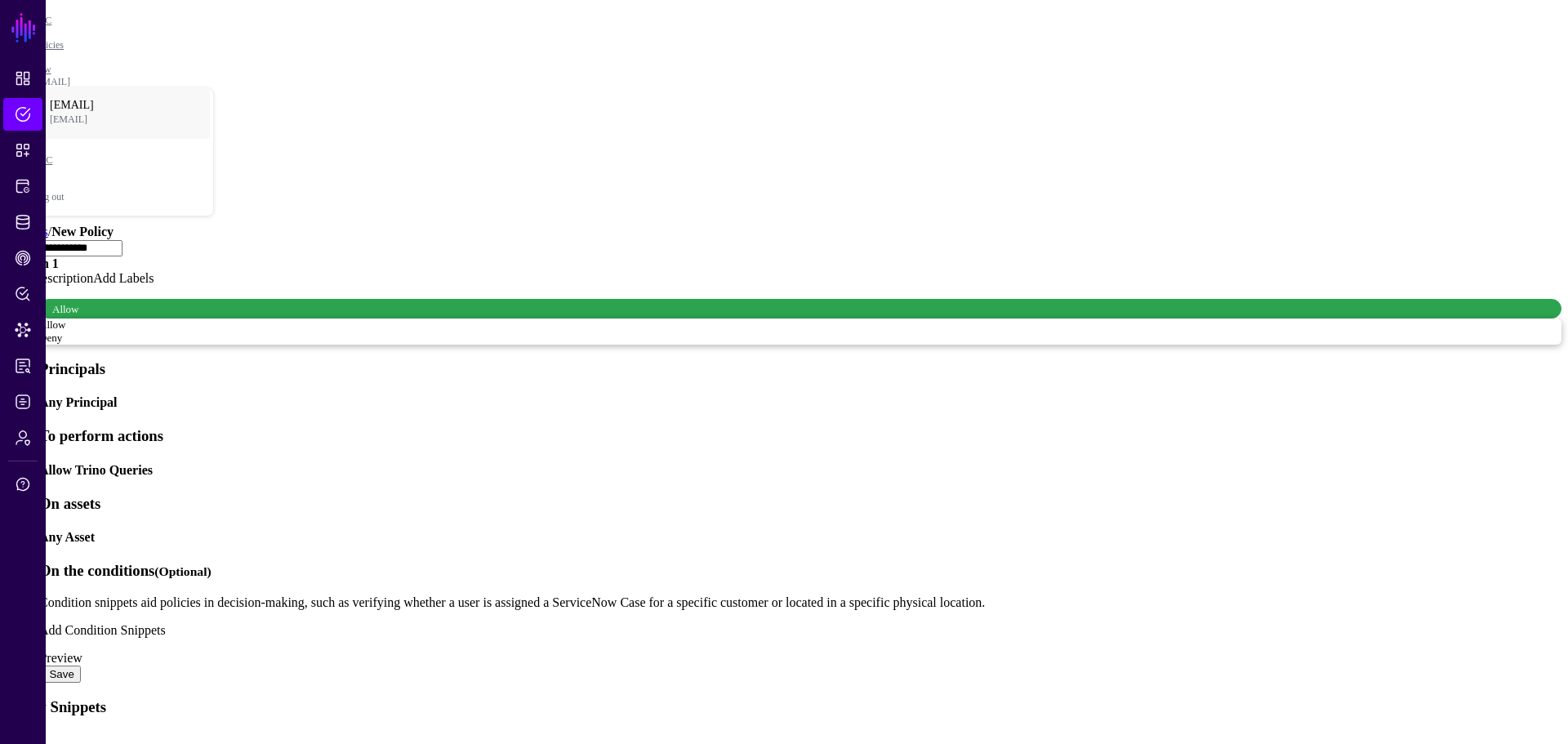 click on "Save" at bounding box center (61, 674) 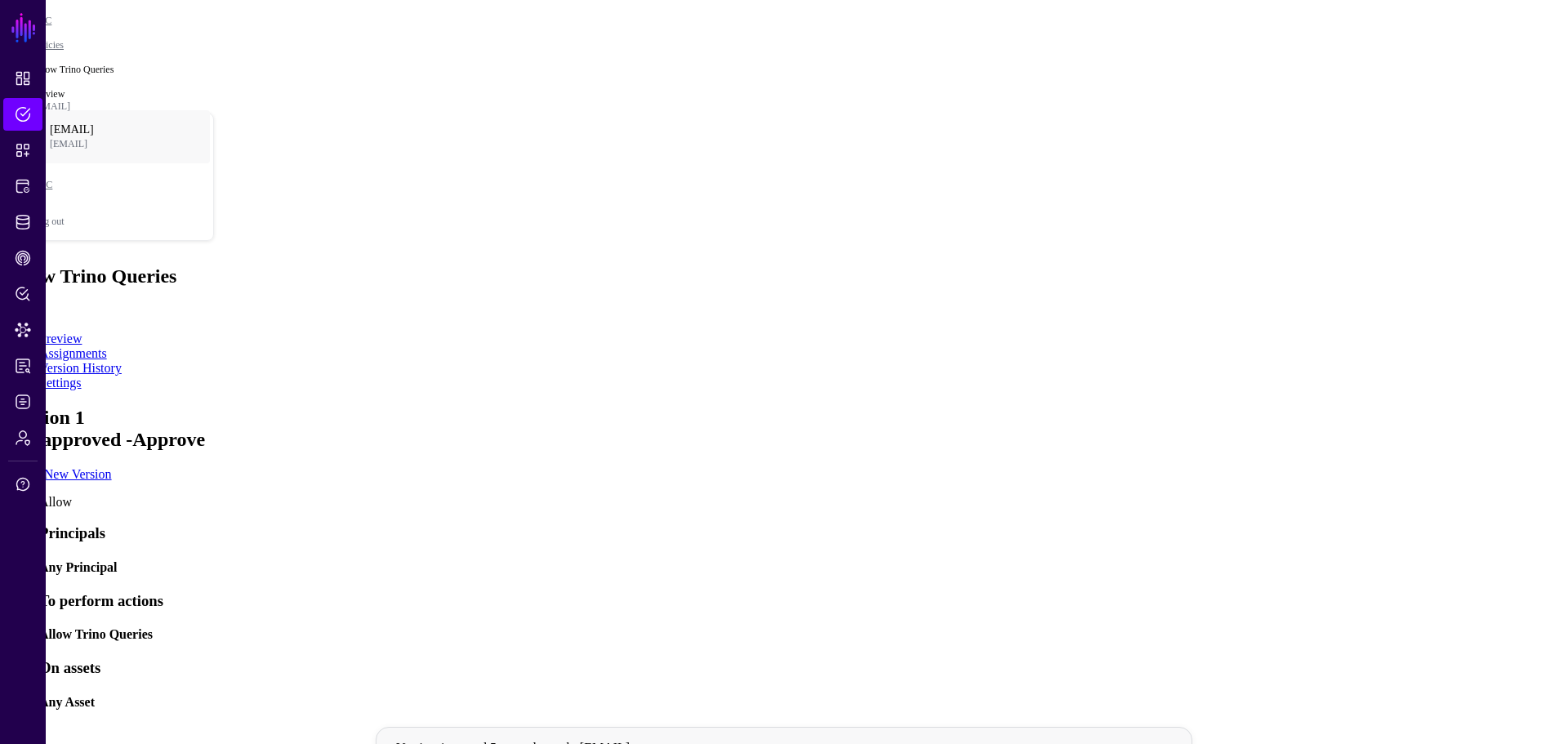 click on "Settings" 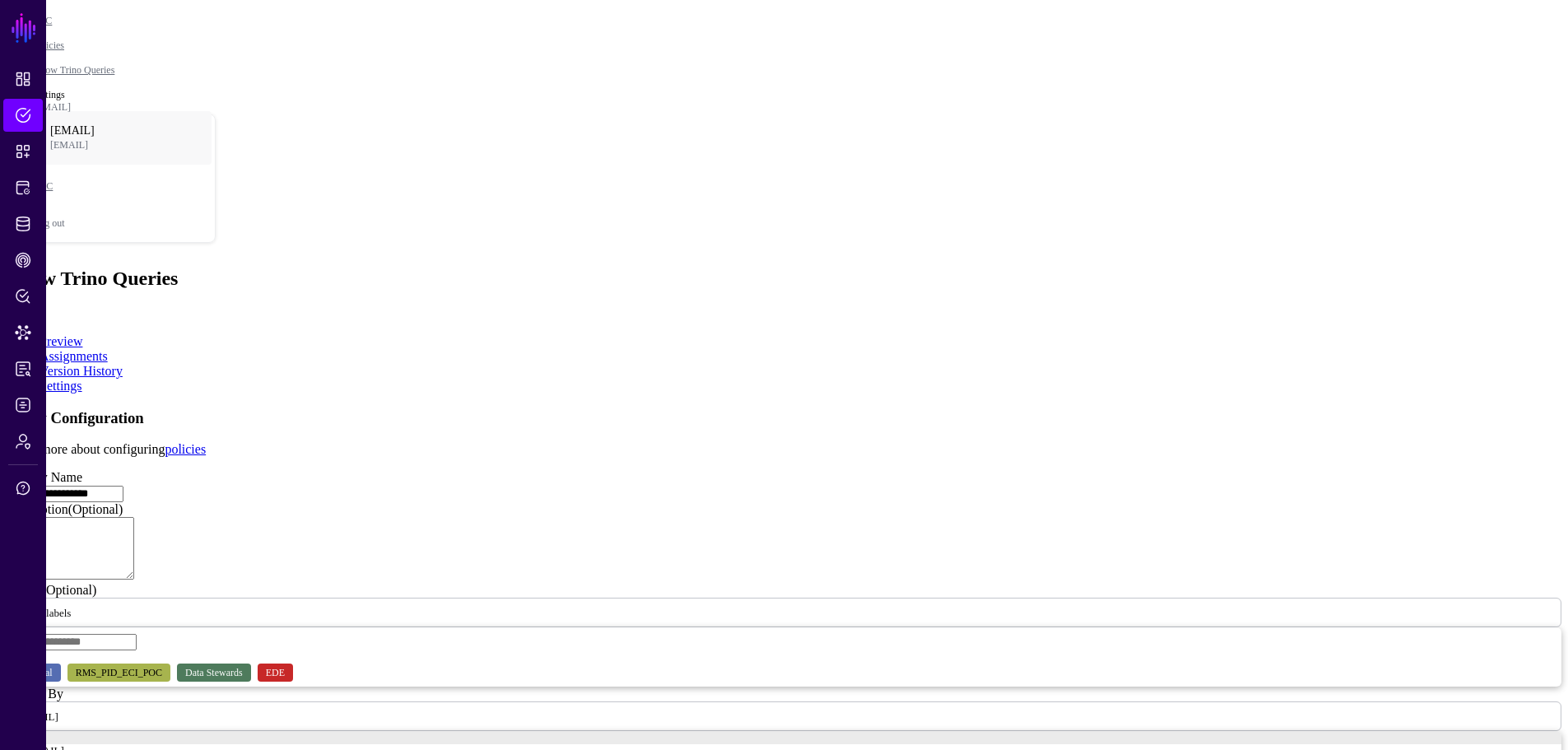 click on "Description  (Optional)" at bounding box center (70, 548) 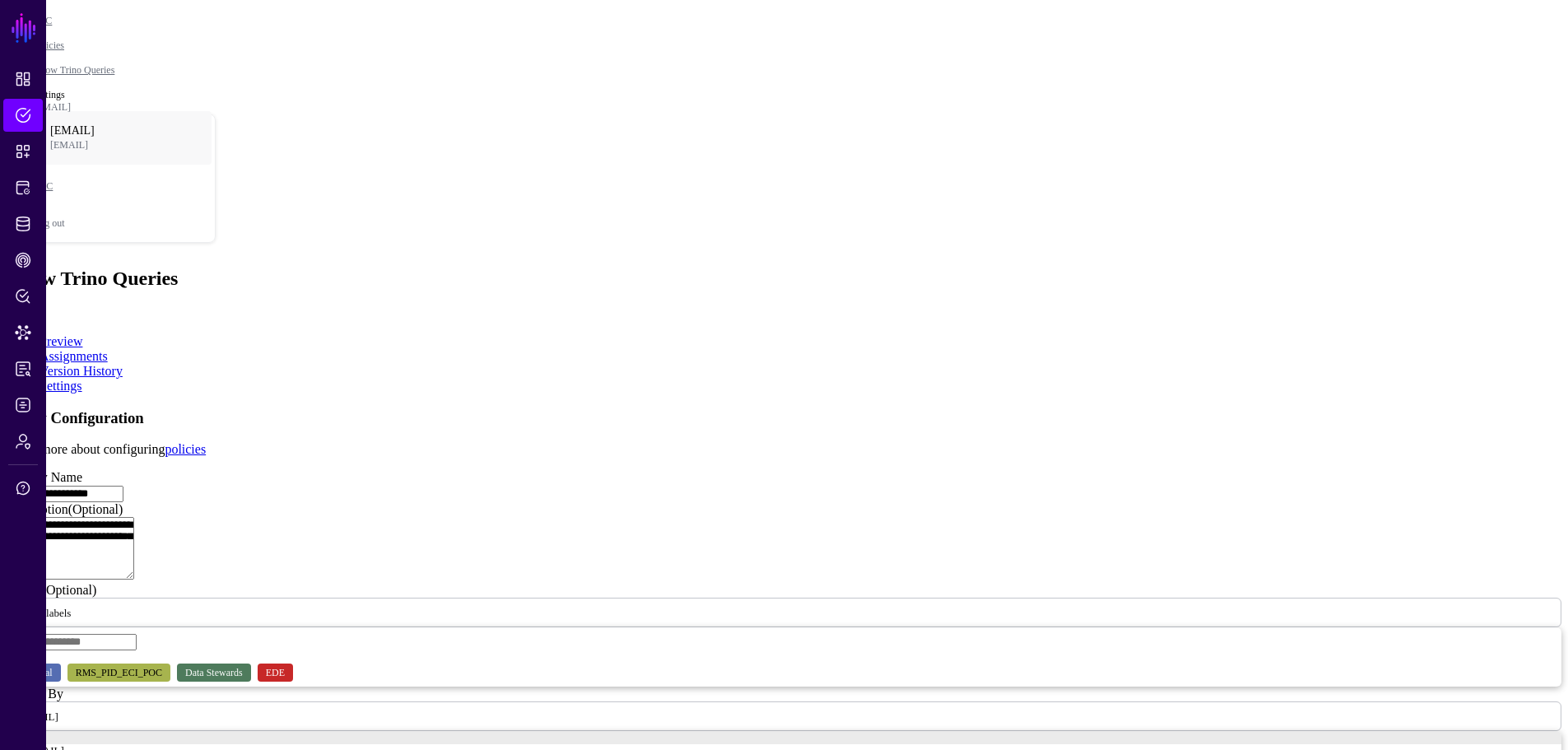 click on "Save" 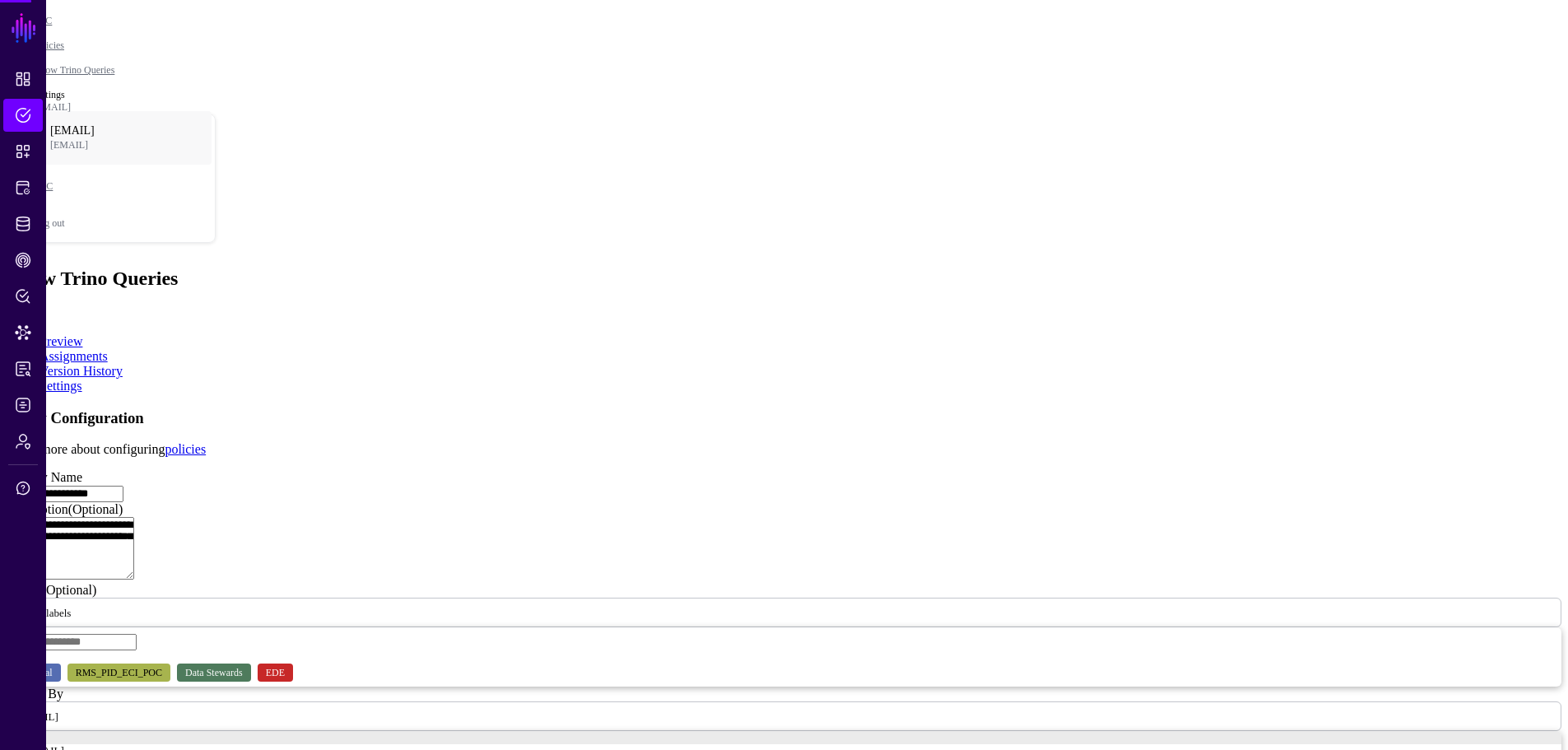 type on "**********" 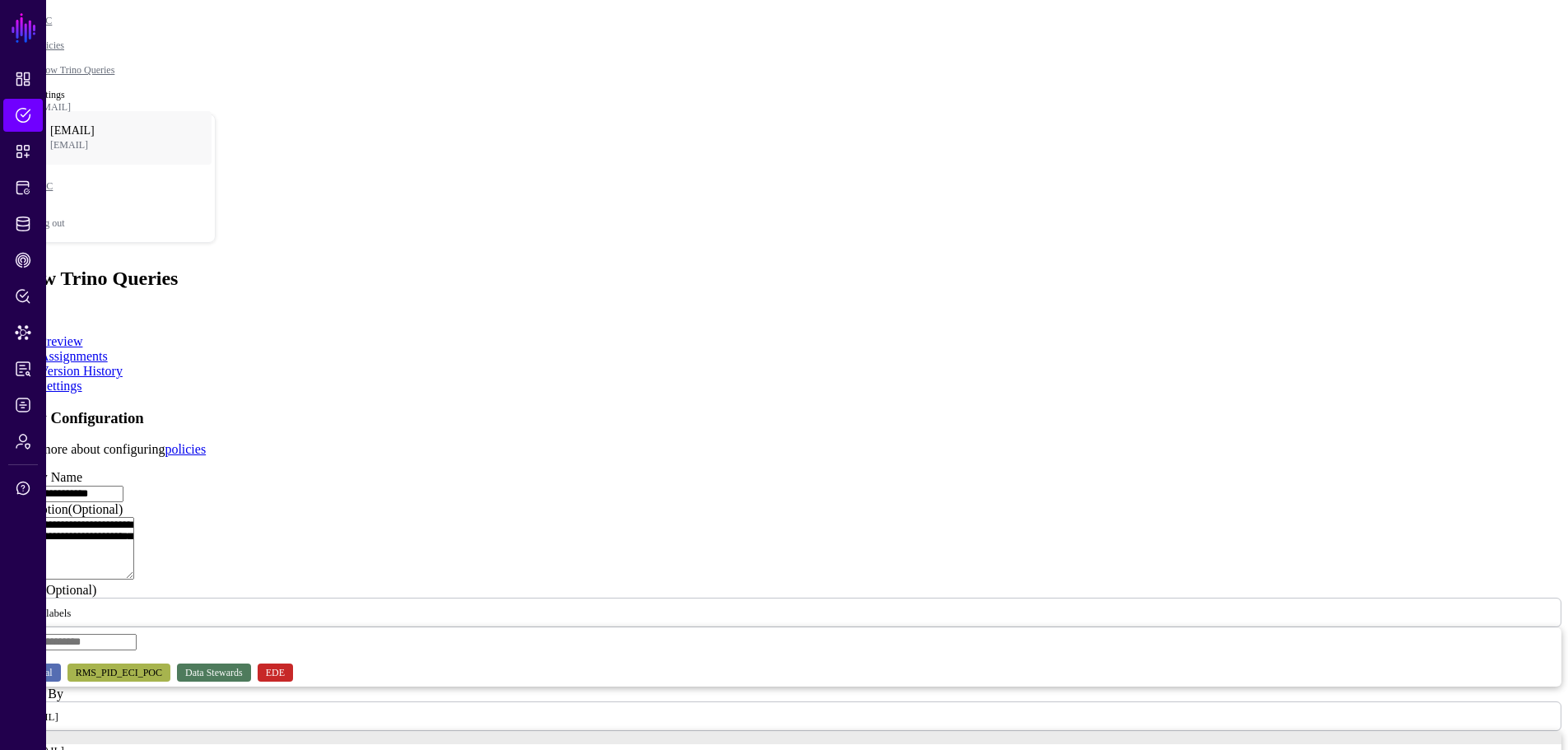 click on "**********" at bounding box center [65, 494] 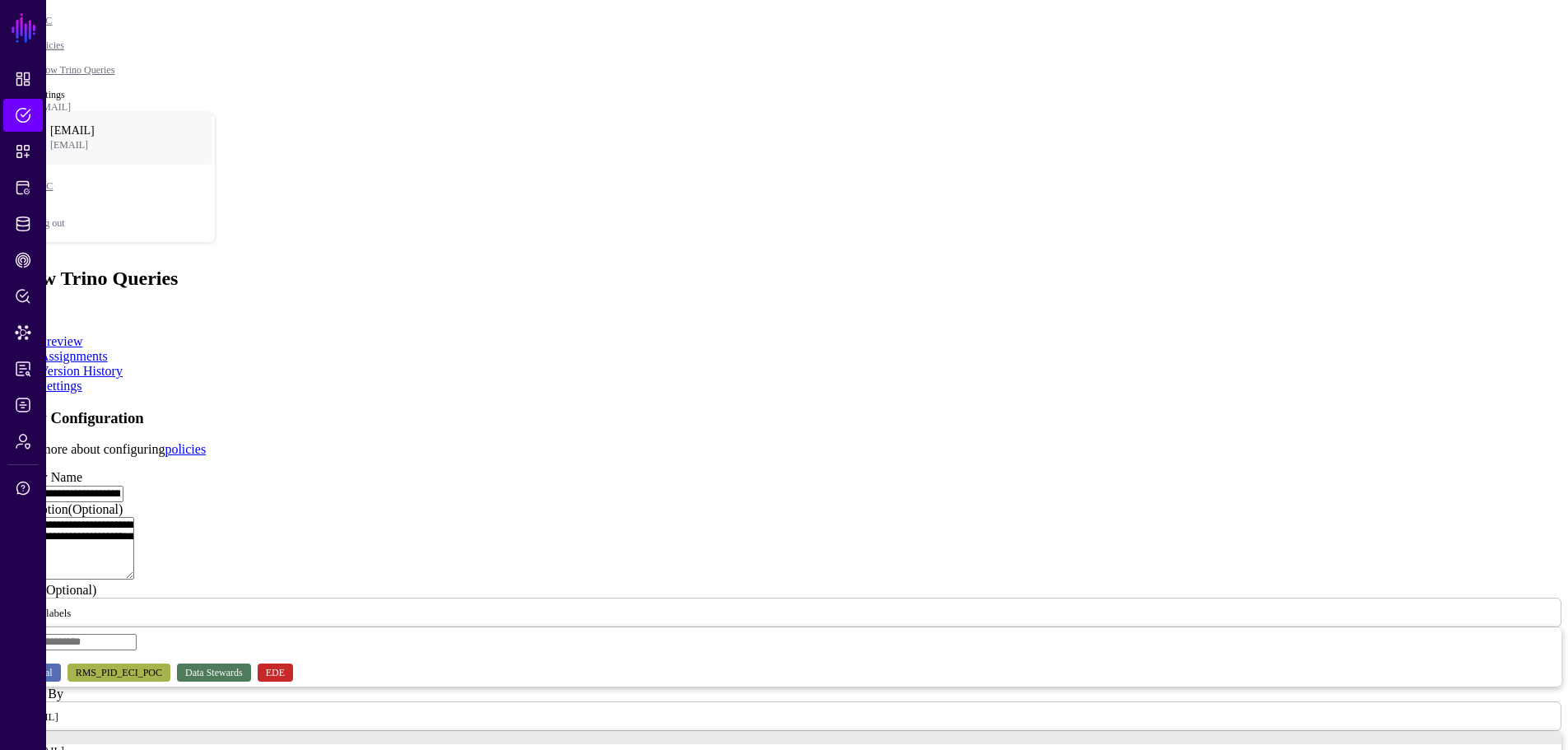 type on "**********" 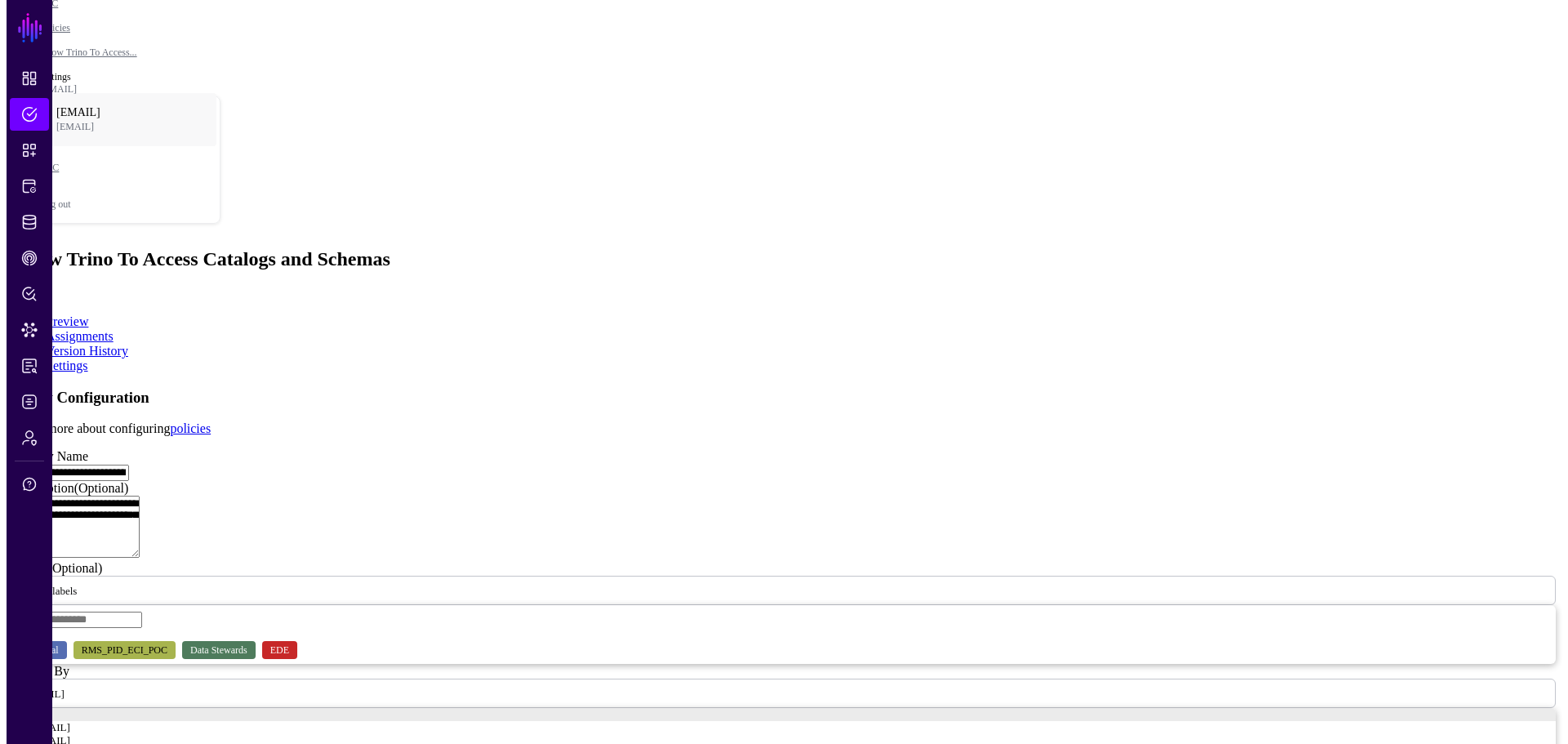 scroll, scrollTop: 0, scrollLeft: 0, axis: both 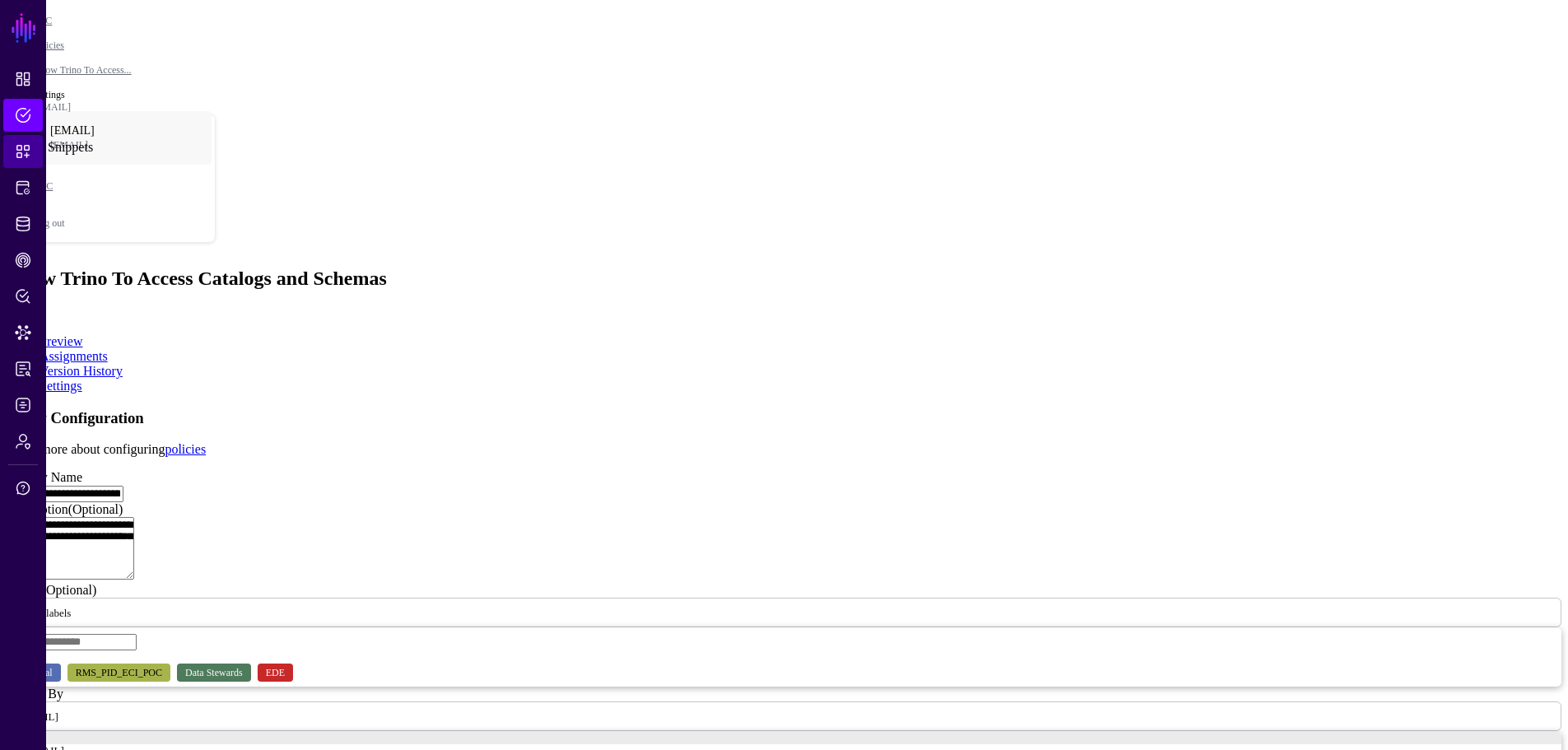 click on "Snippets" 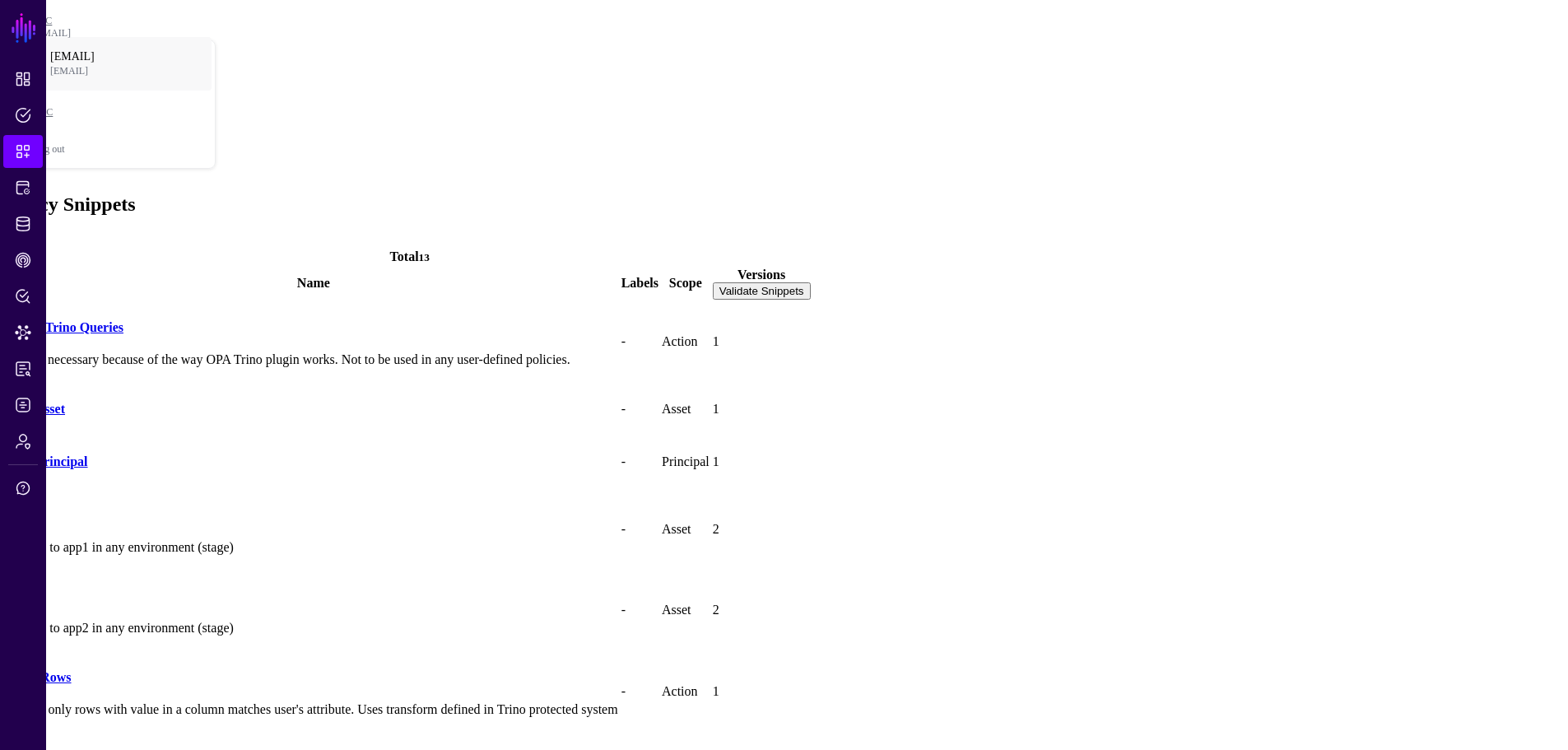 click 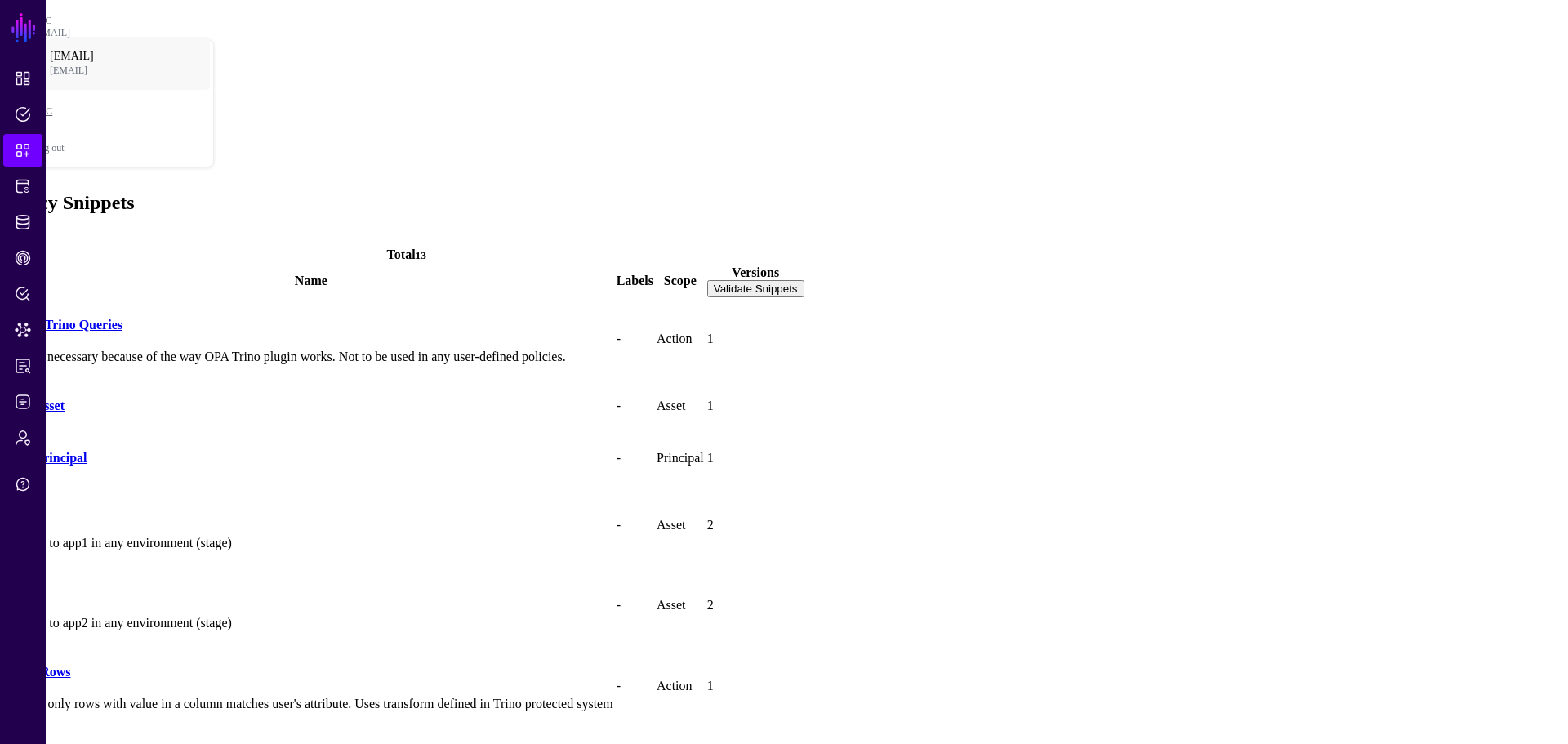 click 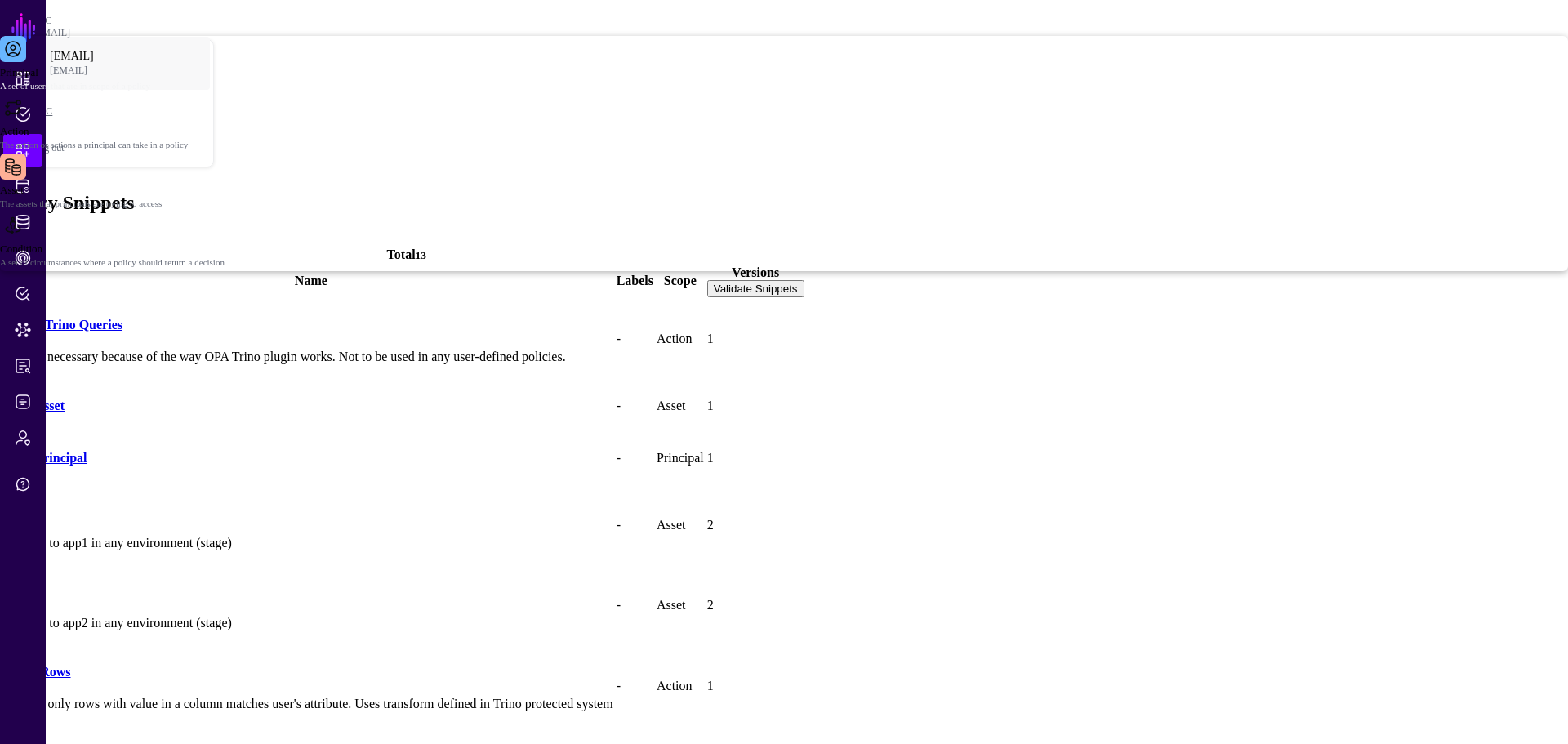 click on "Asset   The assets that principals are trying to access" 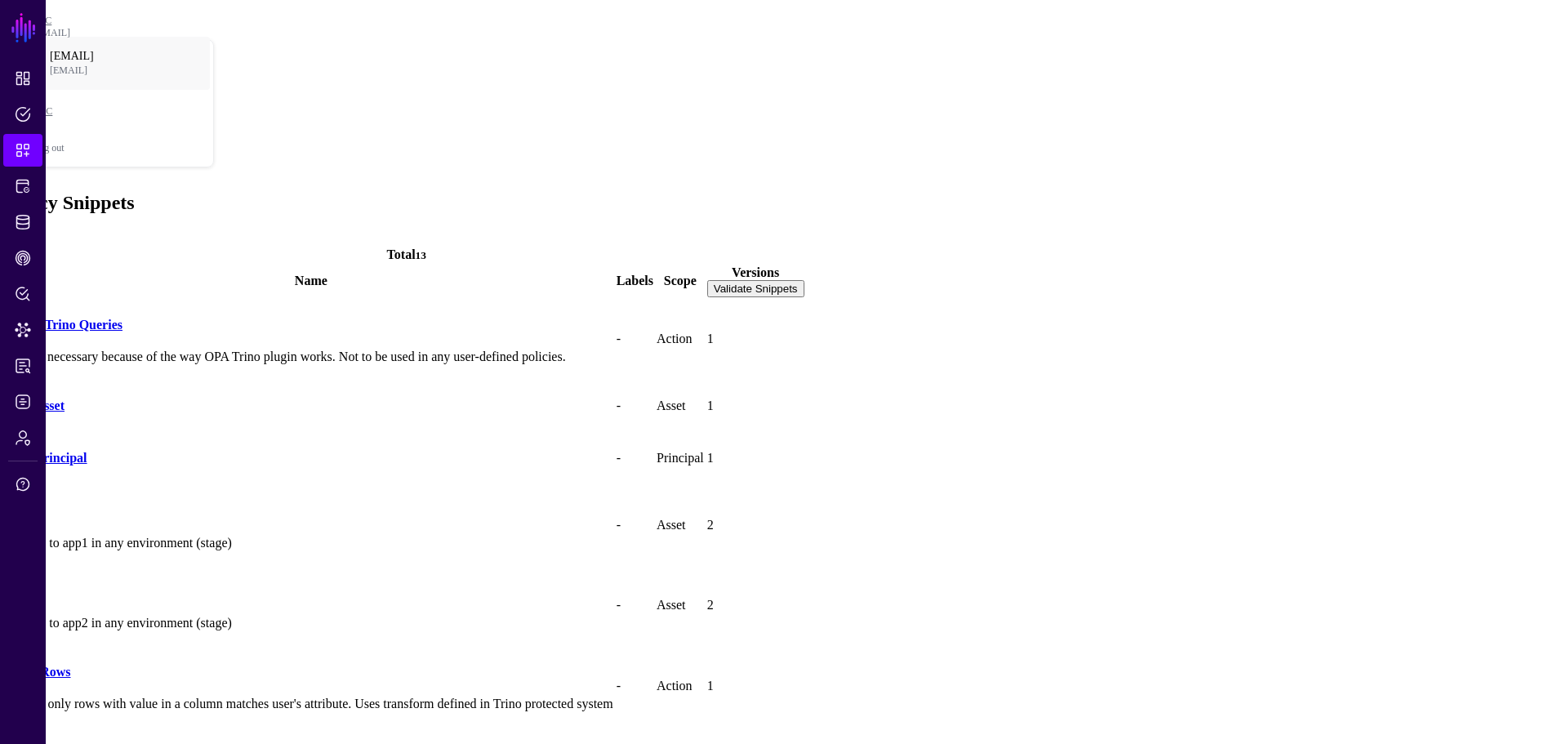 click on "Display Name" at bounding box center [65, 1398] 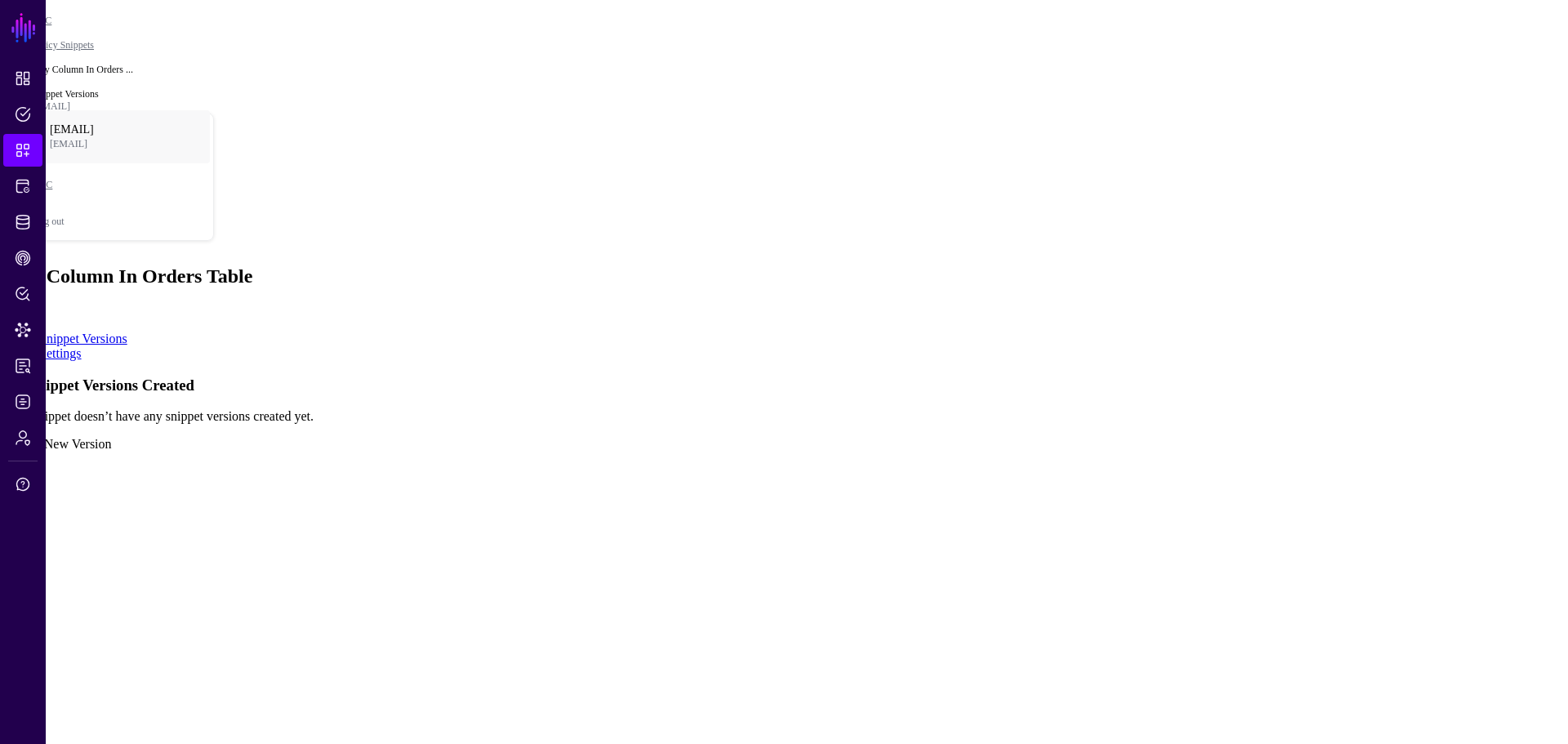 click on "Create New Version" 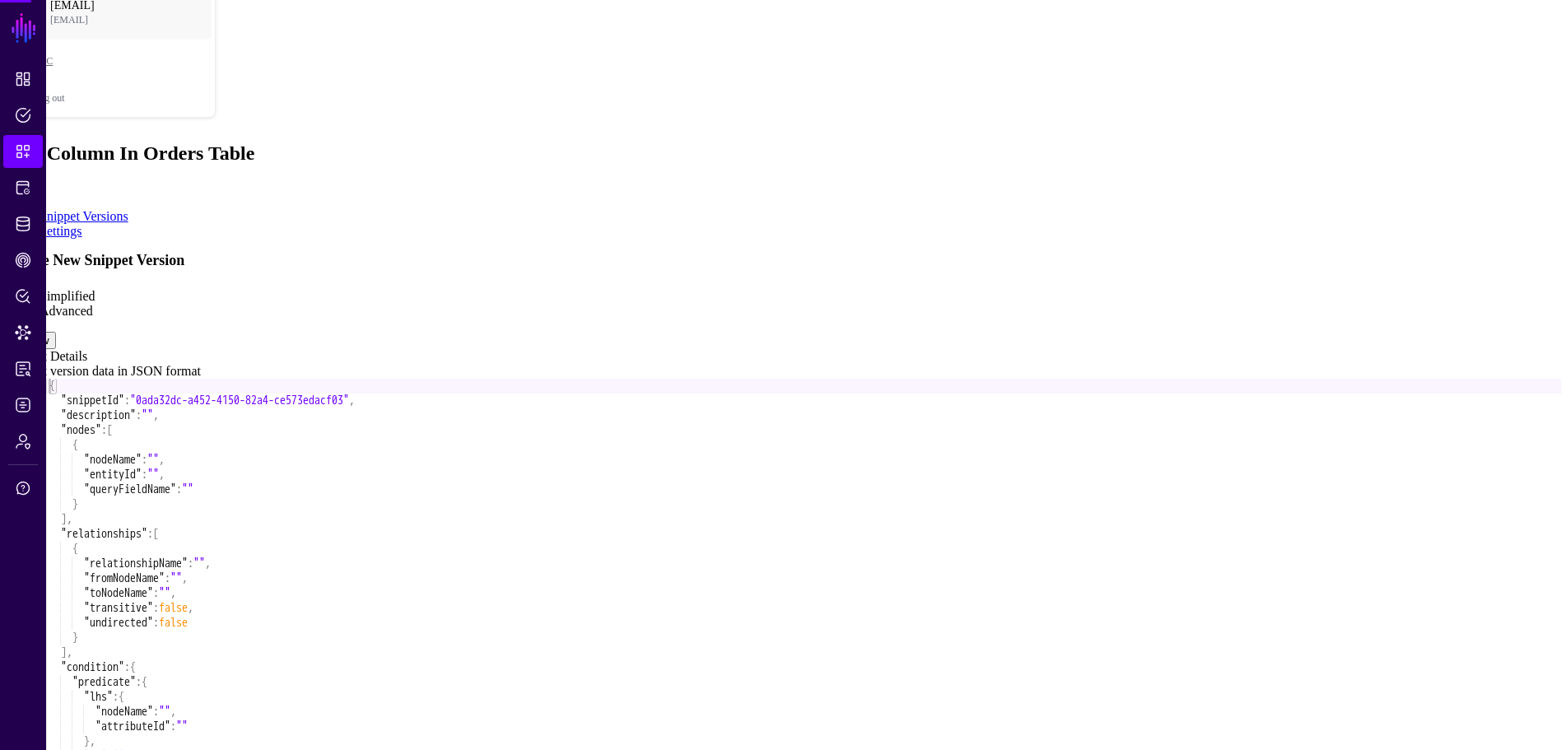 scroll, scrollTop: 142, scrollLeft: 0, axis: vertical 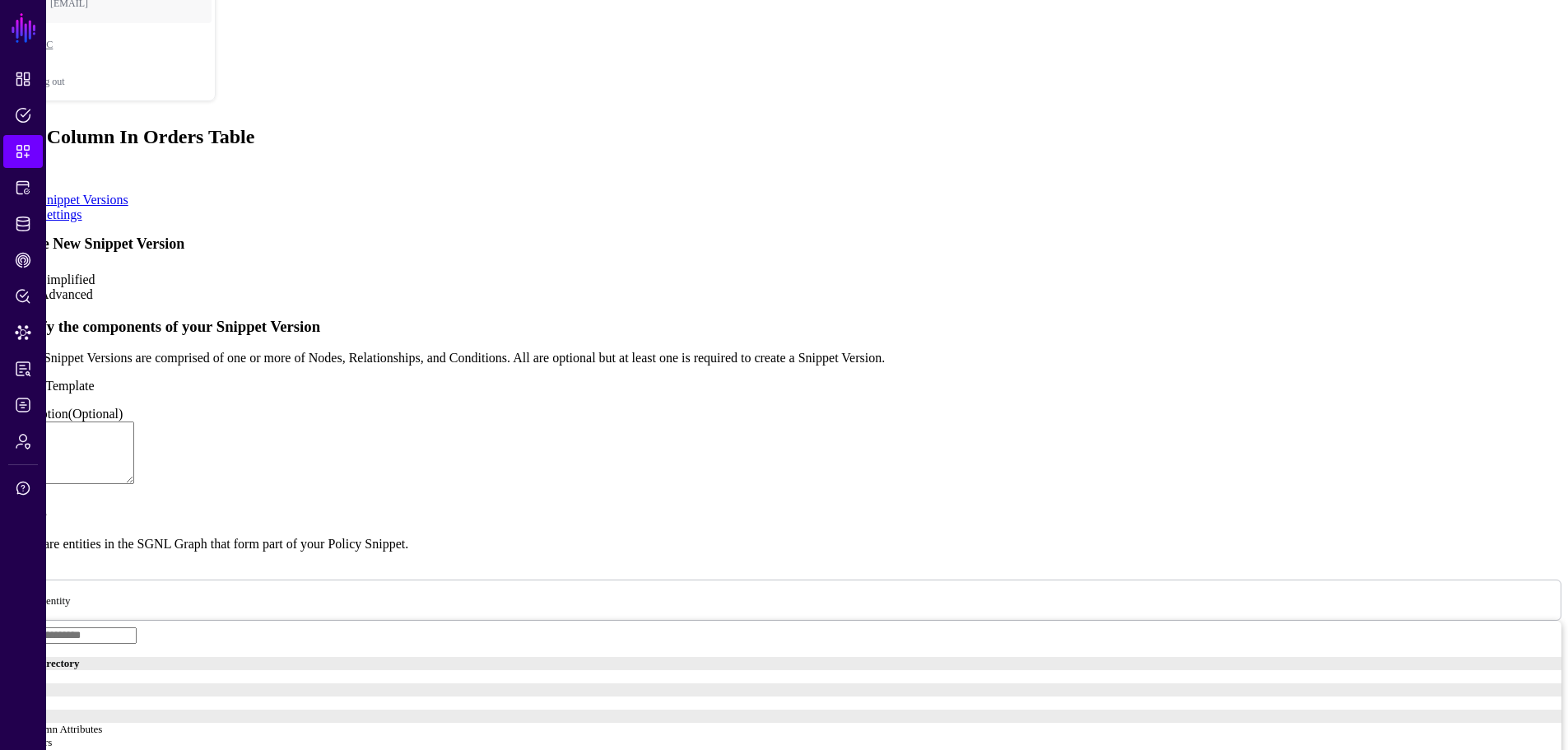 click on "Simplified" at bounding box center [67, 279] 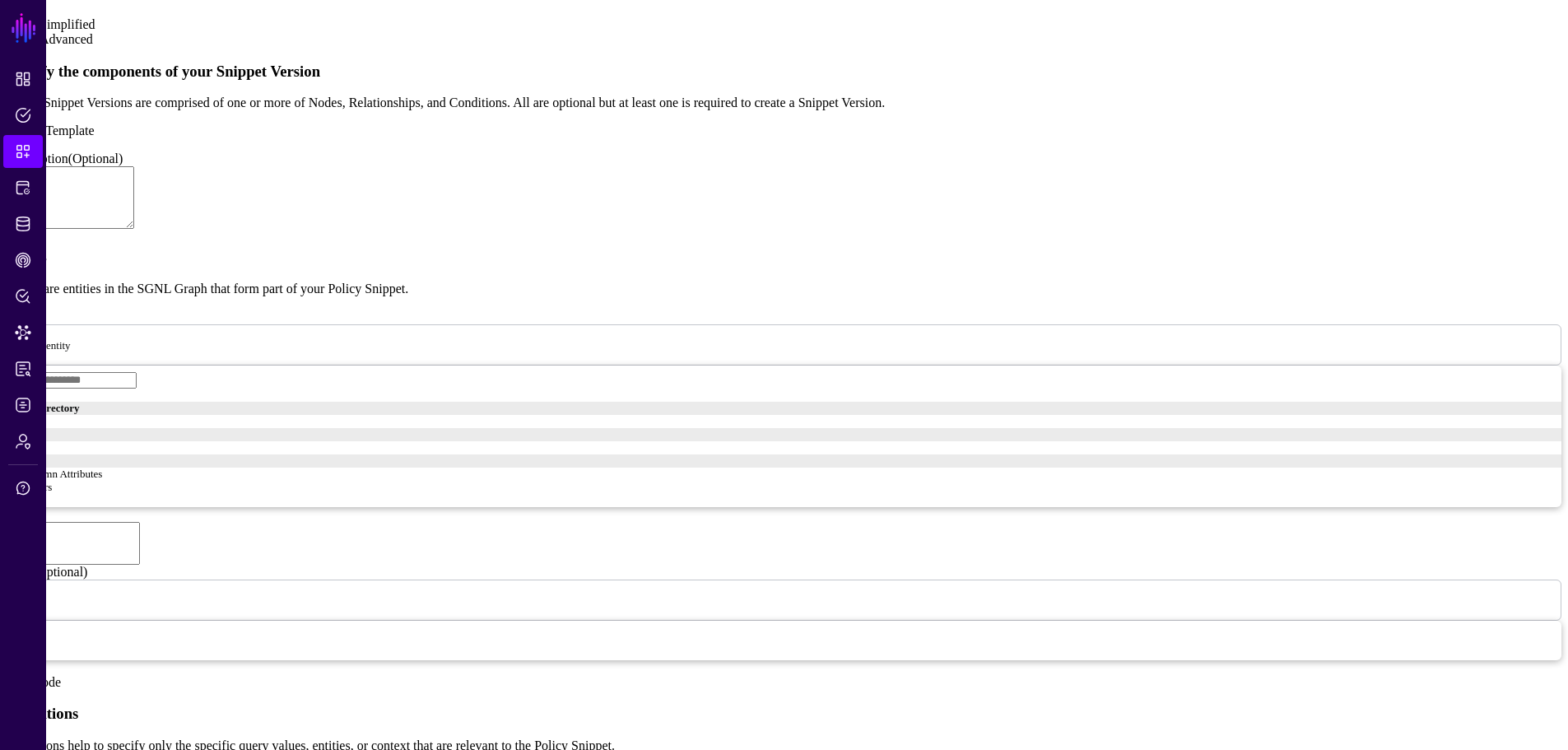 scroll, scrollTop: 471, scrollLeft: 0, axis: vertical 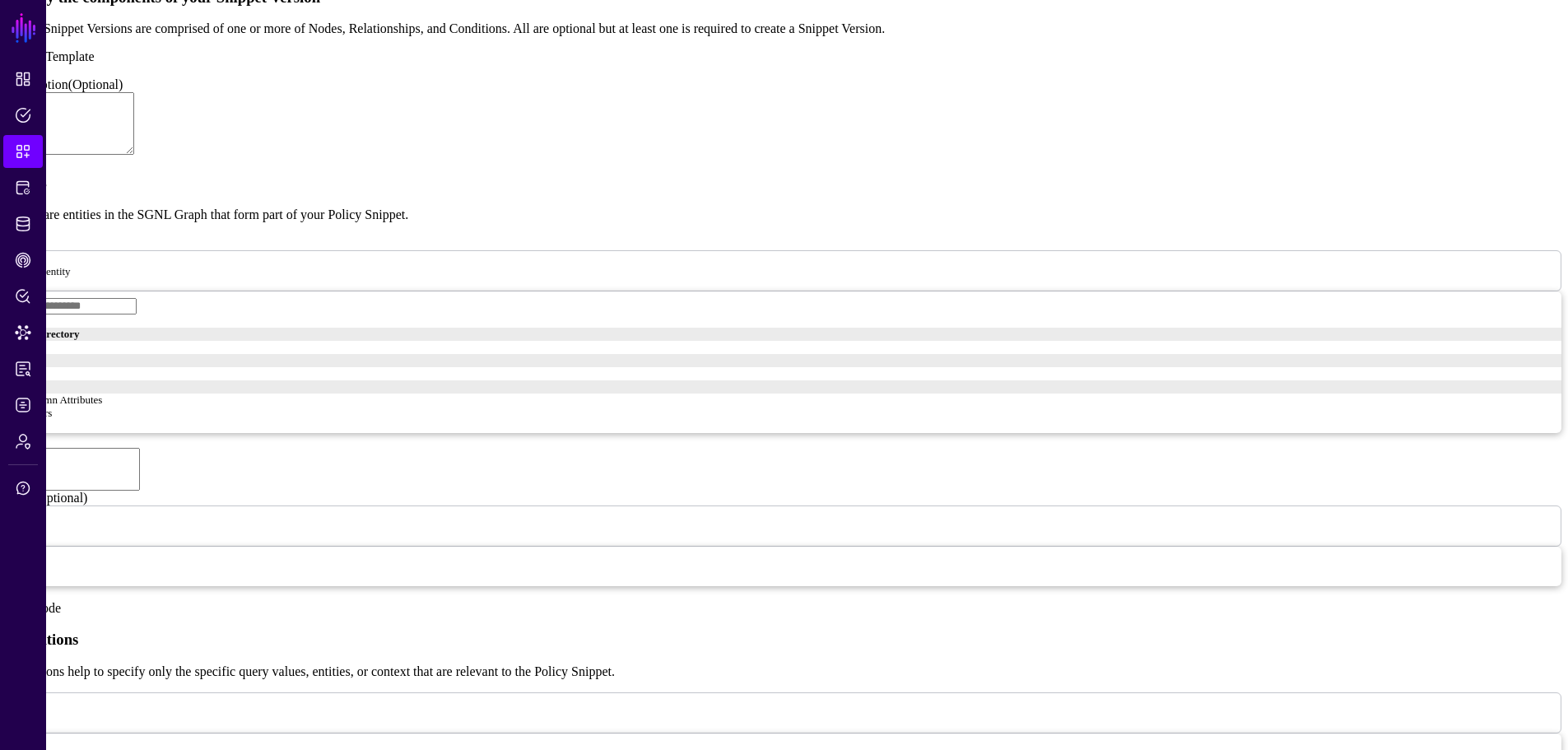 click at bounding box center (10, 593) 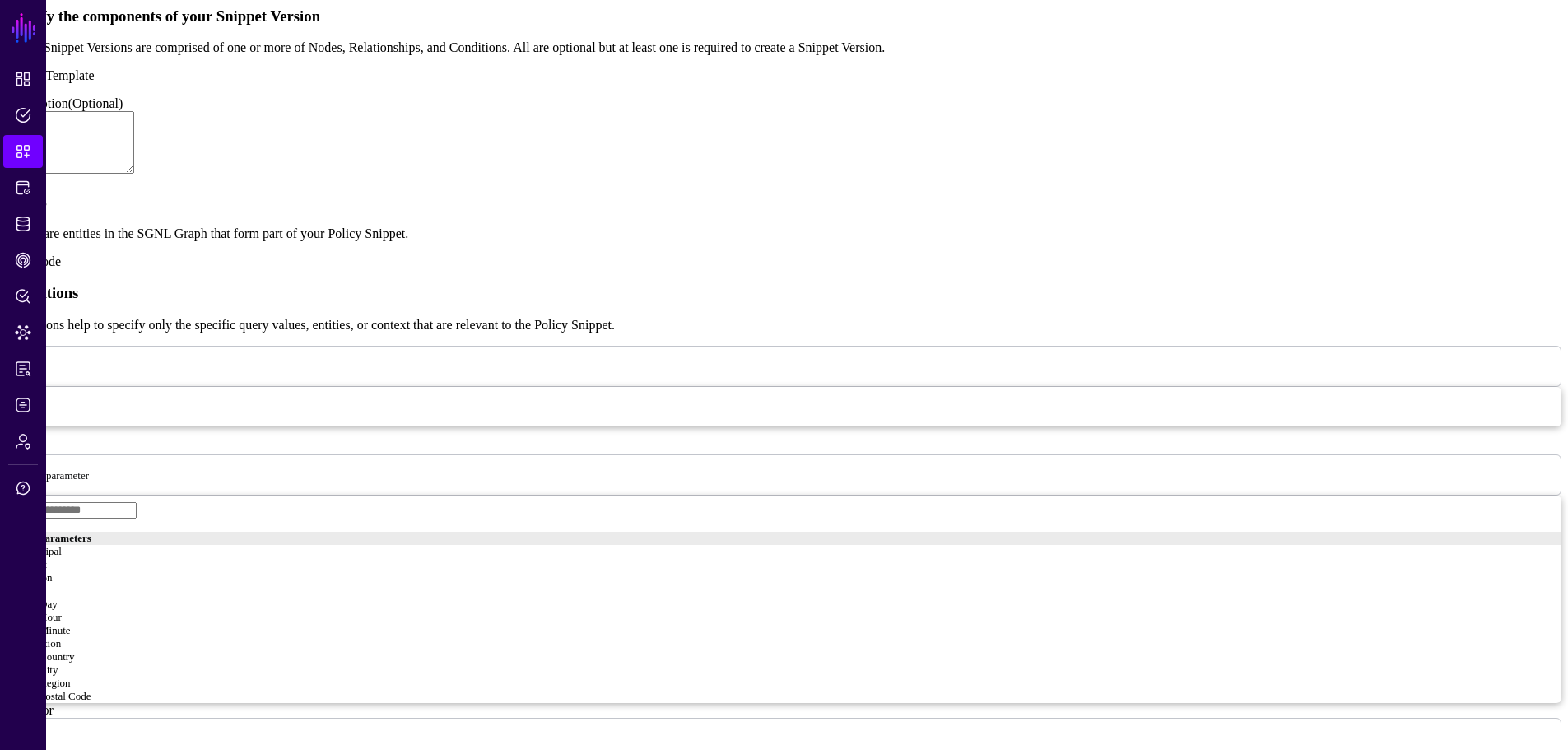 scroll, scrollTop: 454, scrollLeft: 0, axis: vertical 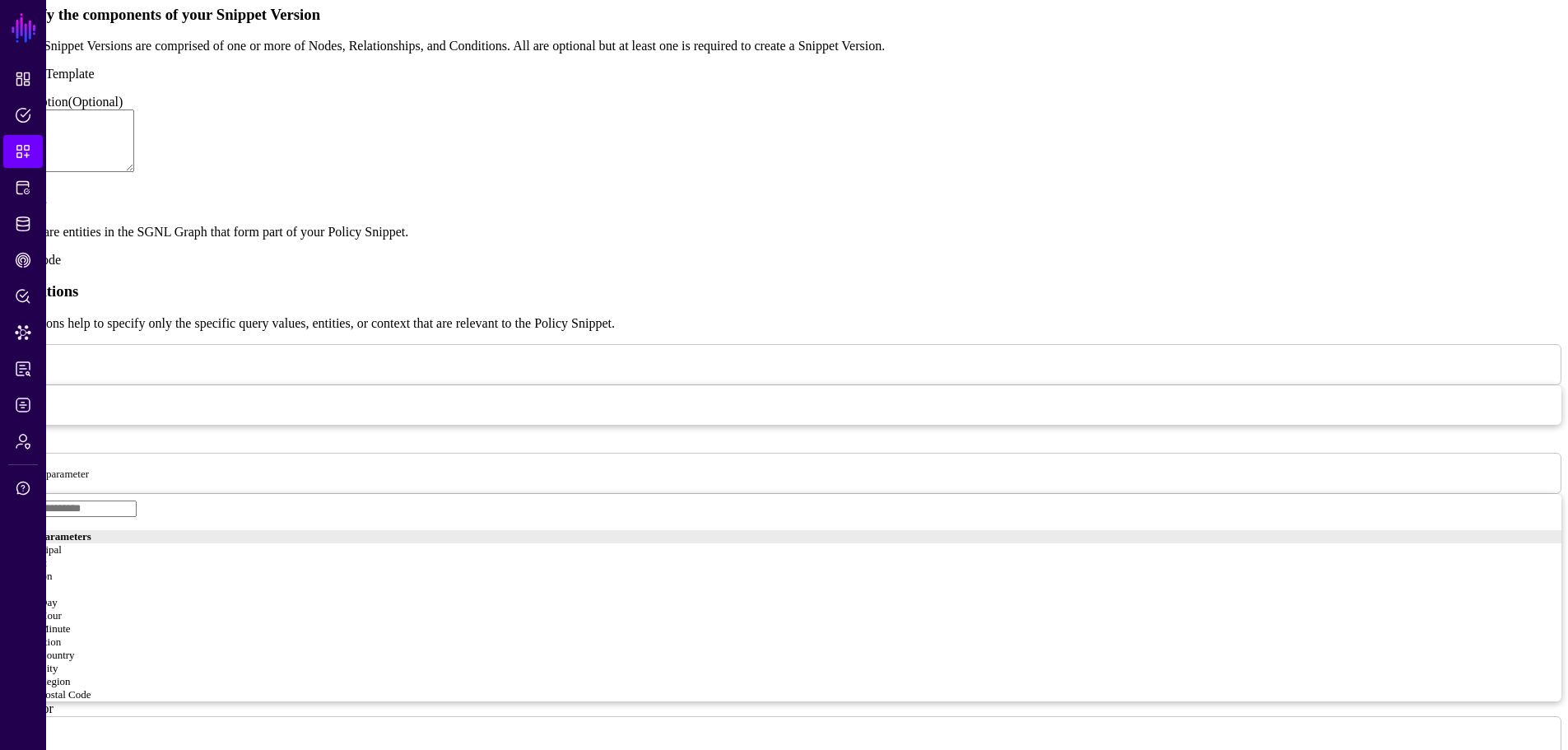 click at bounding box center [99, 473] 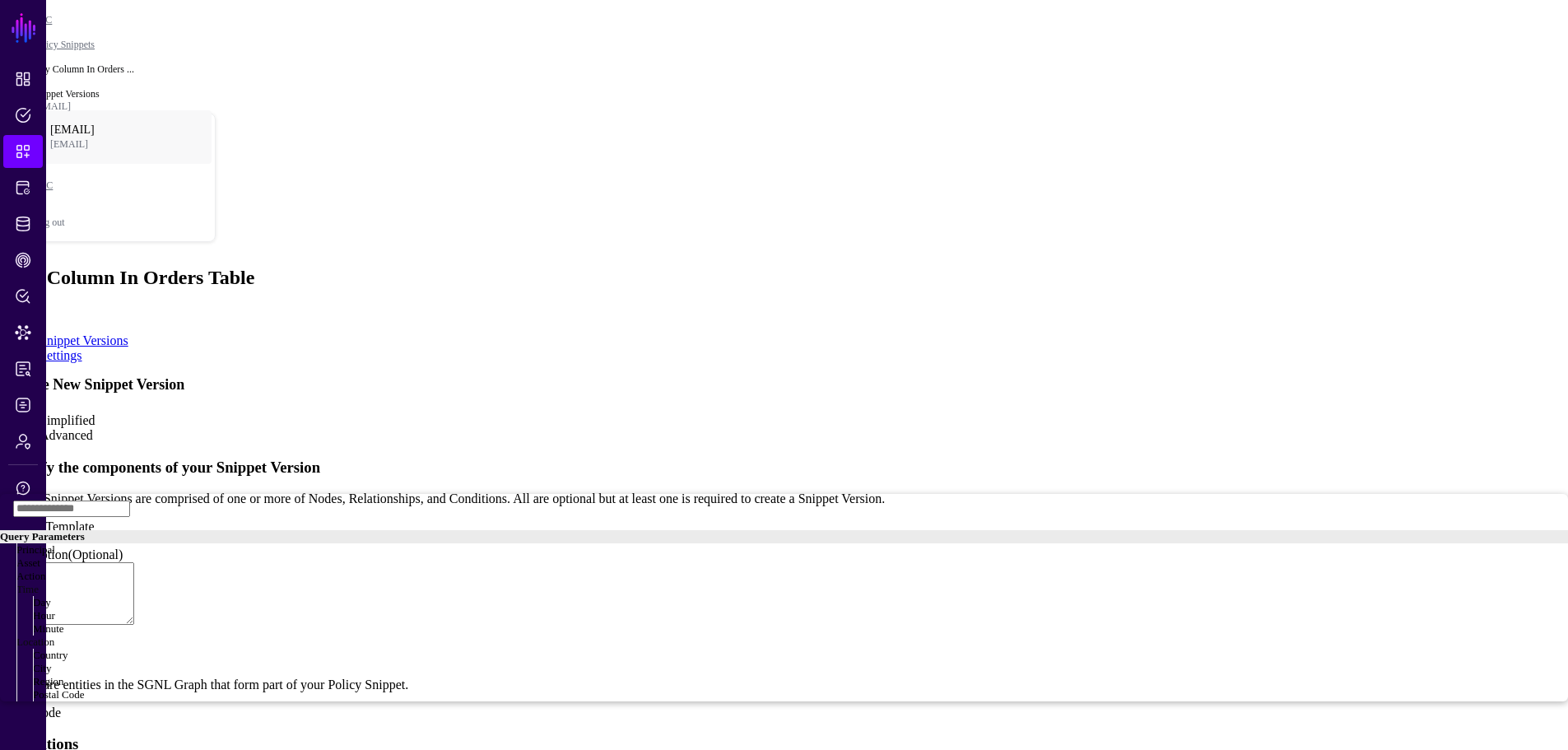 scroll, scrollTop: 0, scrollLeft: 0, axis: both 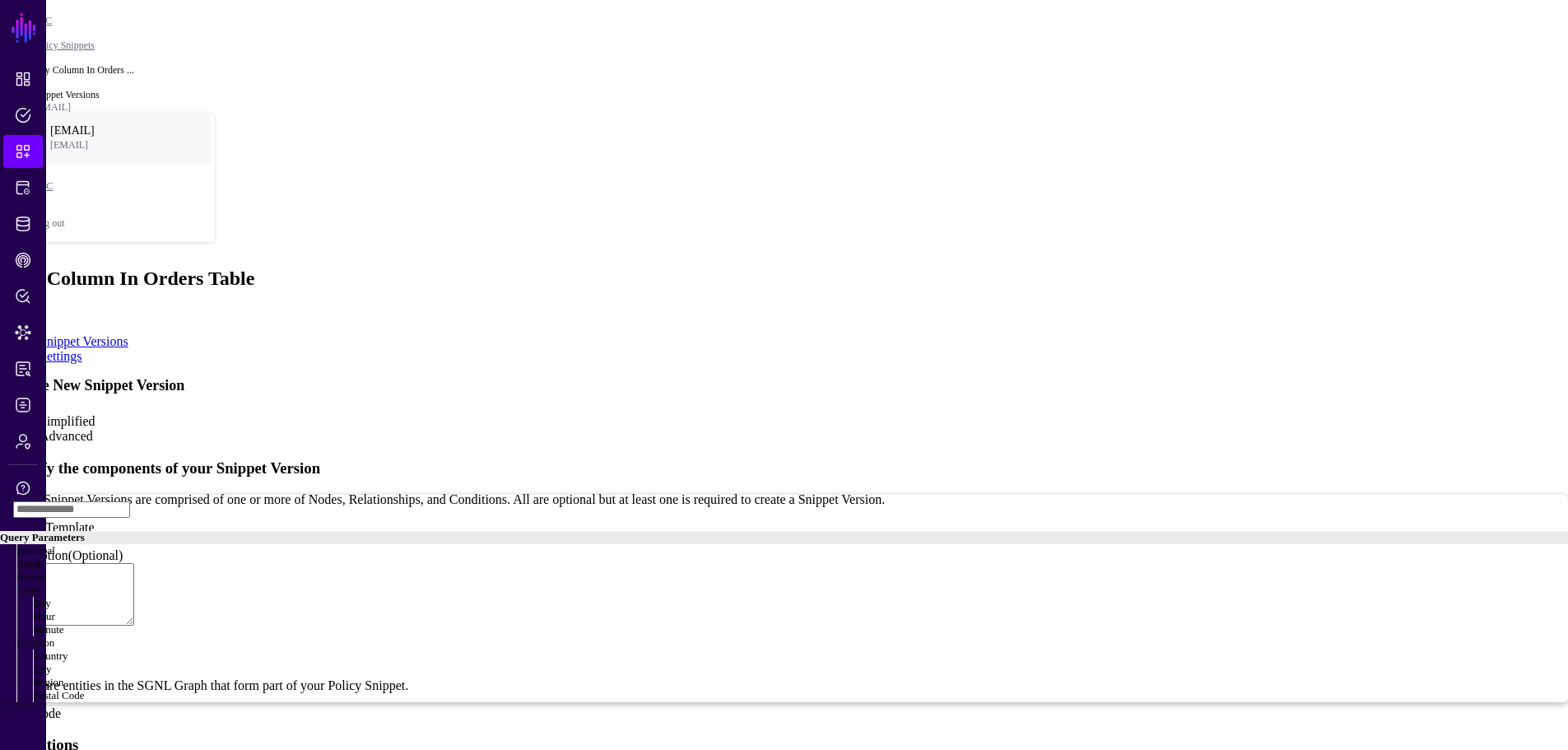 click on "Description  (Optional)" at bounding box center (70, 594) 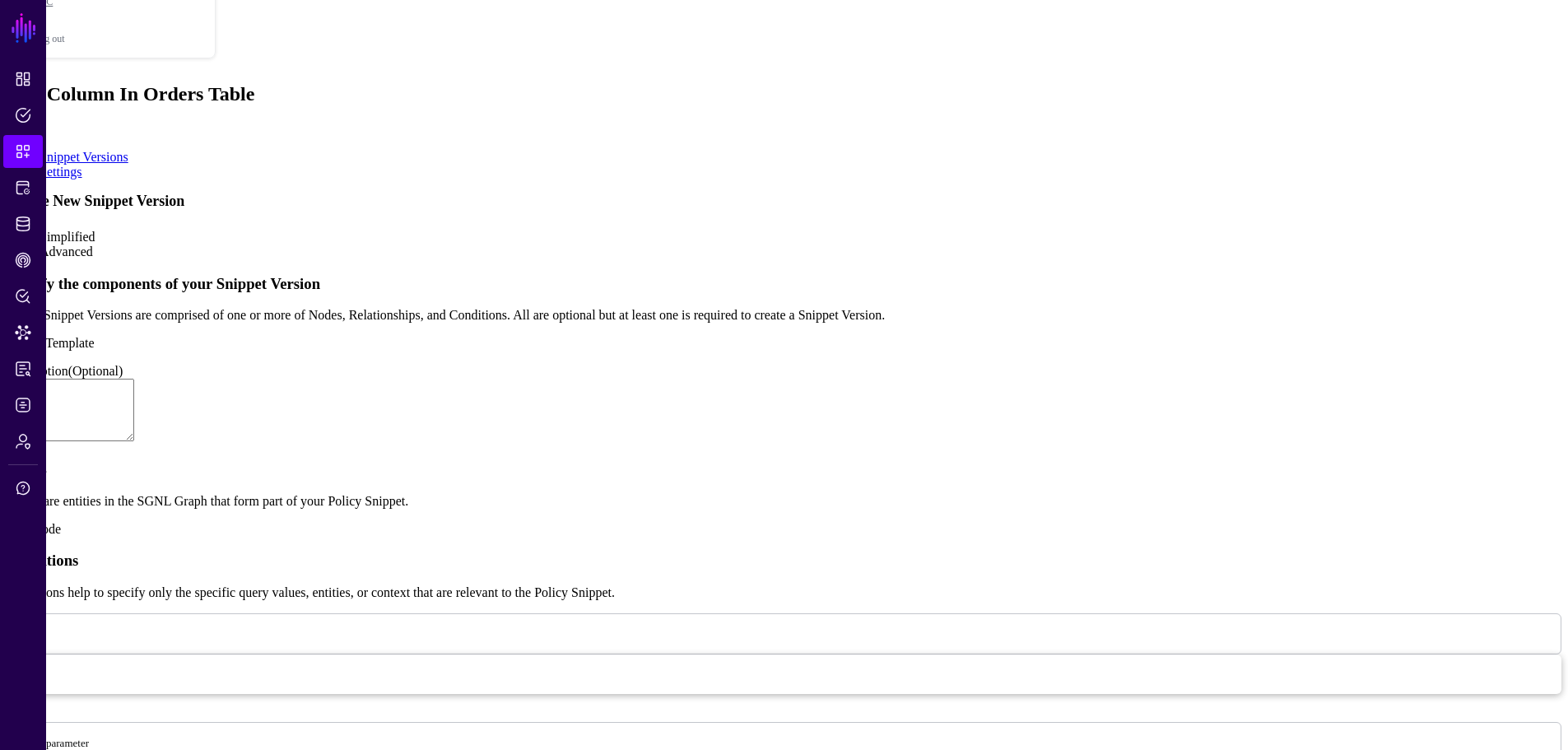 scroll, scrollTop: 165, scrollLeft: 0, axis: vertical 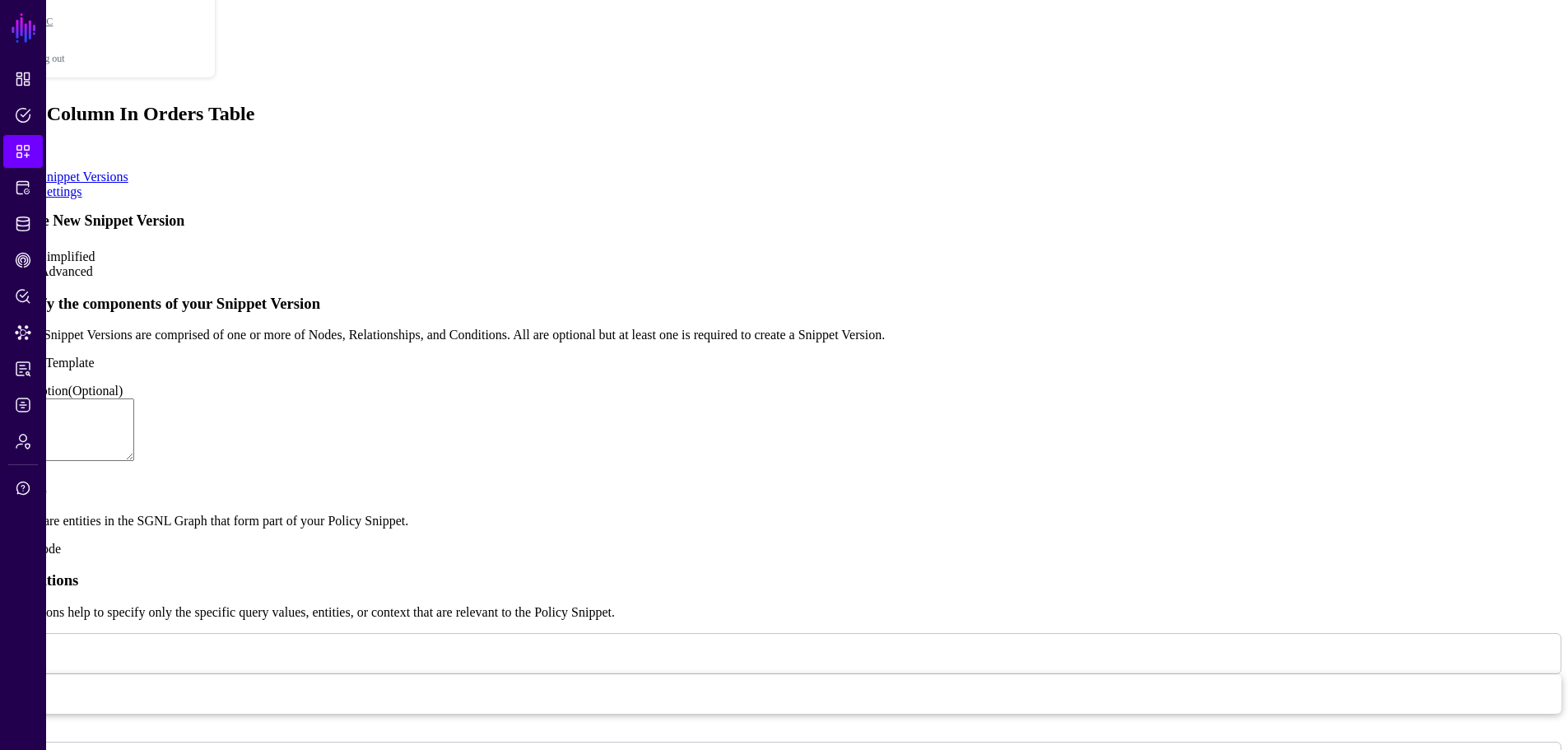 click on "Add Node" at bounding box center [34, 548] 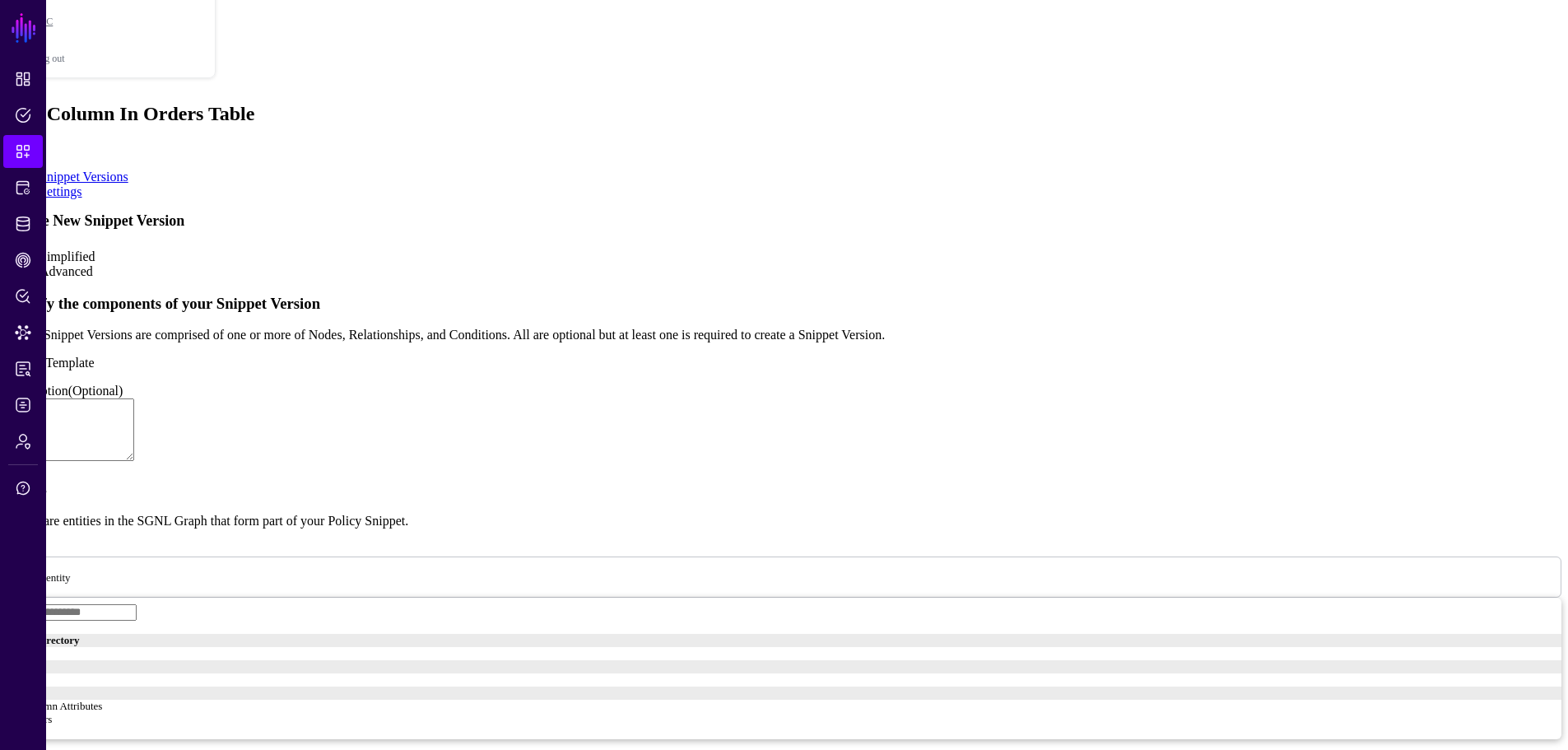 click at bounding box center (81, 576) 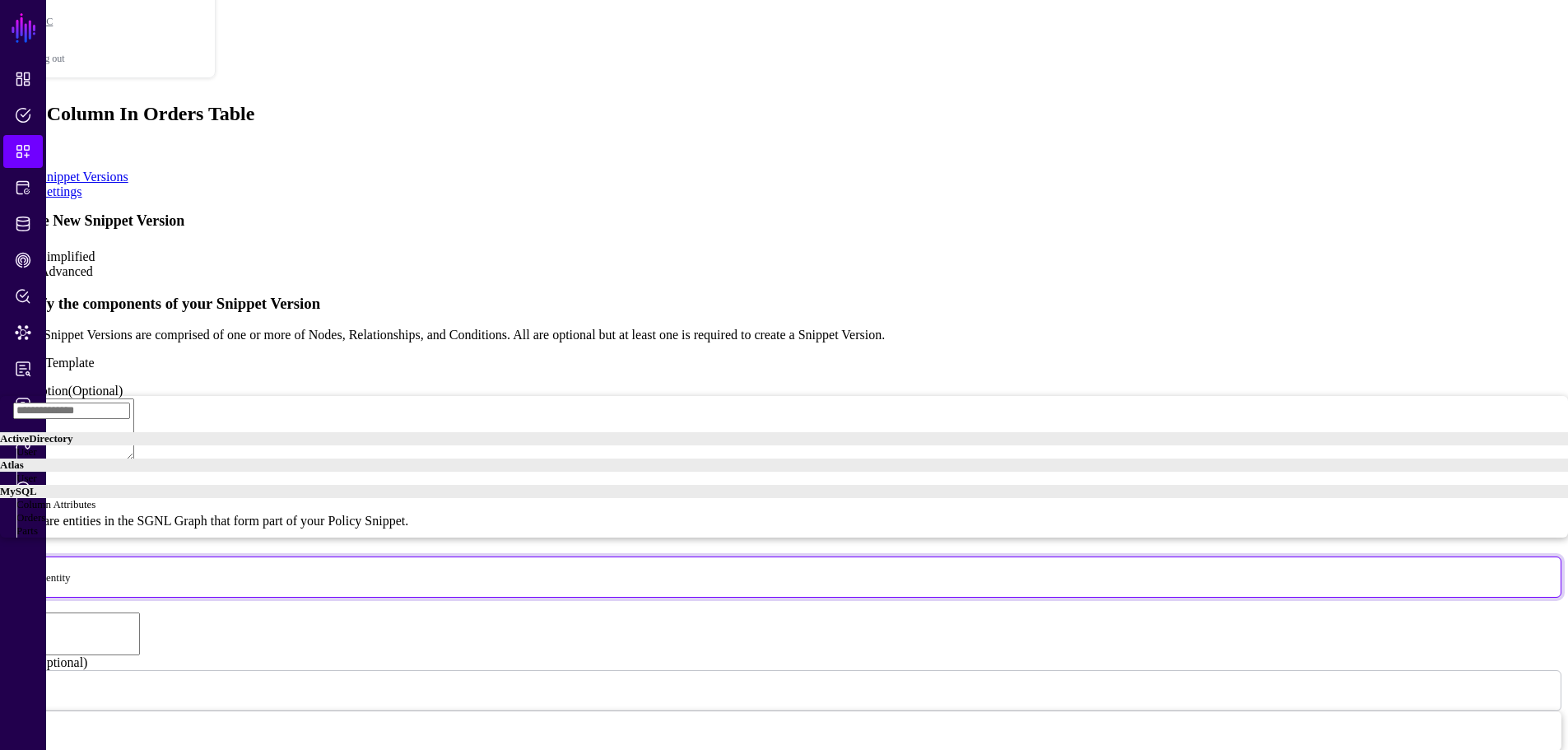 click on "Column Attributes" at bounding box center (56, 504) 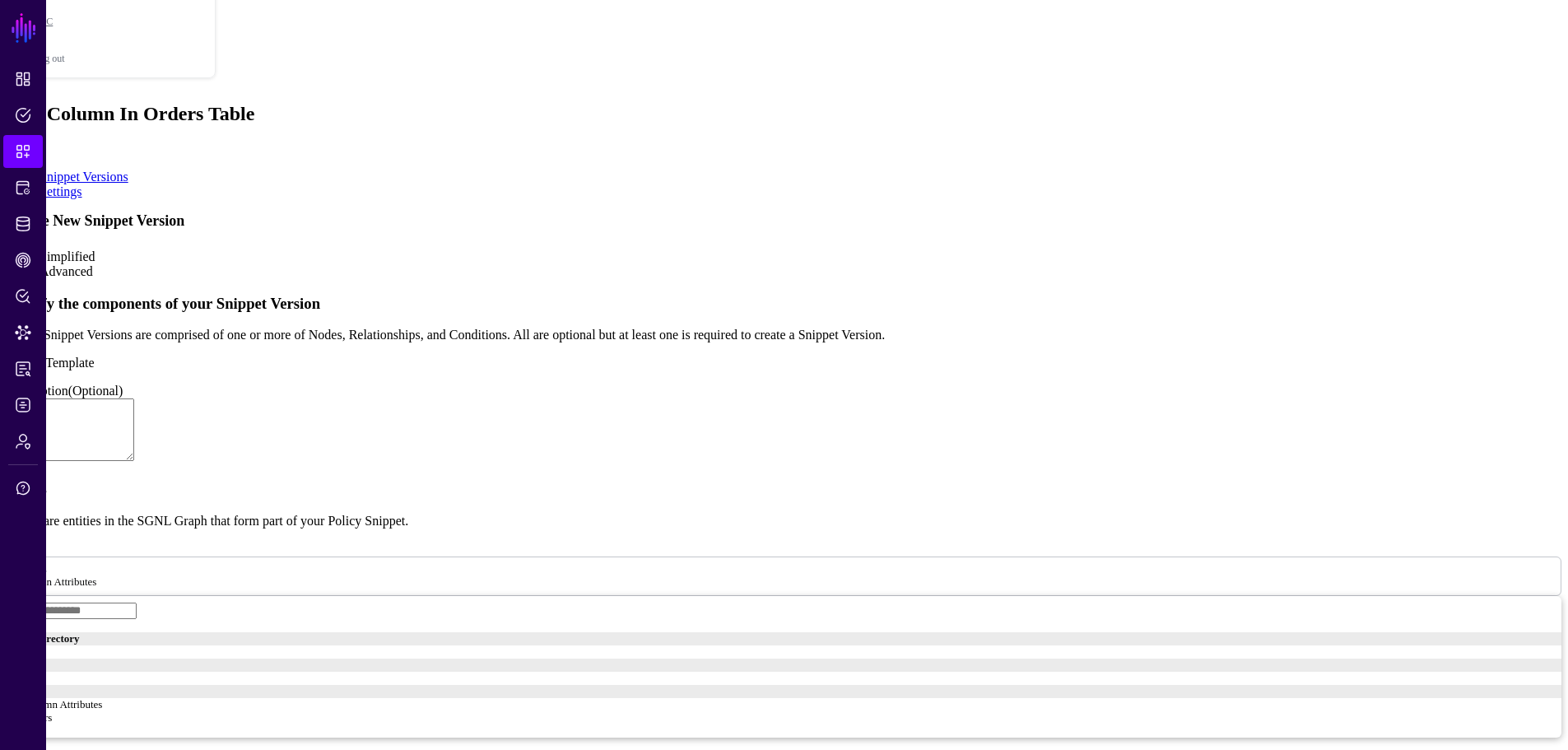 click on "Name" at bounding box center [73, 774] 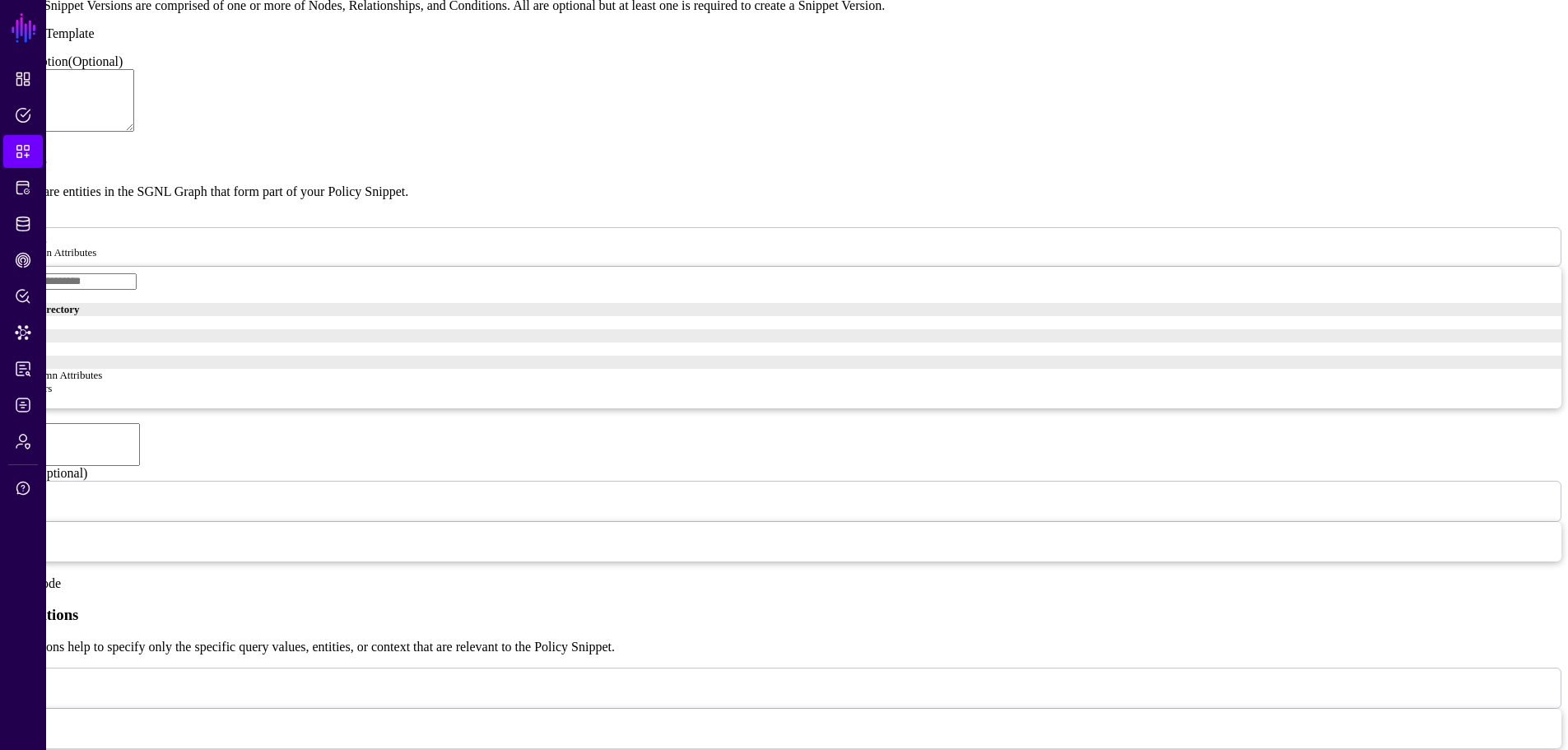 scroll, scrollTop: 537, scrollLeft: 0, axis: vertical 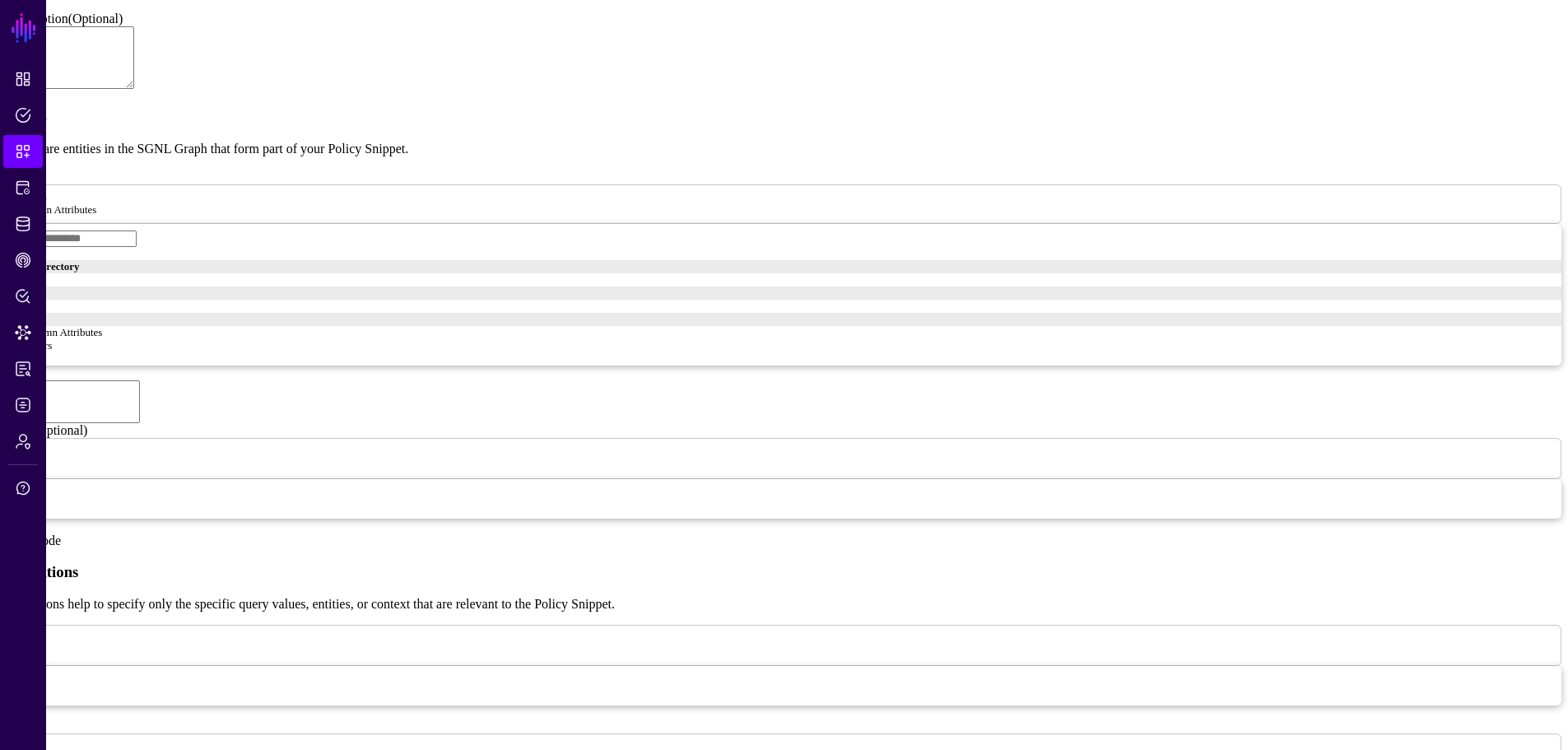 click at bounding box center [99, 753] 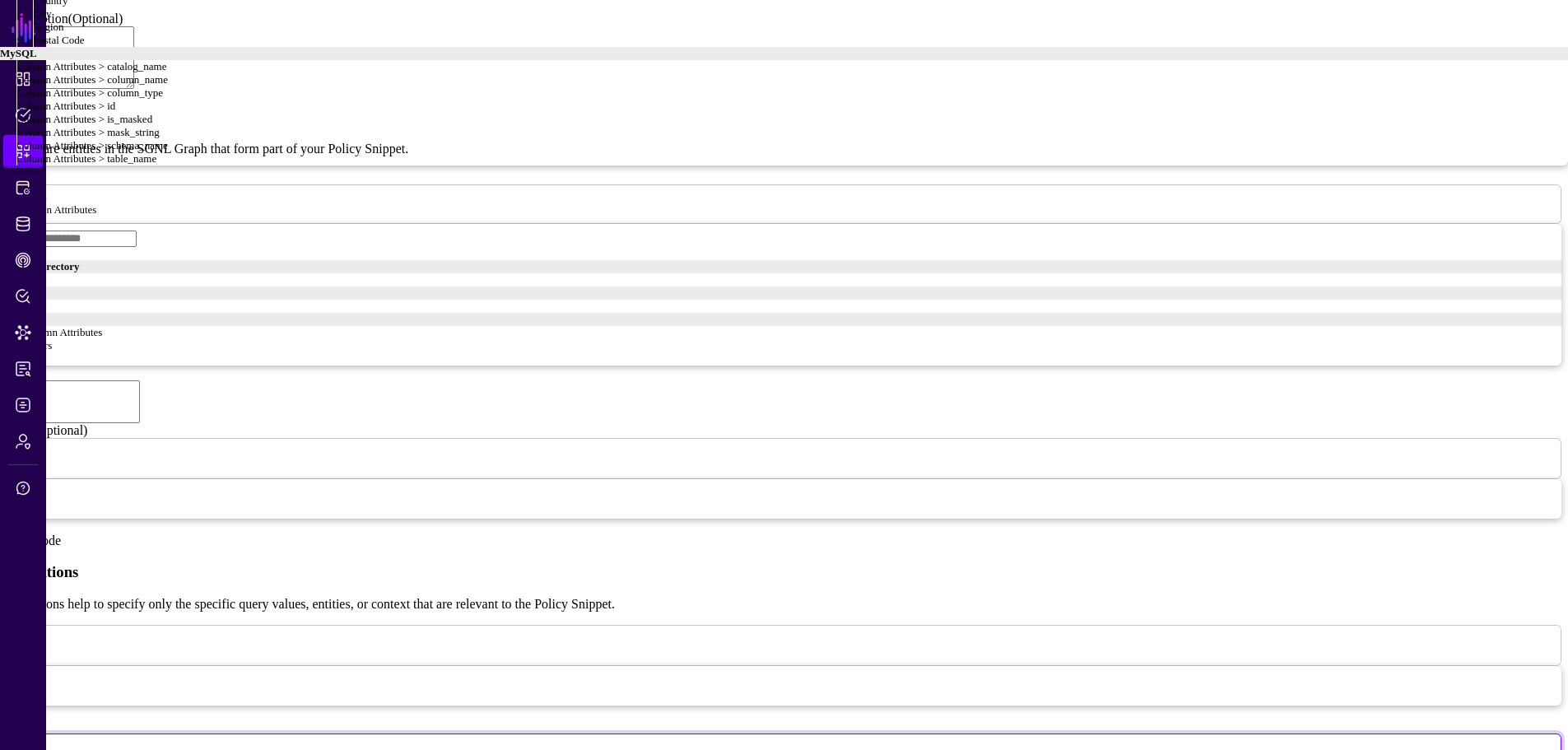 scroll, scrollTop: 0, scrollLeft: 0, axis: both 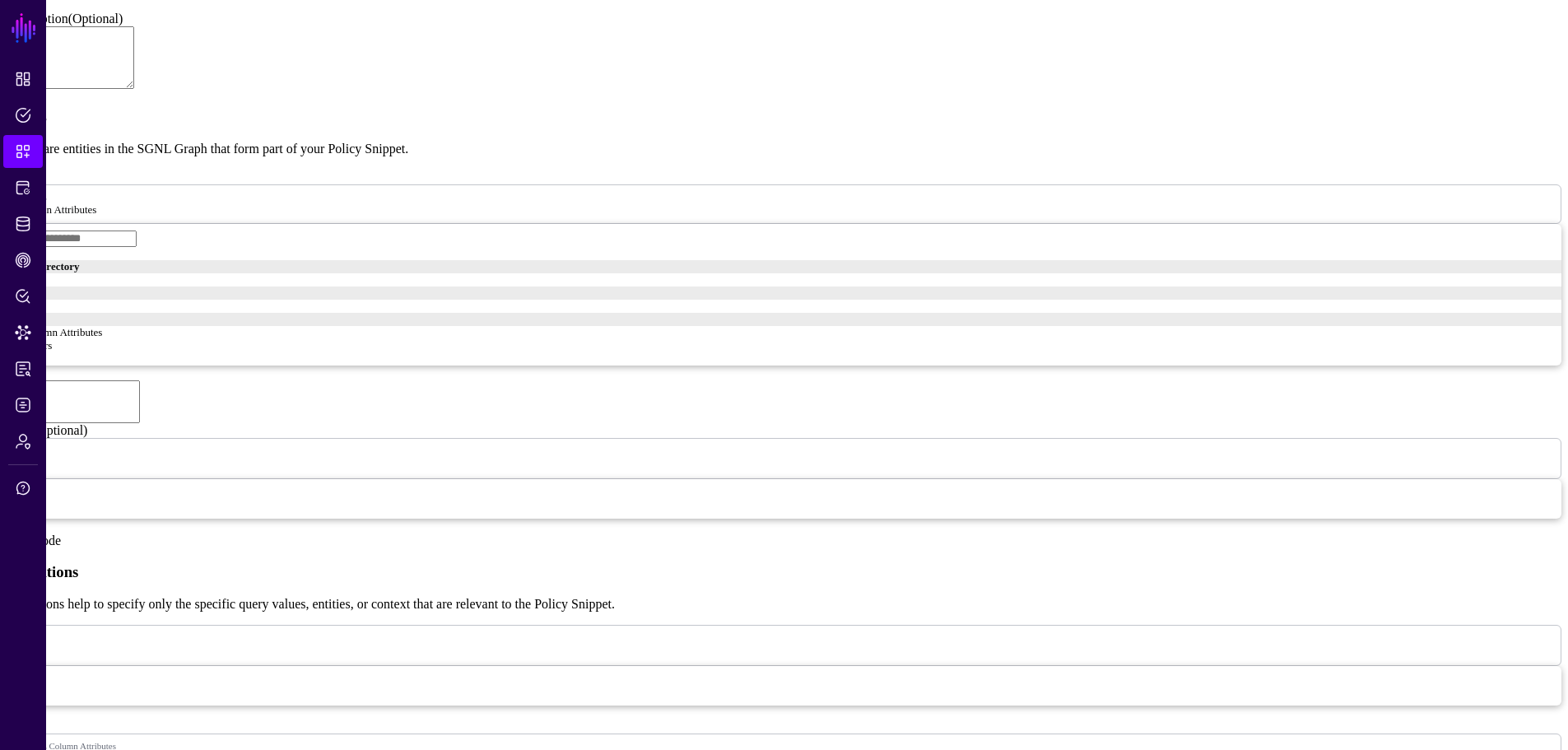 drag, startPoint x: 413, startPoint y: 482, endPoint x: 209, endPoint y: 471, distance: 204.29635 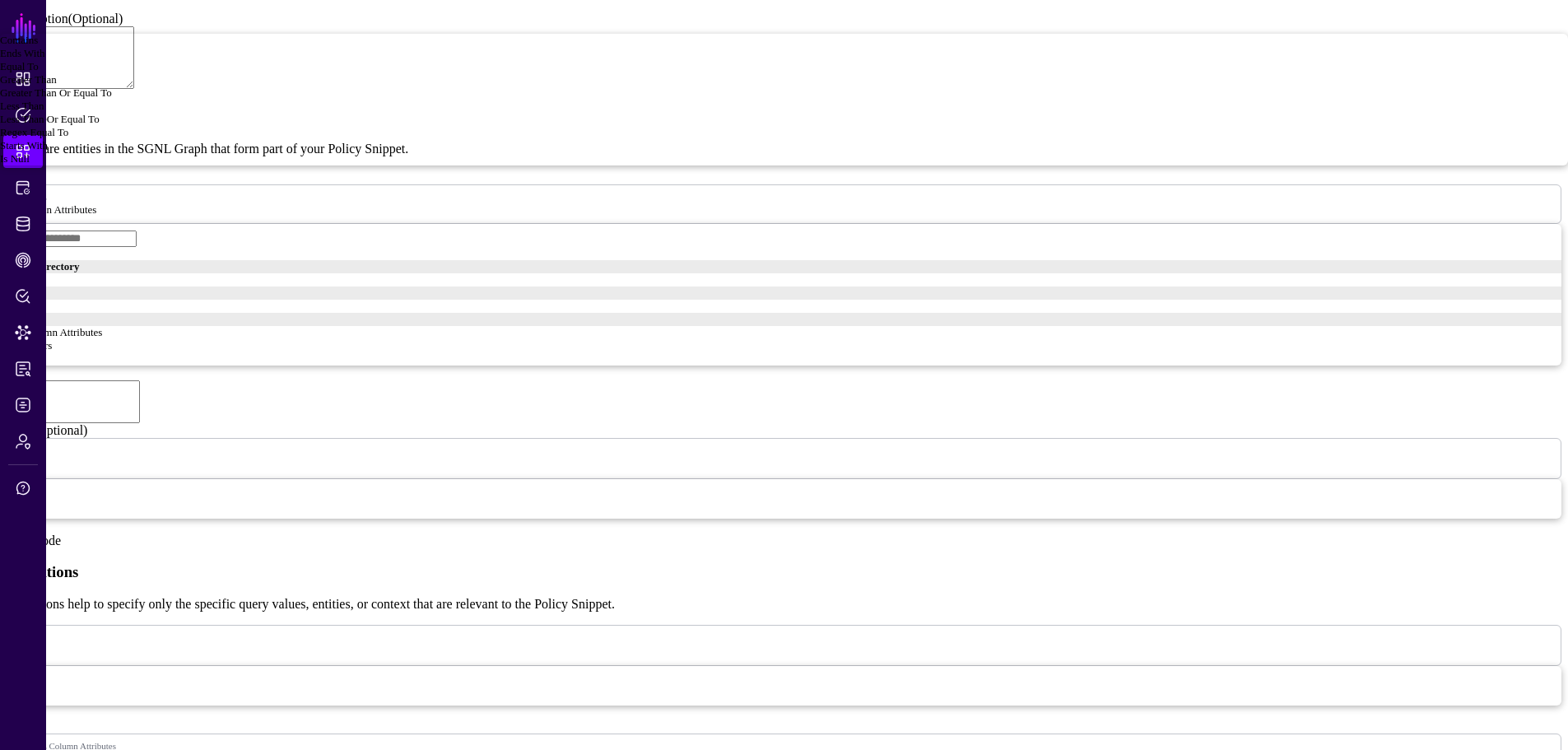 click on "******" at bounding box center (73, 402) 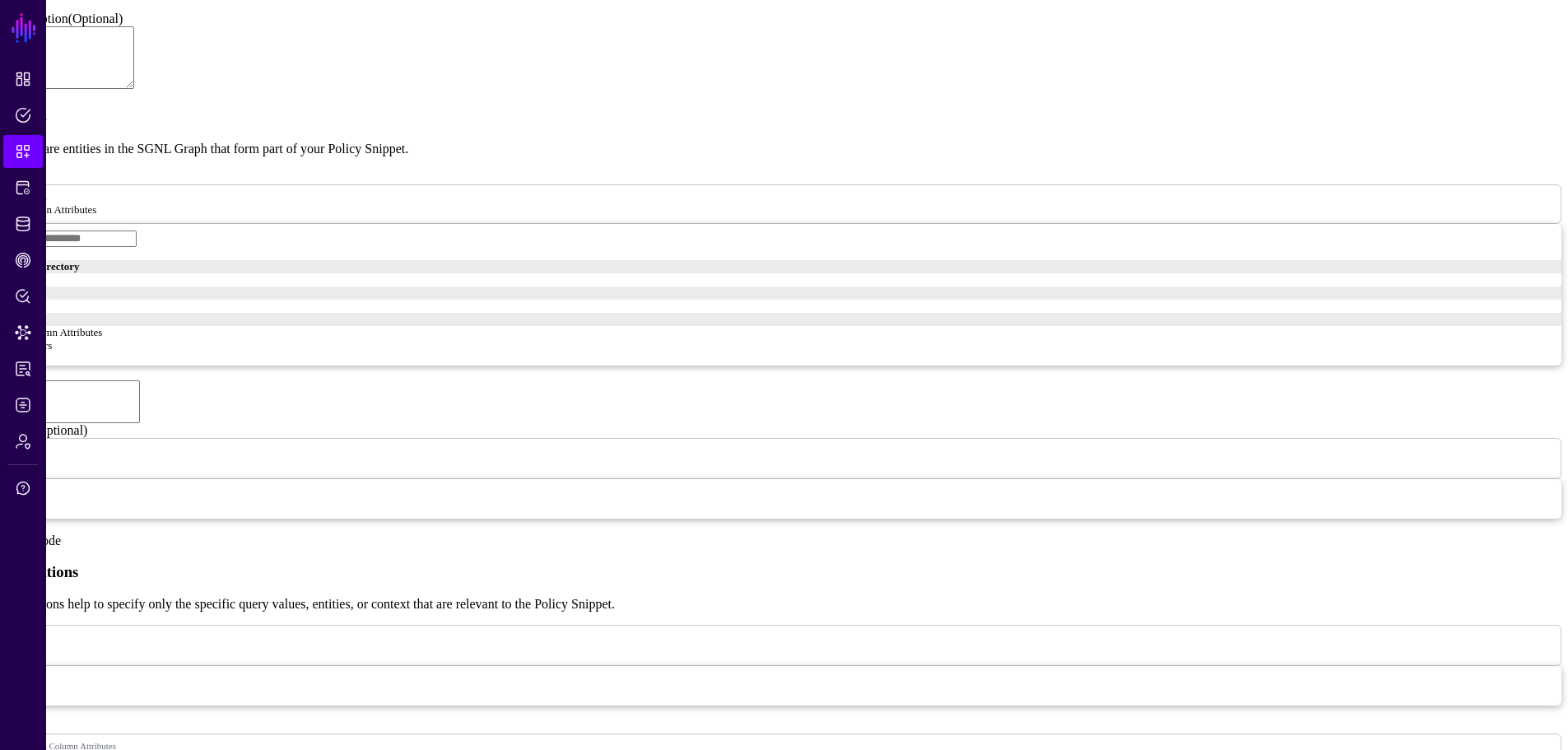 click at bounding box center (27, 1148) 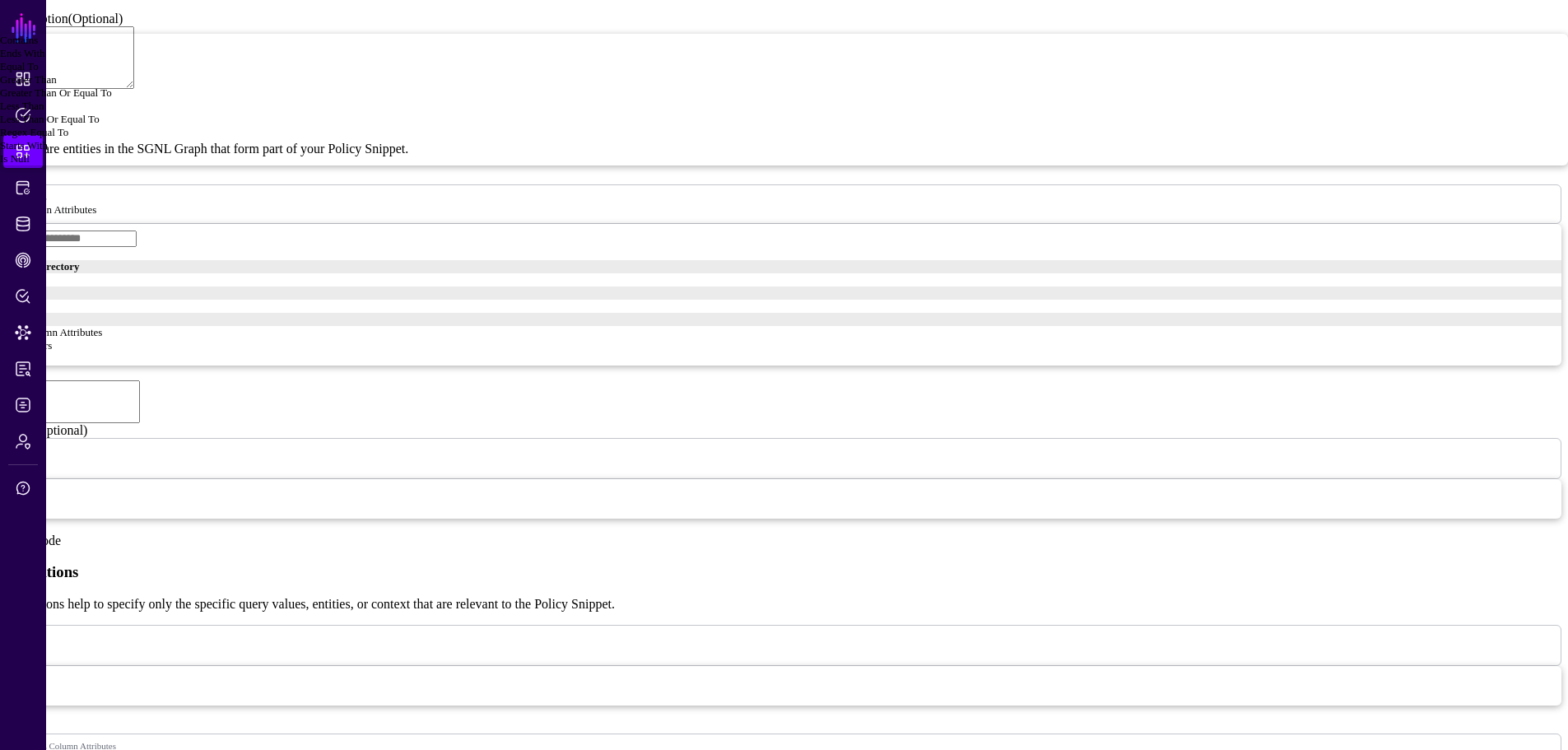 click on "Equal To" at bounding box center (19, 66) 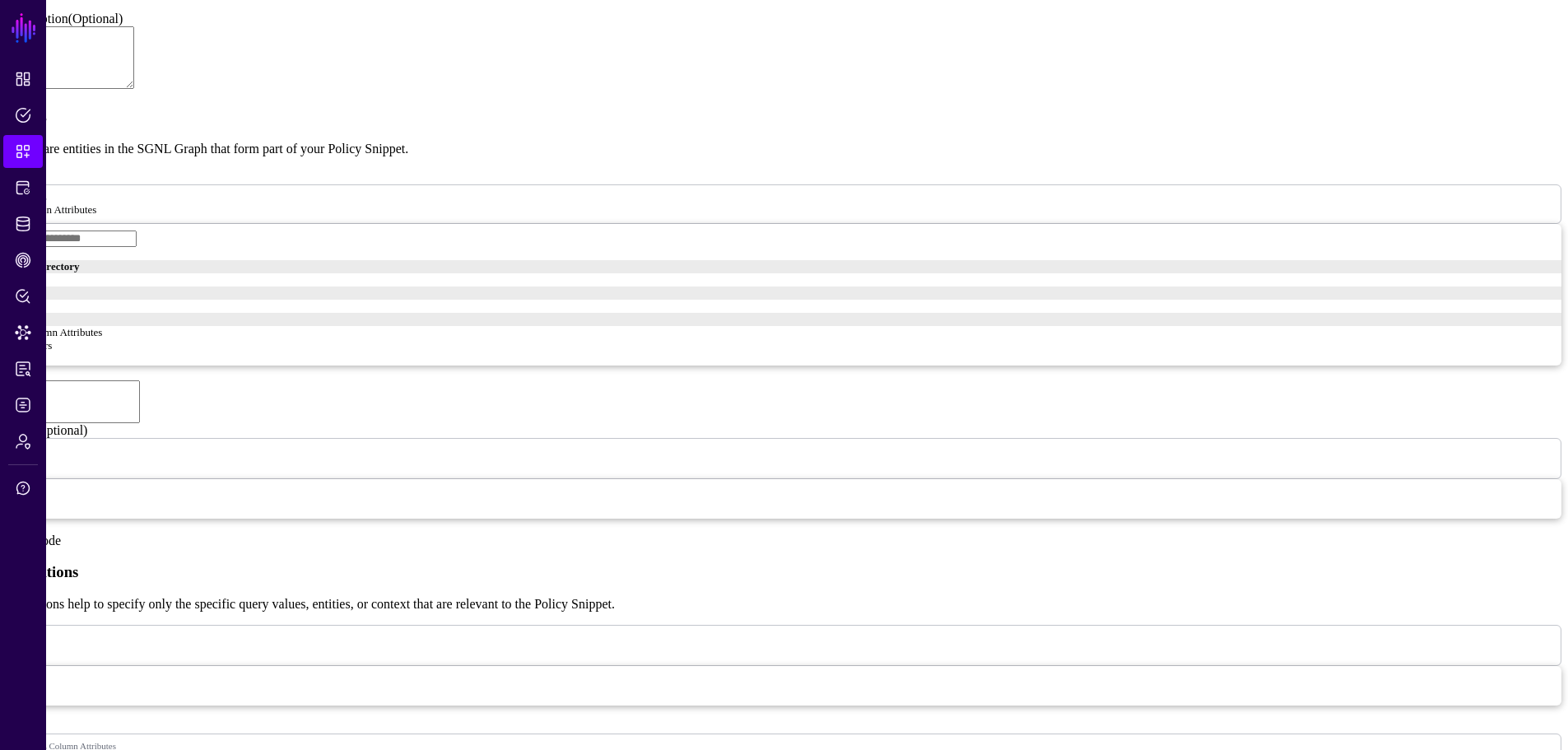 click at bounding box center (73, 1338) 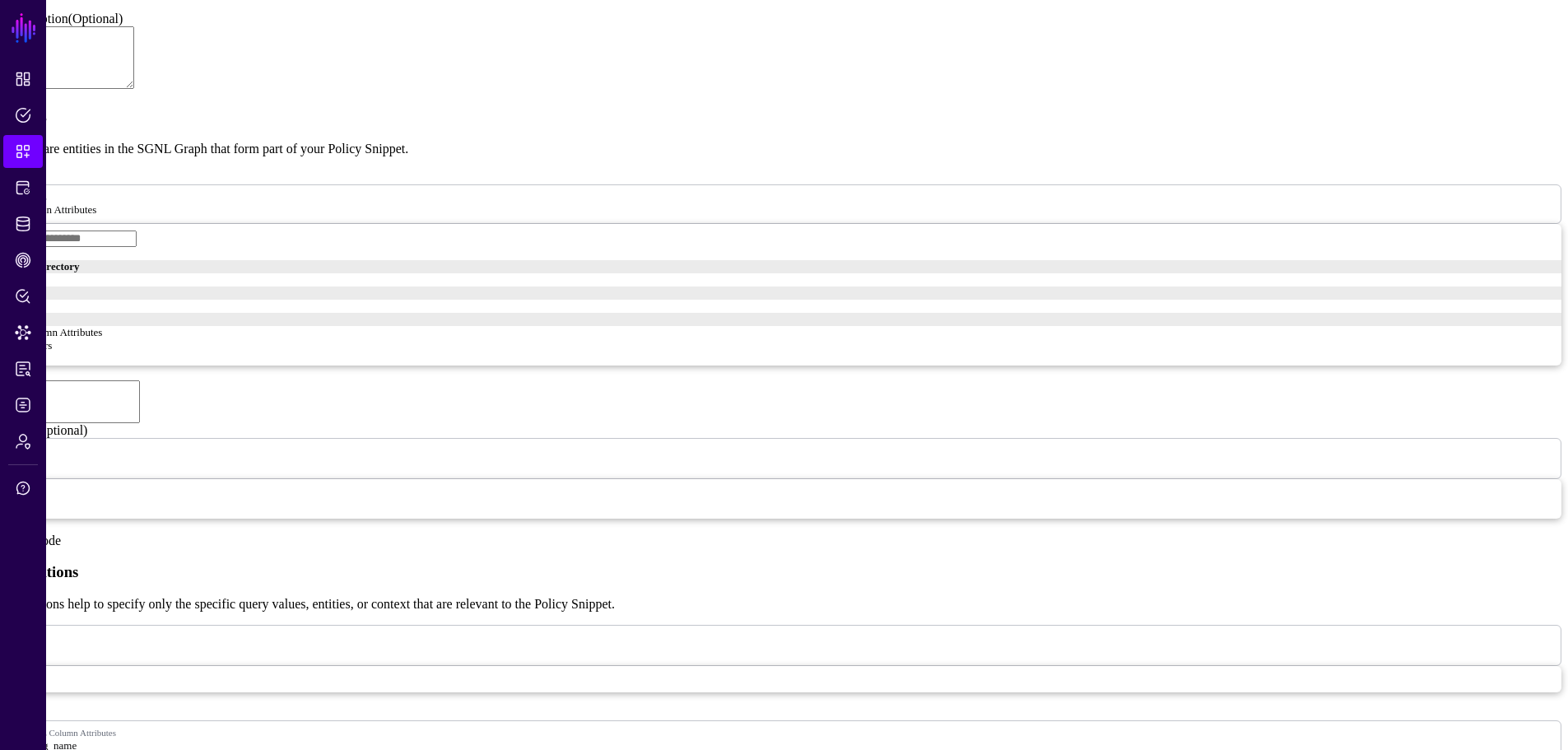 click at bounding box center (99, 1542) 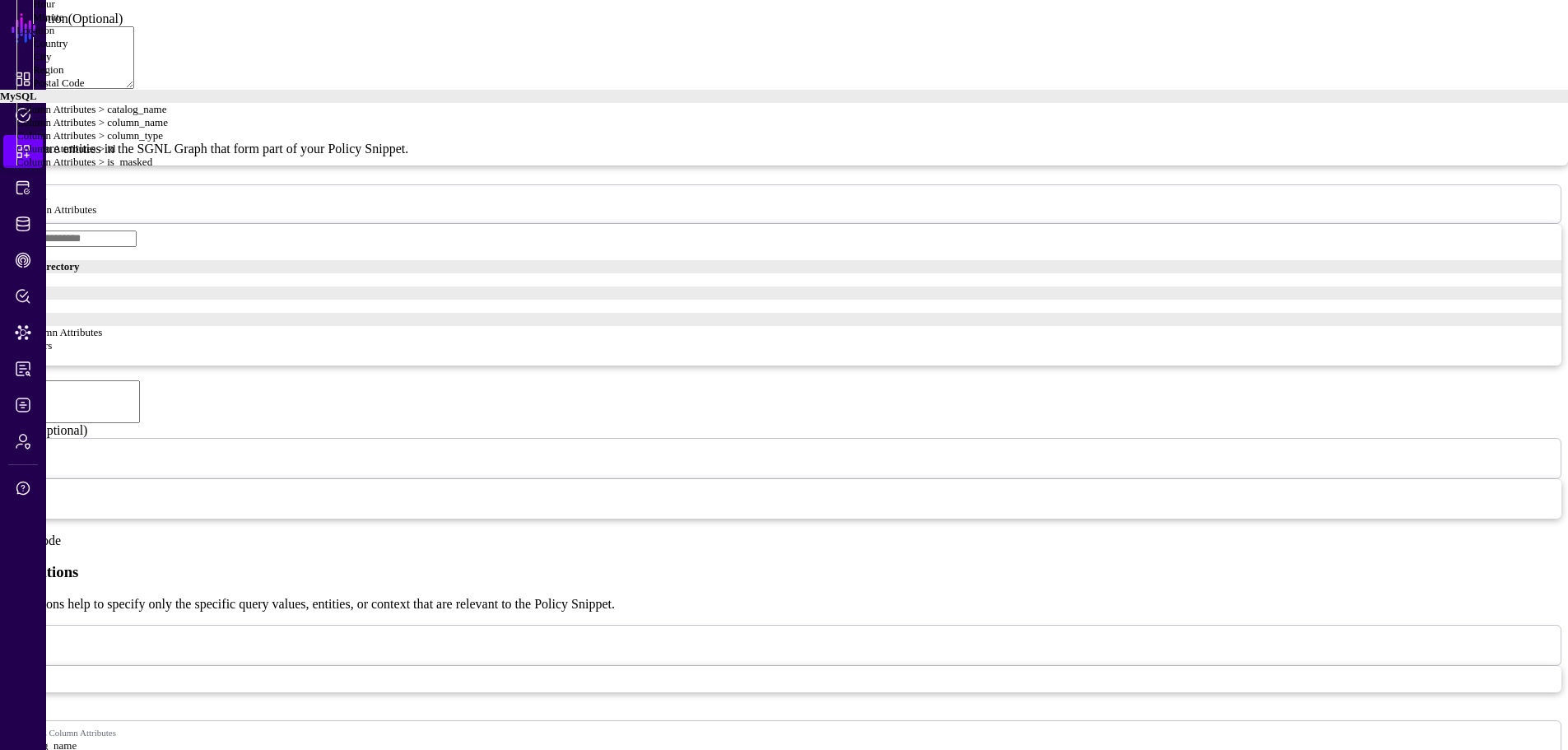 click on "Asset" at bounding box center [28, -49] 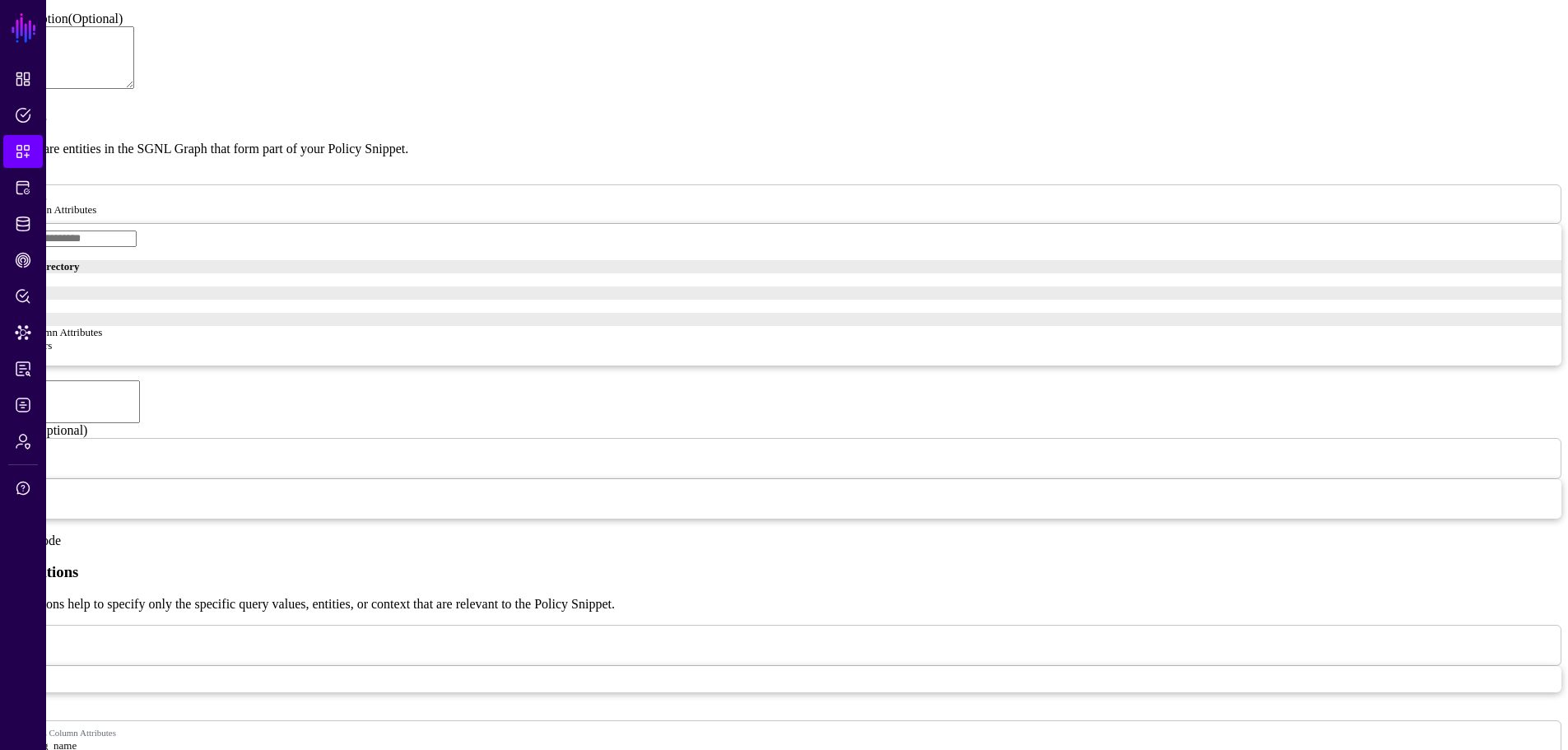 click at bounding box center [57, 1546] 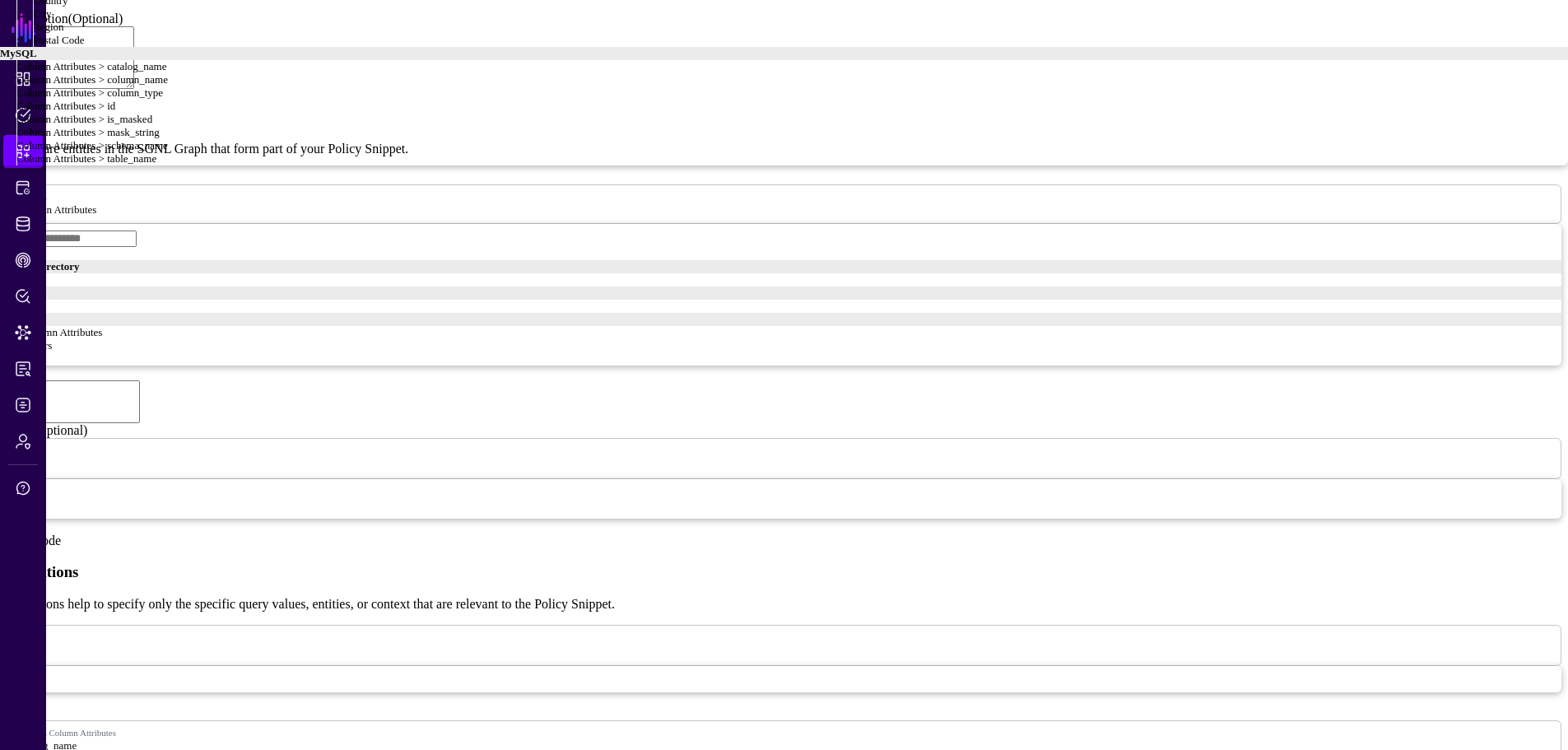 scroll, scrollTop: 352, scrollLeft: 0, axis: vertical 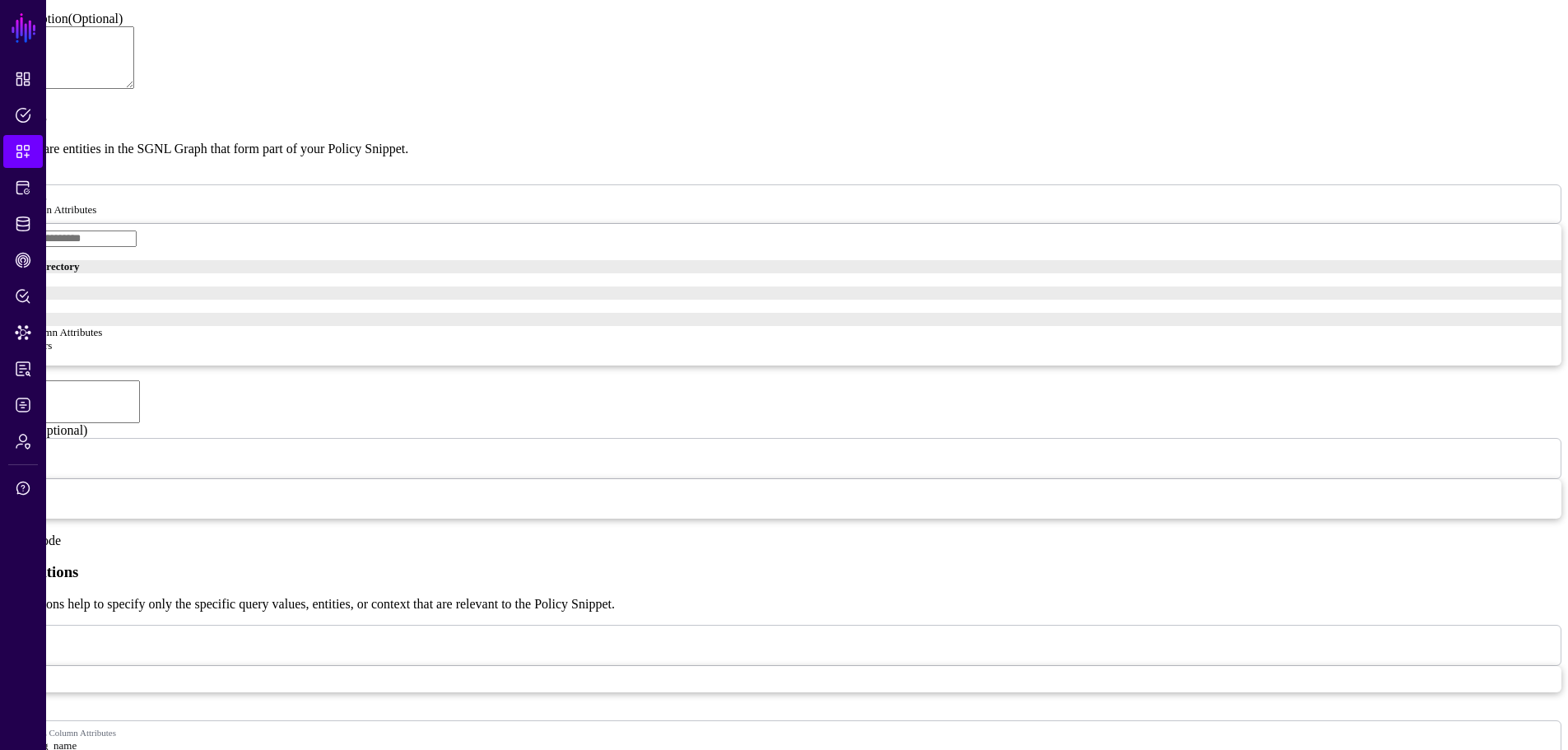 click at bounding box center (65, 1908) 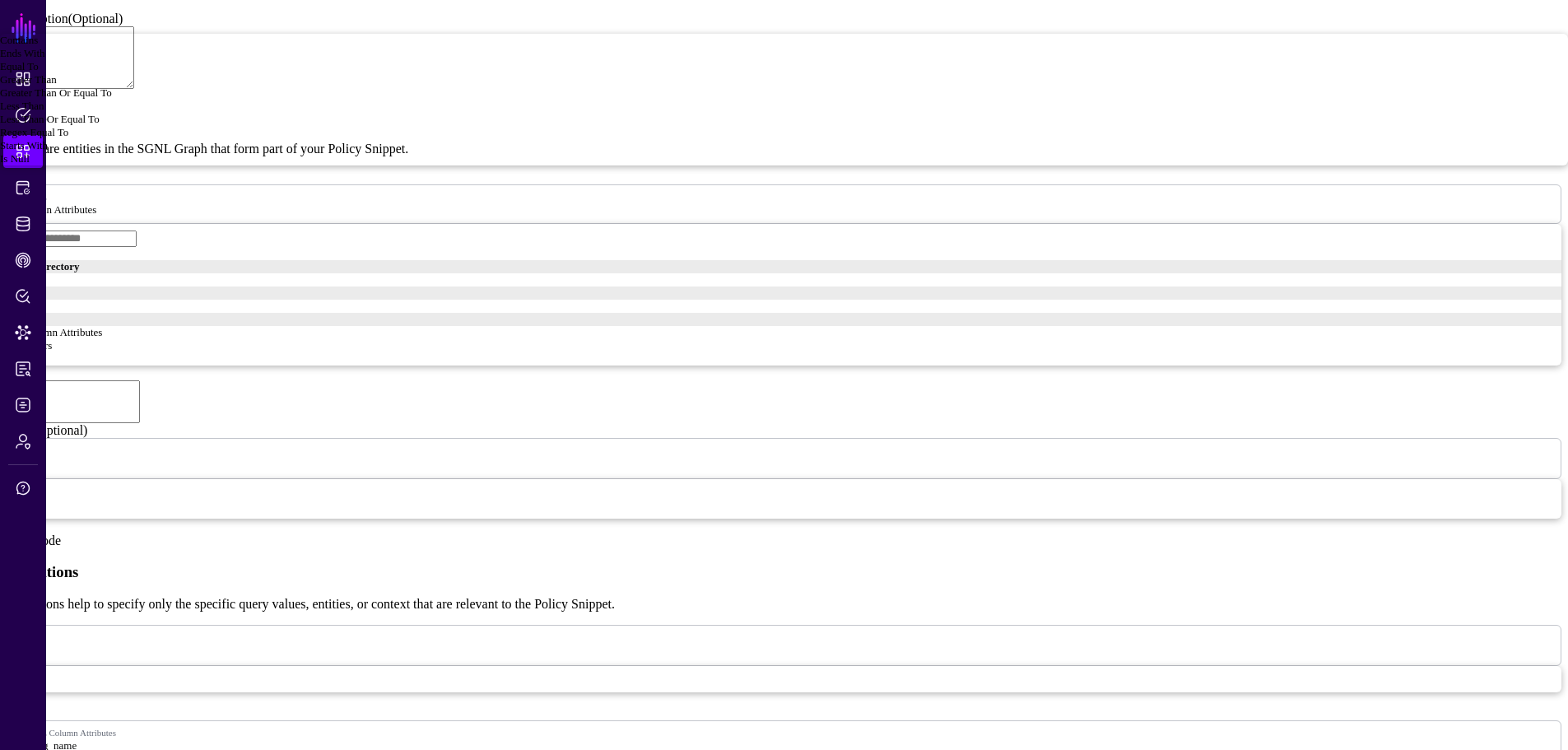 click on "Equal To" at bounding box center (19, 66) 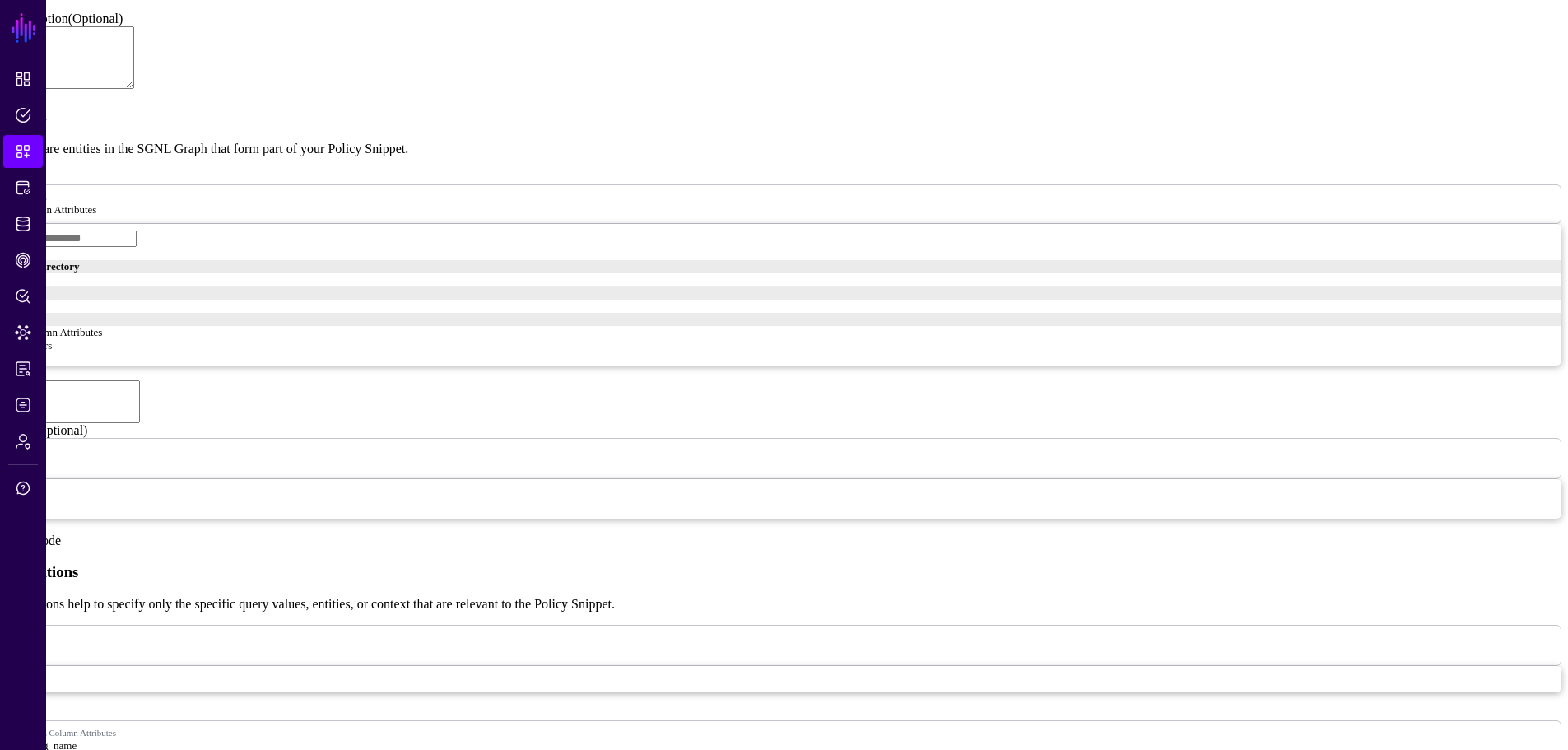 click at bounding box center [73, 2082] 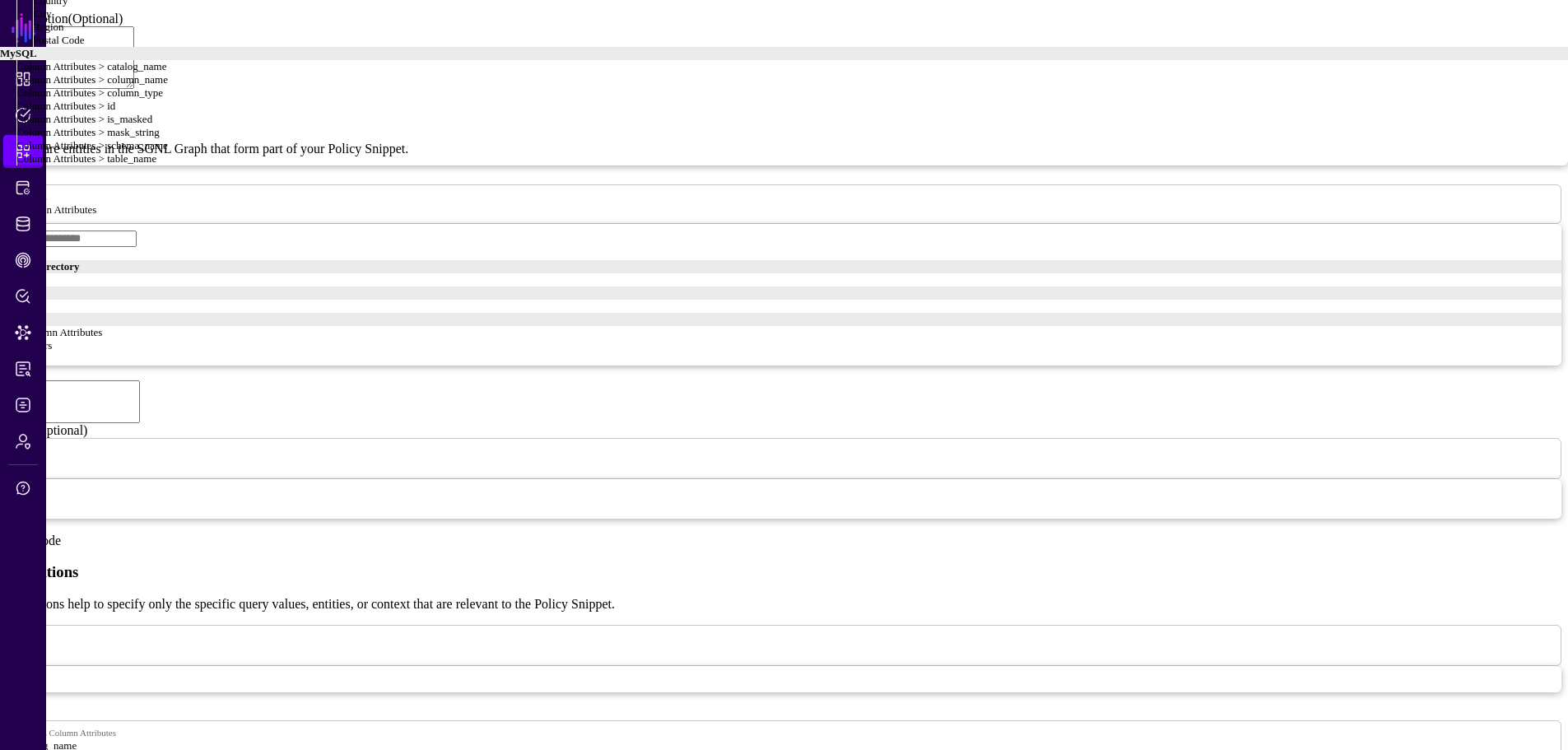 scroll, scrollTop: 352, scrollLeft: 0, axis: vertical 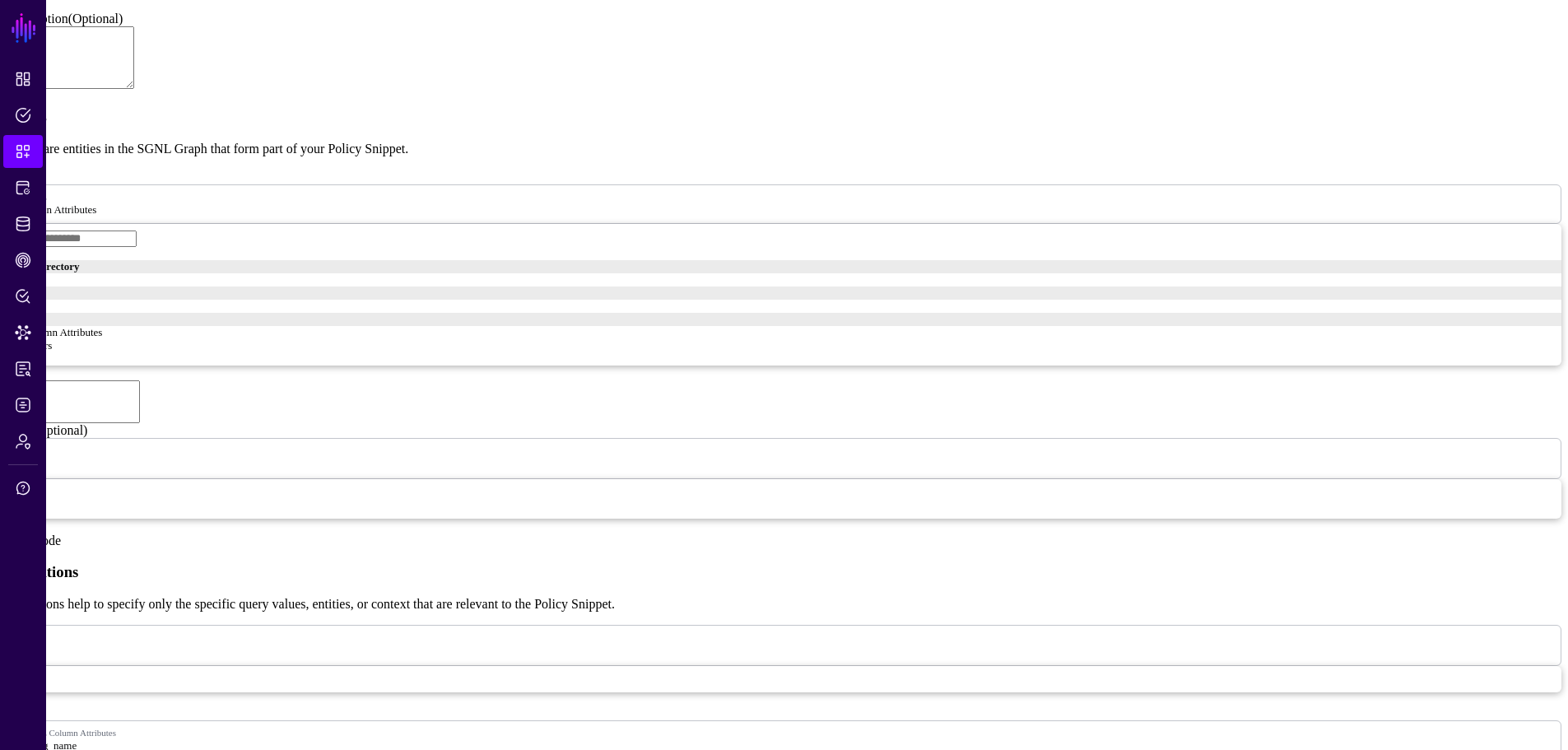 click at bounding box center [73, 2810] 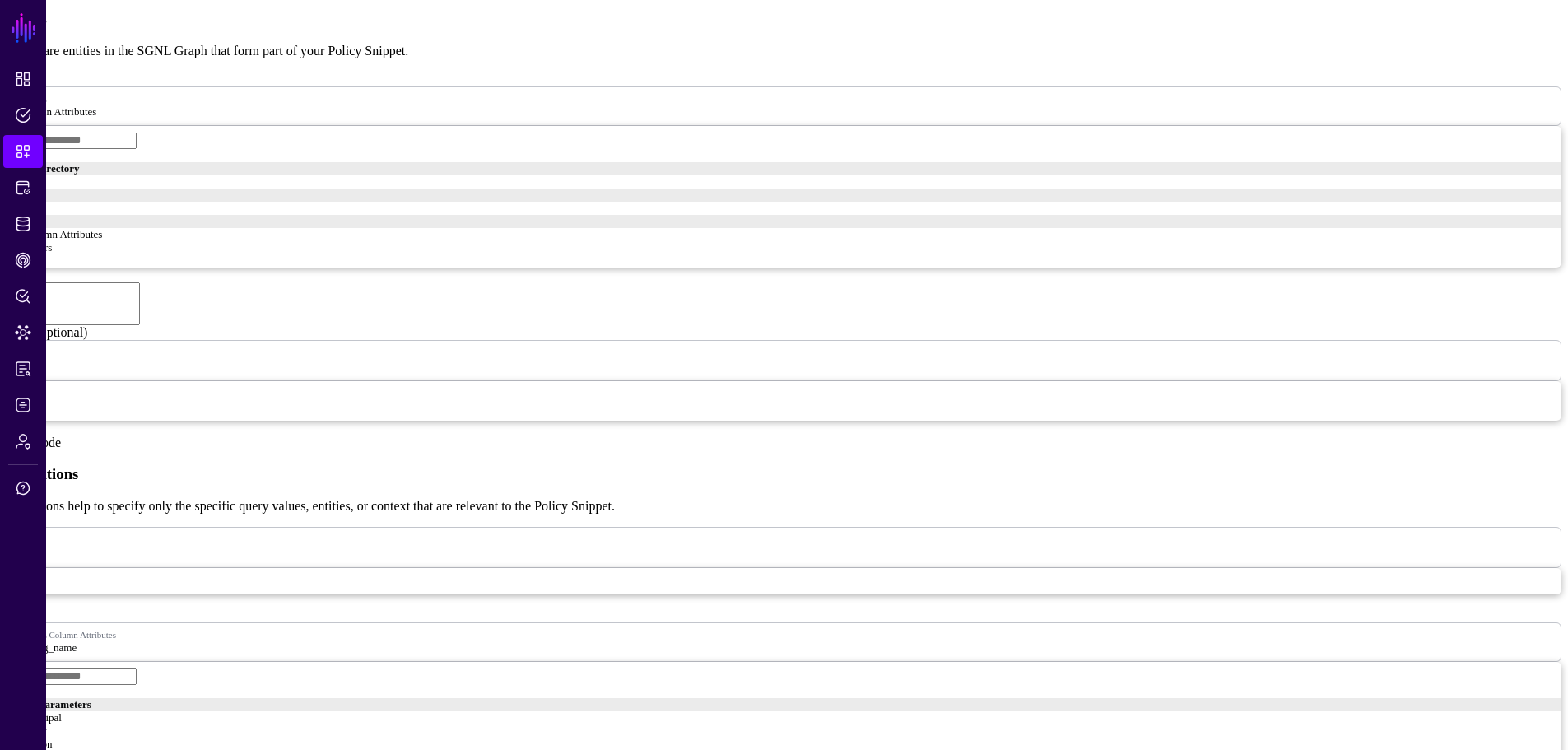 scroll, scrollTop: 642, scrollLeft: 0, axis: vertical 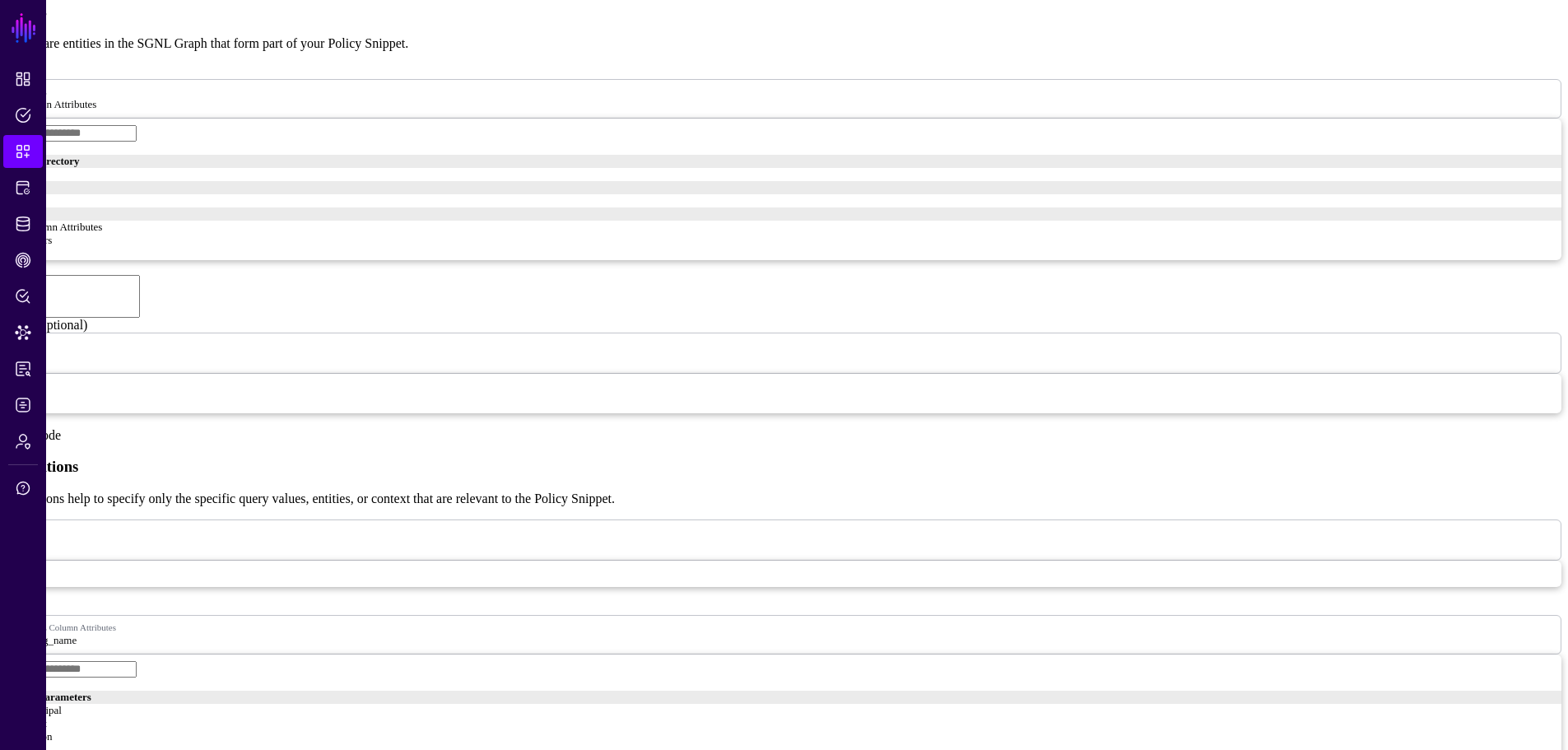 click at bounding box center (65, 2530) 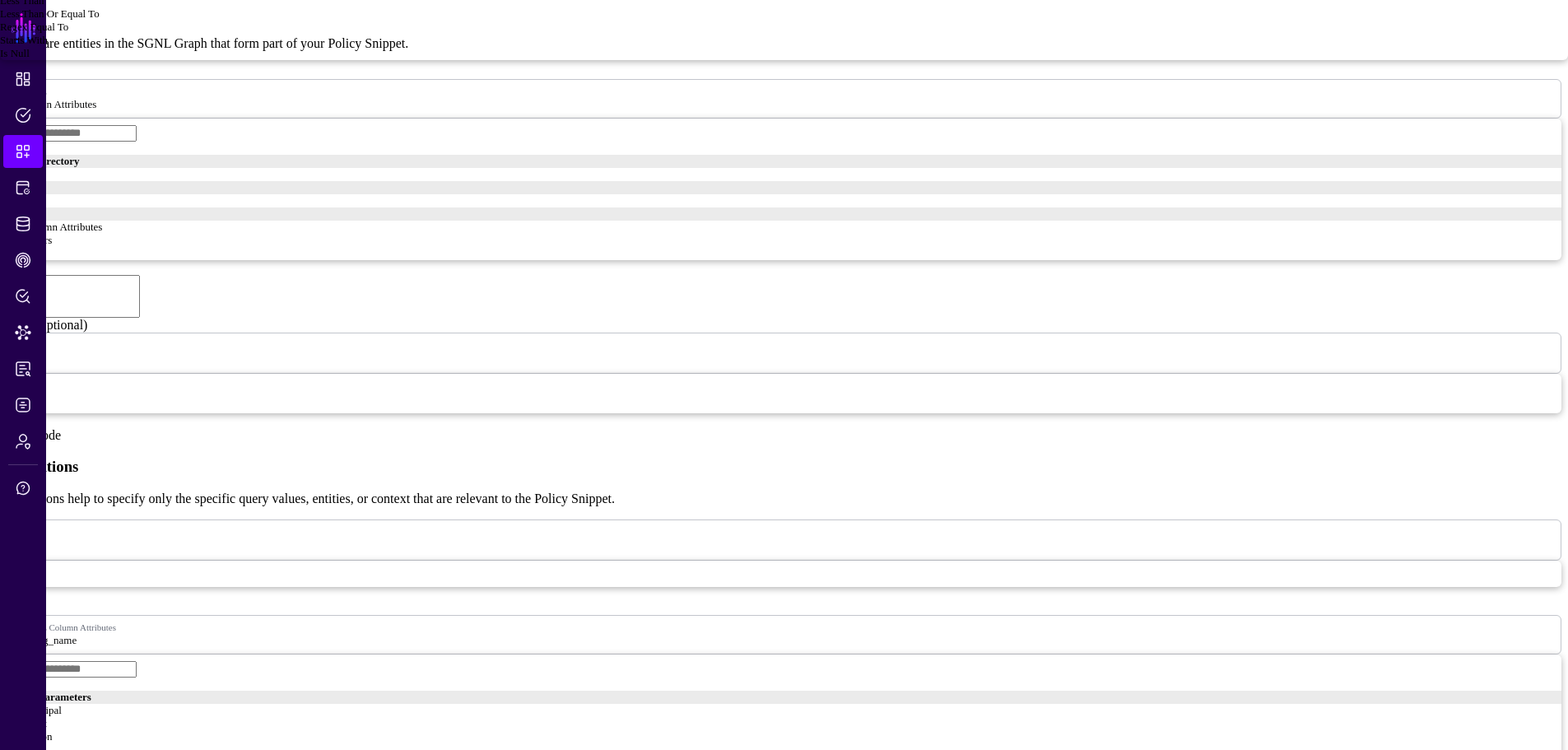 click on "Equal To" at bounding box center [19, -40] 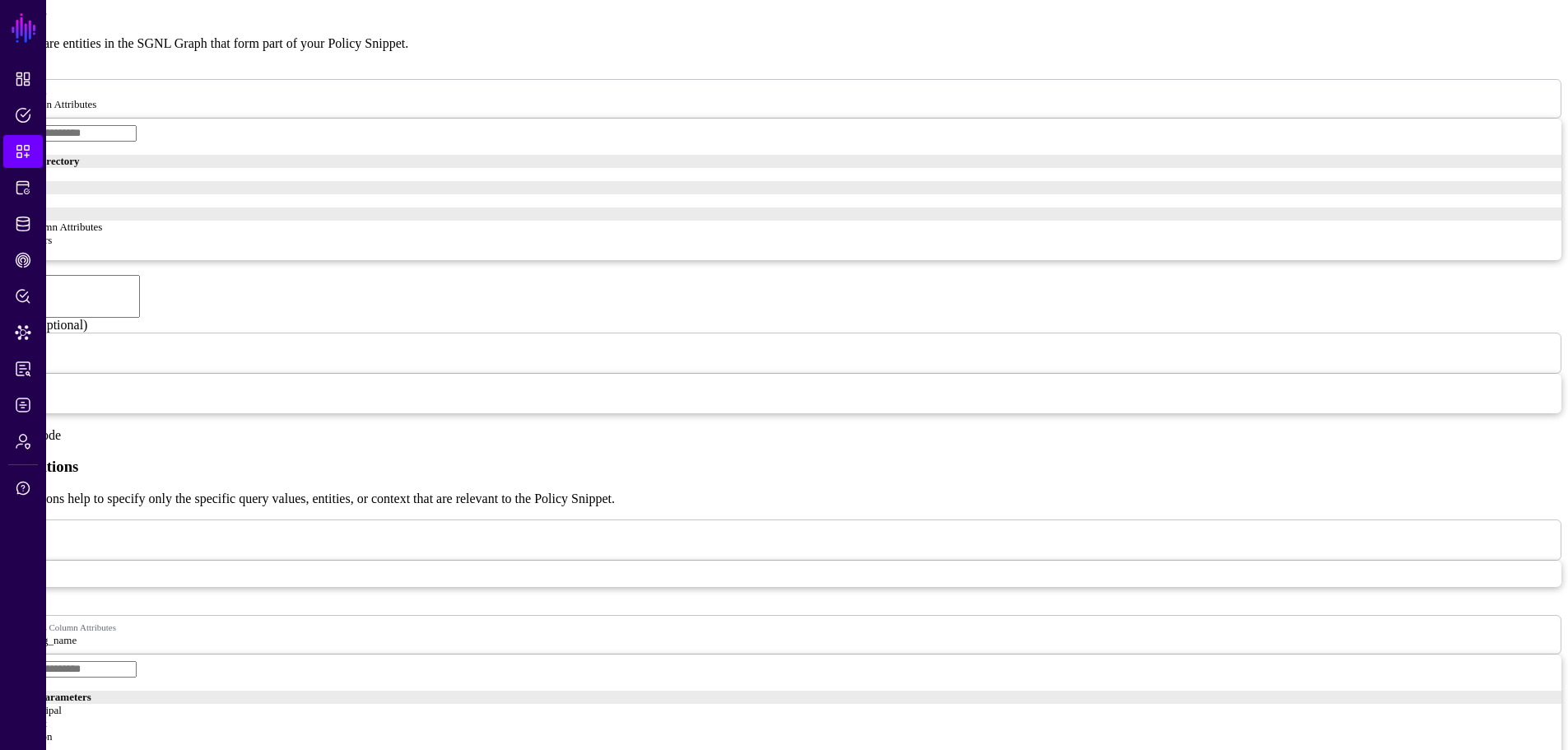 click at bounding box center [73, 2704] 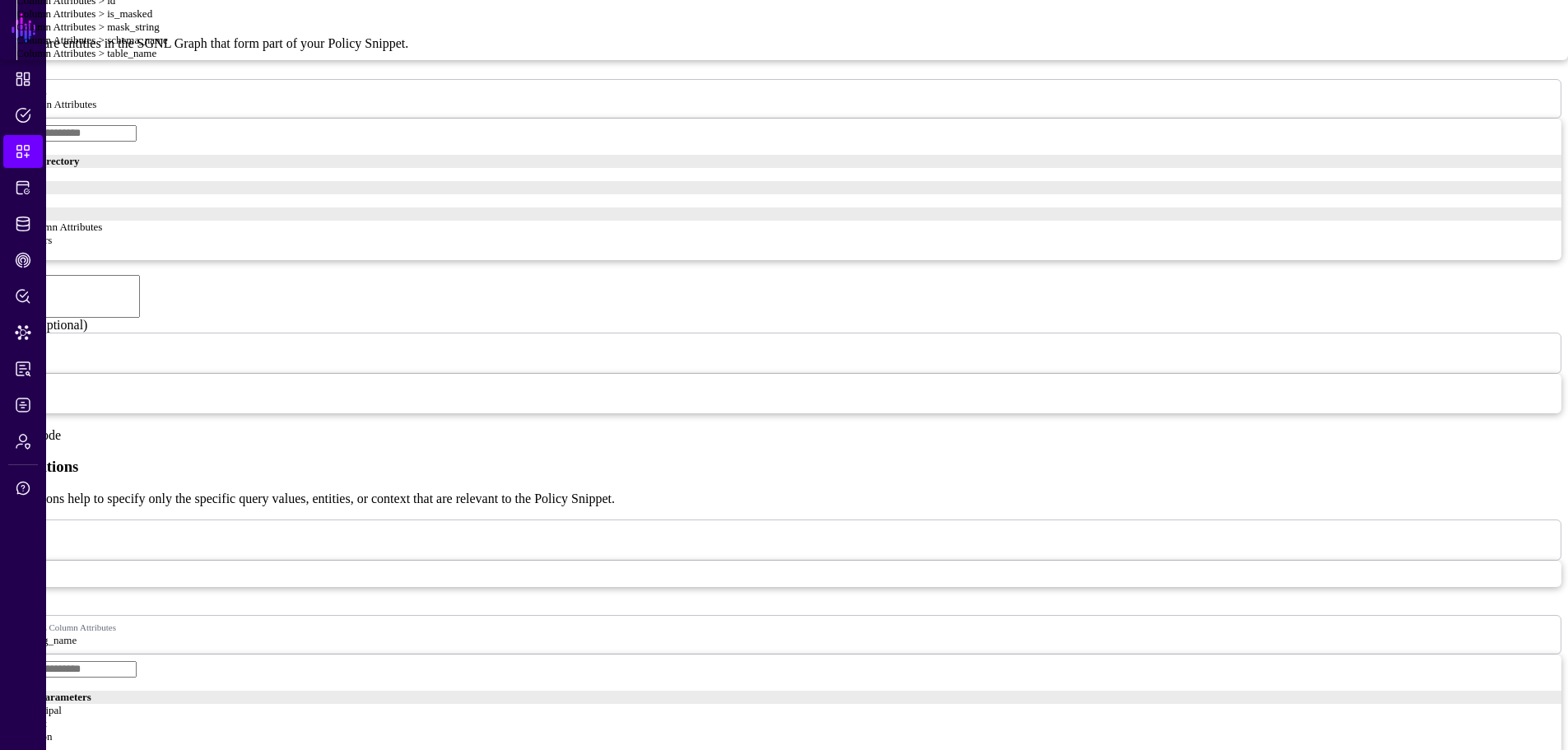 scroll, scrollTop: 352, scrollLeft: 0, axis: vertical 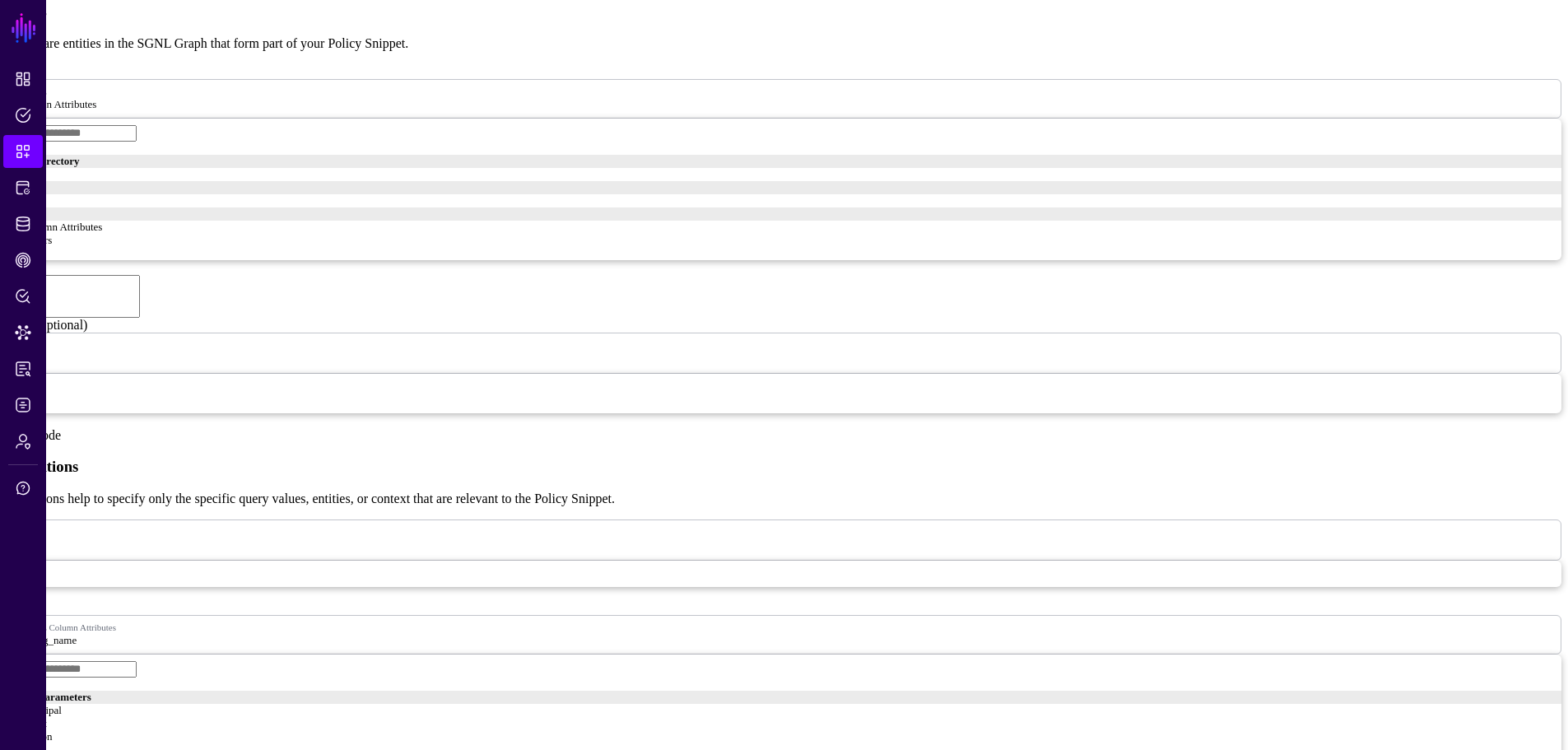 click at bounding box center [65, 3258] 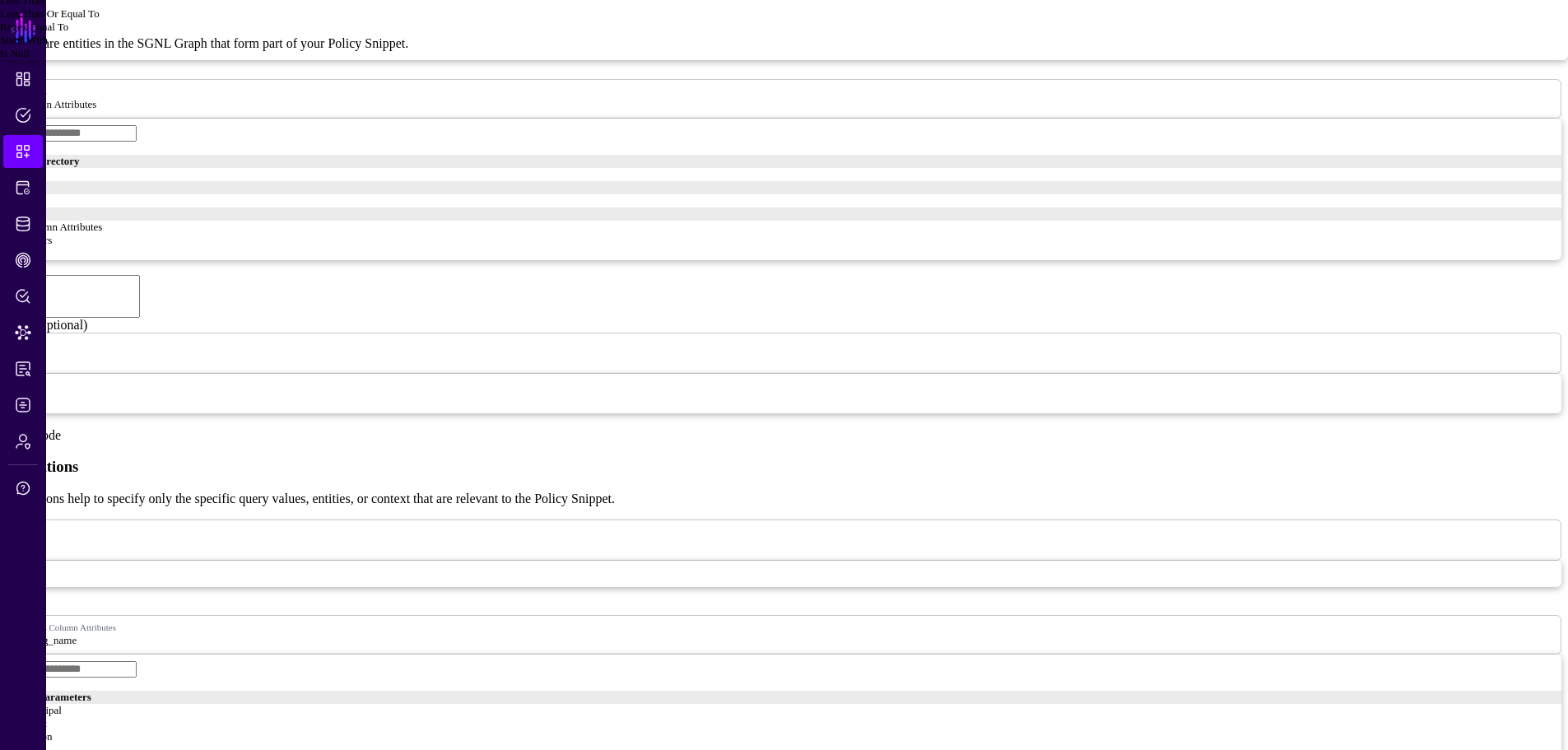 click on "Regex Equal To" at bounding box center [34, 26] 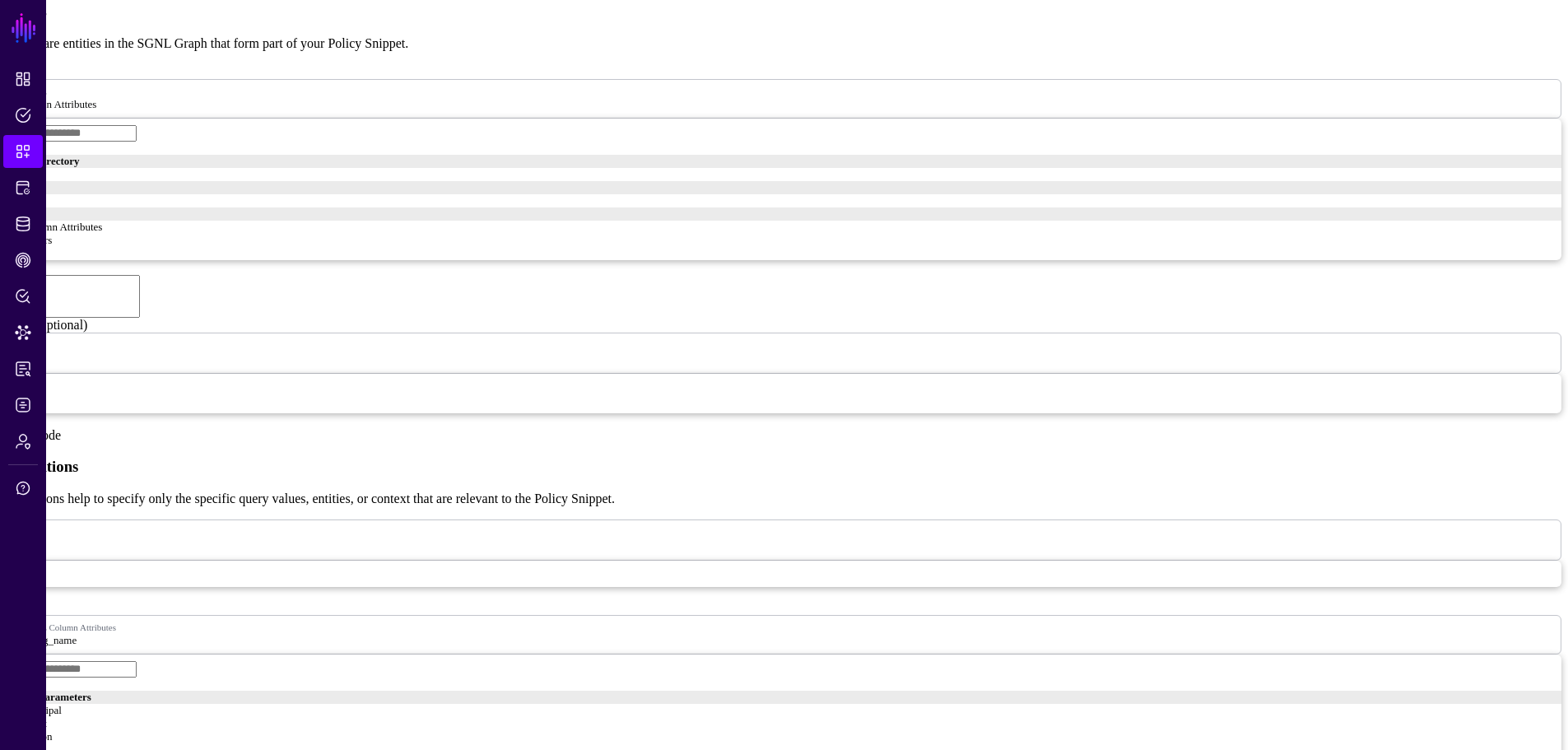click at bounding box center [73, 3432] 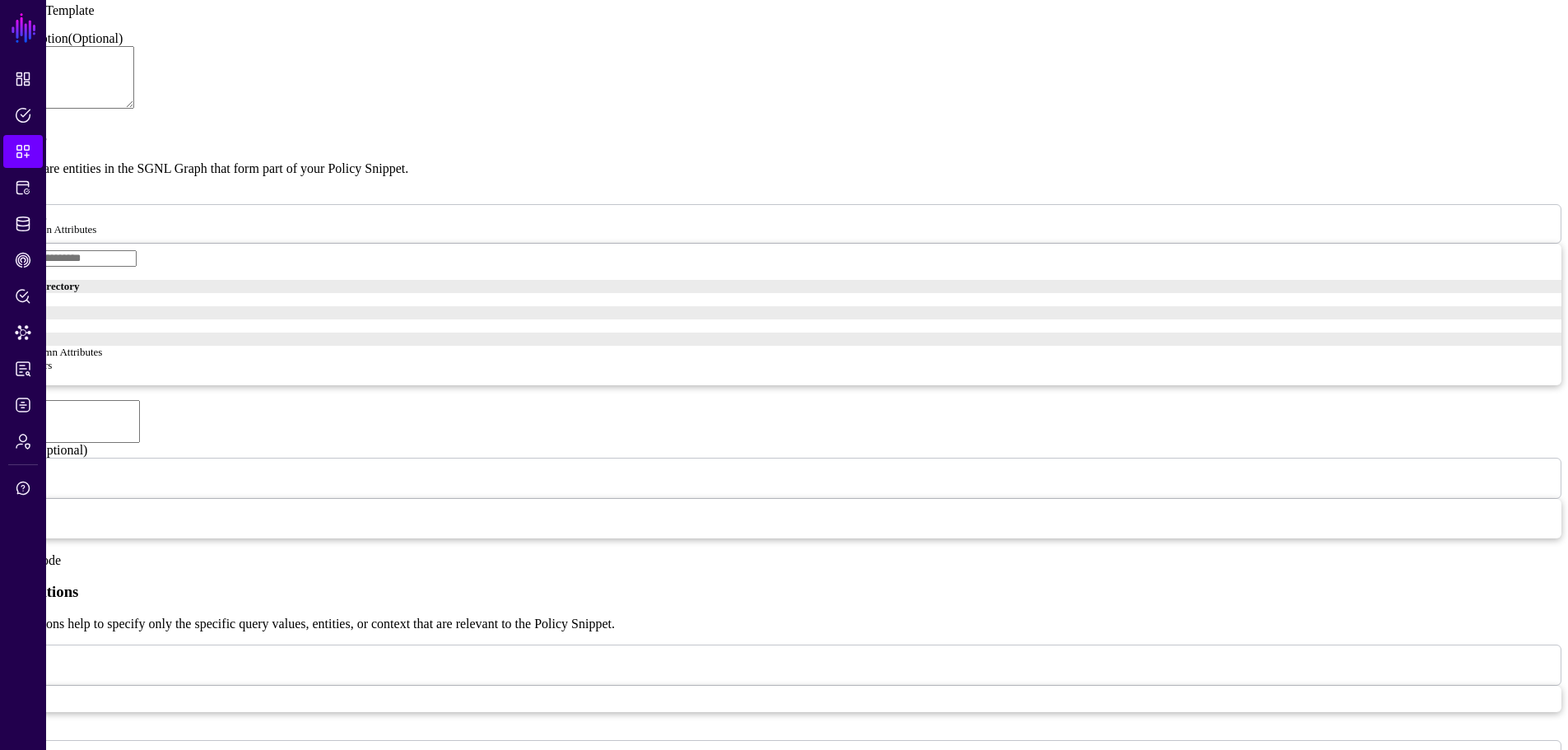 scroll, scrollTop: 695, scrollLeft: 0, axis: vertical 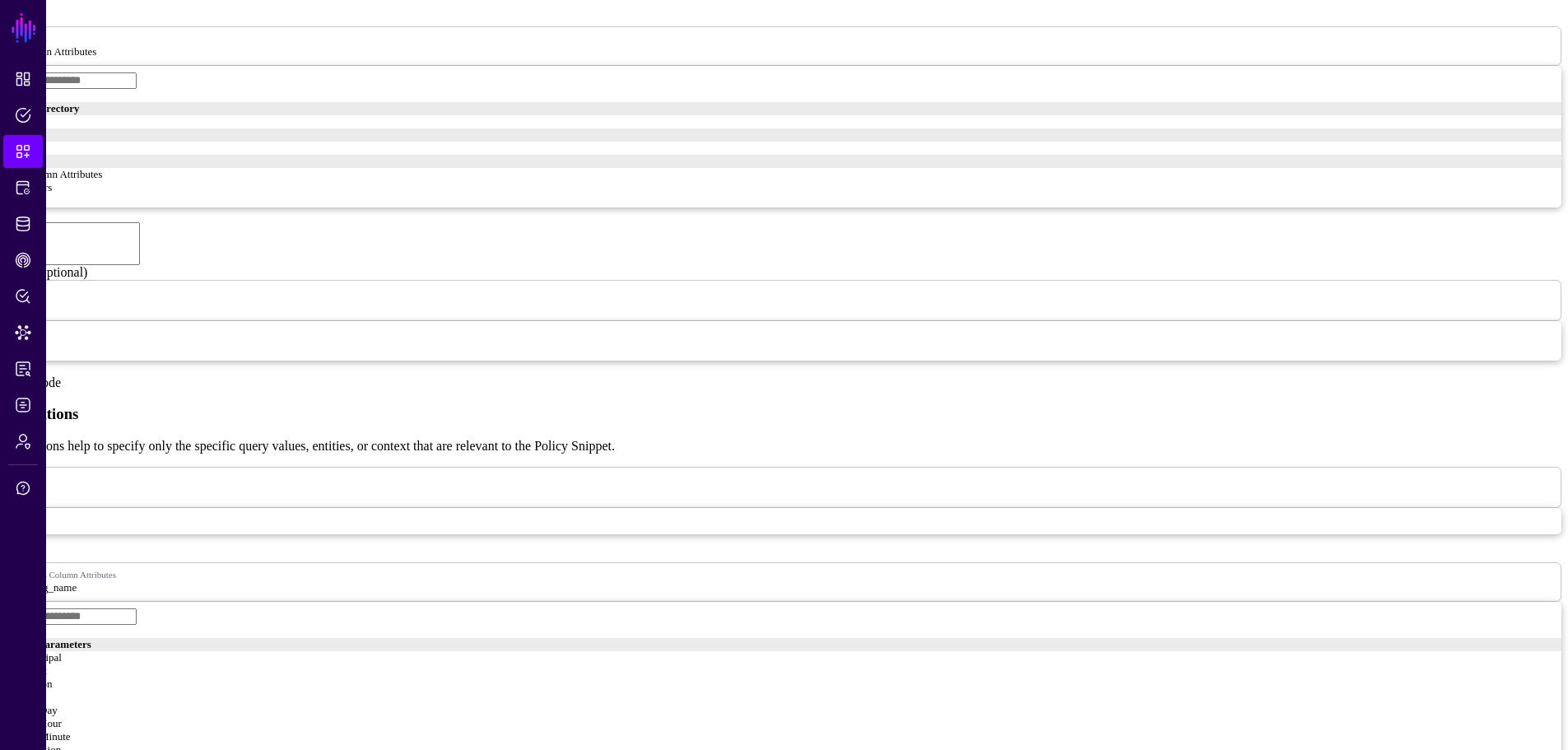 type on "**" 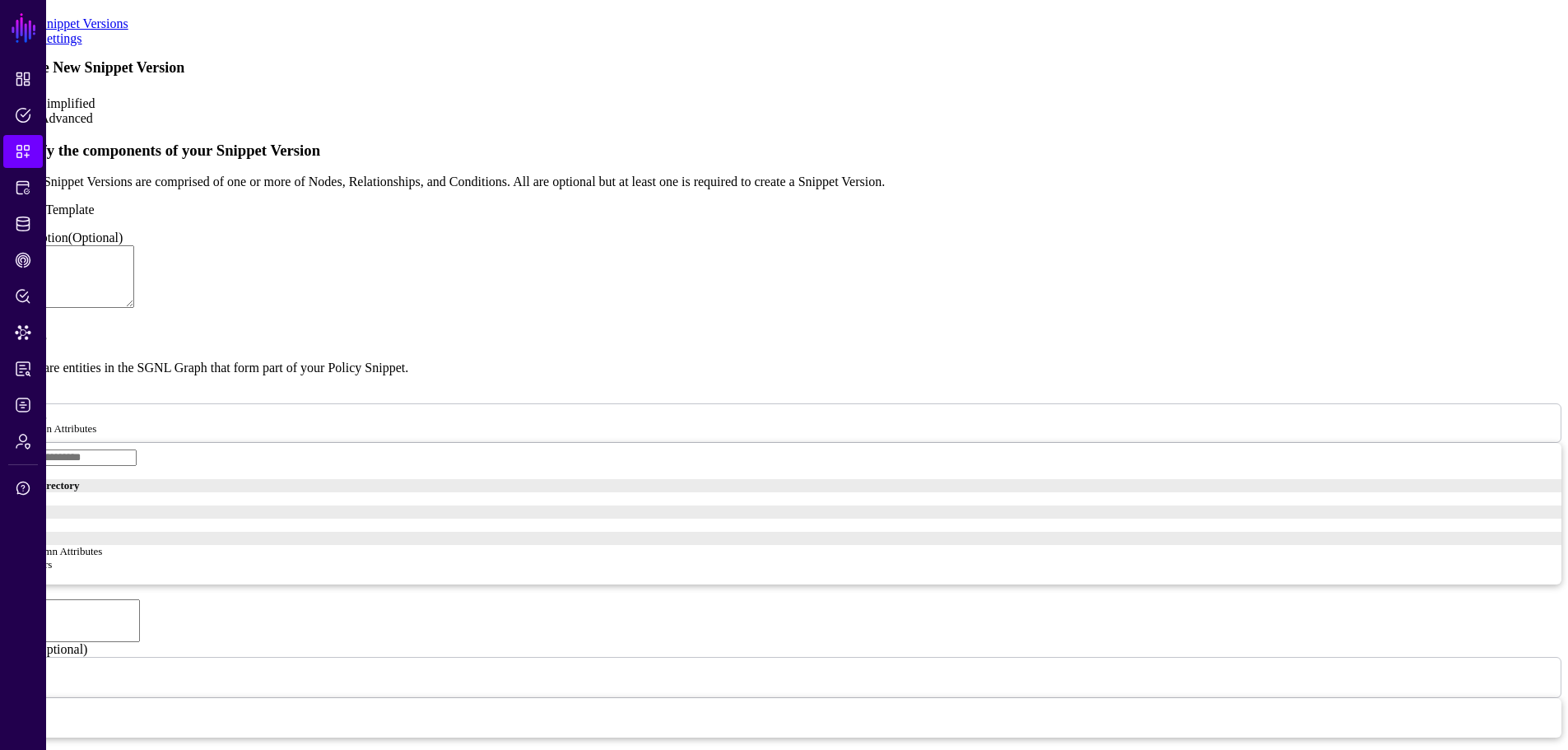 click on "Save" at bounding box center (26, 4767) 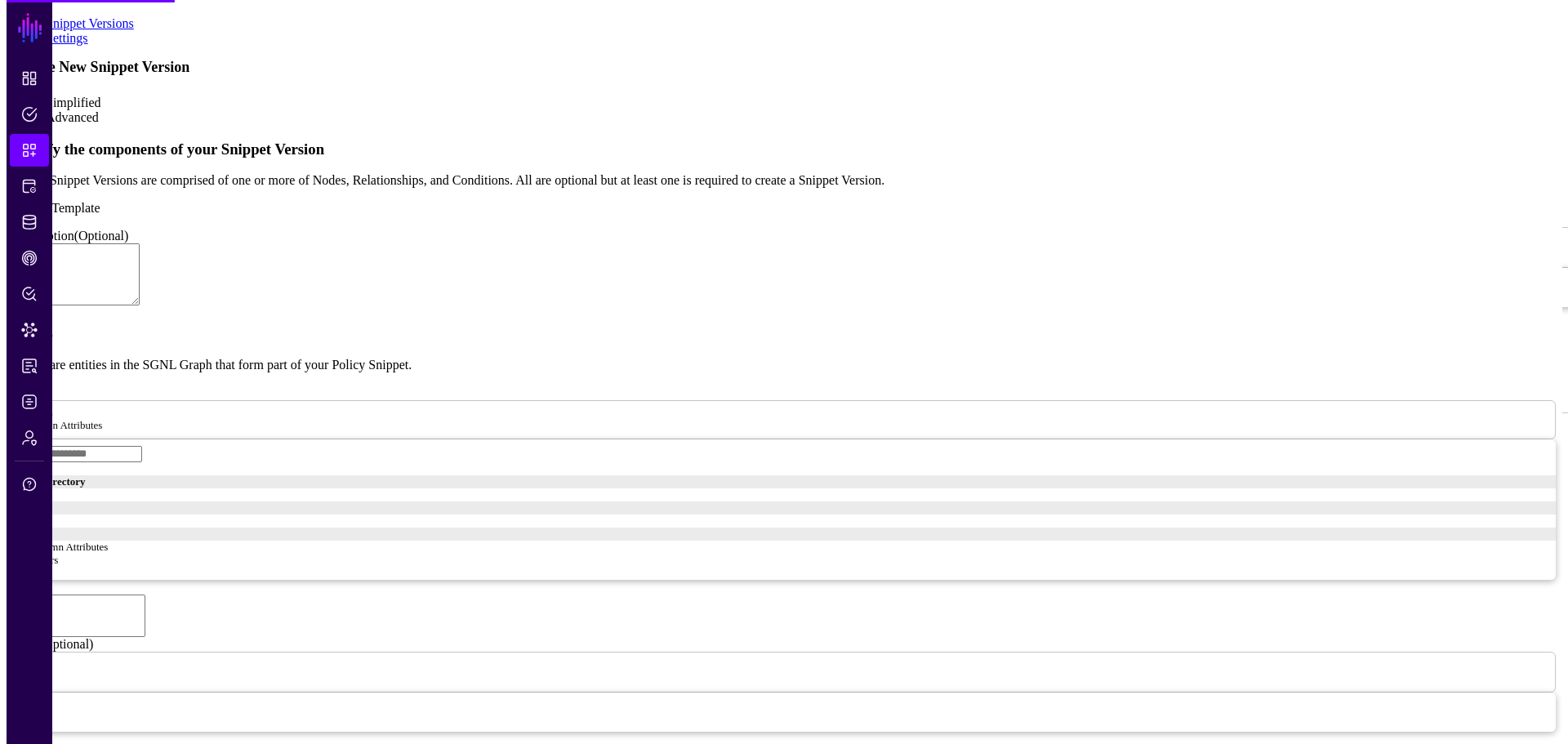 scroll, scrollTop: 0, scrollLeft: 0, axis: both 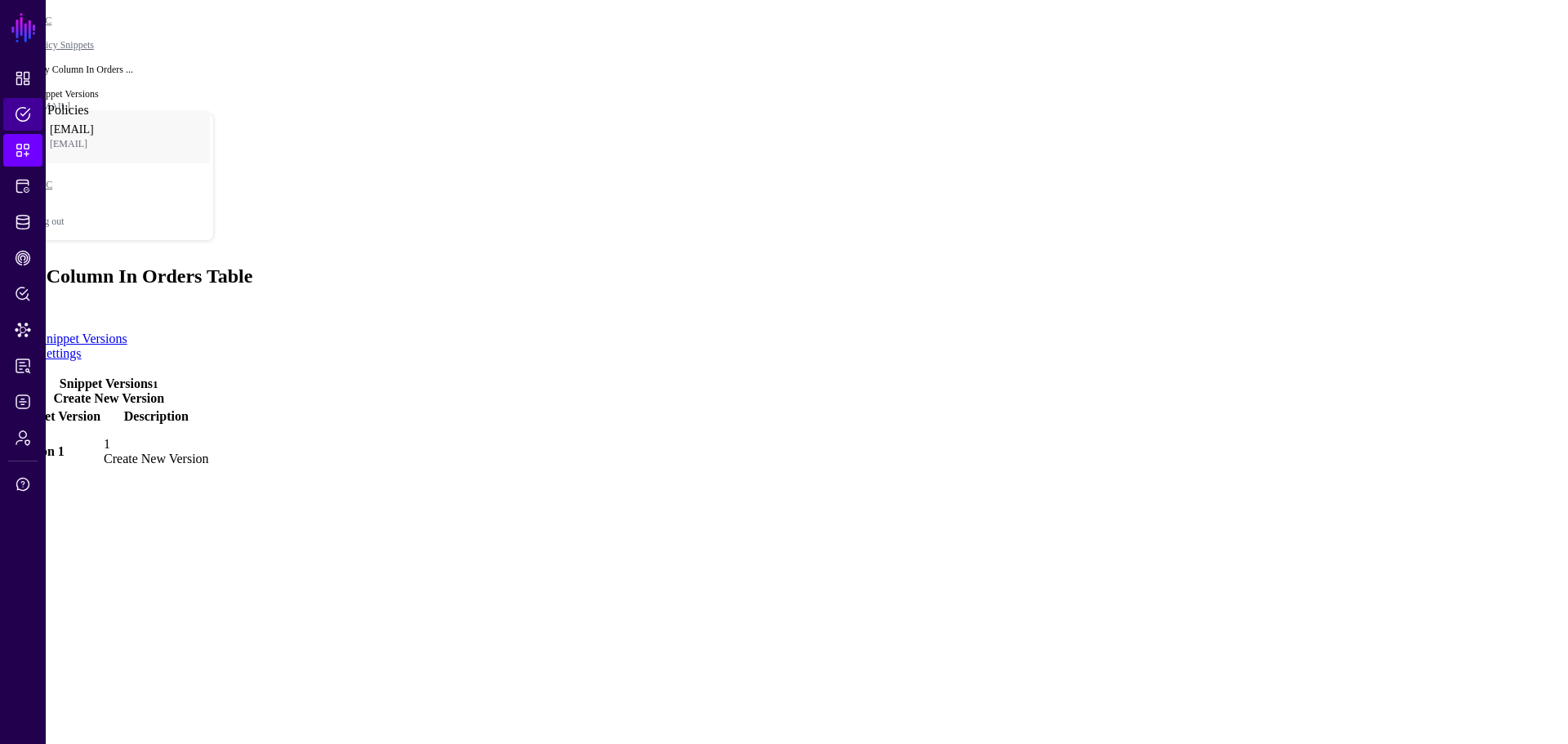 click on "Policies" 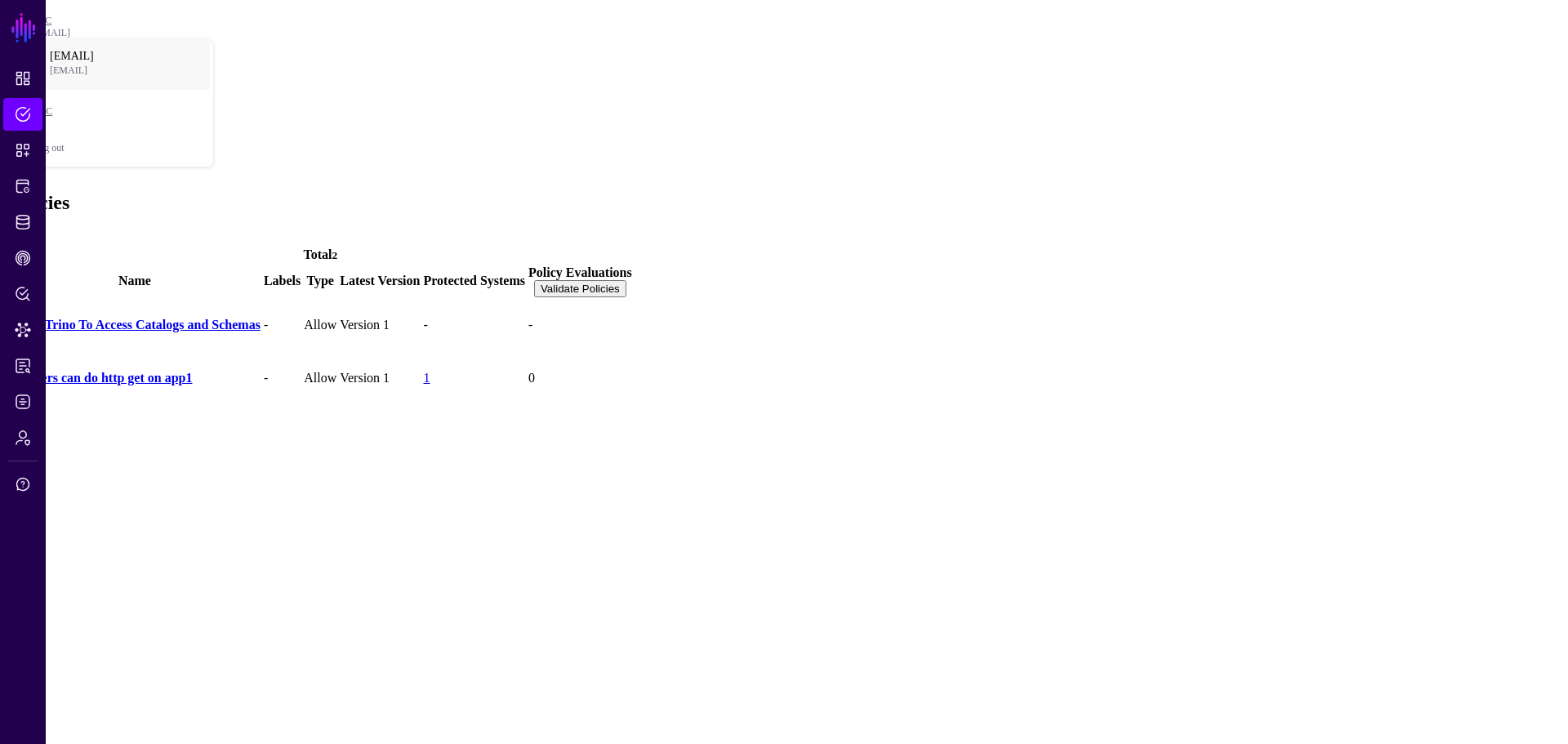 click 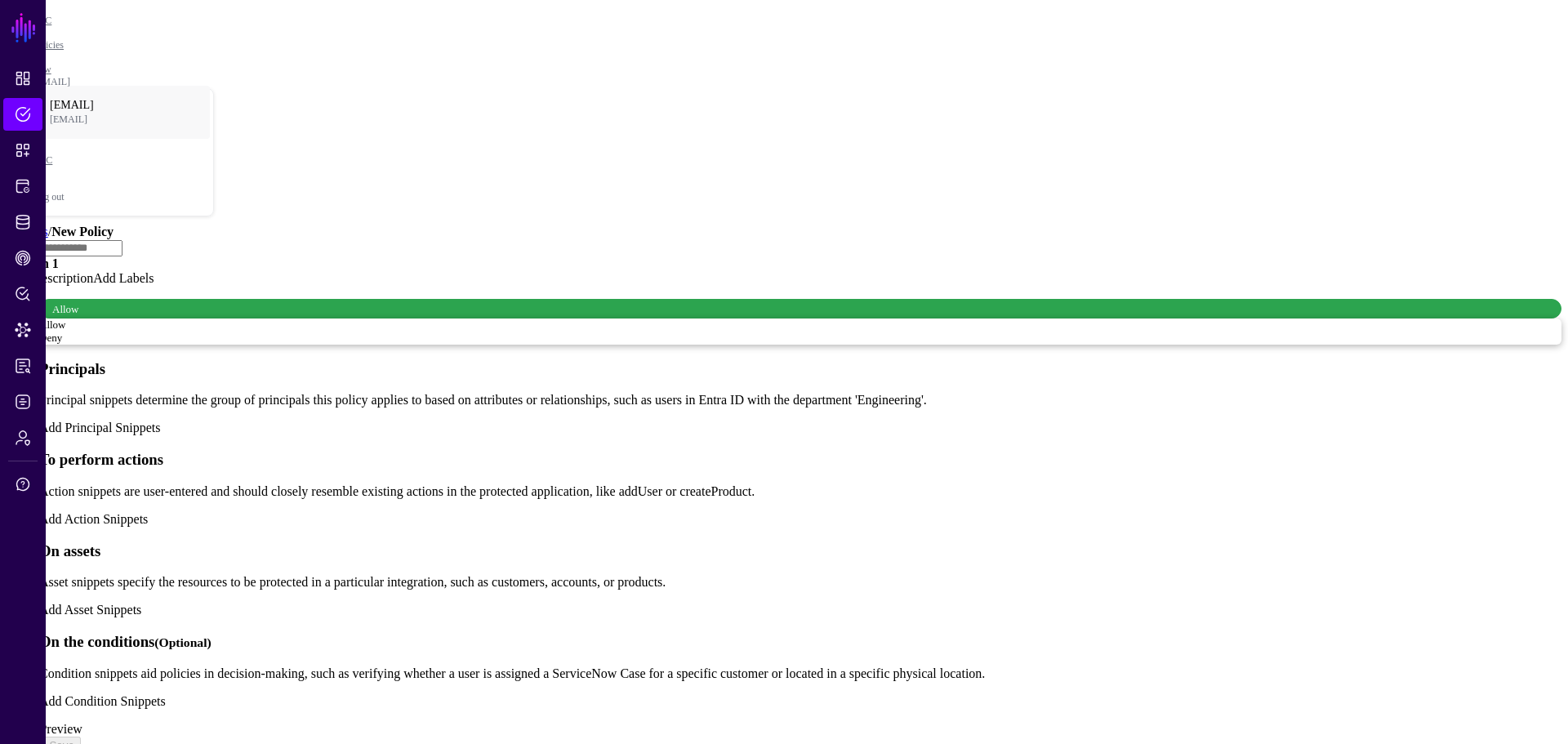 click on "US Users" at bounding box center (800, 965) 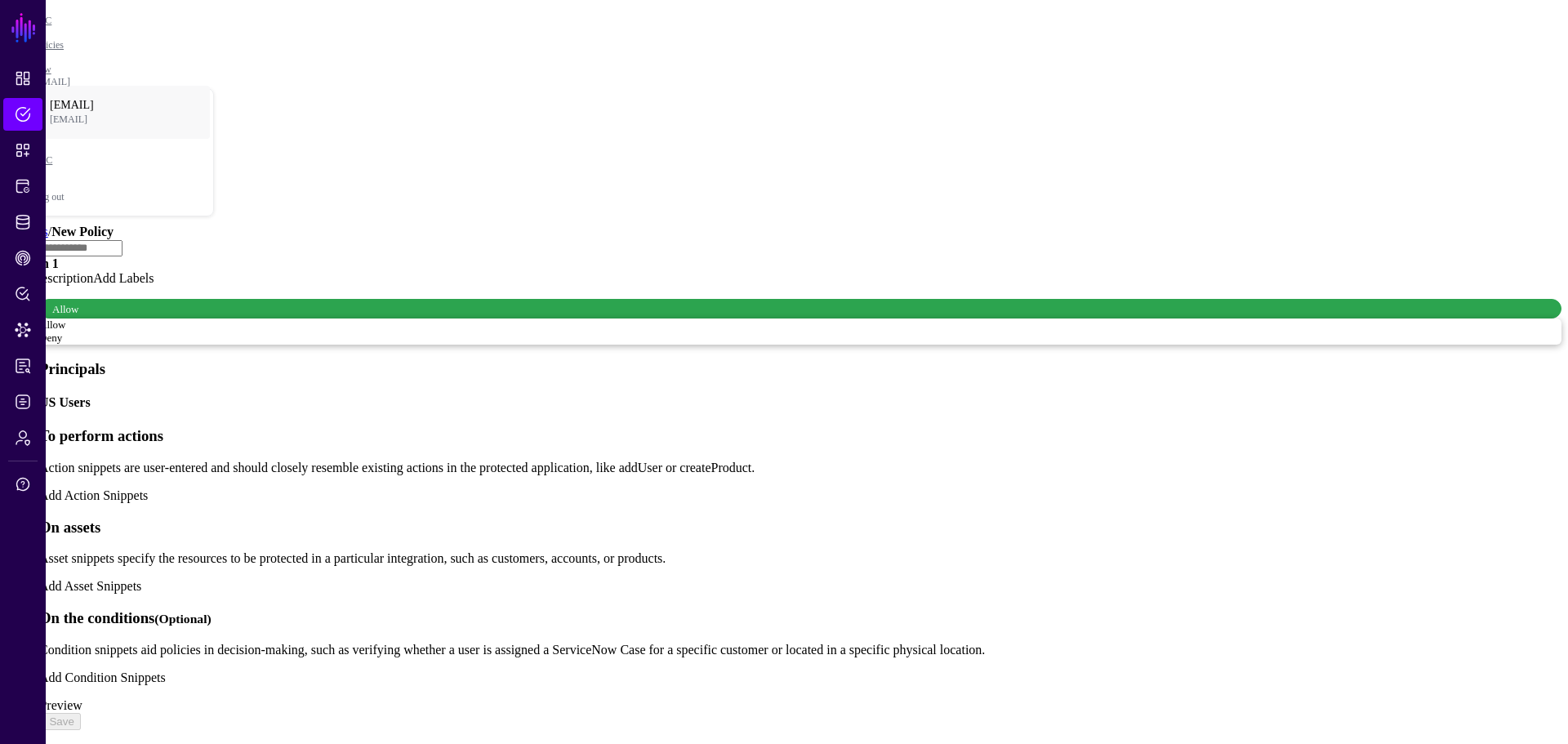 click on "Add Action Snippets" at bounding box center (93, 495) 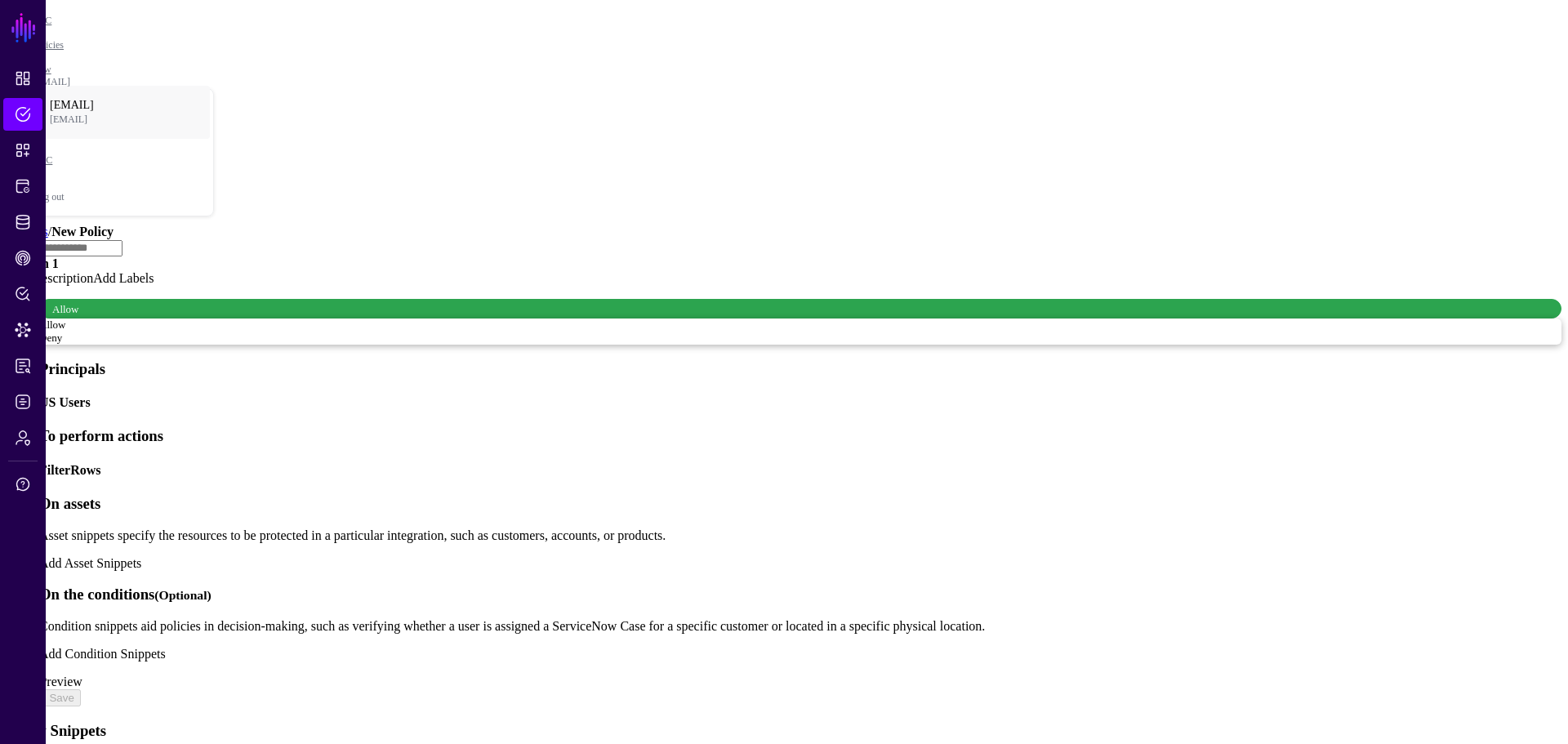 click on "Add Asset Snippets" at bounding box center (90, 563) 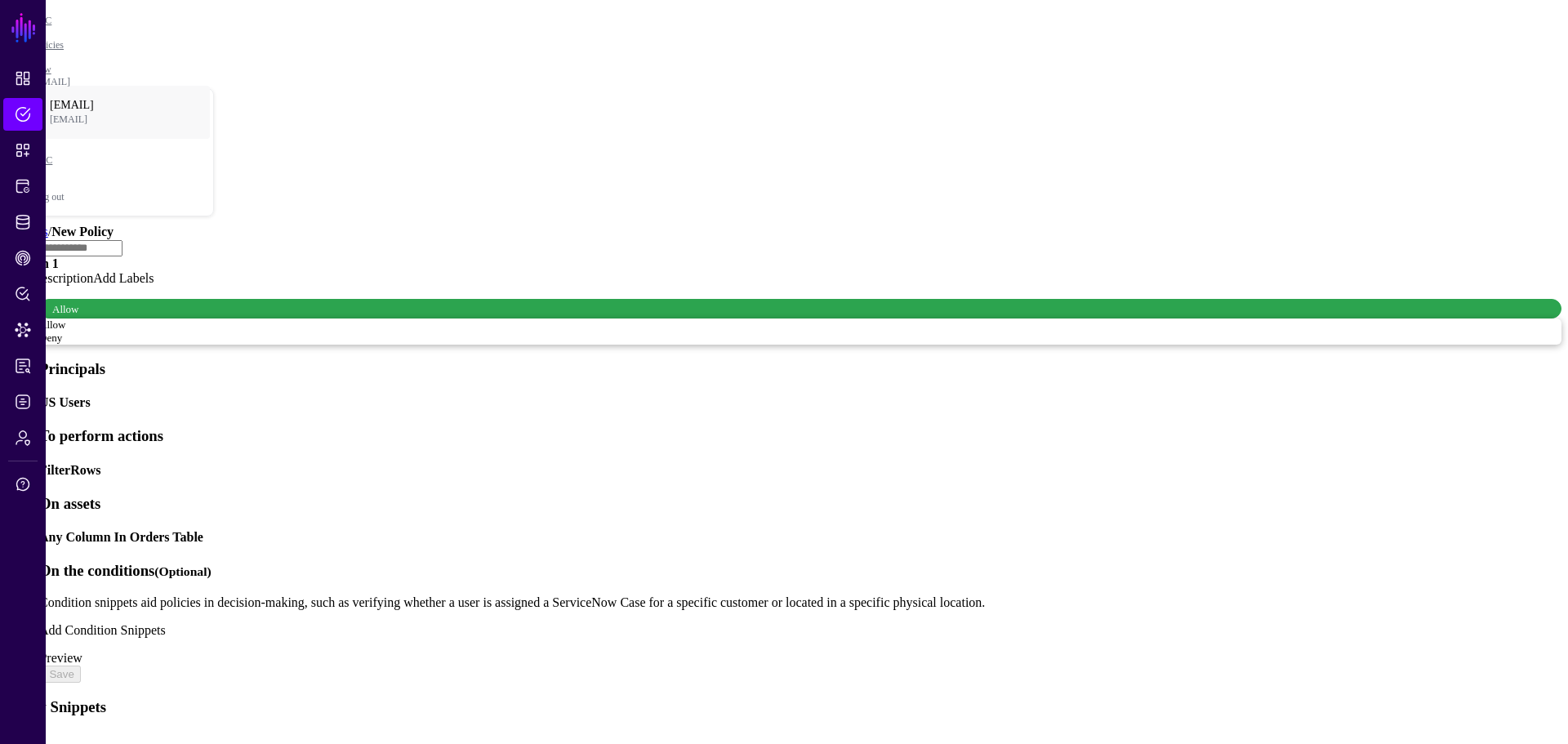 click on "Add Condition Snippets" at bounding box center (102, 630) 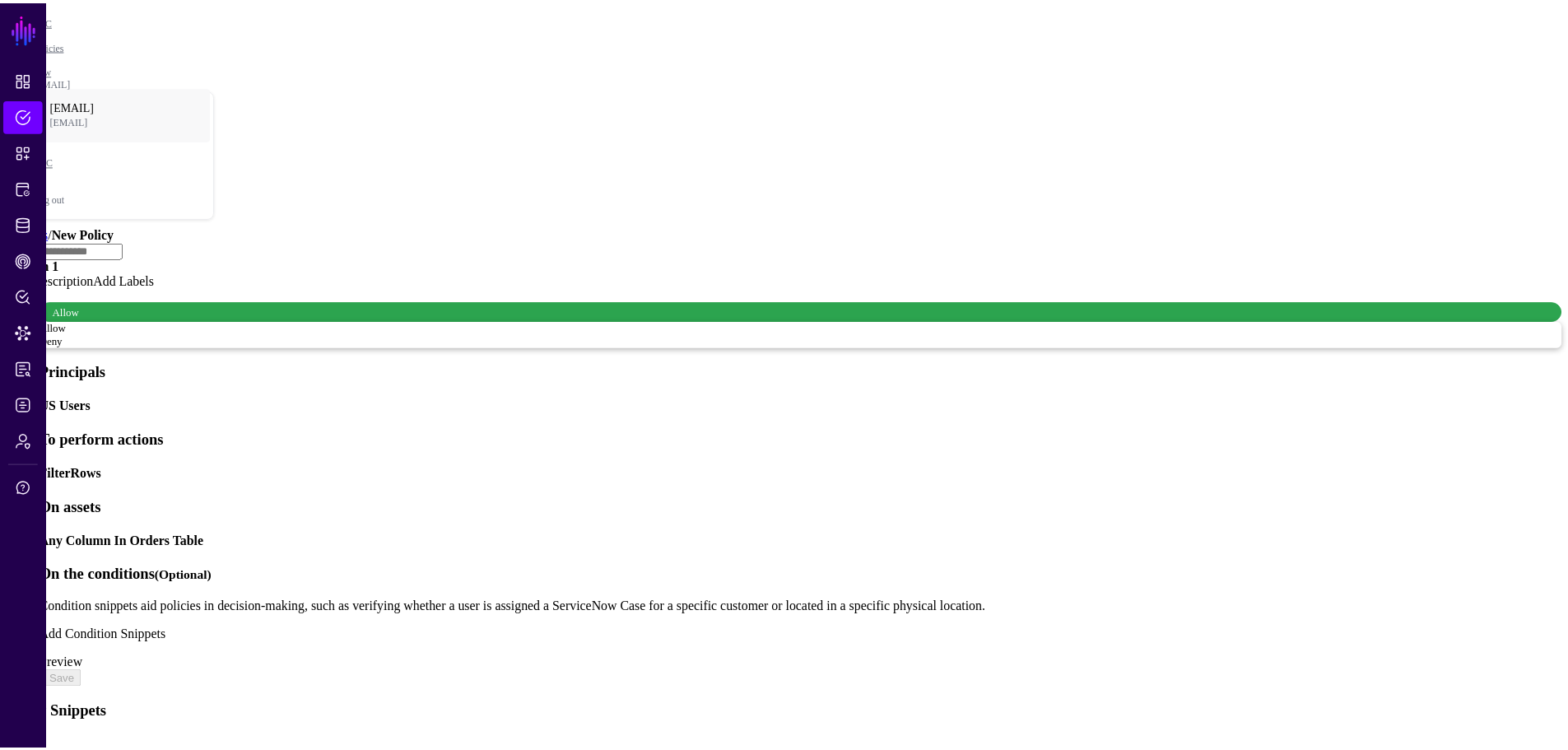 scroll, scrollTop: 0, scrollLeft: 0, axis: both 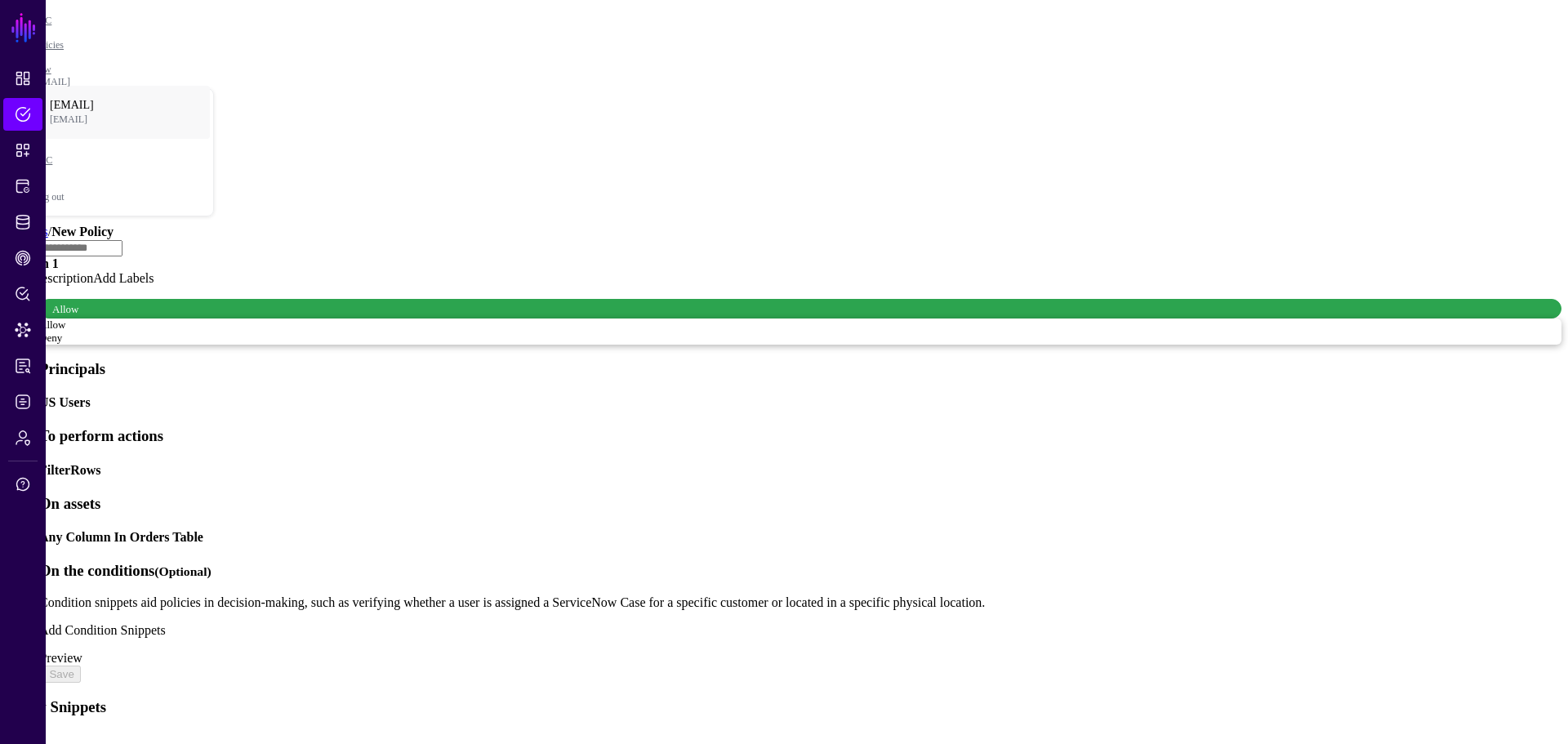 click at bounding box center (65, 248) 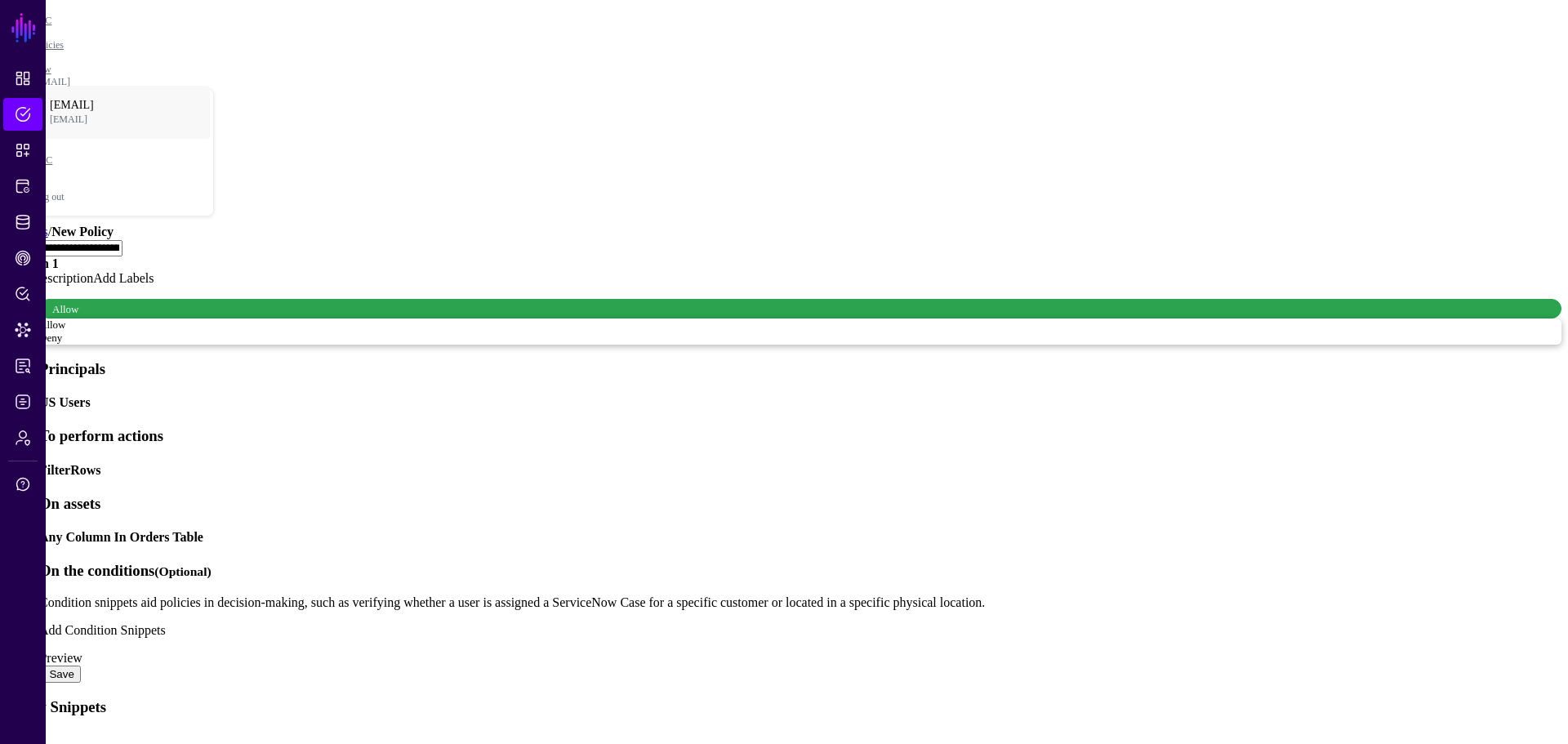 click on "Save" at bounding box center (61, 674) 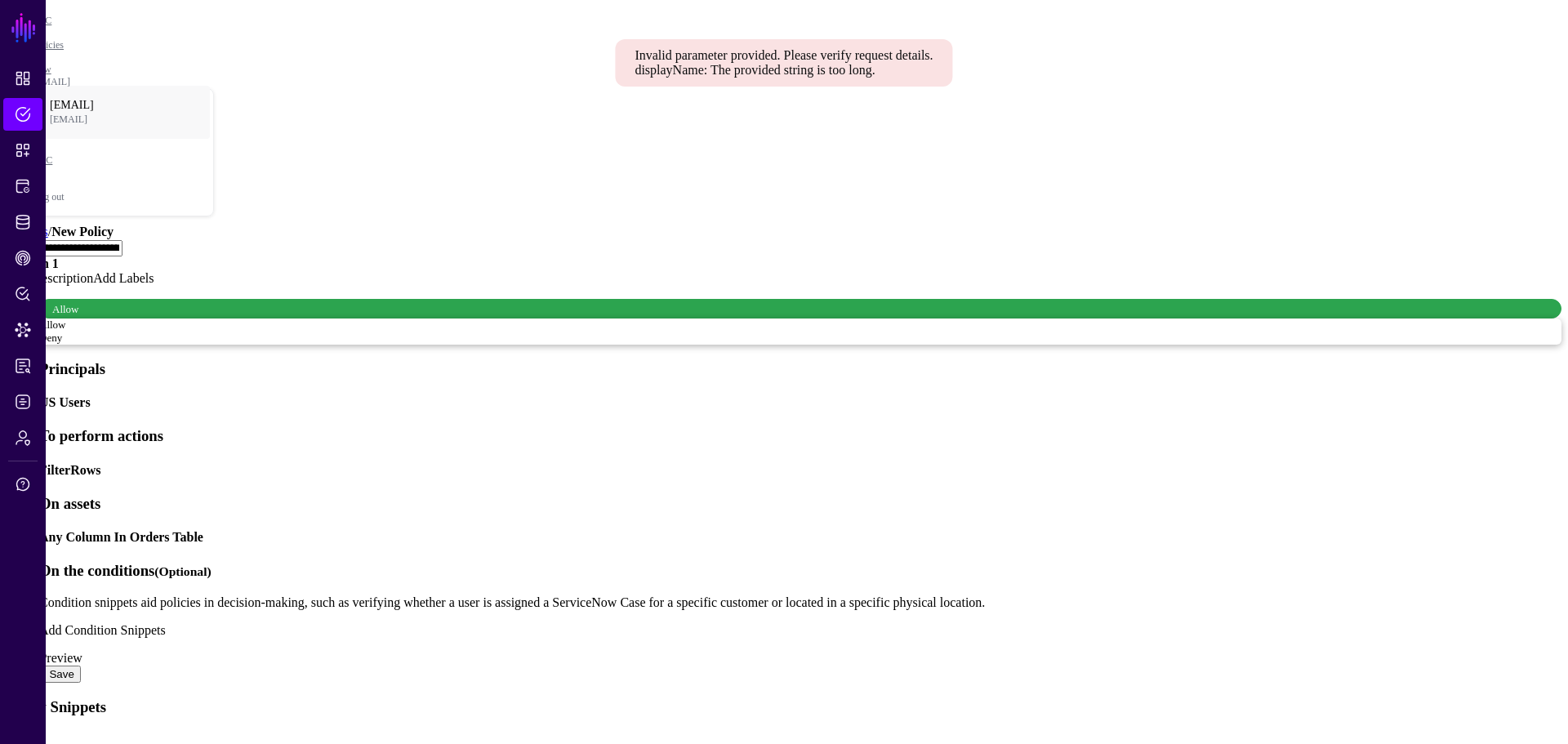 click on "**********" at bounding box center (65, 248) 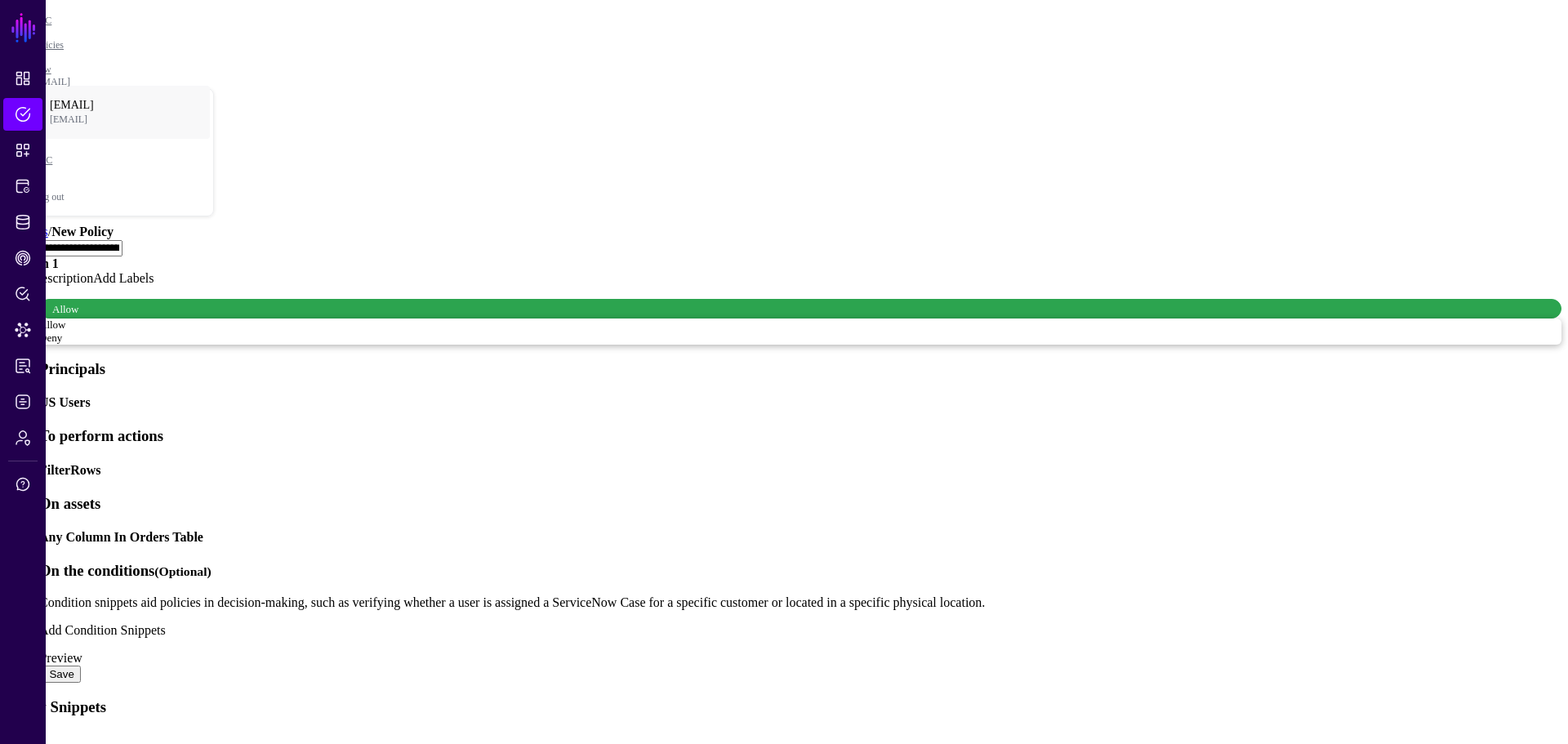 click on "**********" at bounding box center (65, 248) 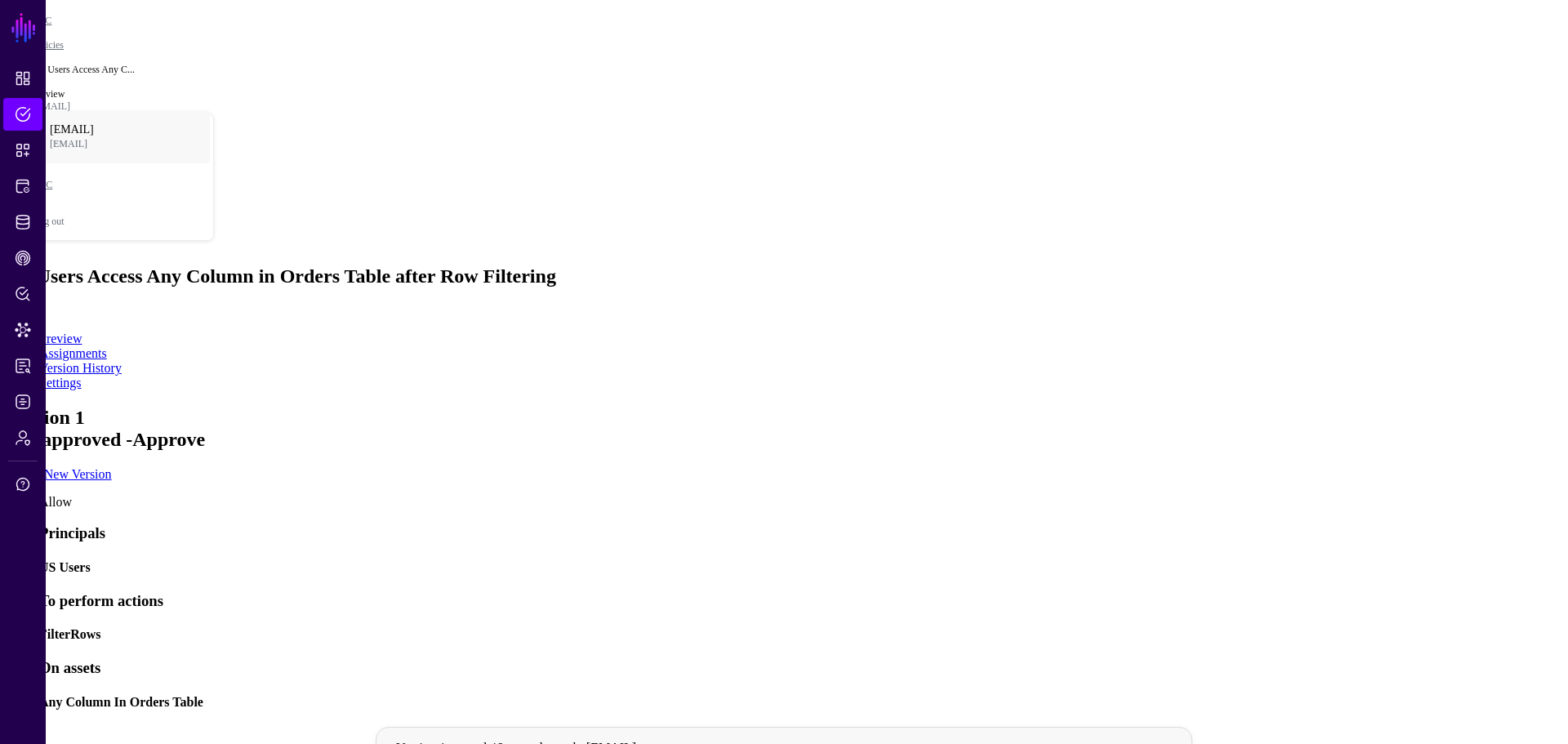 click 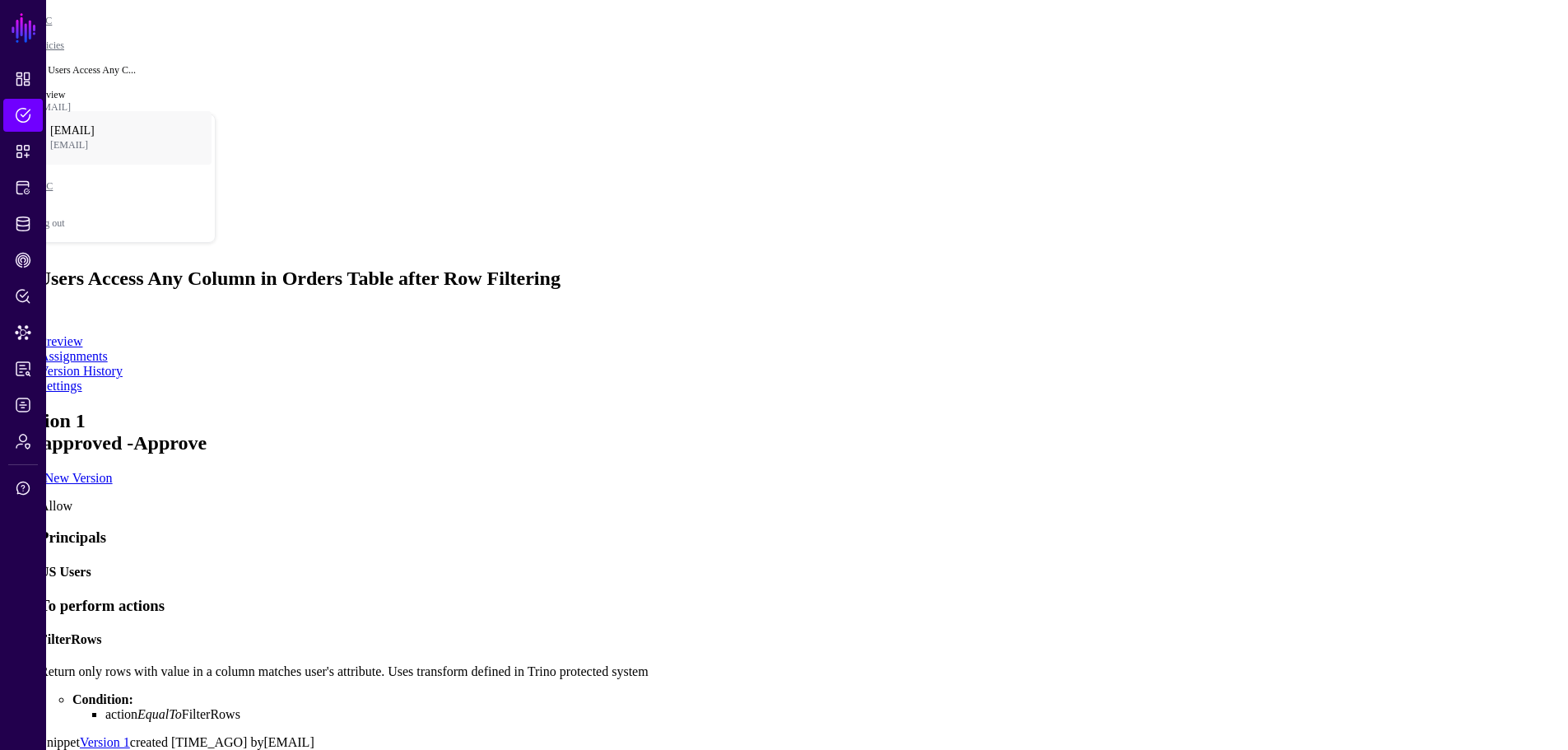 click on "Version 1  Not approved -  Approve  Create New Version  Allow Principals US Users To perform actions FilterRows  Return only rows with value in a column matches user's attribute. Uses transform defined in Trino protected system   Condition:   action  EqualTo  FilterRows   Snippet  Version 1  created 43 minutes ago by   n4433f@us.lmco.com  On assets Any Column In Orders Table  Version 1 created 51 seconds ago by   n4433f@us.lmco.com   View Preview" 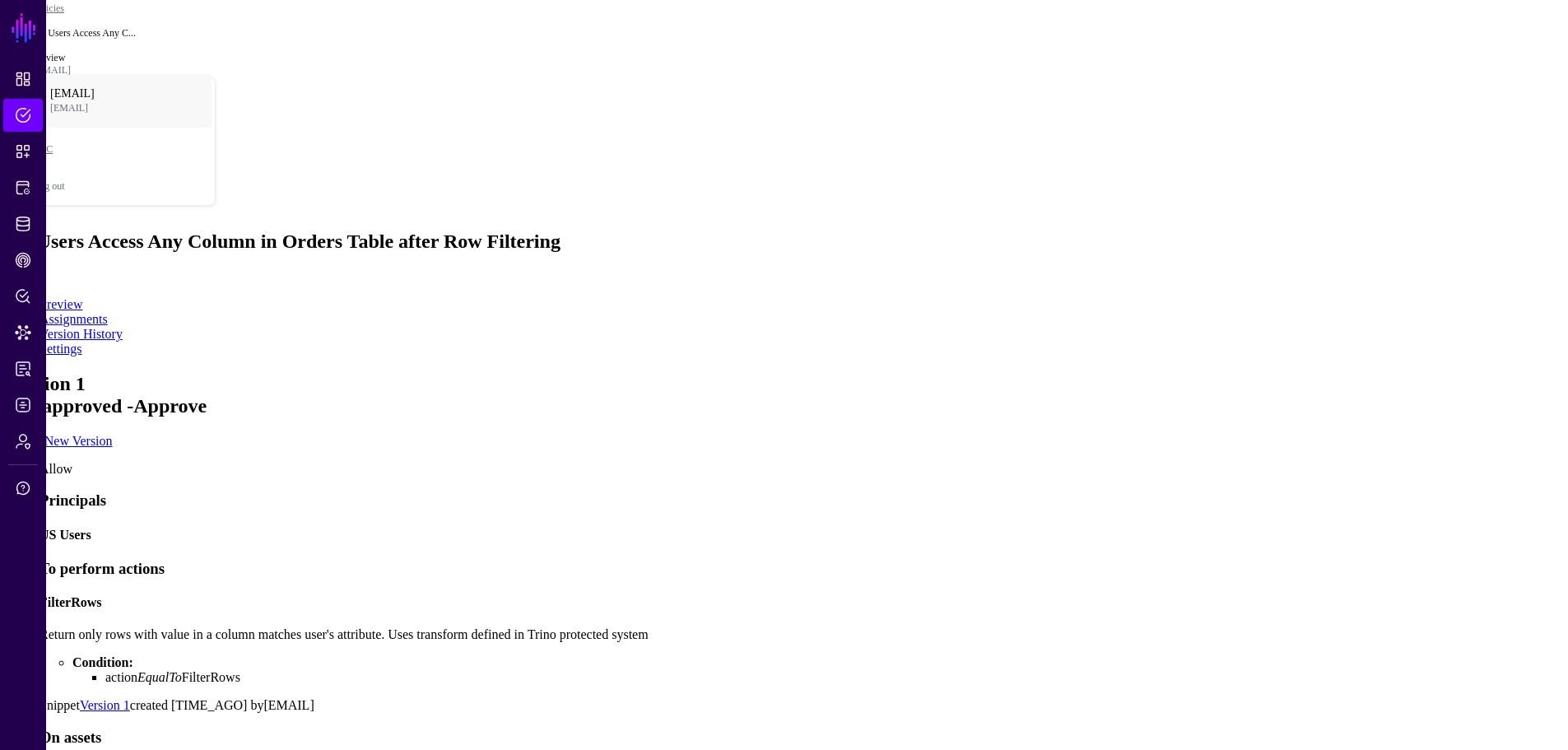 scroll, scrollTop: 58, scrollLeft: 0, axis: vertical 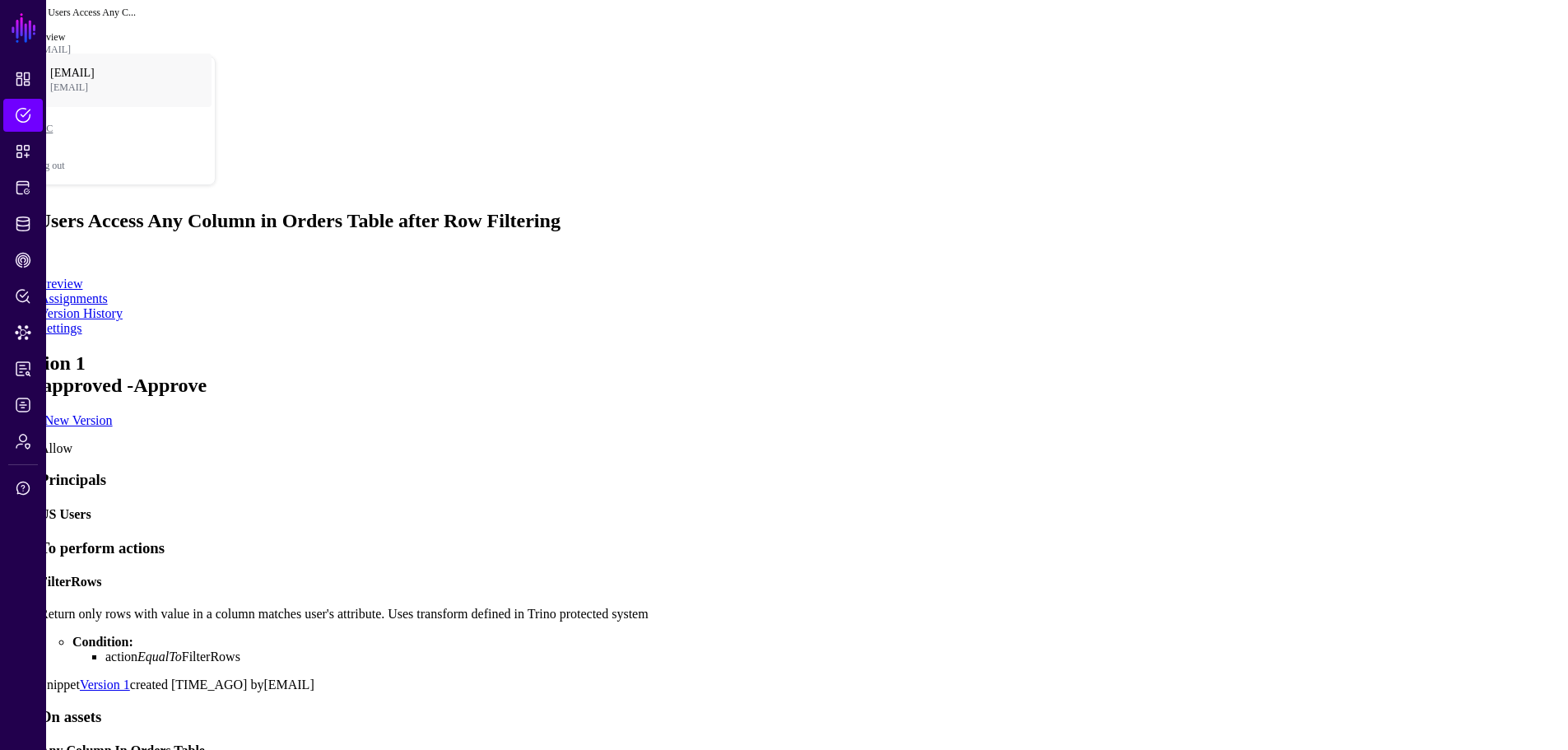 click on "View Preview" 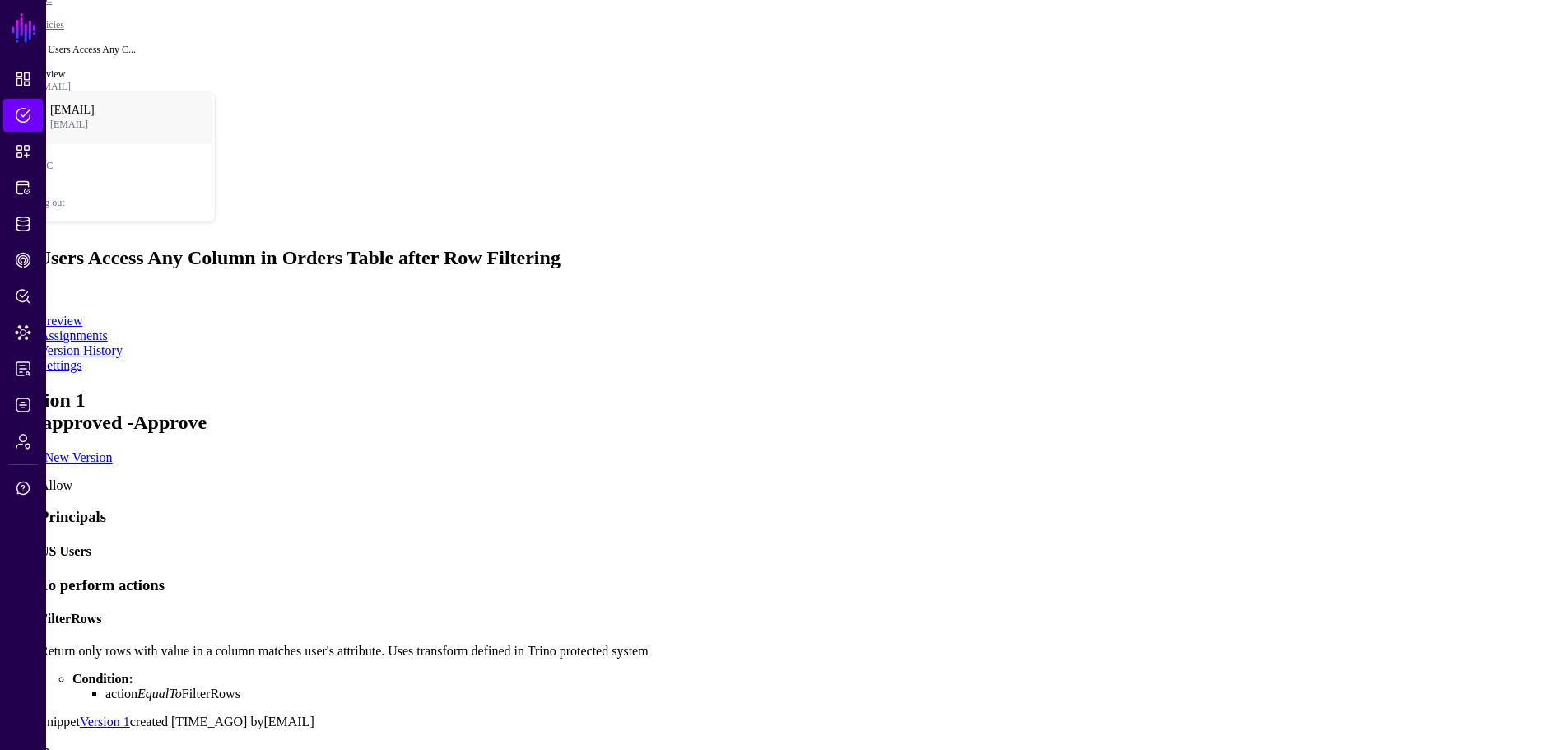 scroll, scrollTop: 0, scrollLeft: 0, axis: both 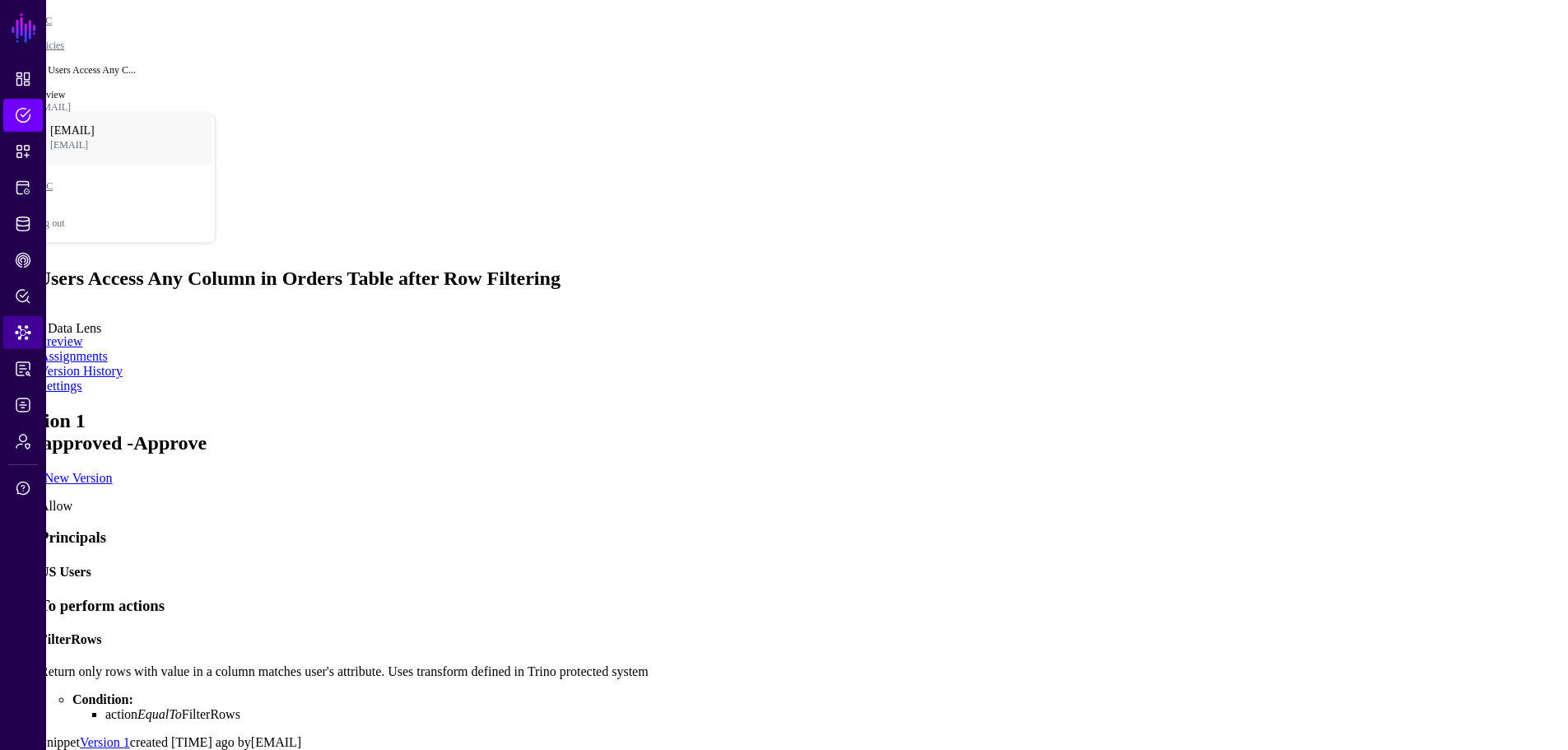 click on "Data Lens" 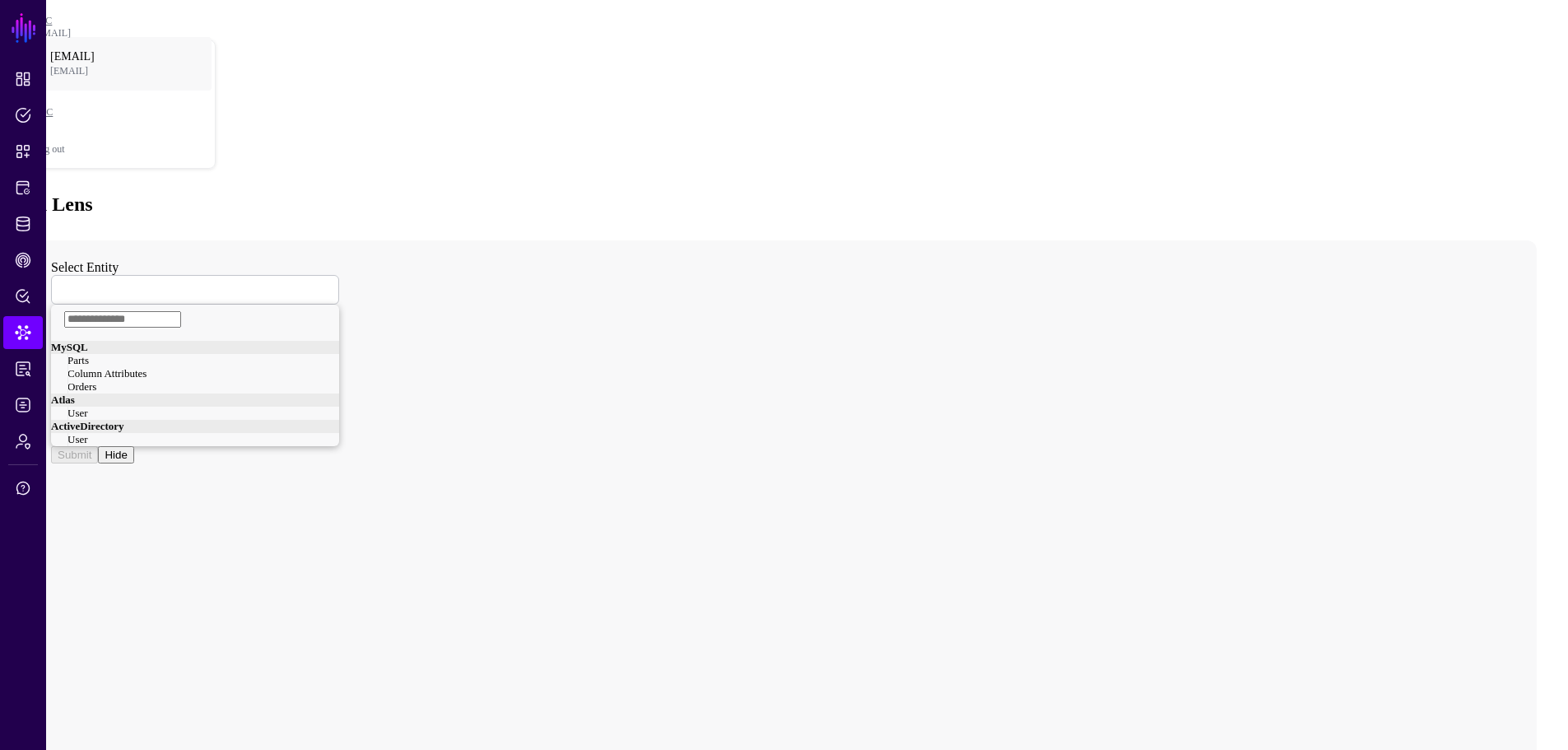 click 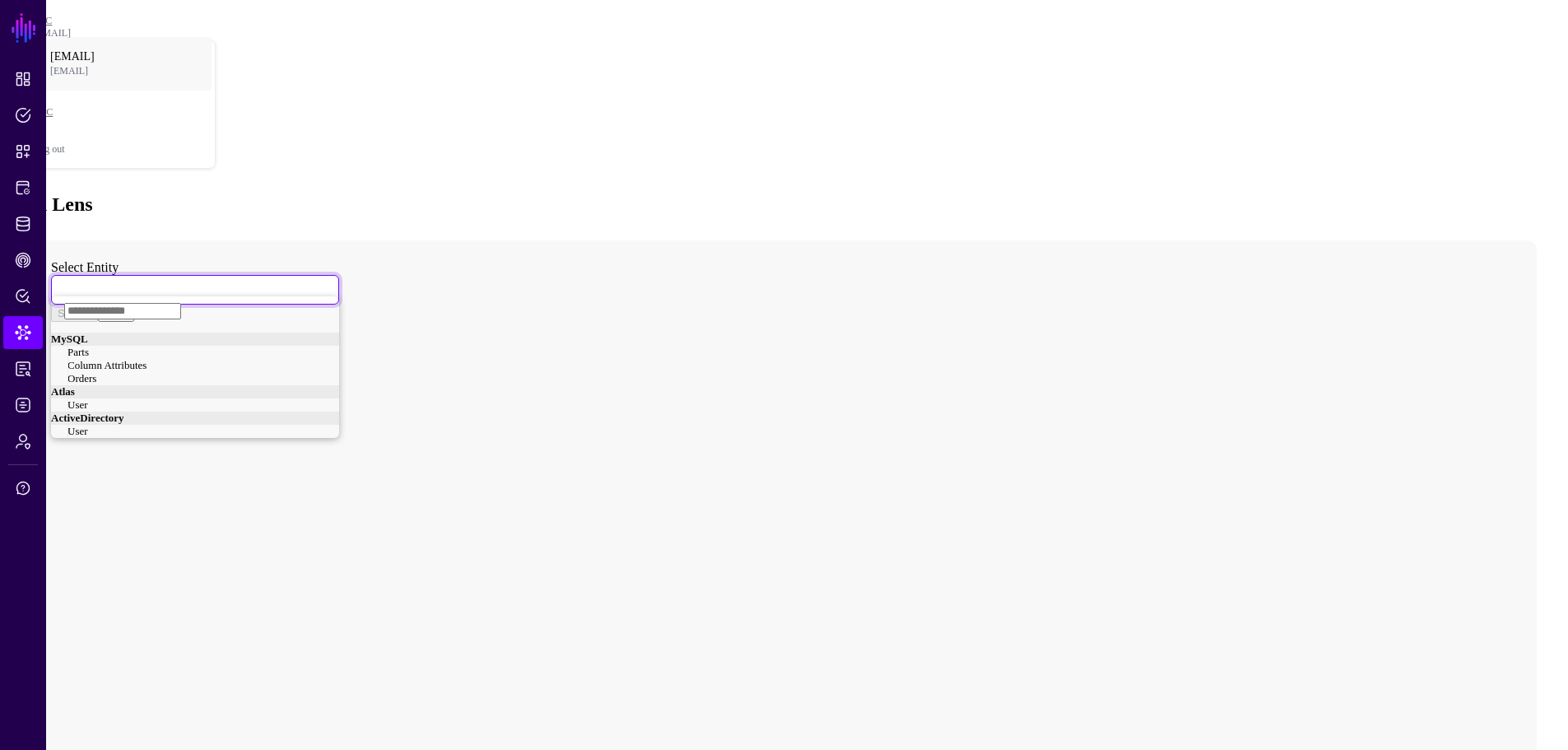 click on "User" 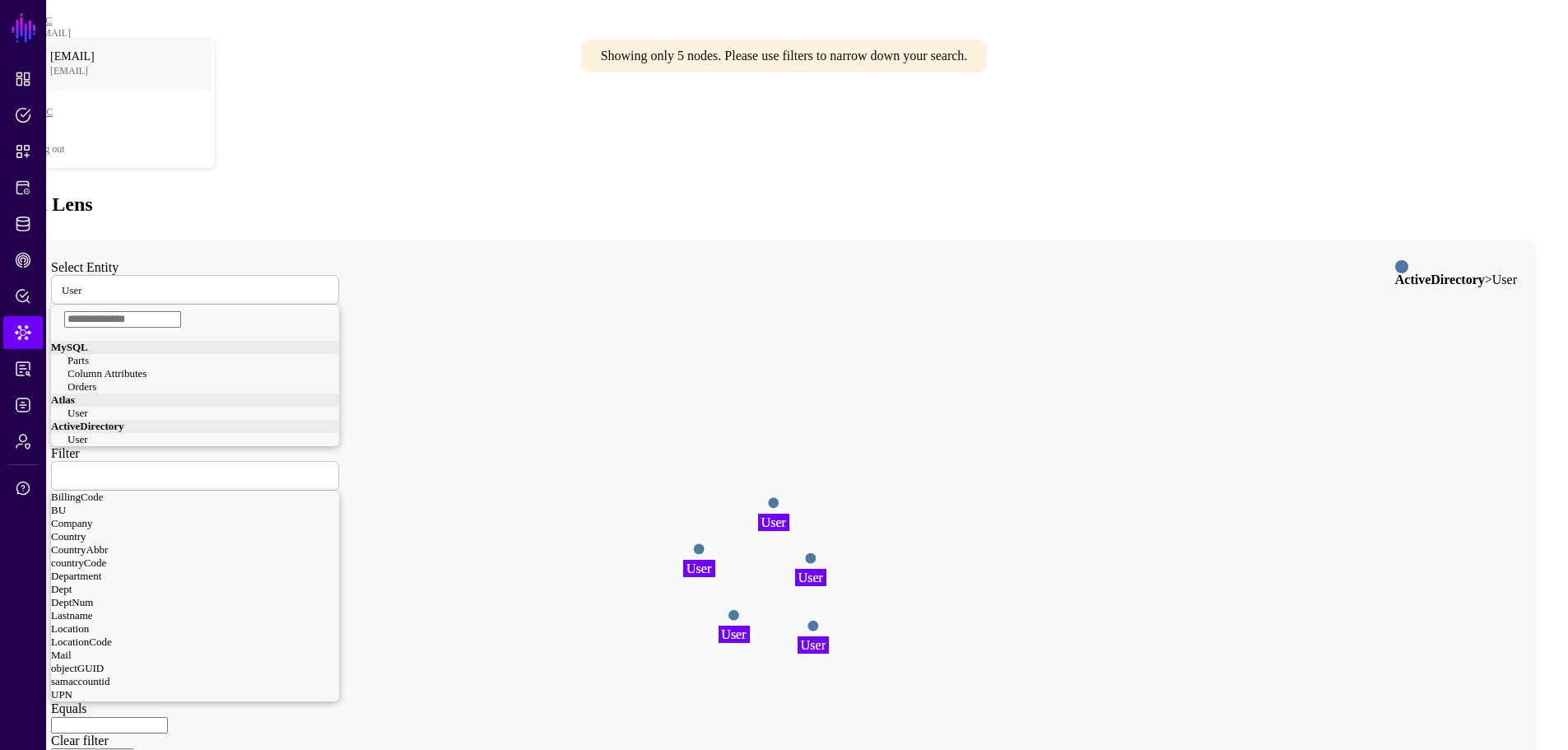 drag, startPoint x: 143, startPoint y: 264, endPoint x: 166, endPoint y: 259, distance: 23.537205 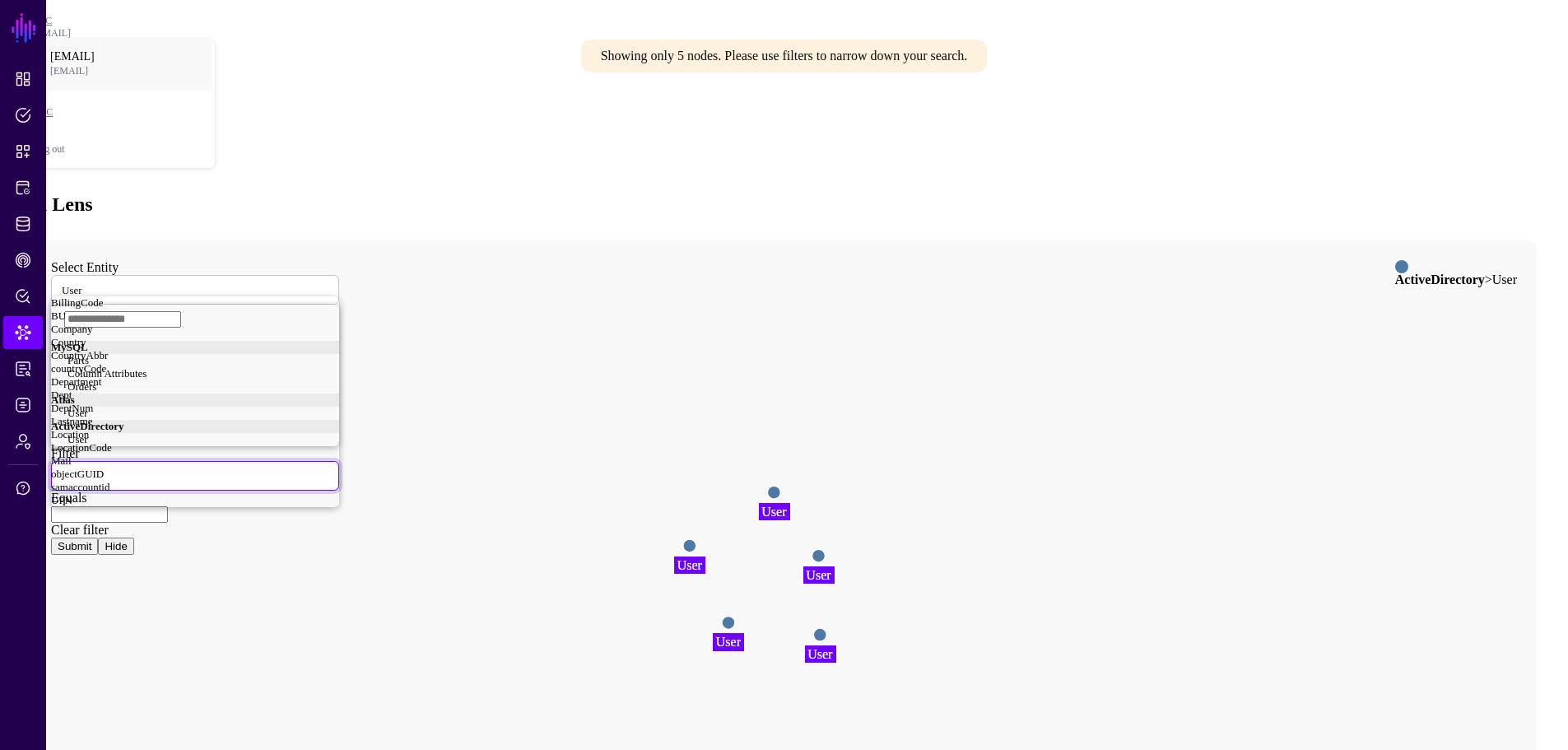 scroll, scrollTop: 168, scrollLeft: 0, axis: vertical 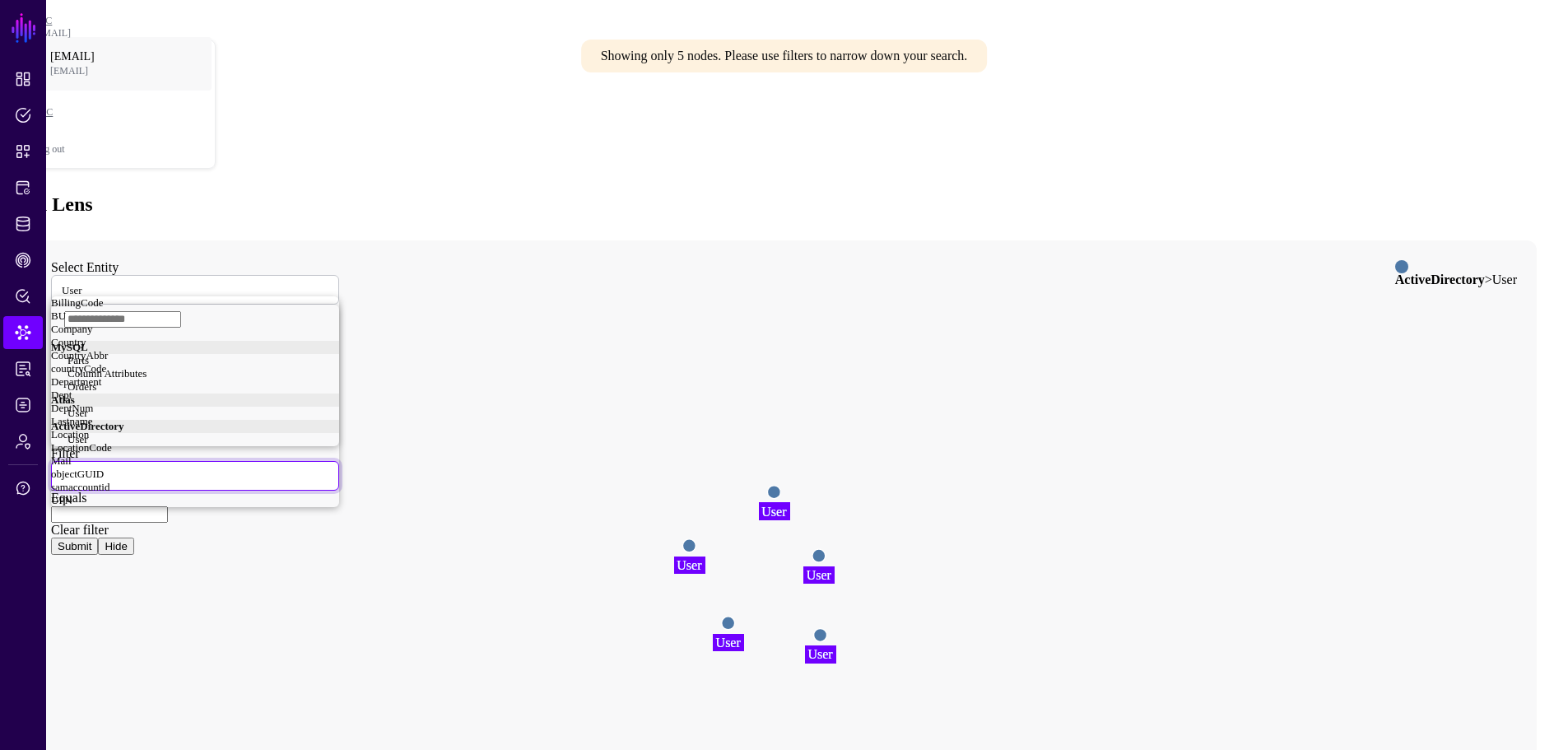 click on "samaccountid" 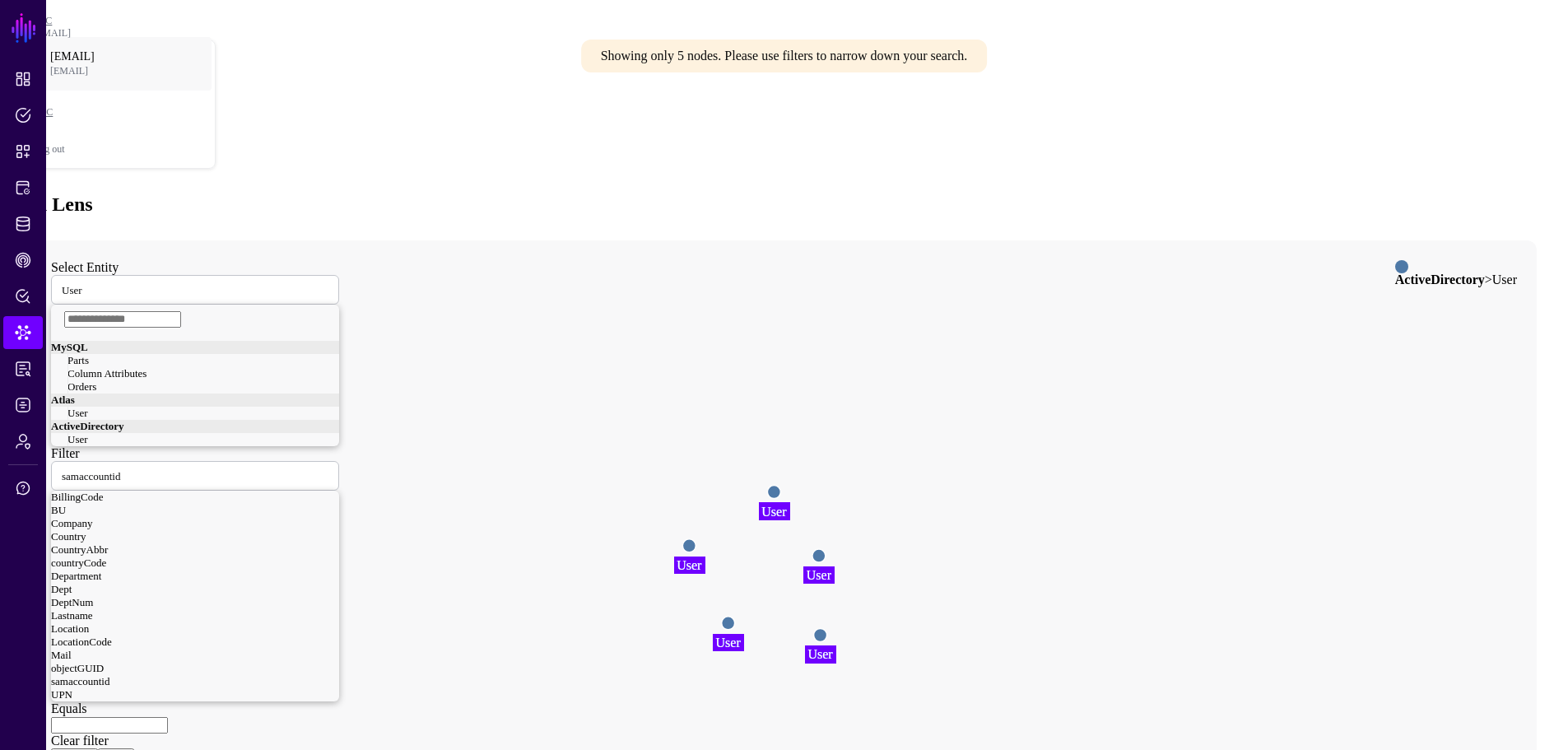click at bounding box center [109, 725] 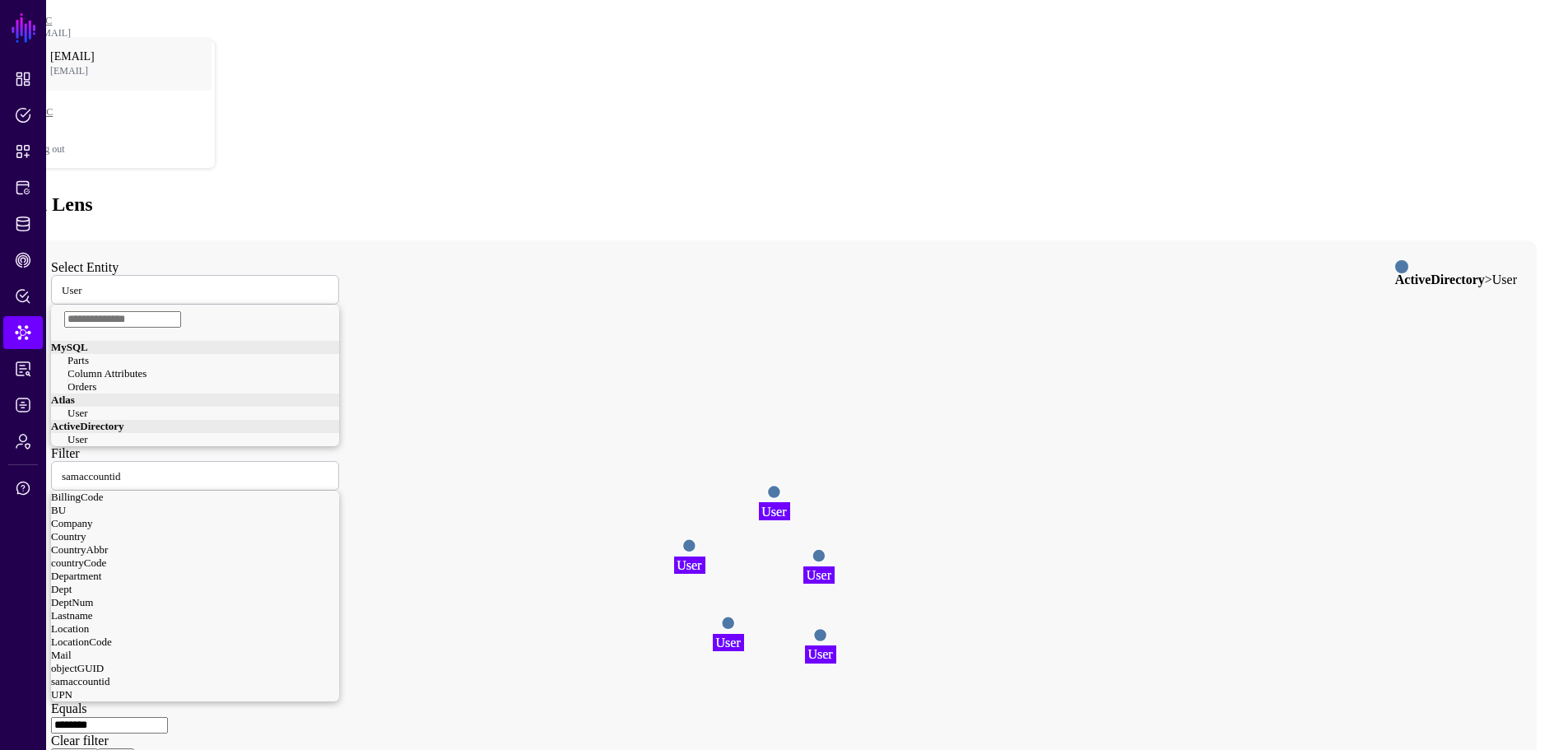 type on "********" 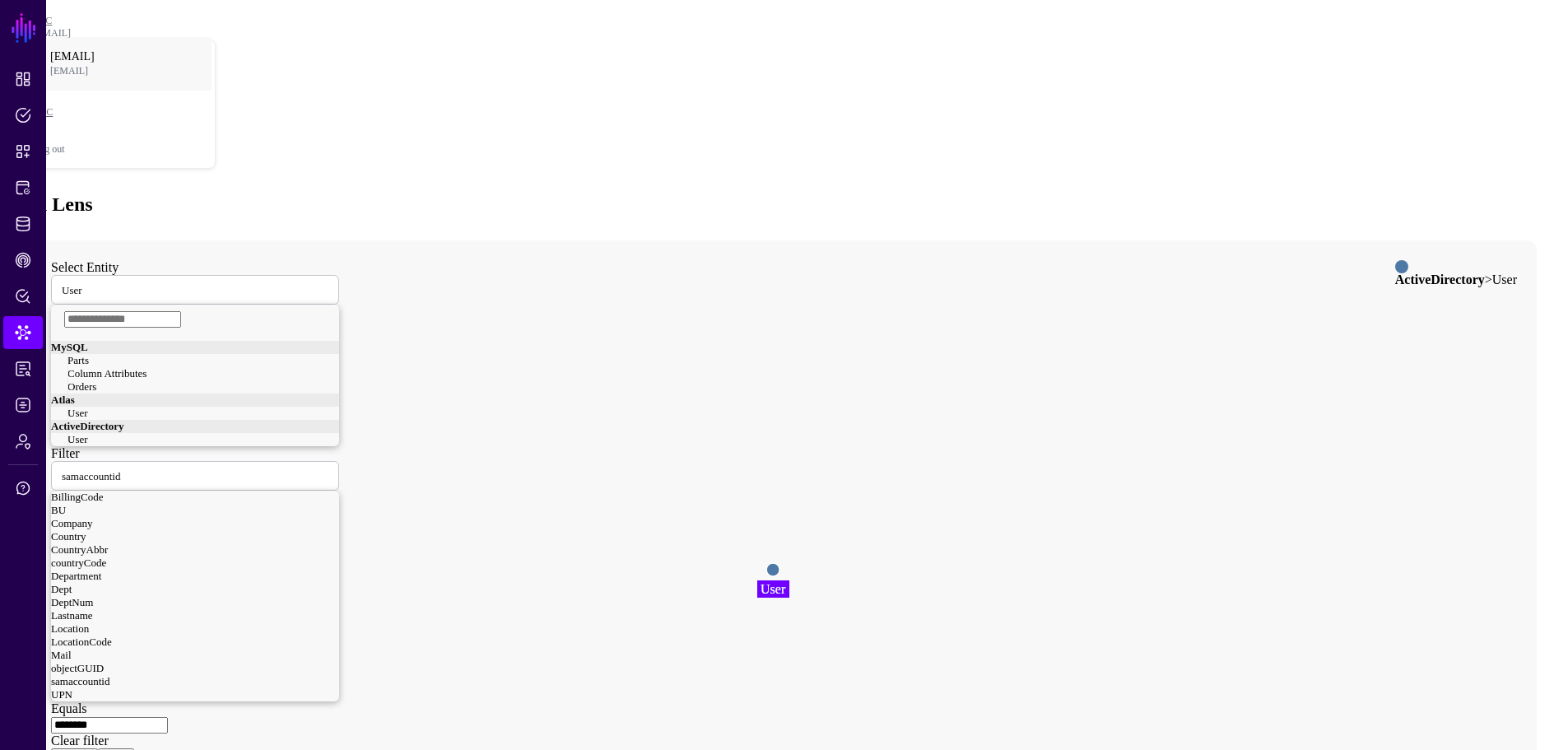click 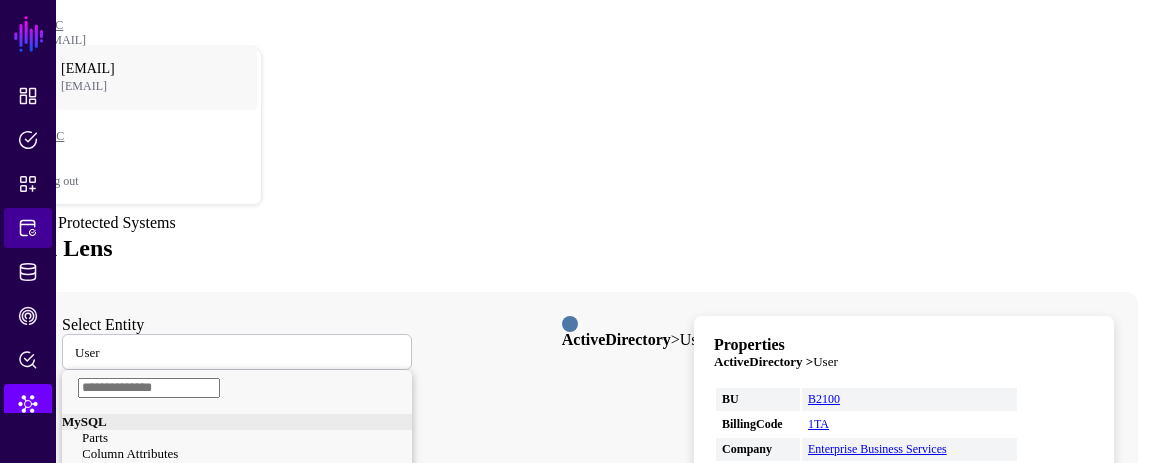 click on "Protected Systems" 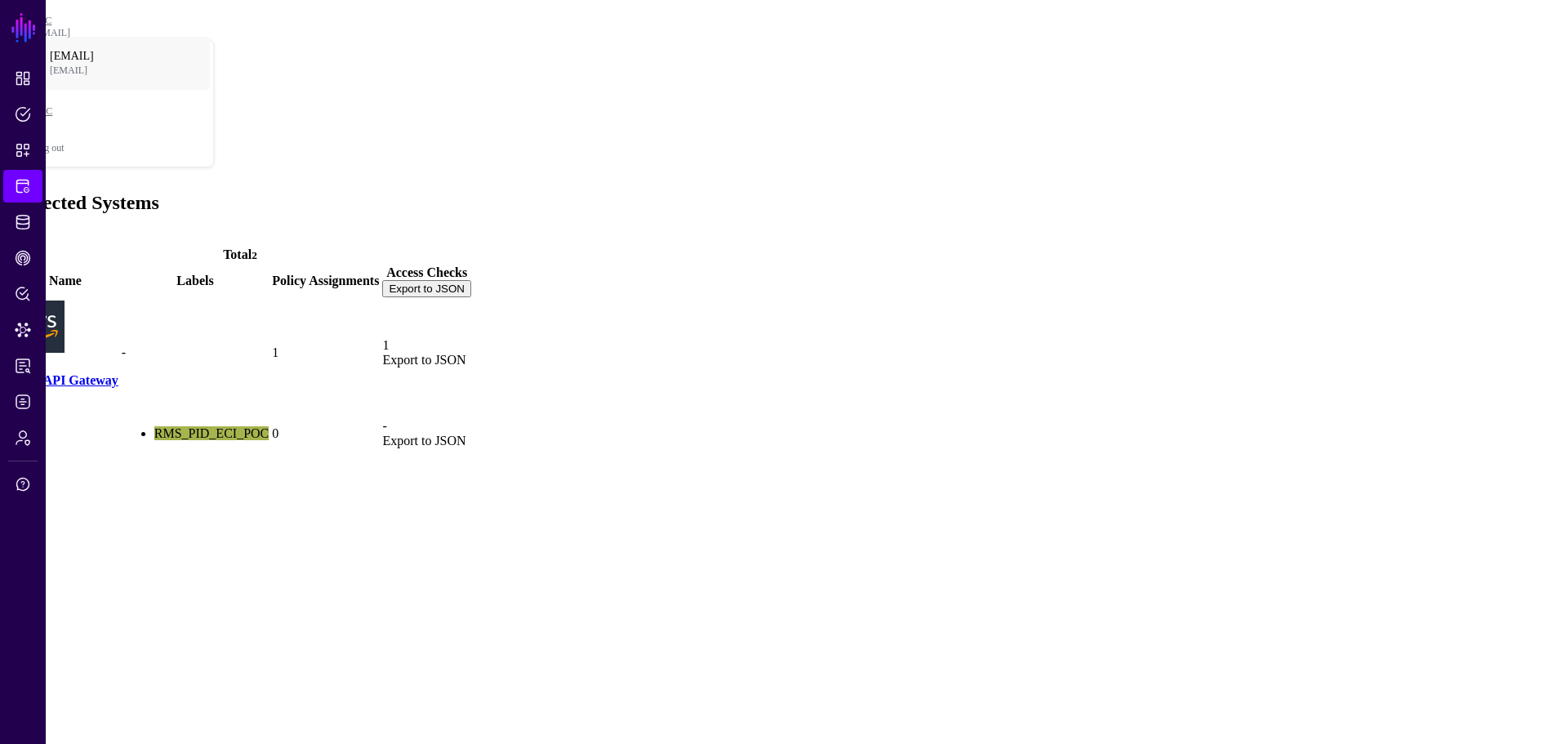 click on "Trino" 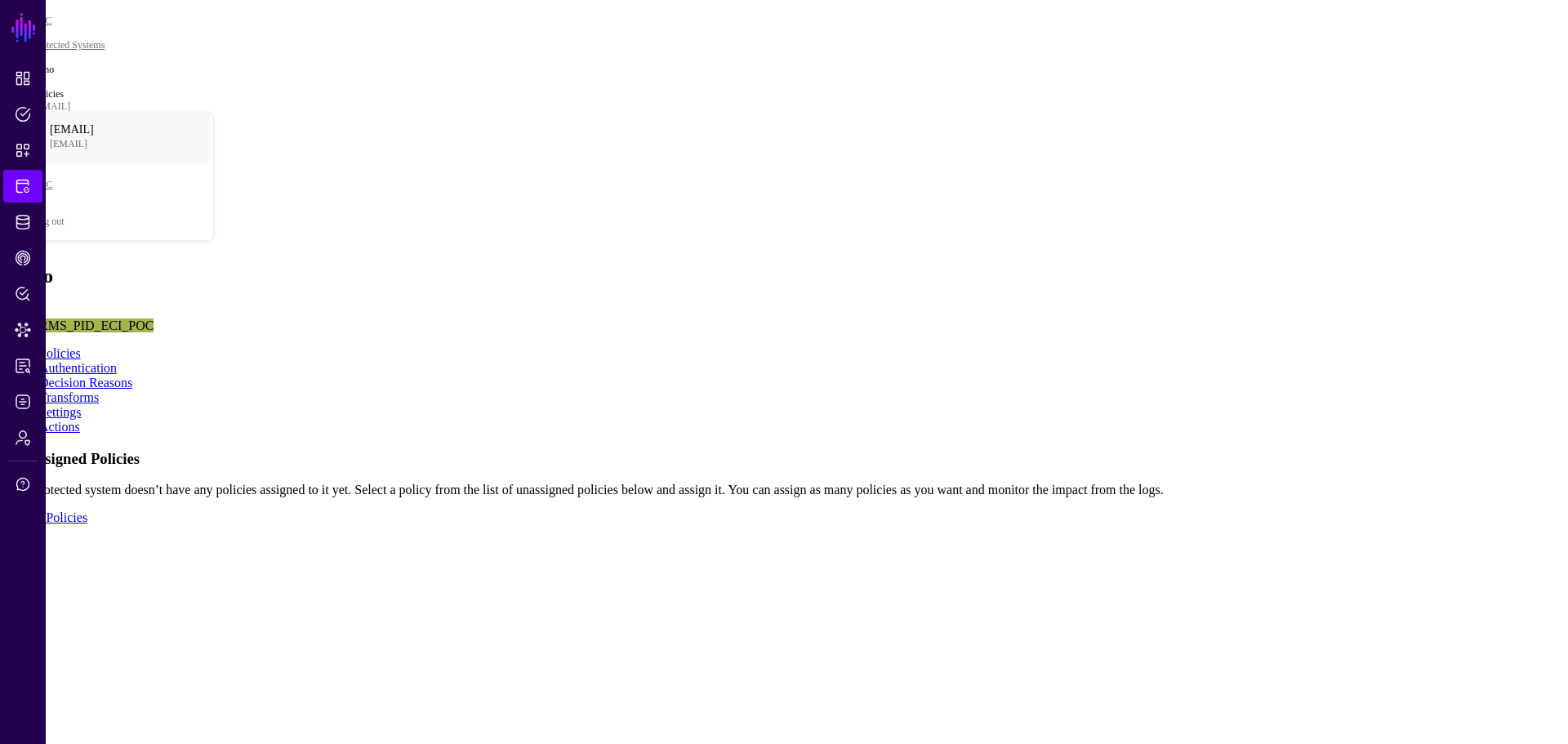click on "Assign Policies" 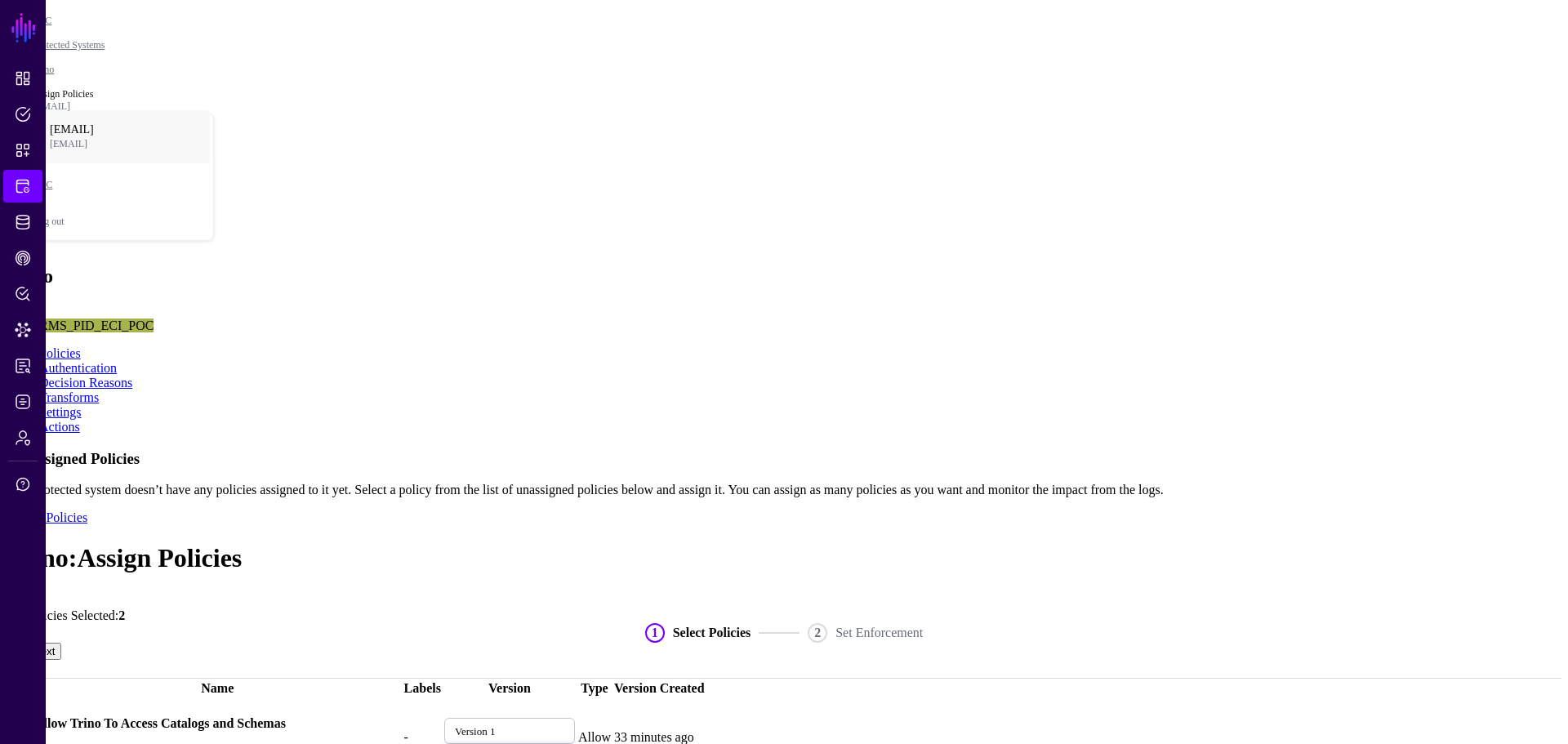 click on "Next" at bounding box center [43, 651] 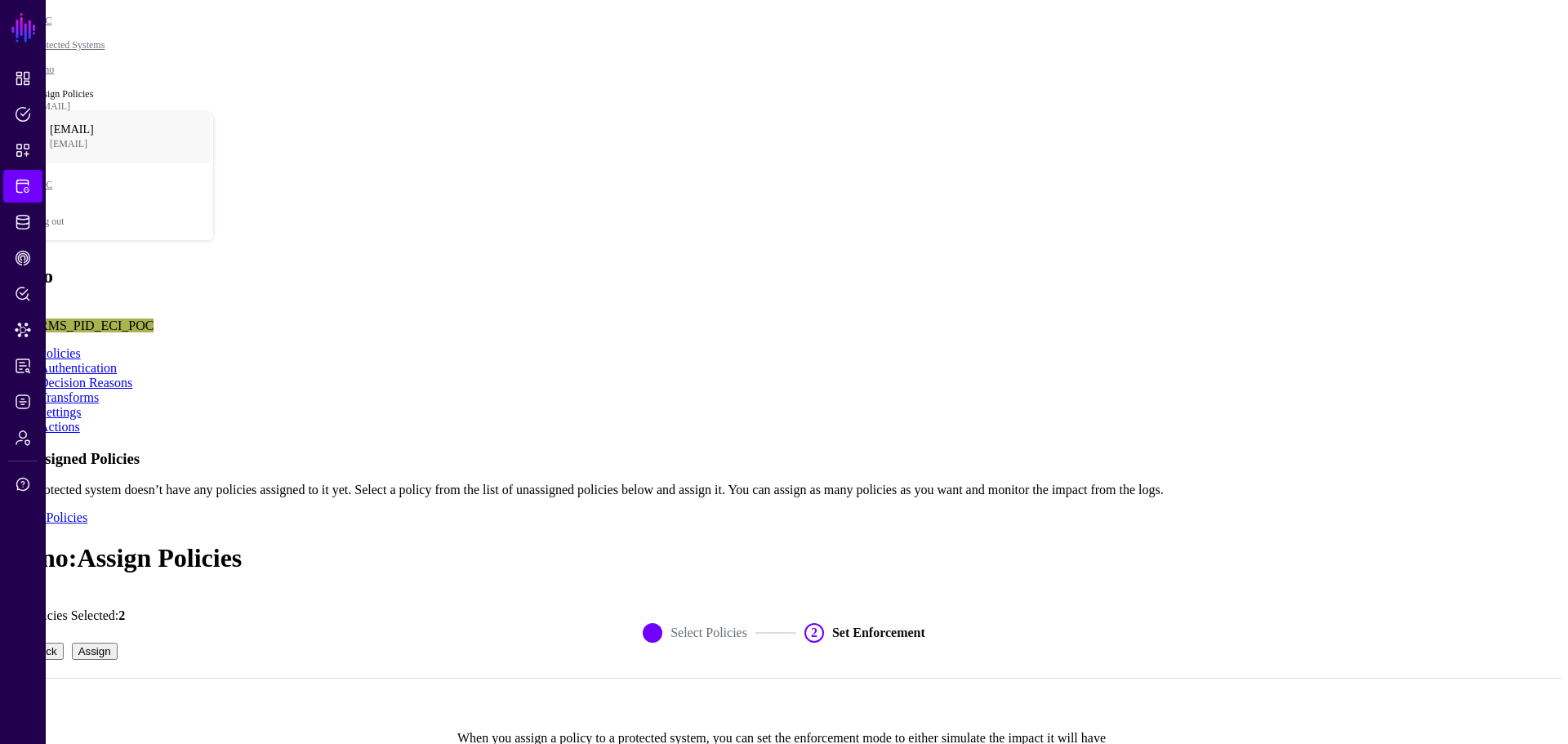 click on "Assign" at bounding box center [95, 651] 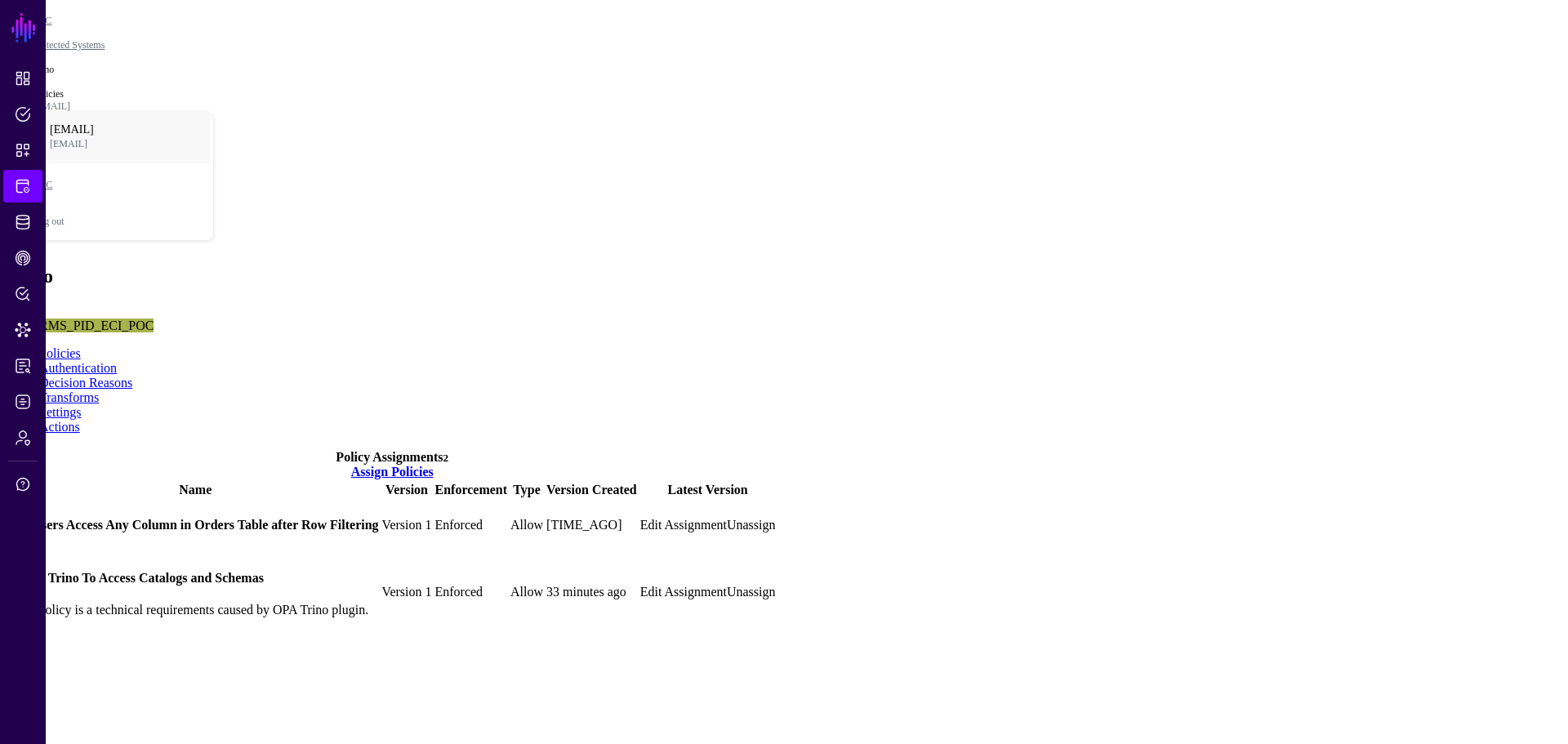 click on "Authentication" 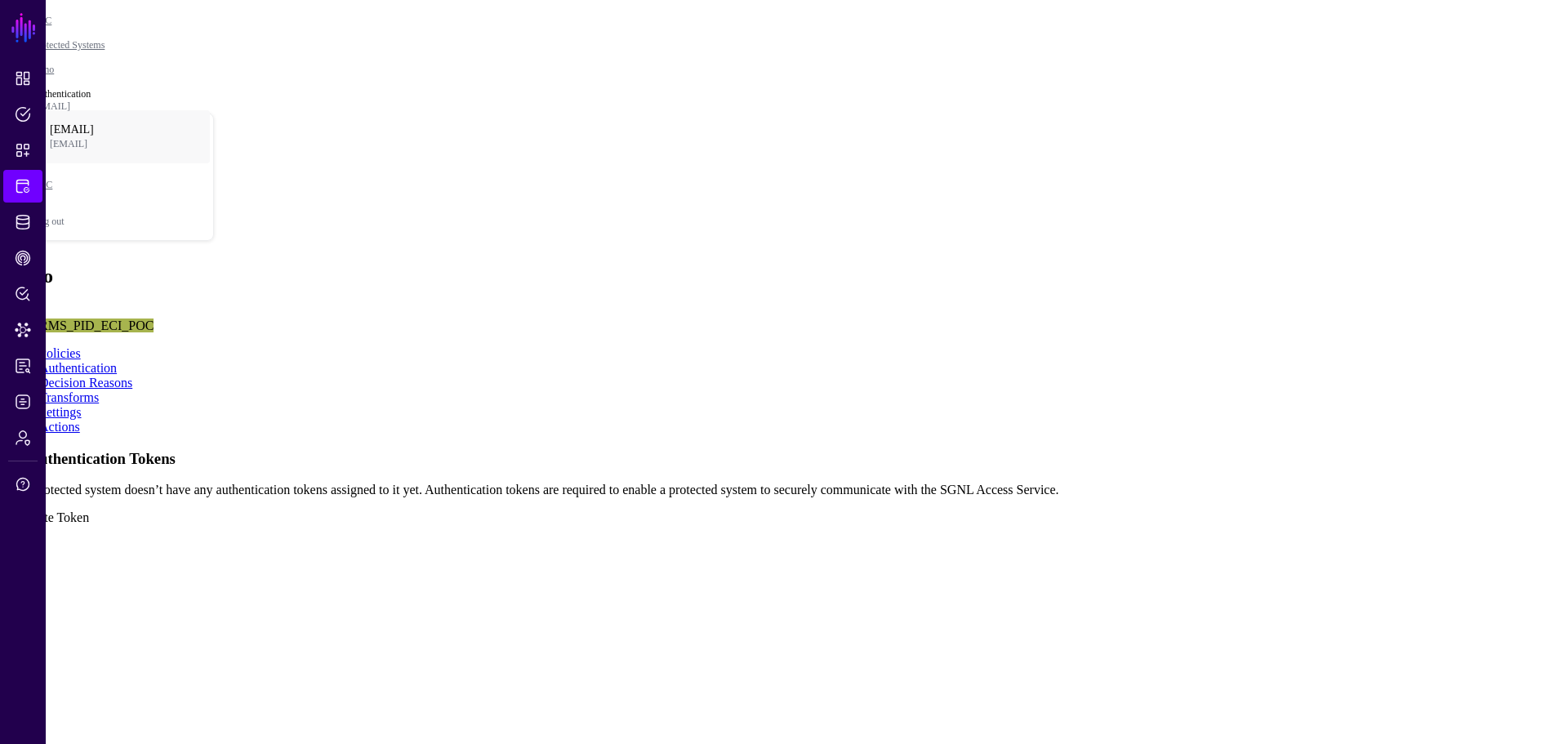 click on "No Authentication Tokens  This protected system doesn’t have any authentication tokens assigned to it yet. Authentication tokens are required to enable a protected system to securely communicate with the SGNL Access Service.   Generate Token" 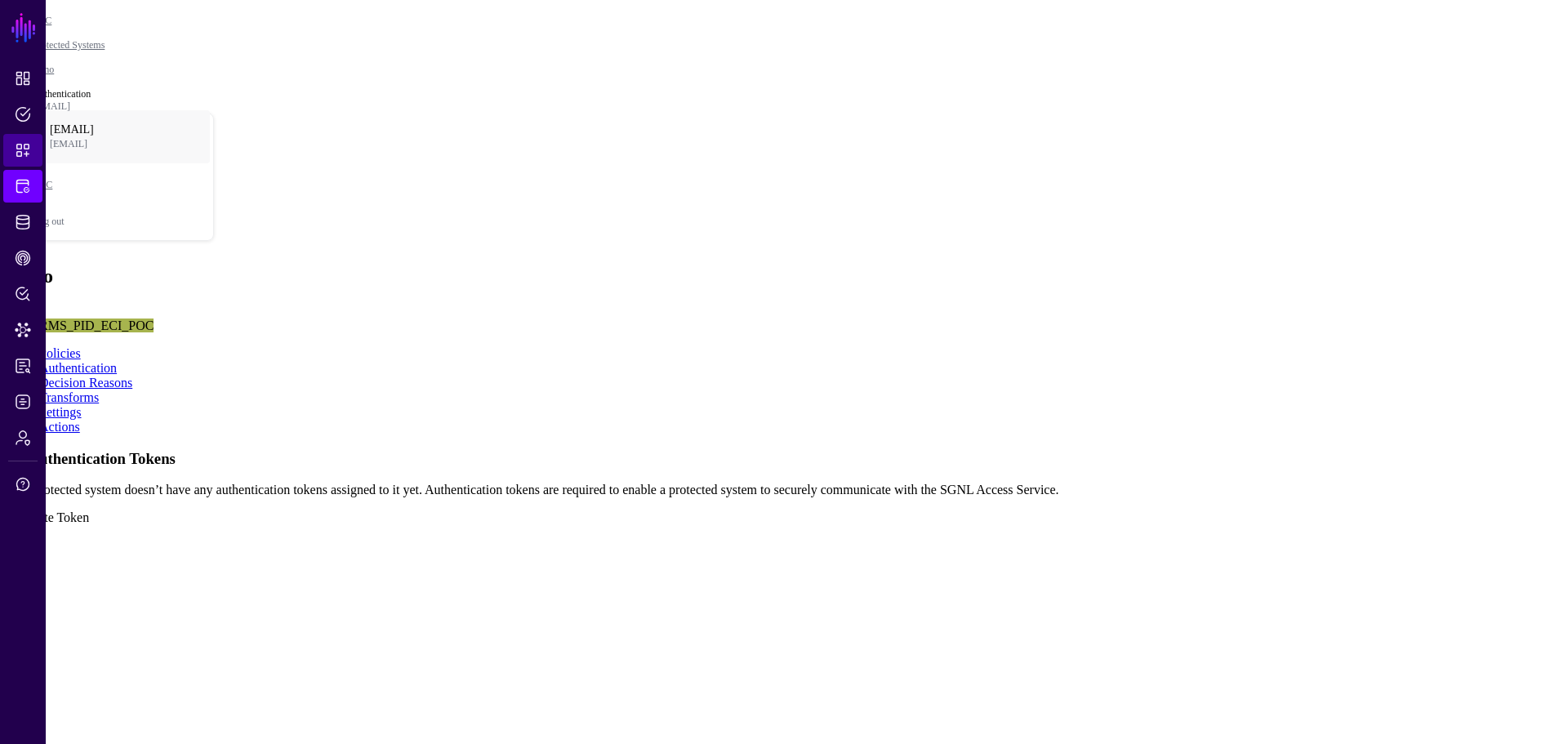 click on "Snippets" 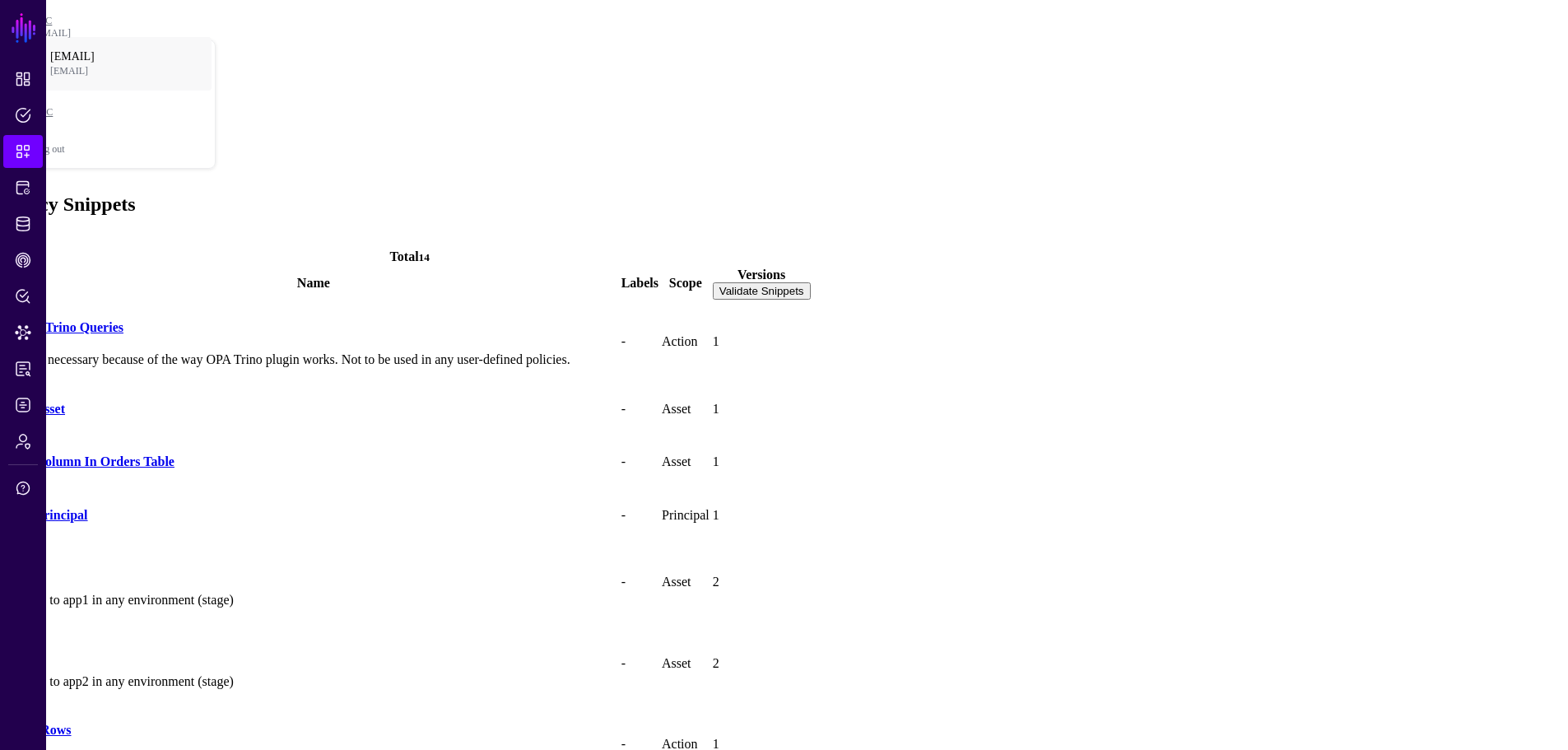 click 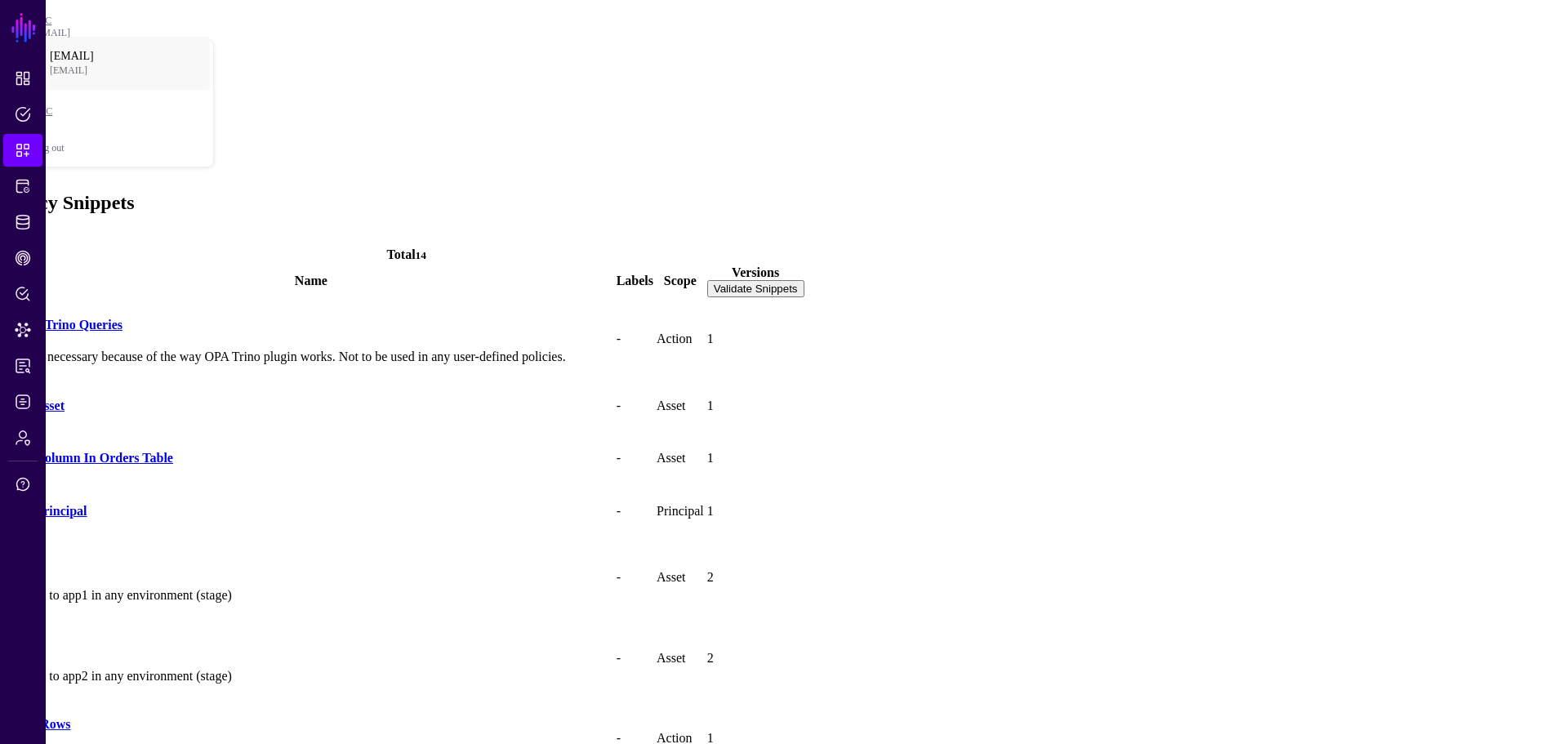 drag, startPoint x: 978, startPoint y: 185, endPoint x: 968, endPoint y: 186, distance: 10.049876 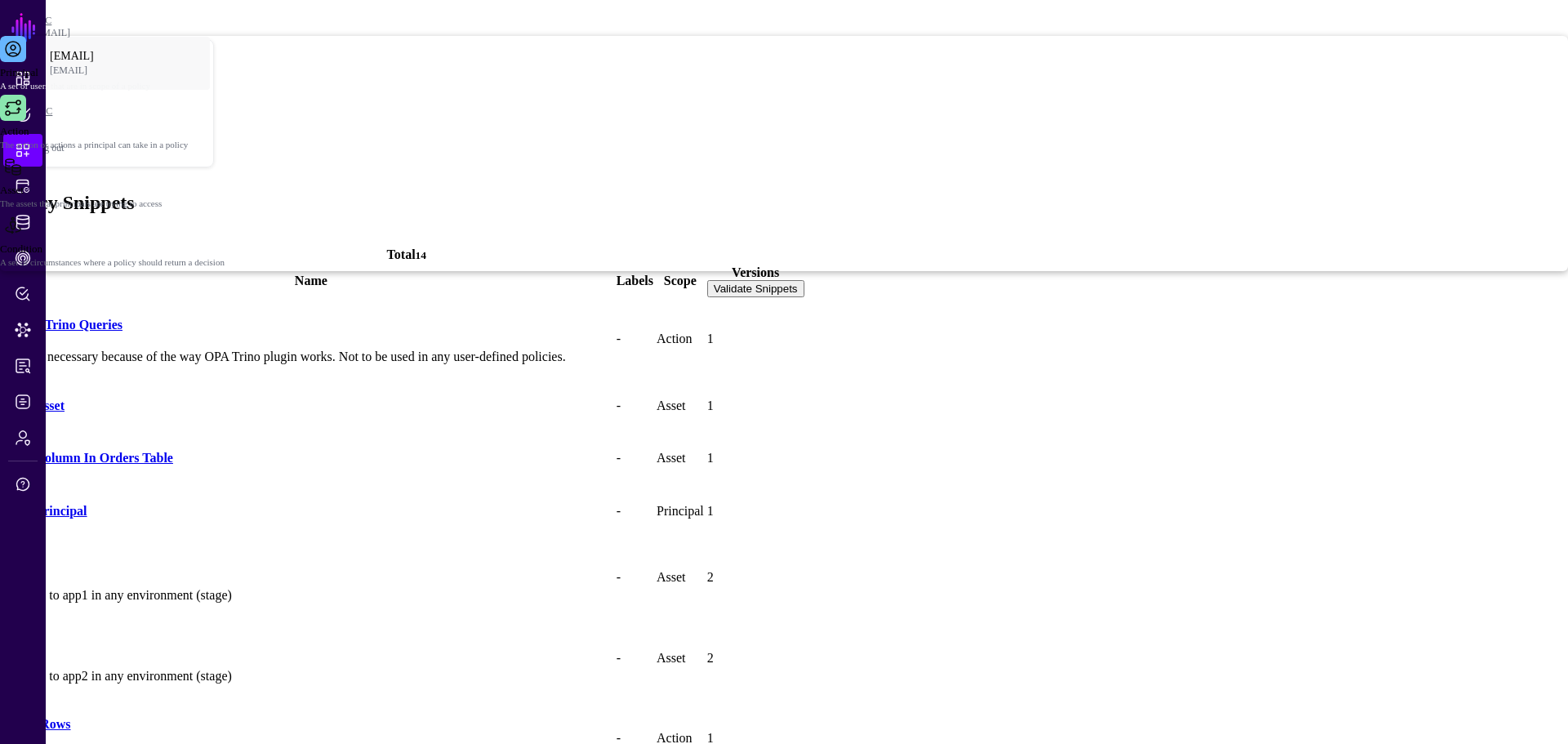 click 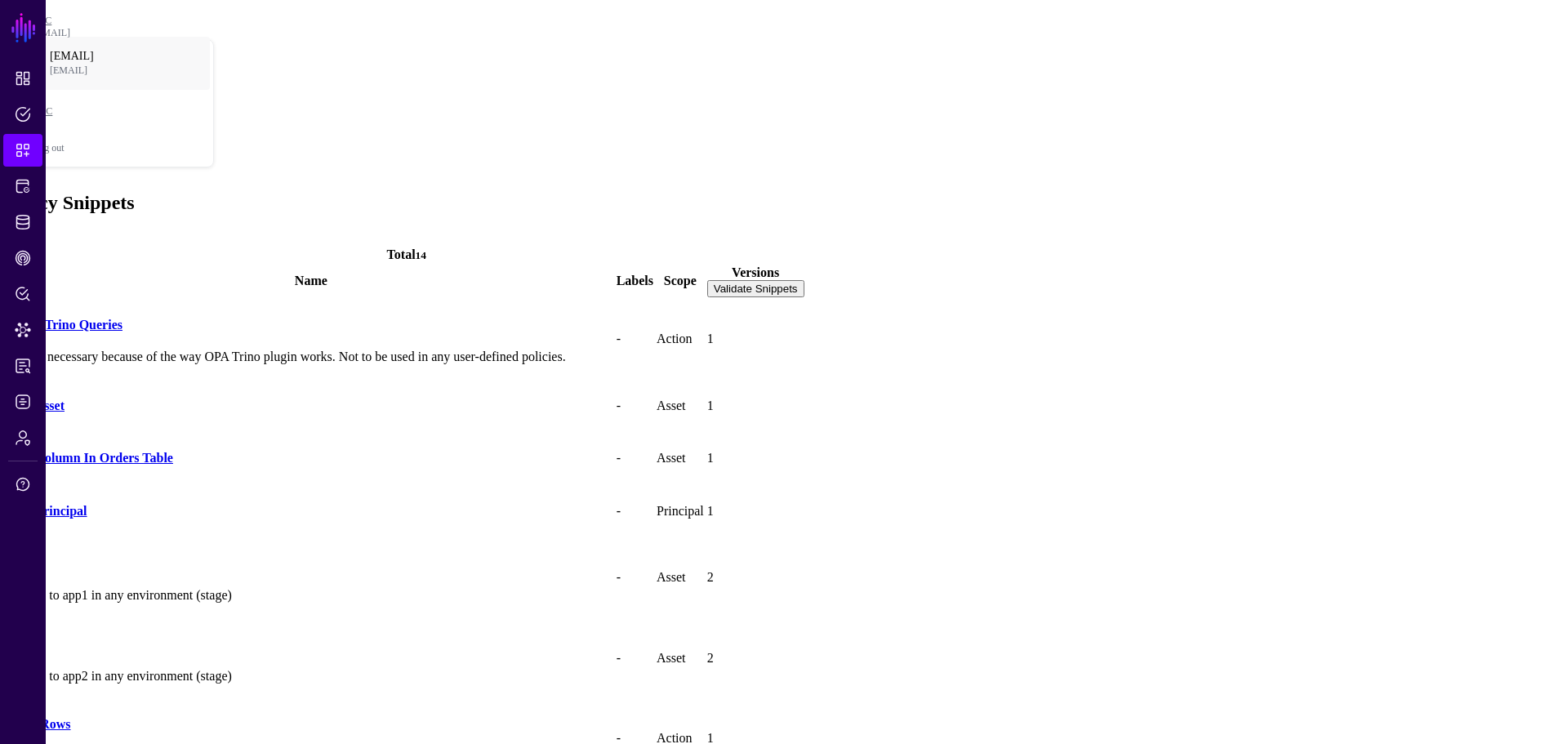 click on "Display Name" at bounding box center (65, 1450) 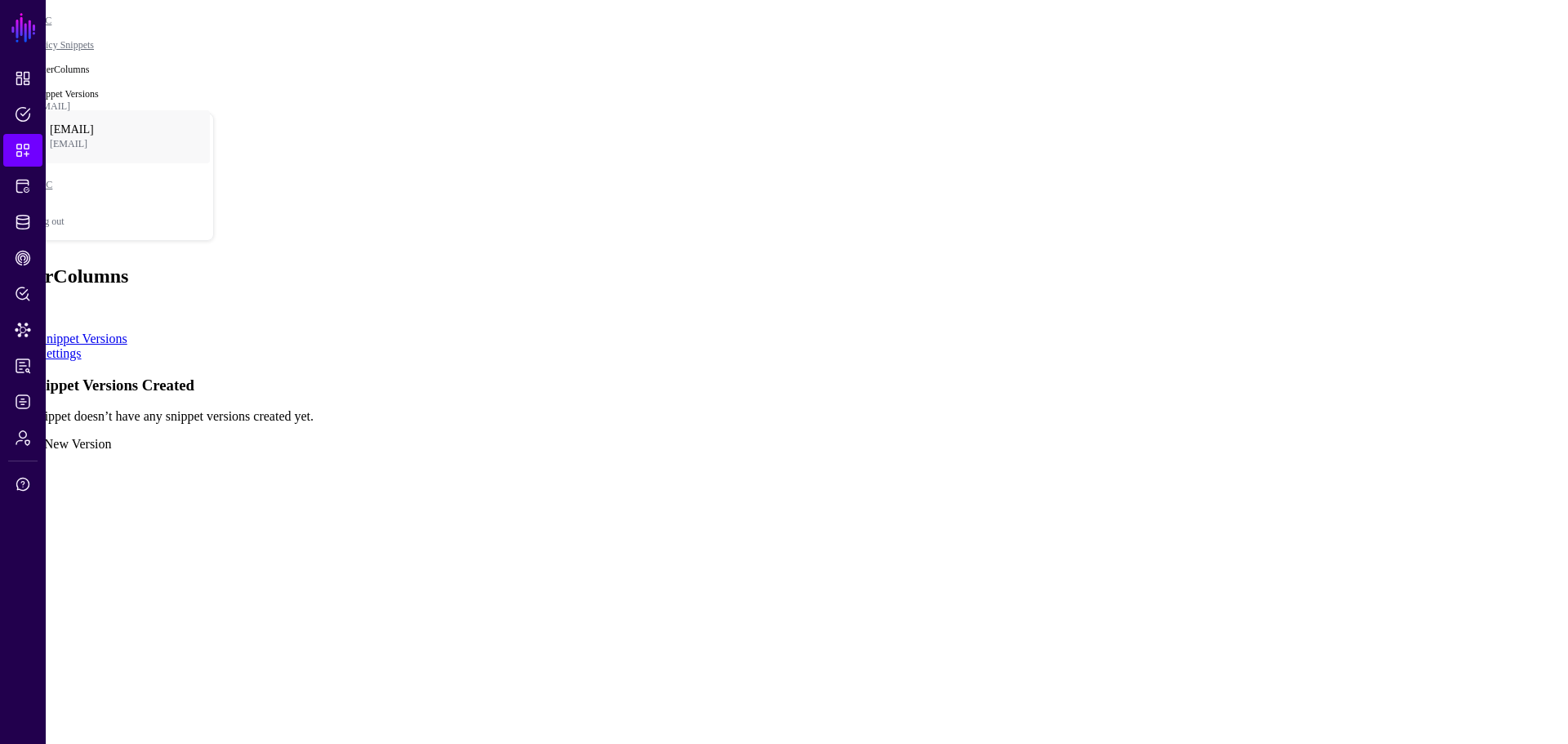 click on "Create New Version" 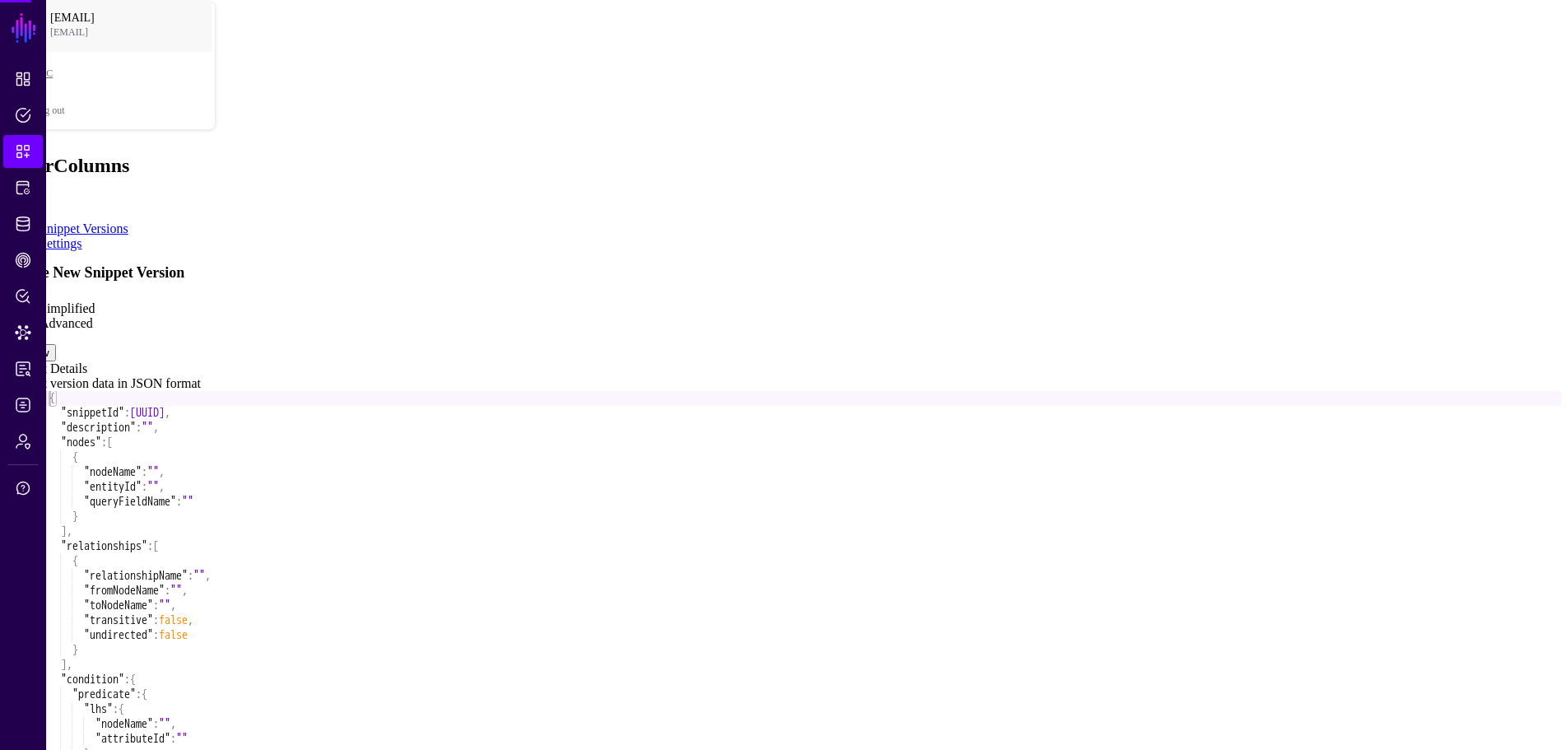 scroll, scrollTop: 142, scrollLeft: 0, axis: vertical 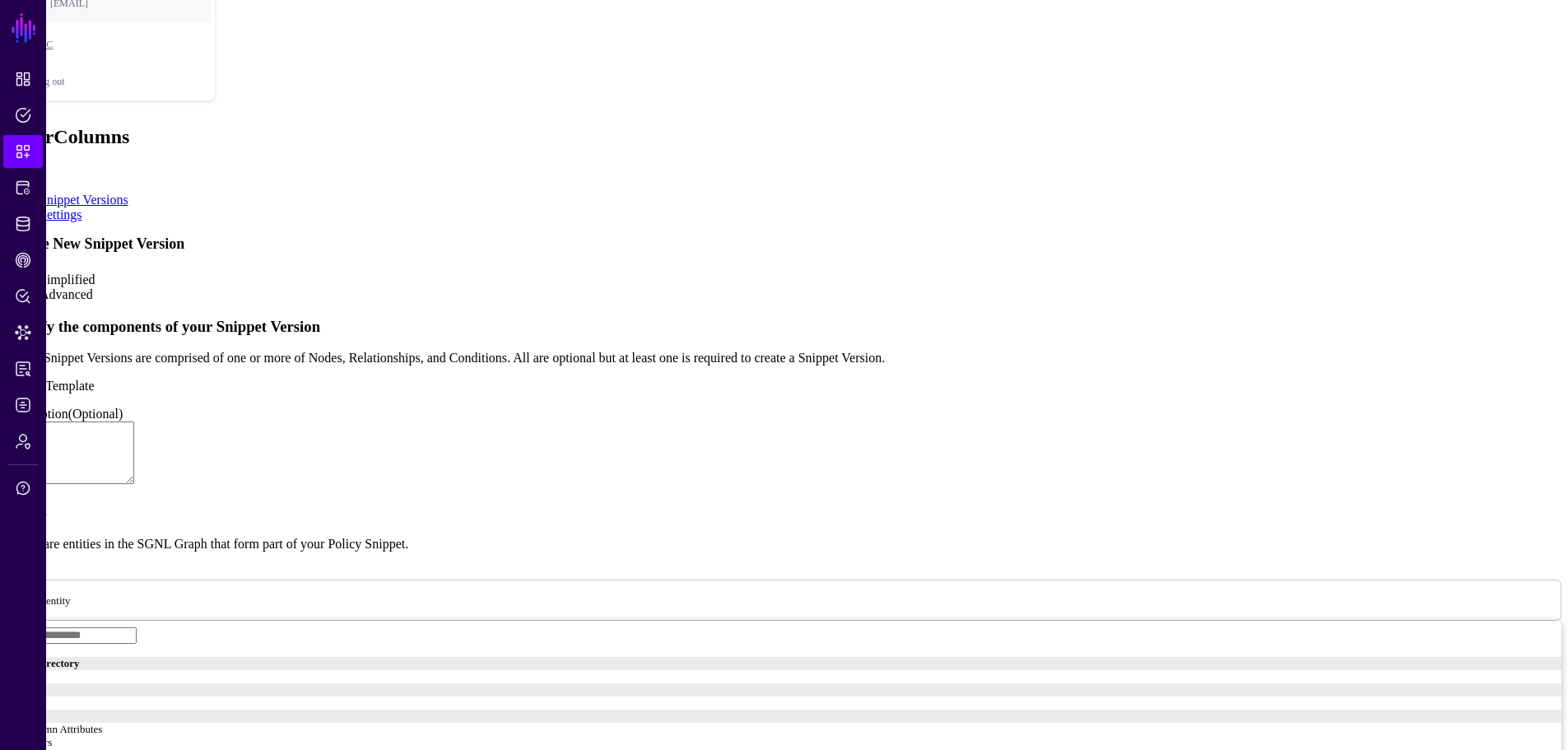 click on "Simplified" at bounding box center (67, 279) 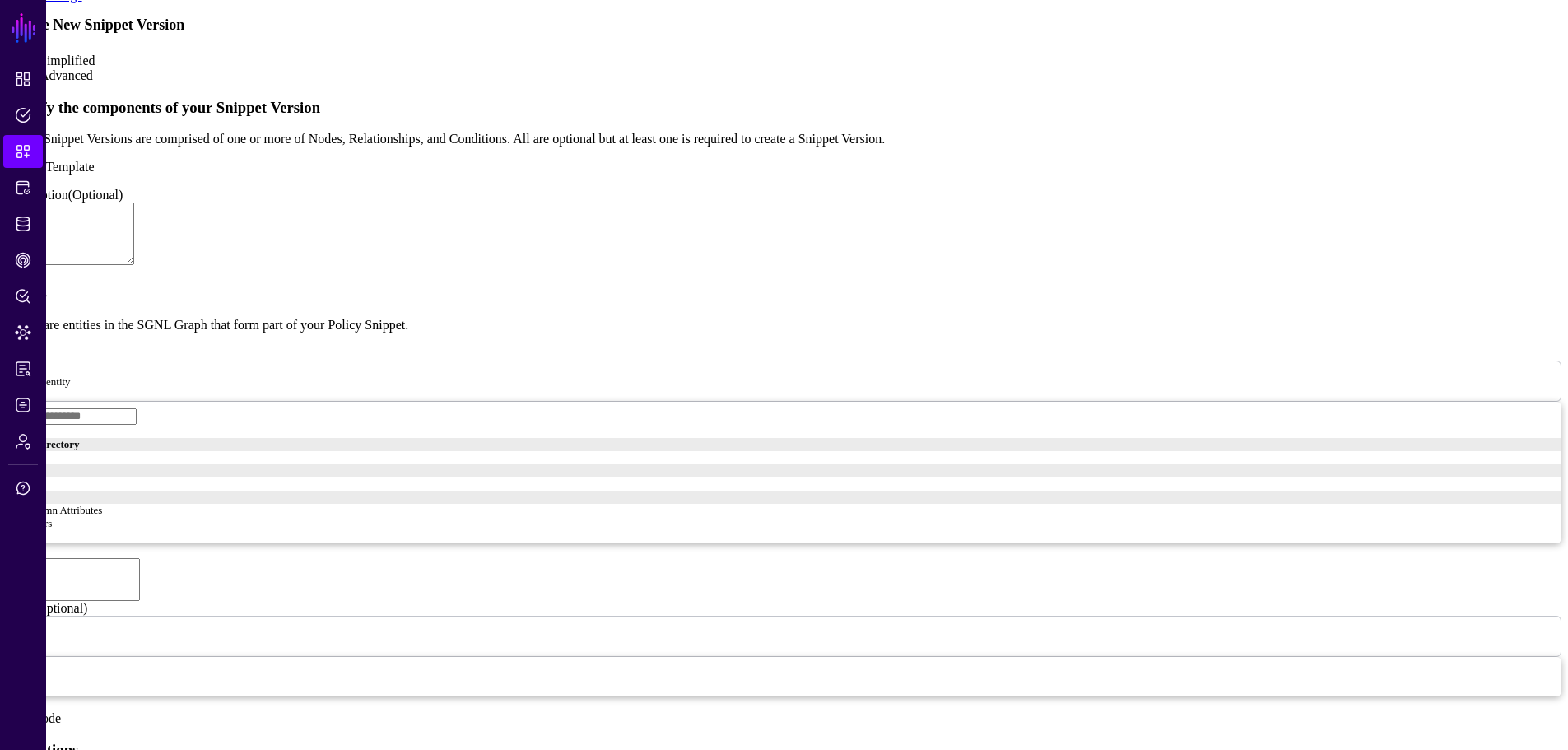 scroll, scrollTop: 389, scrollLeft: 0, axis: vertical 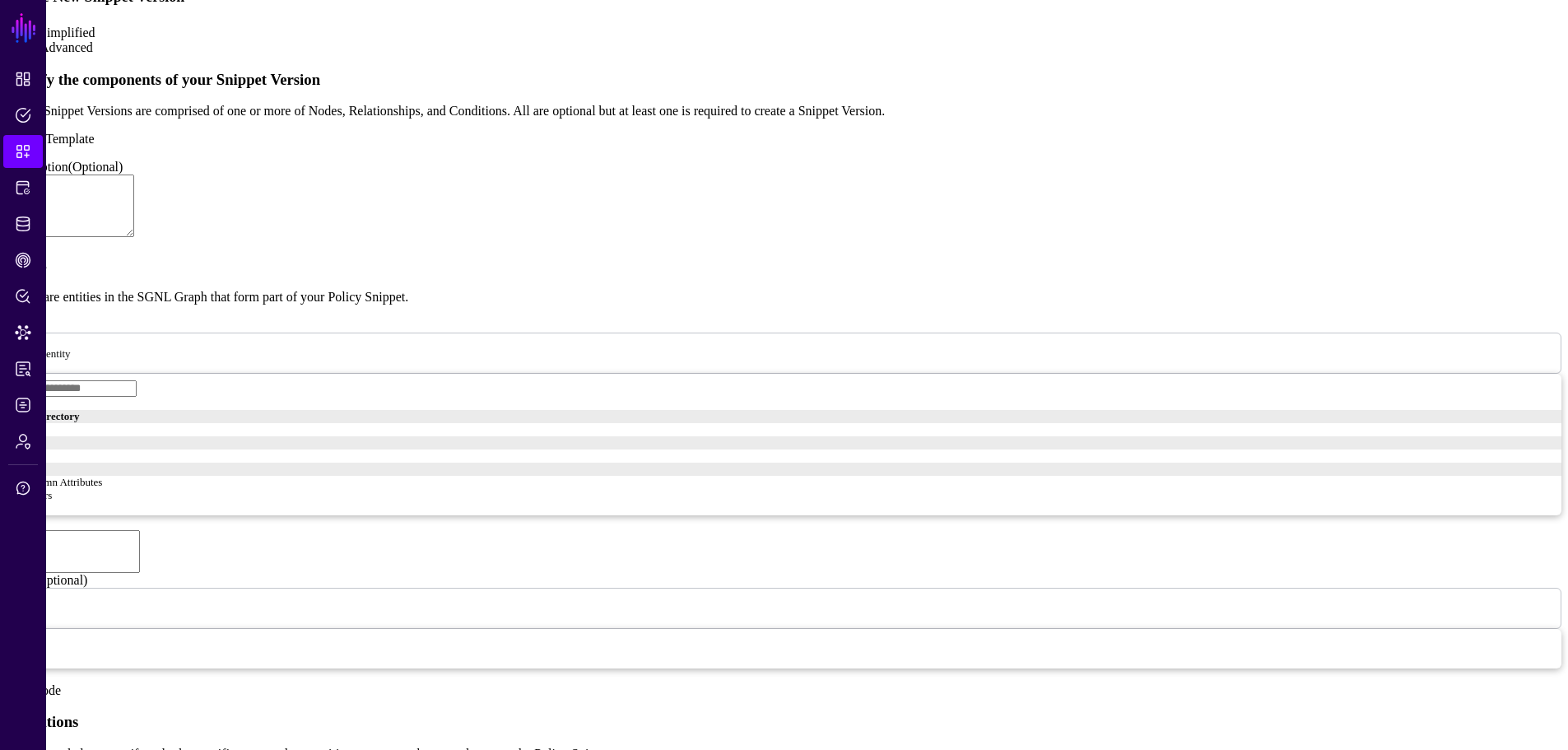 click at bounding box center [10, 675] 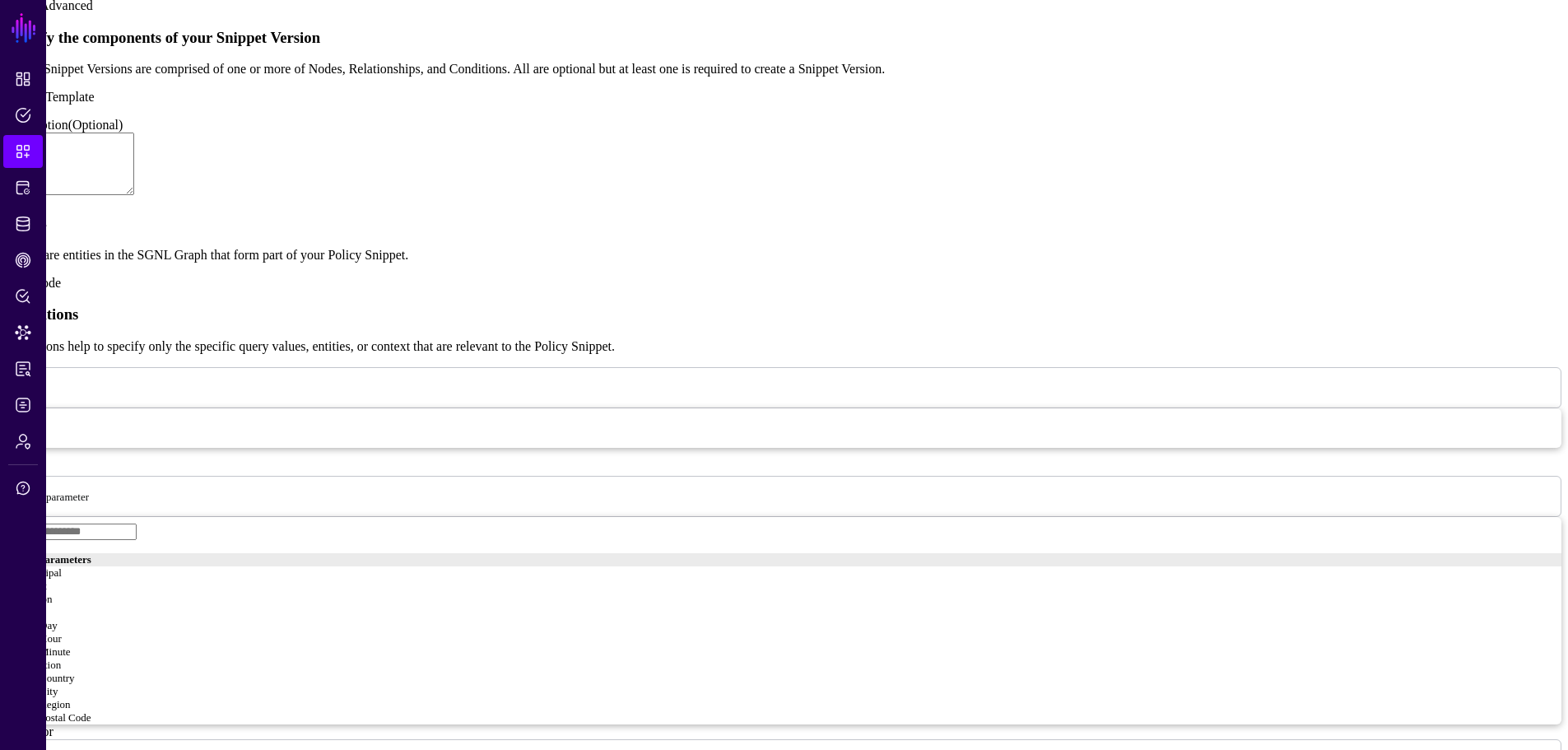 scroll, scrollTop: 454, scrollLeft: 0, axis: vertical 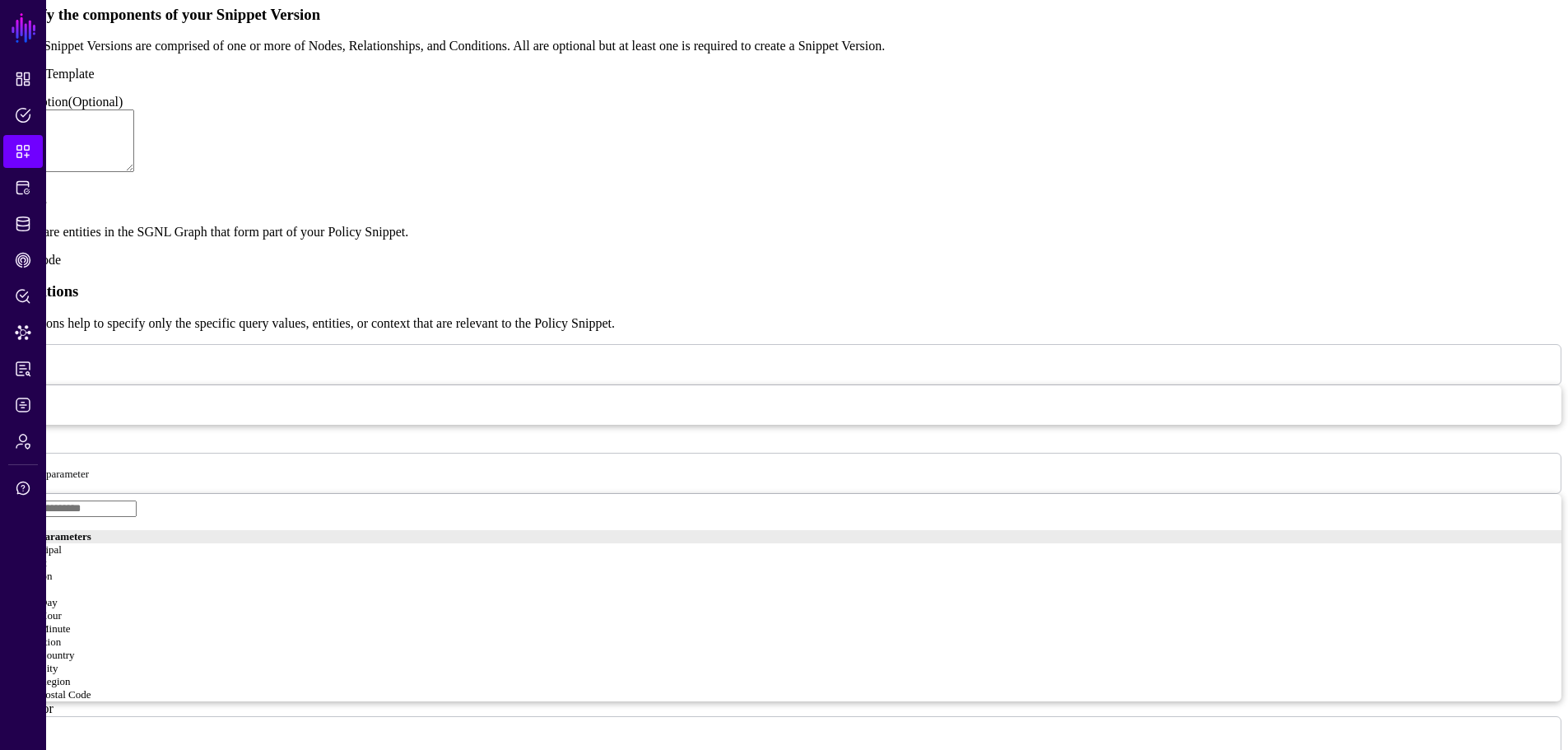 click at bounding box center (99, 473) 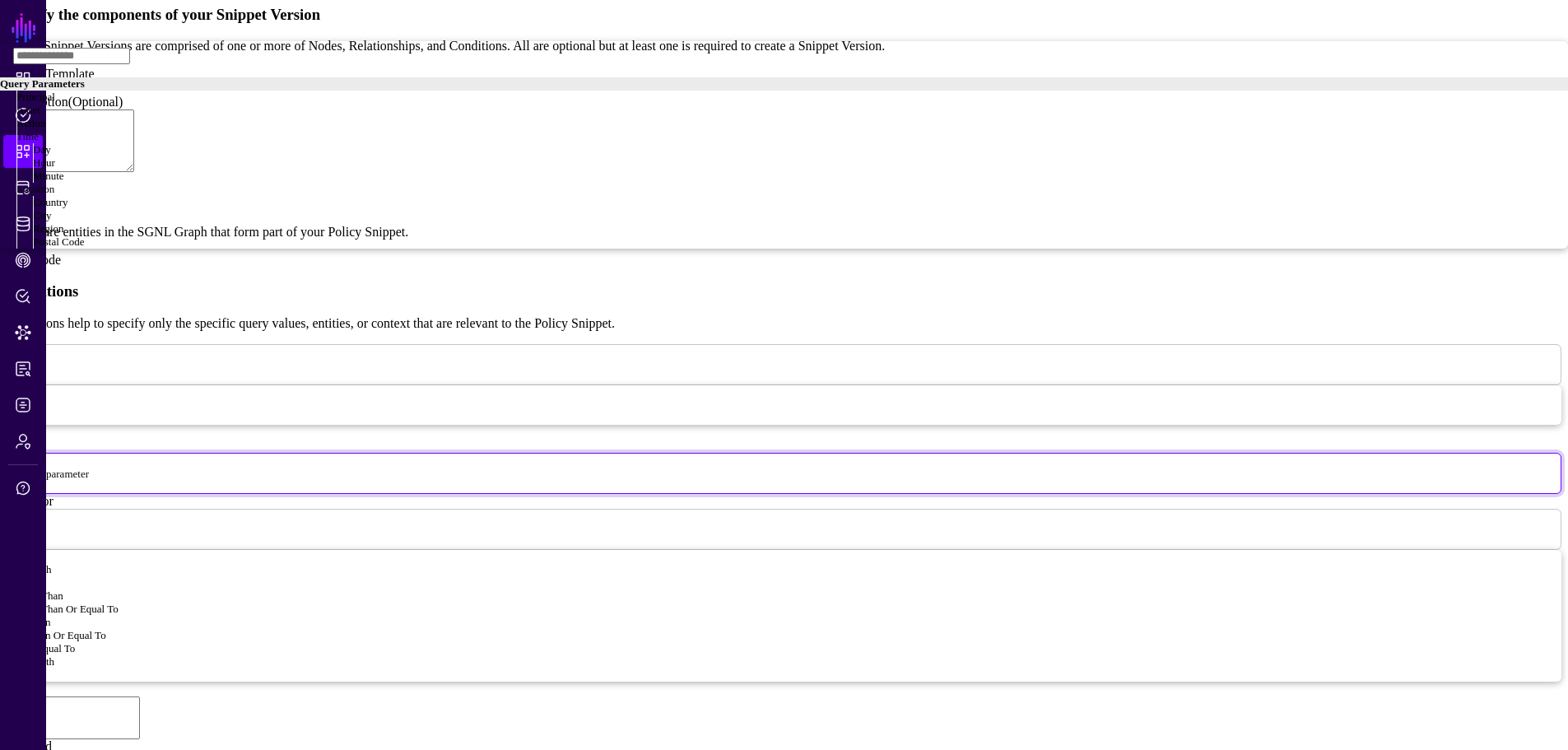 scroll, scrollTop: 0, scrollLeft: 0, axis: both 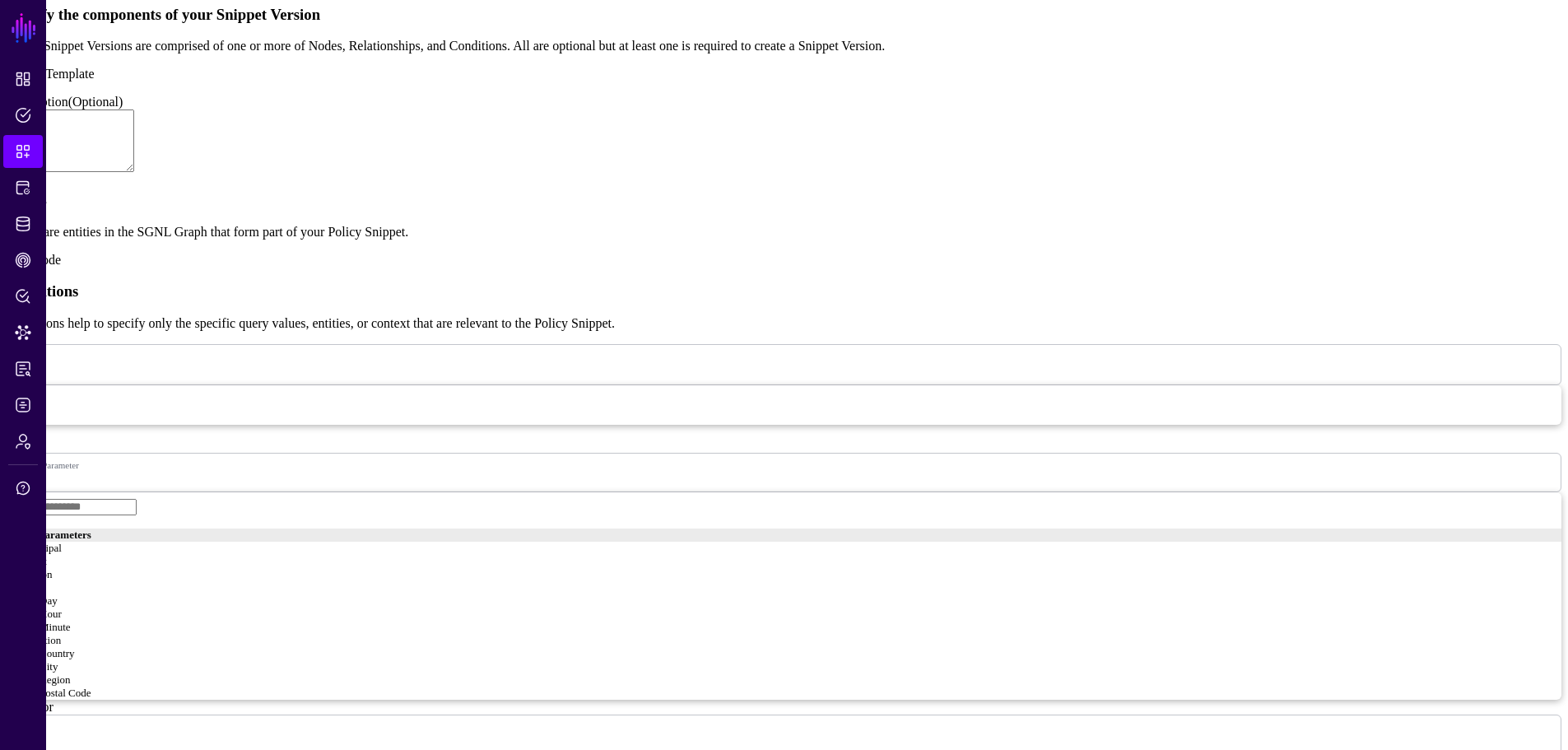 click on "Review" at bounding box center (31, 1144) 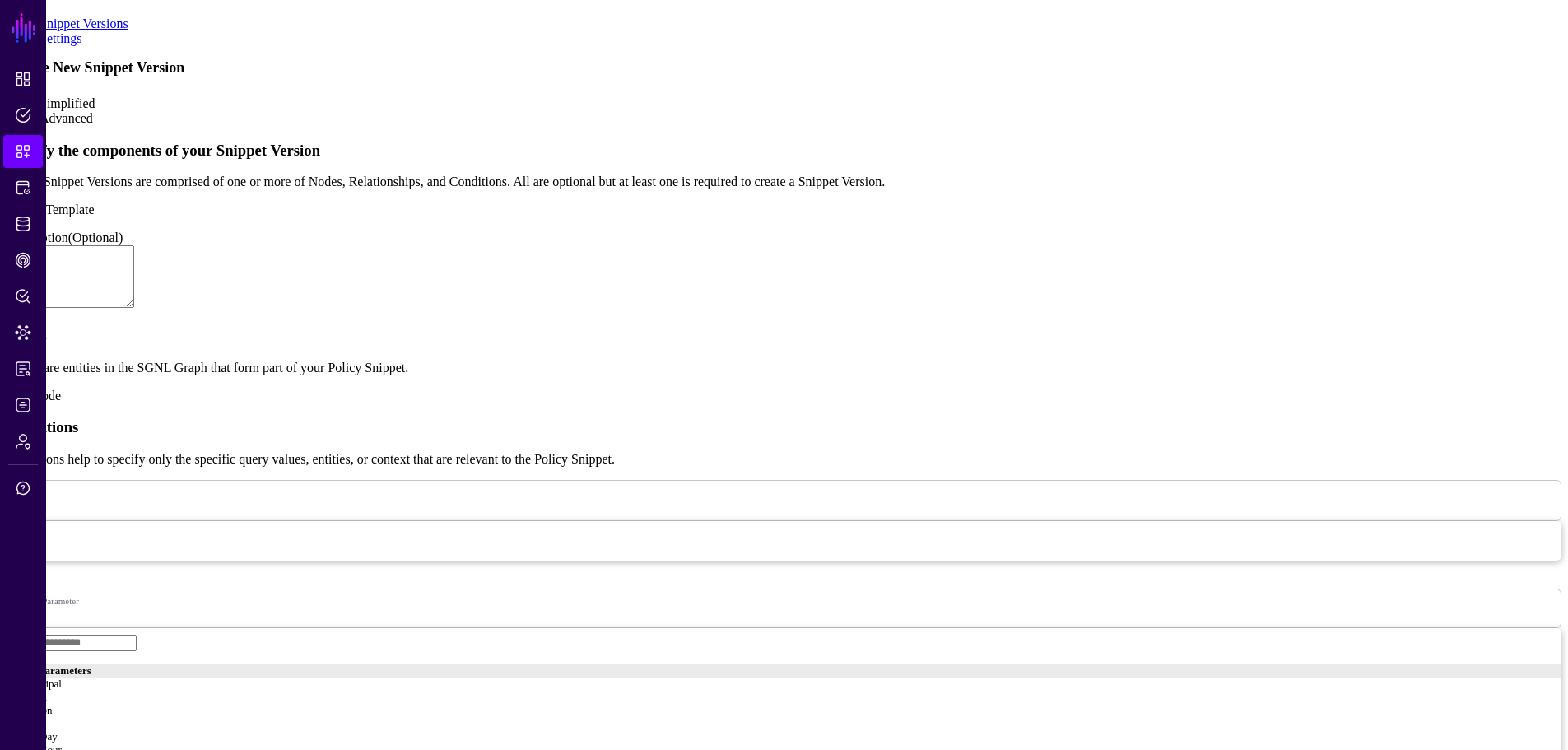 drag, startPoint x: 536, startPoint y: 53, endPoint x: 549, endPoint y: 54, distance: 13.038405 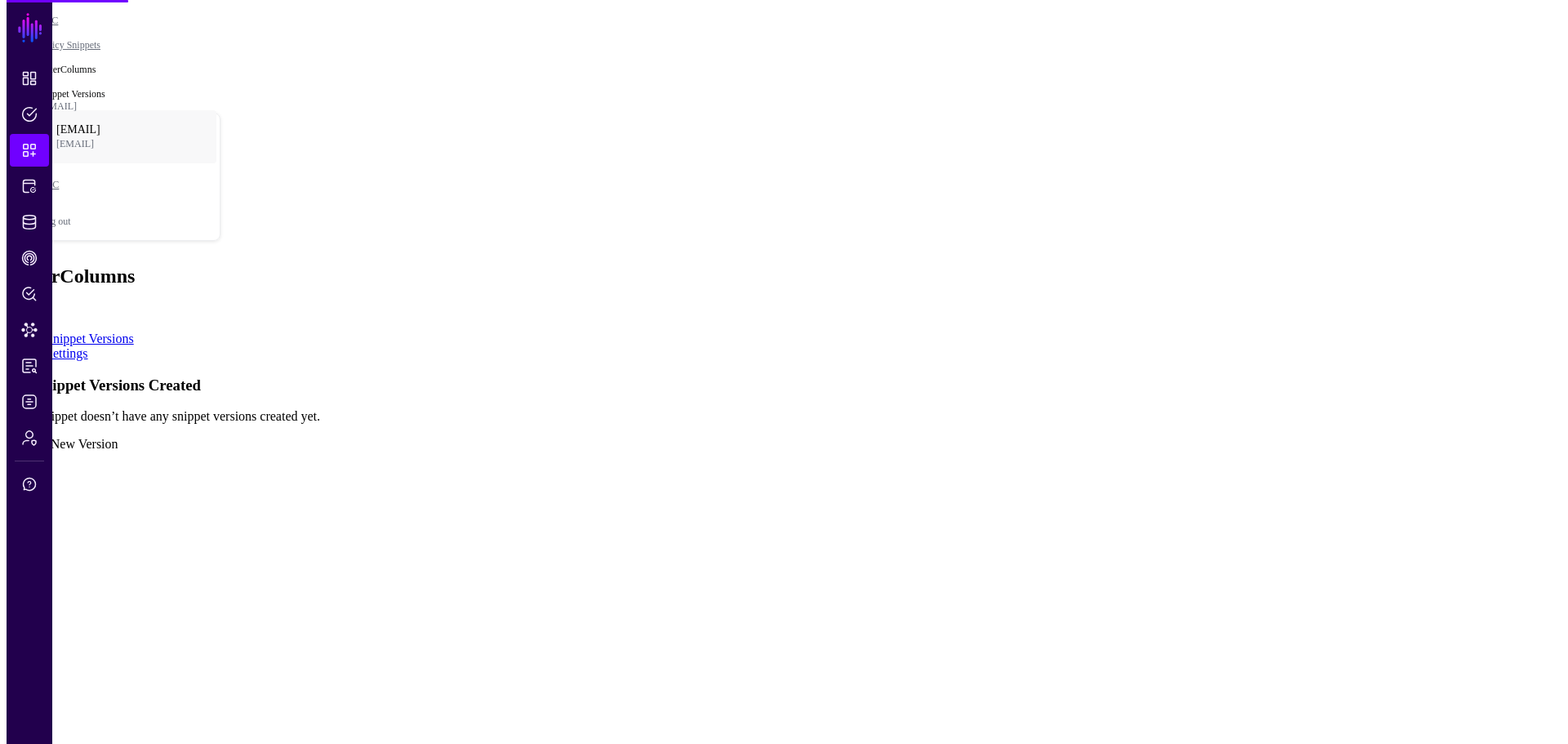 scroll, scrollTop: 0, scrollLeft: 0, axis: both 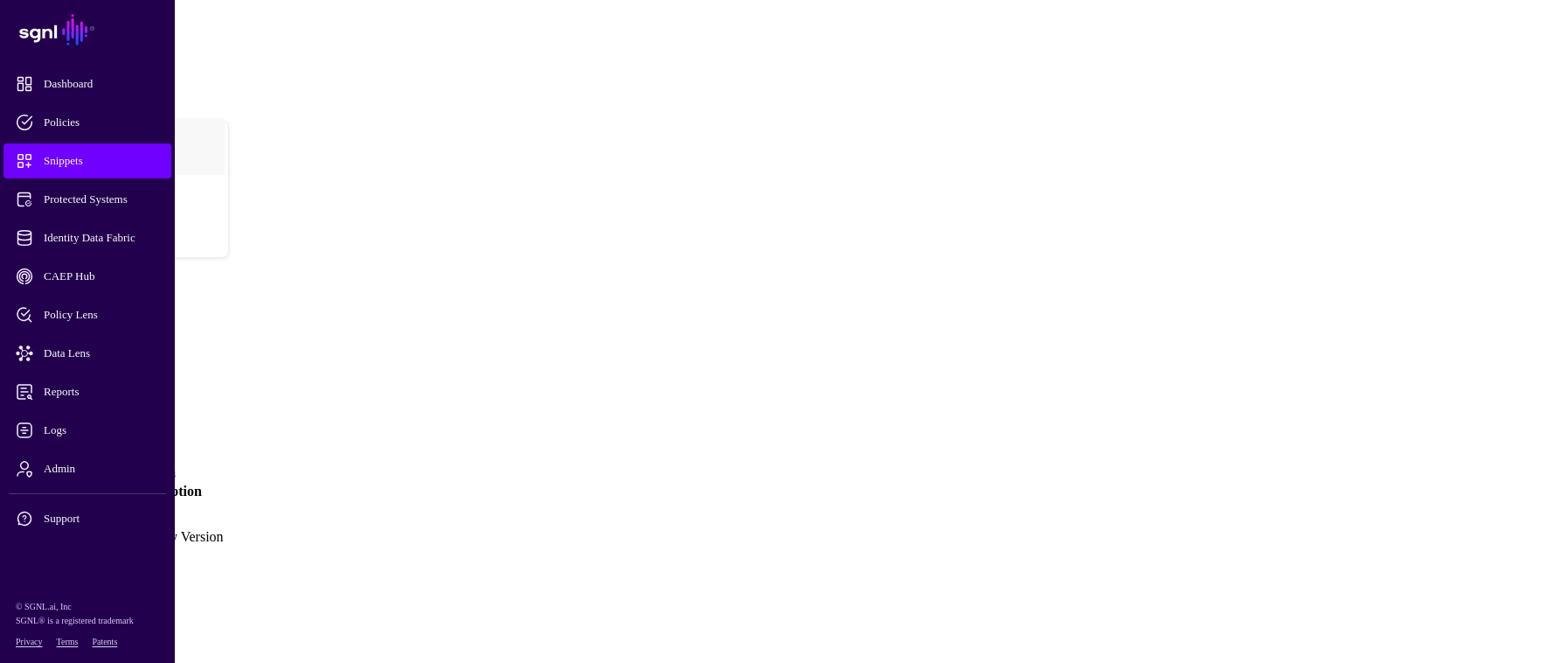 click on "Version 1" at bounding box center [41, 528] 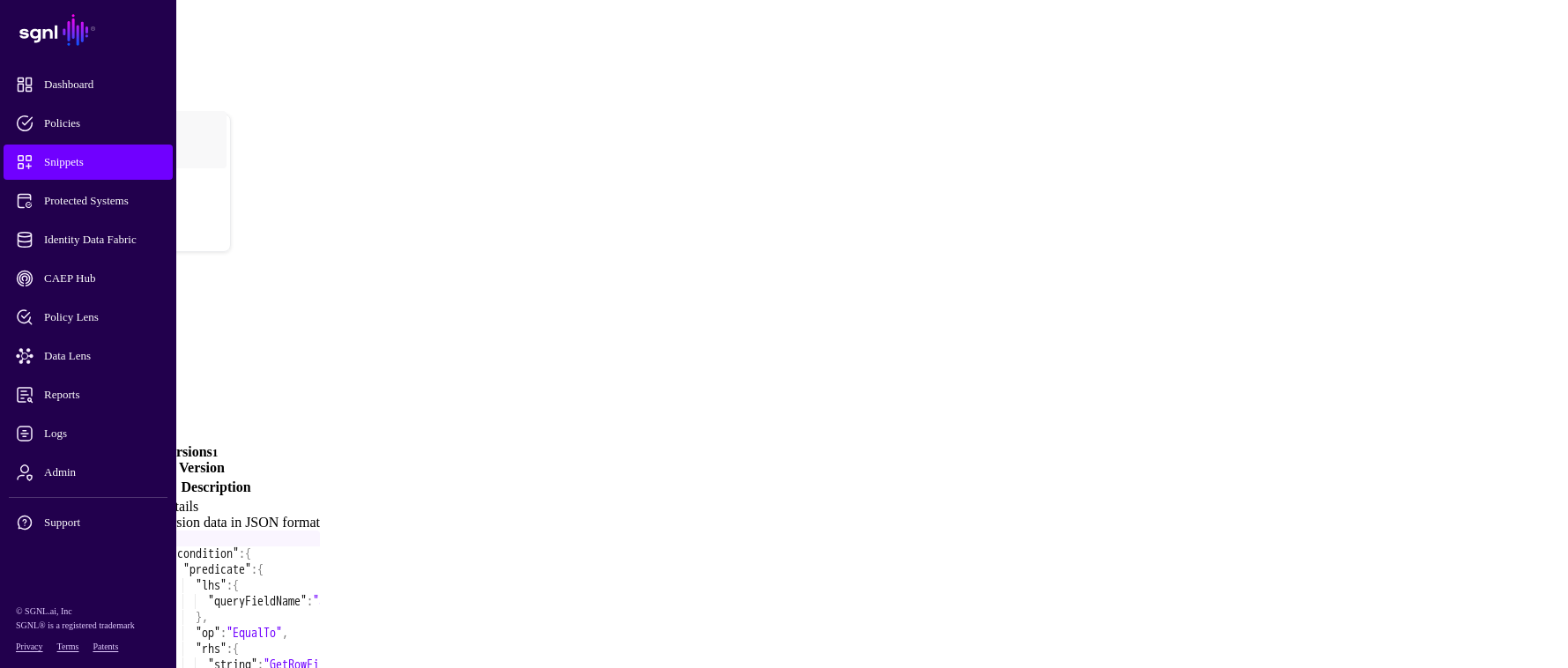 scroll, scrollTop: 0, scrollLeft: 0, axis: both 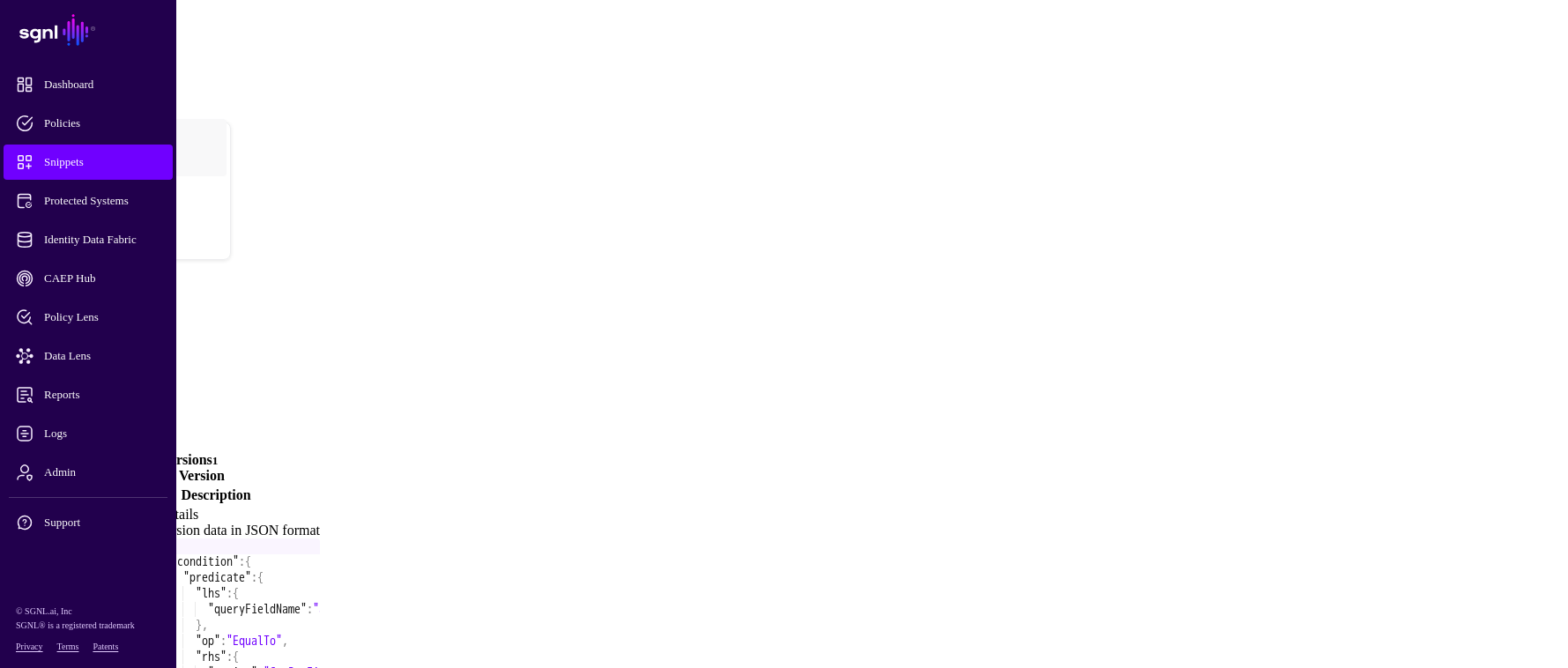 click on "Snippets" 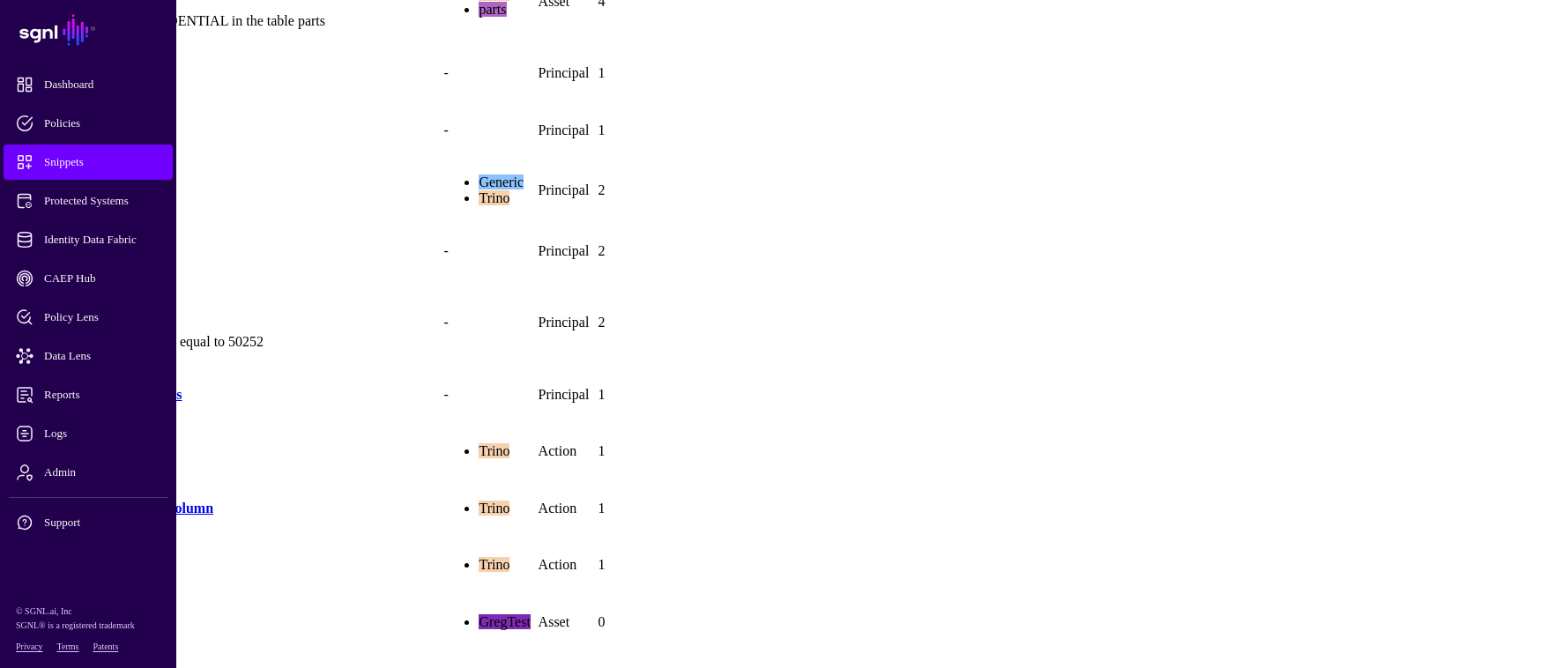 scroll, scrollTop: 1234, scrollLeft: 0, axis: vertical 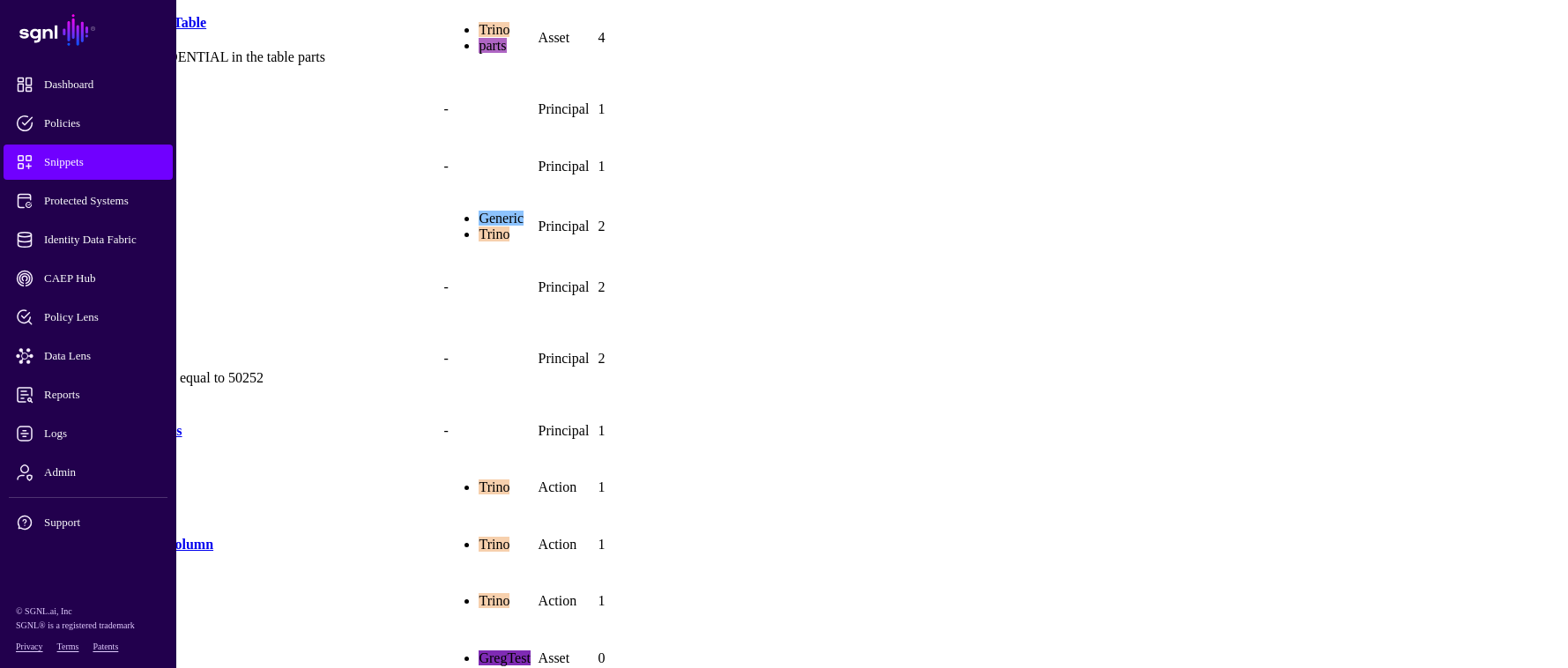 click on "GetRowFilters" 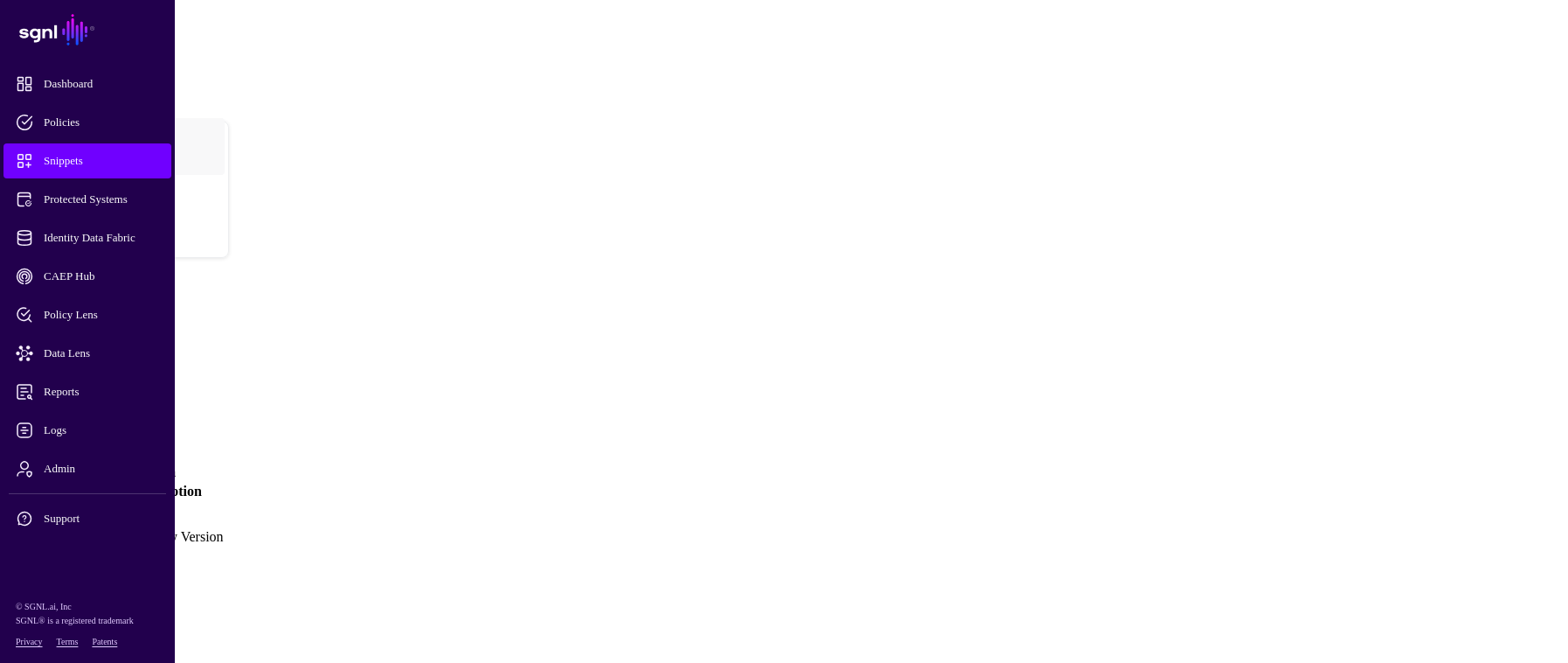 click on "Version 1" at bounding box center [41, 528] 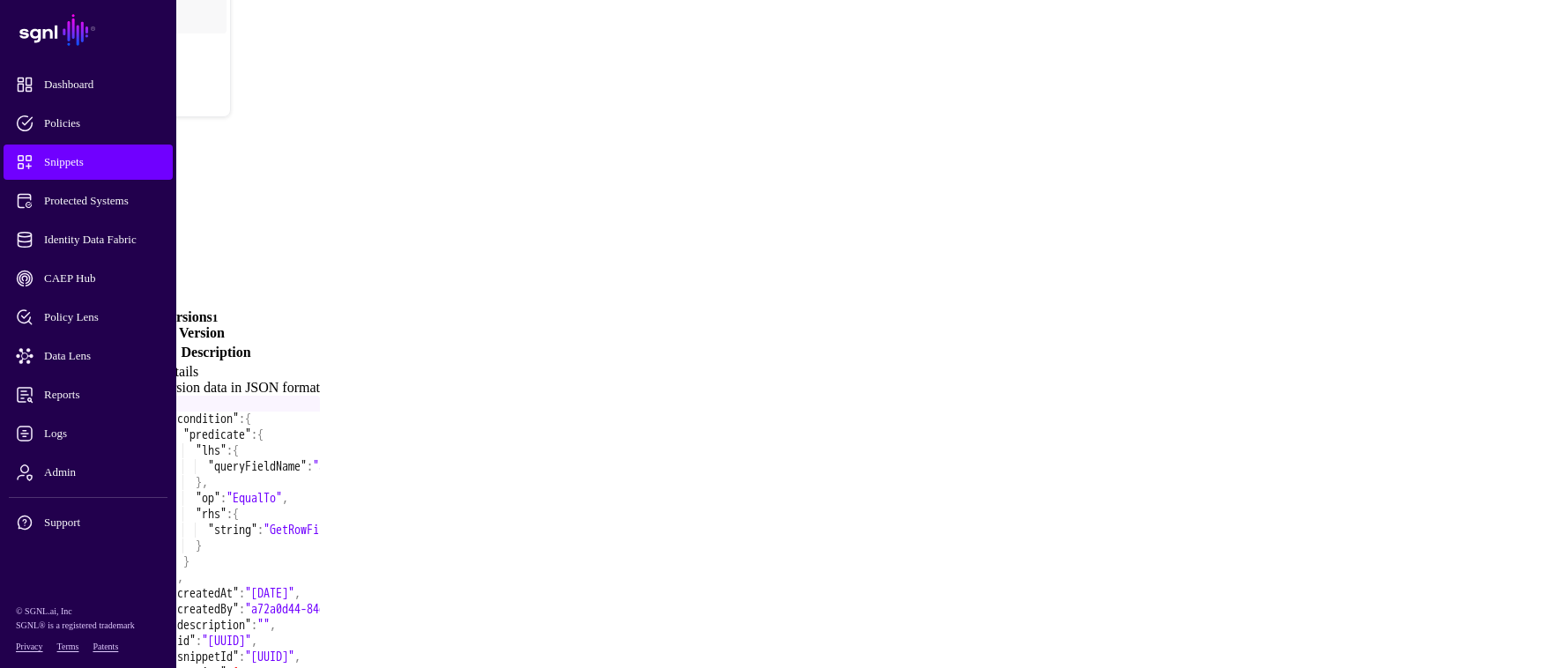 scroll, scrollTop: 176, scrollLeft: 0, axis: vertical 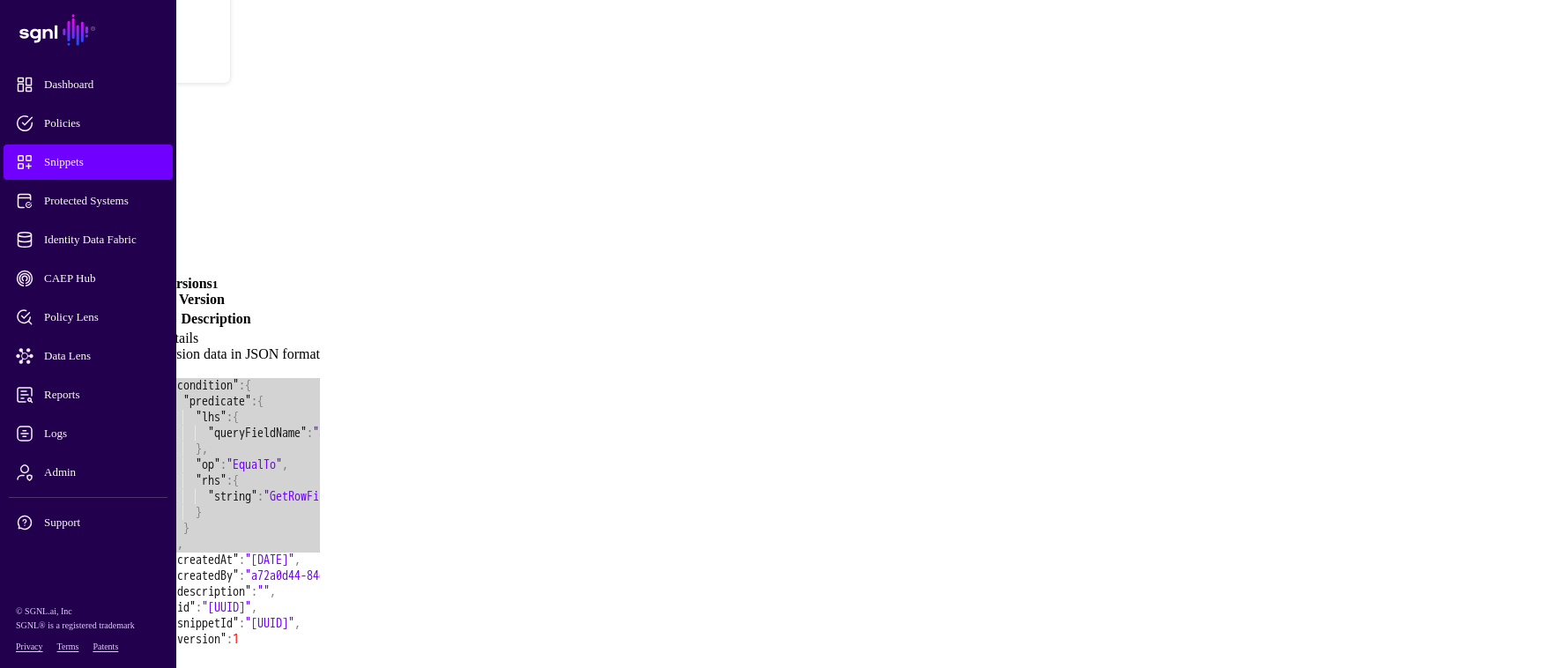 drag, startPoint x: 473, startPoint y: 194, endPoint x: 423, endPoint y: 372, distance: 184.88916 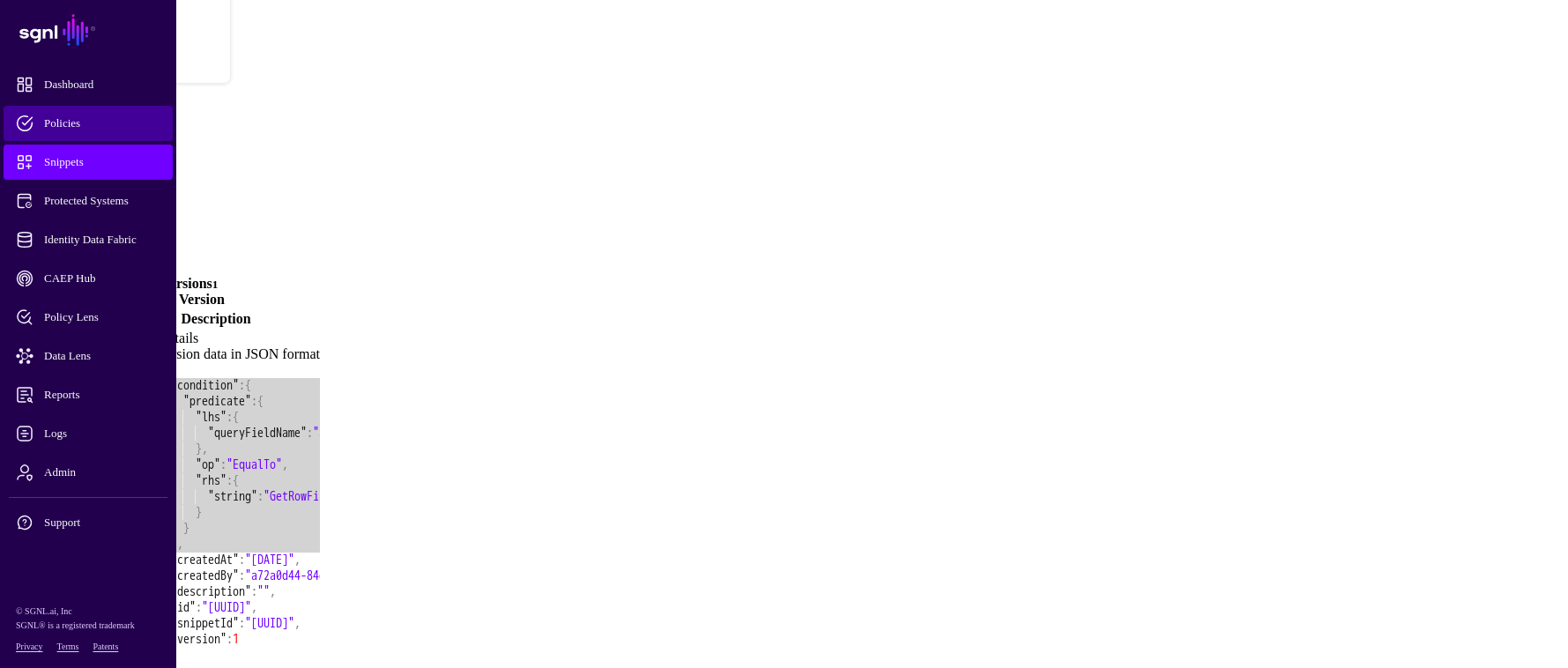 click on "Policies" 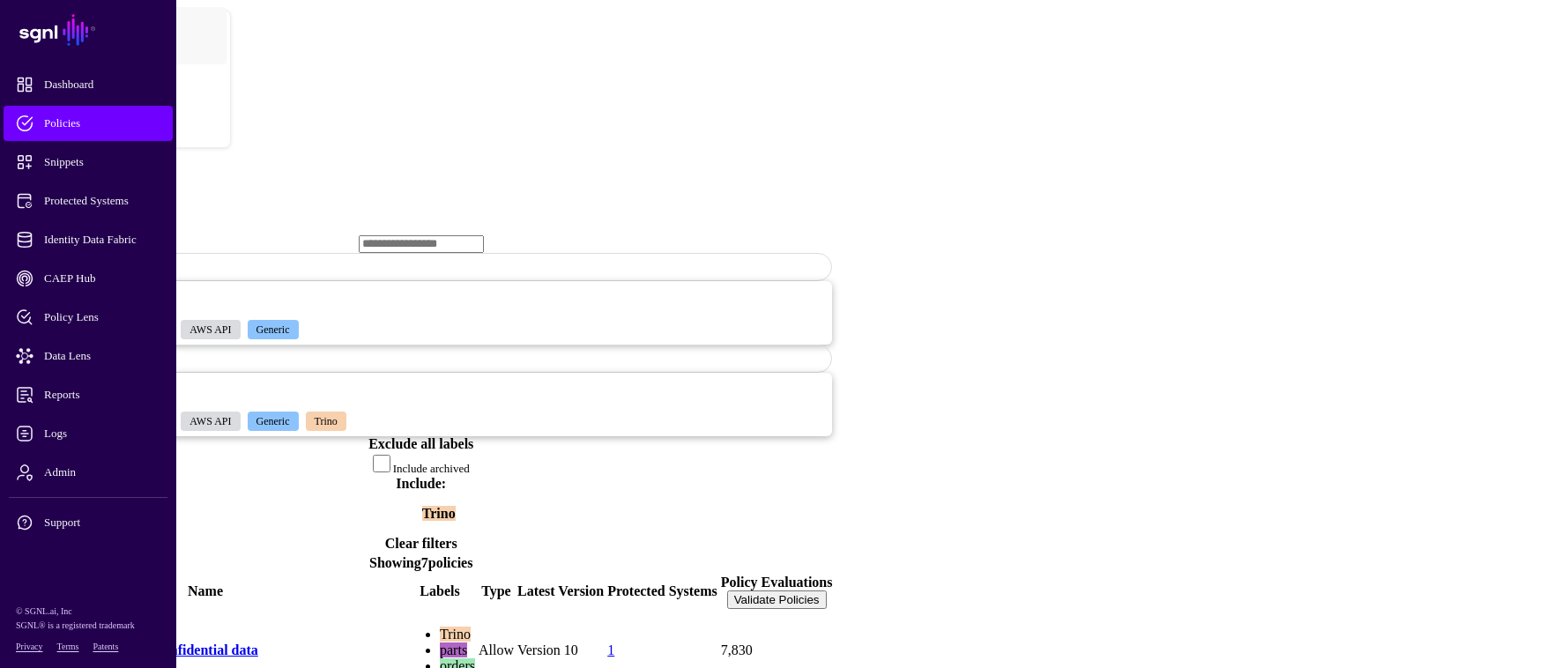 scroll, scrollTop: 46, scrollLeft: 0, axis: vertical 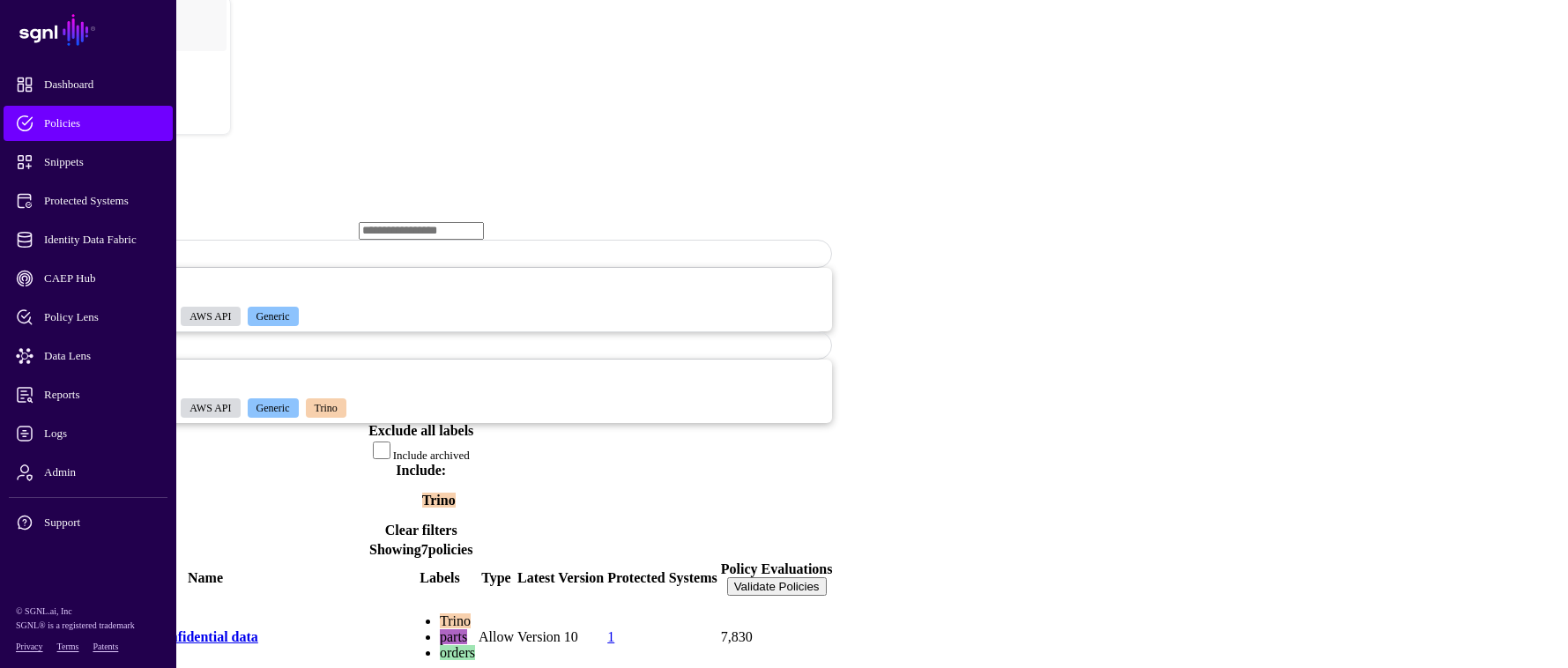 click on "View only rows matching user's department" 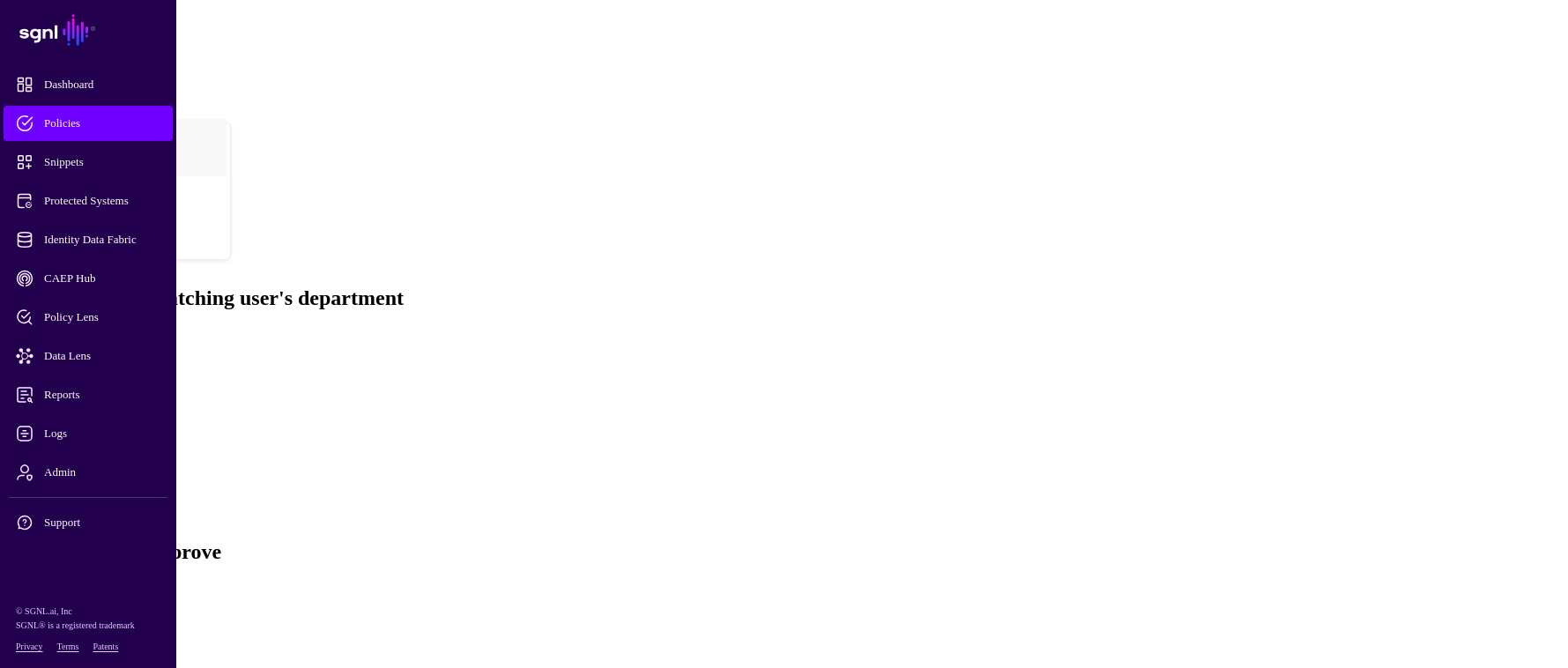 scroll, scrollTop: 176, scrollLeft: 0, axis: vertical 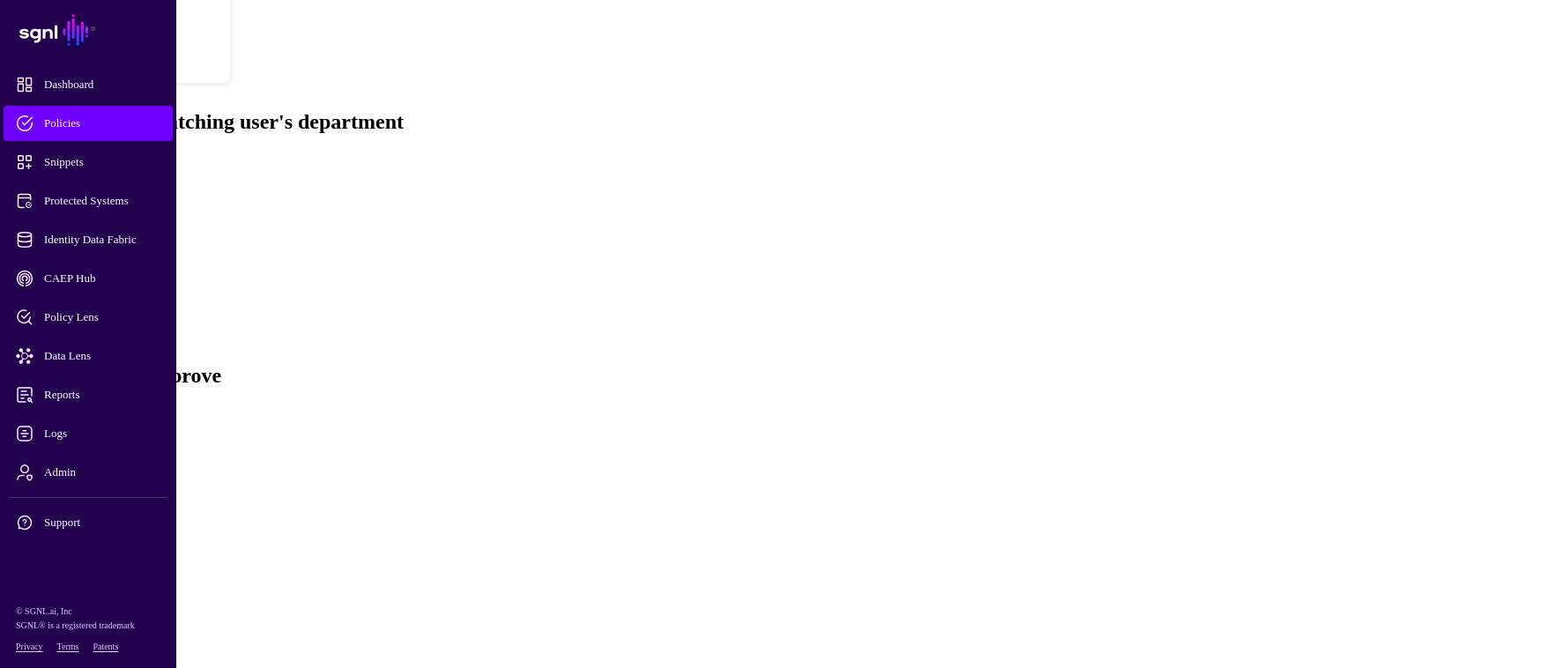 click on "Policies" 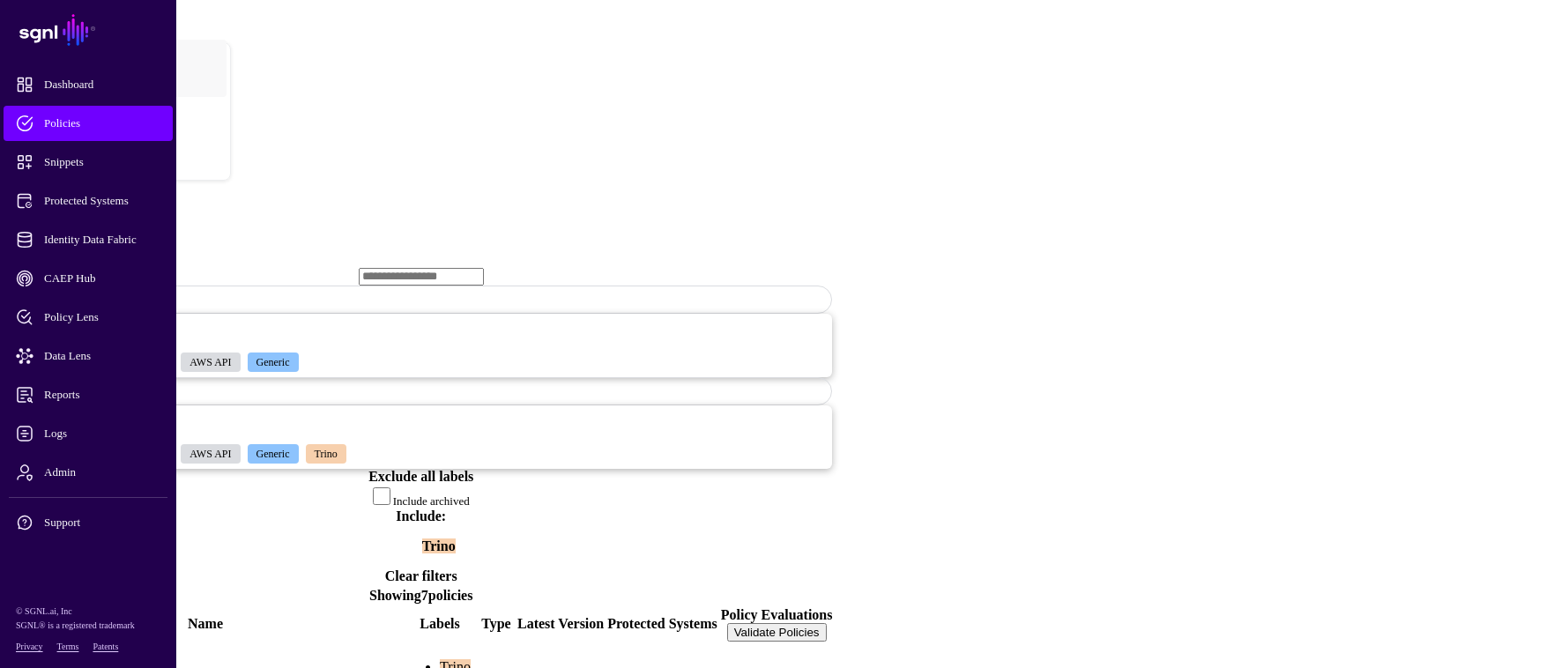 scroll, scrollTop: 46, scrollLeft: 0, axis: vertical 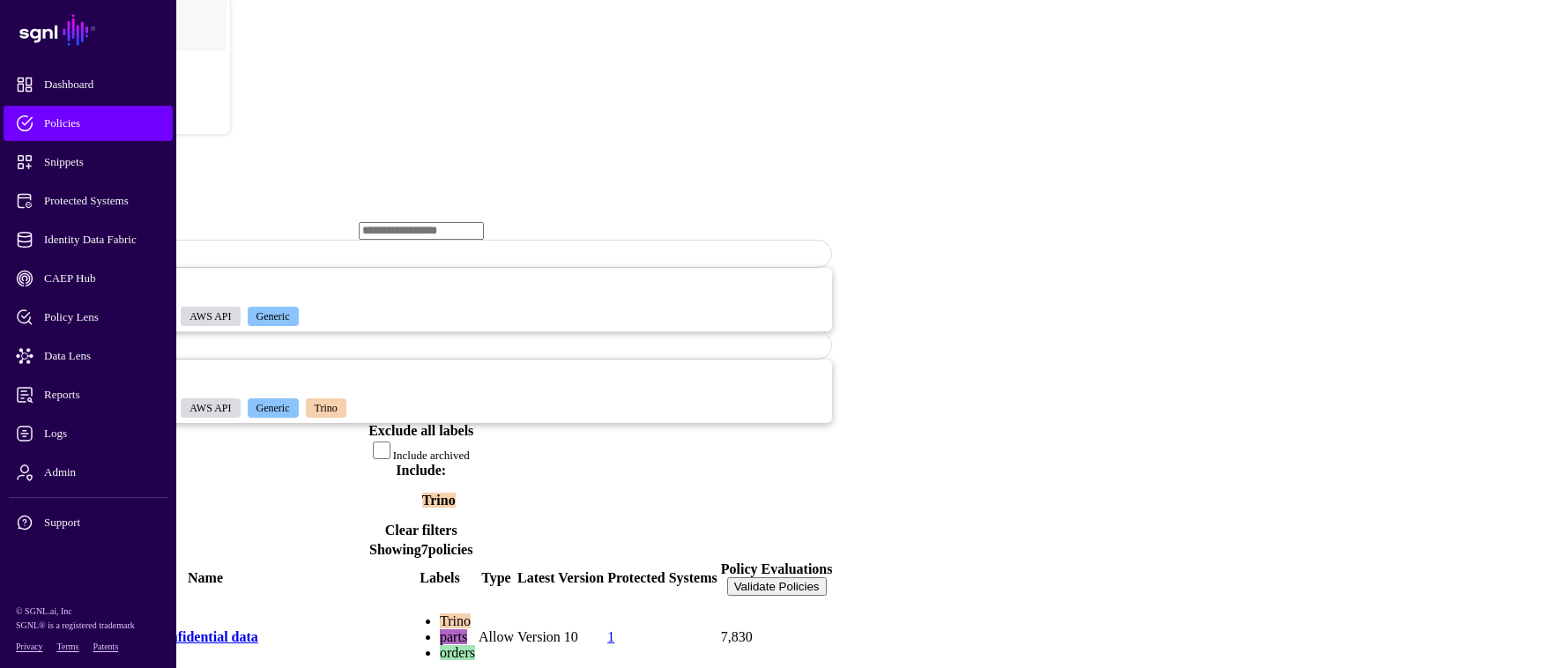 click on "Allow Basic Trino Queries" 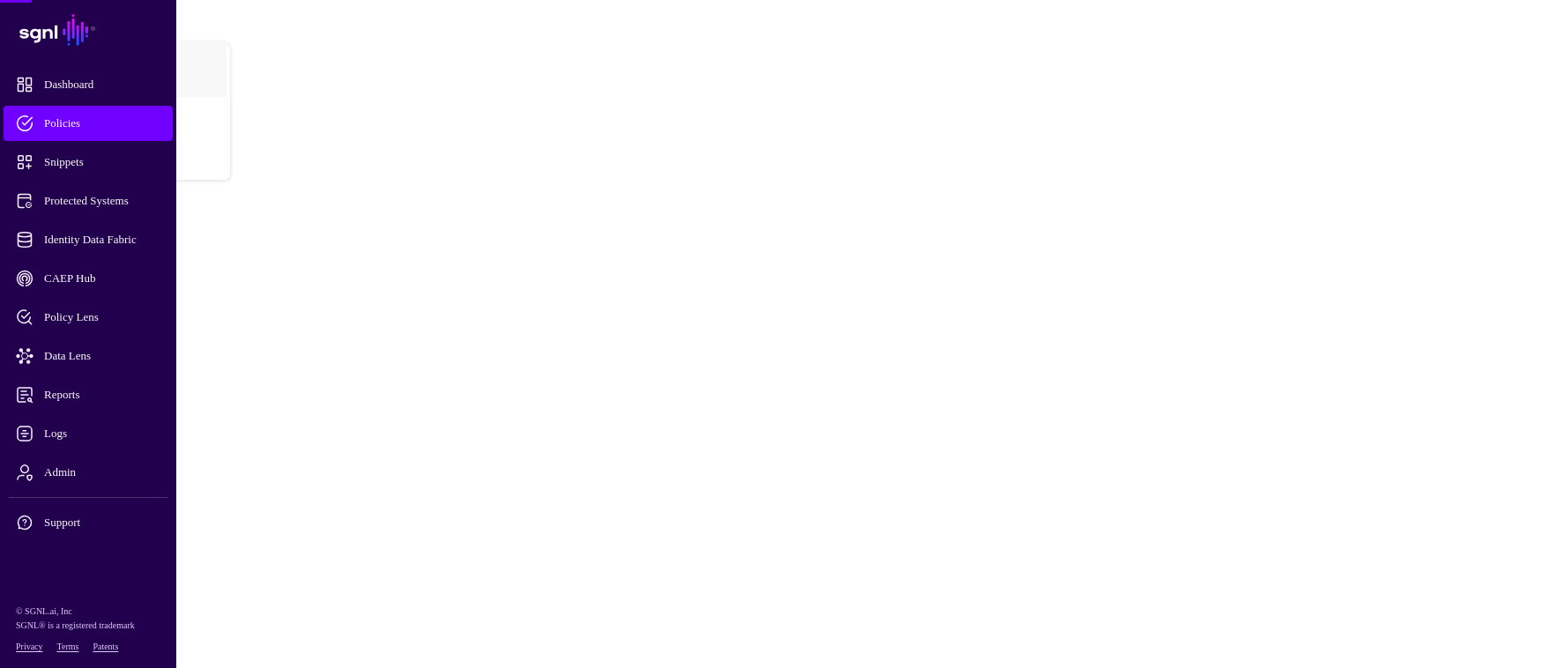 scroll, scrollTop: 0, scrollLeft: 0, axis: both 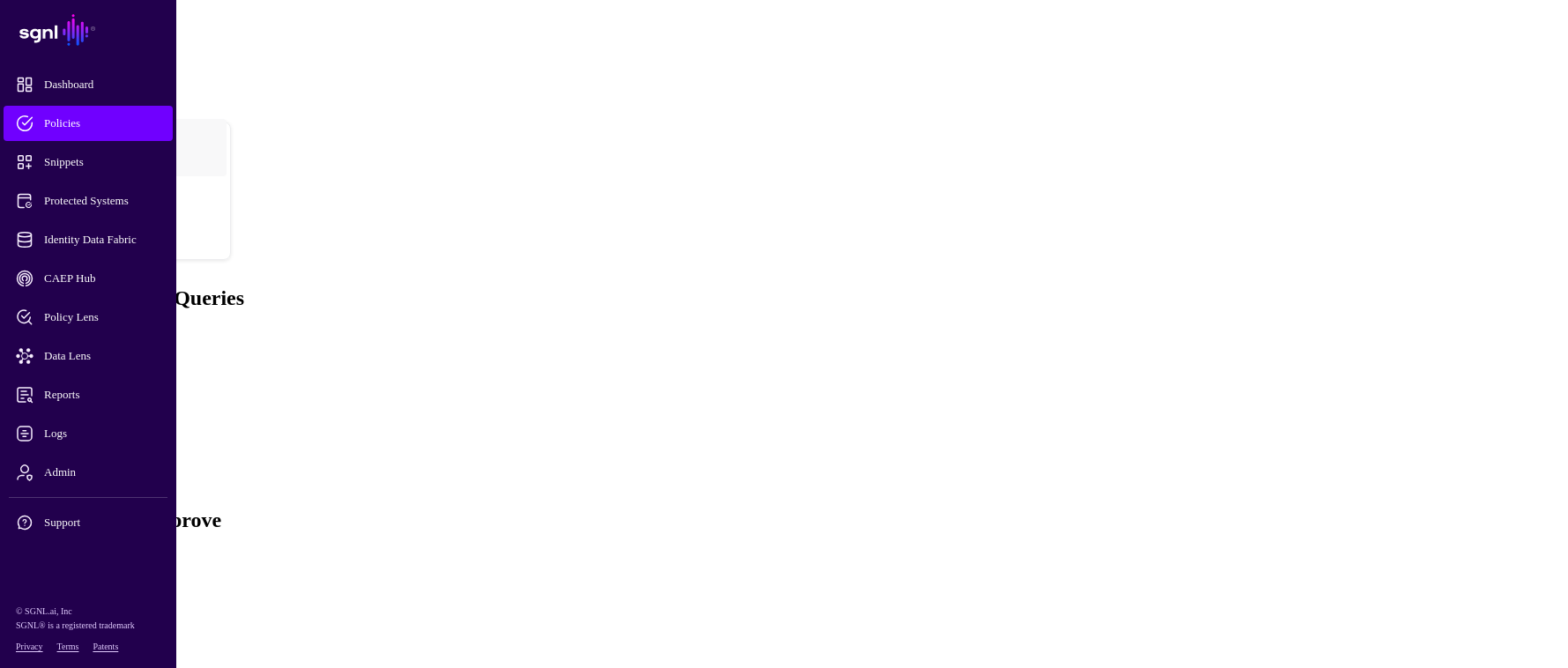 click on "AllowQuery" 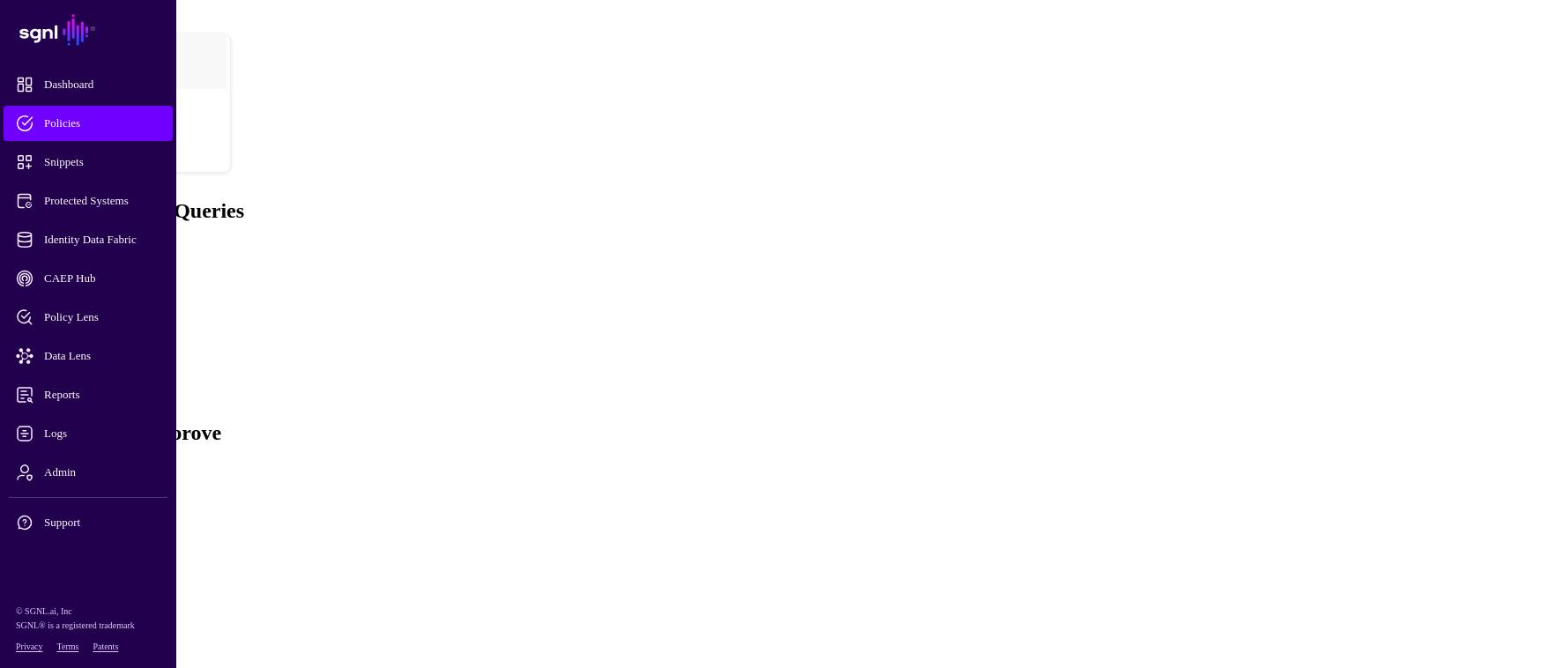 scroll, scrollTop: 205, scrollLeft: 0, axis: vertical 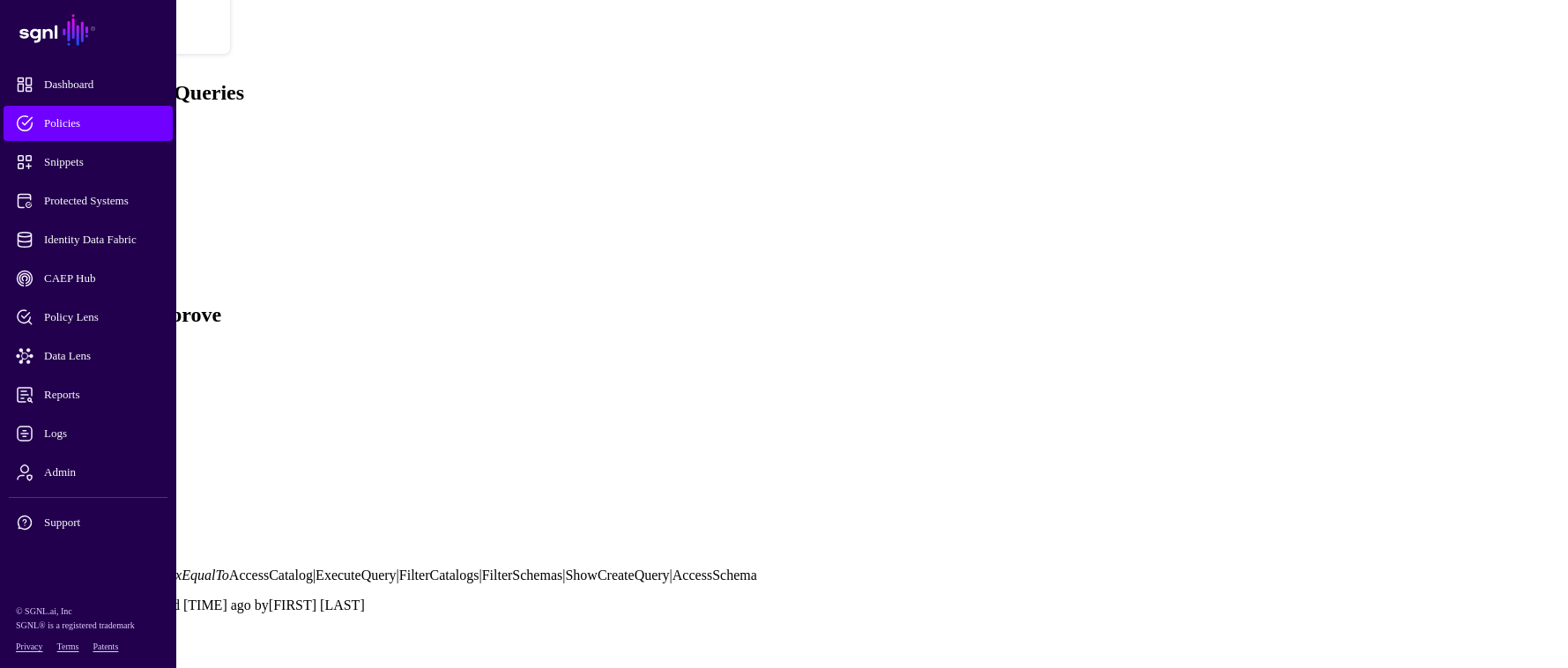click on "Any Principal" 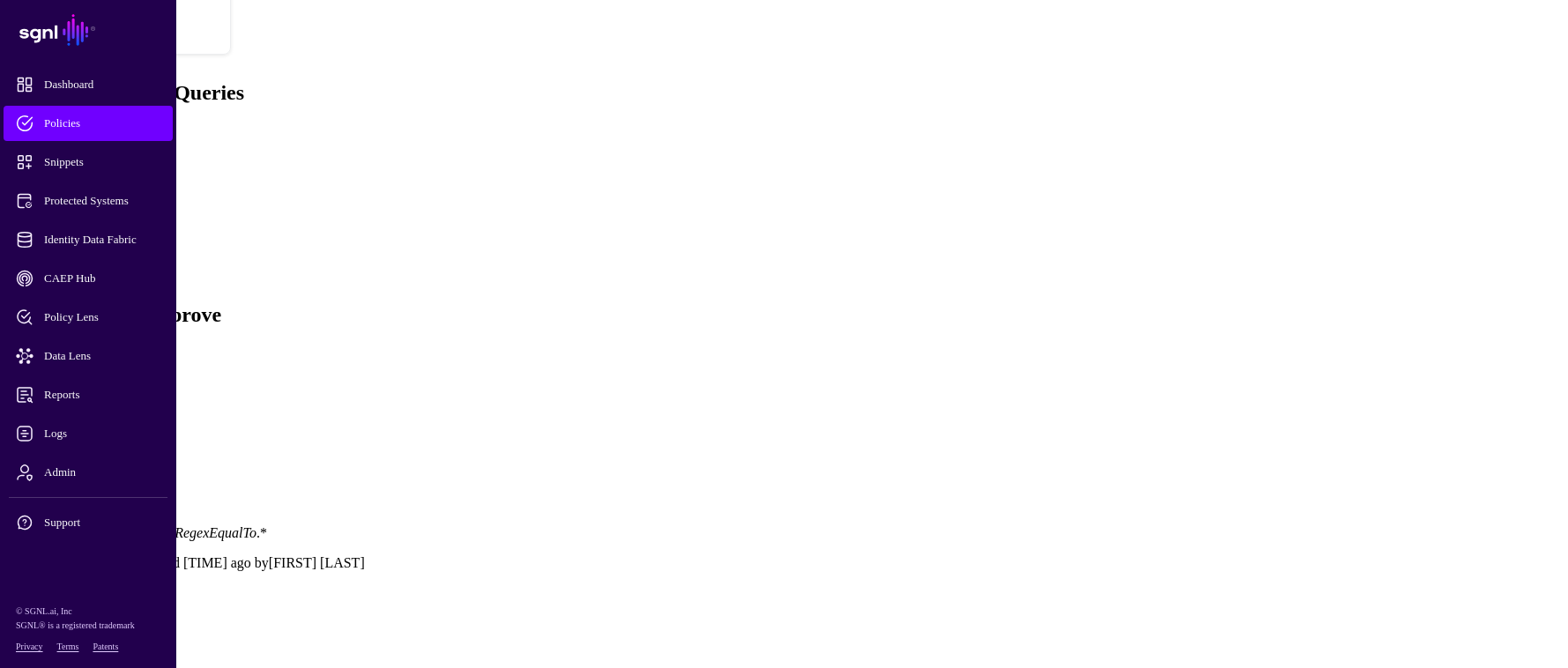 click on "principalId  RegexEqualTo  .*" 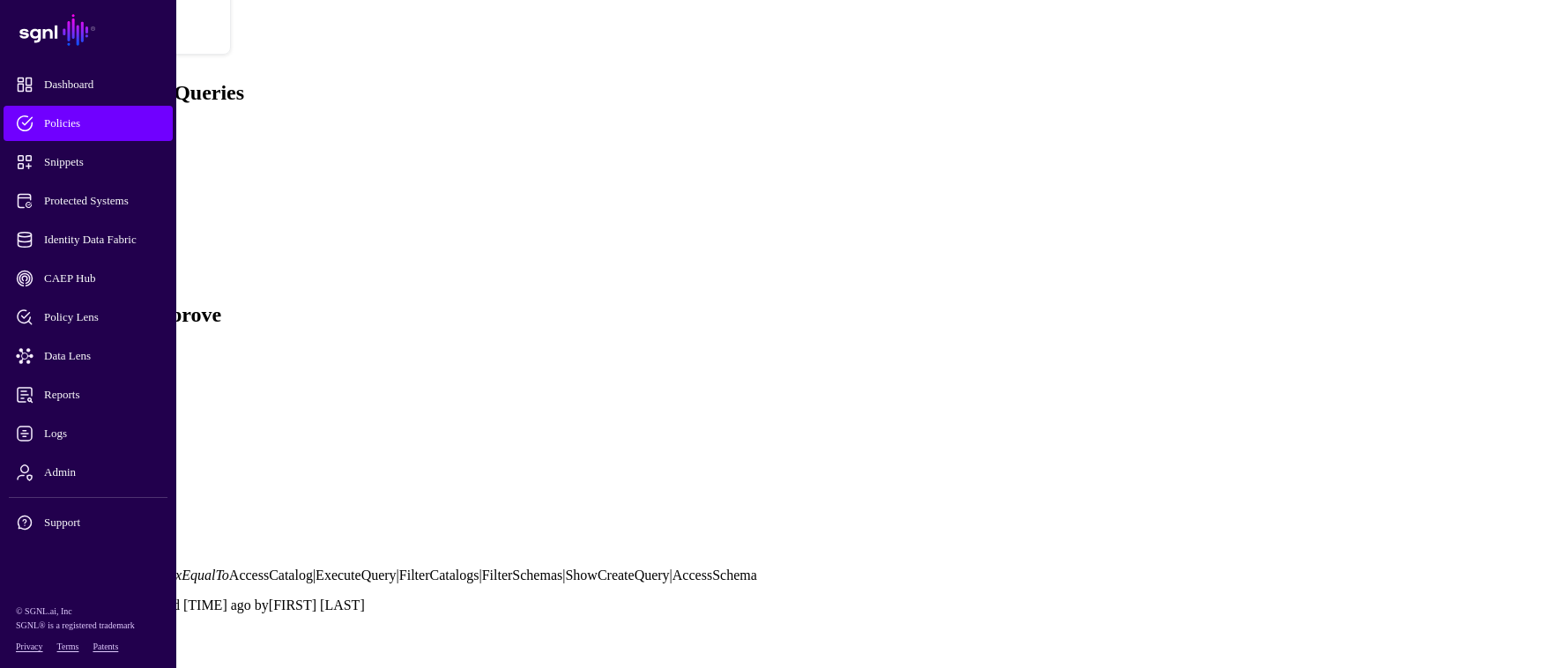 click 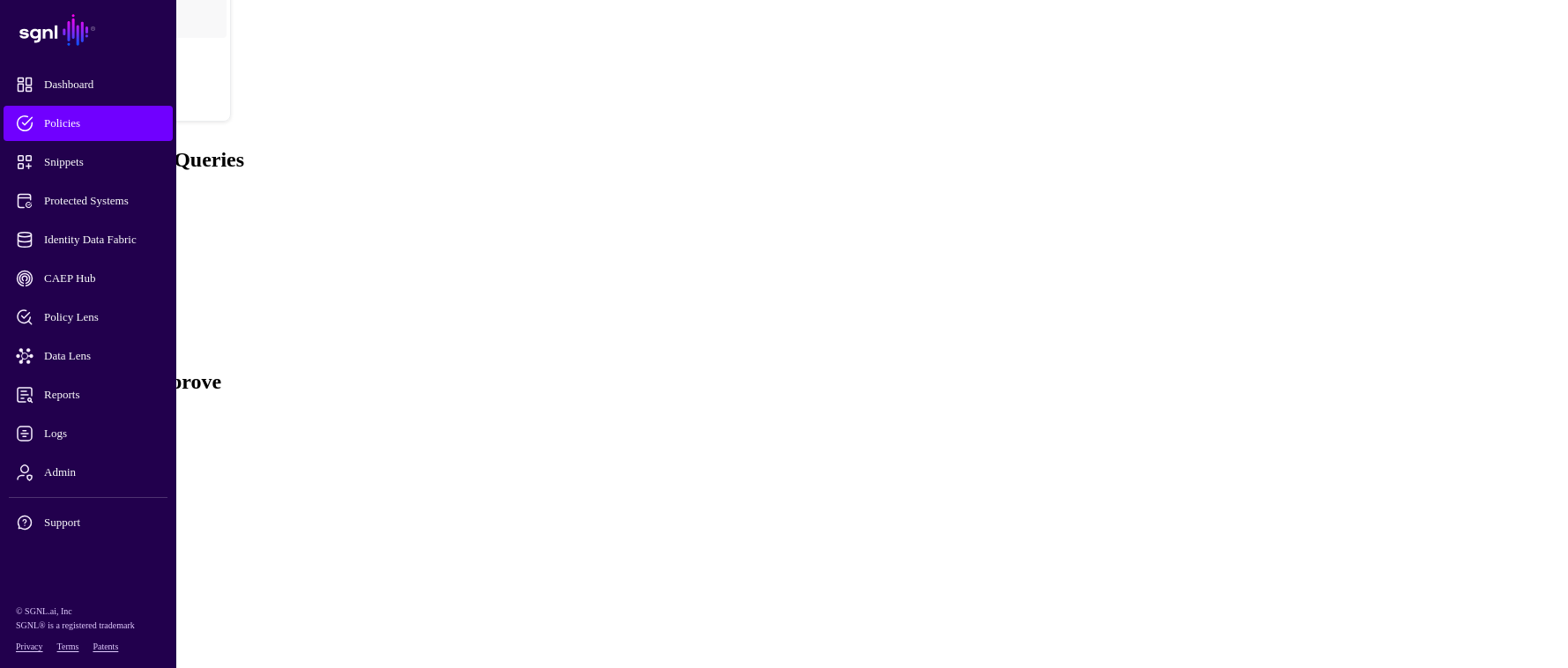 click on "Any Principal" 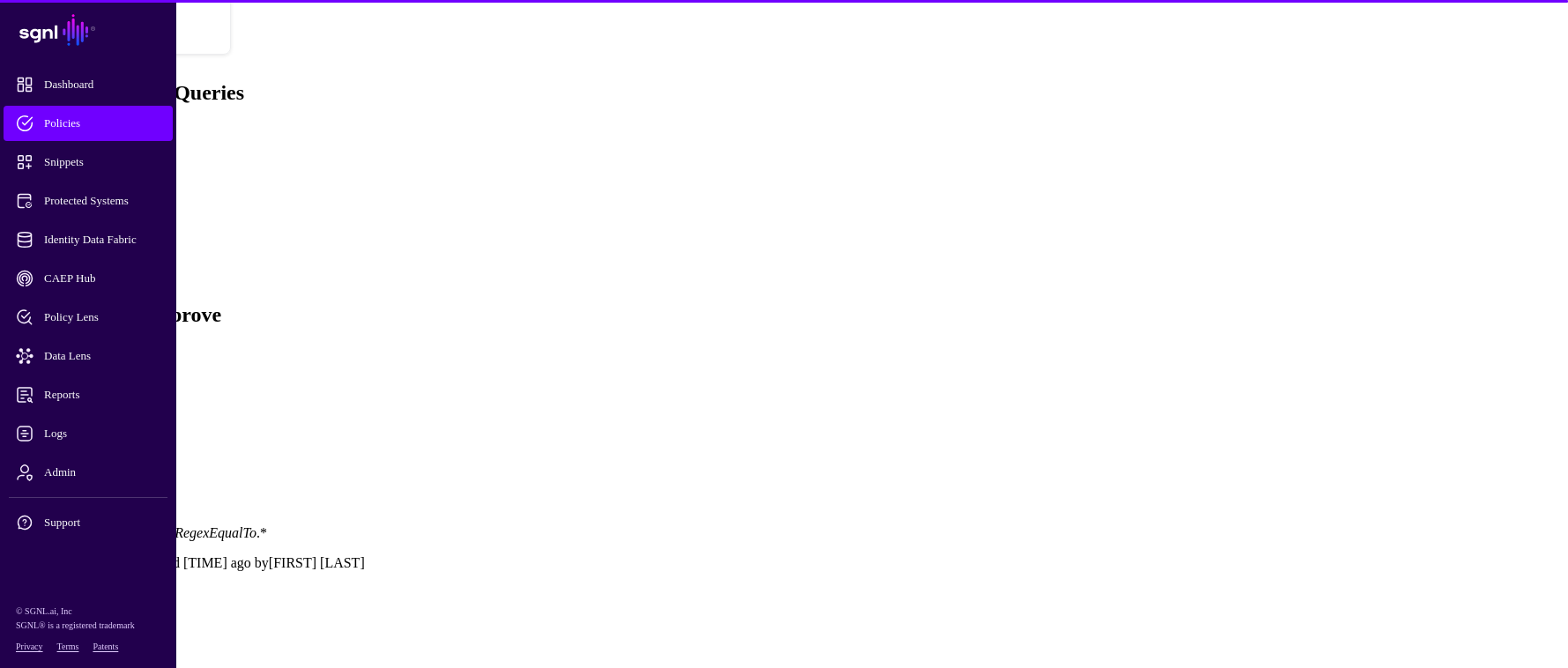 click on "Condition:   principalId  RegexEqualTo  .*" 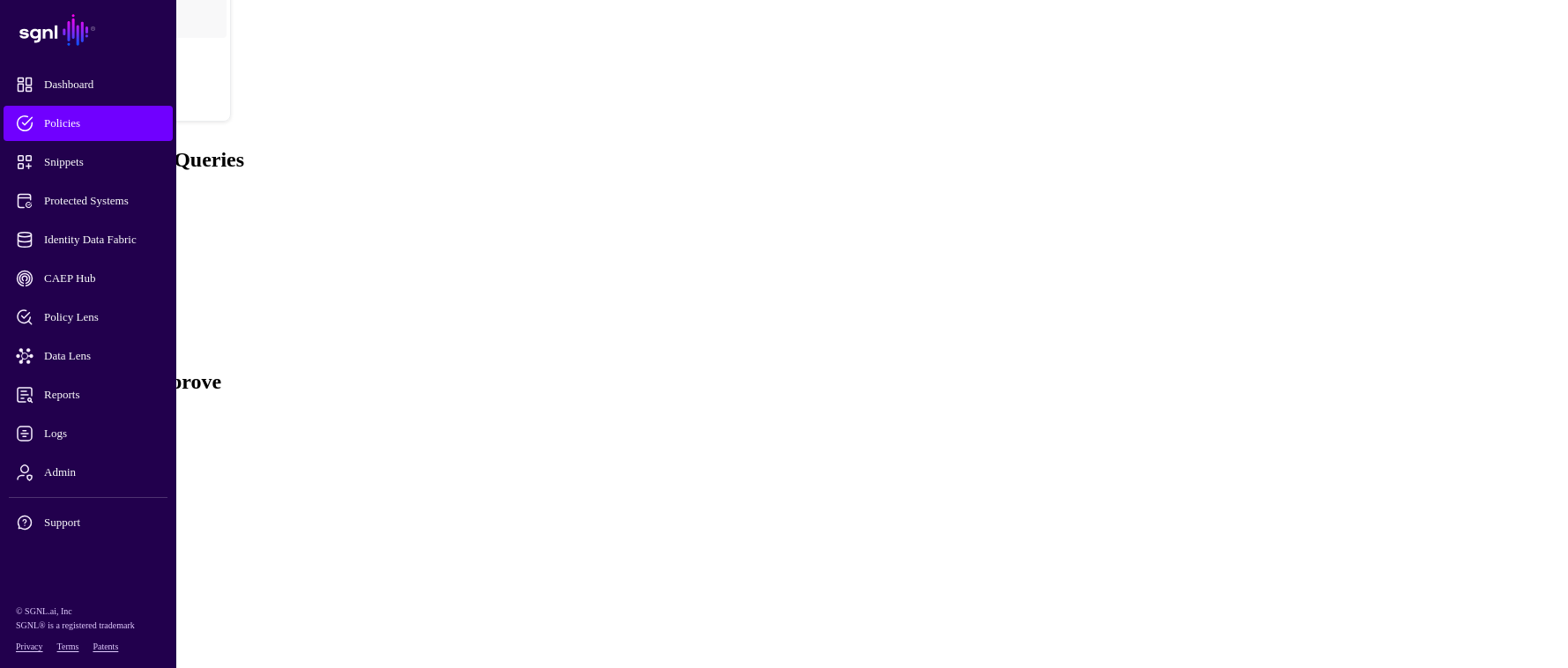 click on "Any Principal" 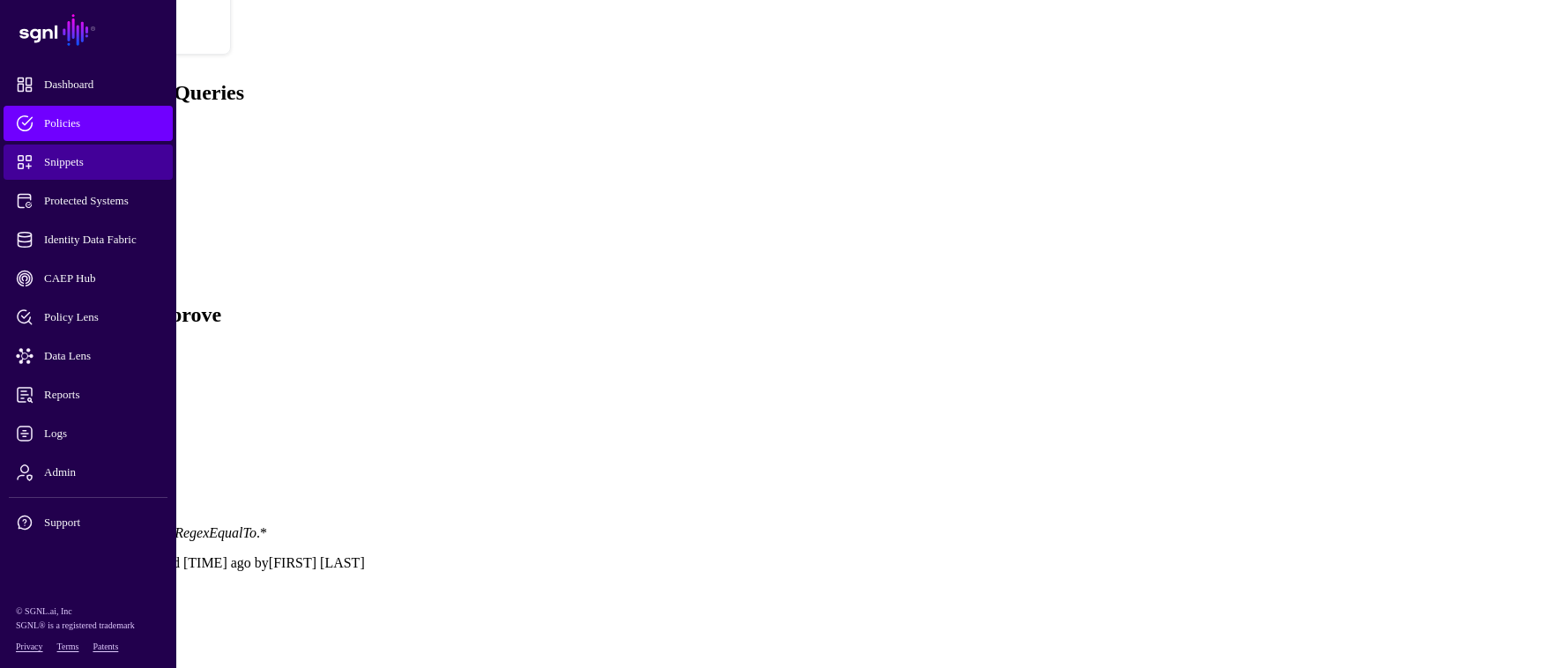 click on "Snippets" 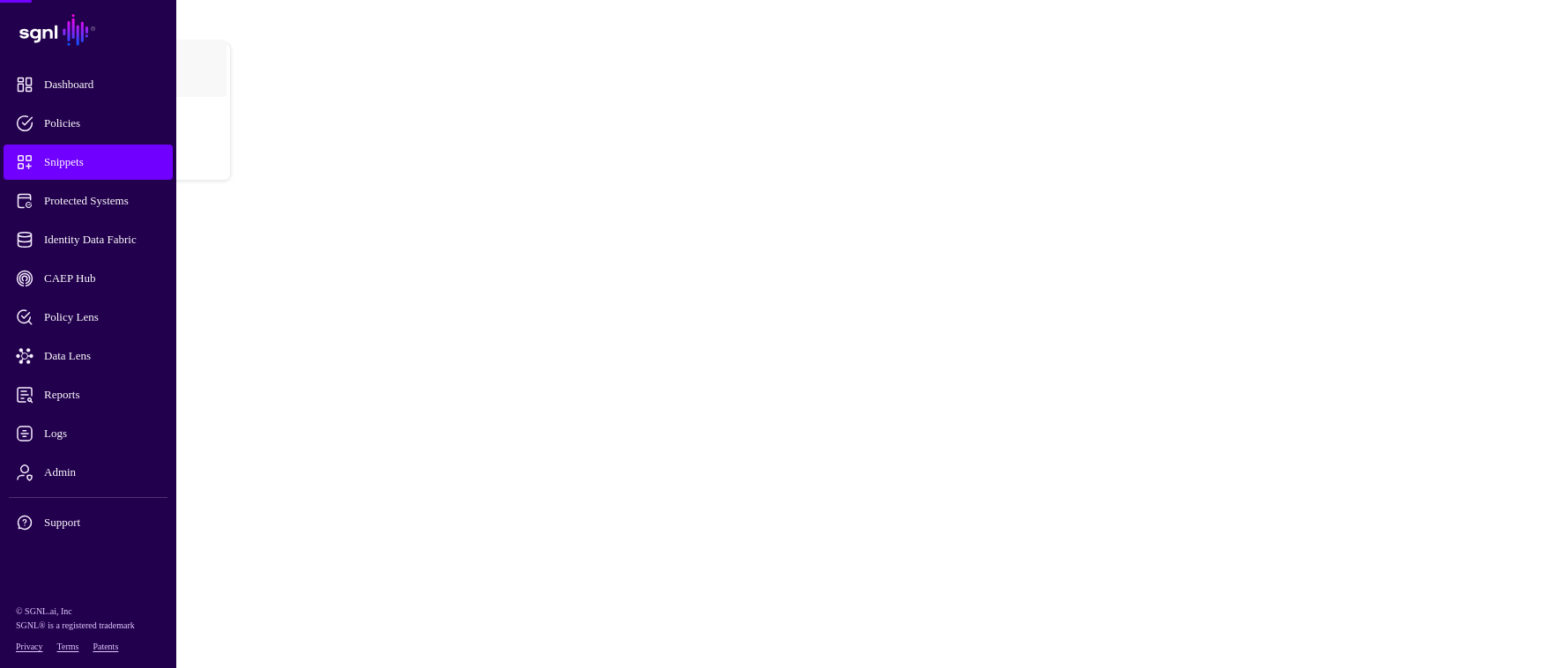 scroll, scrollTop: 0, scrollLeft: 0, axis: both 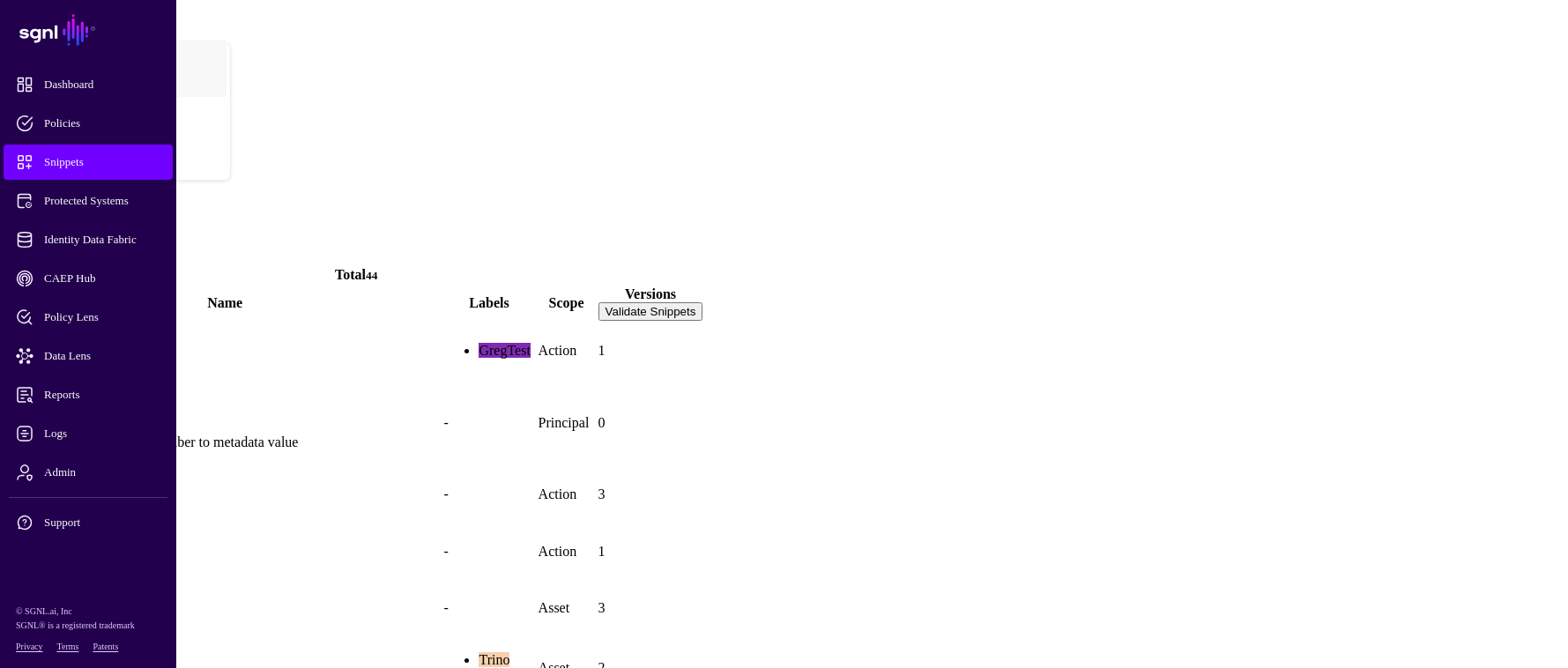 click on "Any Principal" 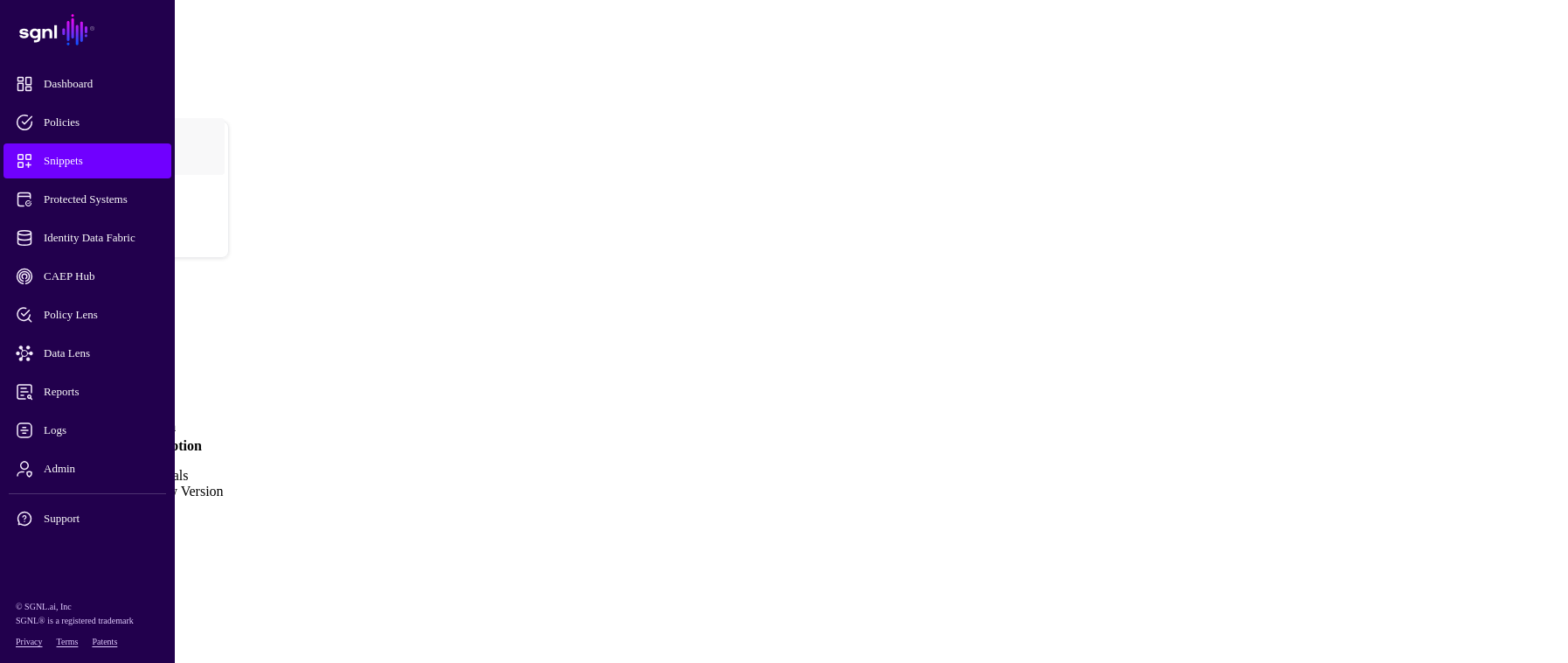click at bounding box center (10, 484) 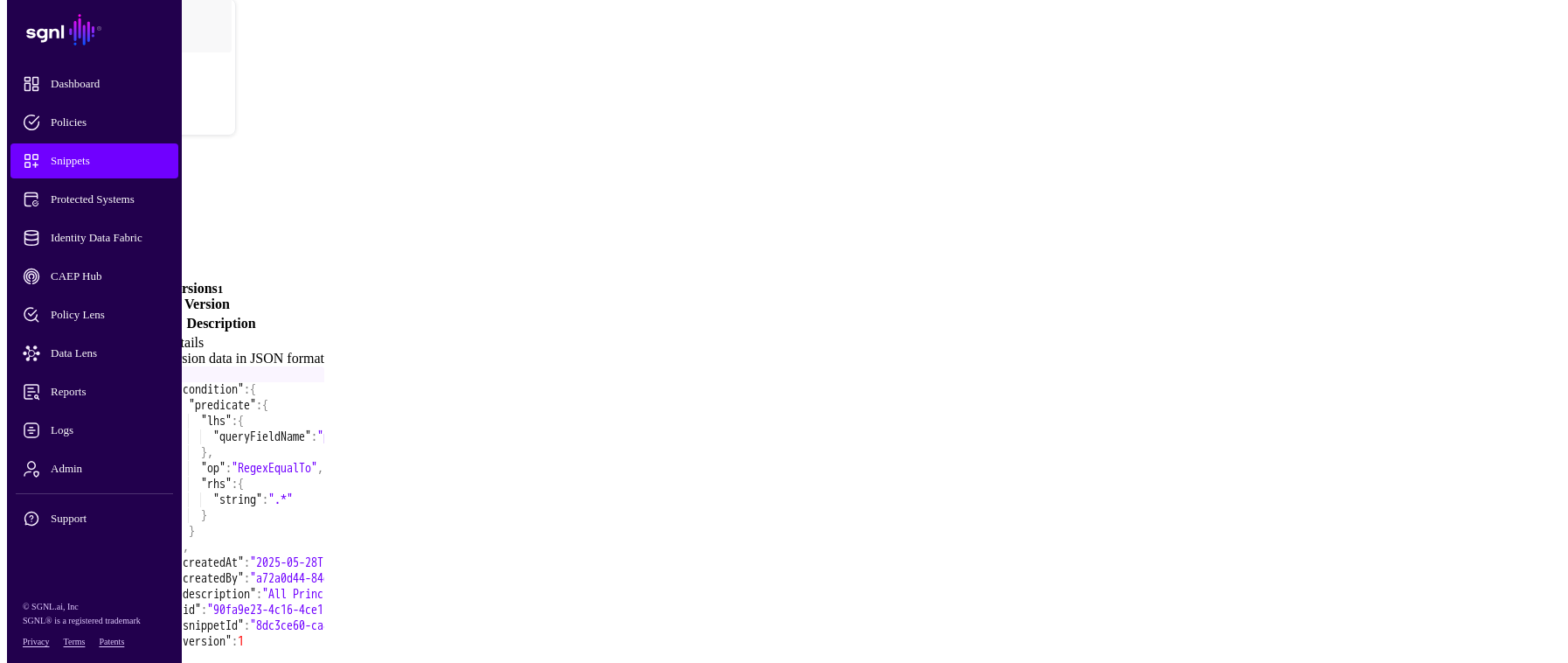 scroll, scrollTop: 0, scrollLeft: 0, axis: both 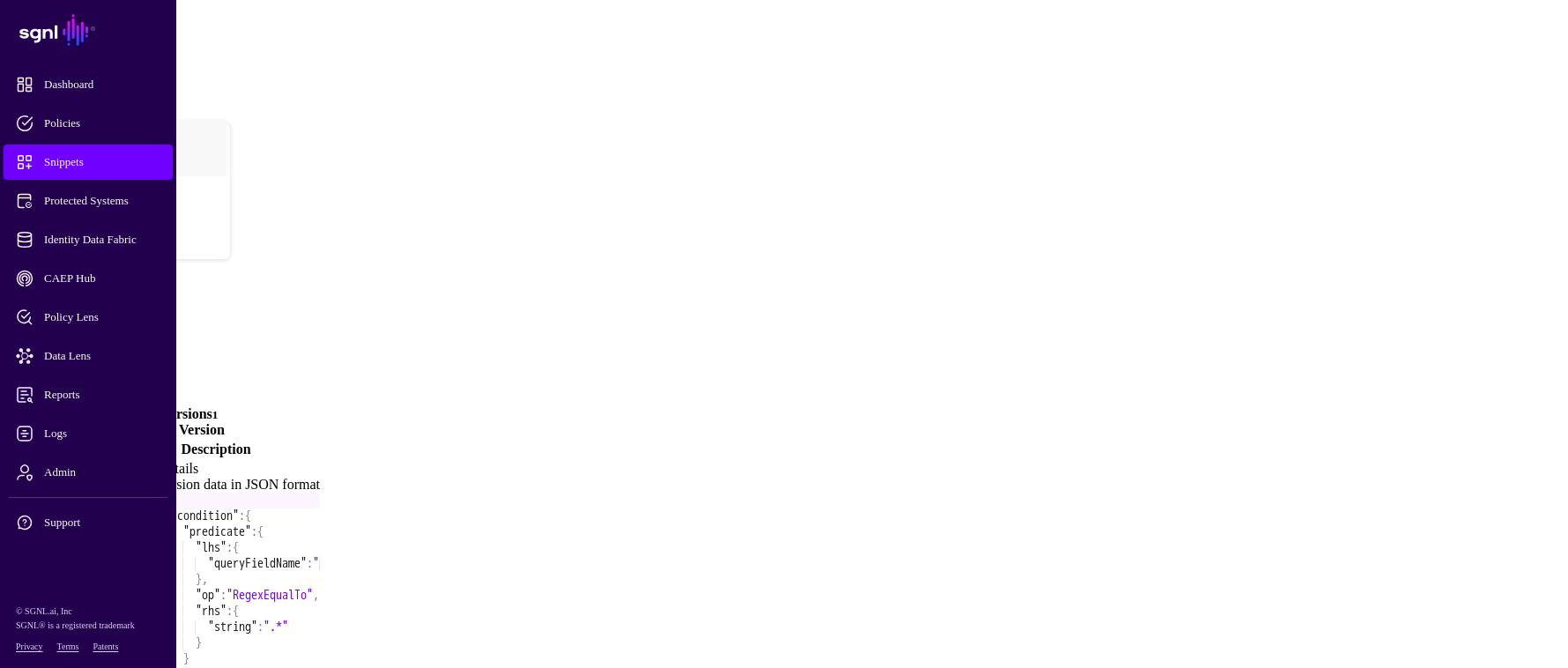 click on "Version 1" at bounding box center [41, 756] 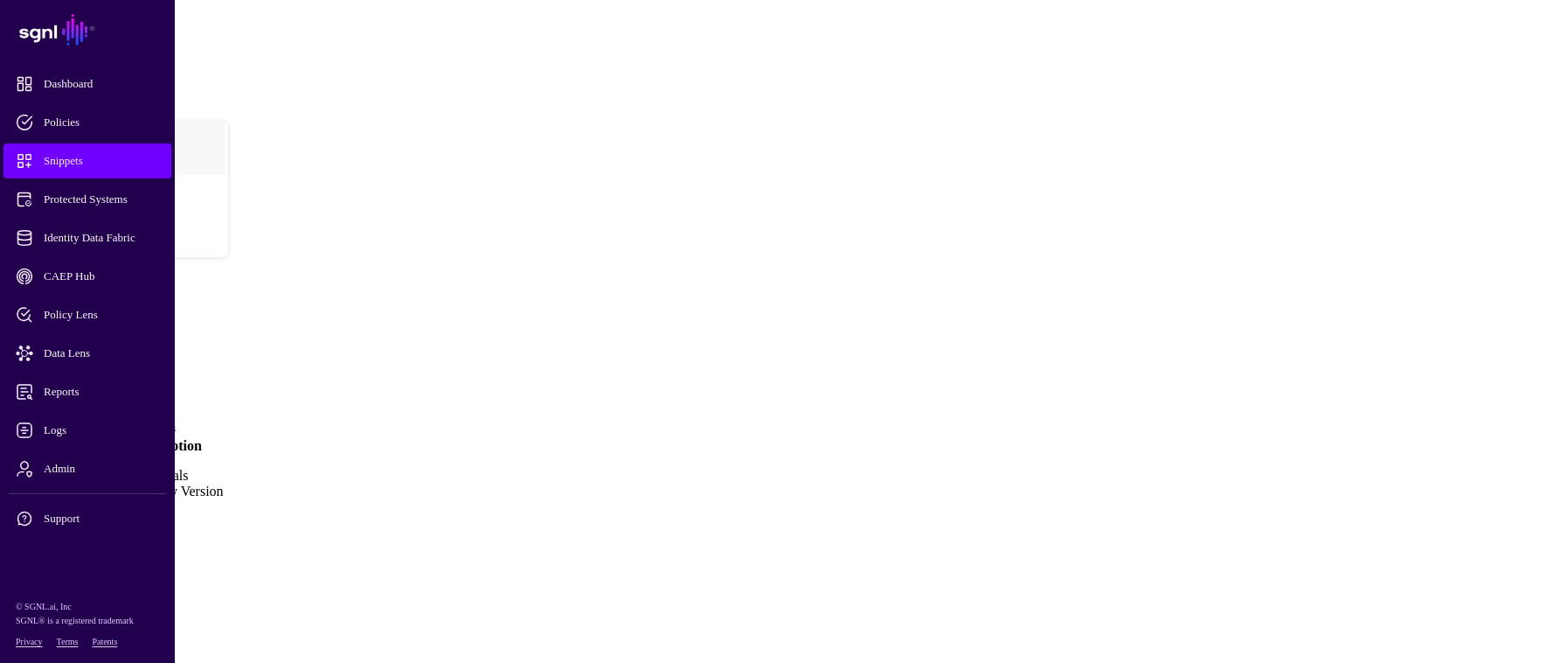 click on "Create New Version" 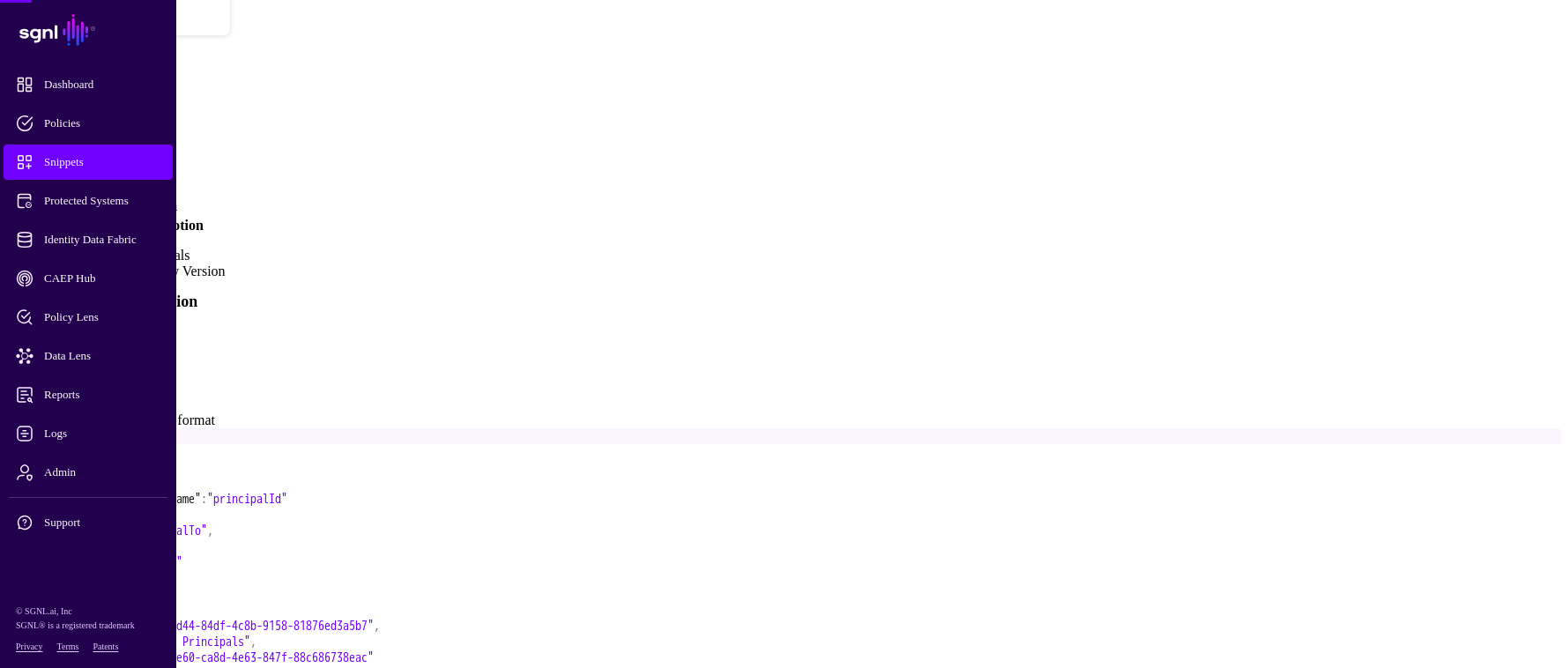 scroll, scrollTop: 299, scrollLeft: 0, axis: vertical 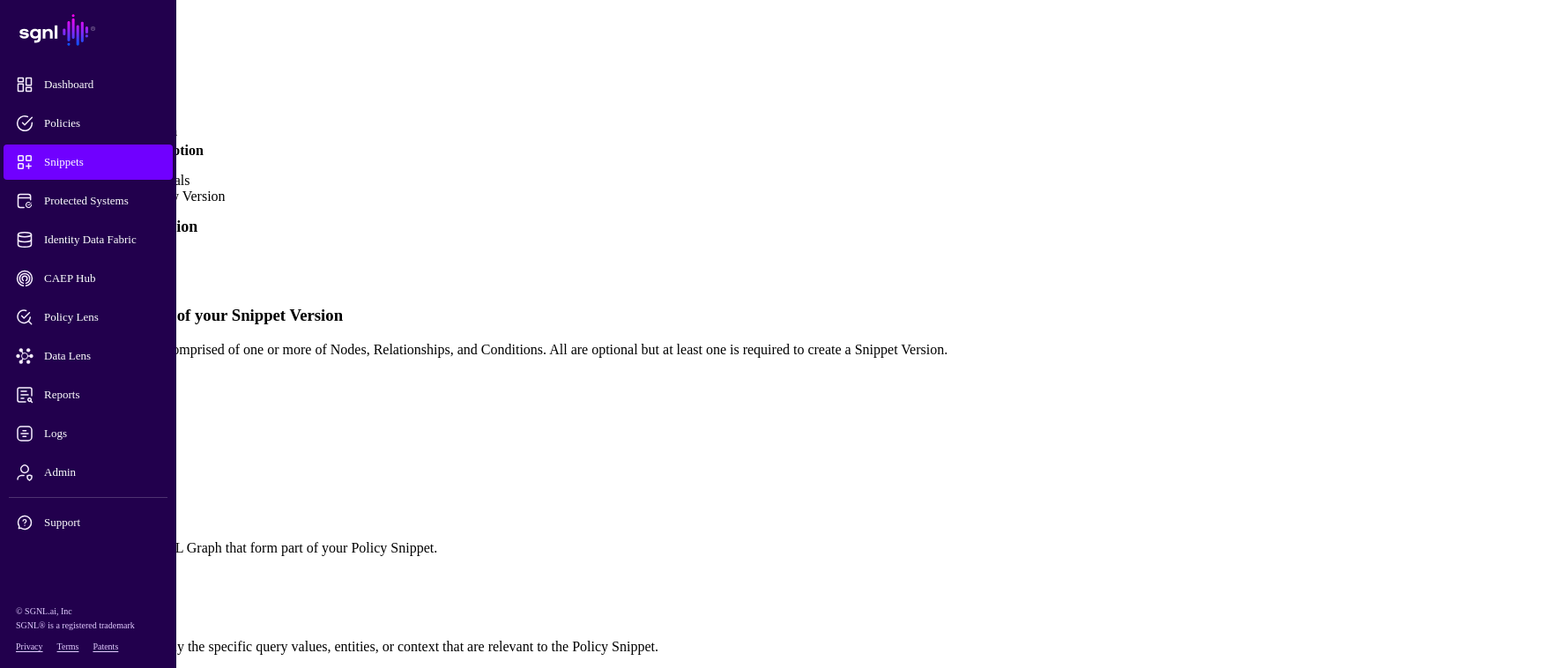 drag, startPoint x: 286, startPoint y: 120, endPoint x: 278, endPoint y: 108, distance: 14.422205 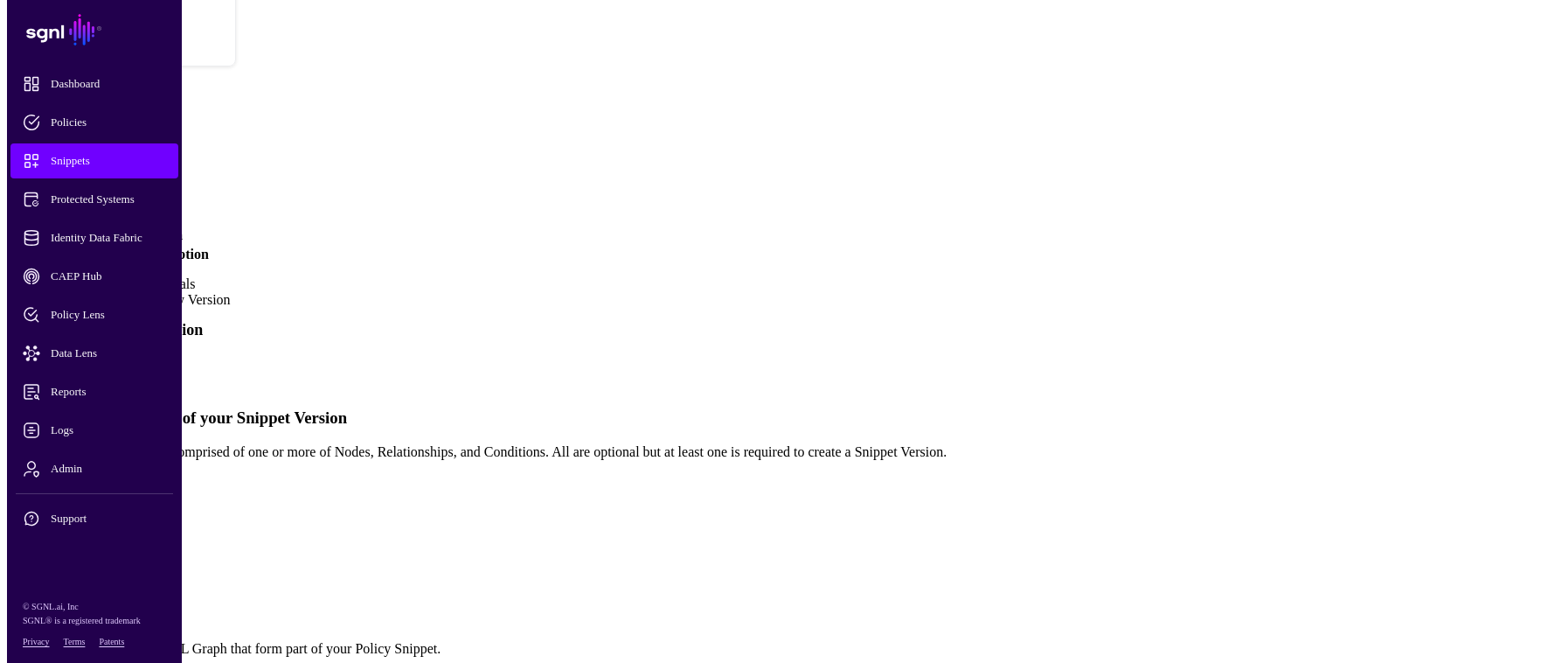 scroll, scrollTop: 0, scrollLeft: 0, axis: both 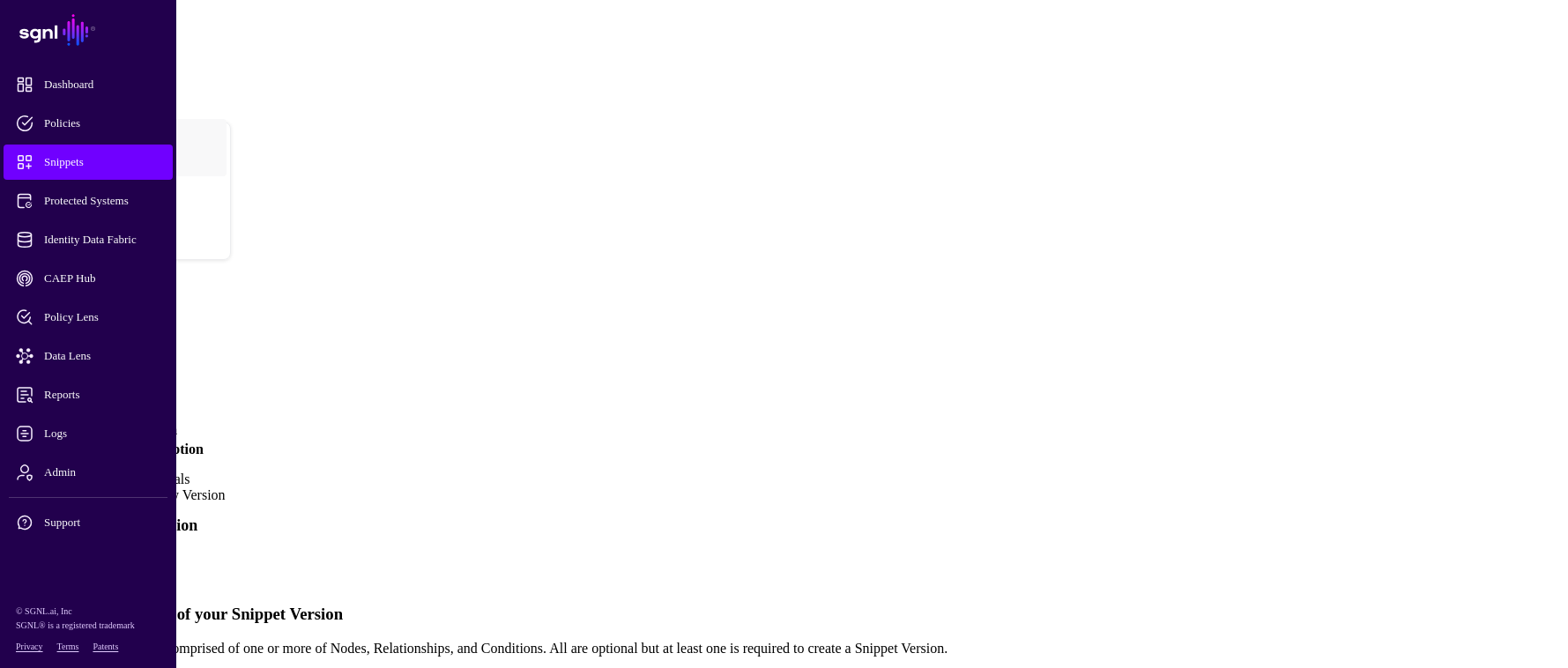 click on "Policy Snippets" 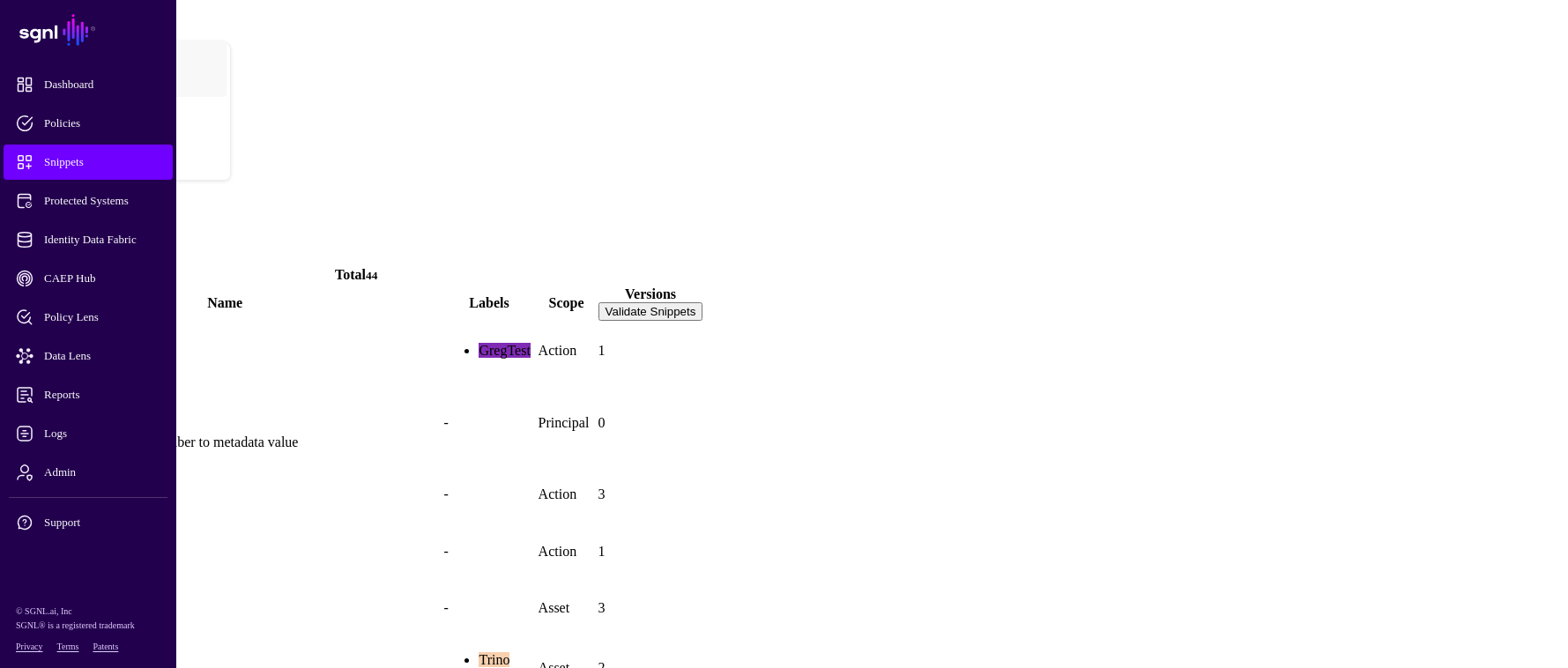click on "Any asset" 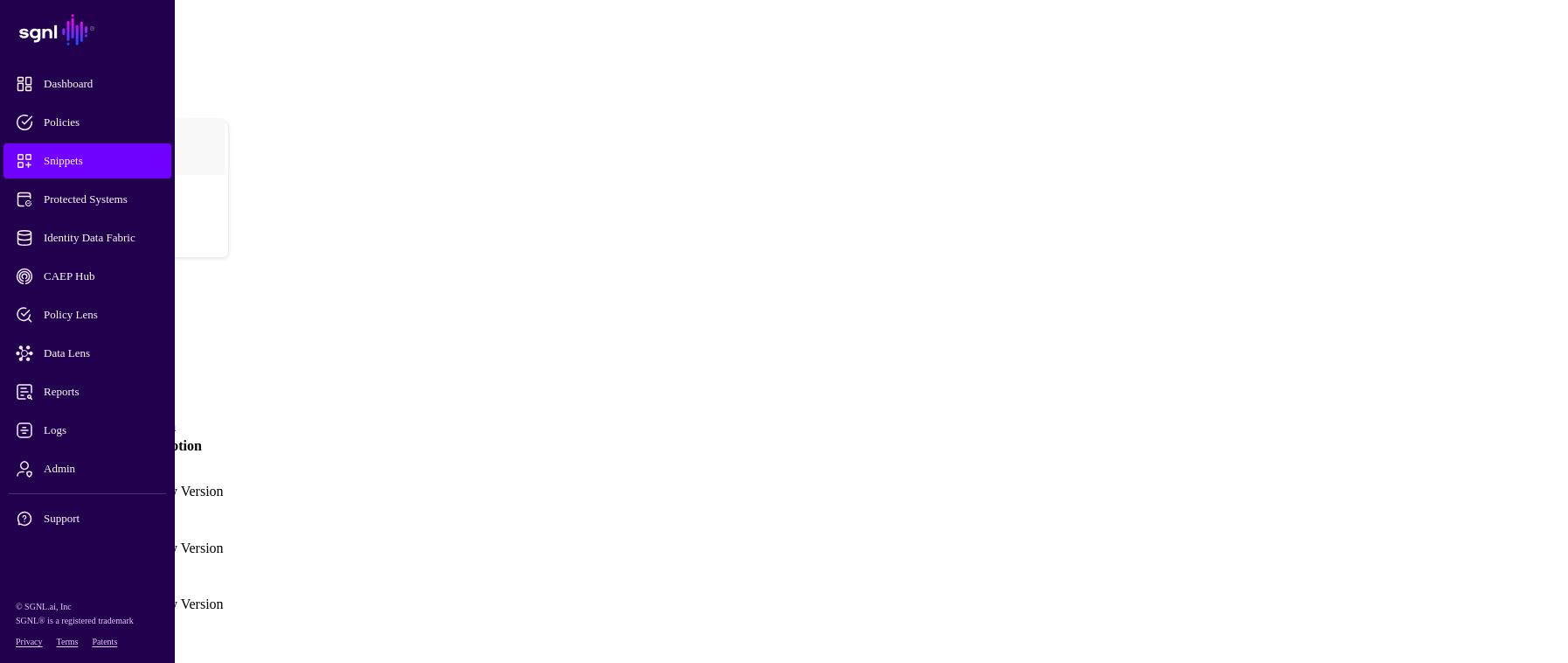 click on "Create New Version" 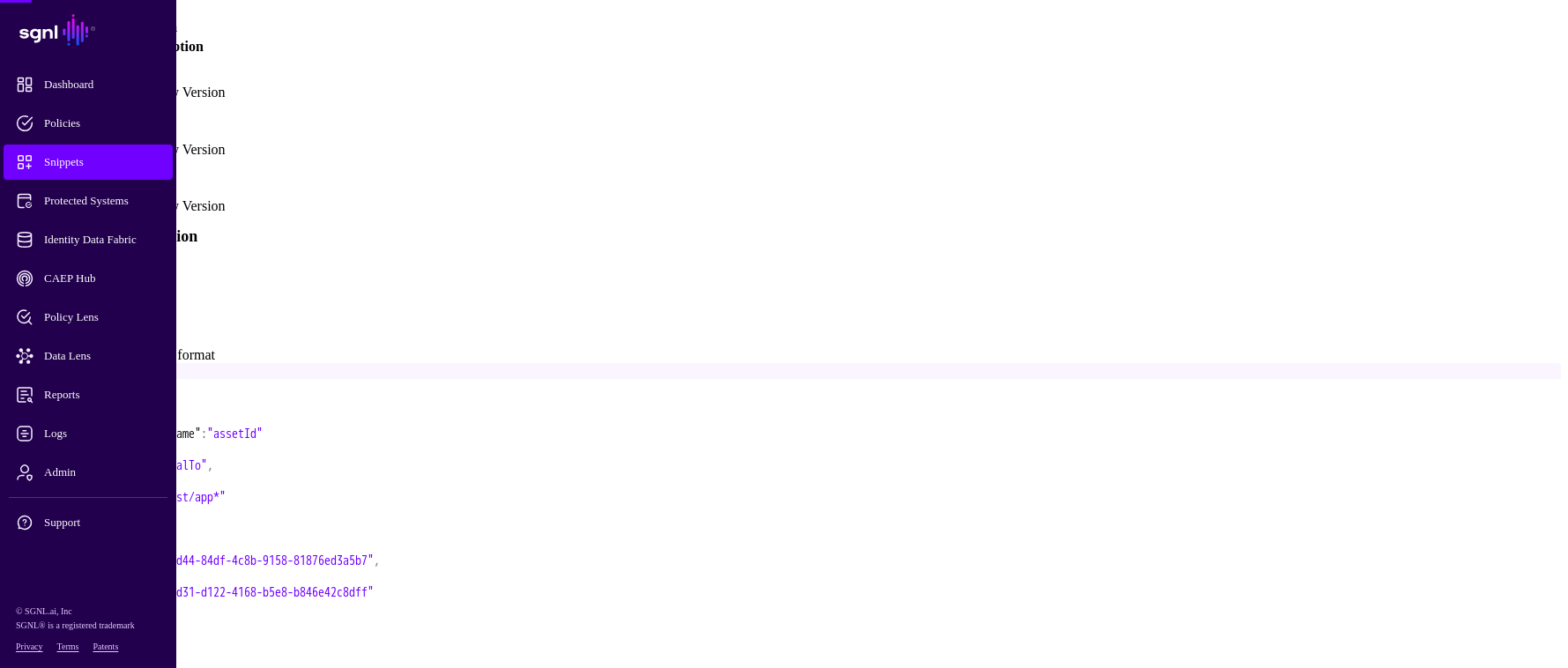 scroll, scrollTop: 406, scrollLeft: 0, axis: vertical 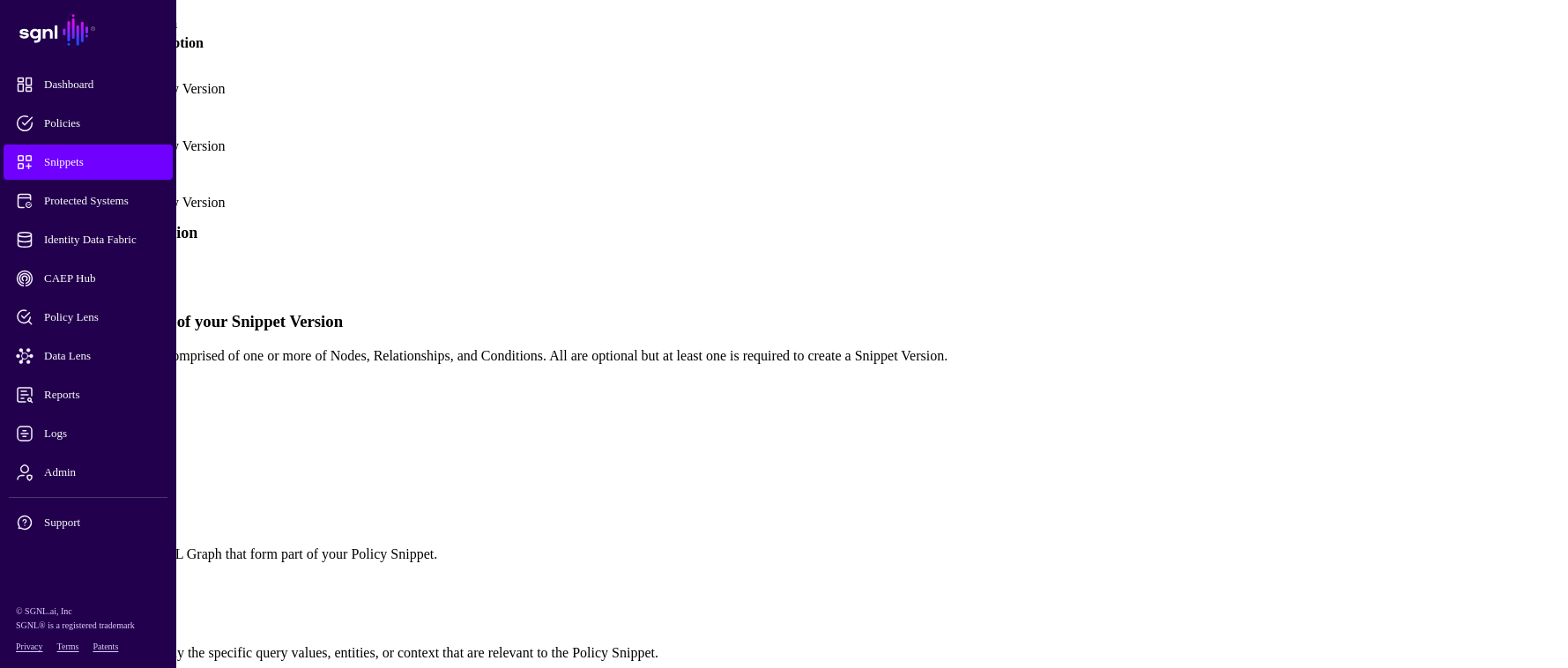 click on "Simplified" at bounding box center [72, 271] 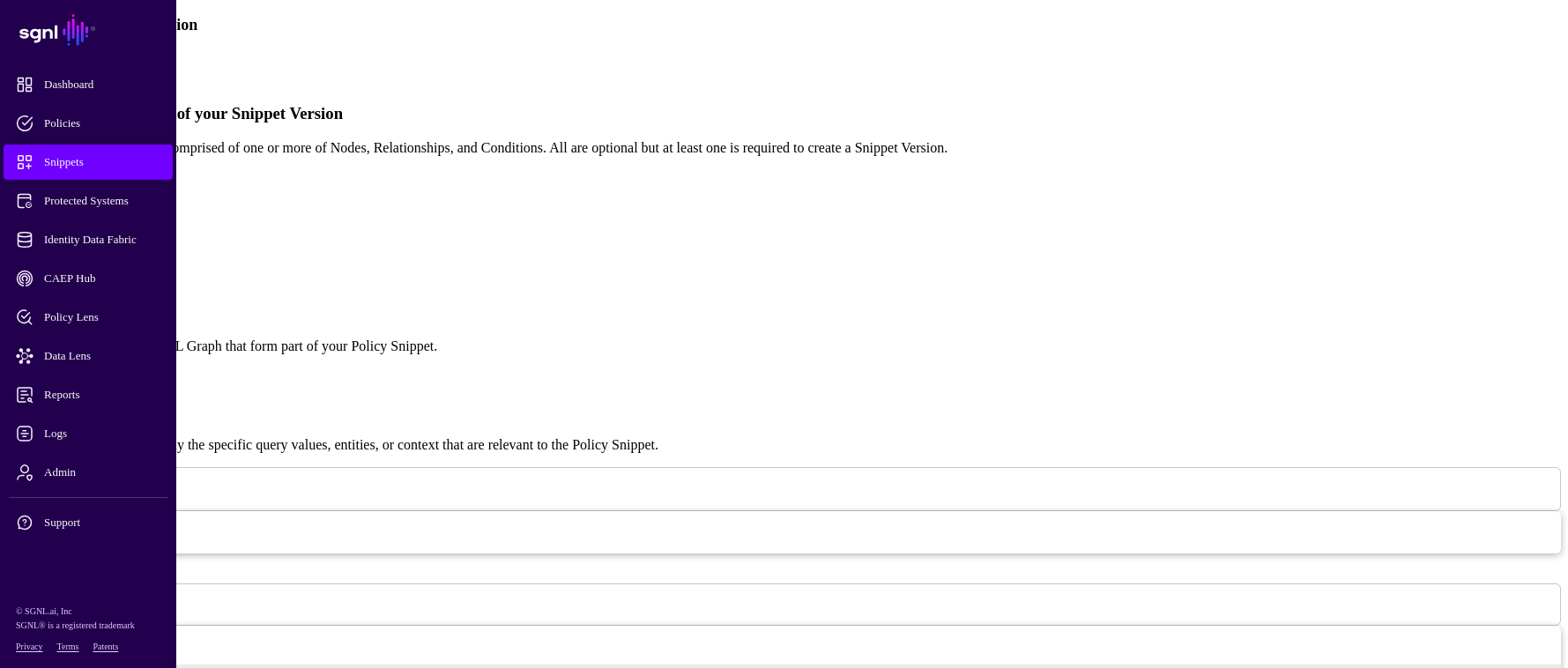 scroll, scrollTop: 705, scrollLeft: 0, axis: vertical 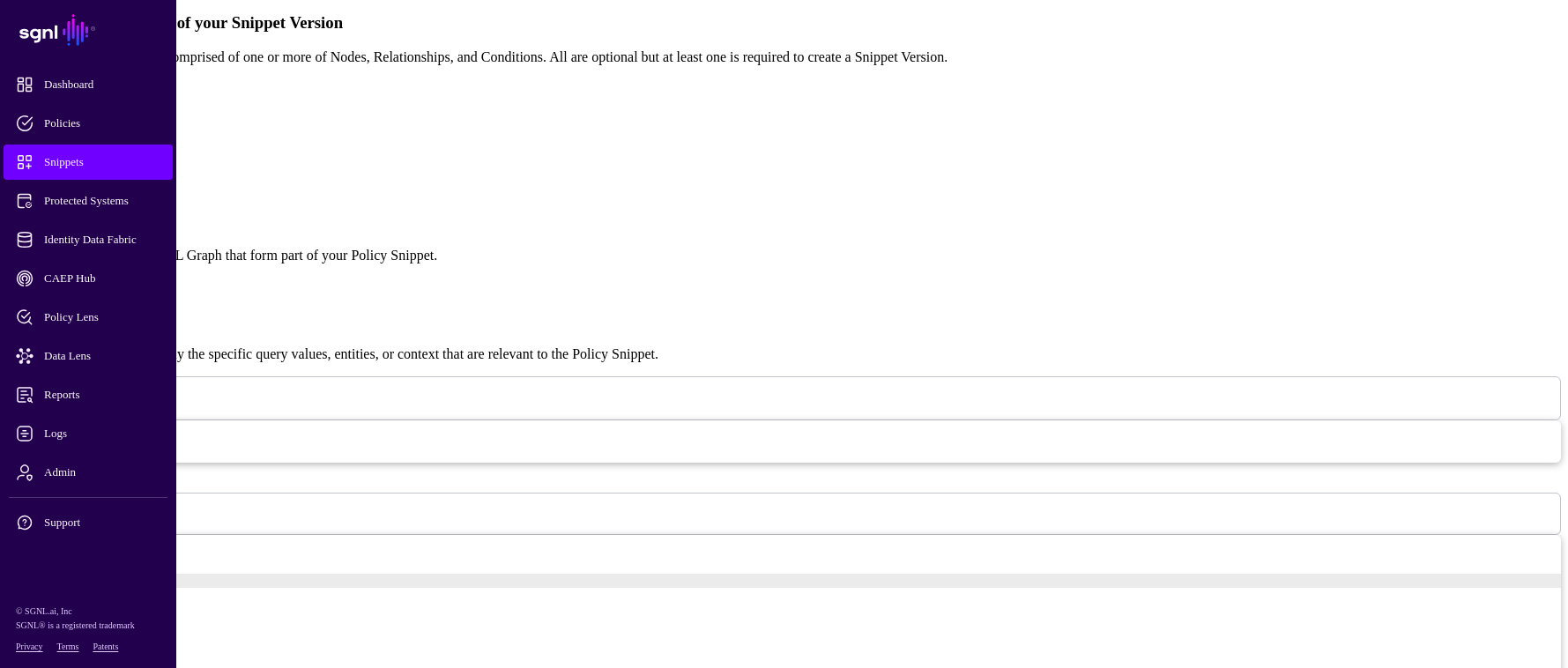 click at bounding box center (61, 518) 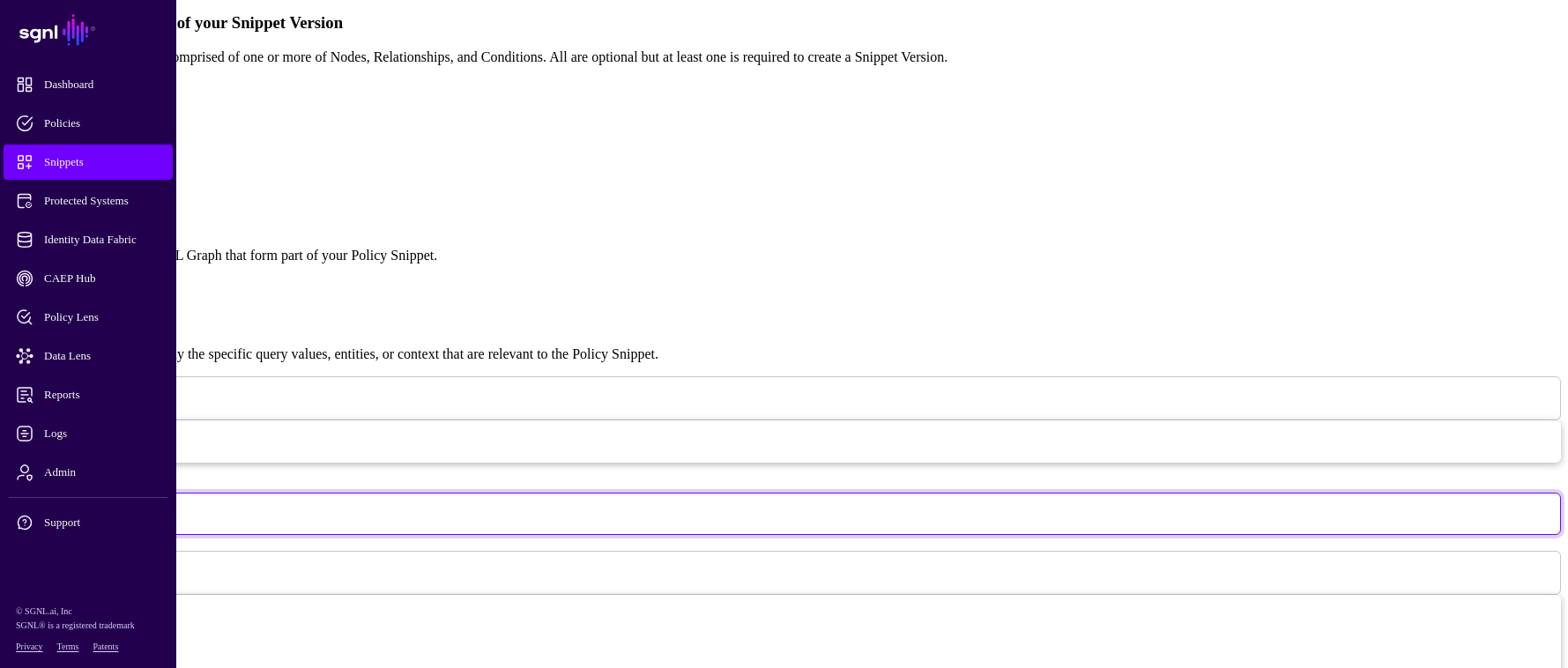 scroll, scrollTop: 0, scrollLeft: 0, axis: both 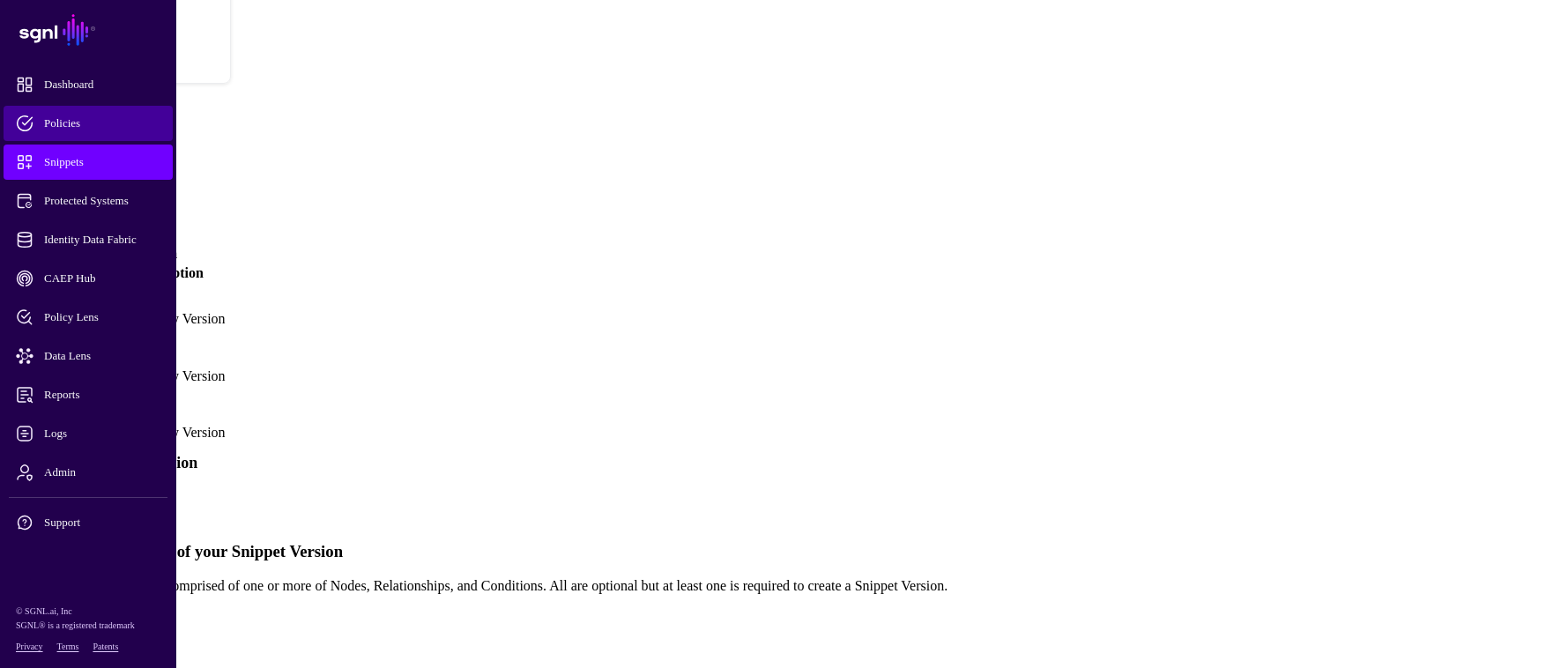 click on "Policies" 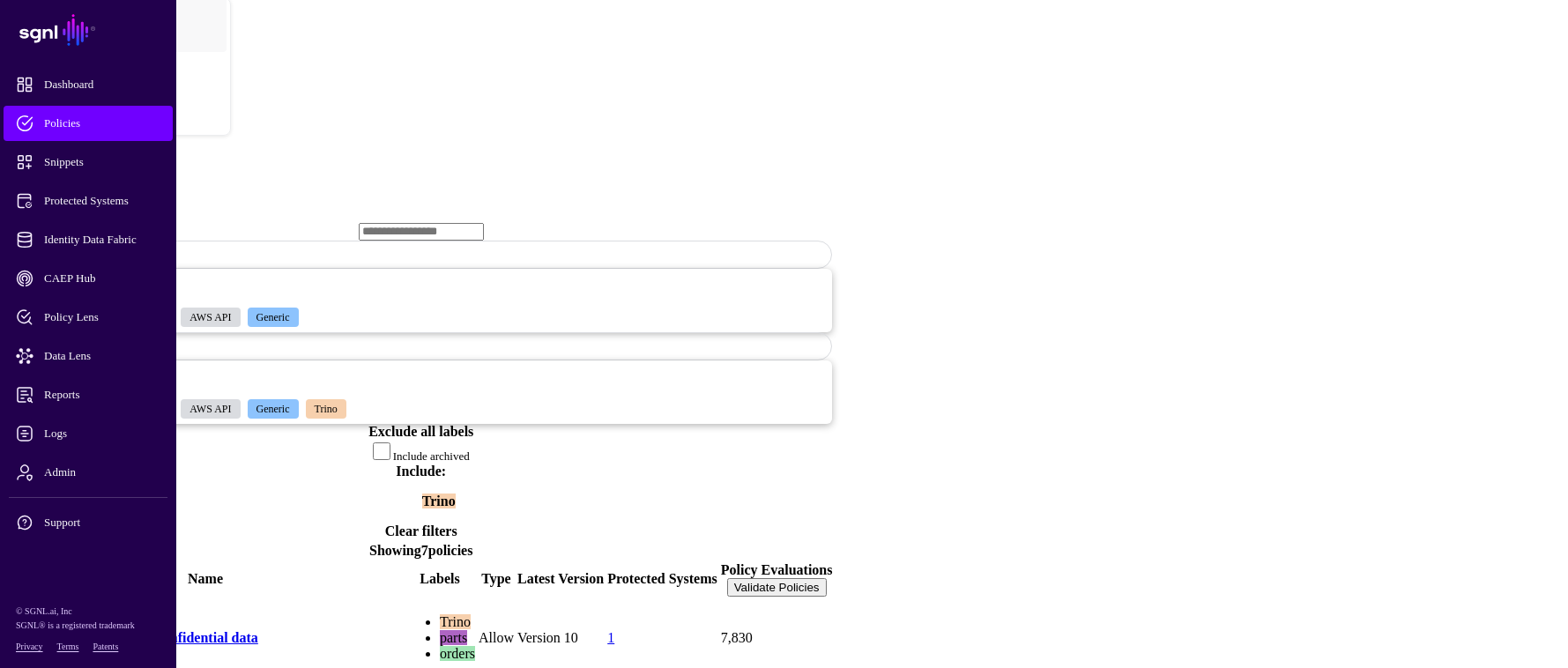 scroll, scrollTop: 46, scrollLeft: 0, axis: vertical 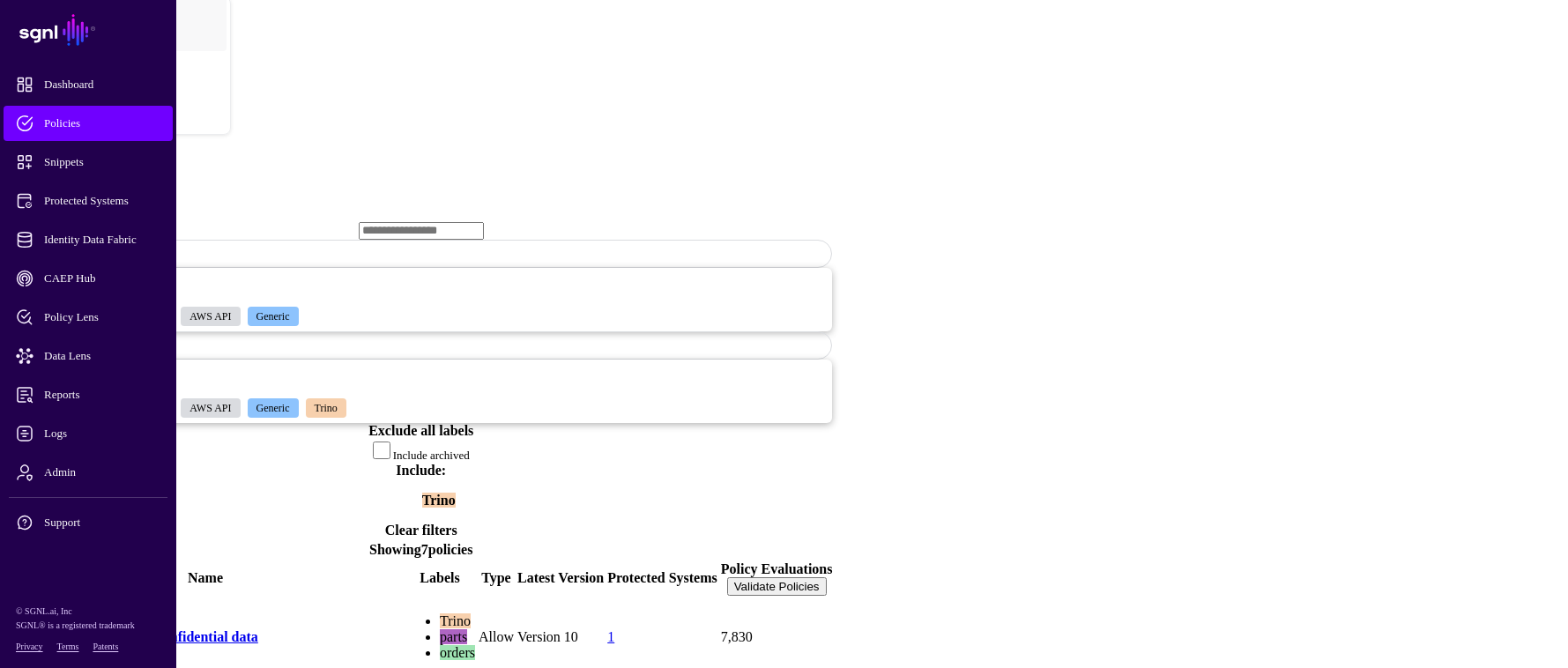 click on "Allow Basic Trino Queries" 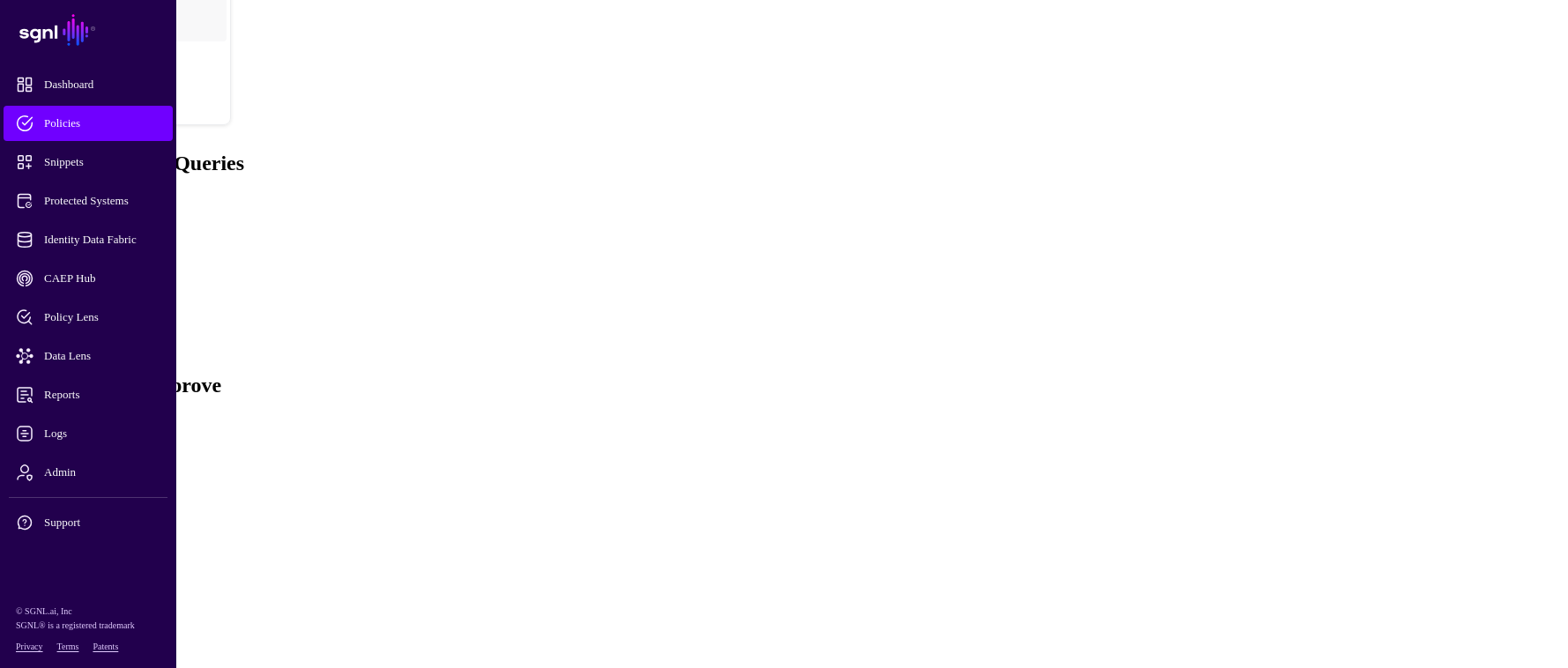 scroll, scrollTop: 138, scrollLeft: 0, axis: vertical 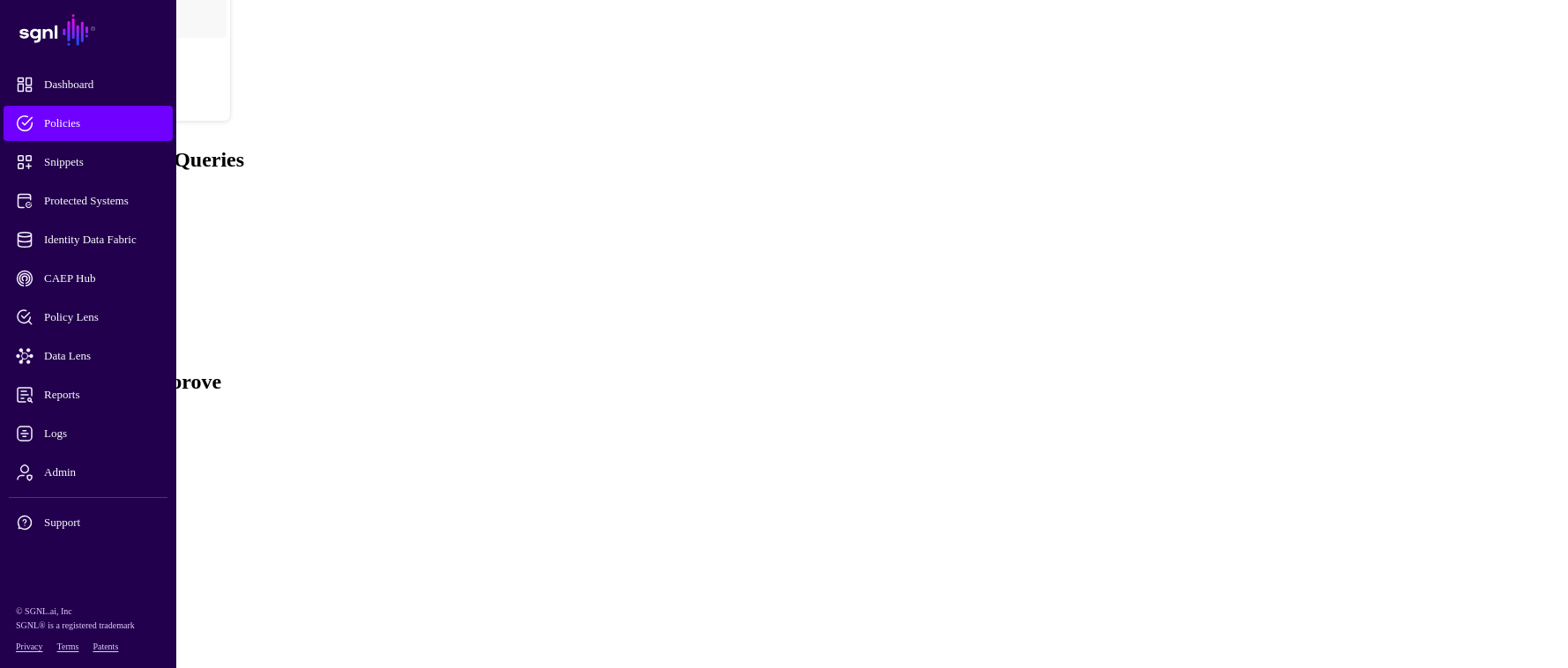 click on "AllowQuery" 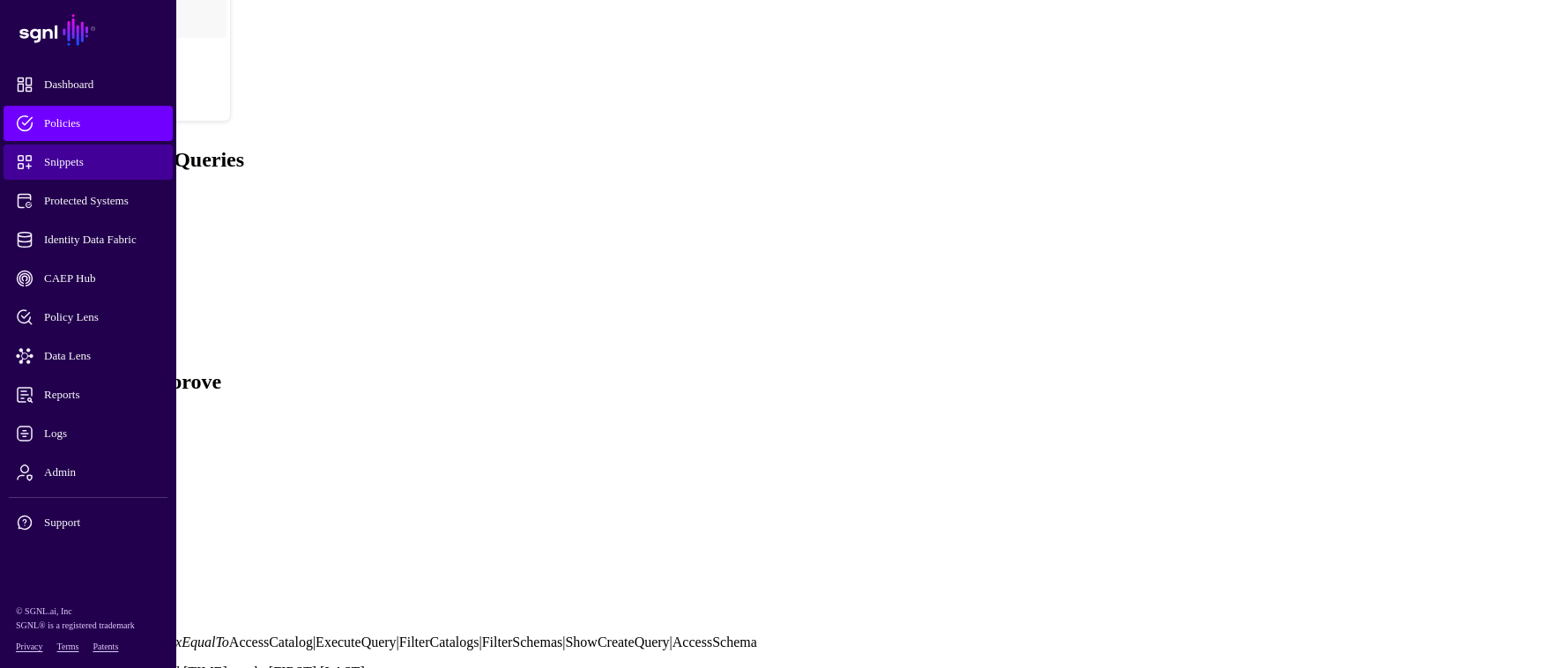 click on "Snippets" 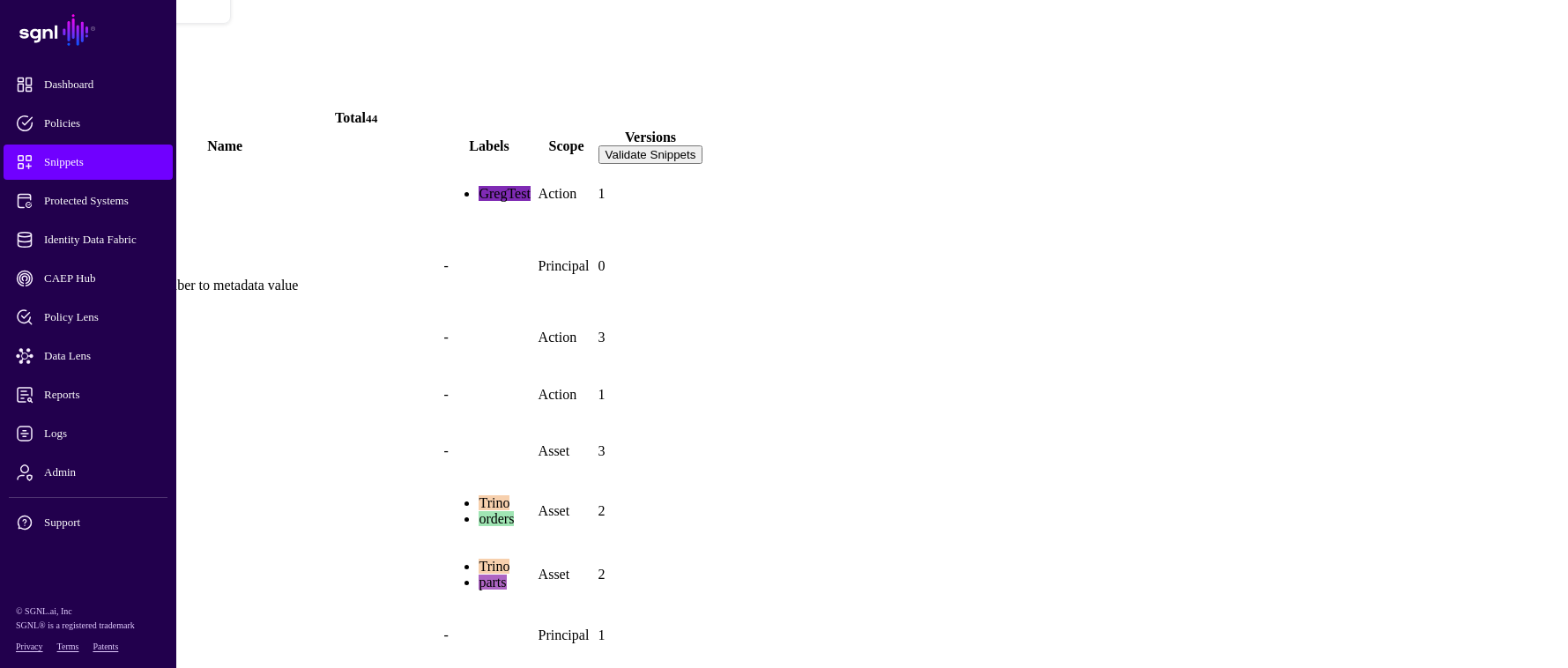 scroll, scrollTop: 264, scrollLeft: 0, axis: vertical 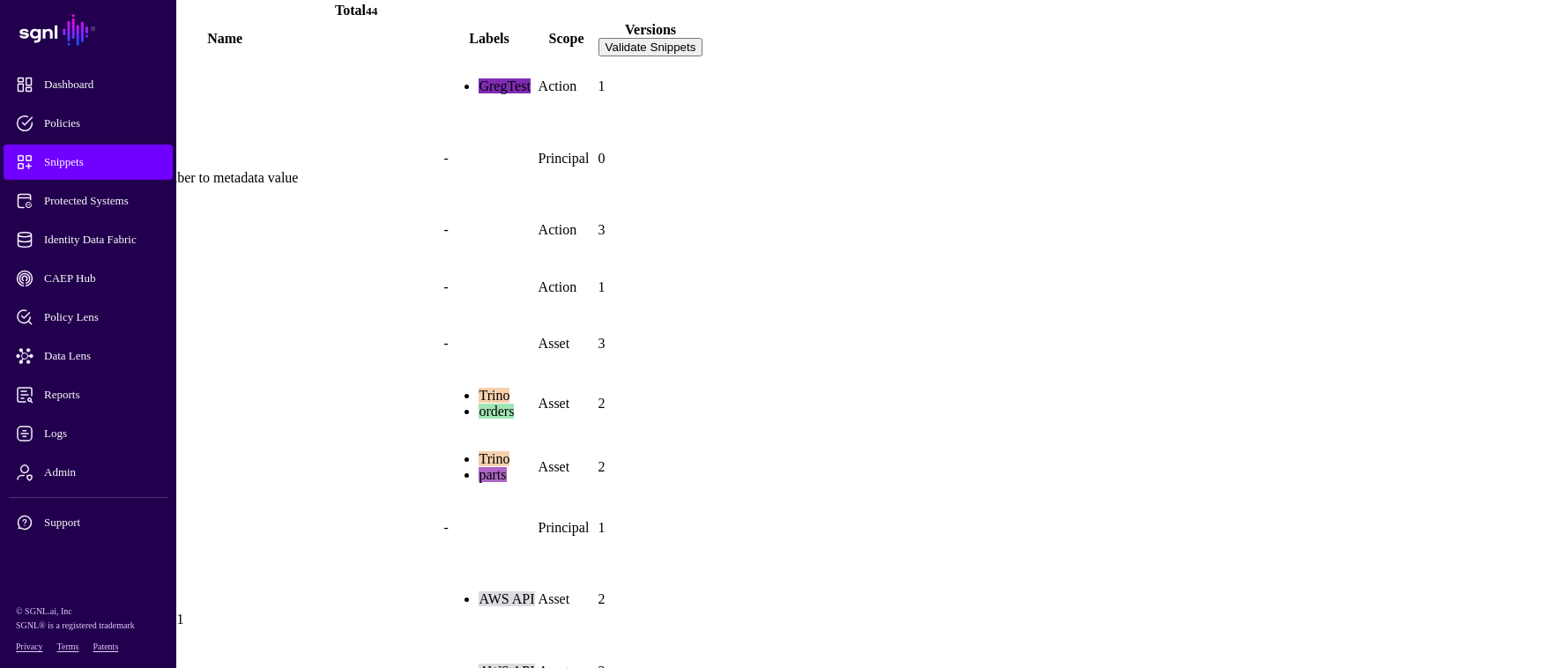 click on "AllowQuery" 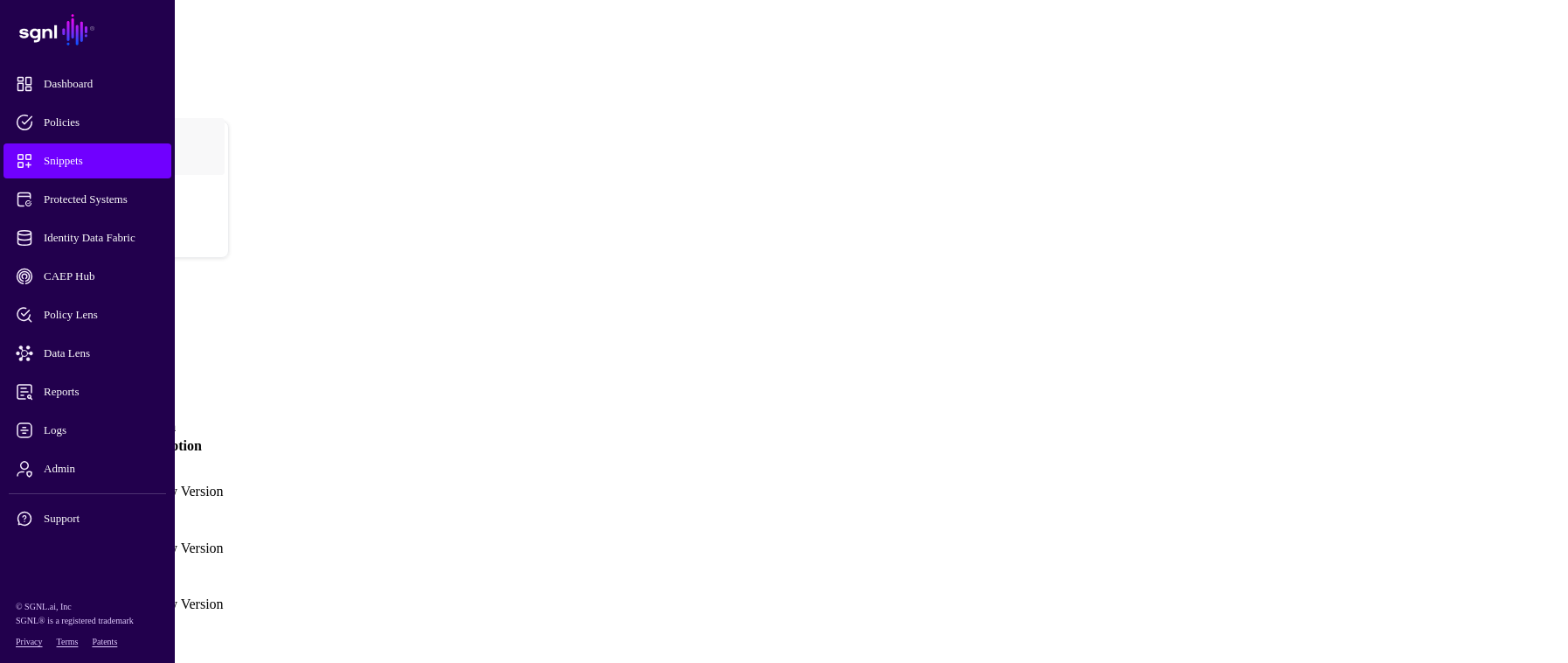 click on "Version 3" at bounding box center [41, 483] 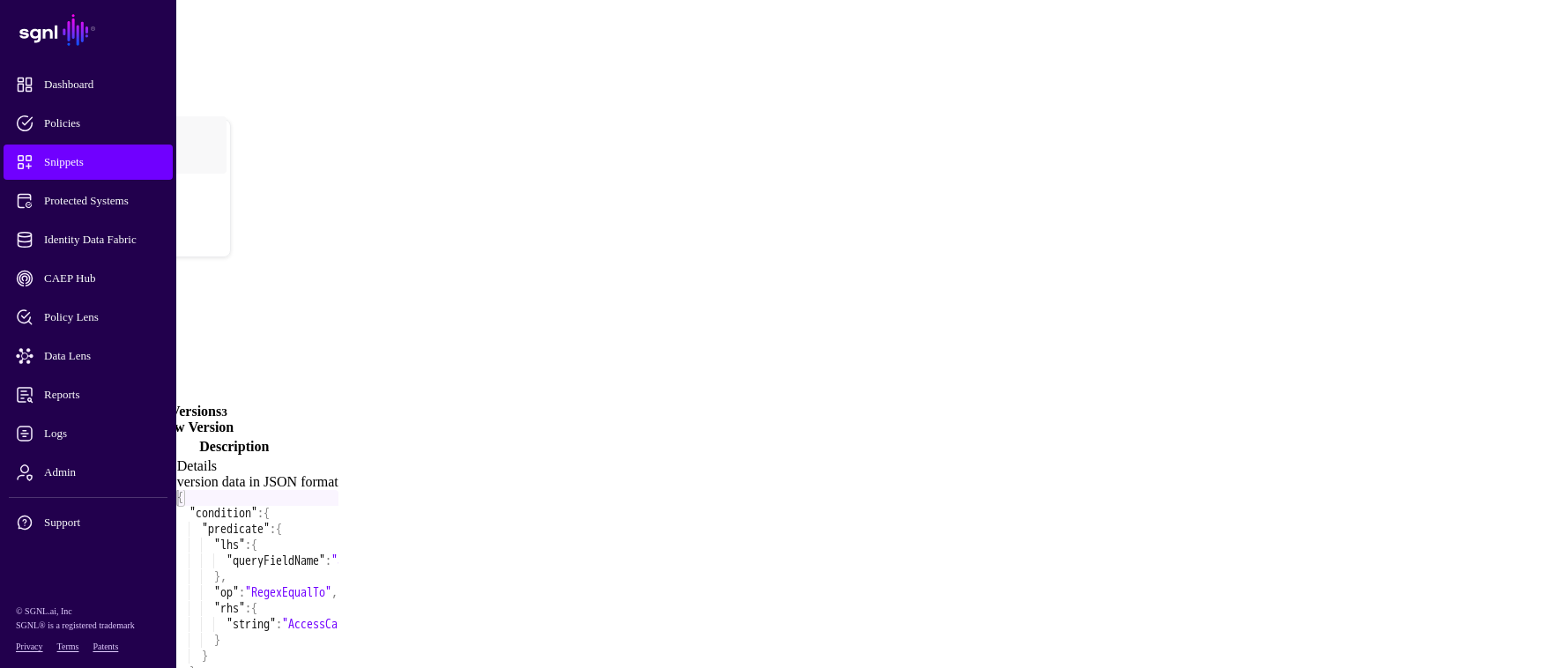 scroll, scrollTop: 0, scrollLeft: 0, axis: both 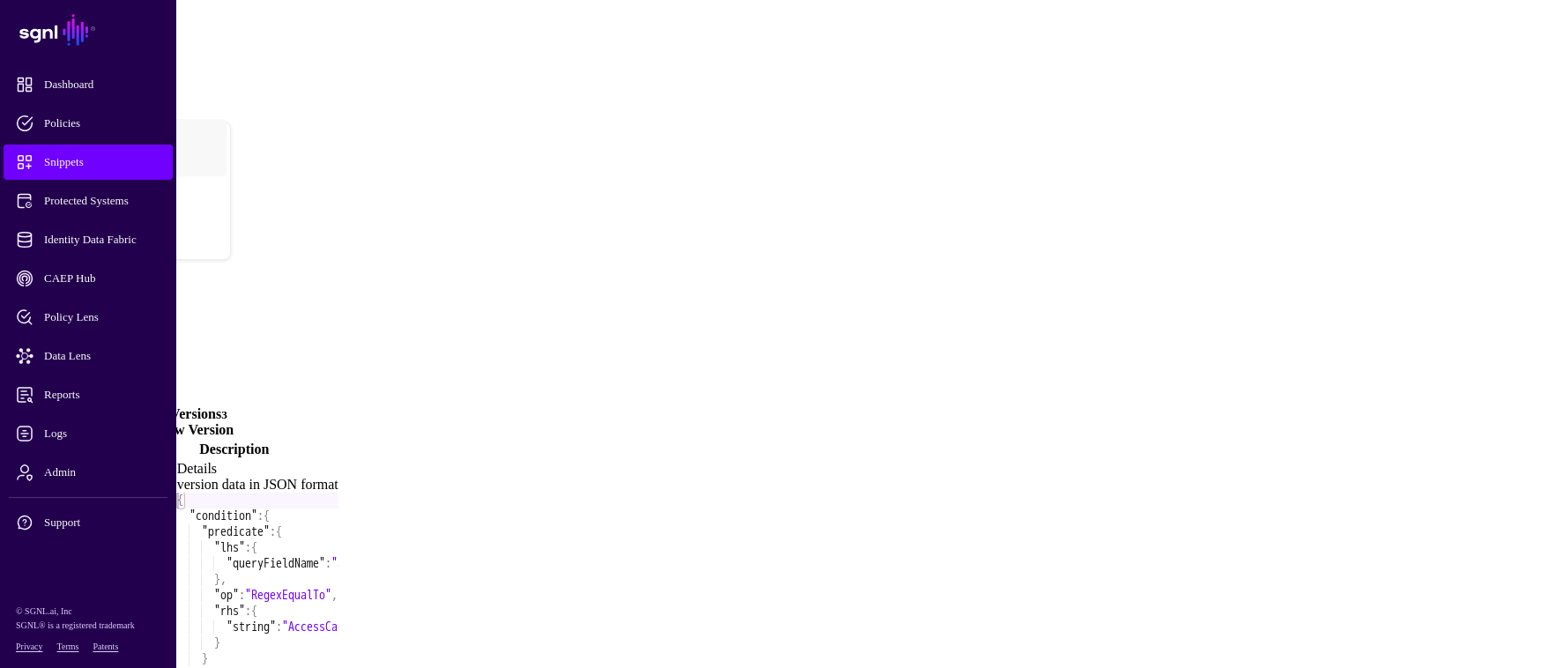 click on "Create New Version" 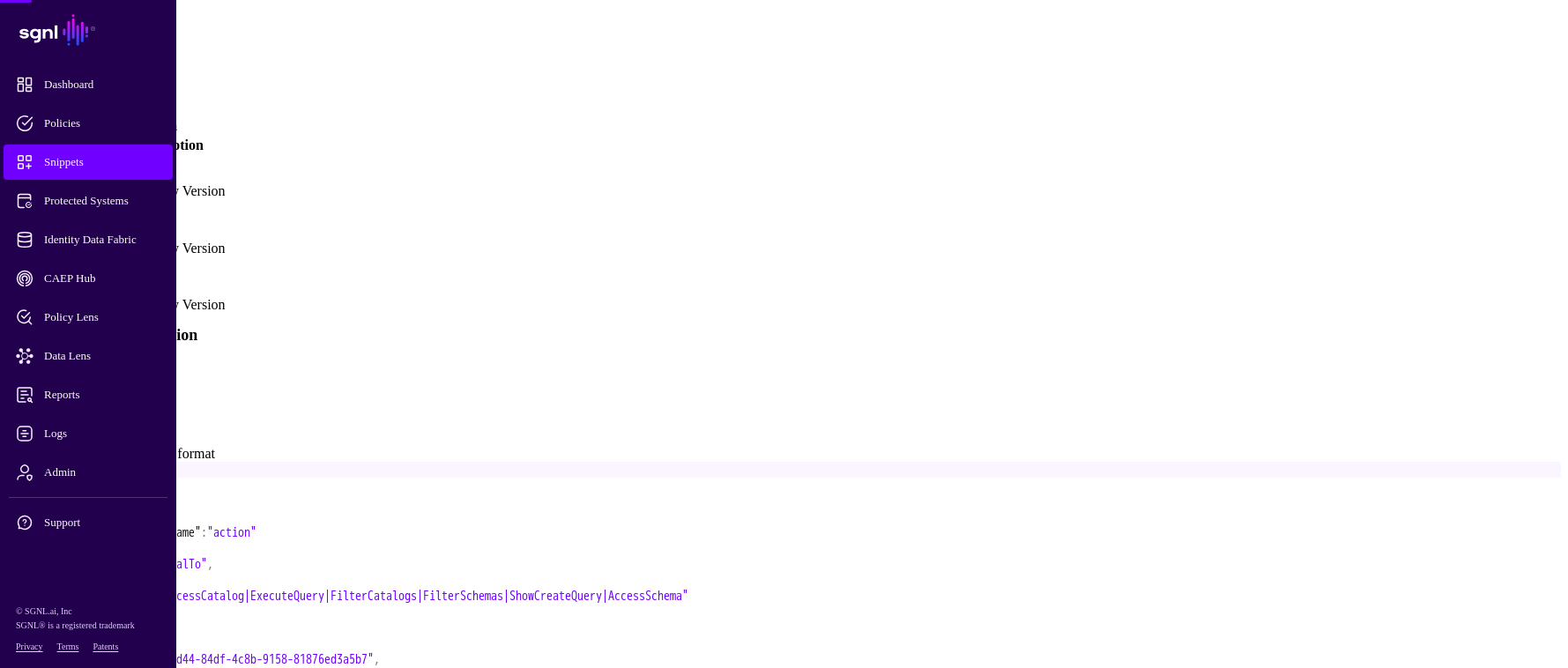 scroll, scrollTop: 406, scrollLeft: 0, axis: vertical 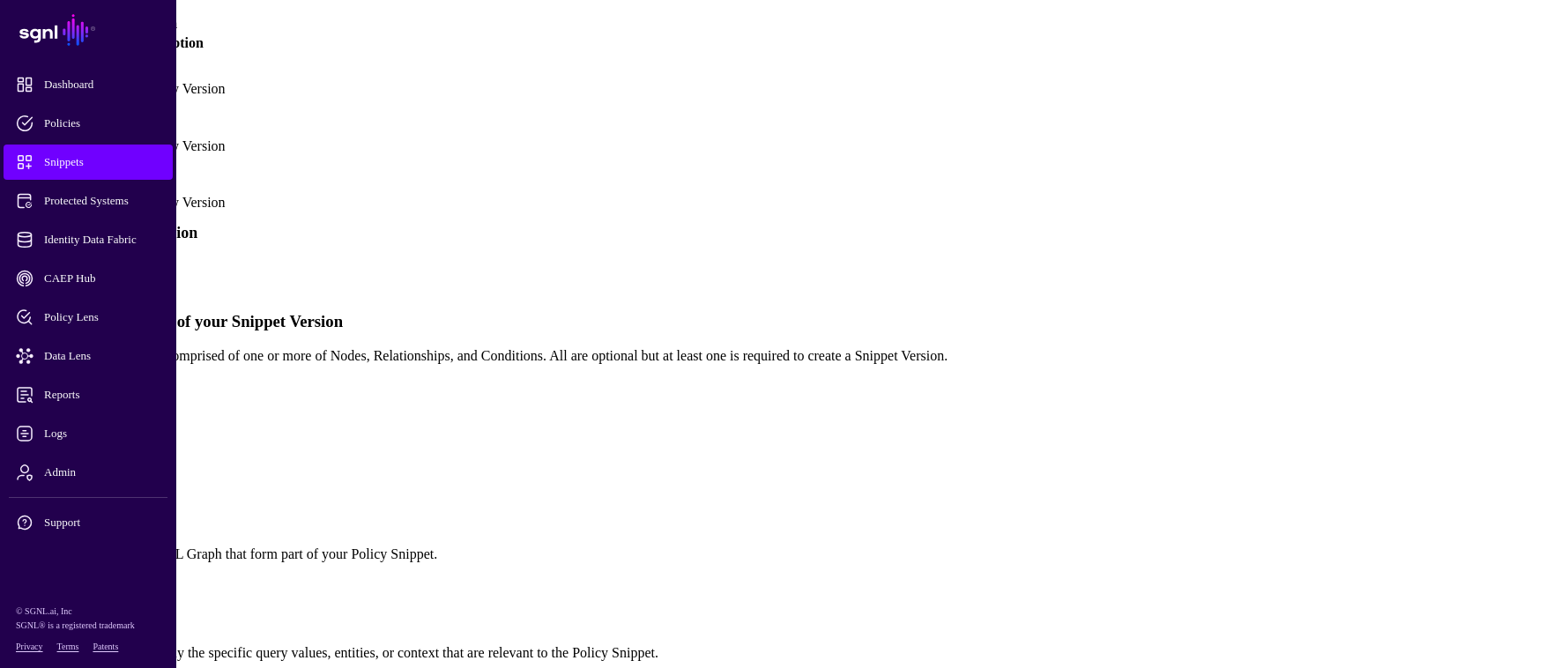 click on "Simplified" at bounding box center (72, 271) 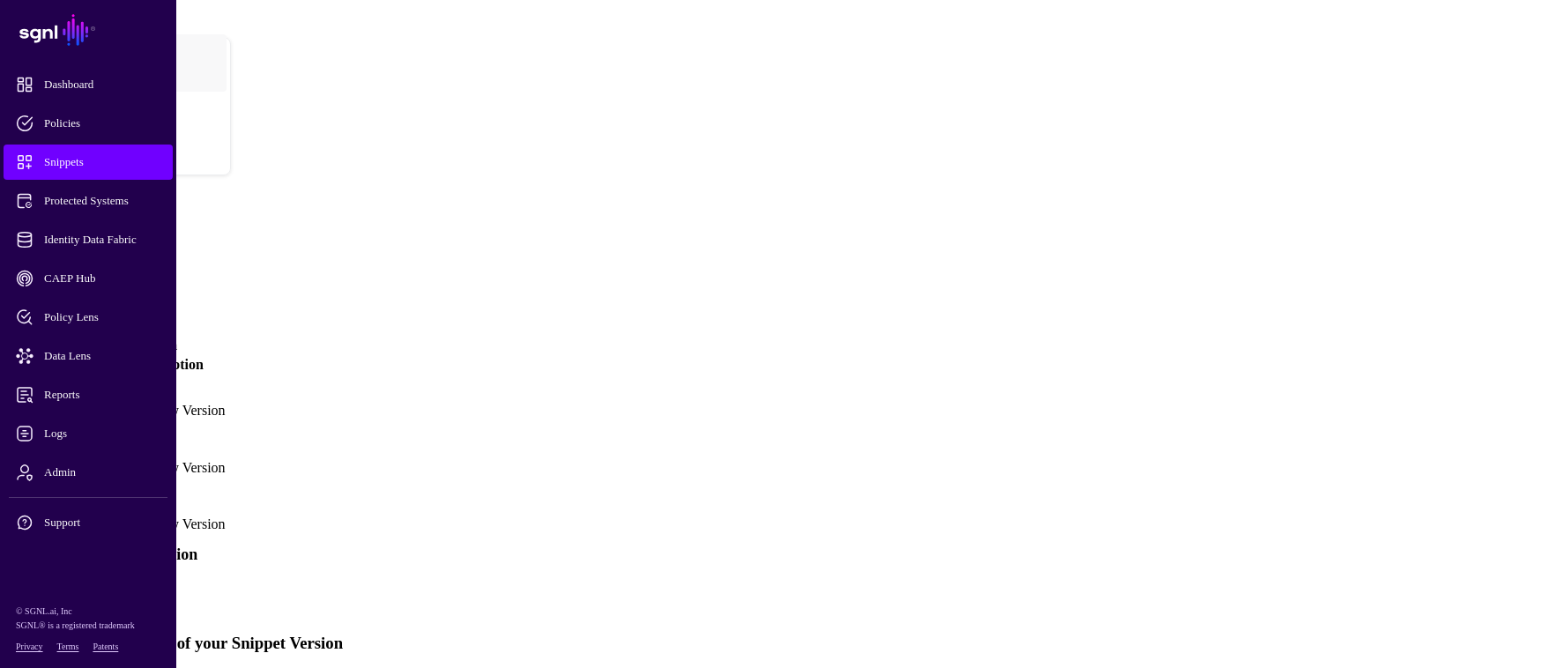 scroll, scrollTop: 0, scrollLeft: 0, axis: both 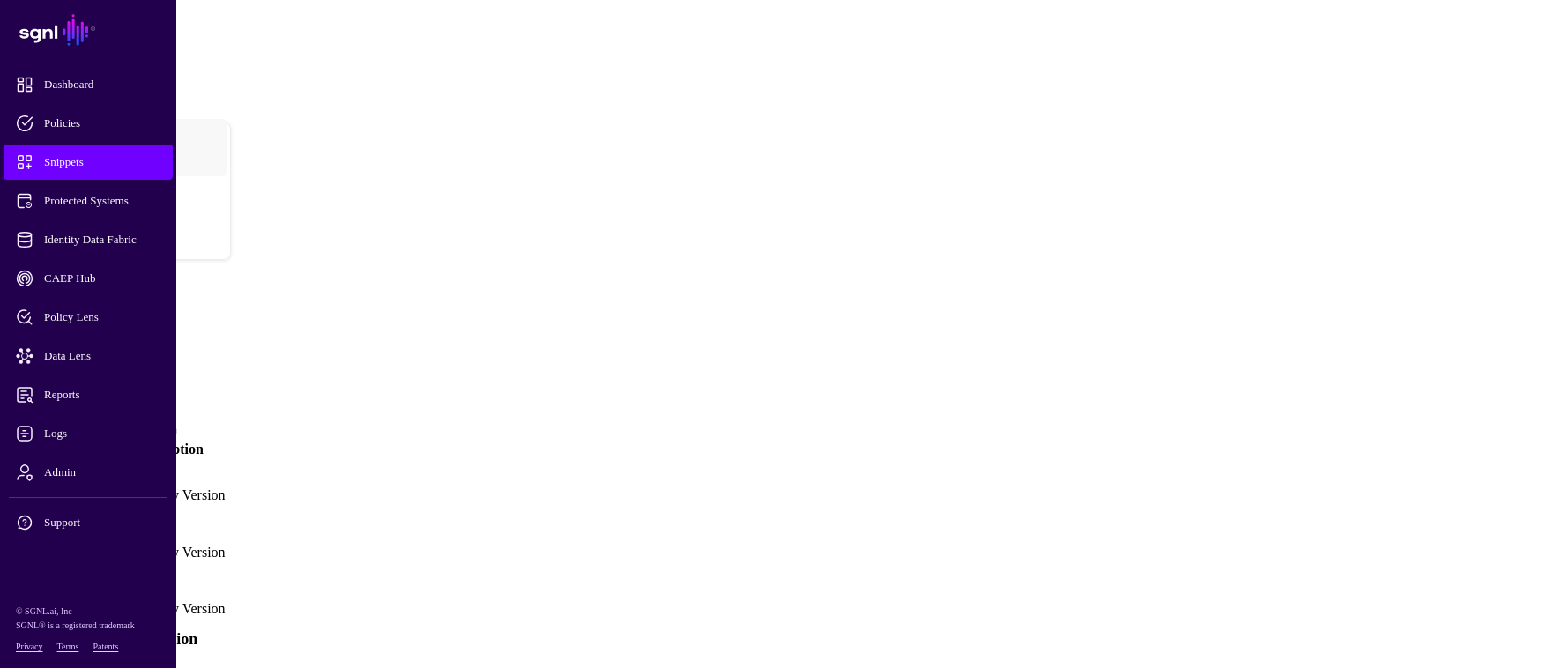 click on "Version 3" at bounding box center [41, 486] 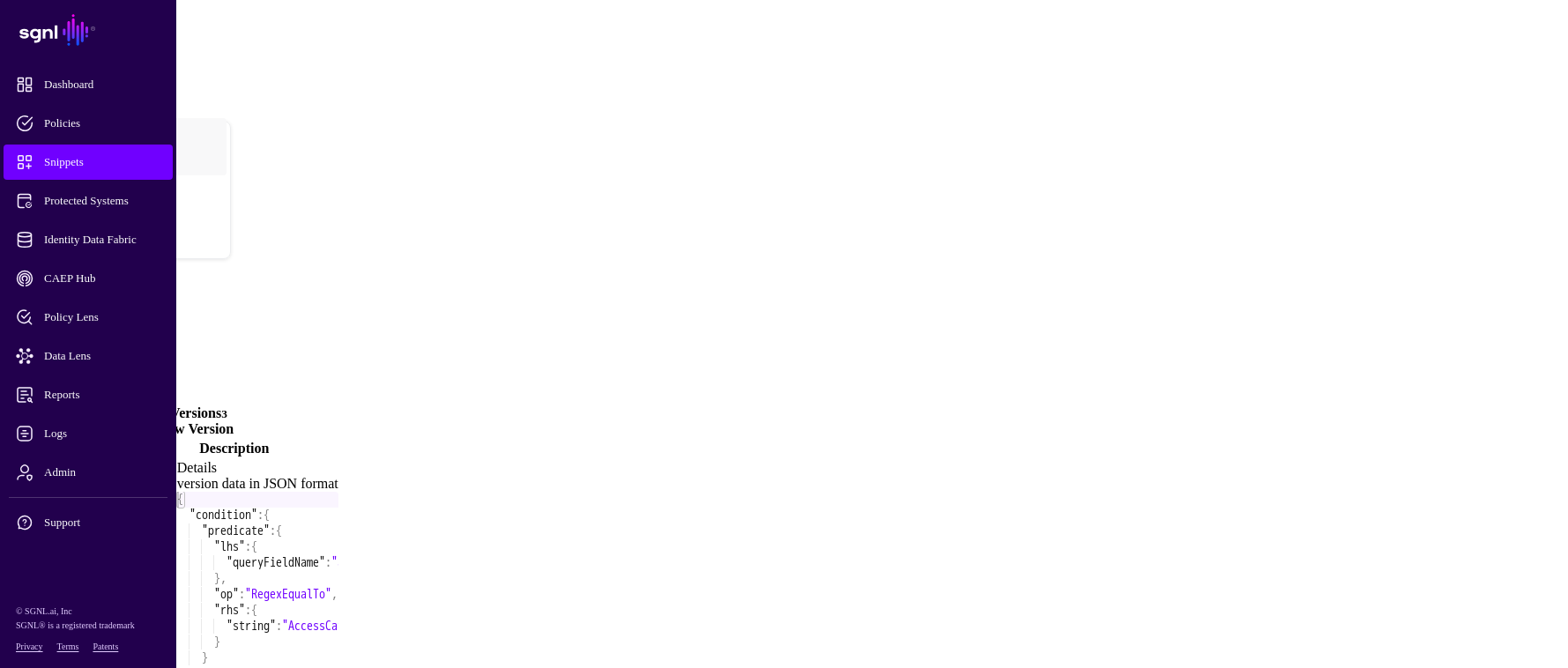 scroll, scrollTop: 0, scrollLeft: 0, axis: both 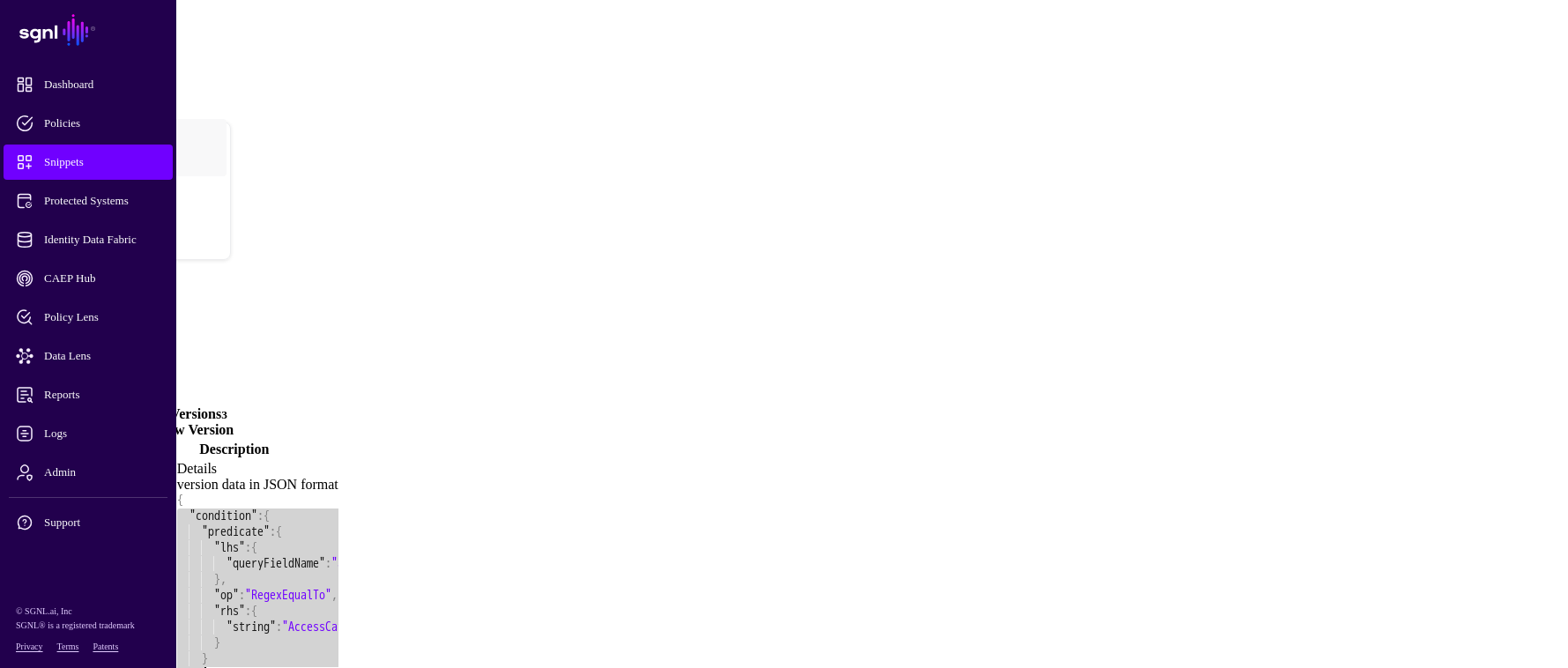 drag, startPoint x: 472, startPoint y: 334, endPoint x: 576, endPoint y: 494, distance: 190.8298 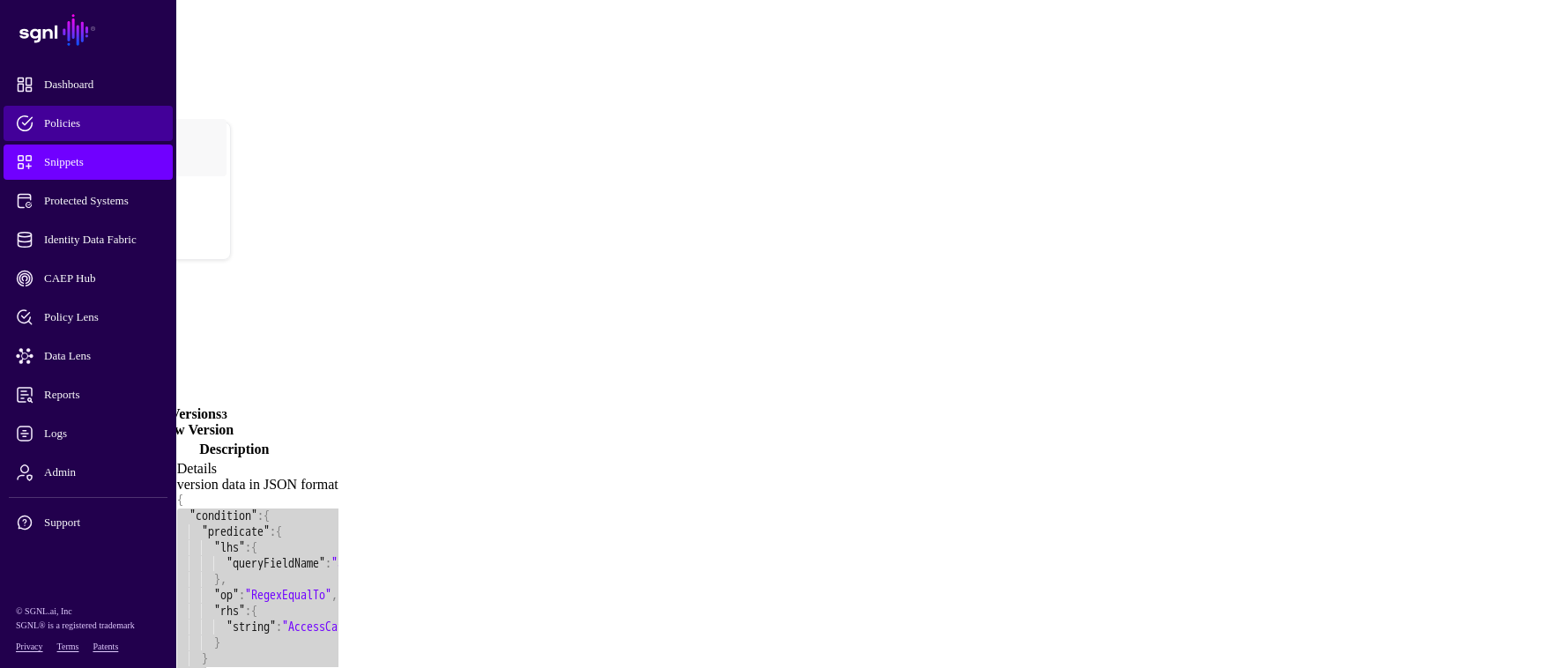 click on "Policies" 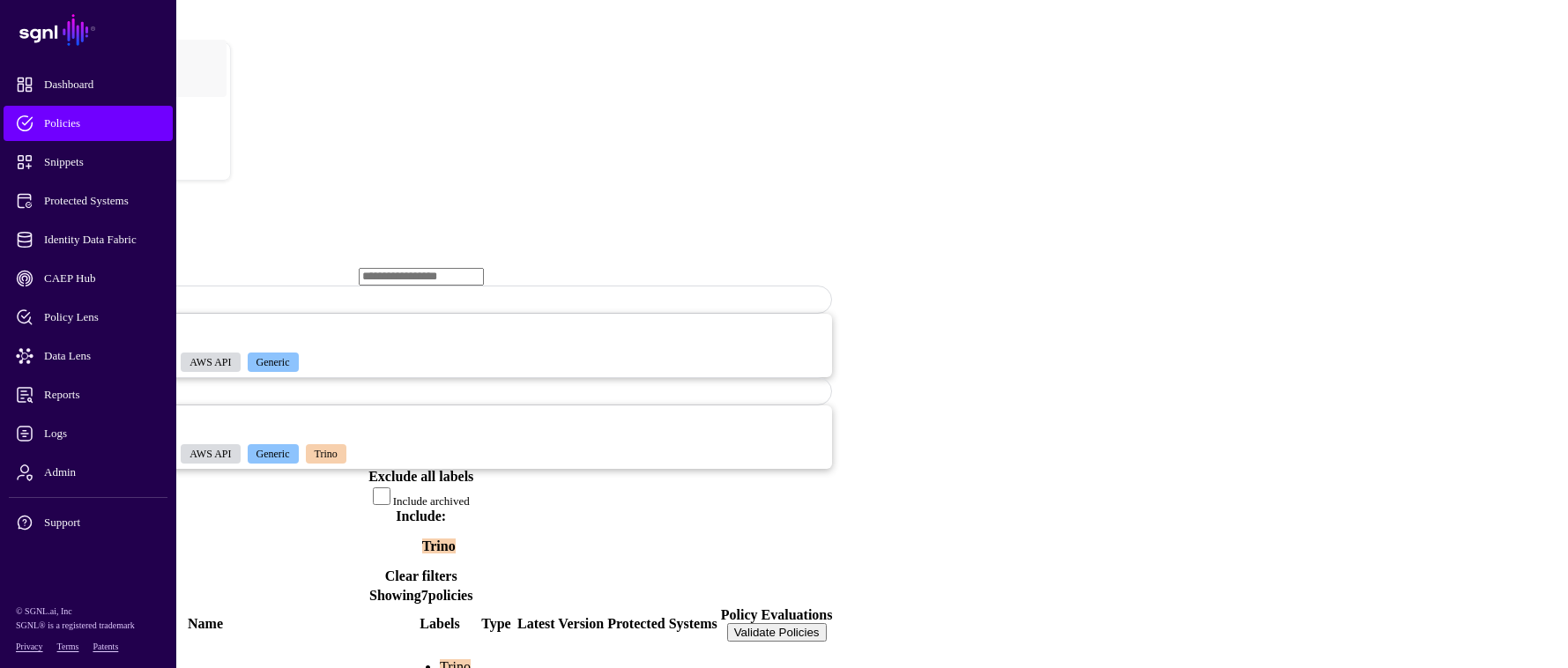click on "Allow Basic Trino Queries" 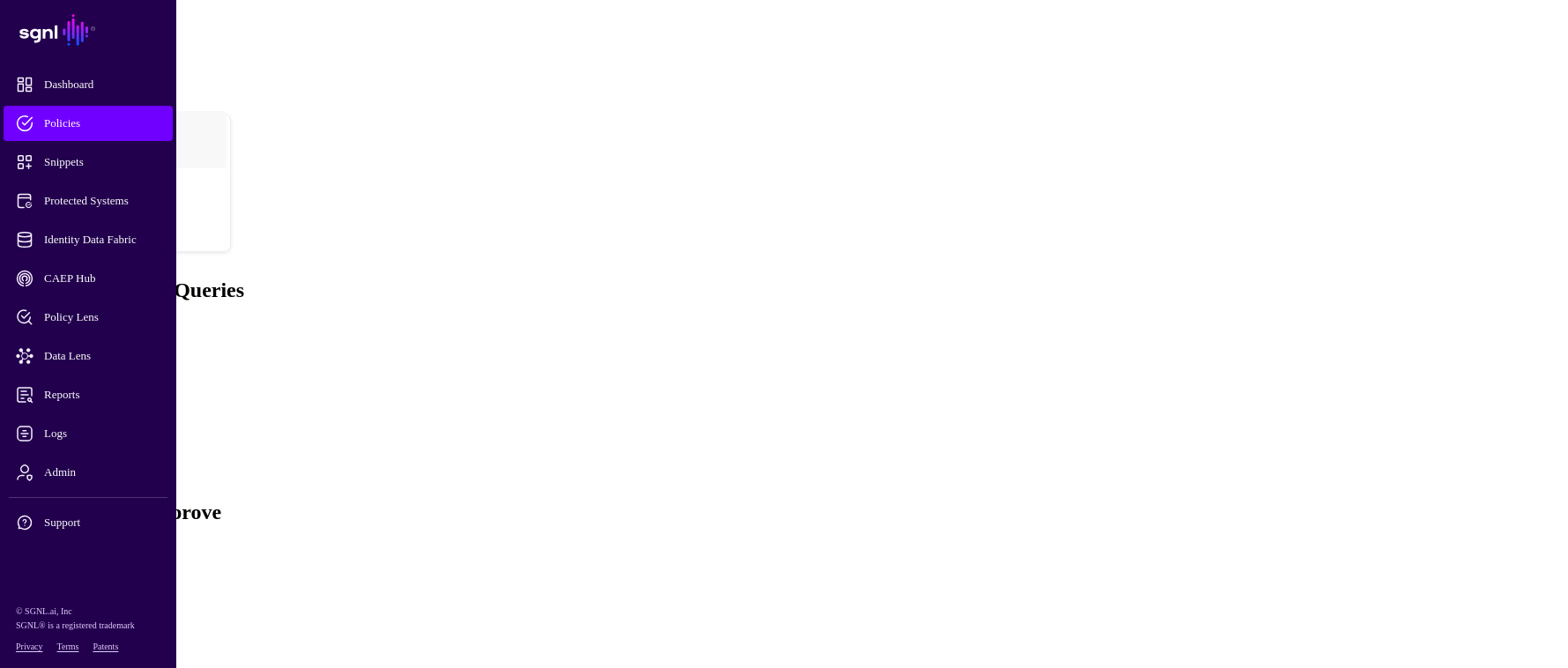 scroll, scrollTop: 0, scrollLeft: 0, axis: both 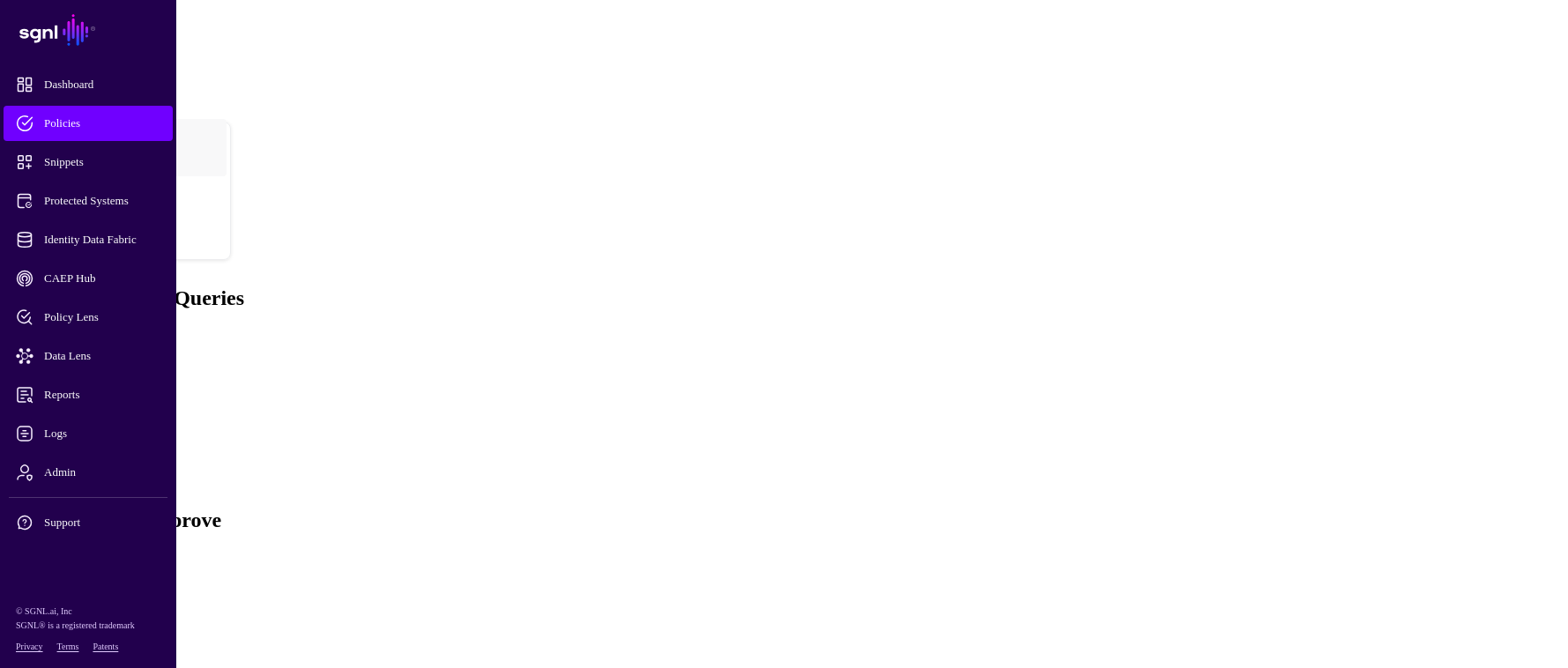 click on "AllowQuery" 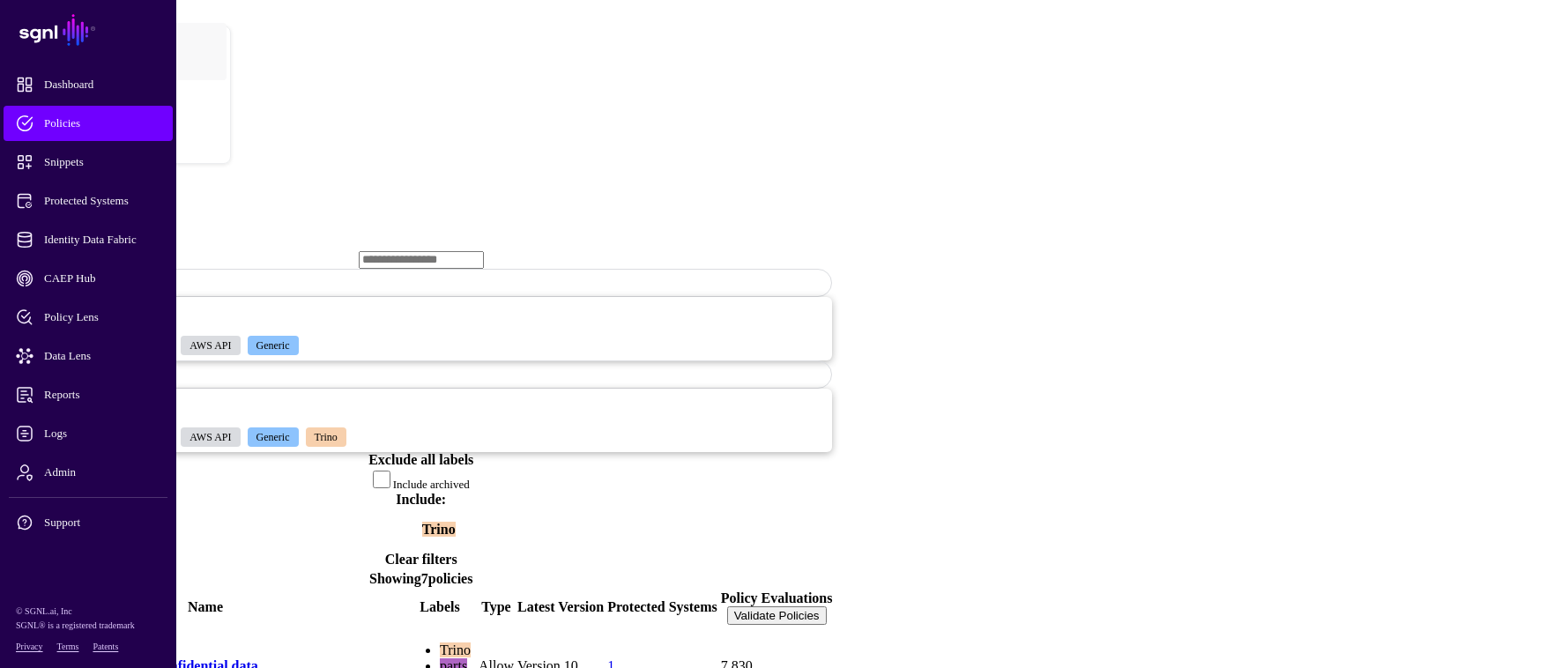 scroll, scrollTop: 0, scrollLeft: 0, axis: both 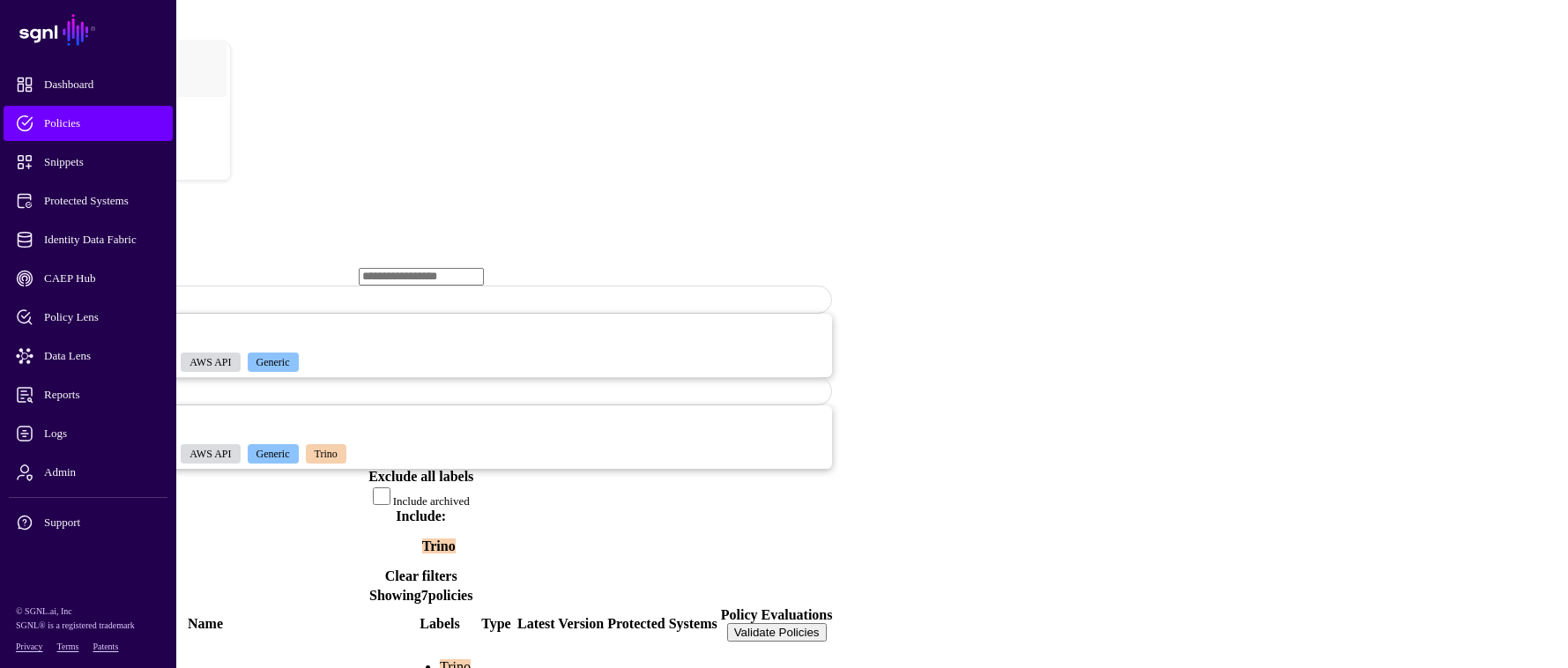 click 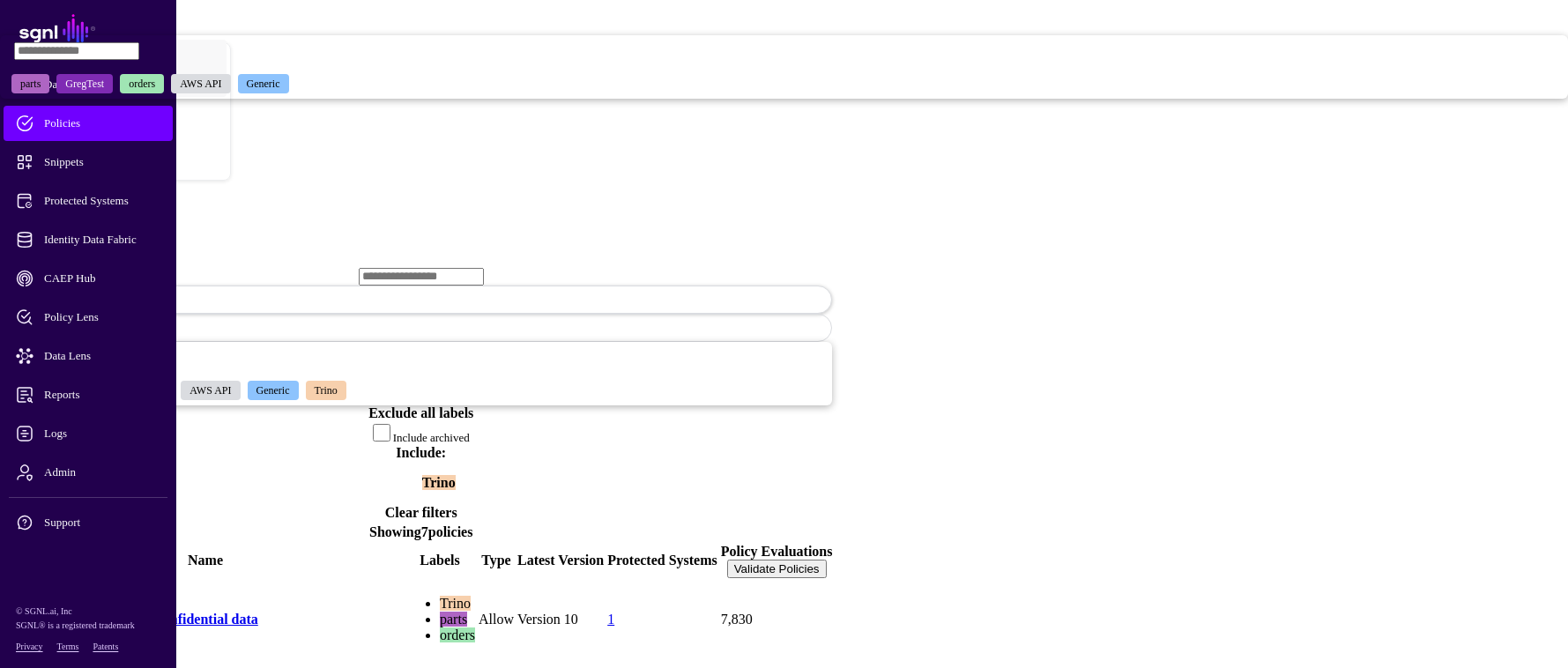click on "parts" 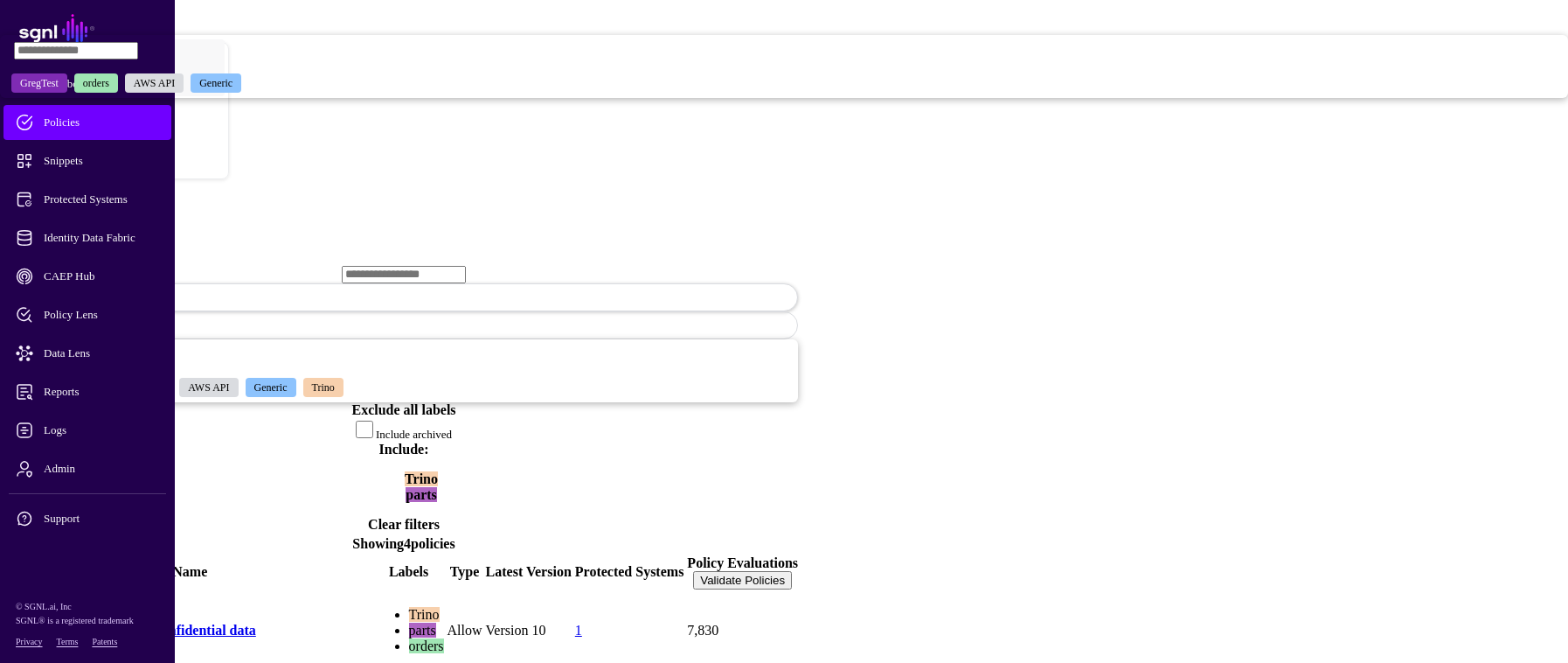 click on "View only rows matching user's department" 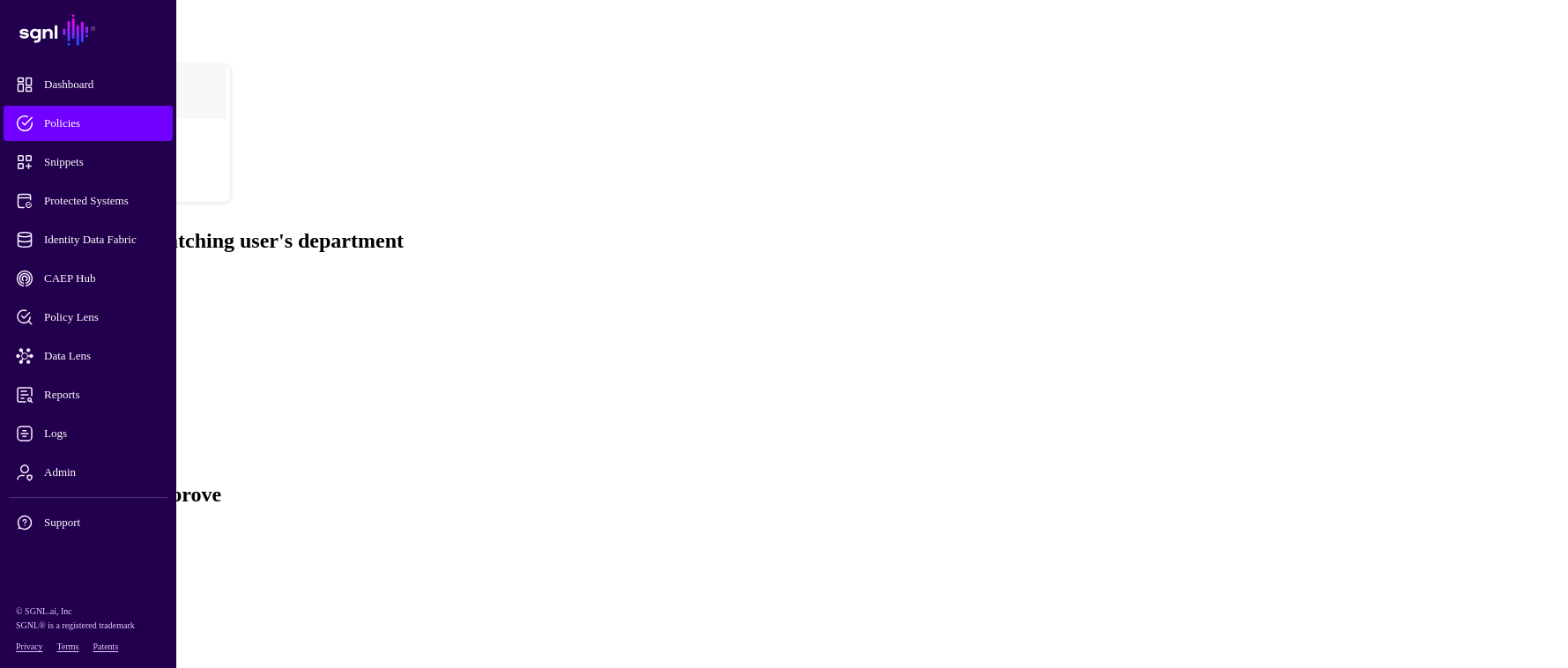 scroll, scrollTop: 88, scrollLeft: 0, axis: vertical 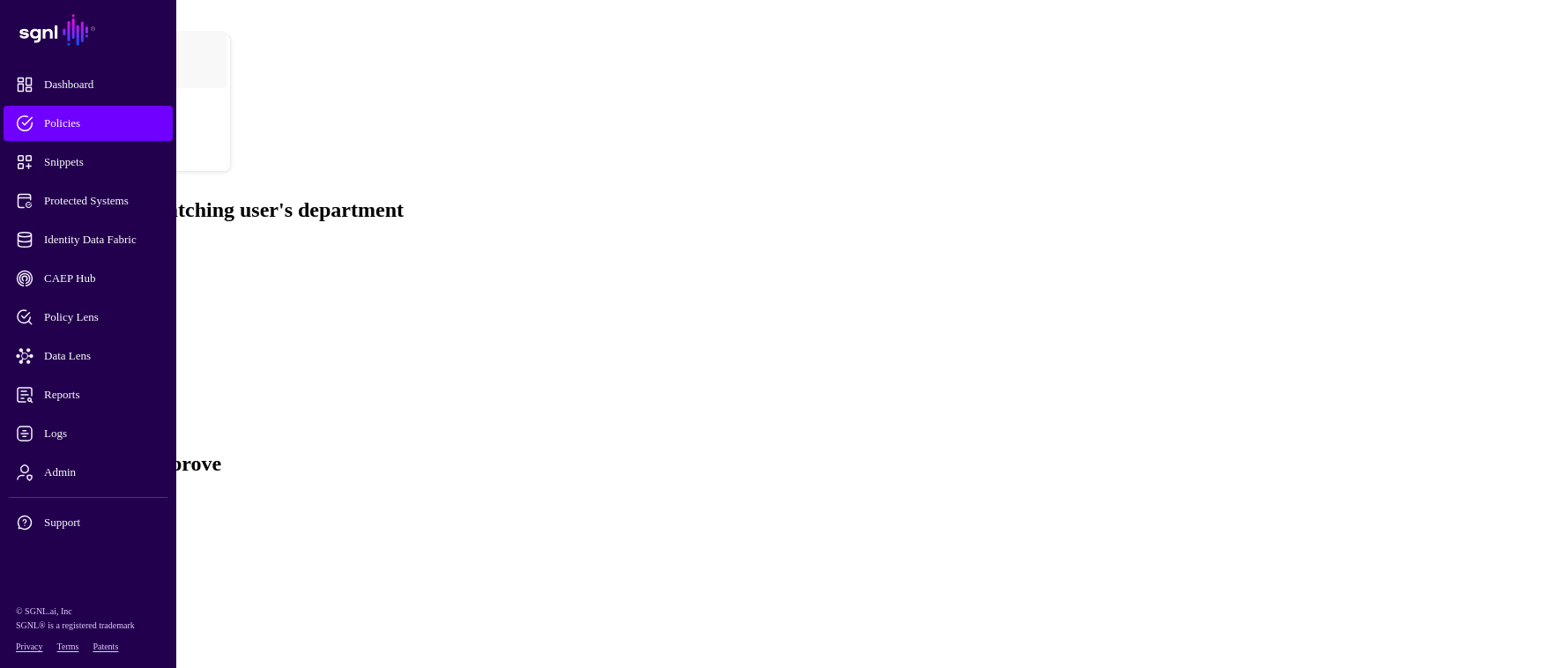 click on "Any asset" 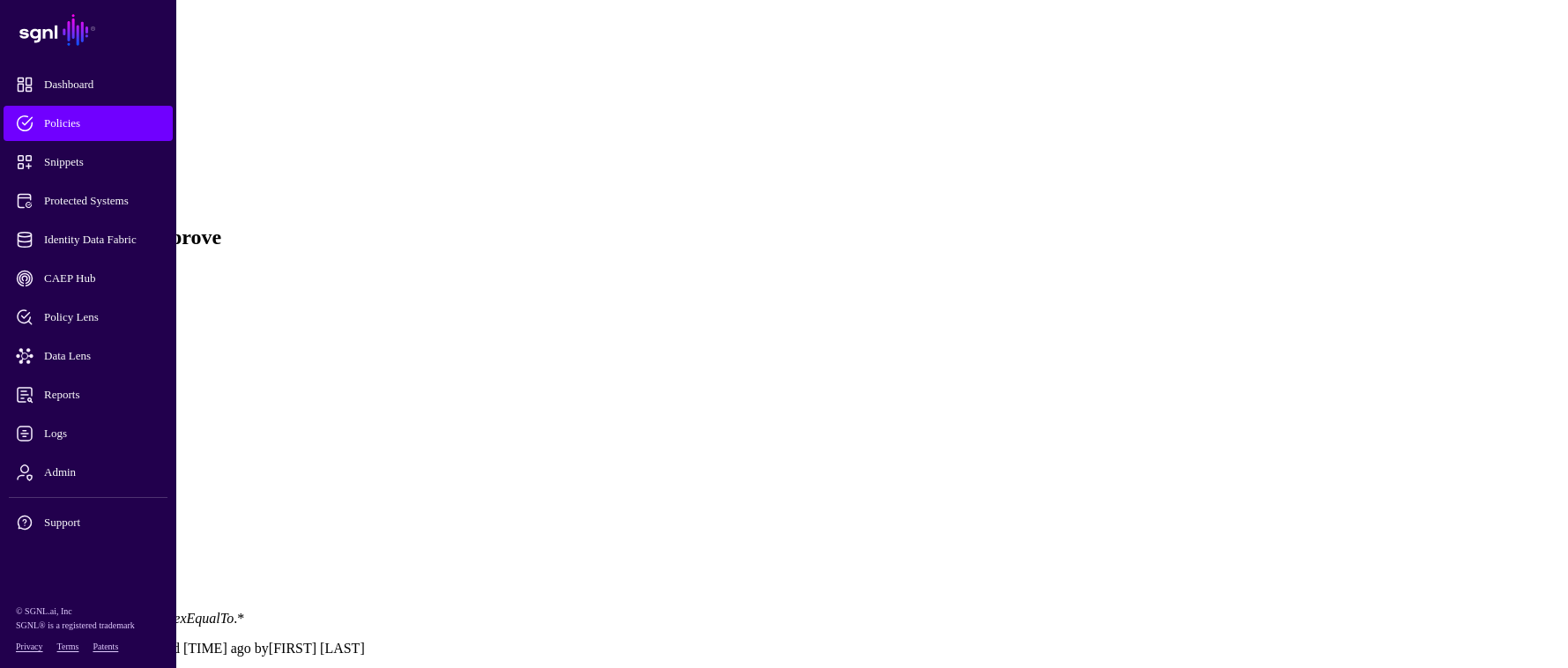 scroll, scrollTop: 358, scrollLeft: 0, axis: vertical 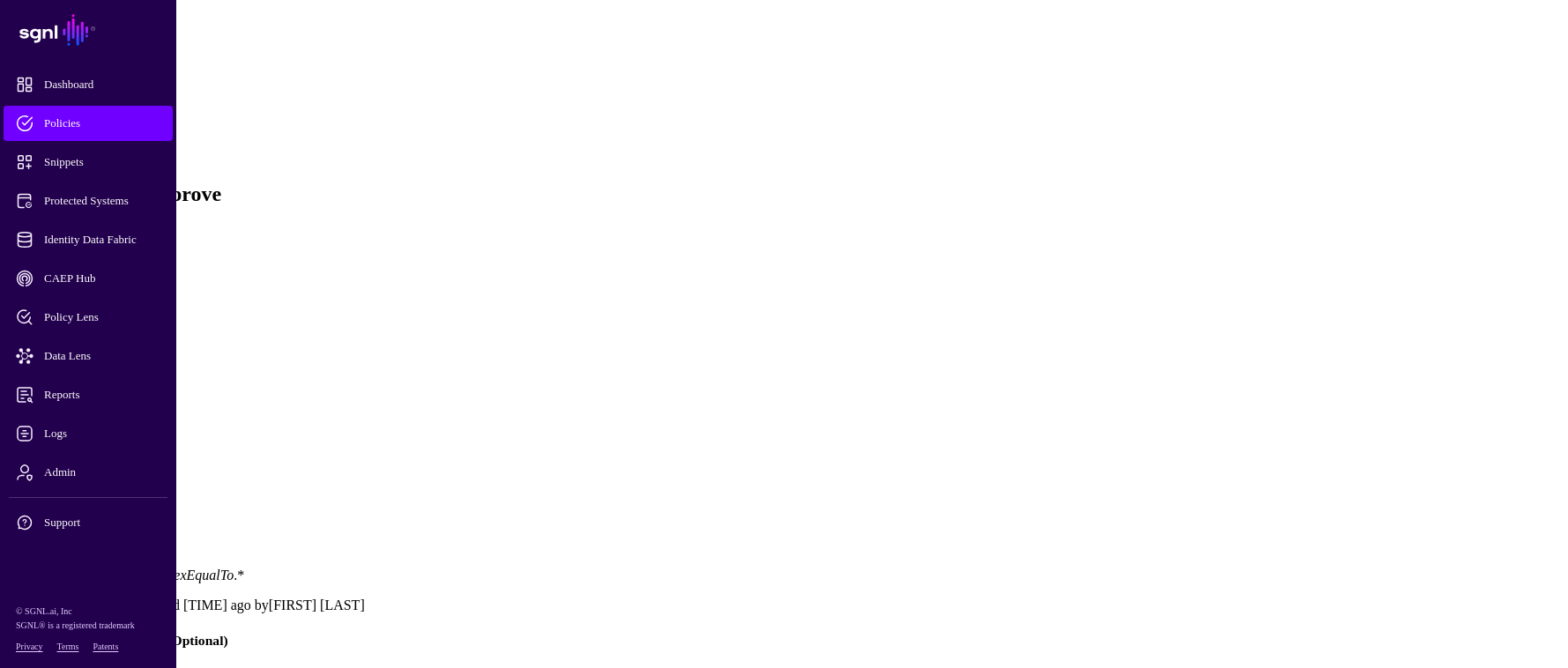 click on "Update Available" 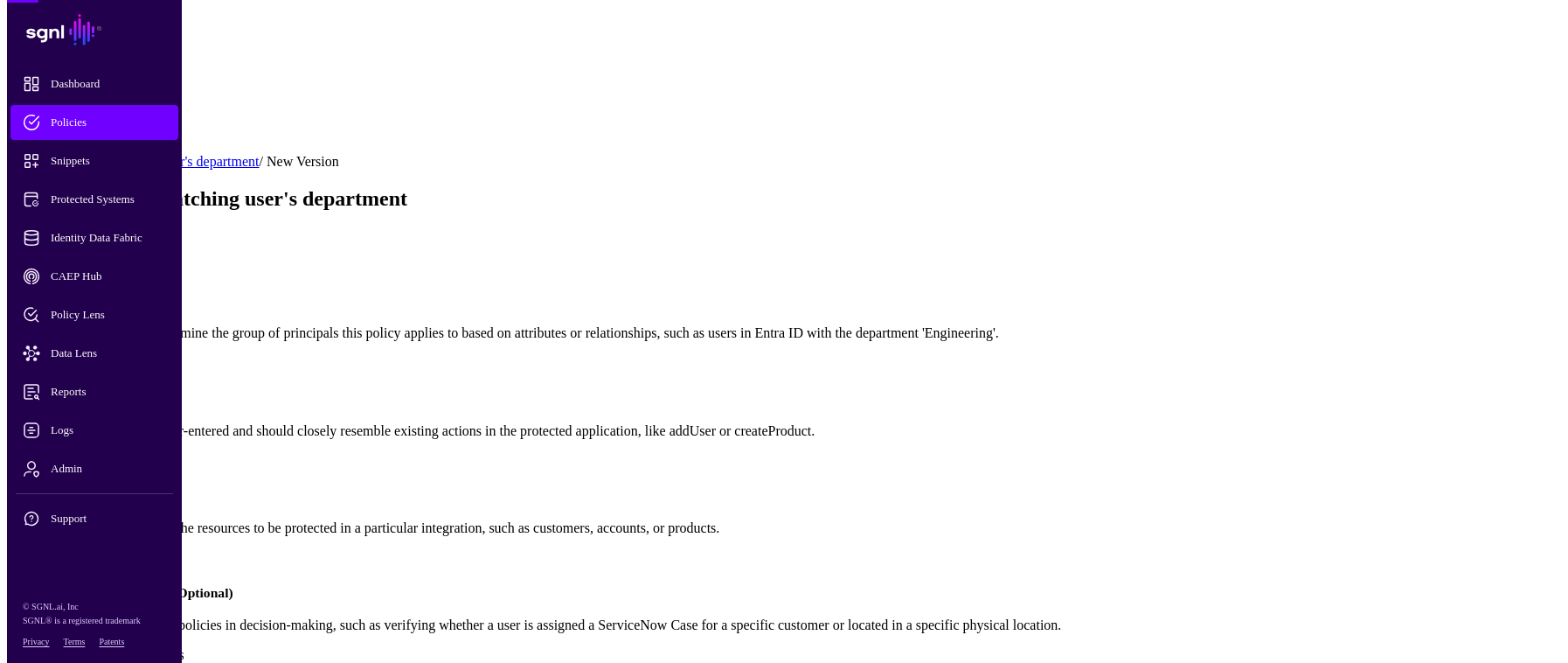 scroll, scrollTop: 0, scrollLeft: 0, axis: both 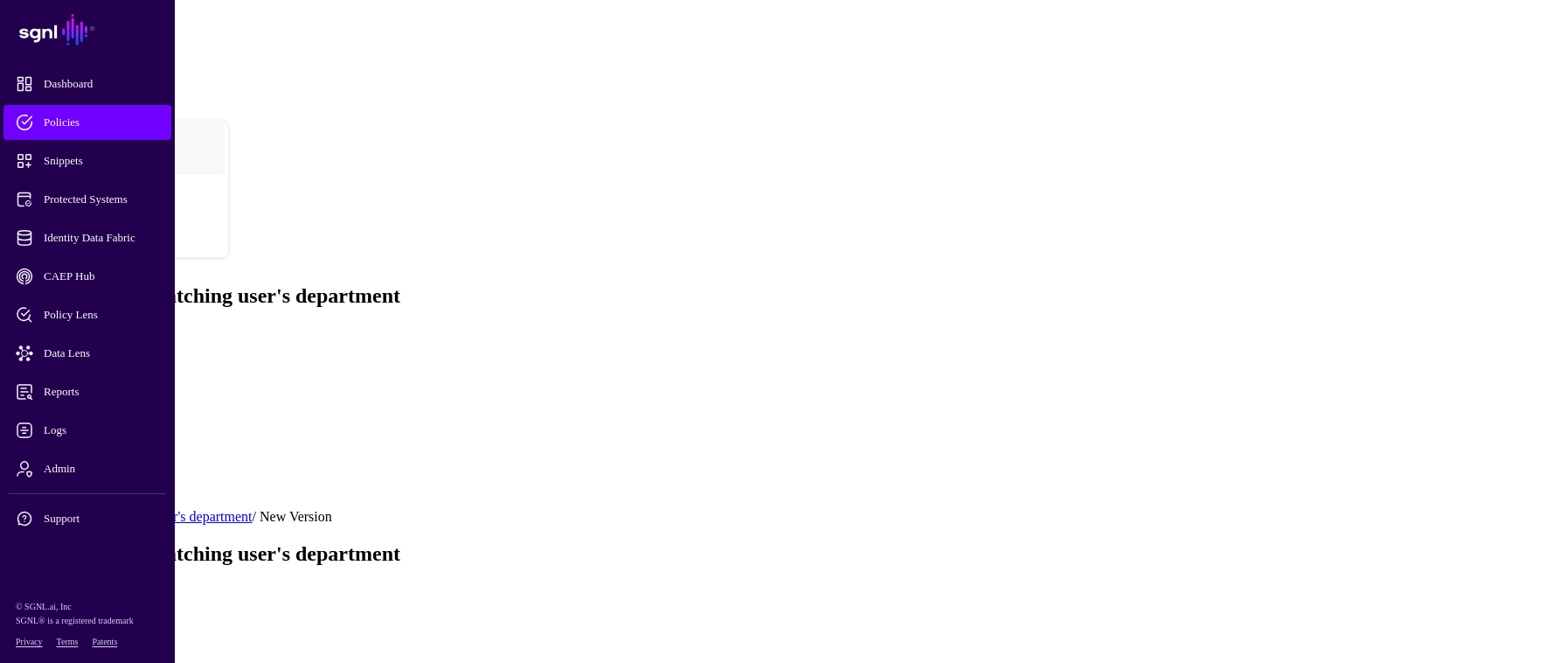 click on "Update to Version 3" at bounding box center [97, 869] 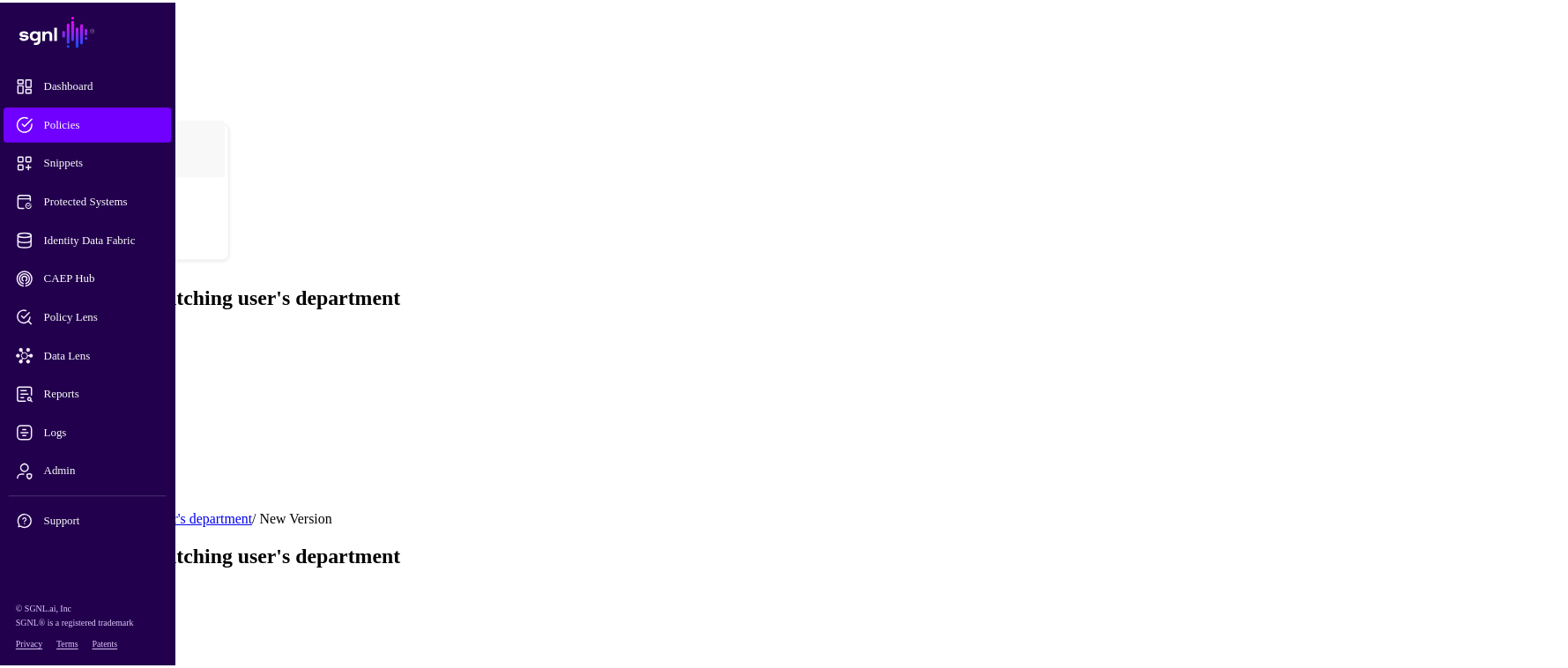 scroll, scrollTop: 0, scrollLeft: 0, axis: both 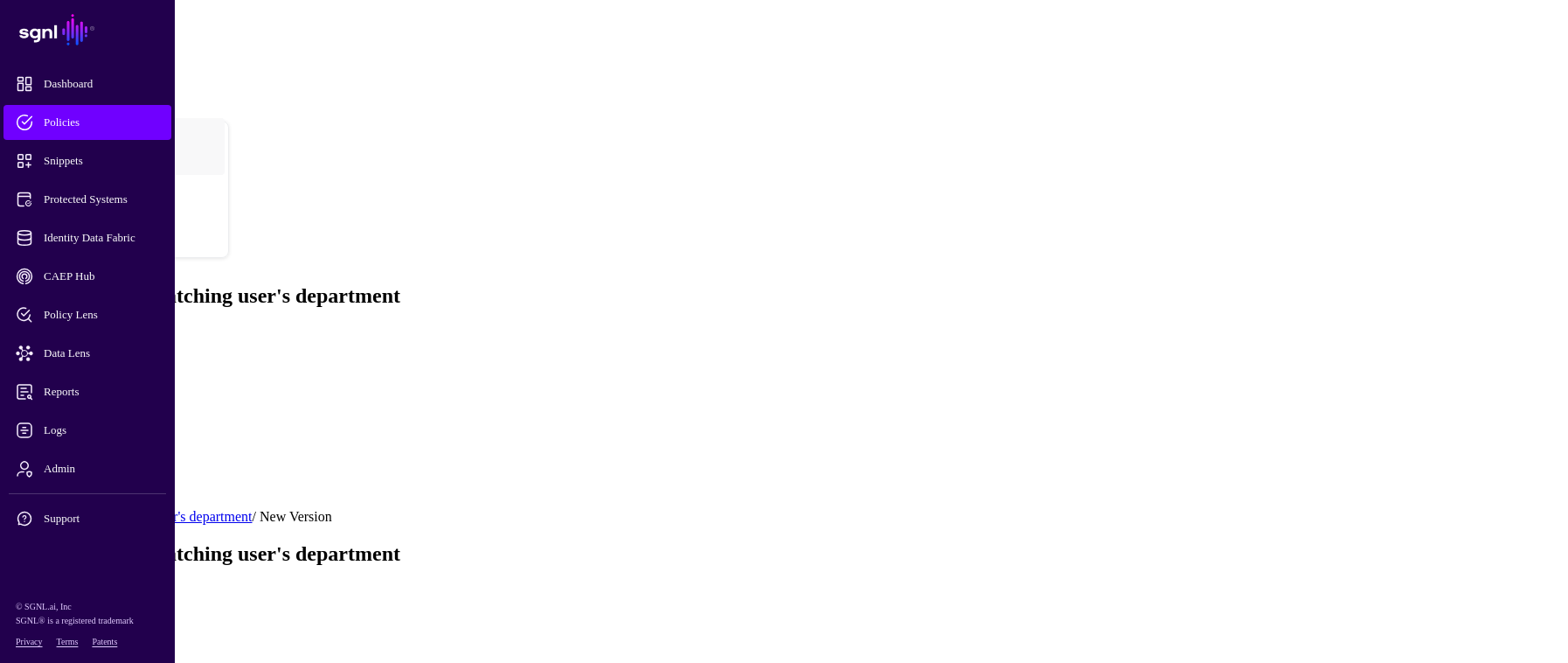 click at bounding box center [7, 509] 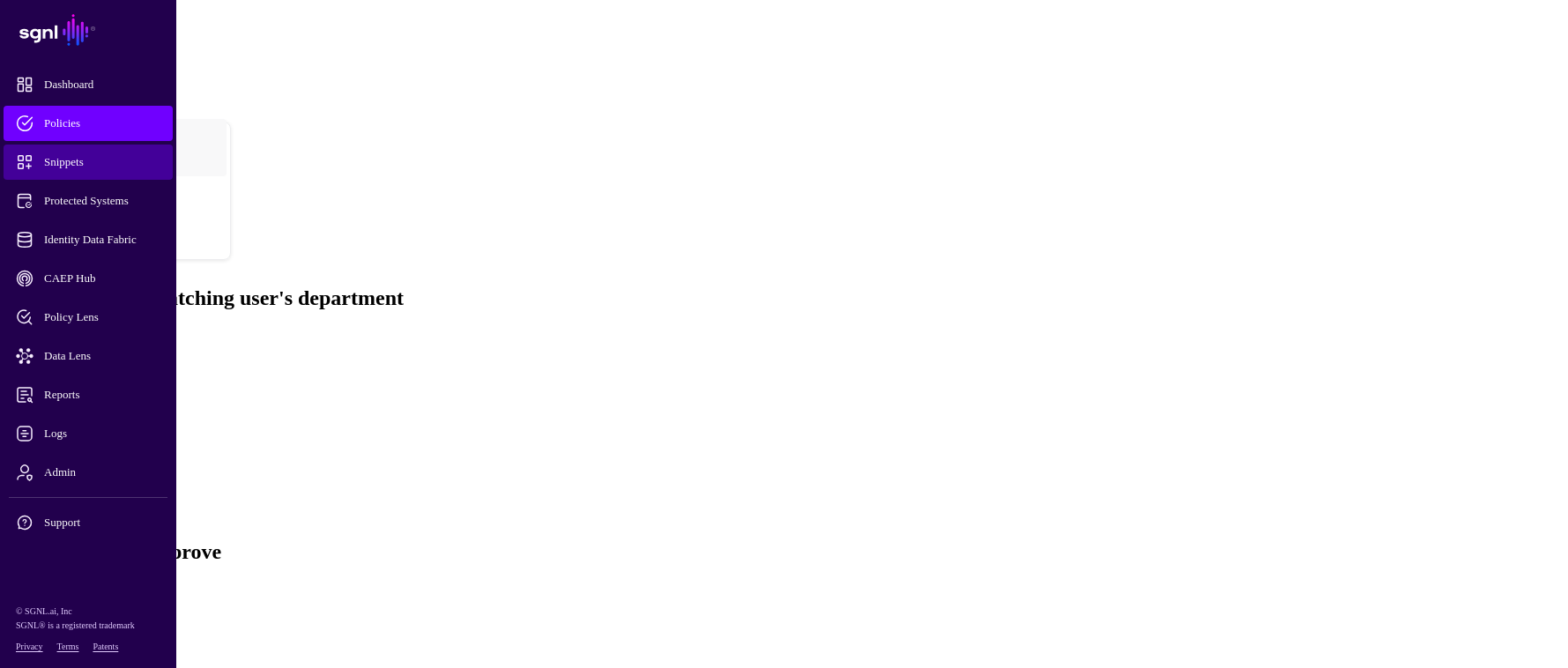 click on "Snippets" 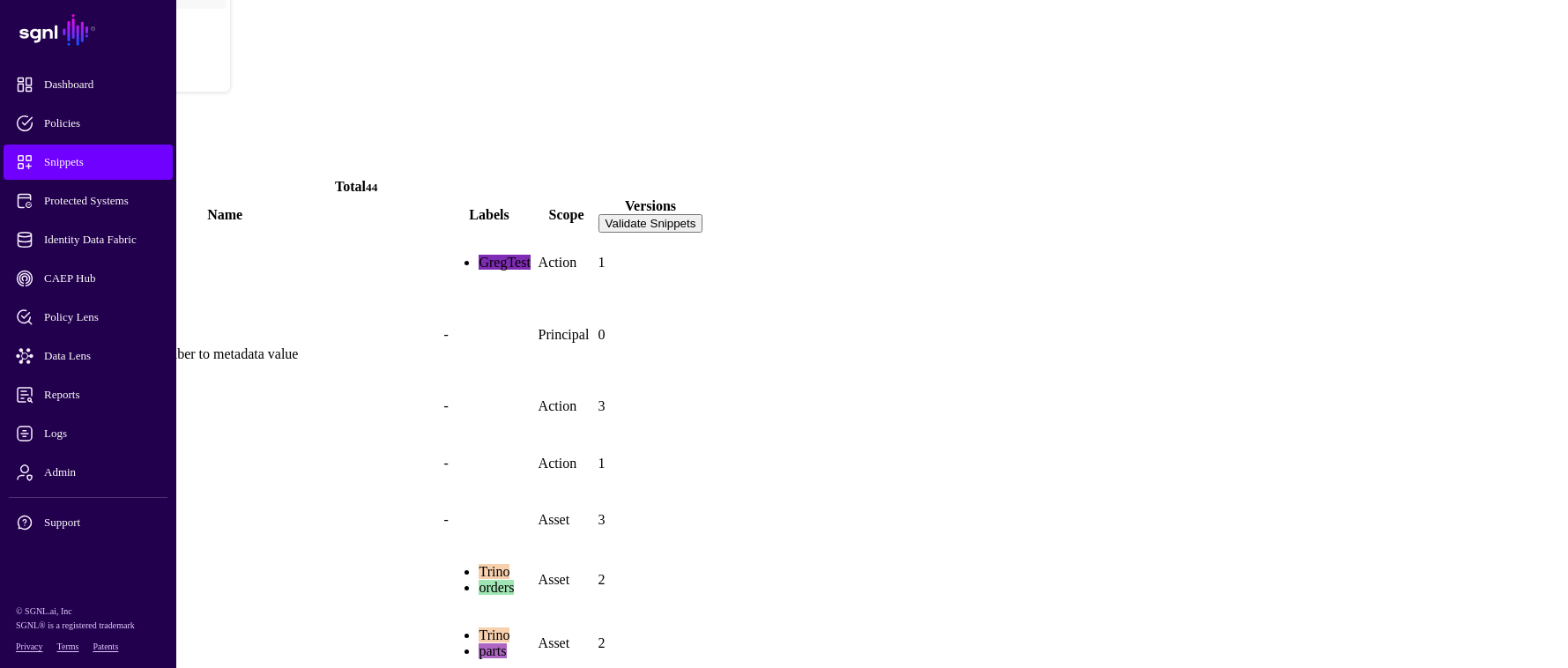 scroll, scrollTop: 0, scrollLeft: 0, axis: both 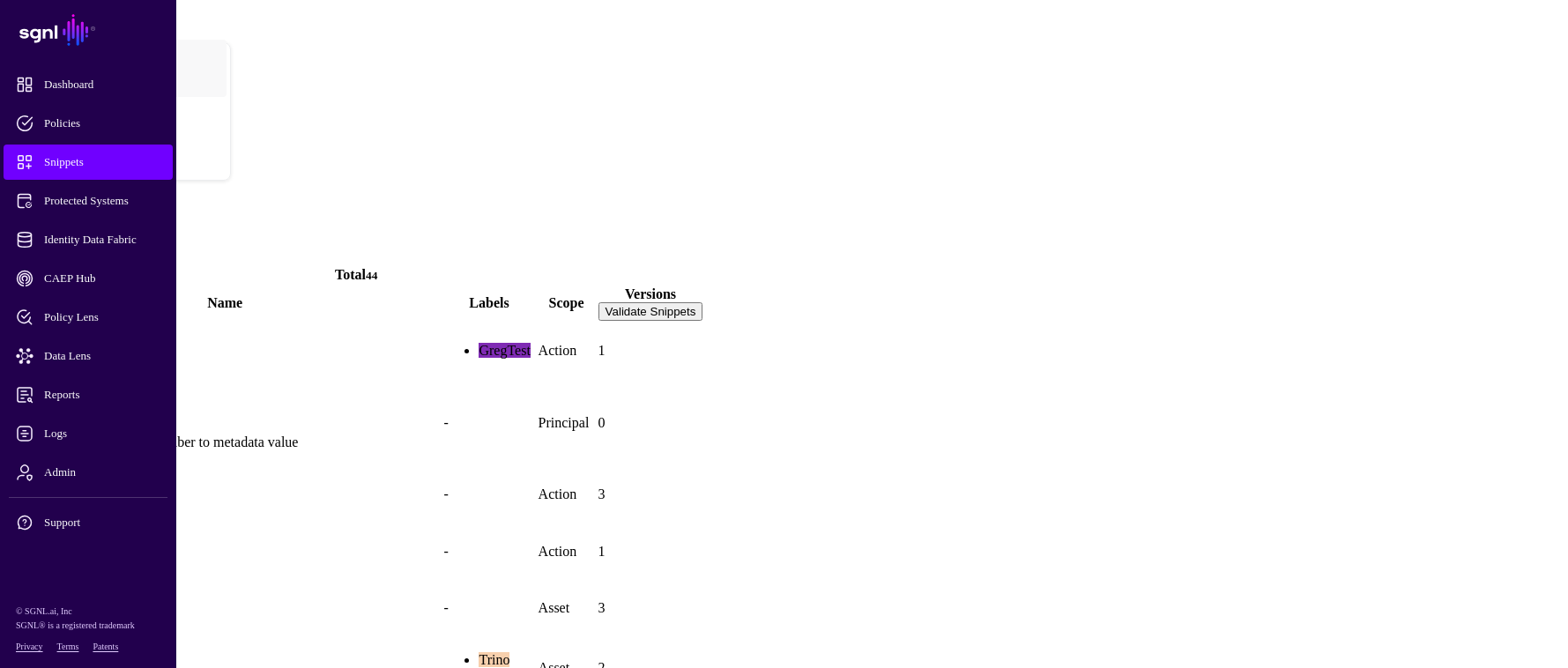 click on "Any asset" 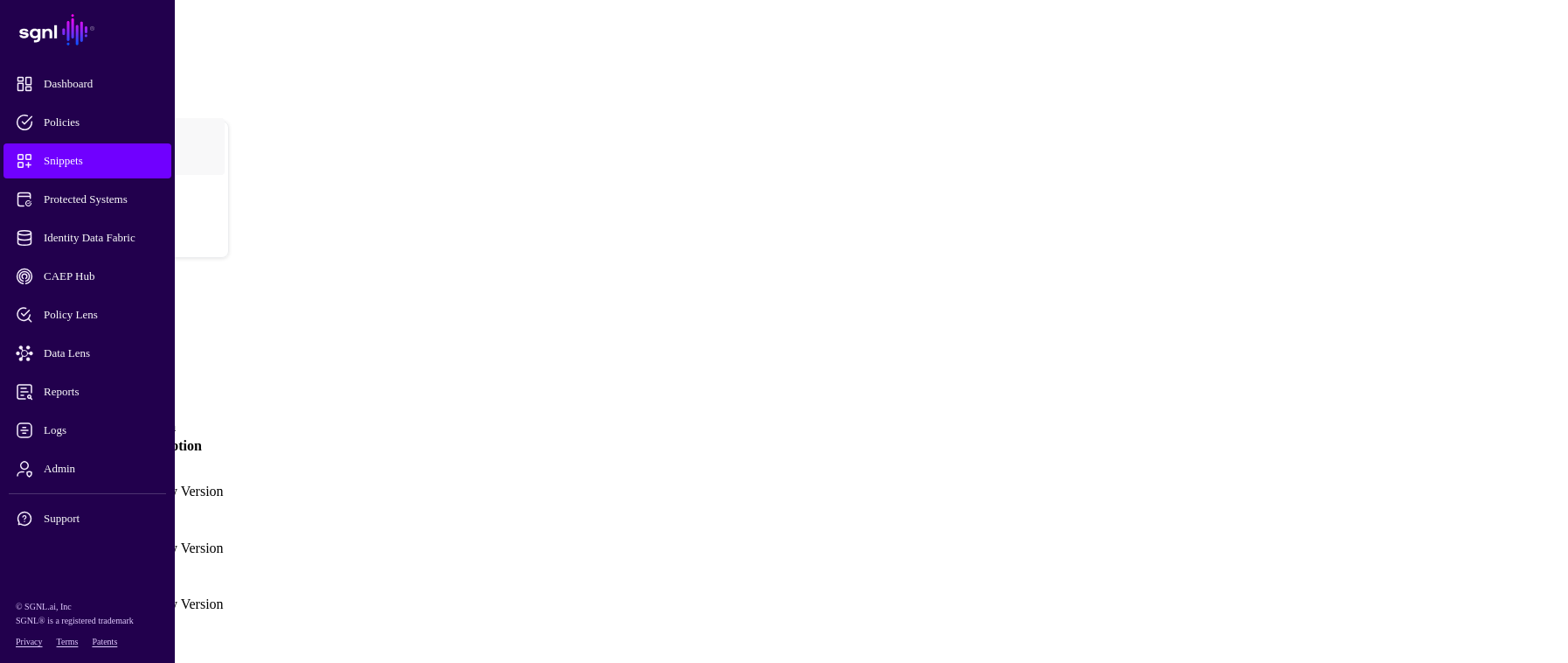 click on "Policy Snippets" 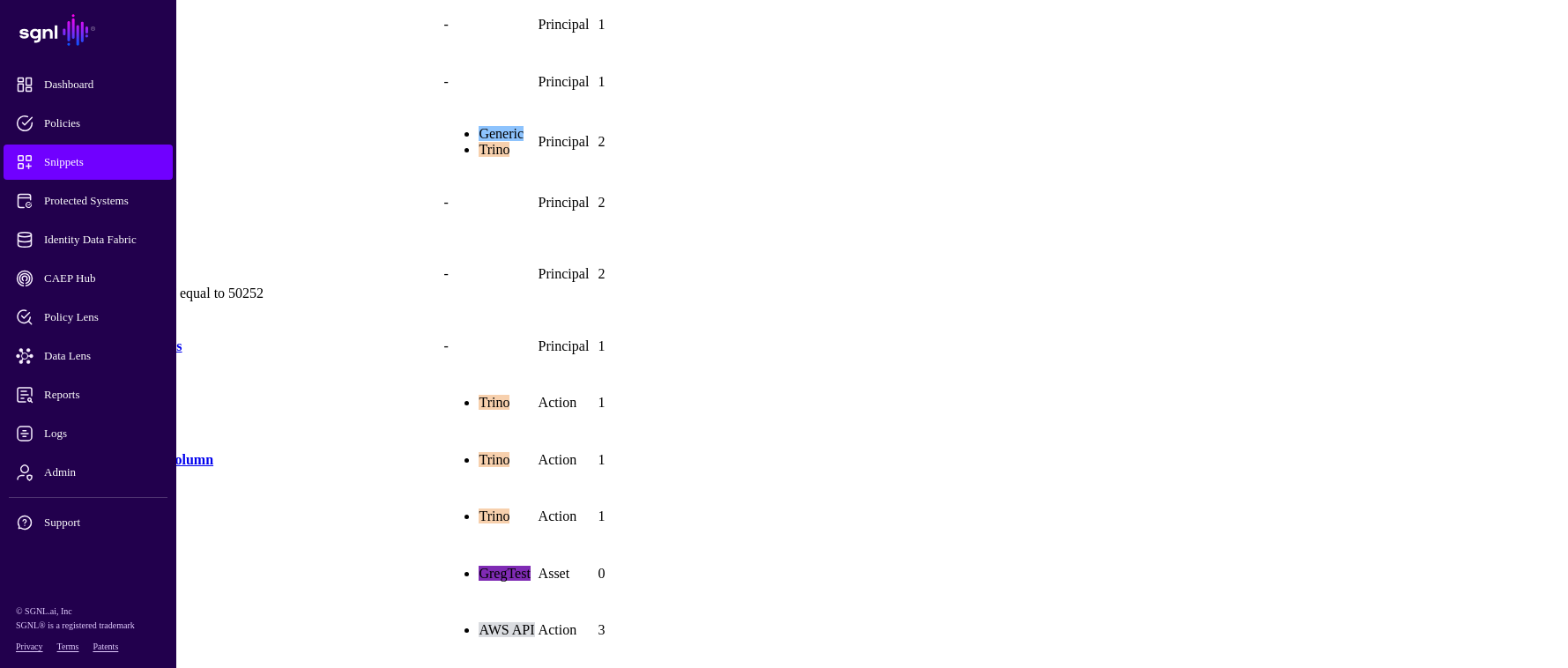 scroll, scrollTop: 1322, scrollLeft: 0, axis: vertical 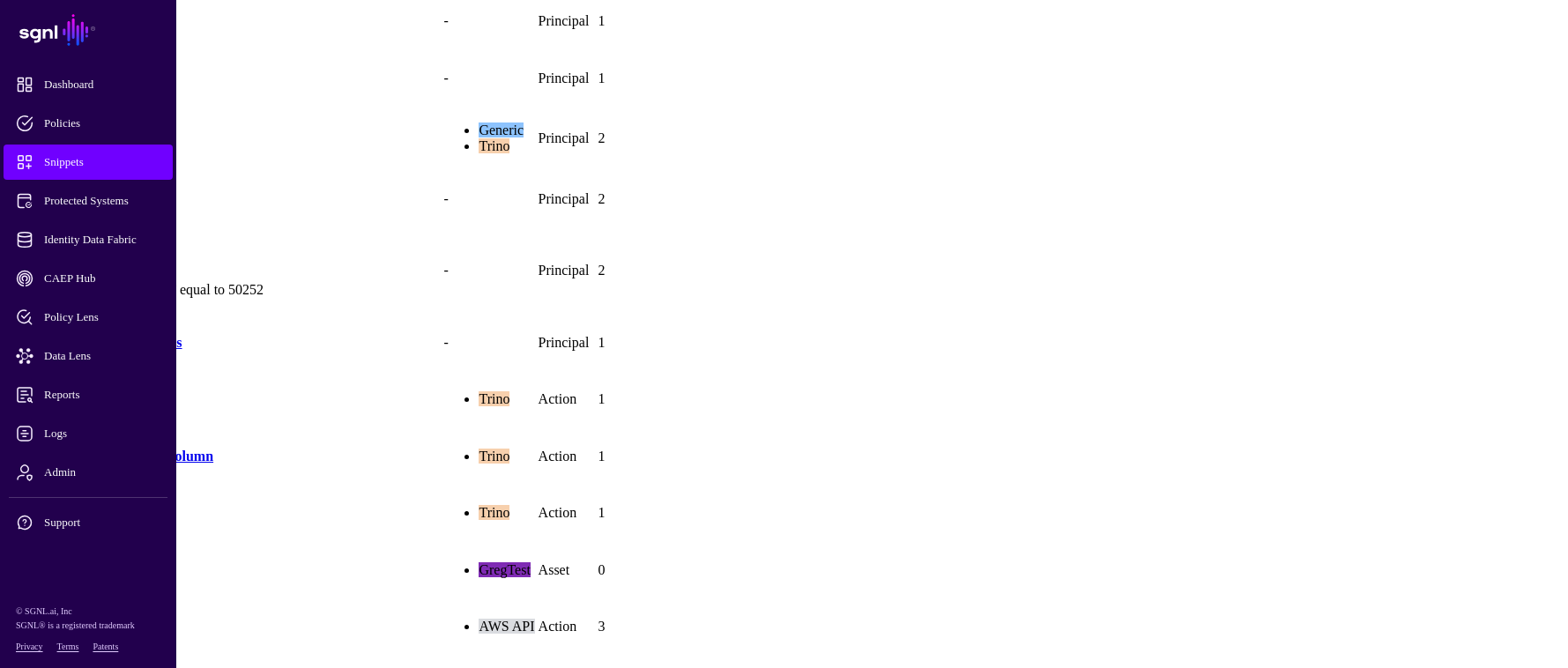 click on "FilterColumns" 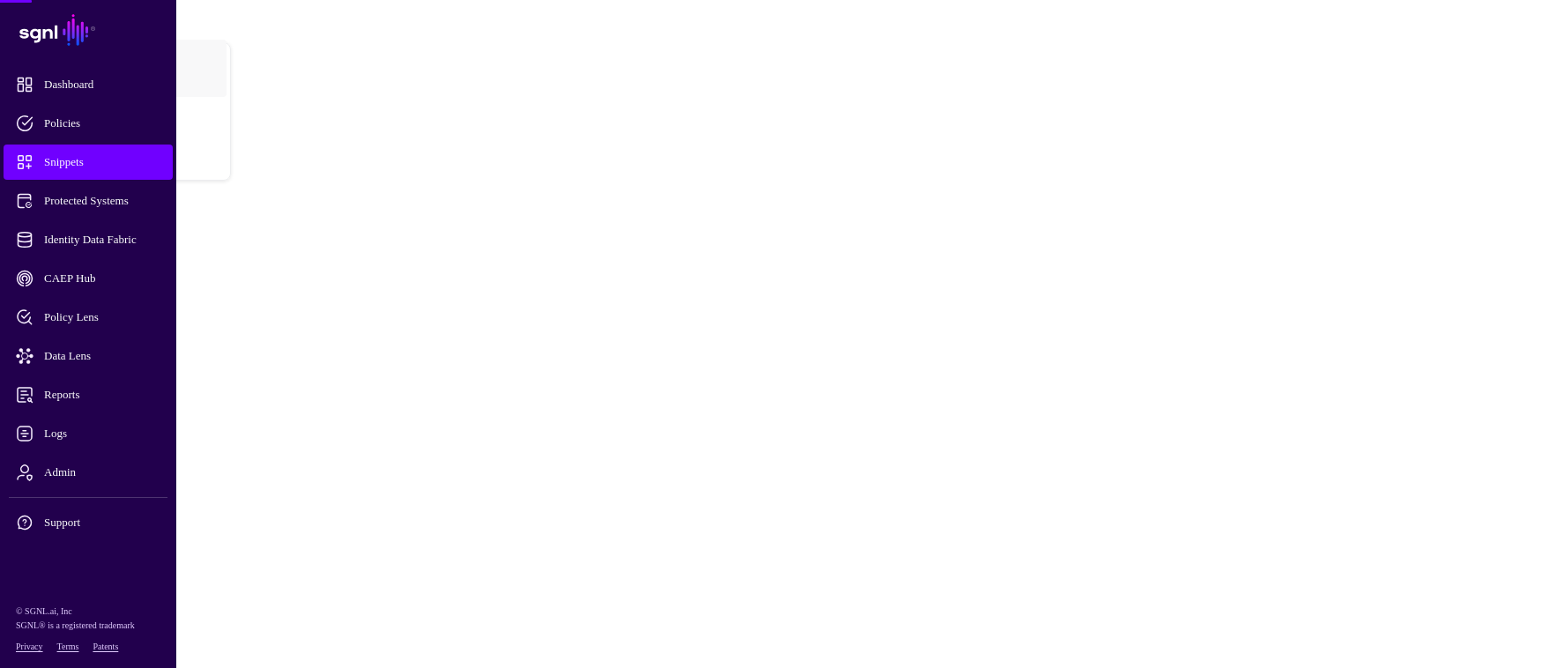 scroll, scrollTop: 0, scrollLeft: 0, axis: both 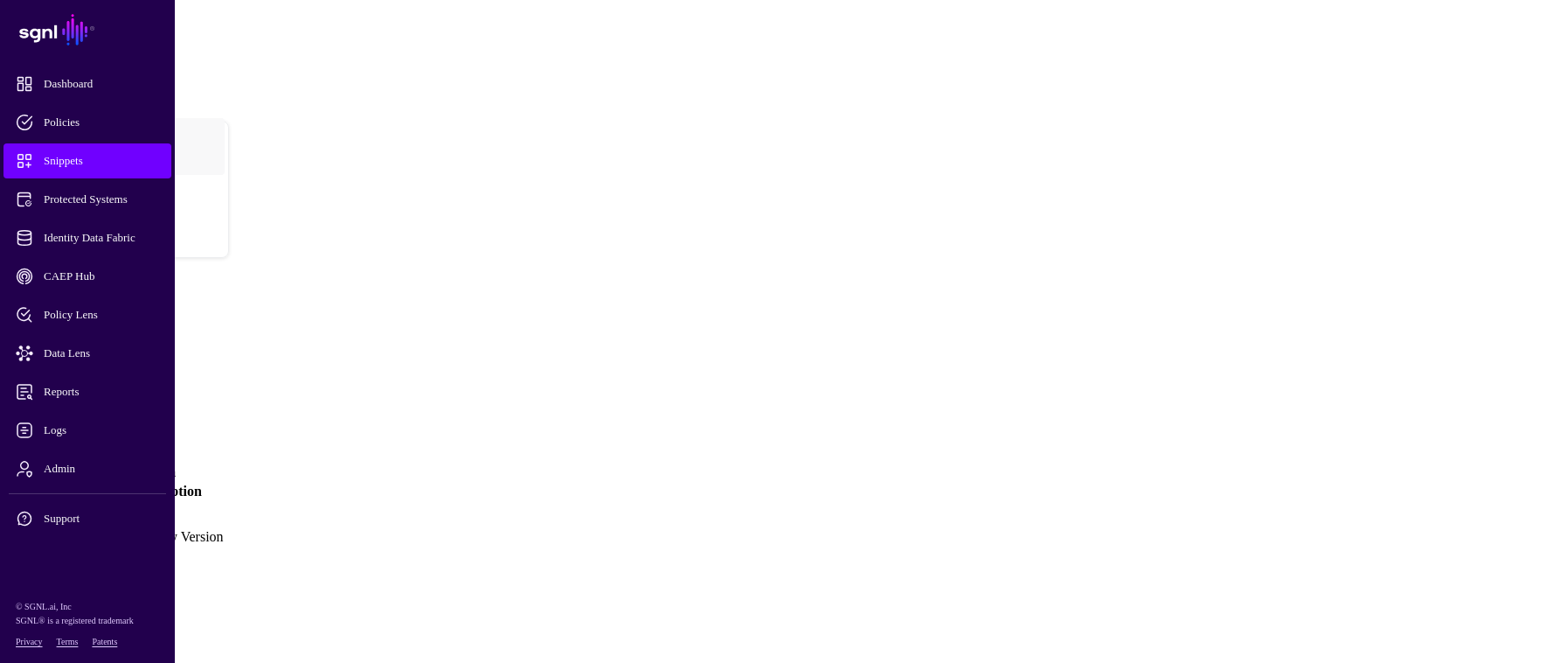 click on "Version 1" at bounding box center [41, 528] 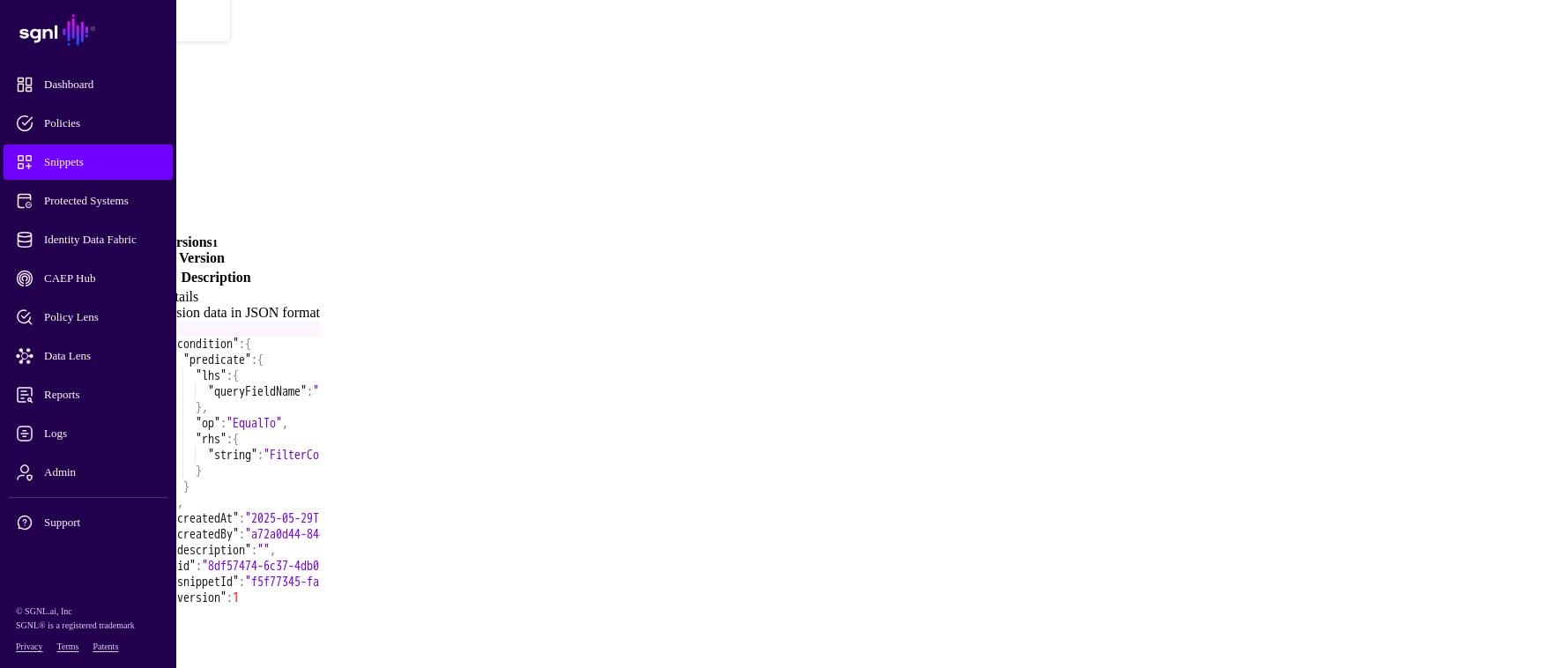 scroll, scrollTop: 280, scrollLeft: 0, axis: vertical 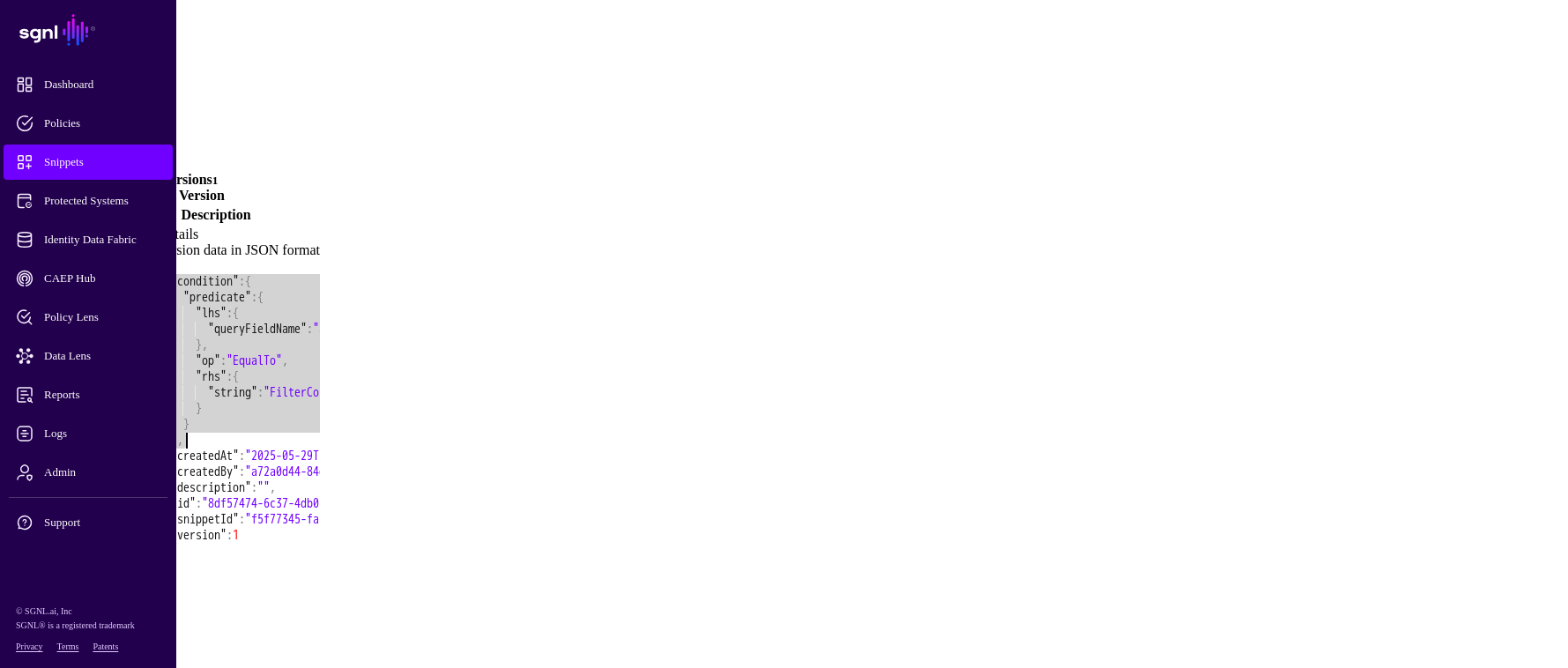 drag, startPoint x: 472, startPoint y: 87, endPoint x: 509, endPoint y: 244, distance: 161.30096 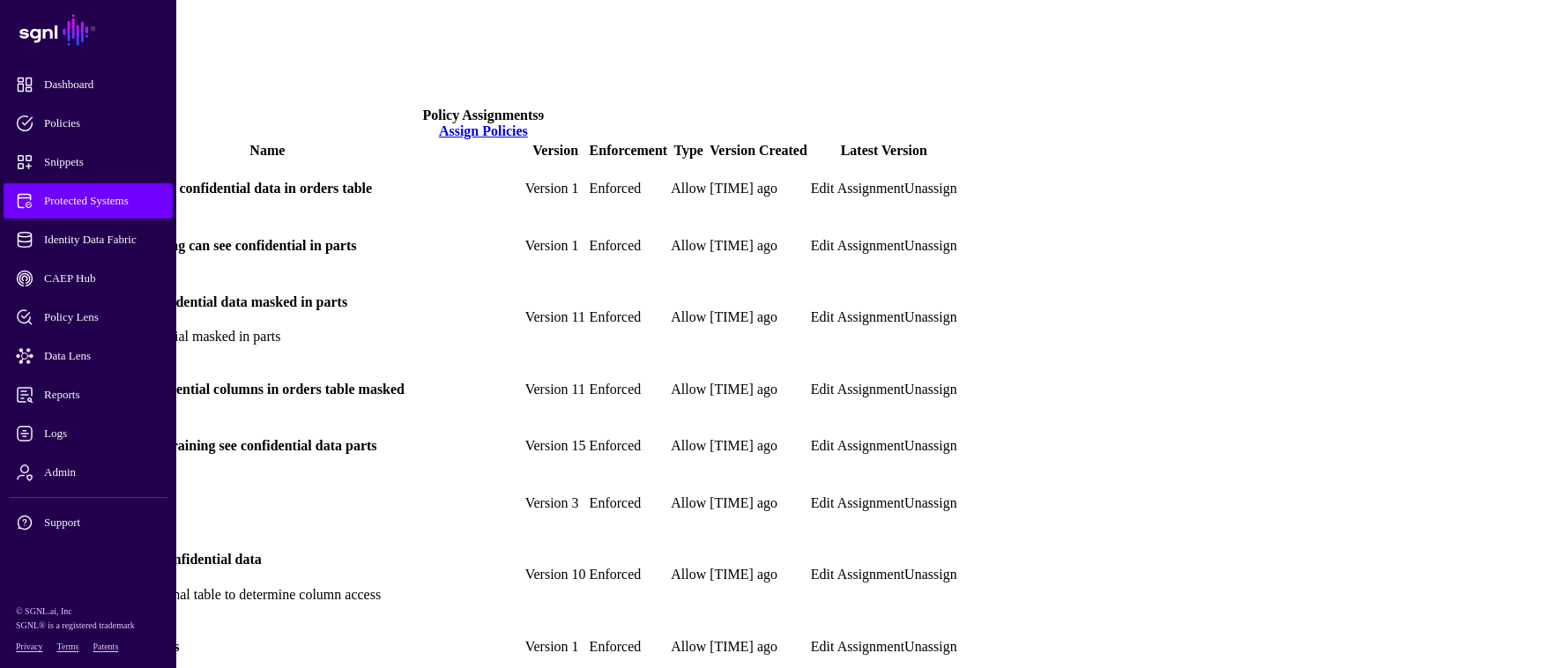 scroll, scrollTop: 353, scrollLeft: 0, axis: vertical 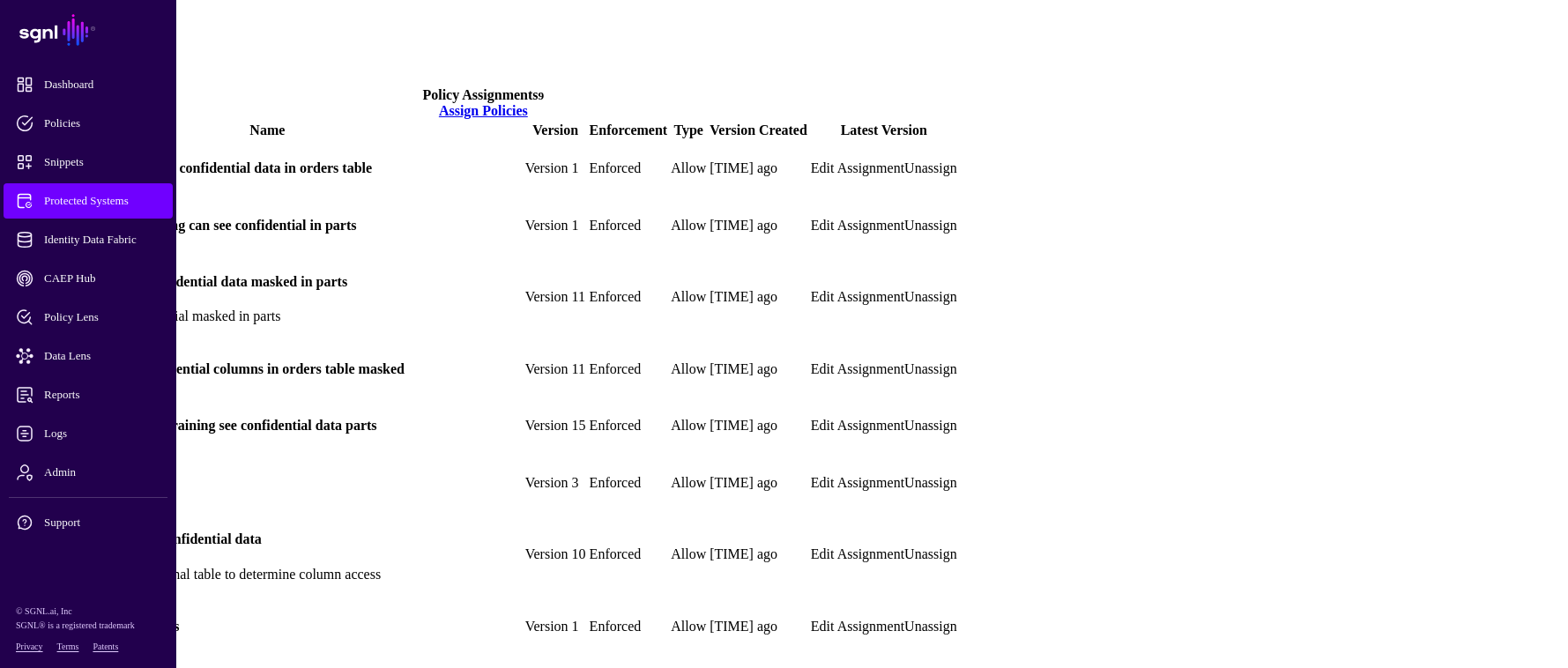click 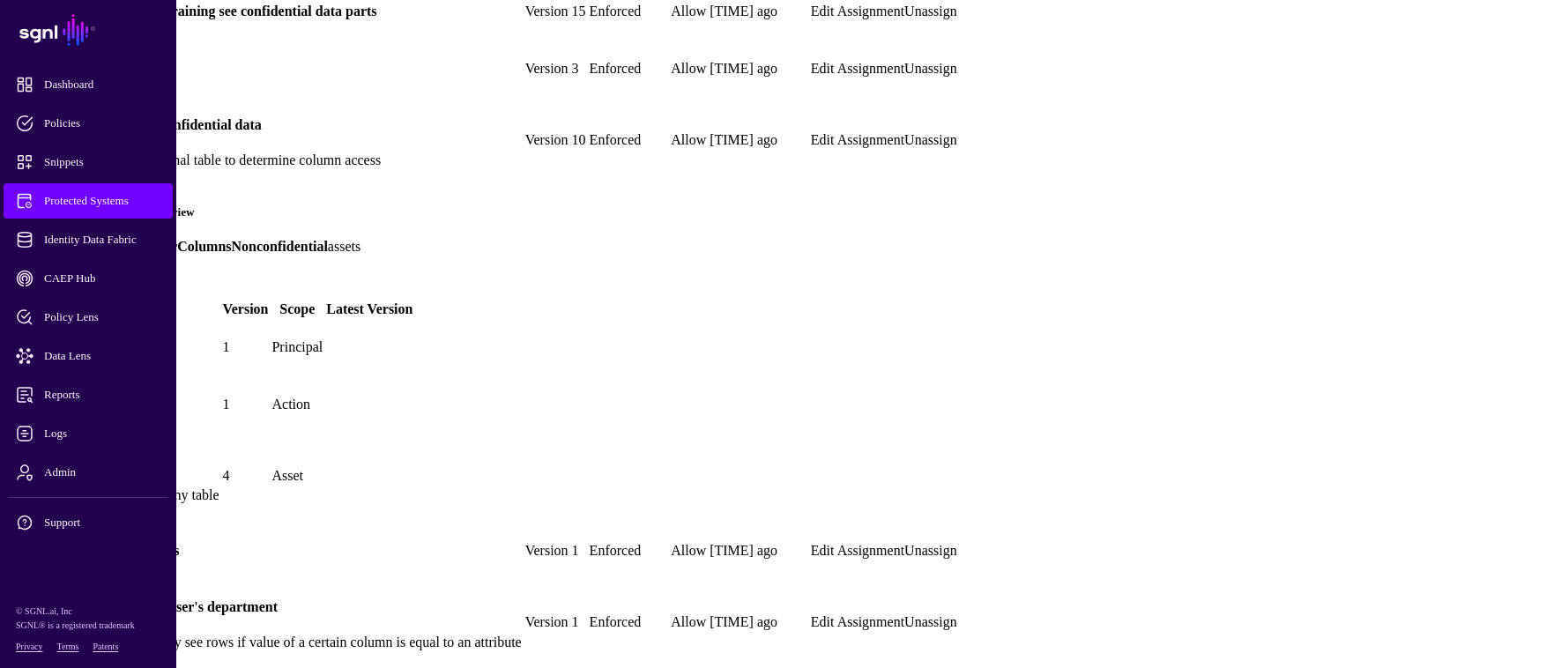 scroll, scrollTop: 793, scrollLeft: 0, axis: vertical 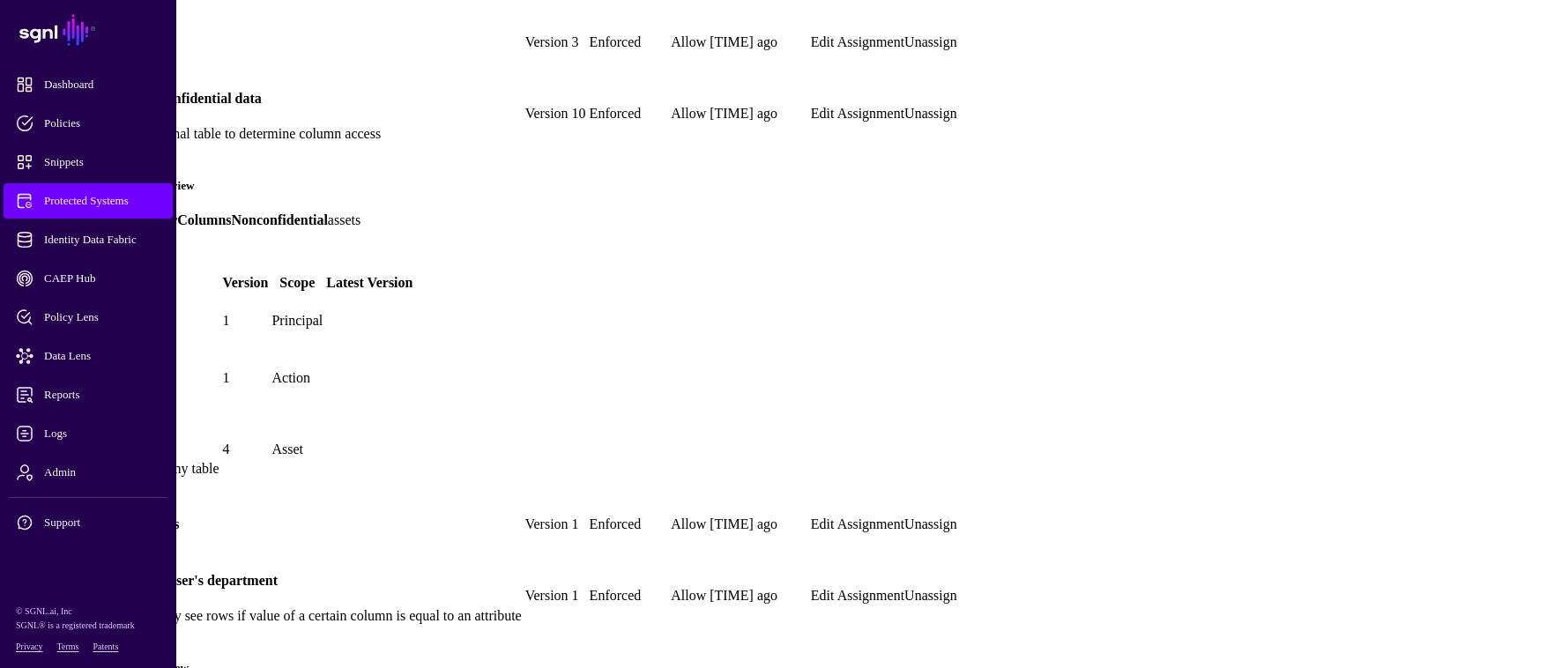 click on "FilterColumns" 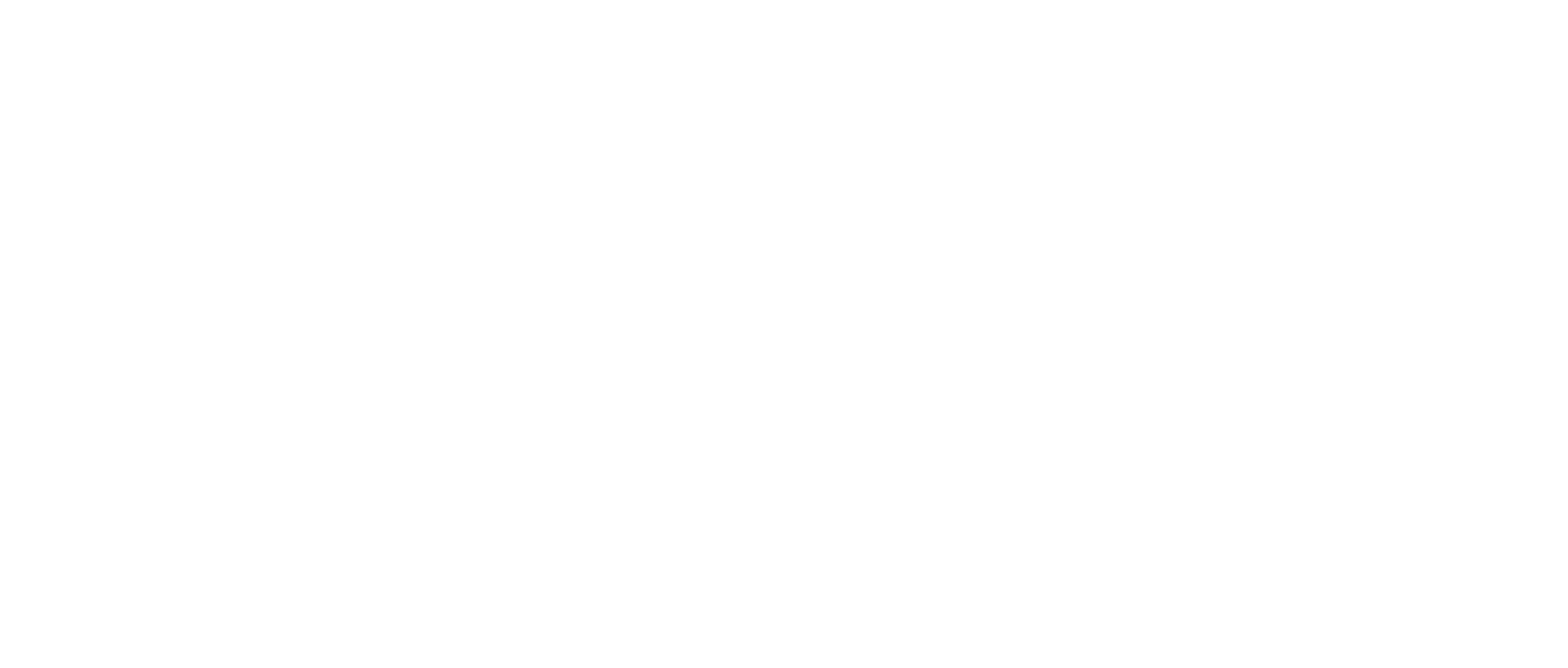 scroll, scrollTop: 0, scrollLeft: 0, axis: both 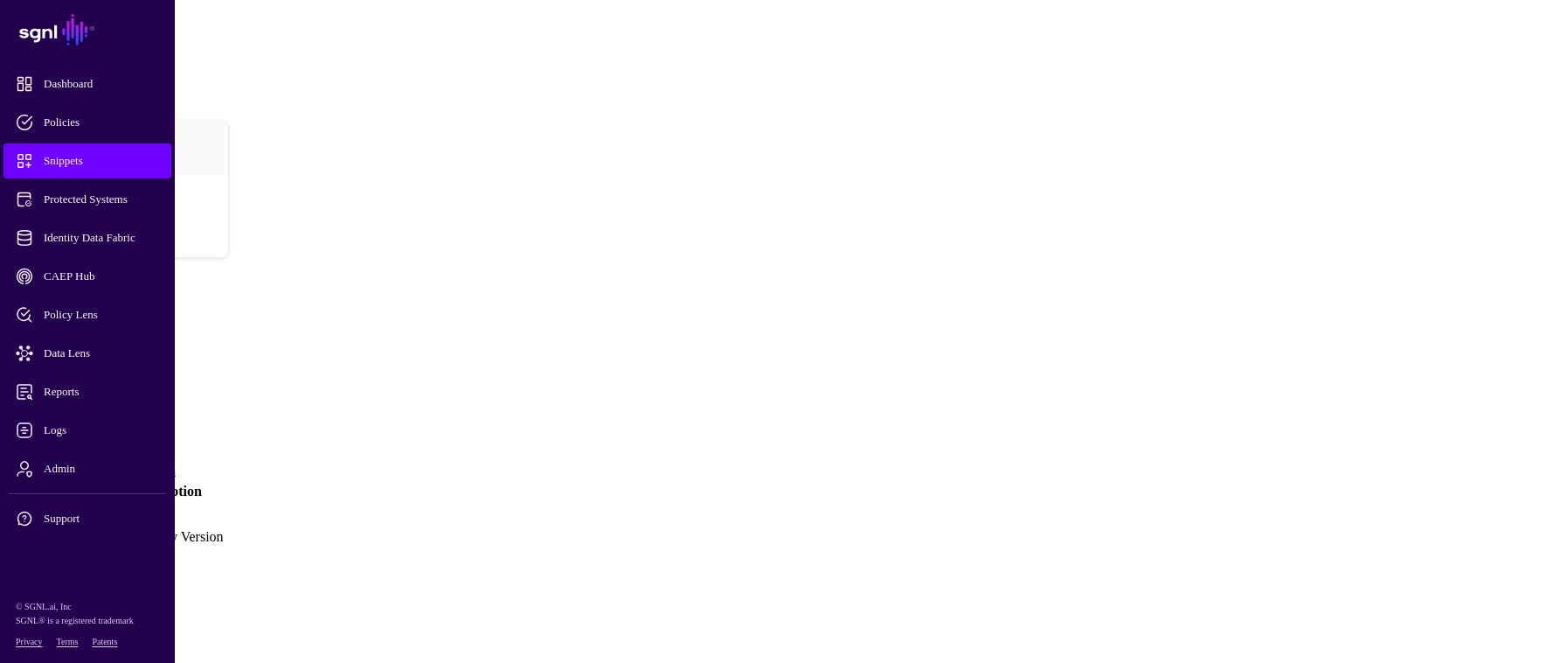 click on "Version 1" at bounding box center (41, 528) 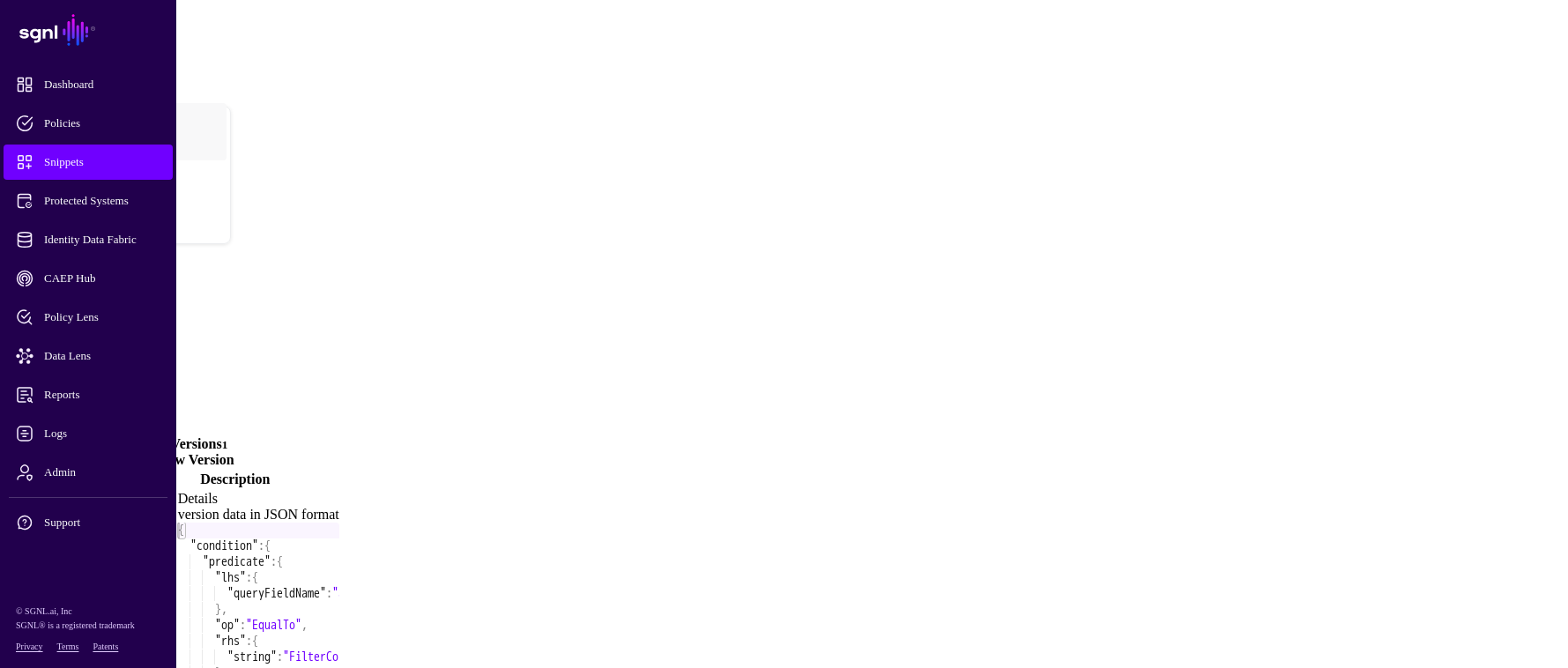 scroll, scrollTop: 0, scrollLeft: 0, axis: both 